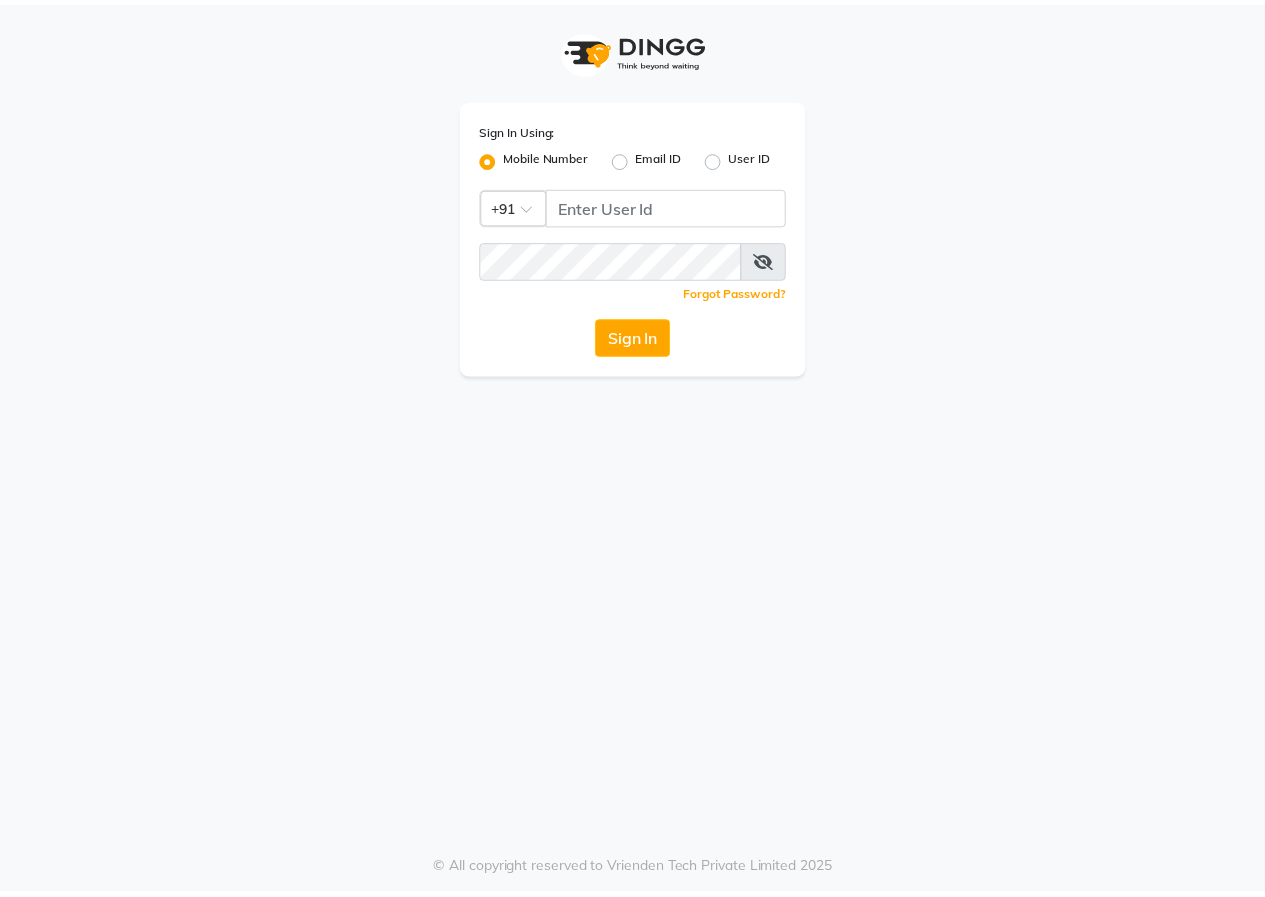 scroll, scrollTop: 0, scrollLeft: 0, axis: both 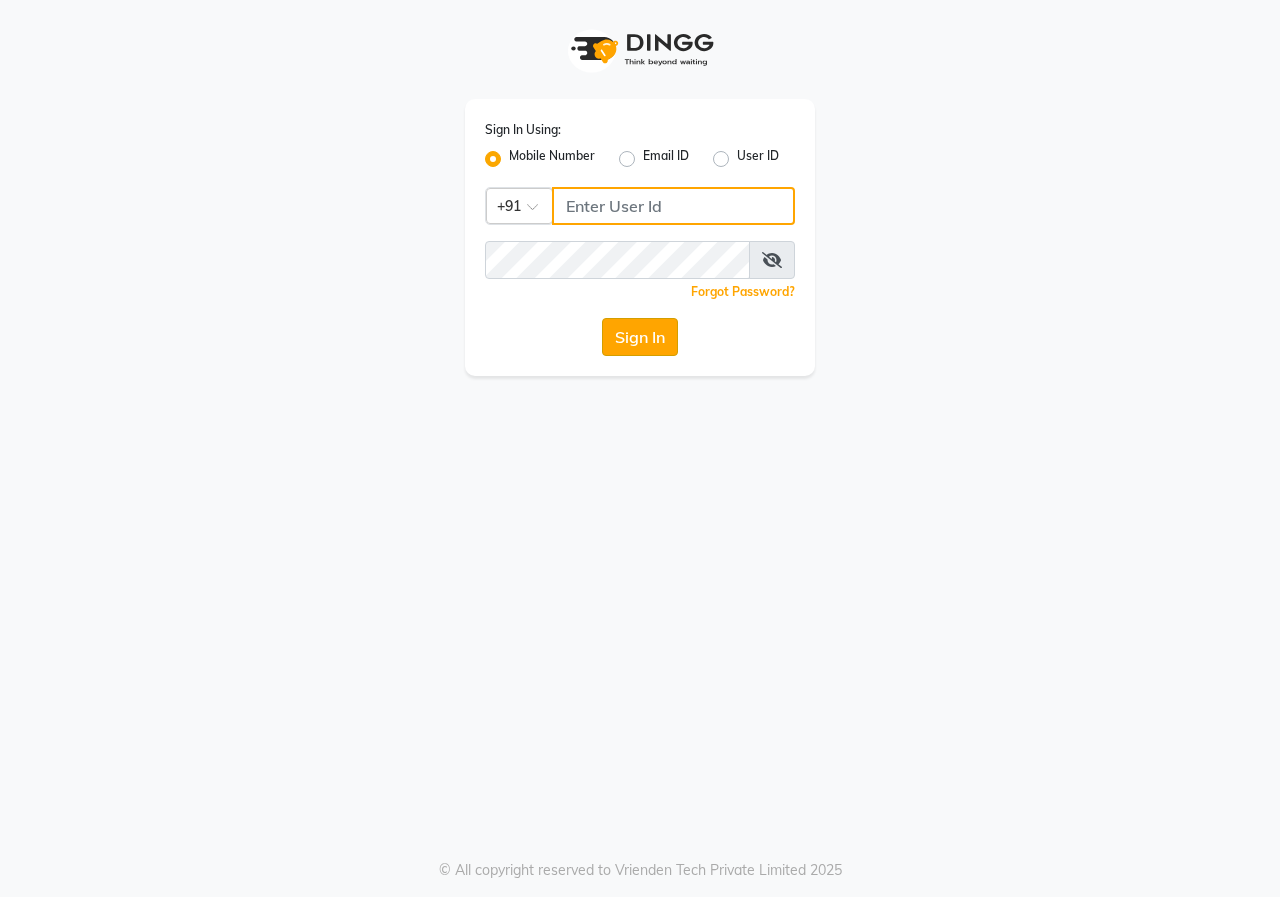type on "[PHONE]" 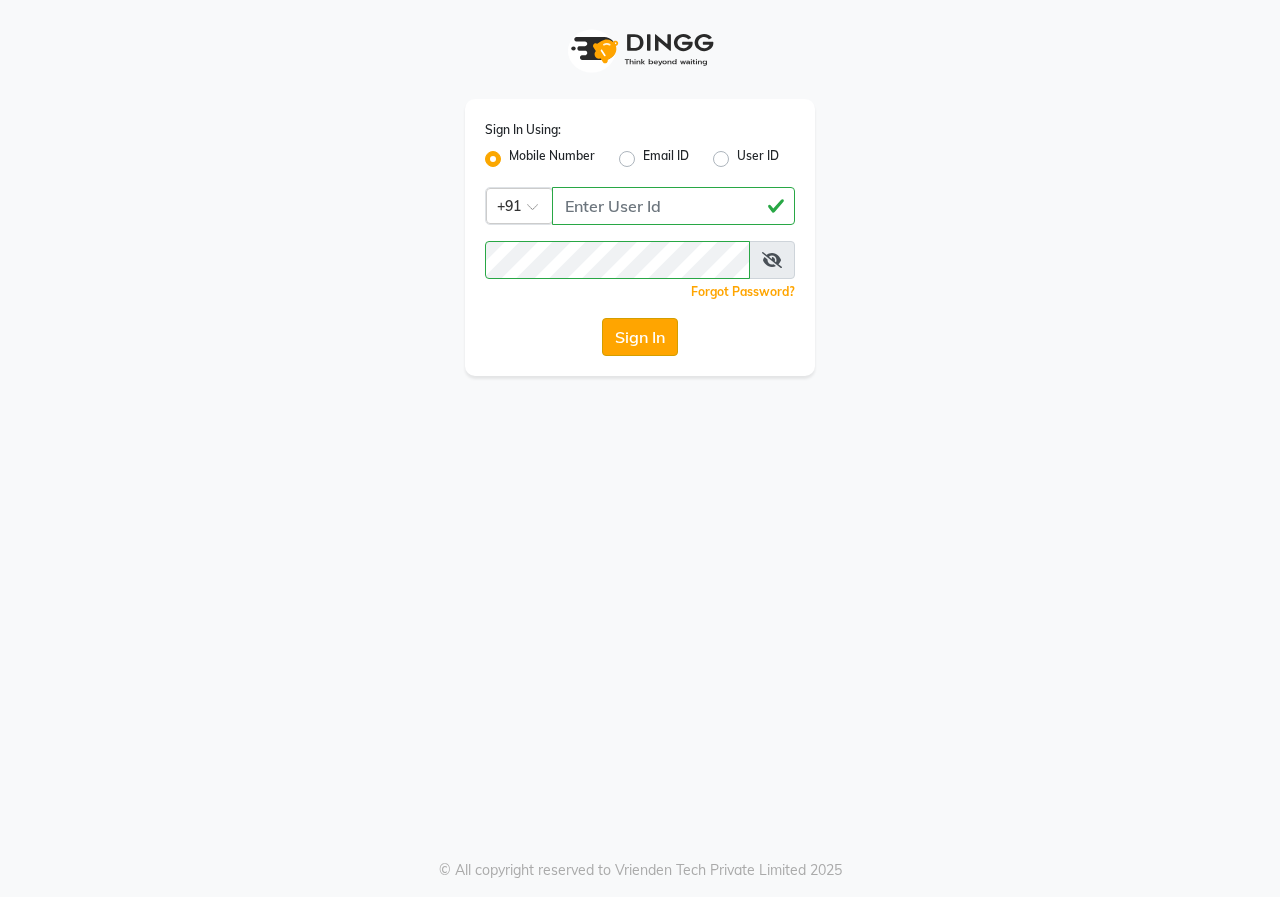 click on "Sign In" 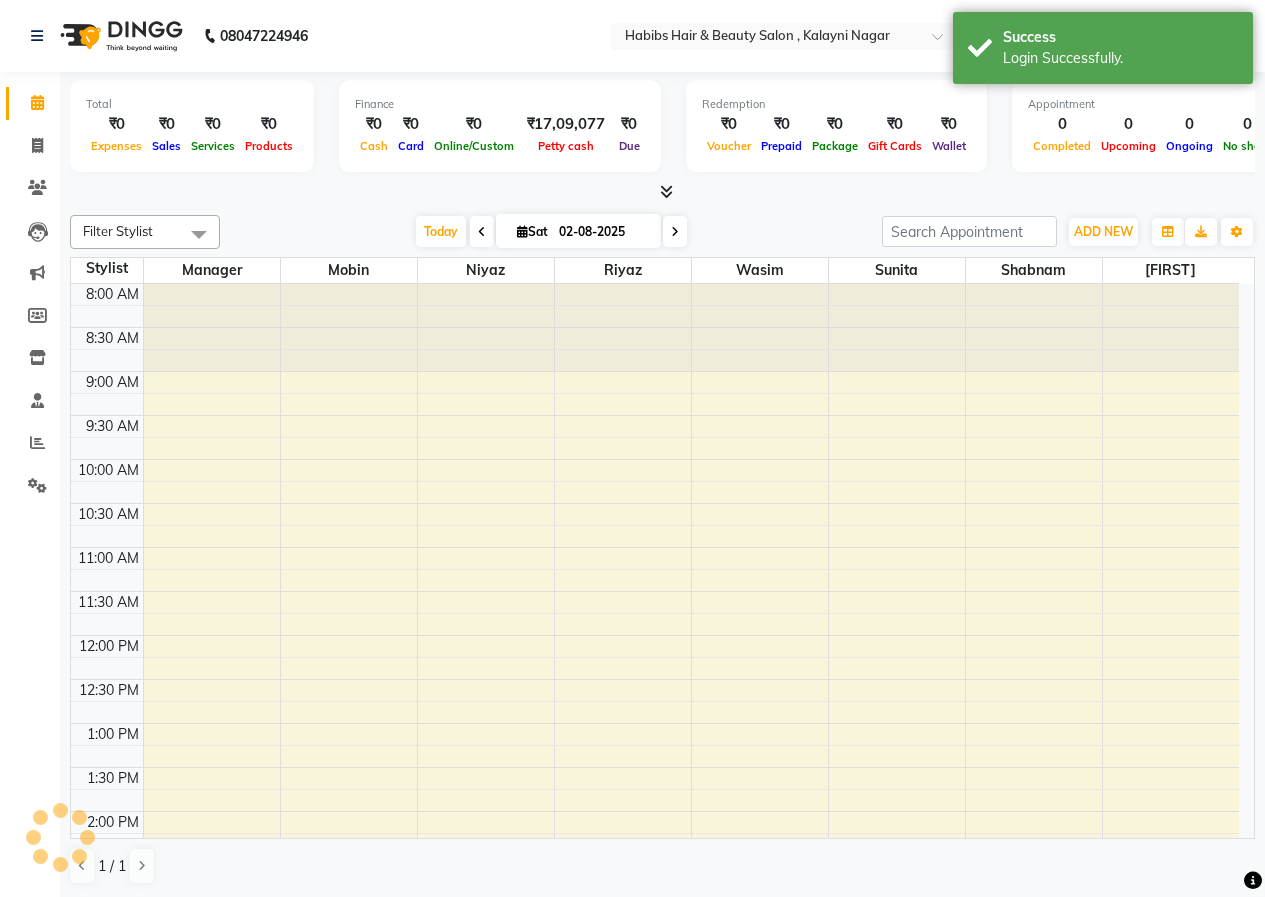 scroll, scrollTop: 0, scrollLeft: 0, axis: both 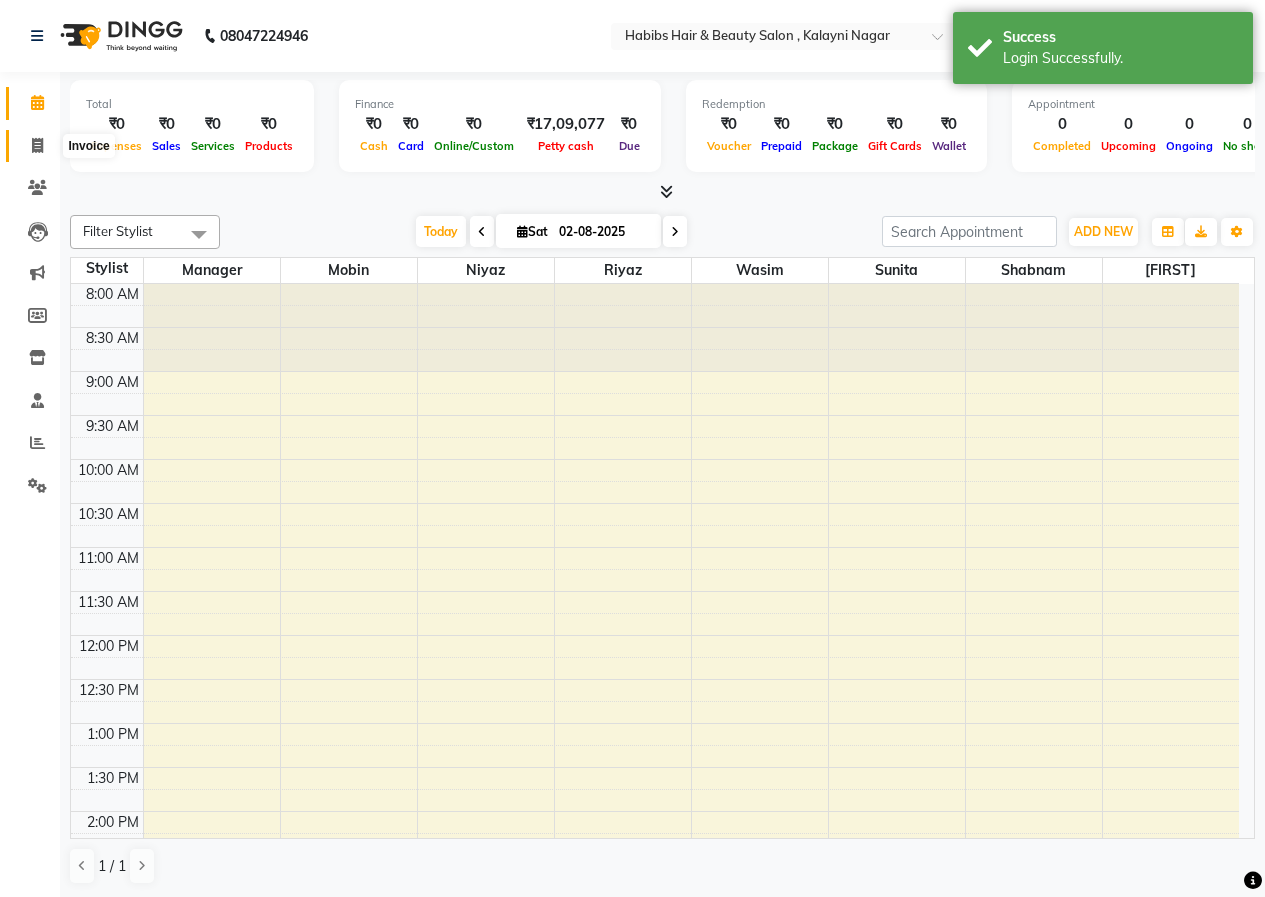 click 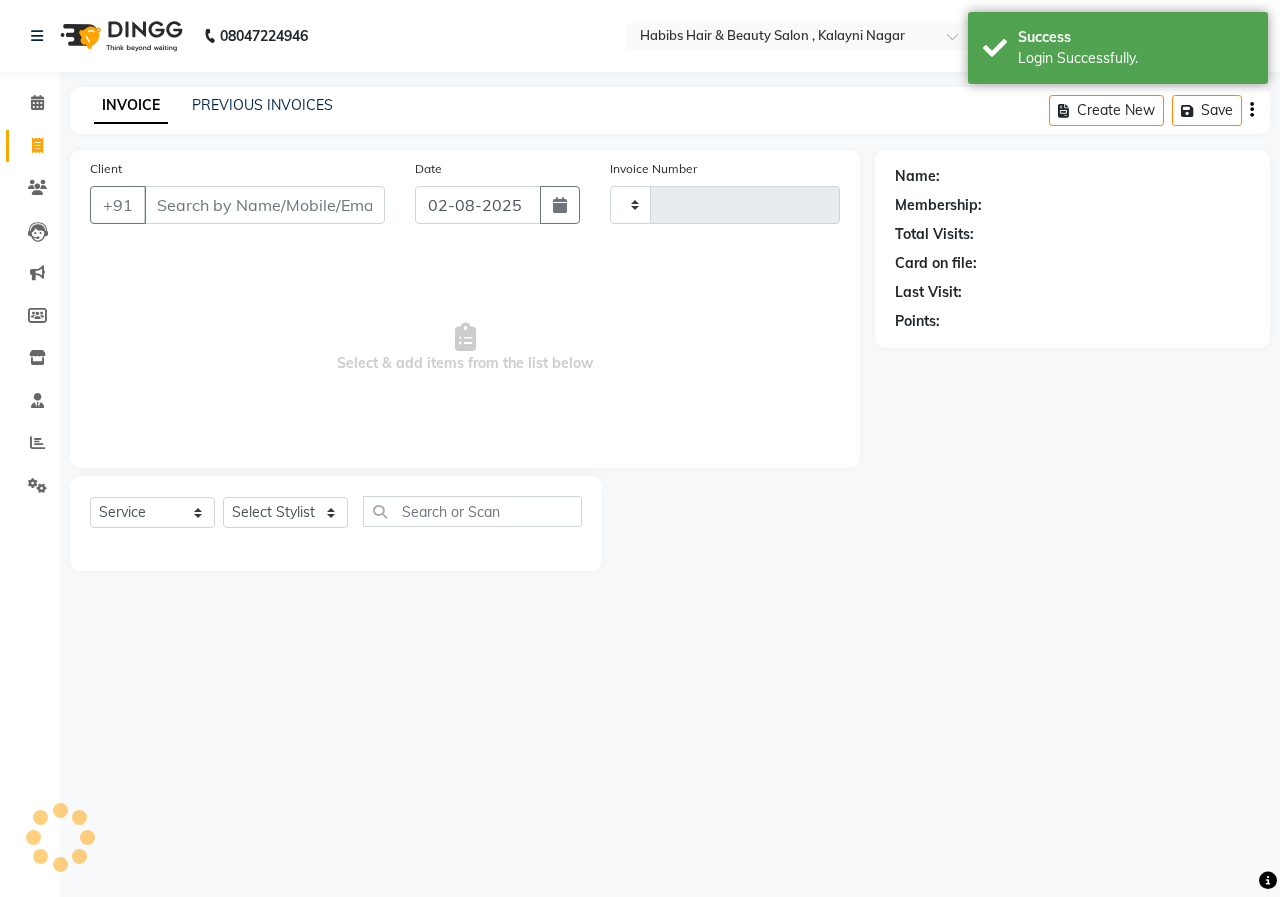 type on "0186" 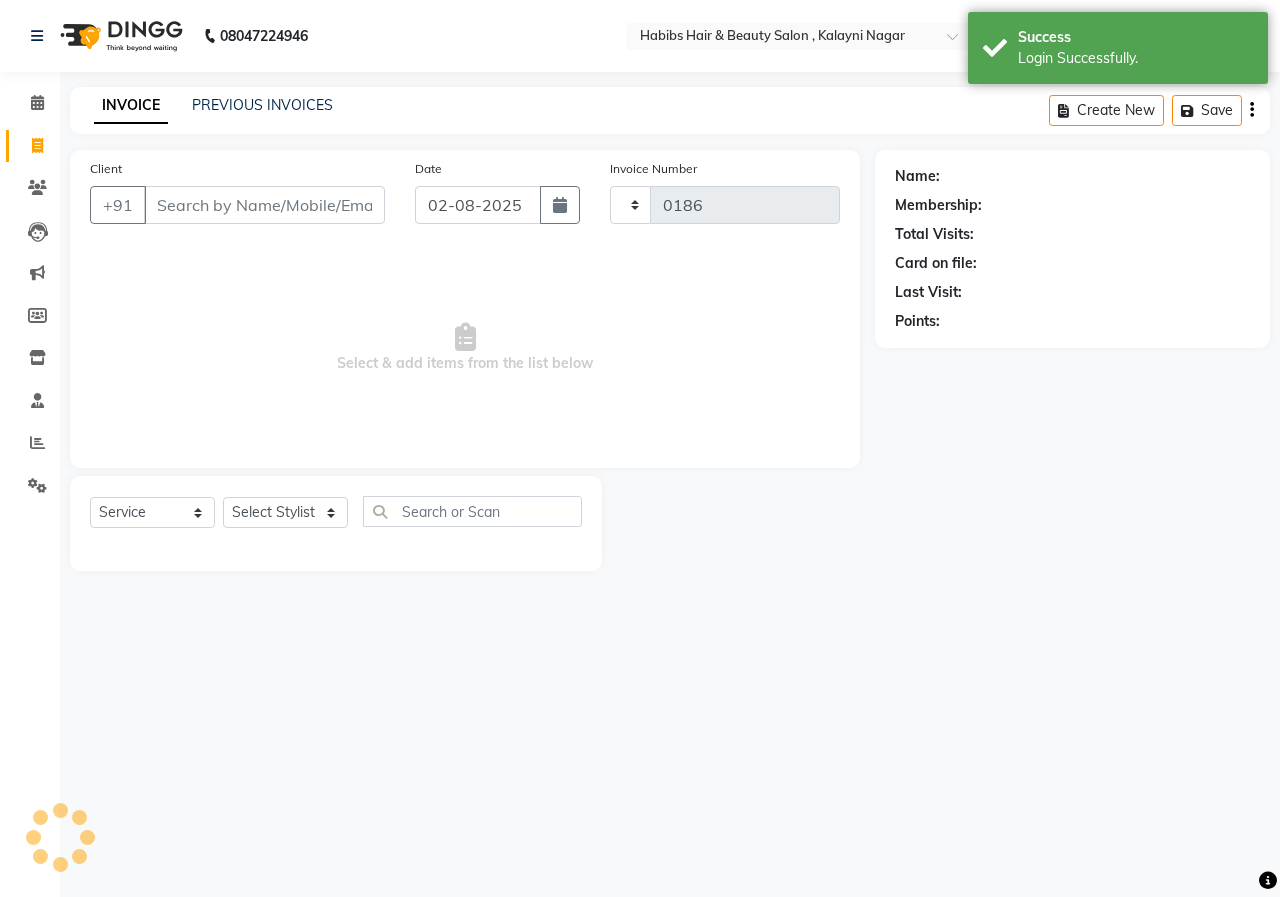 select on "4842" 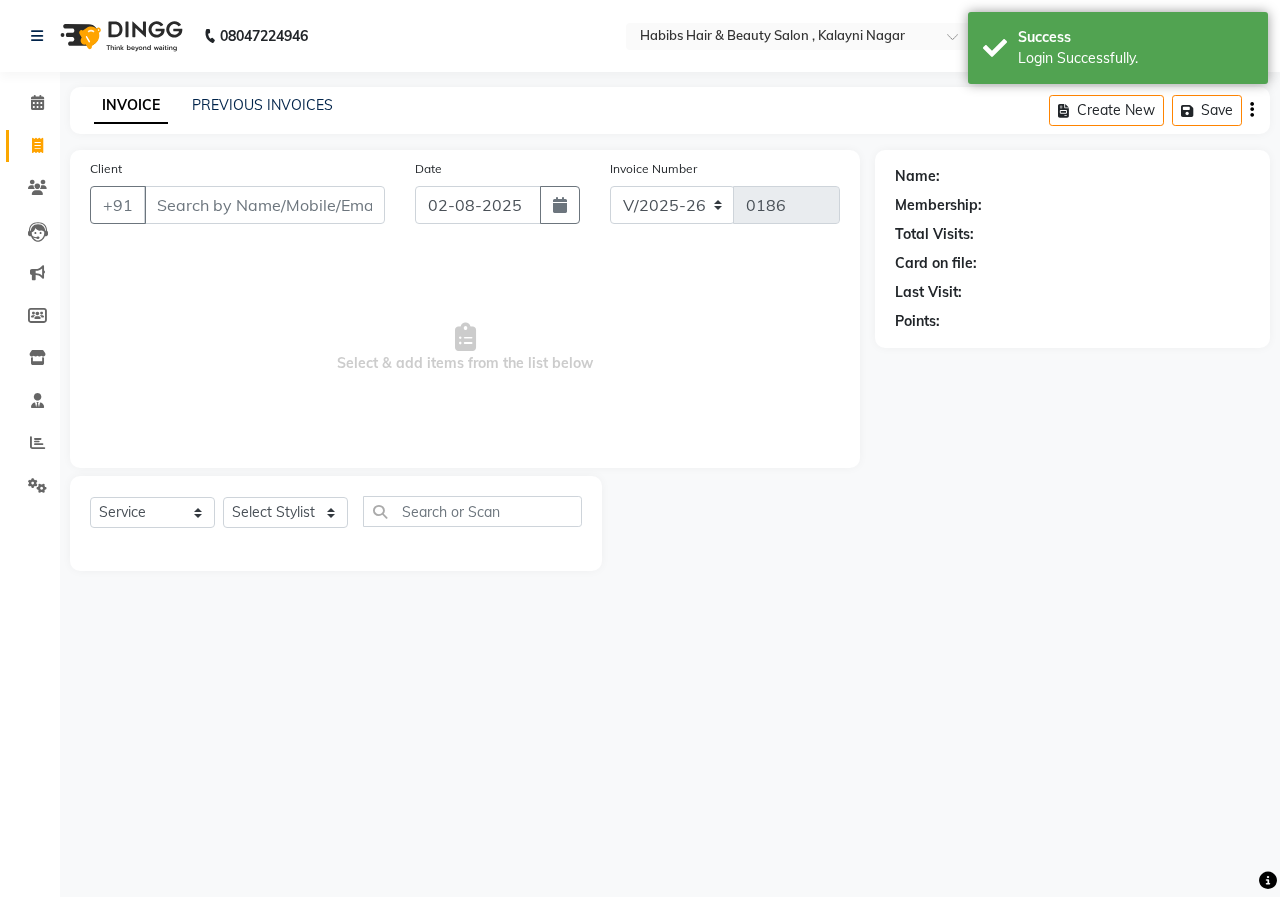 click on "Client" at bounding box center [264, 205] 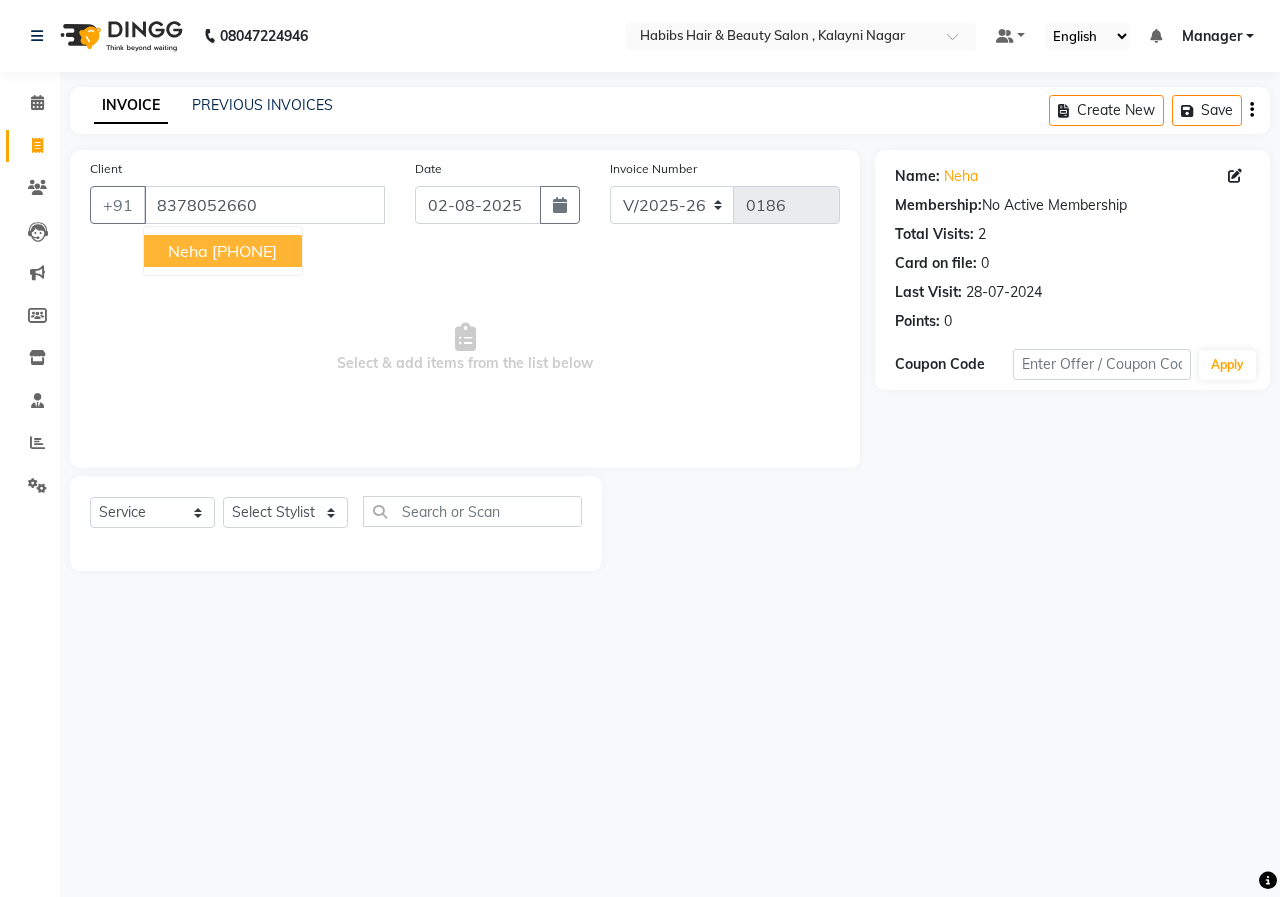 click on "[PHONE]" at bounding box center (244, 251) 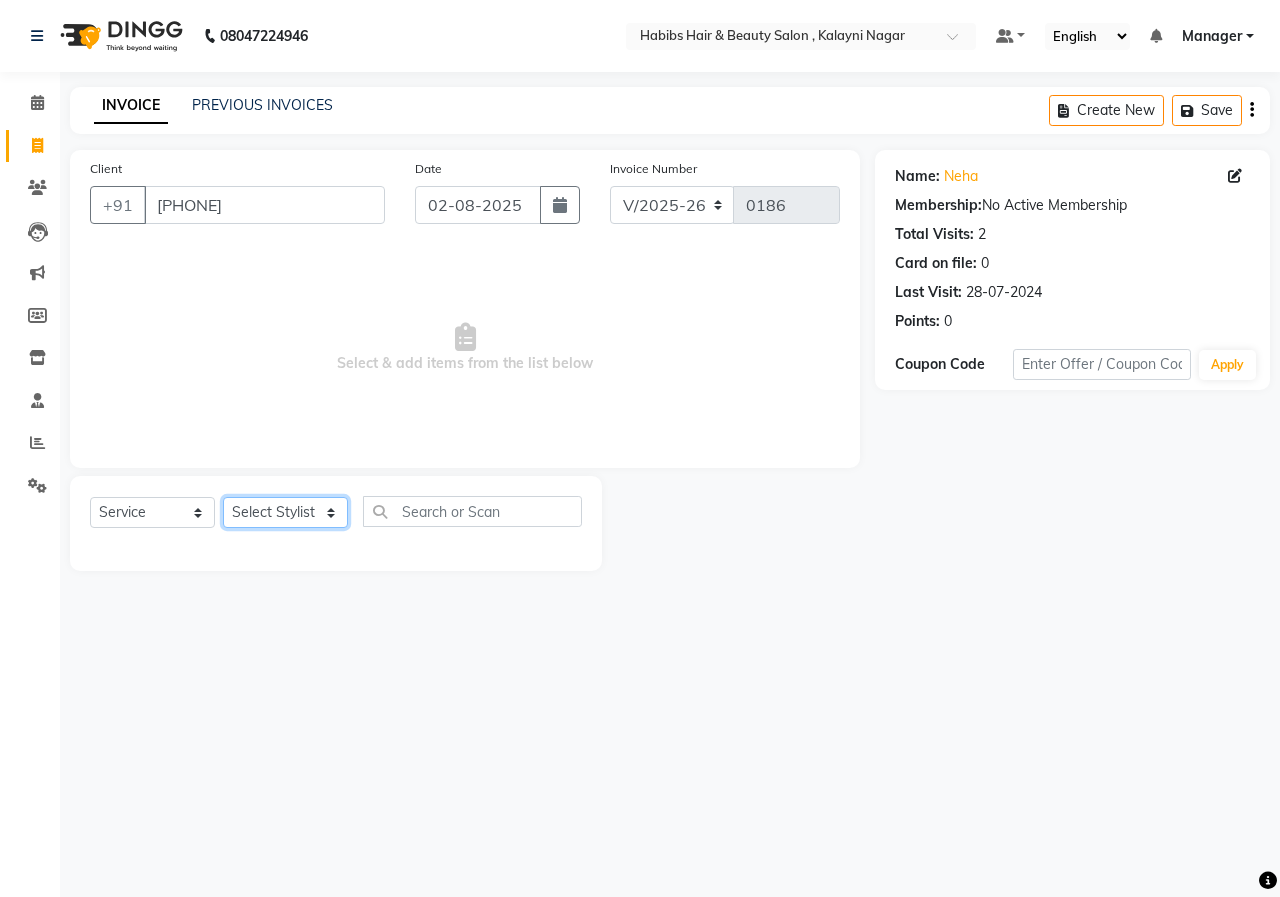 click on "Select Stylist Manager [FIRST] [LAST] [FIRST] [LAST] [FIRST] [LAST] [FIRST] [LAST]" 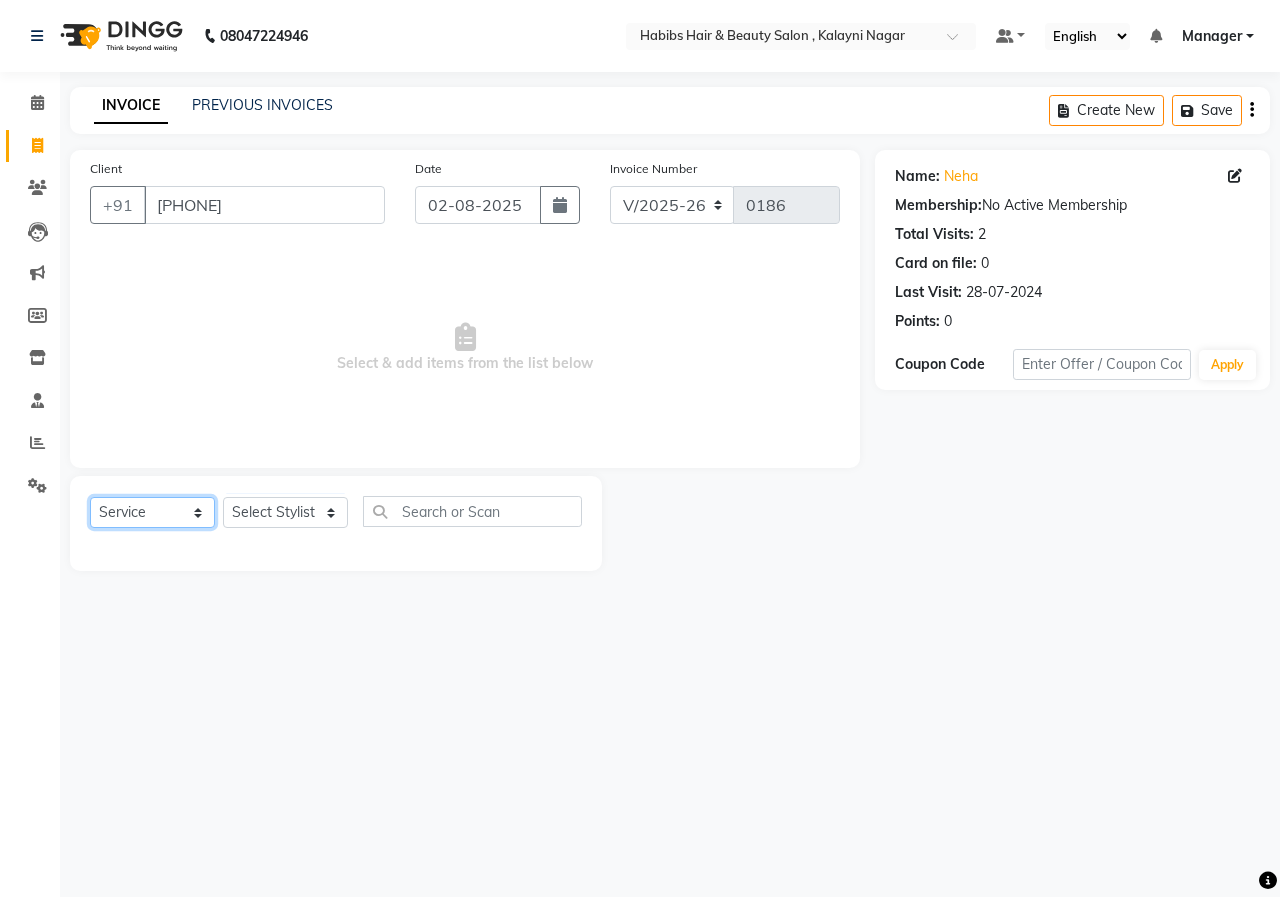 click on "Select  Service  Product  Membership  Package Voucher Prepaid Gift Card" 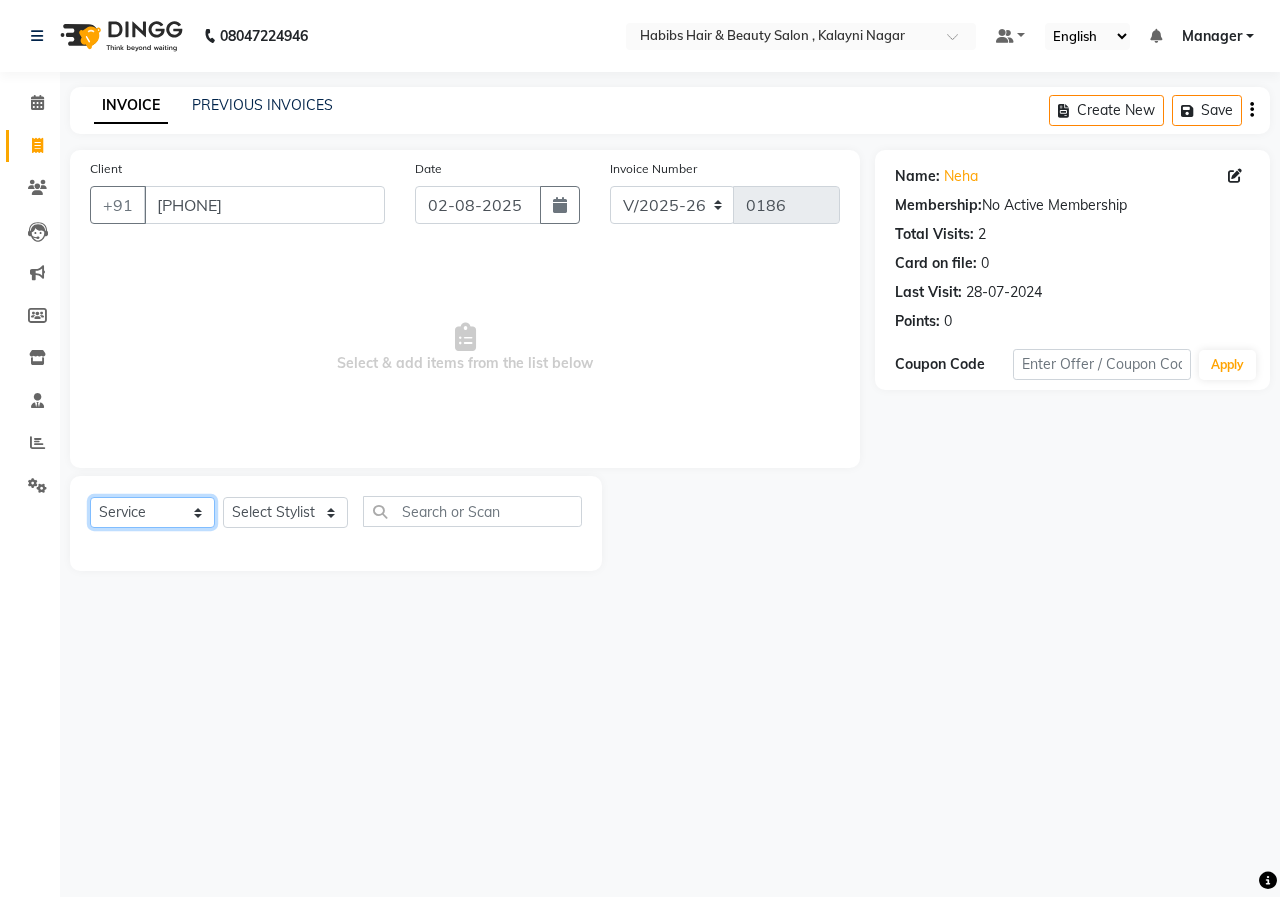 select on "V" 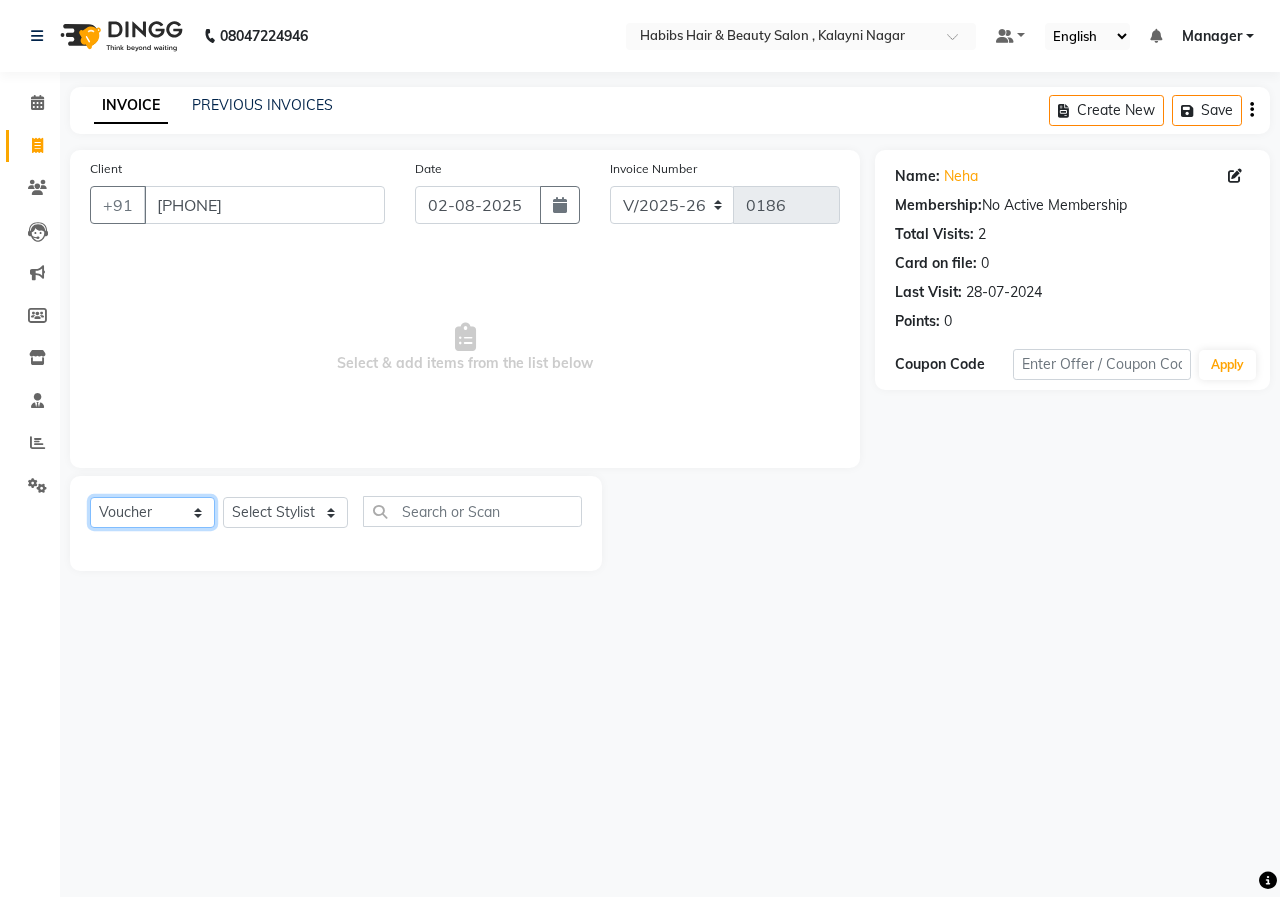 click on "Select  Service  Product  Membership  Package Voucher Prepaid Gift Card" 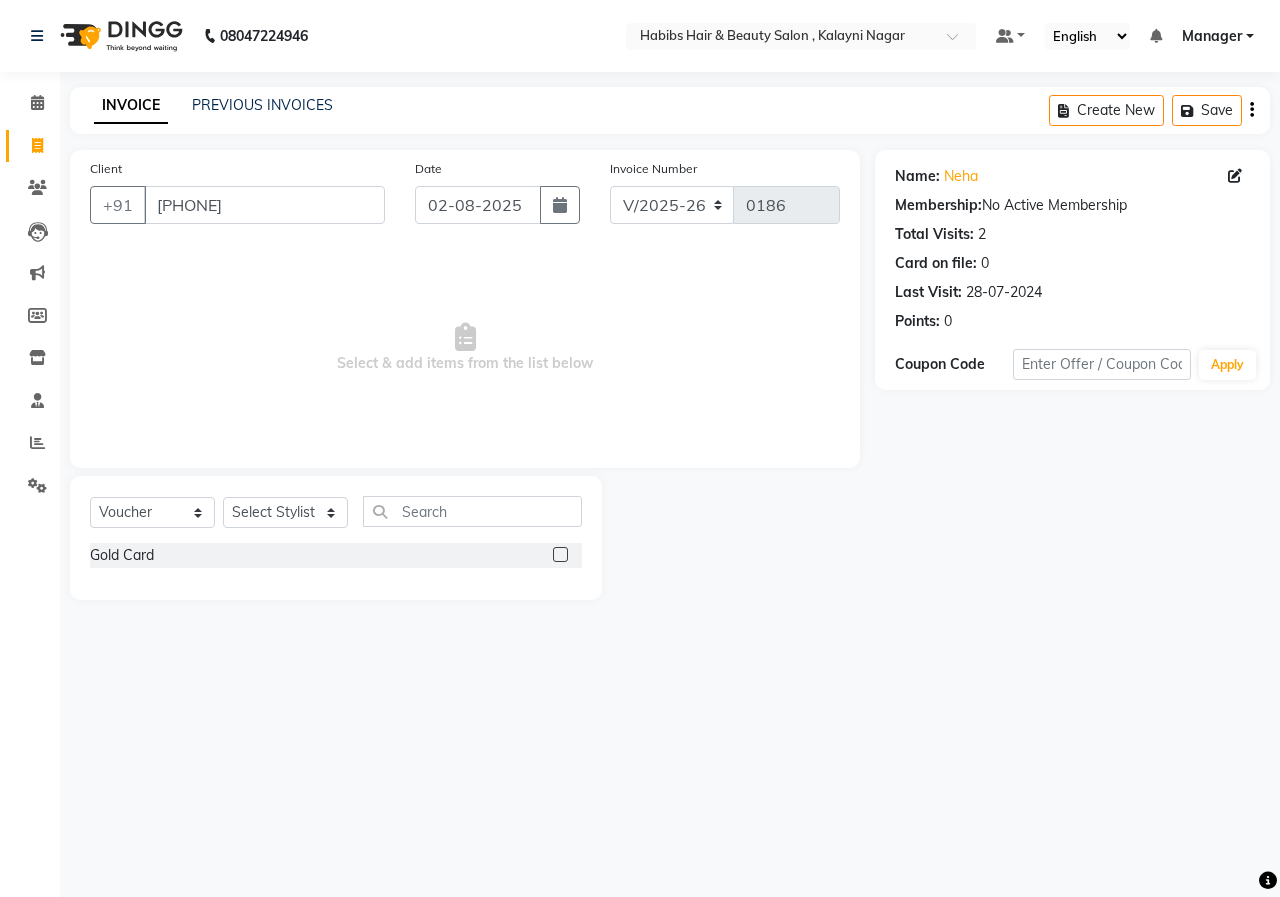 click 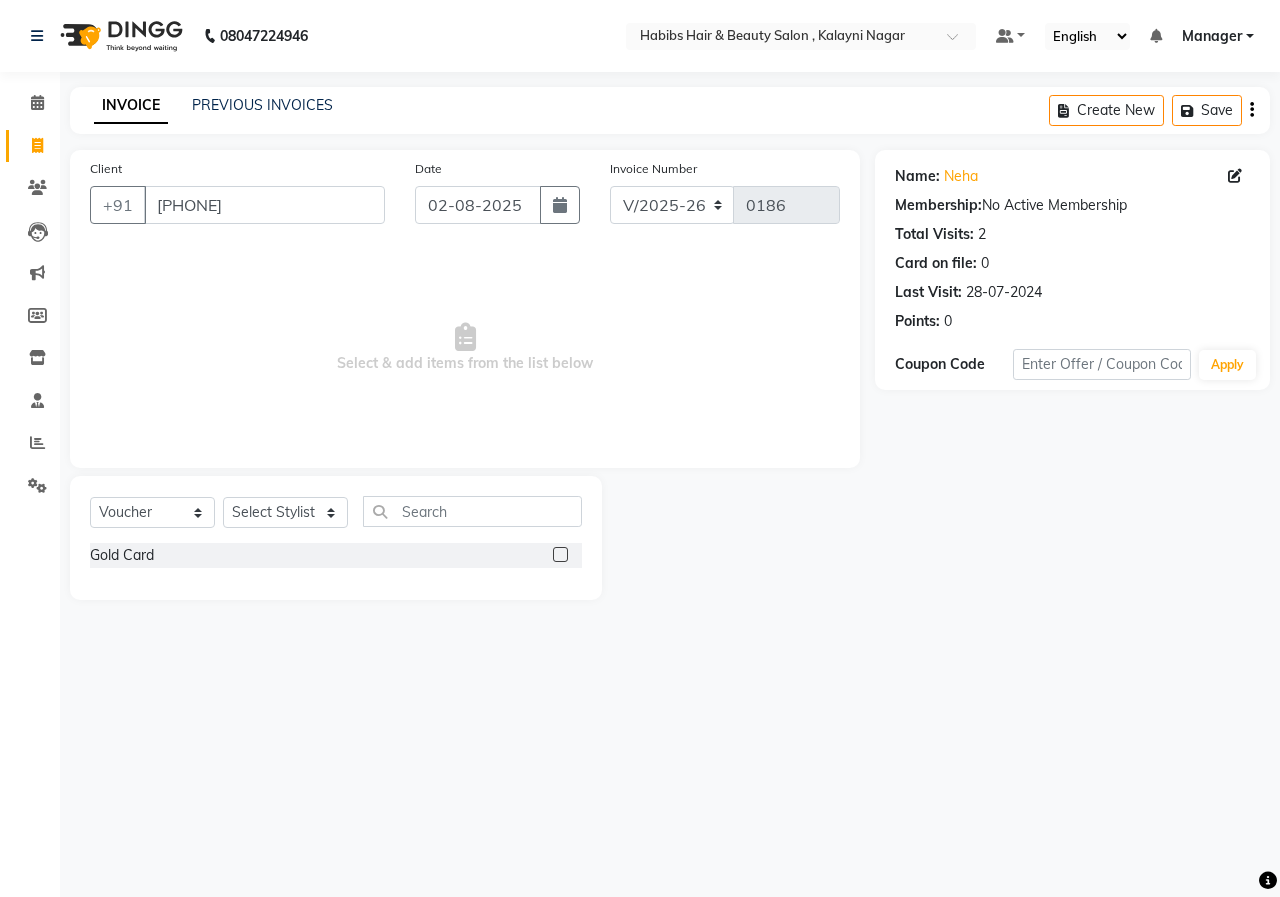 click 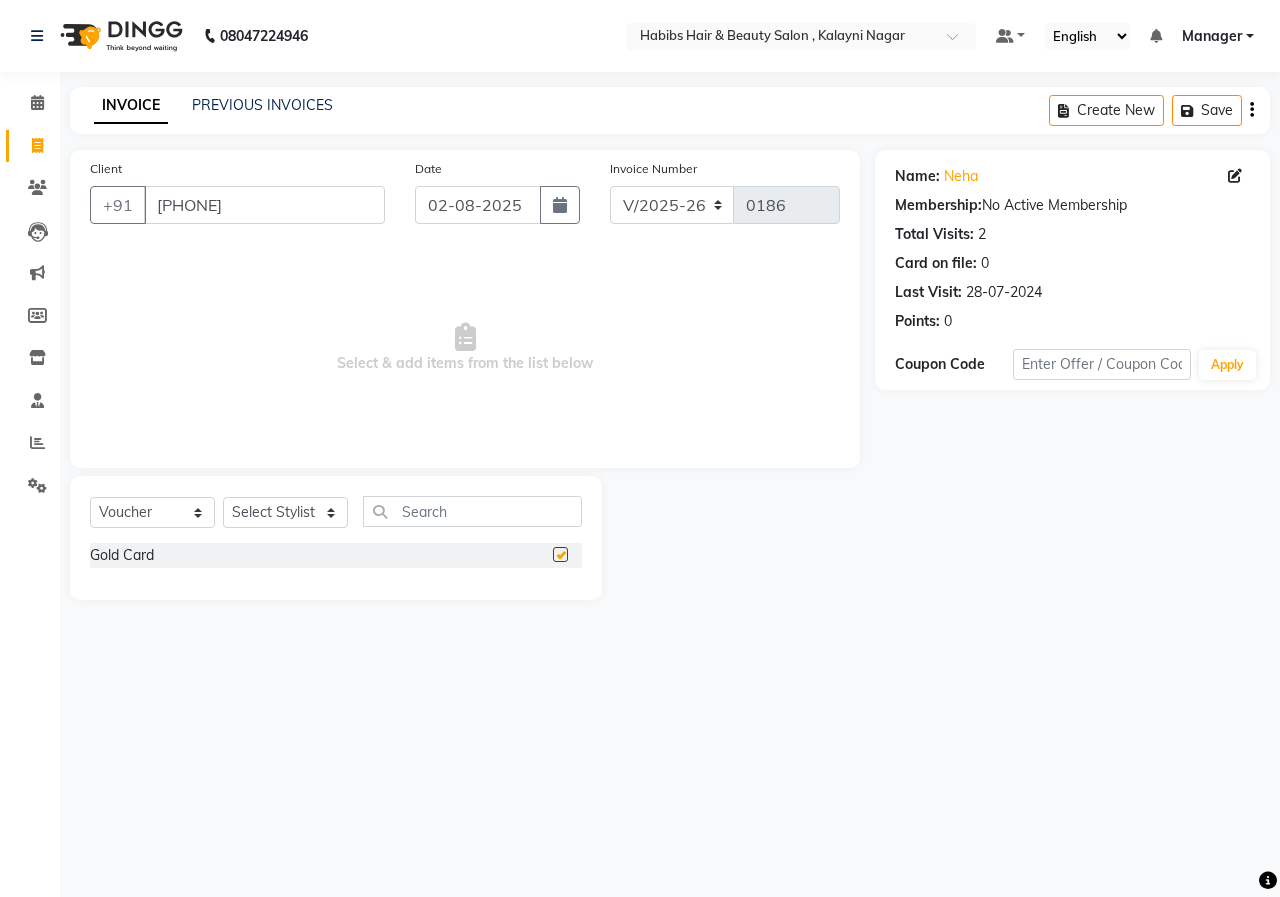 checkbox on "false" 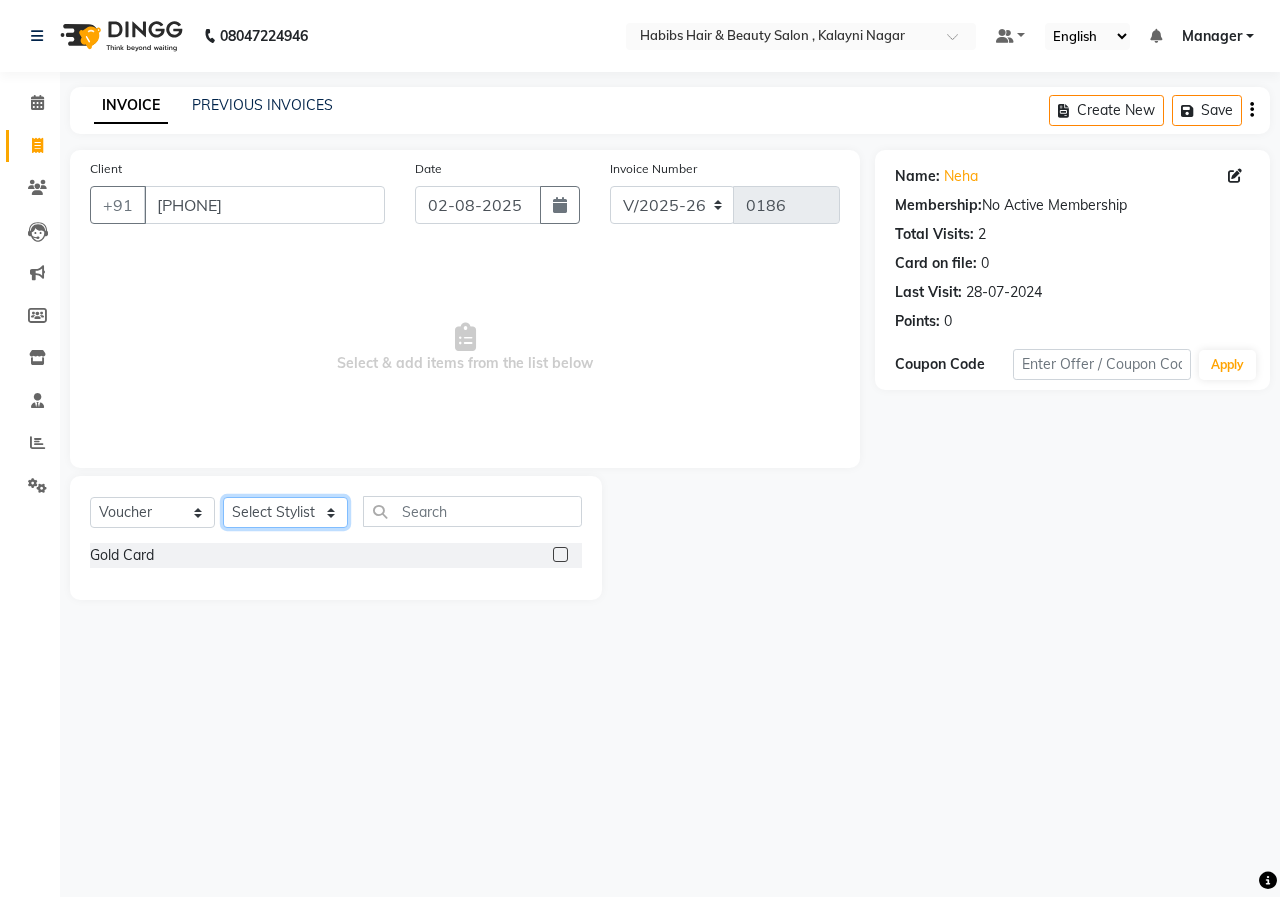 click on "Select Stylist Manager [FIRST] [LAST] [FIRST] [LAST] [FIRST] [LAST] [FIRST] [LAST]" 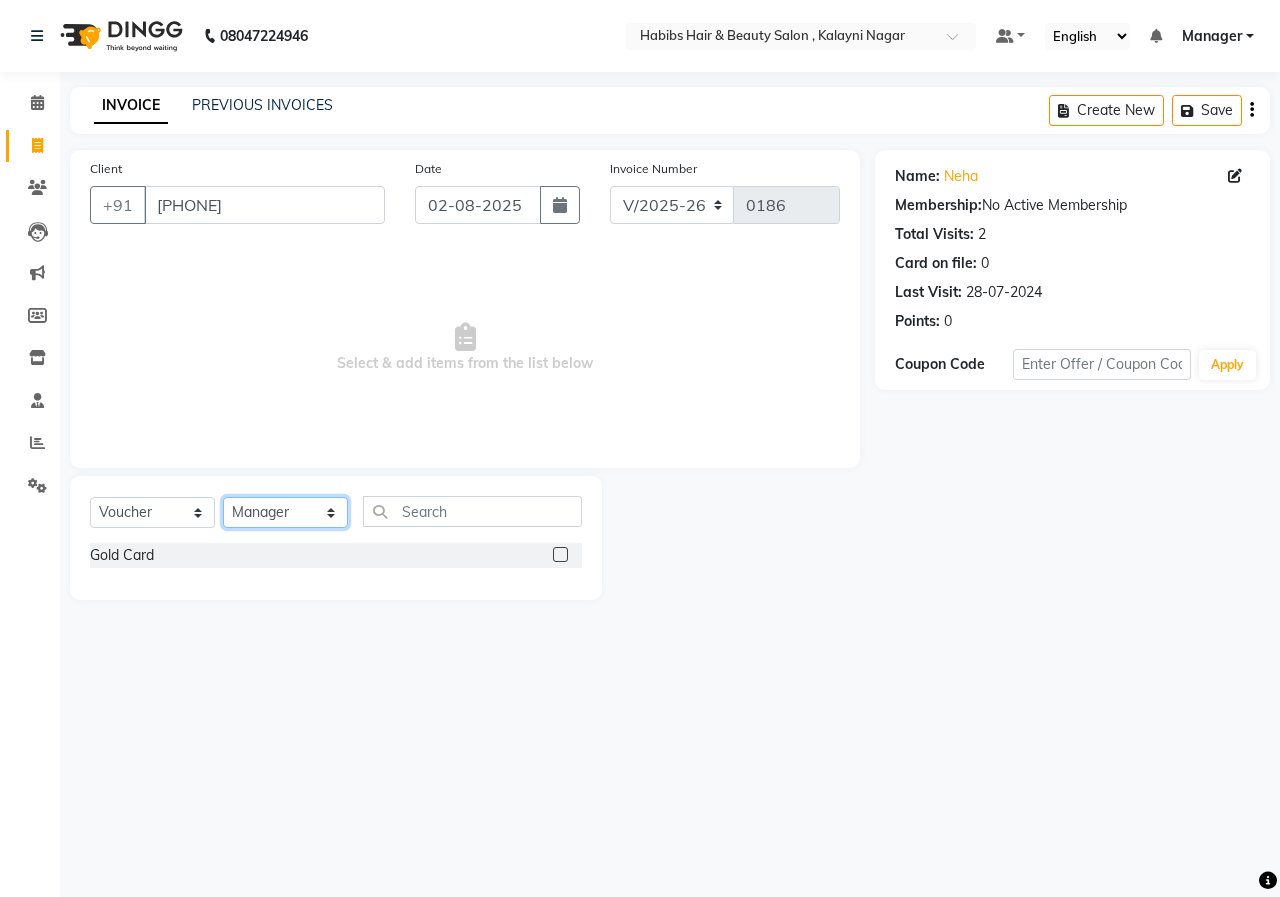 click on "Select Stylist Manager [FIRST] [LAST] [FIRST] [LAST] [FIRST] [LAST] [FIRST] [LAST]" 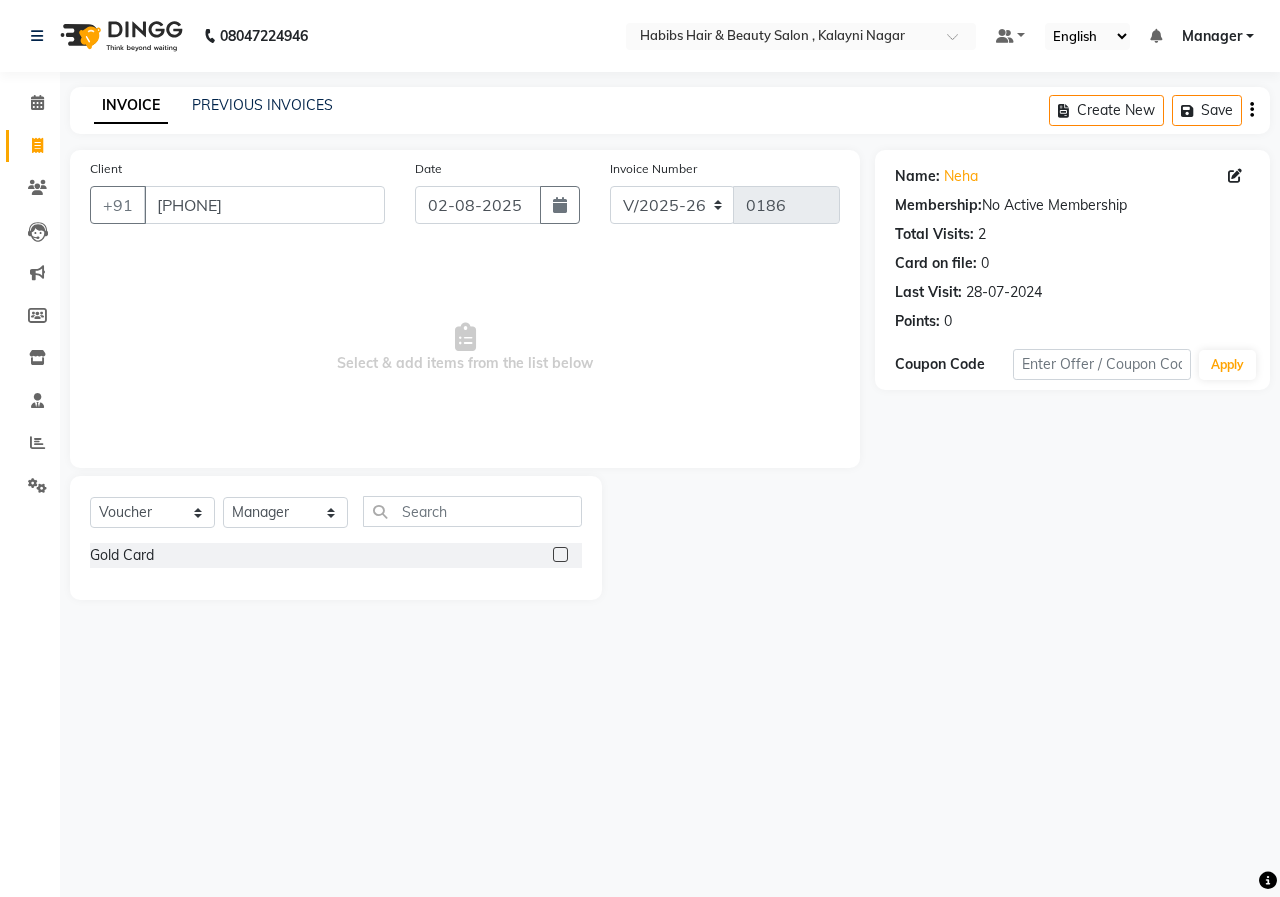 click 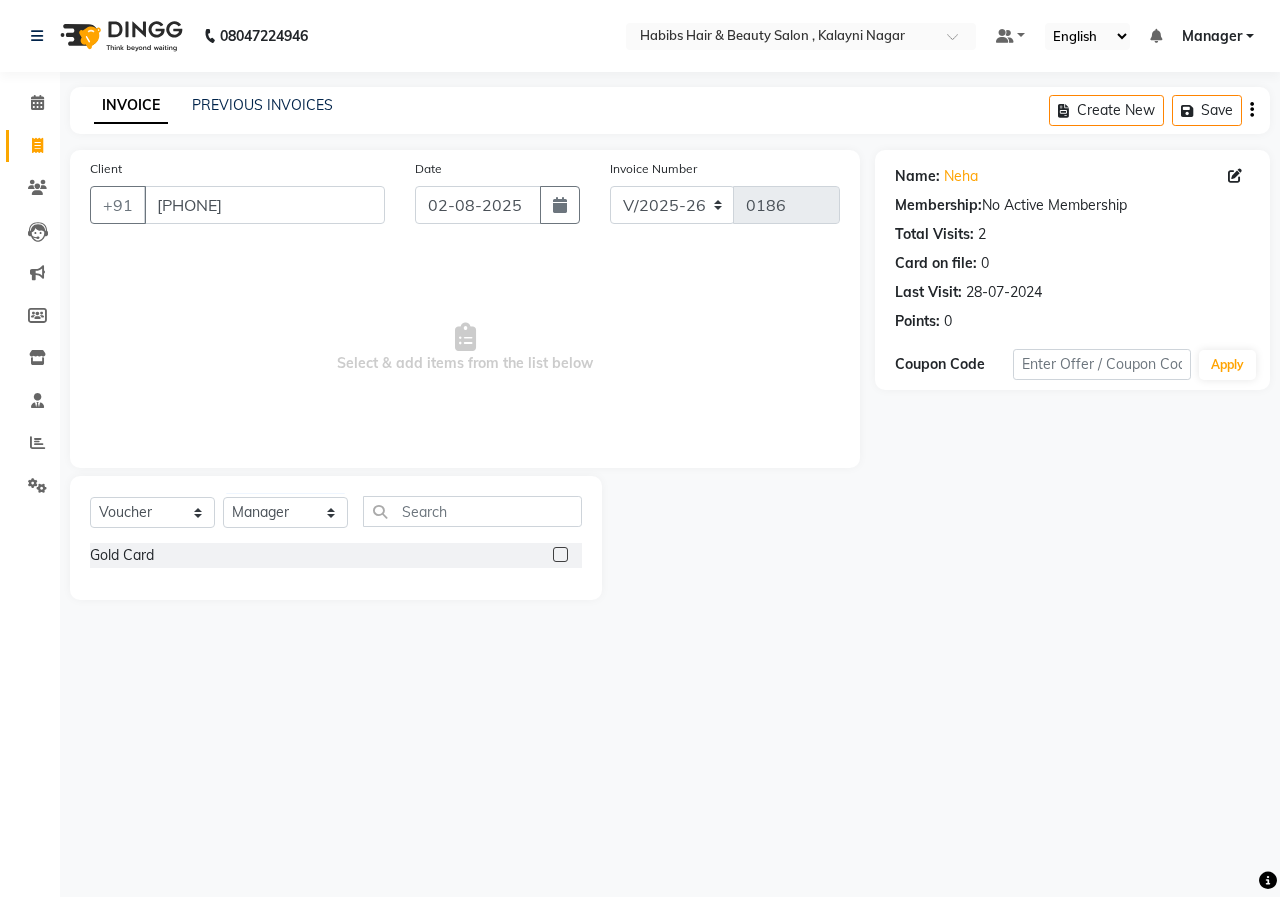 click at bounding box center (559, 555) 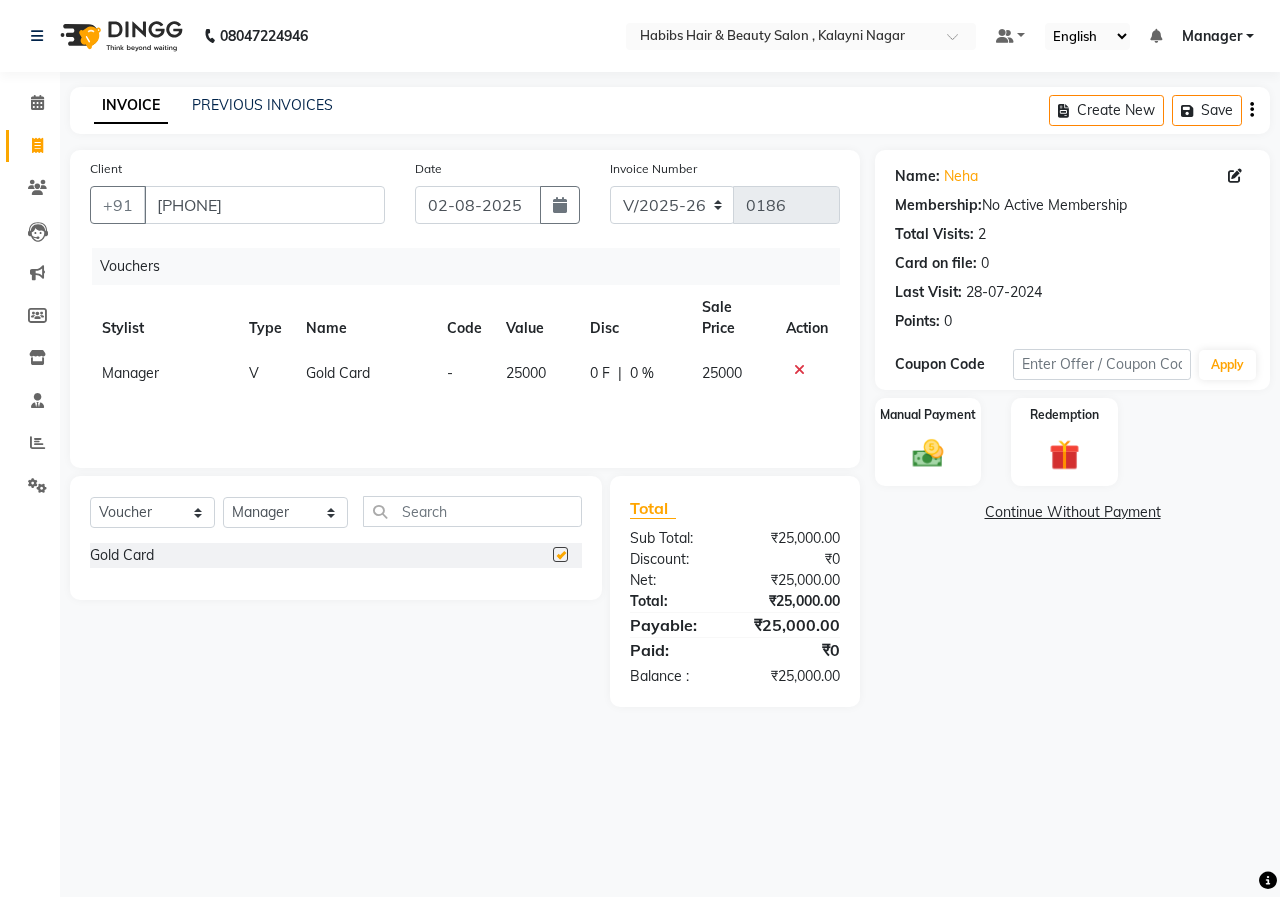 checkbox on "false" 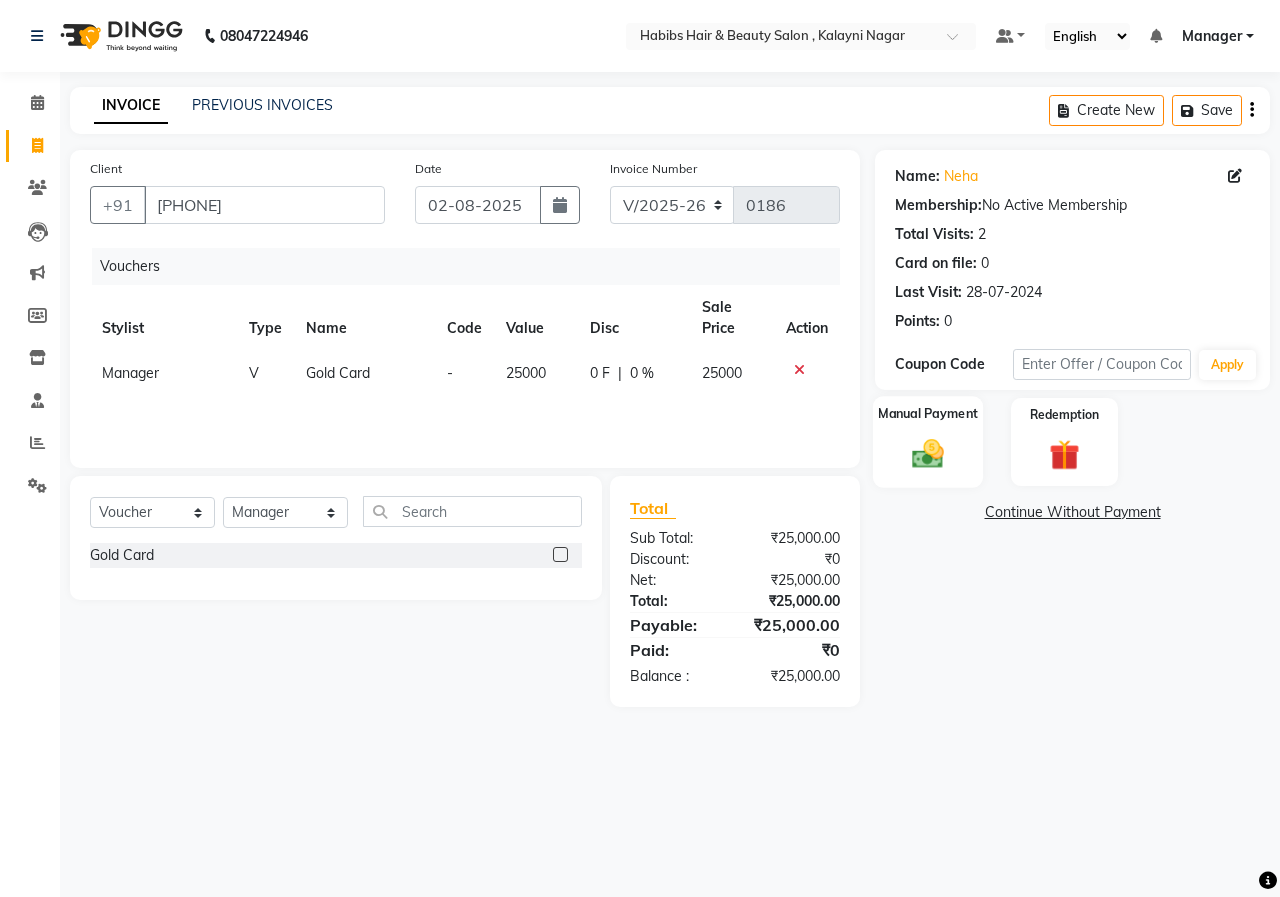 click 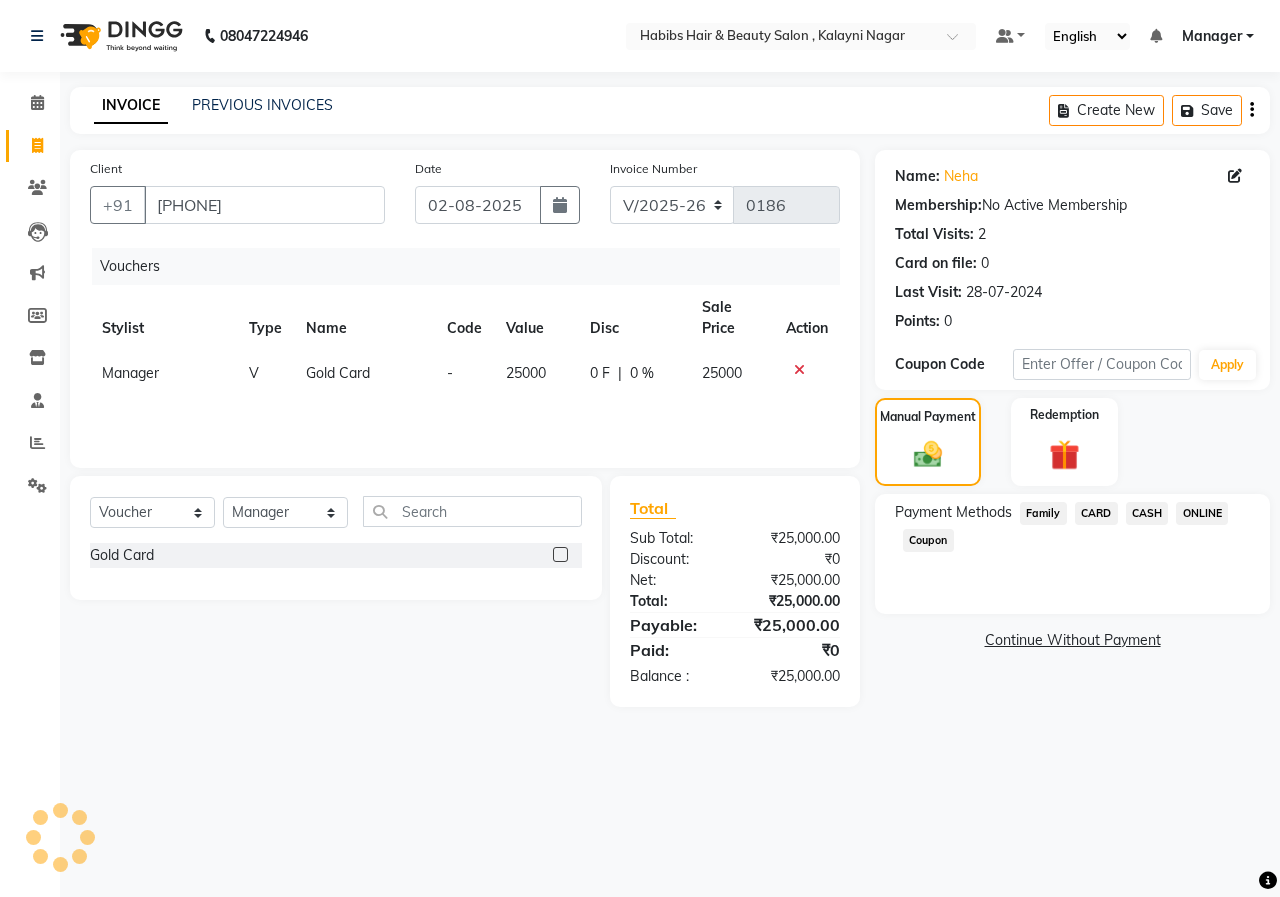 click on "ONLINE" 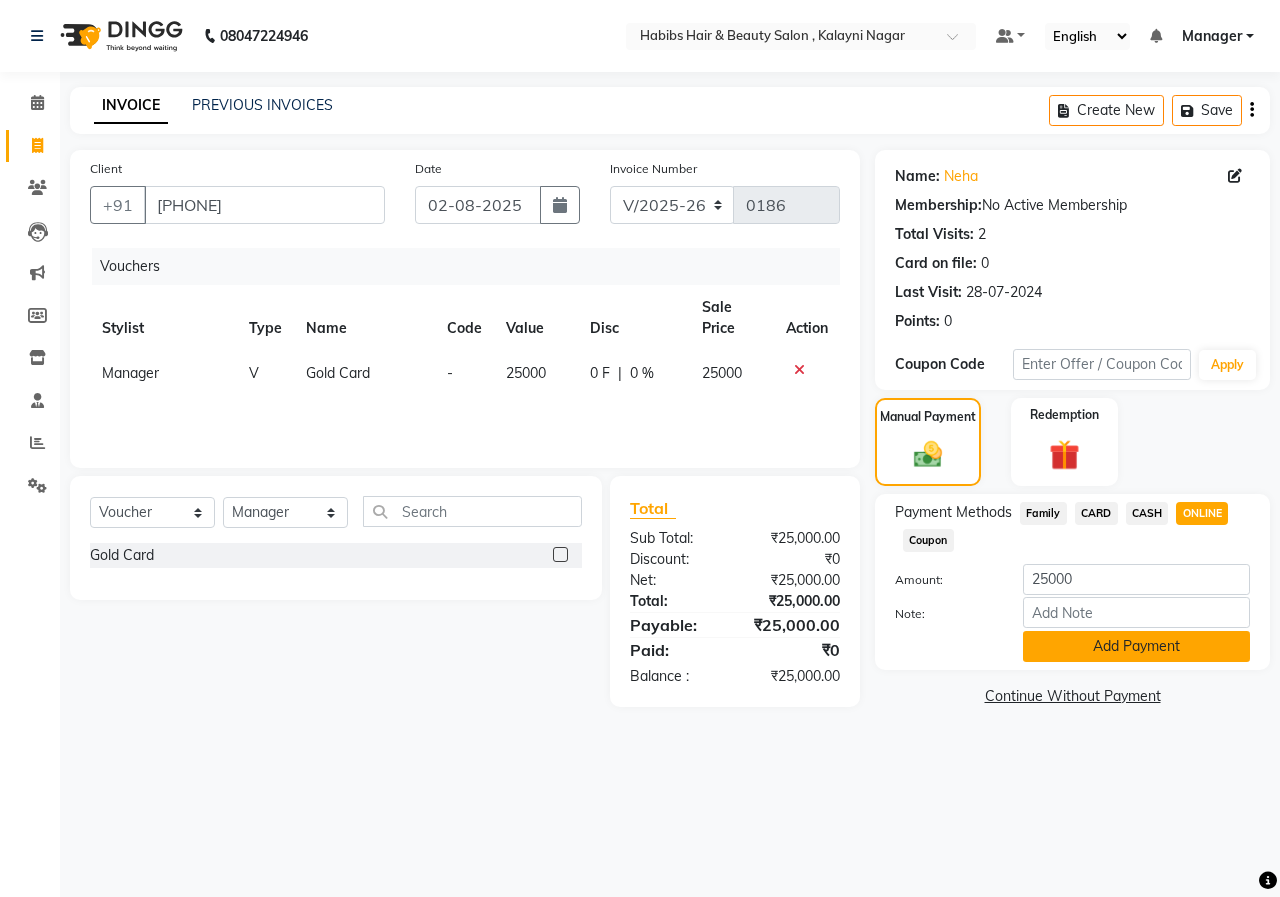 click on "Add Payment" 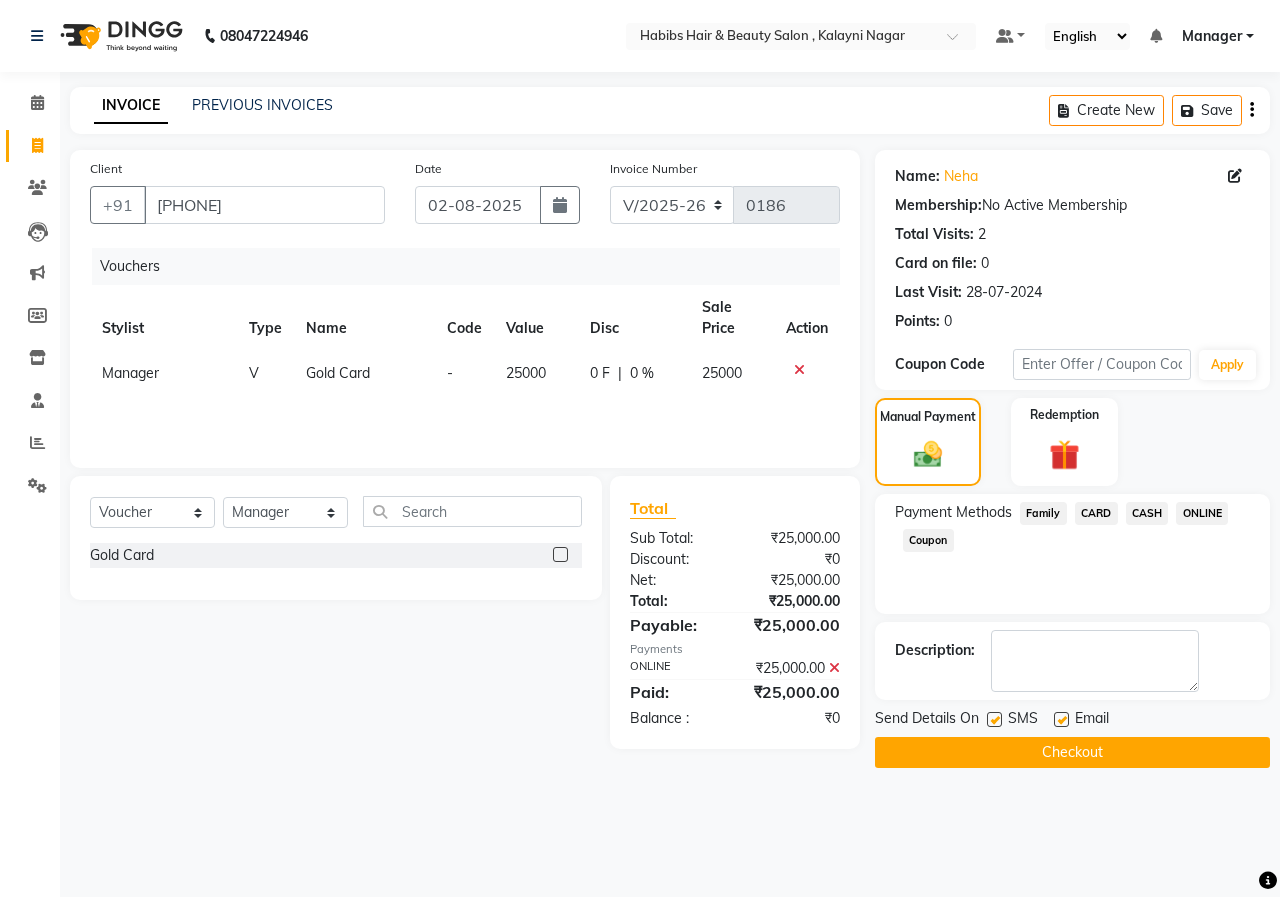 click on "Checkout" 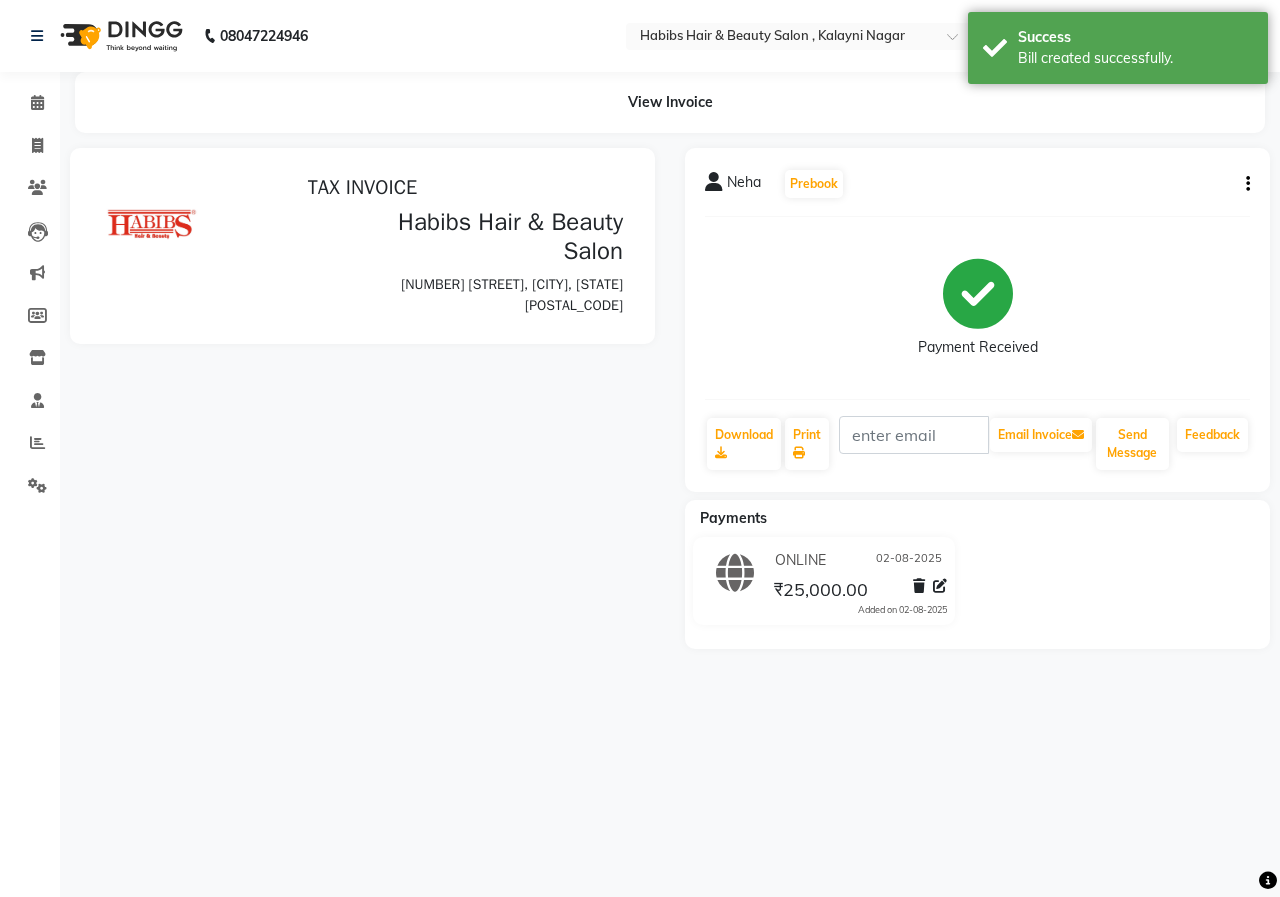 scroll, scrollTop: 0, scrollLeft: 0, axis: both 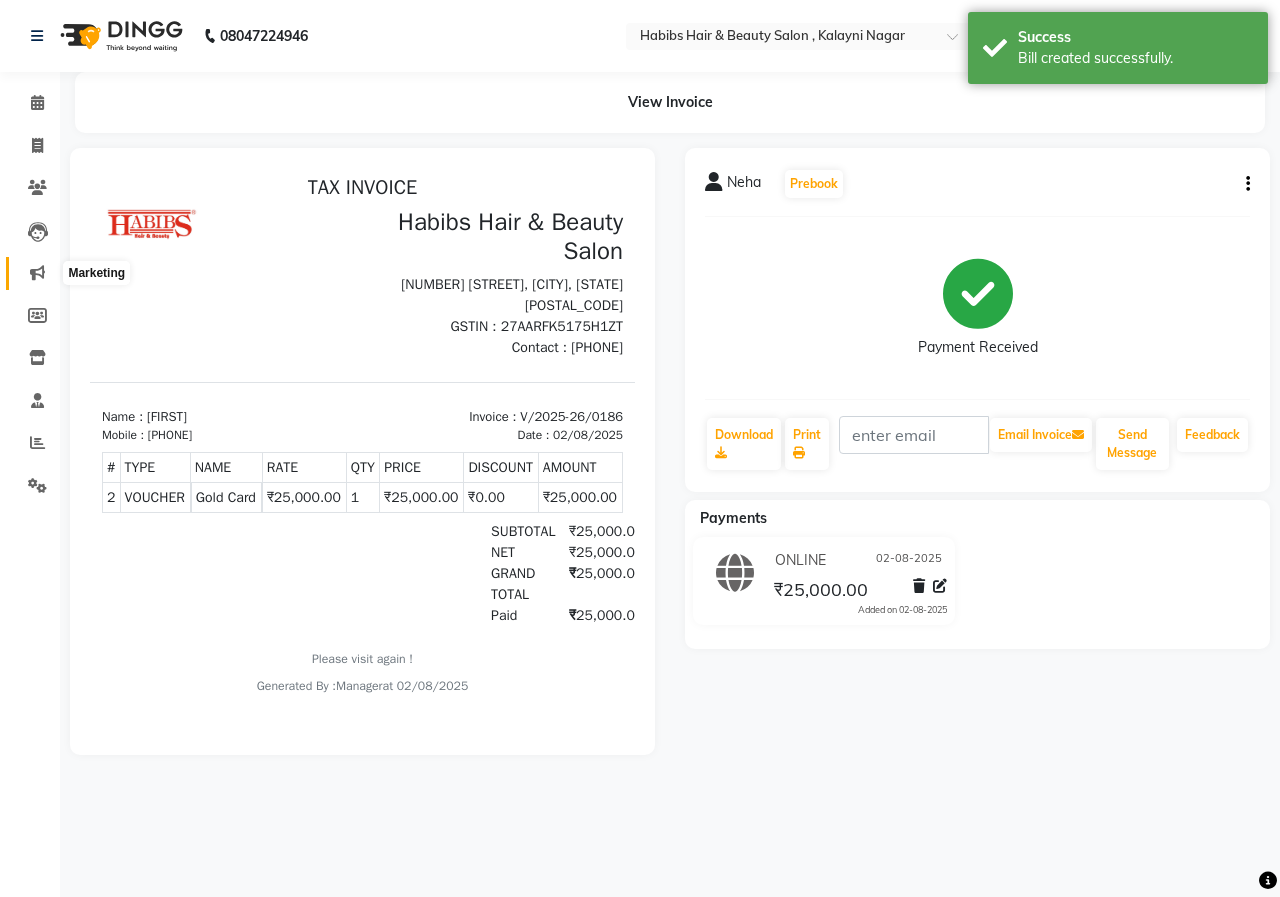 click 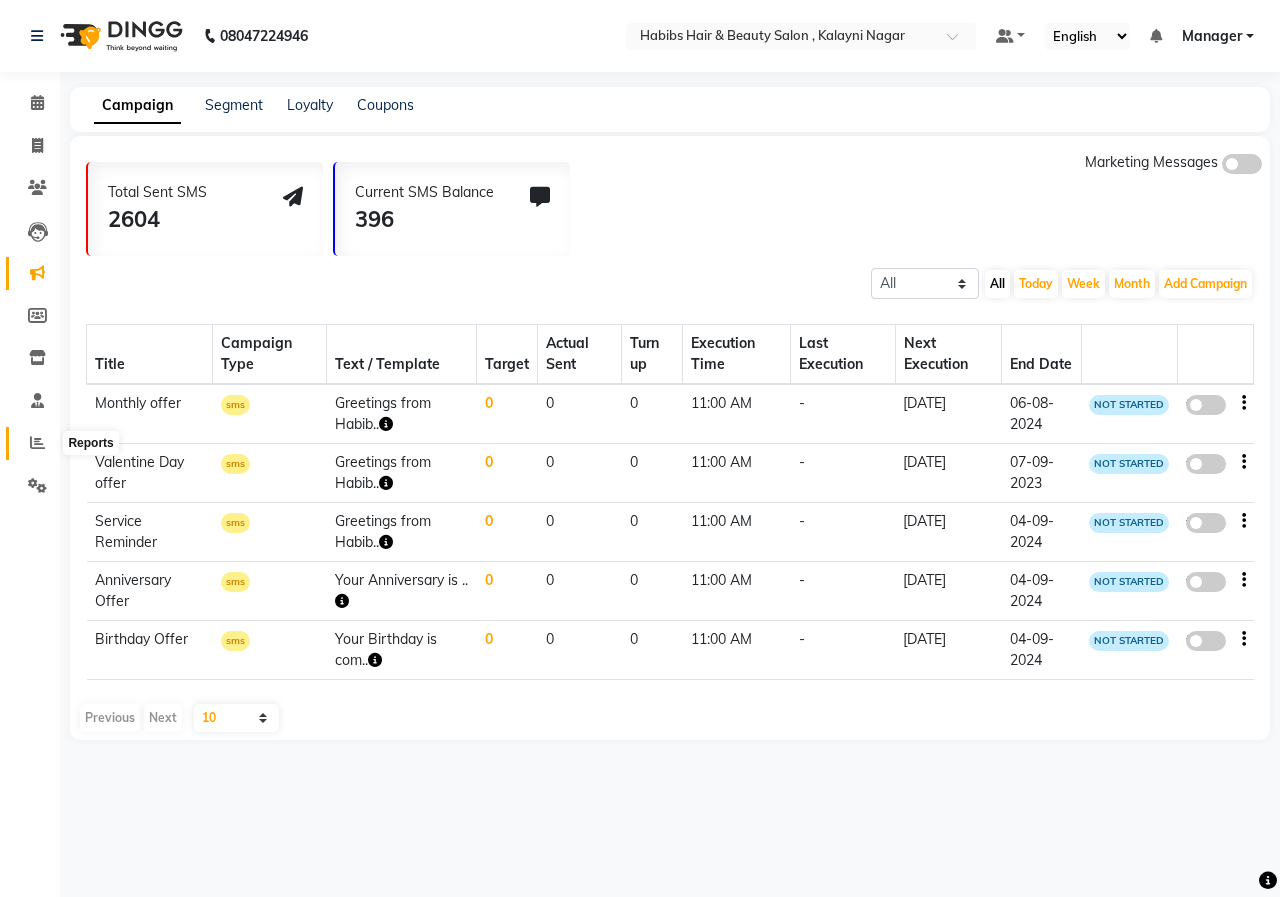click 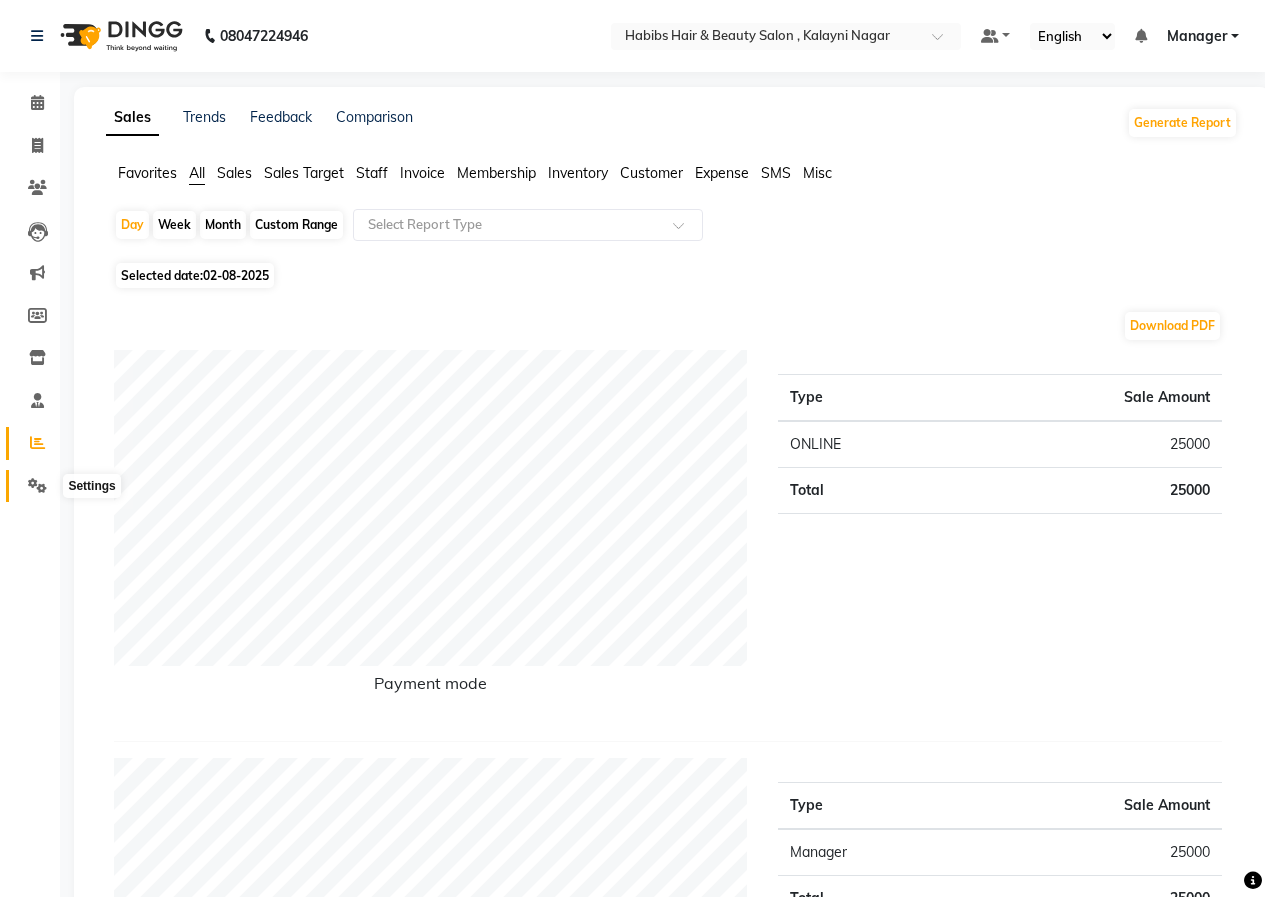 click 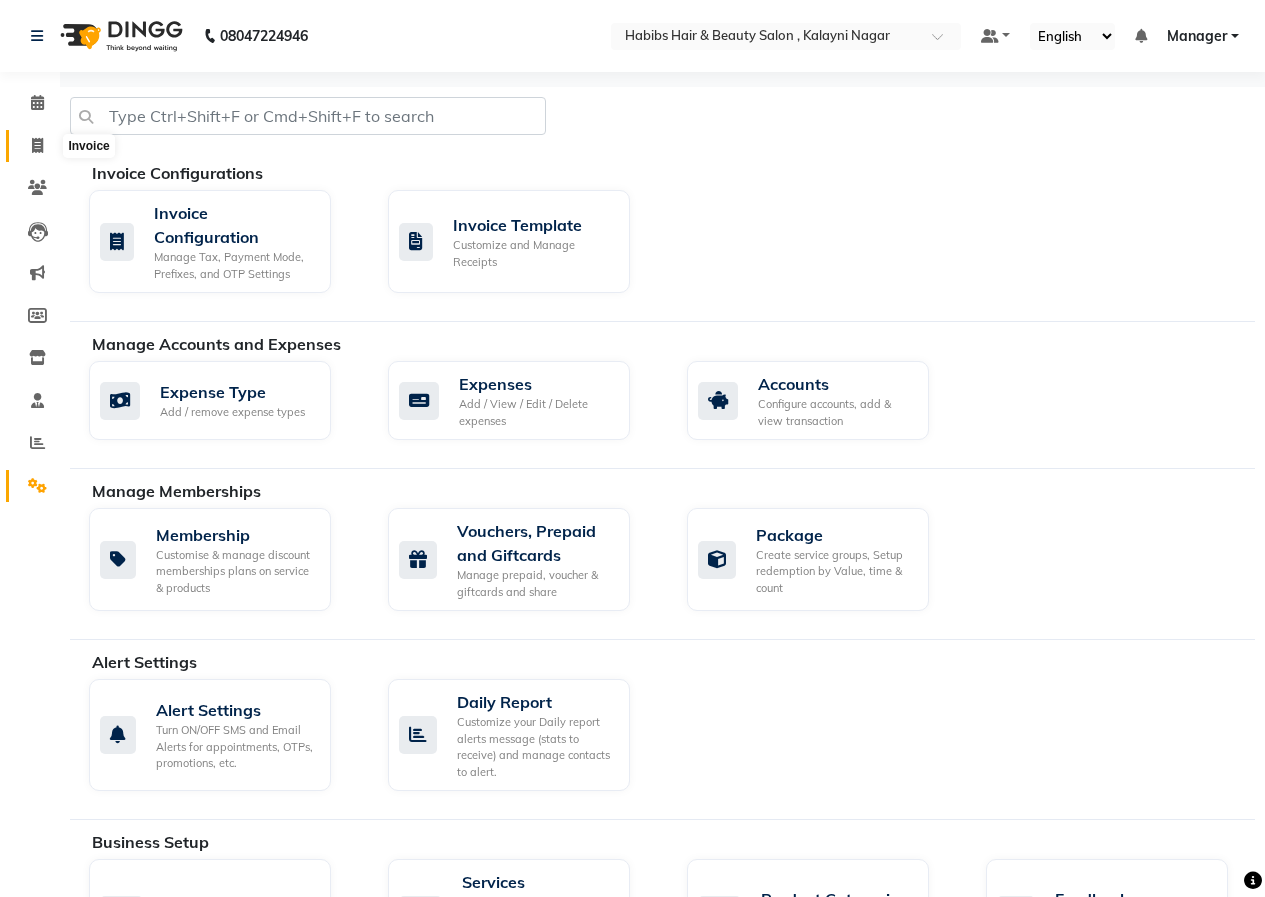 click 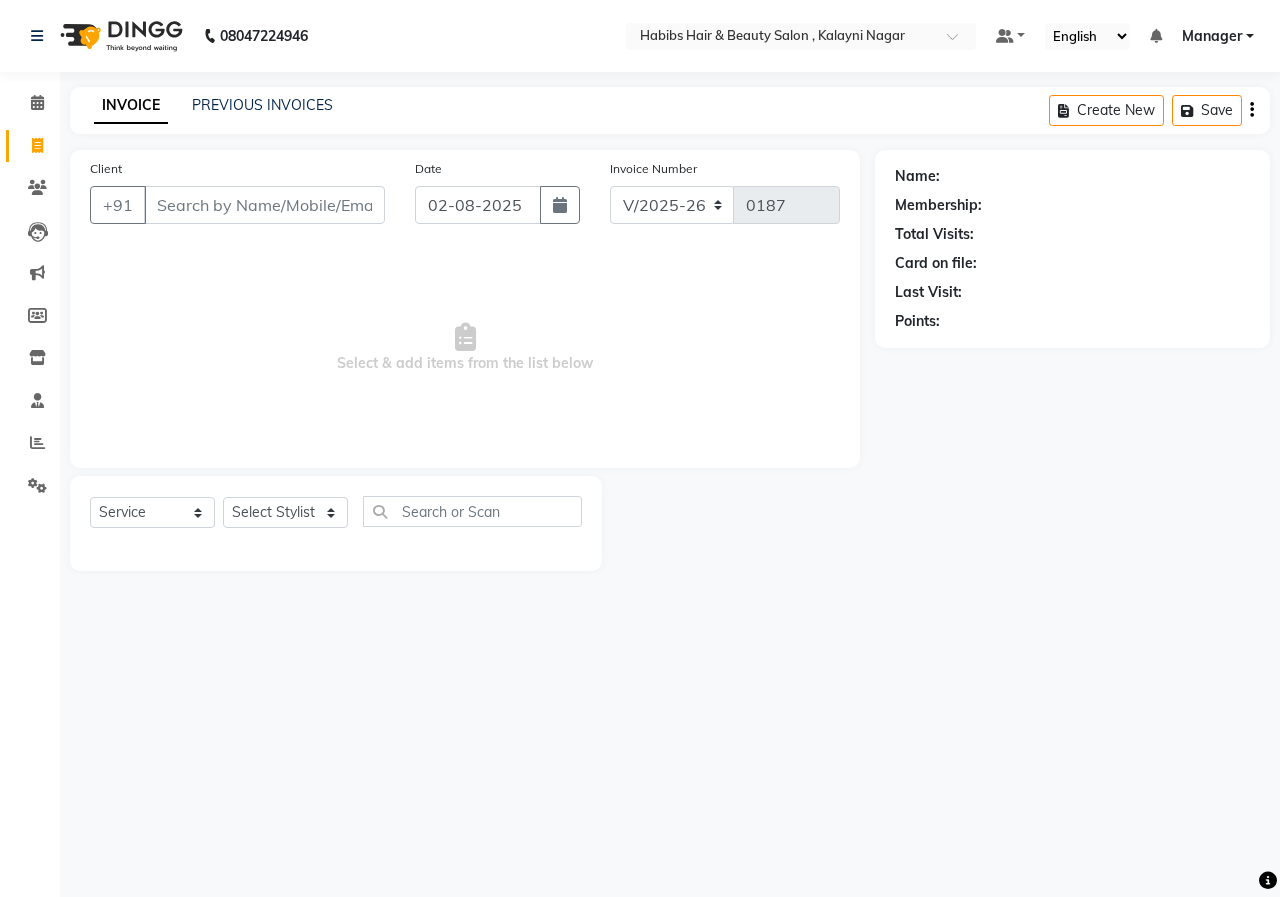 click on "Client" at bounding box center (264, 205) 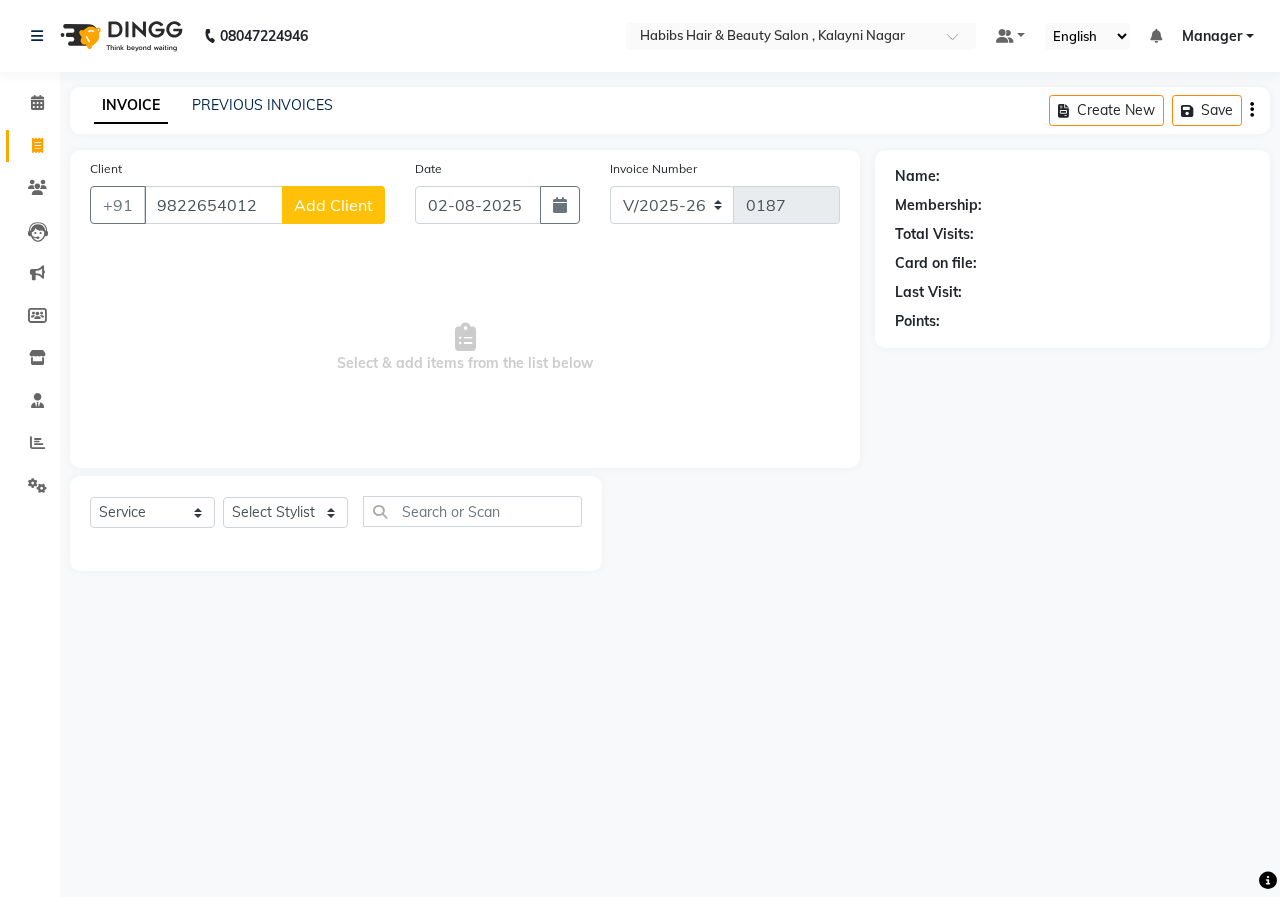 type on "9822654012" 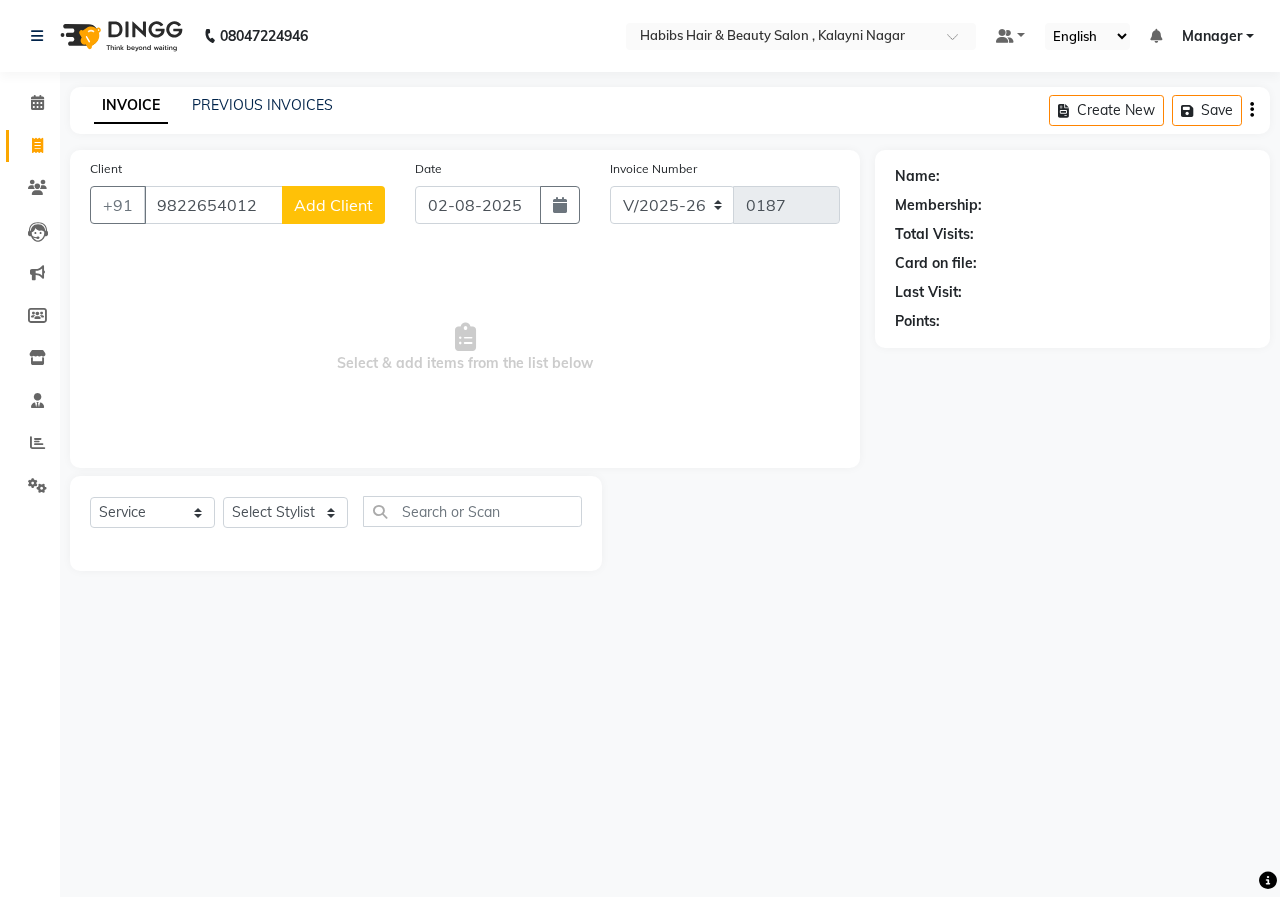 select on "22" 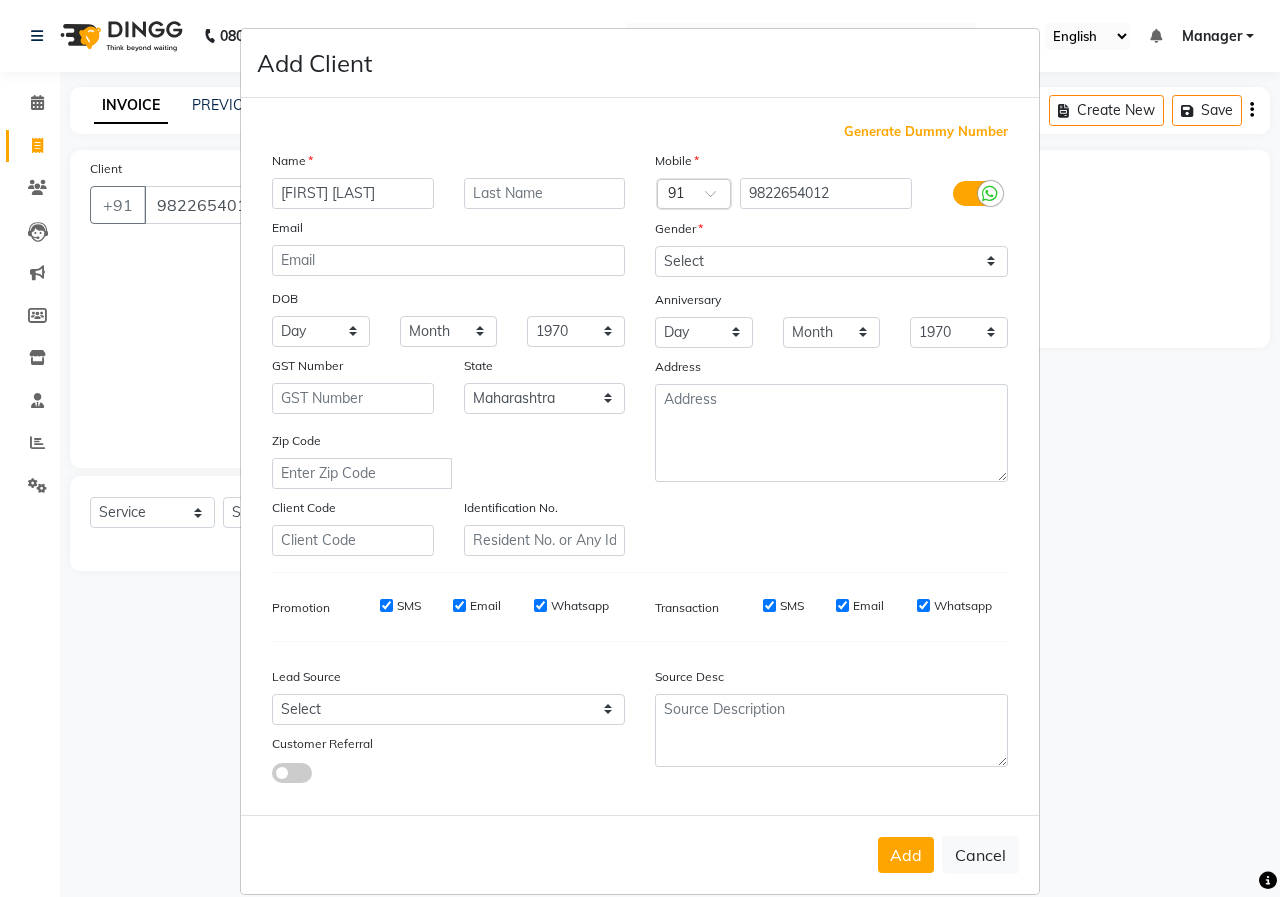type on "[FIRST] [LAST]" 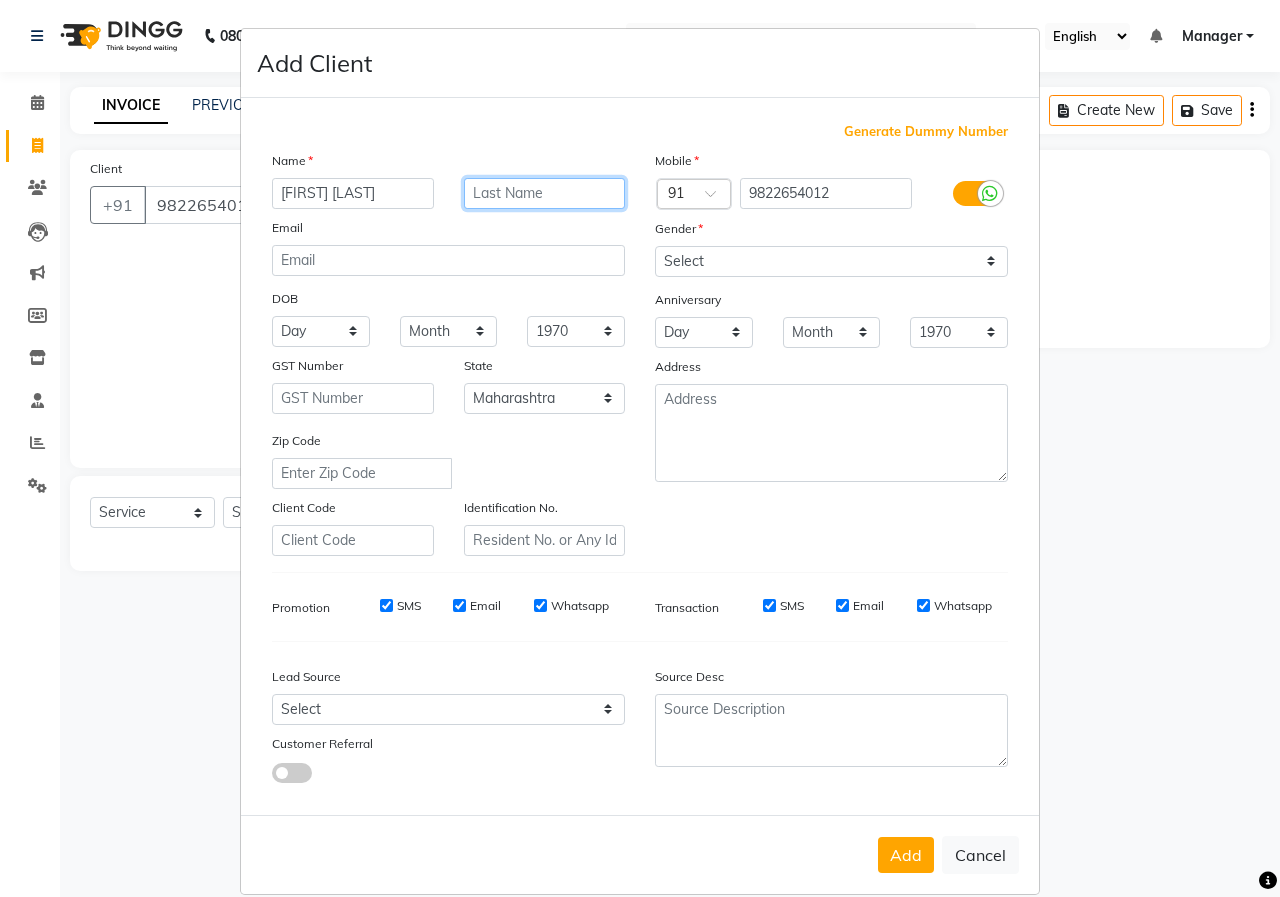 click at bounding box center [545, 193] 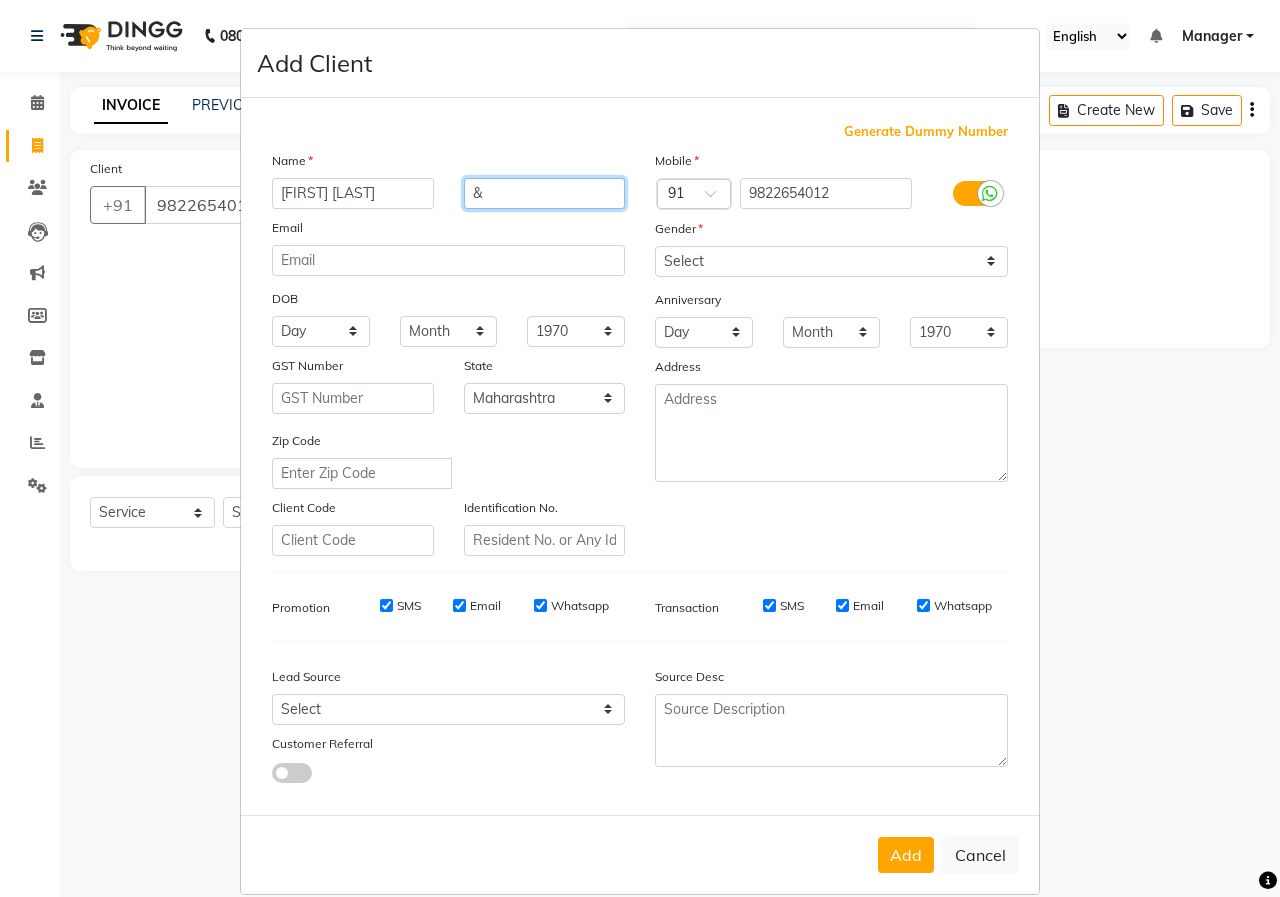 type on "&" 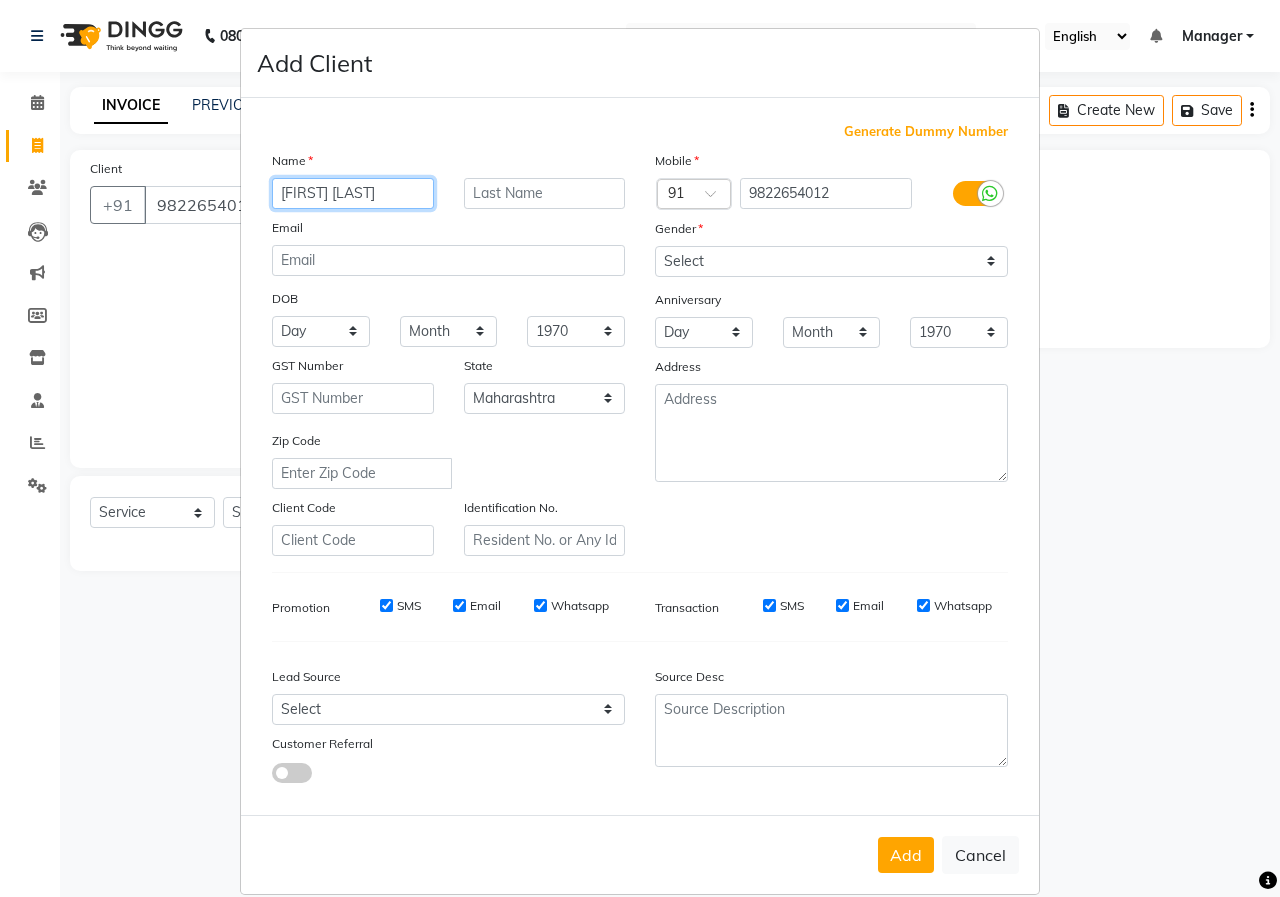 click on "[FIRST] [LAST]" at bounding box center [353, 193] 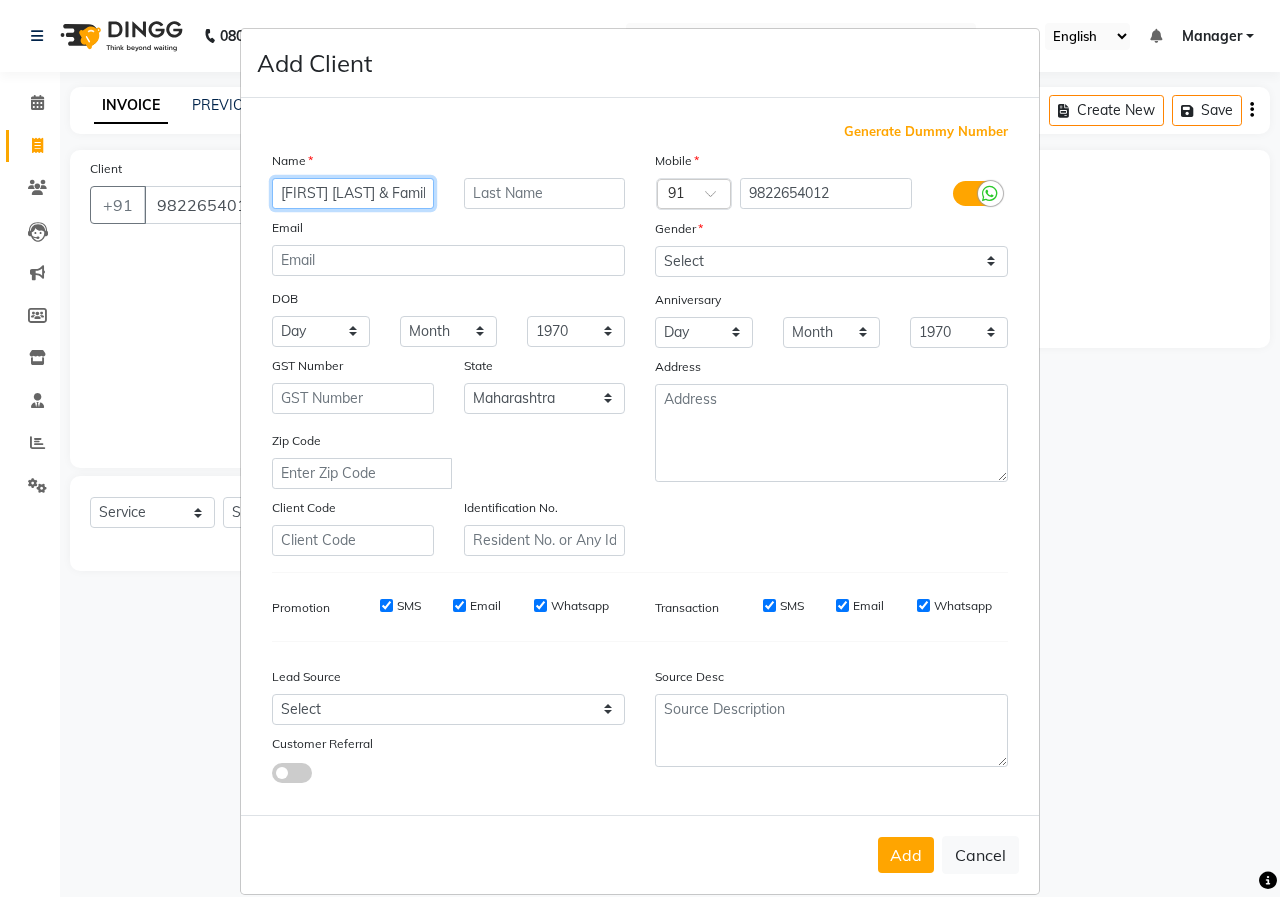 scroll, scrollTop: 0, scrollLeft: 18, axis: horizontal 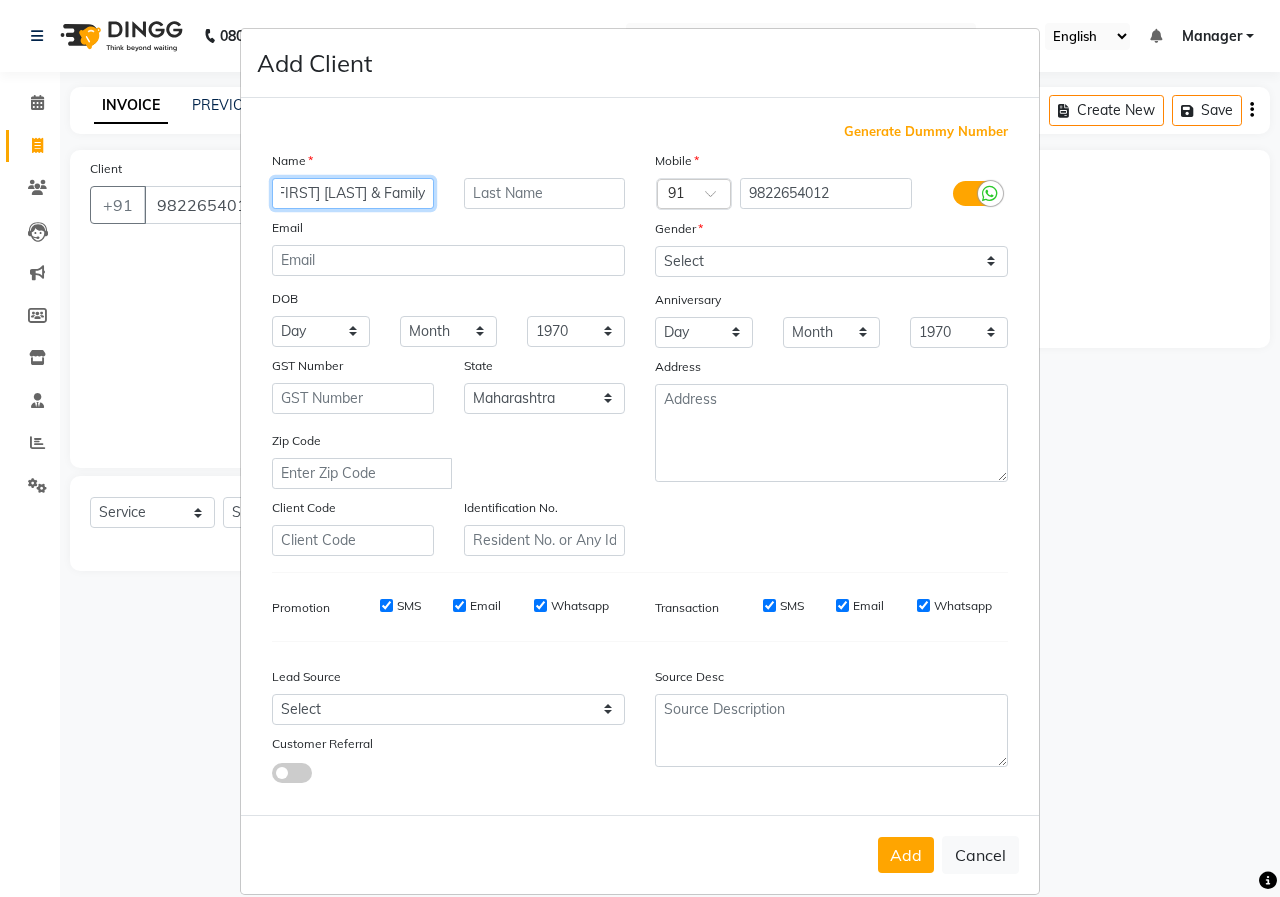 type on "[FIRST] [LAST] & Family" 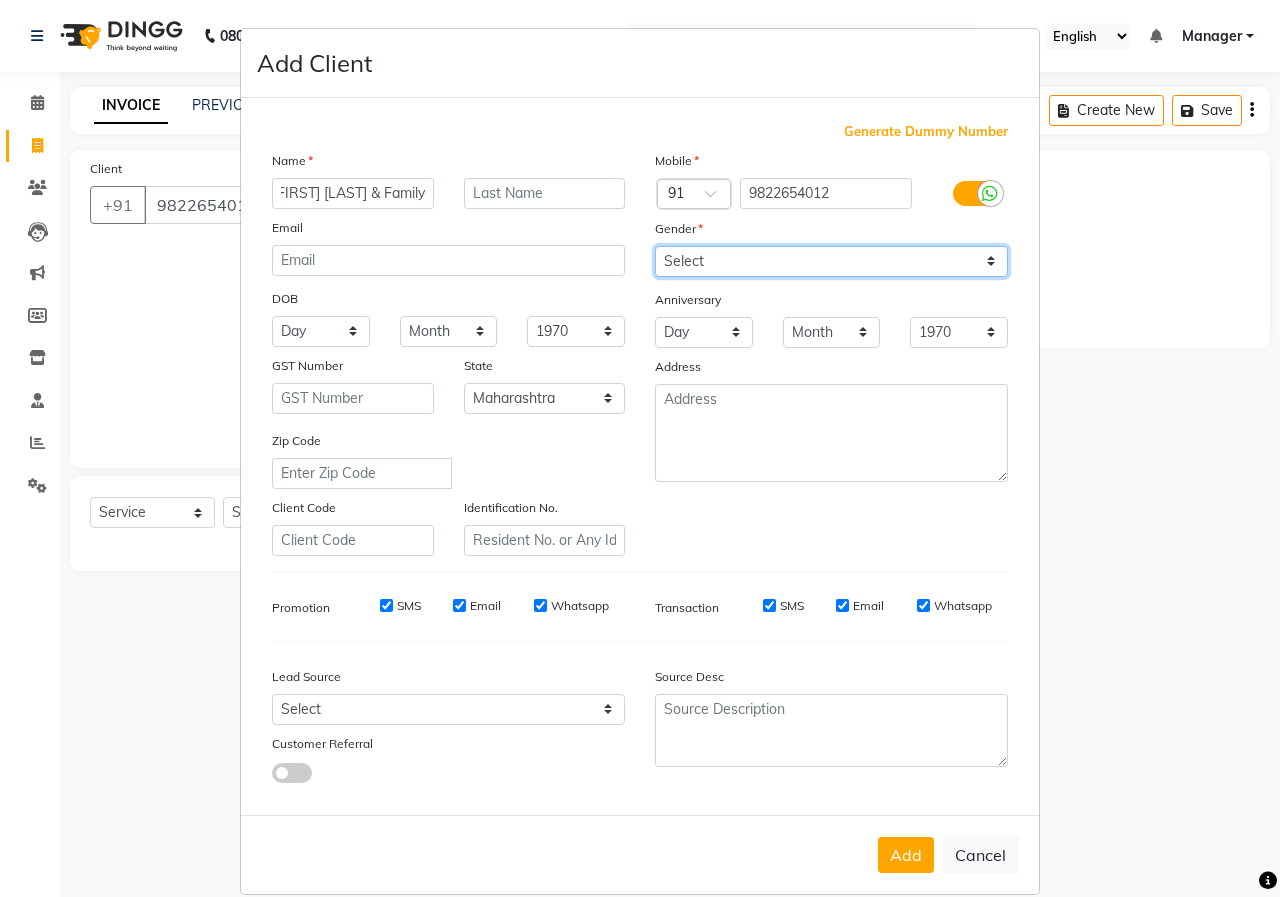click on "Select Male Female Other Prefer Not To Say" at bounding box center [831, 261] 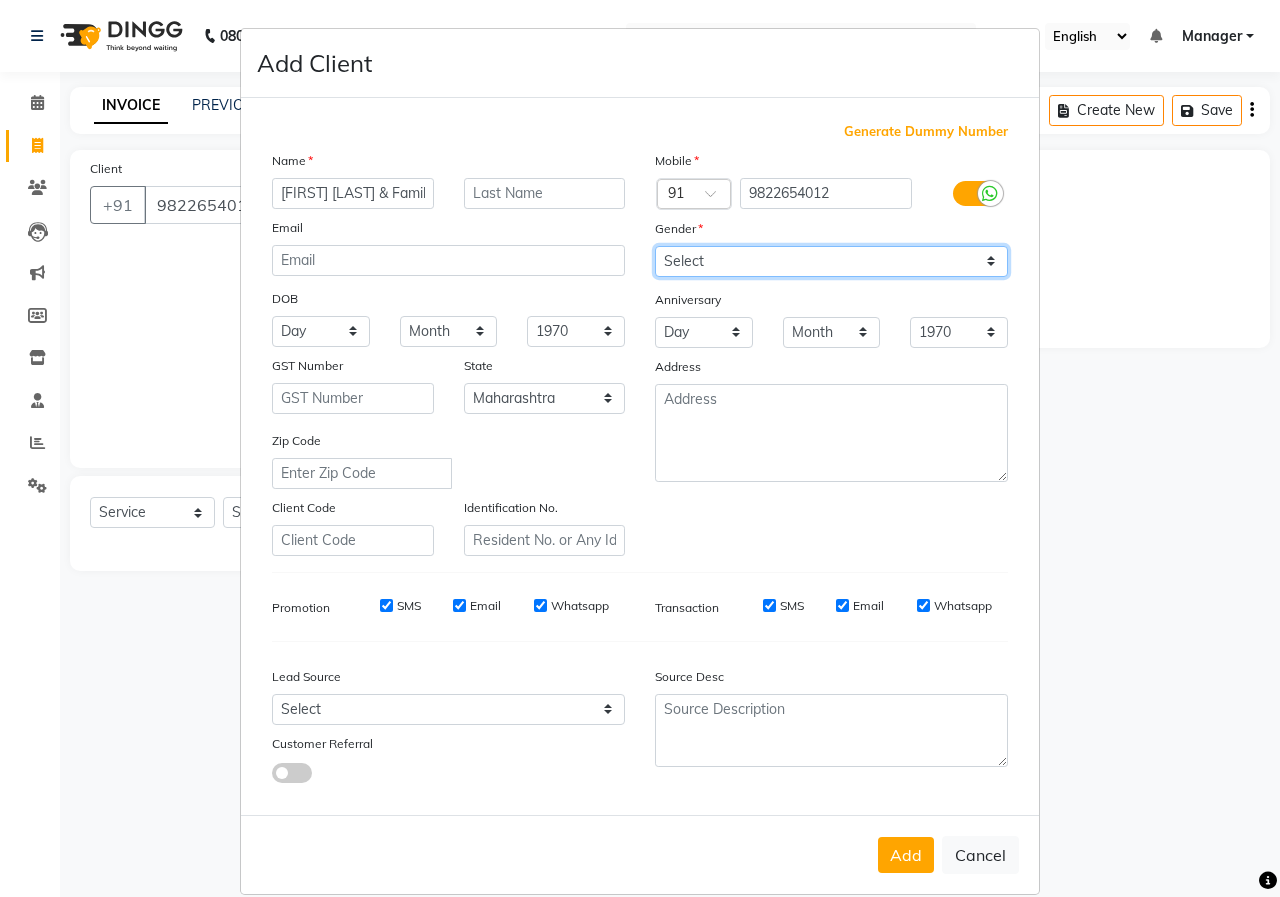 select on "male" 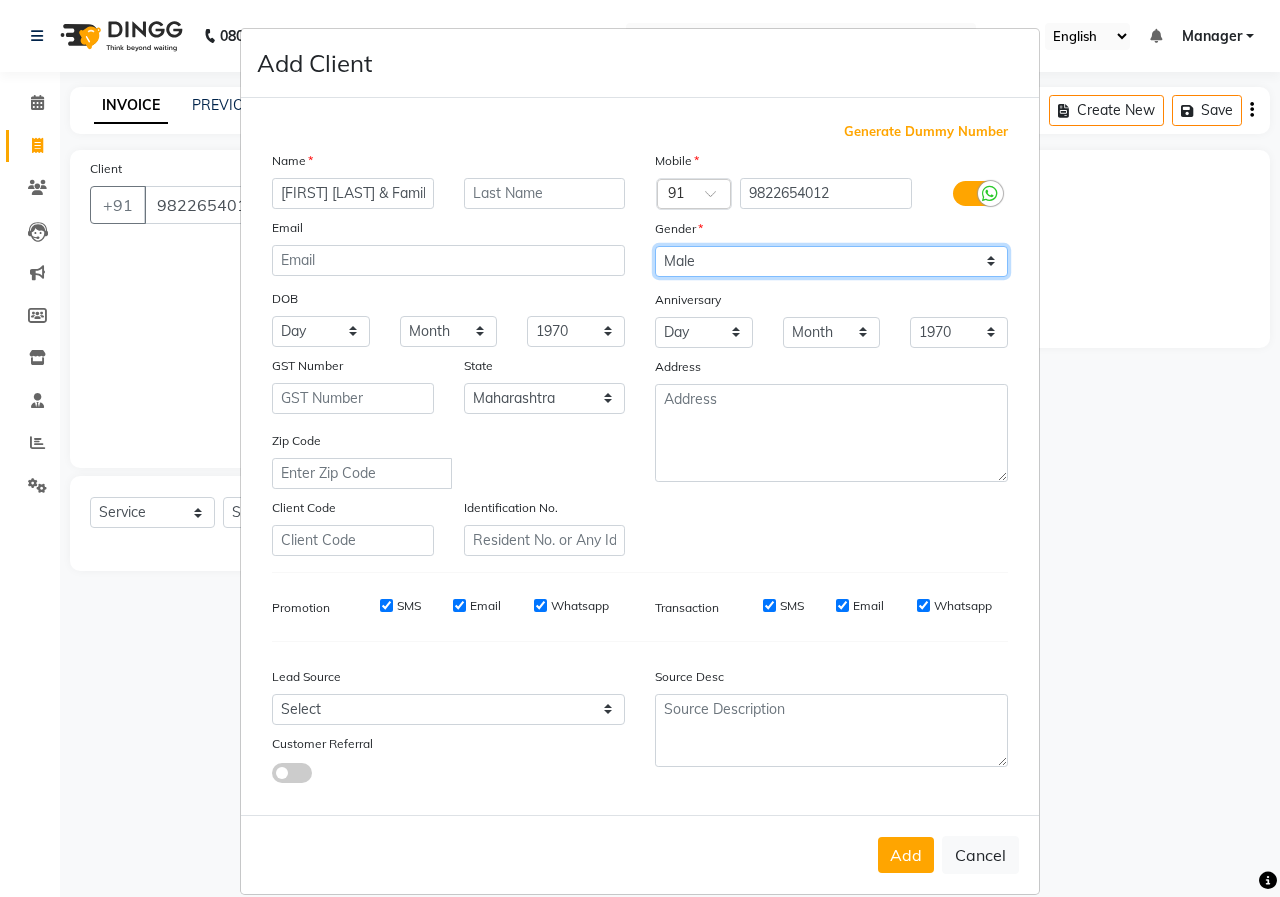 click on "Select Male Female Other Prefer Not To Say" at bounding box center (831, 261) 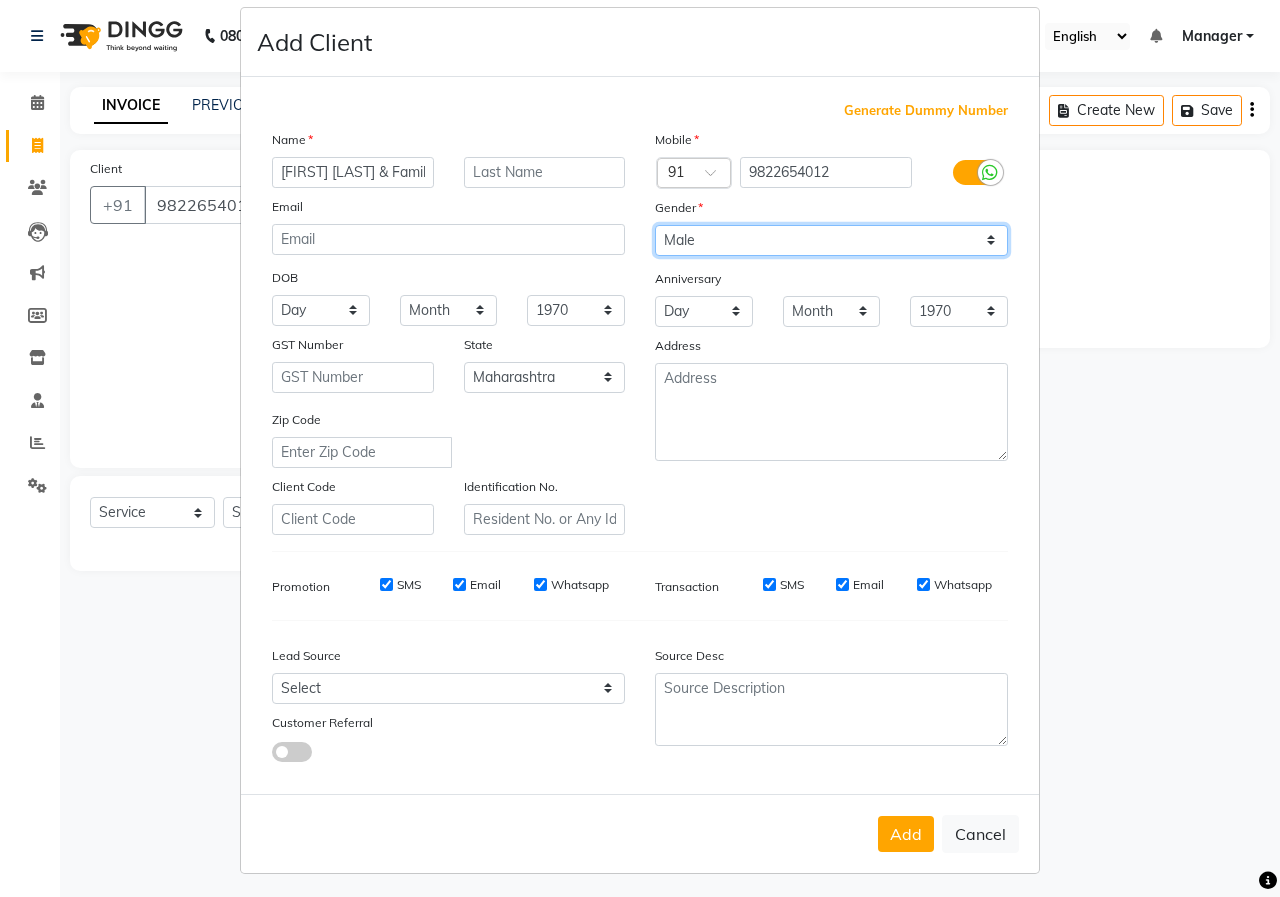 scroll, scrollTop: 26, scrollLeft: 0, axis: vertical 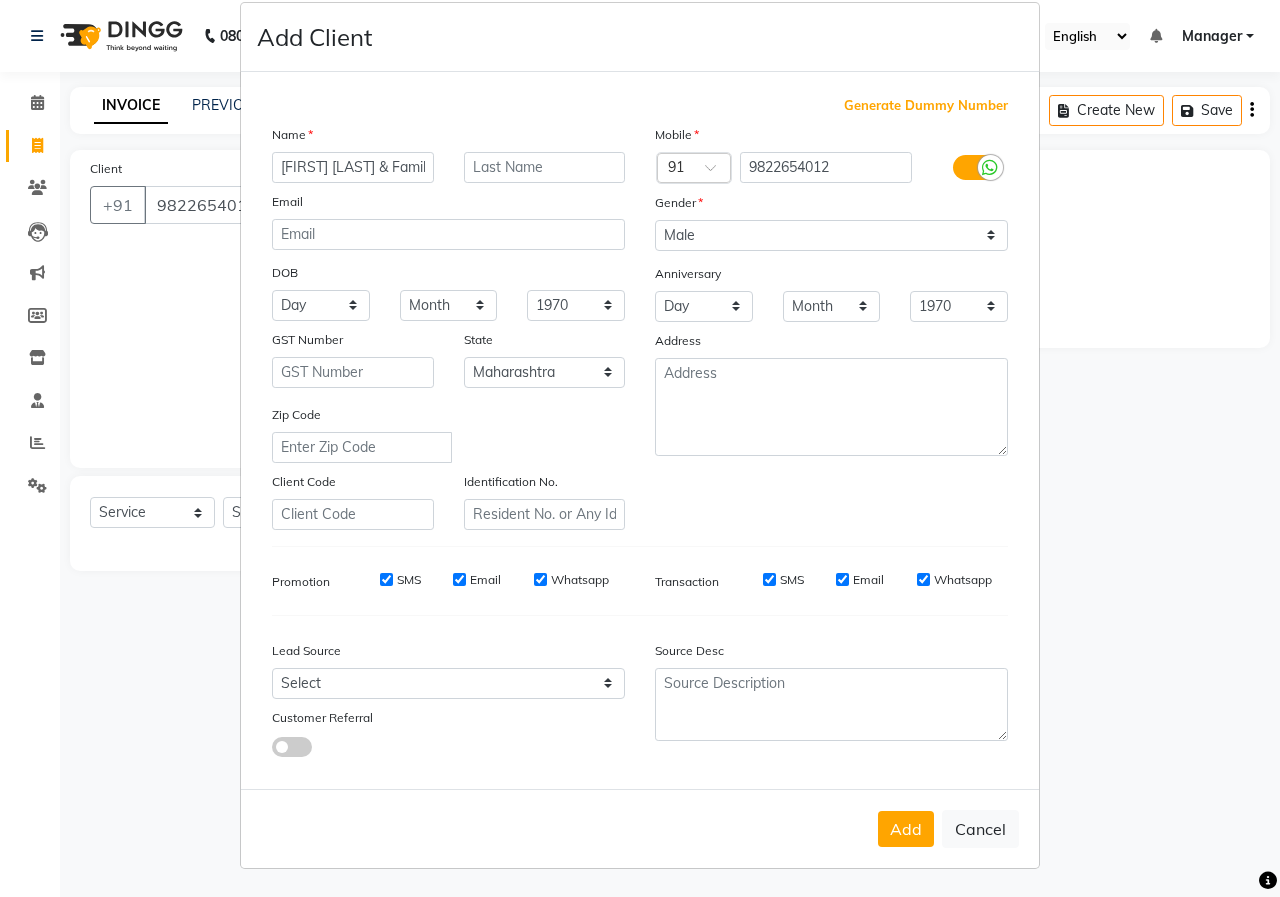 click on "Add" at bounding box center [906, 829] 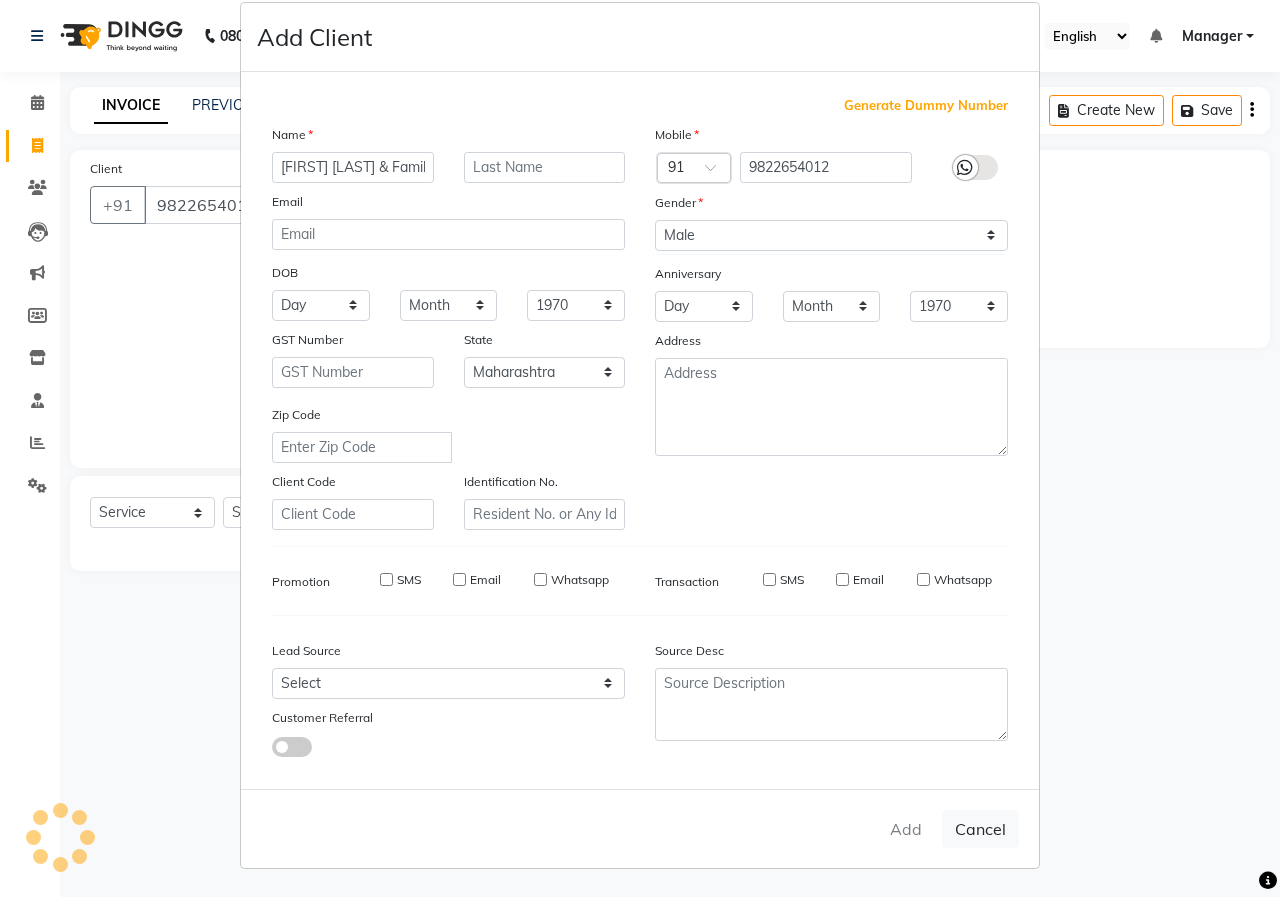 type on "98******12" 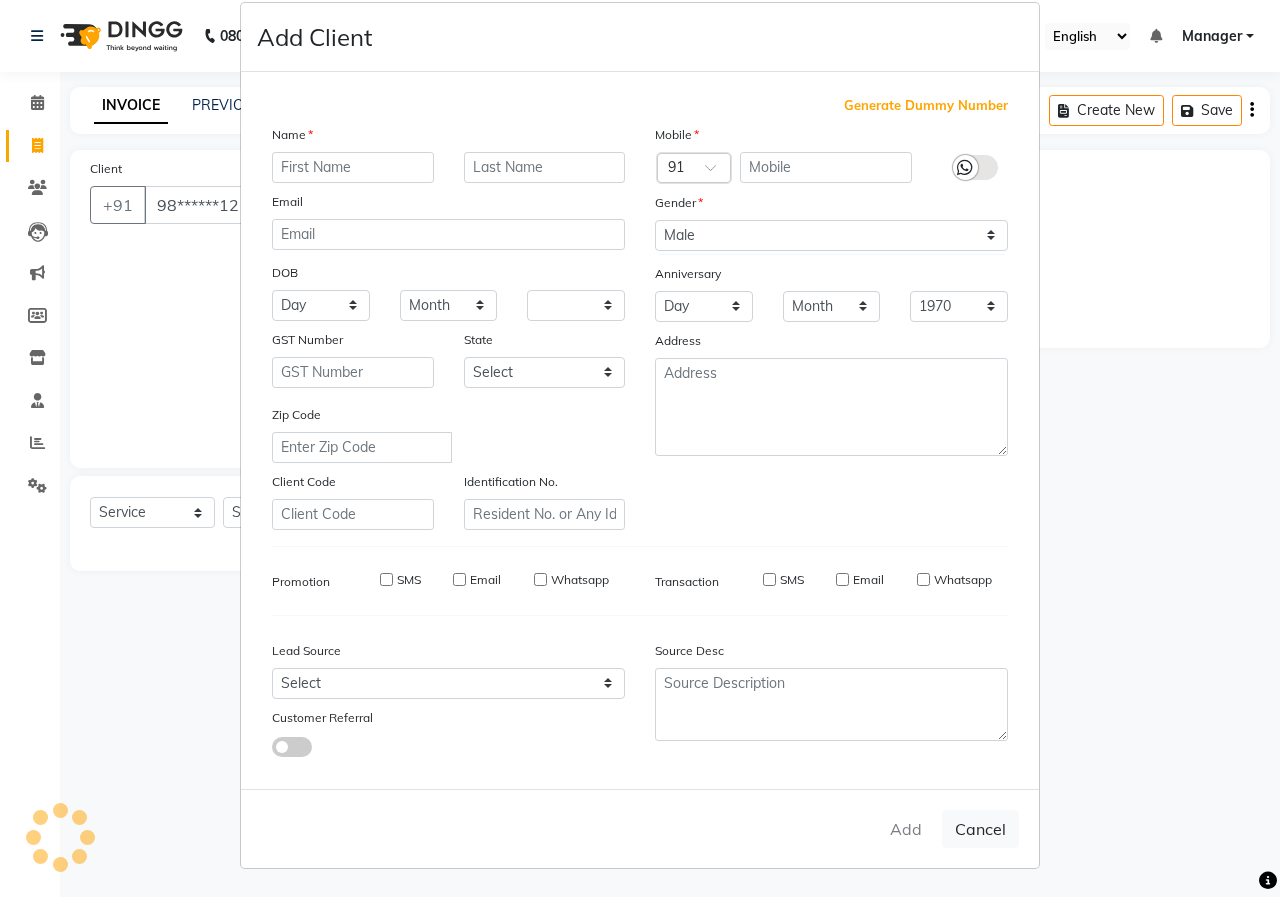 select 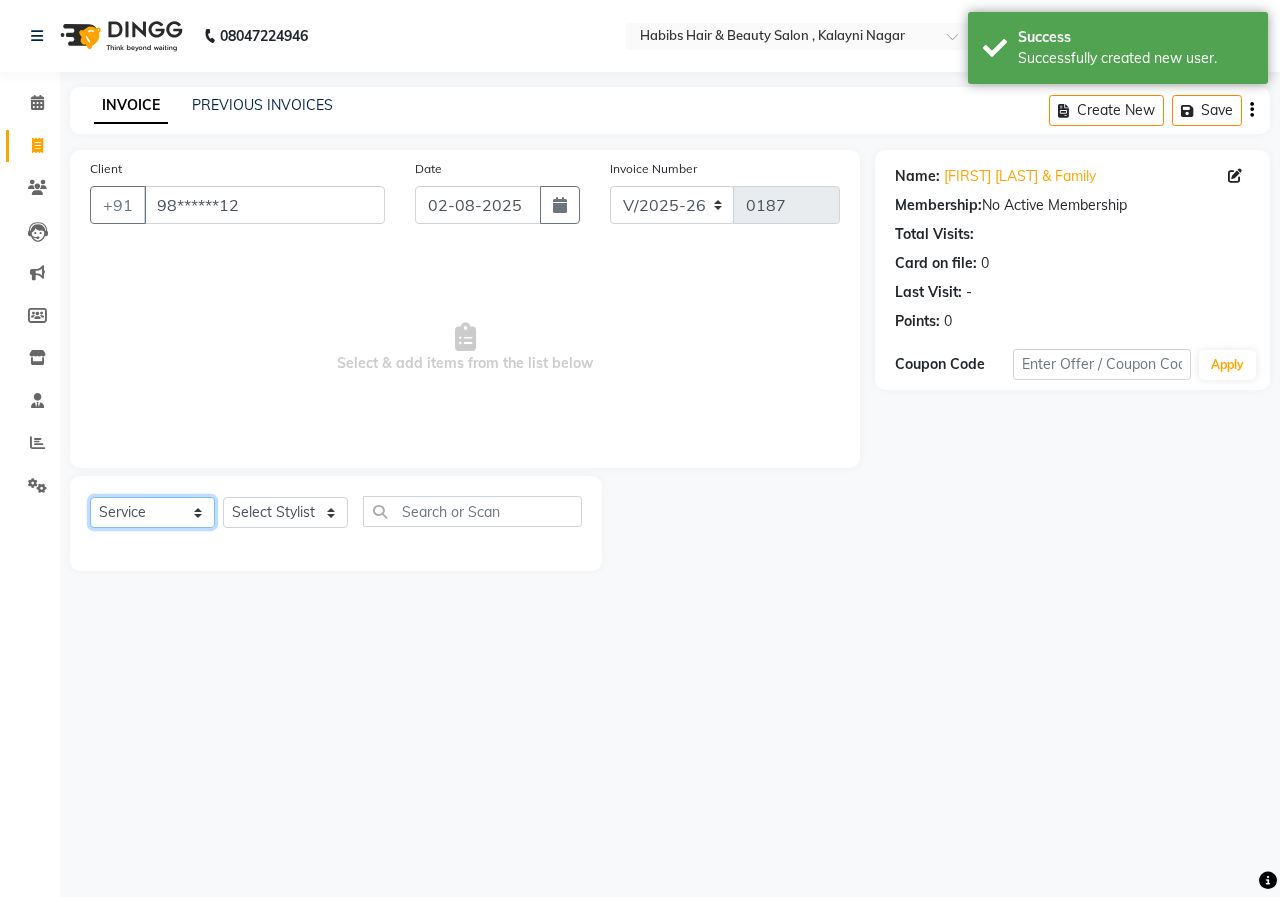 click on "Select  Service  Product  Membership  Package Voucher Prepaid Gift Card" 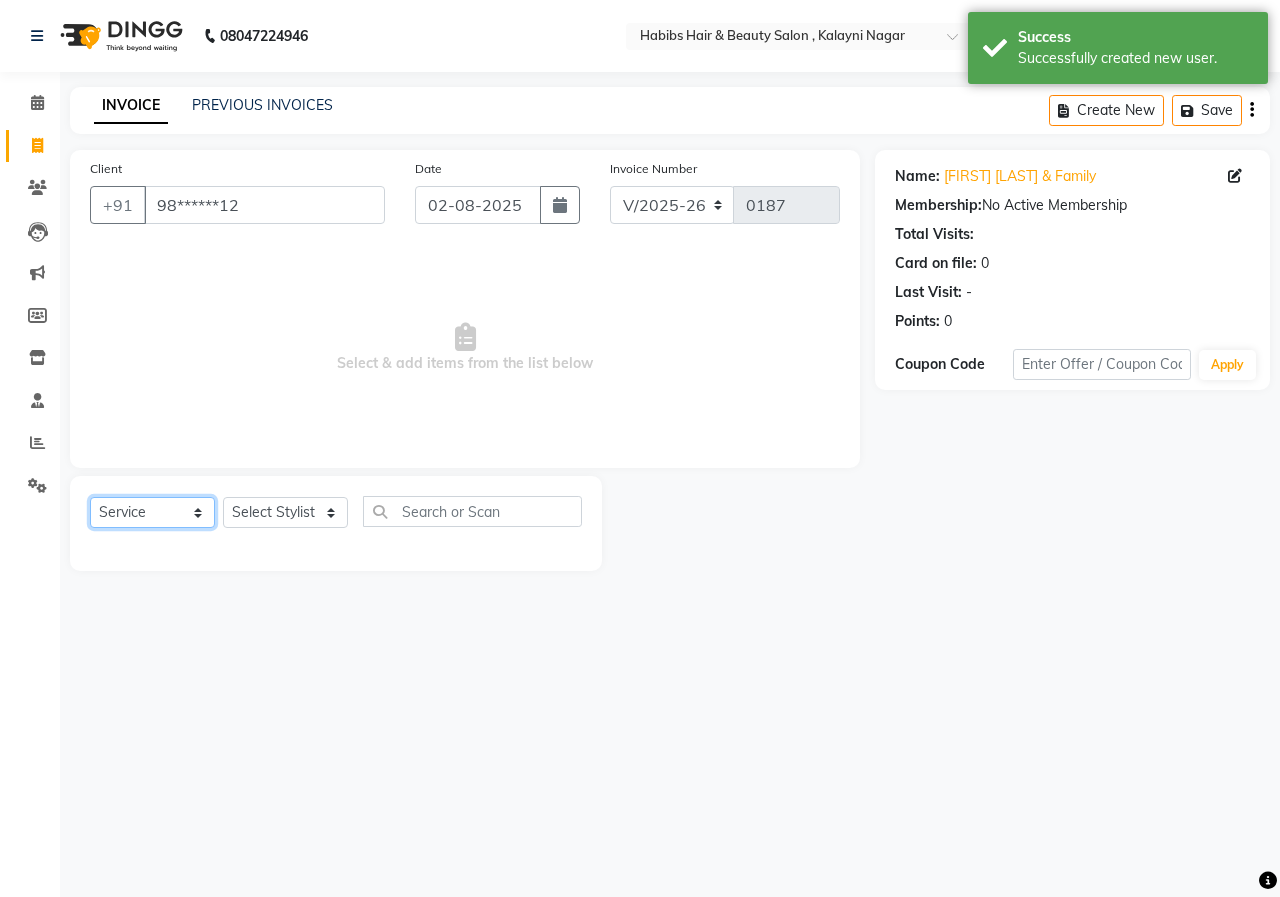 select on "V" 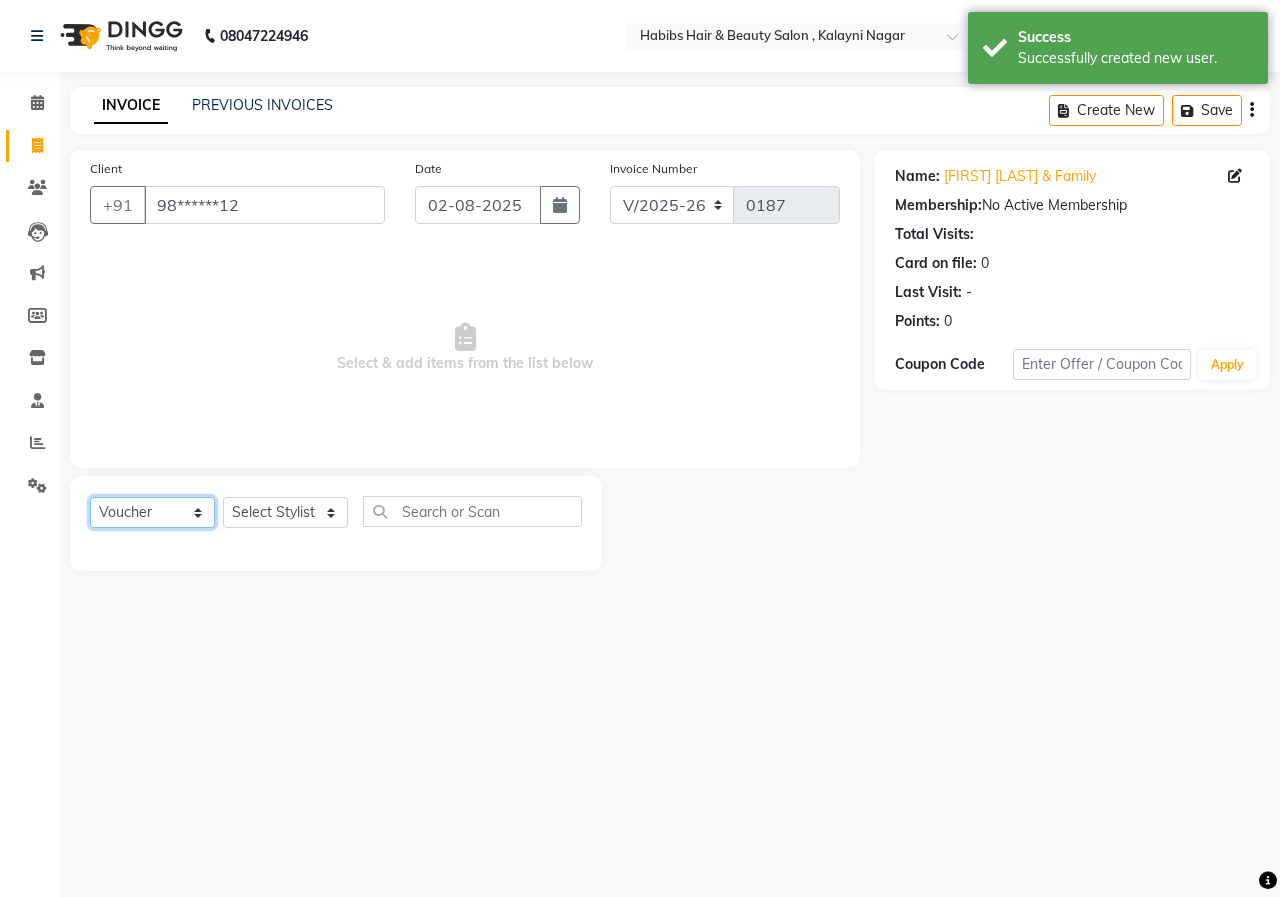 click on "Select  Service  Product  Membership  Package Voucher Prepaid Gift Card" 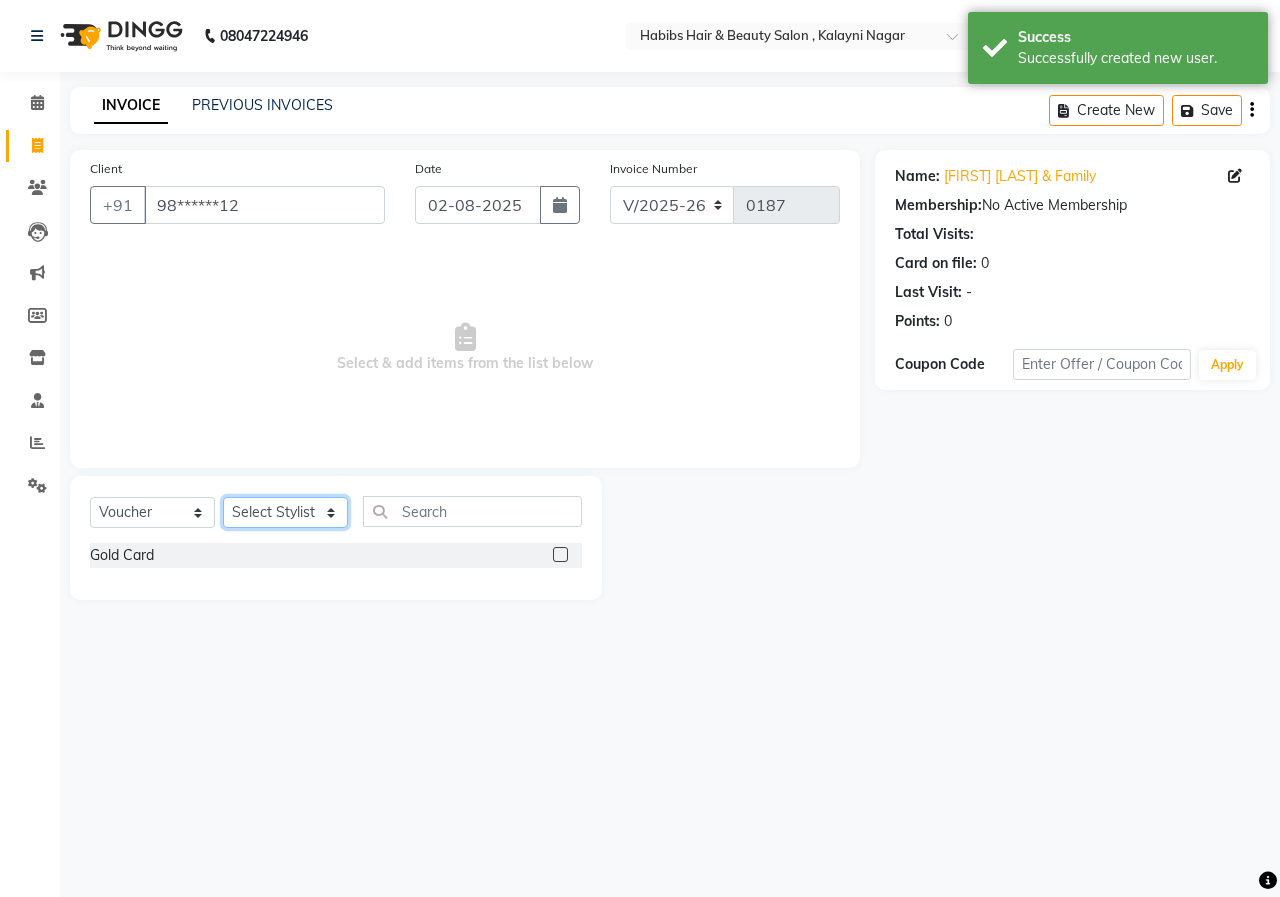 click on "Select Stylist Manager [FIRST] [LAST] [FIRST] [LAST] [FIRST] [LAST] [FIRST] [LAST]" 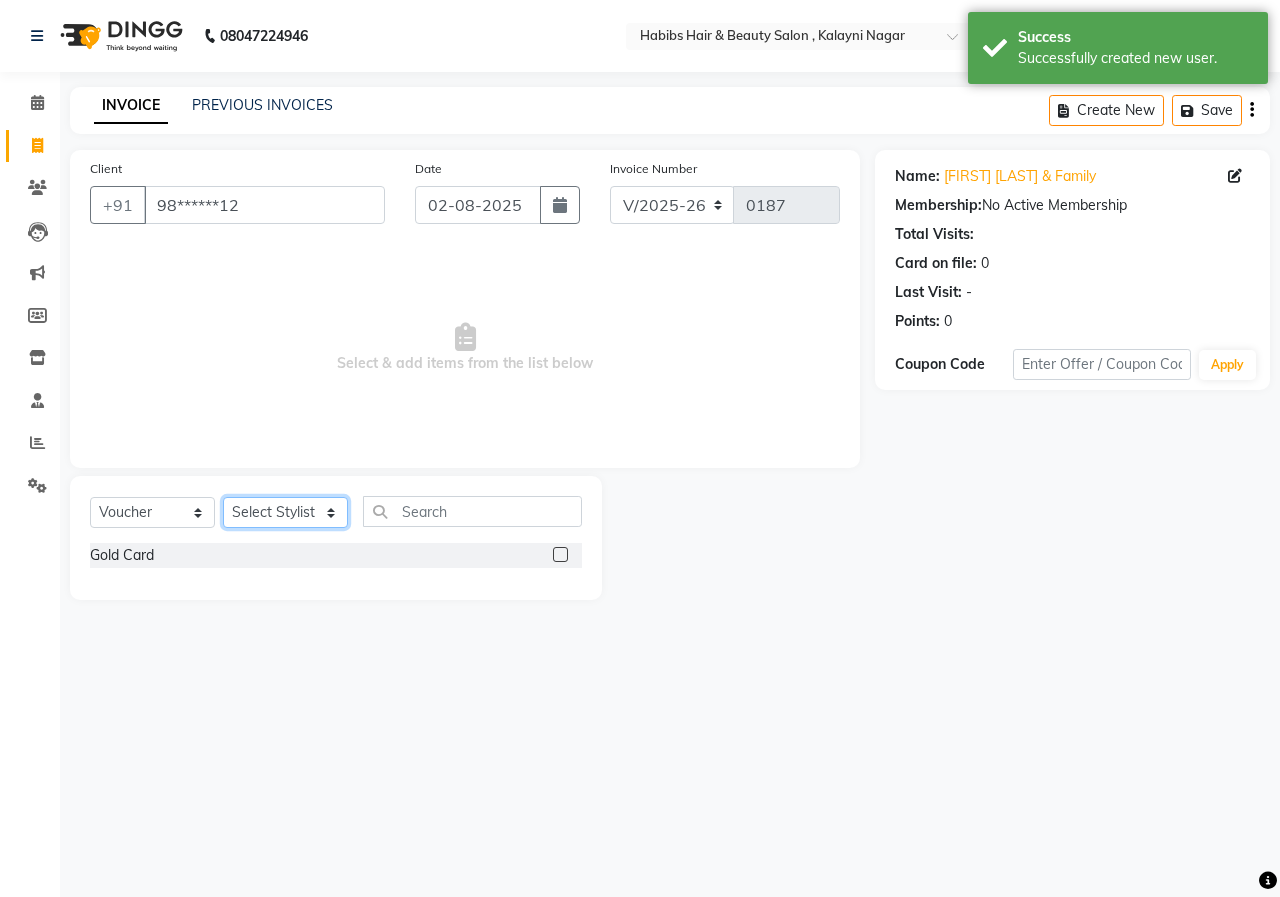 select on "29681" 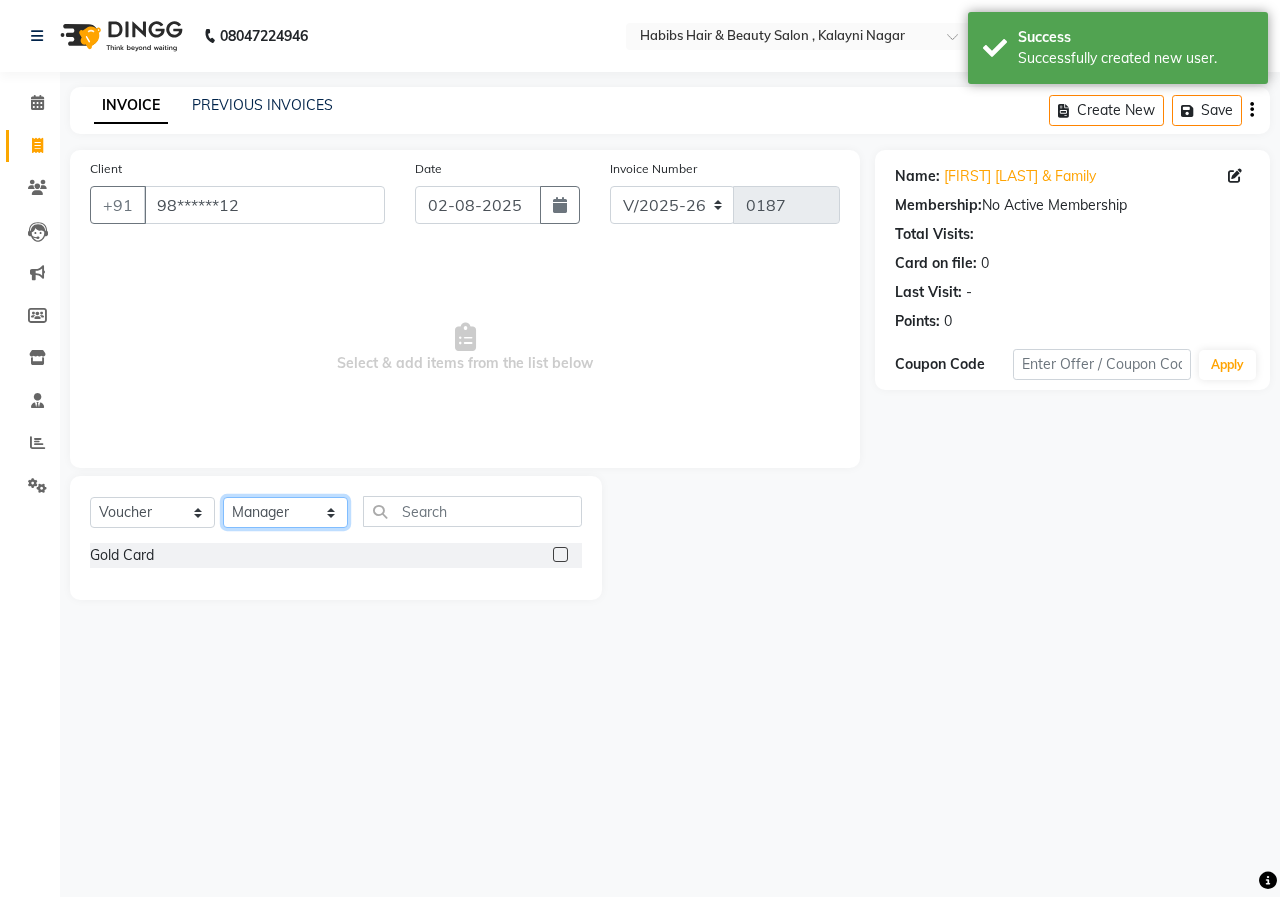 click on "Select Stylist Manager [FIRST] [LAST] [FIRST] [LAST] [FIRST] [LAST] [FIRST] [LAST]" 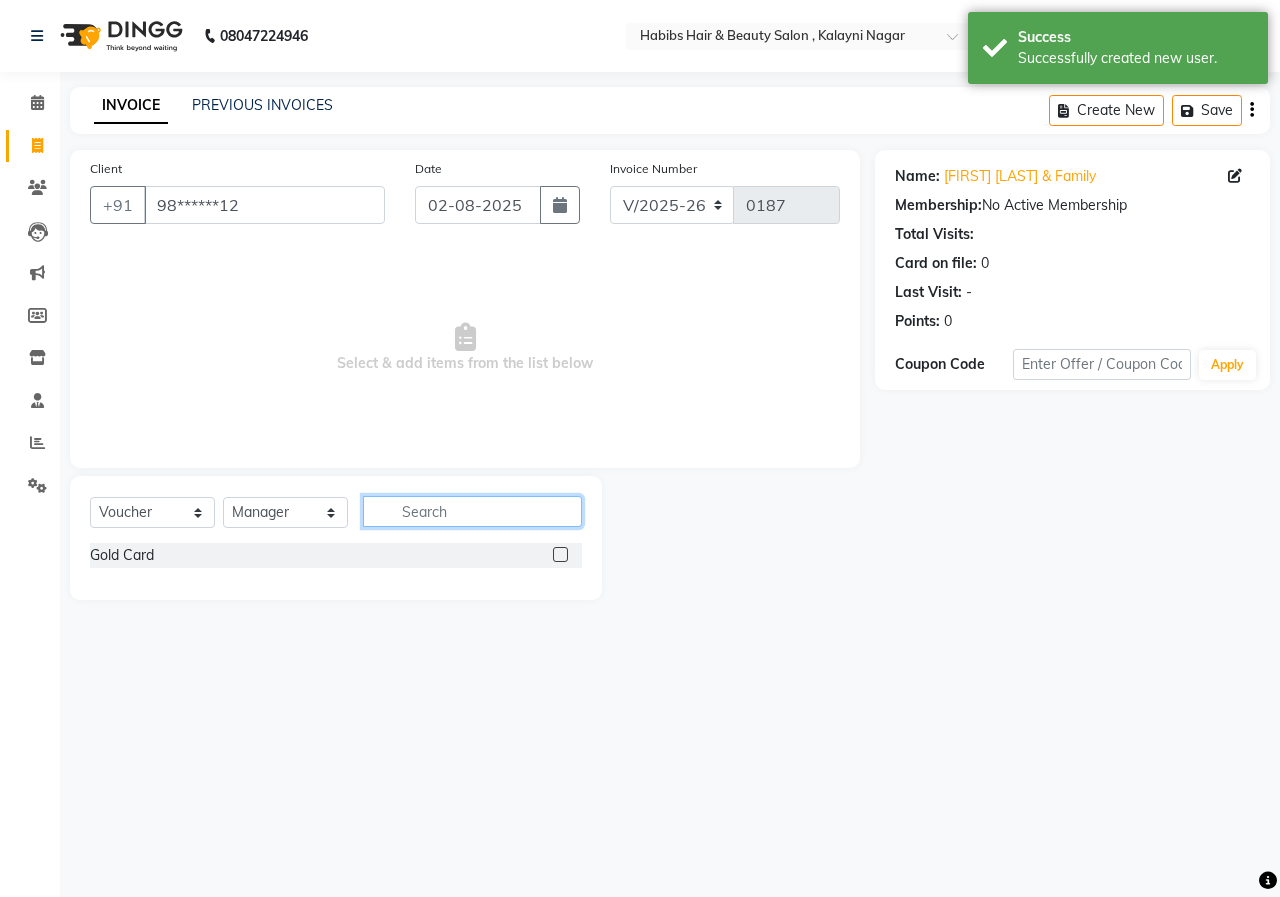 click 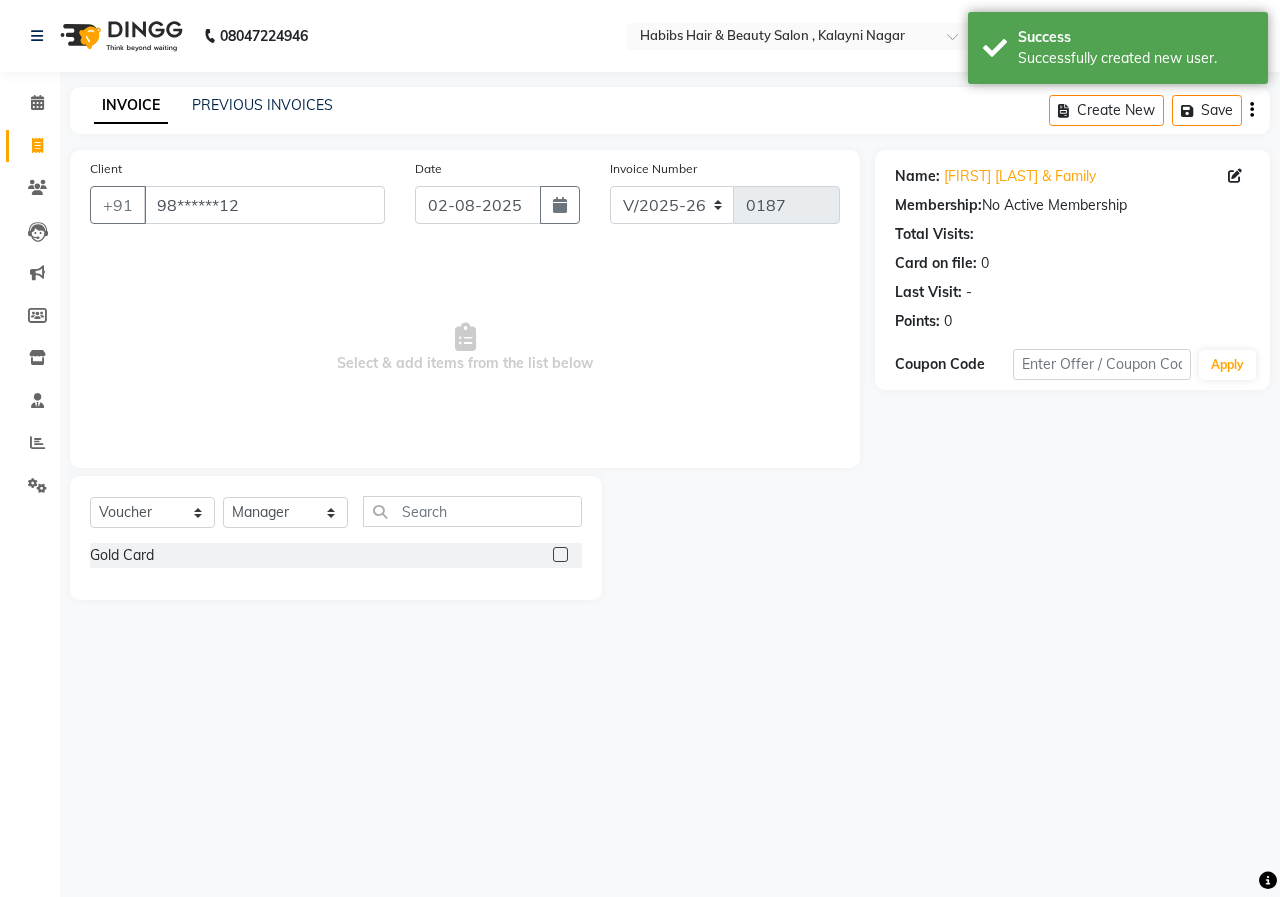 click 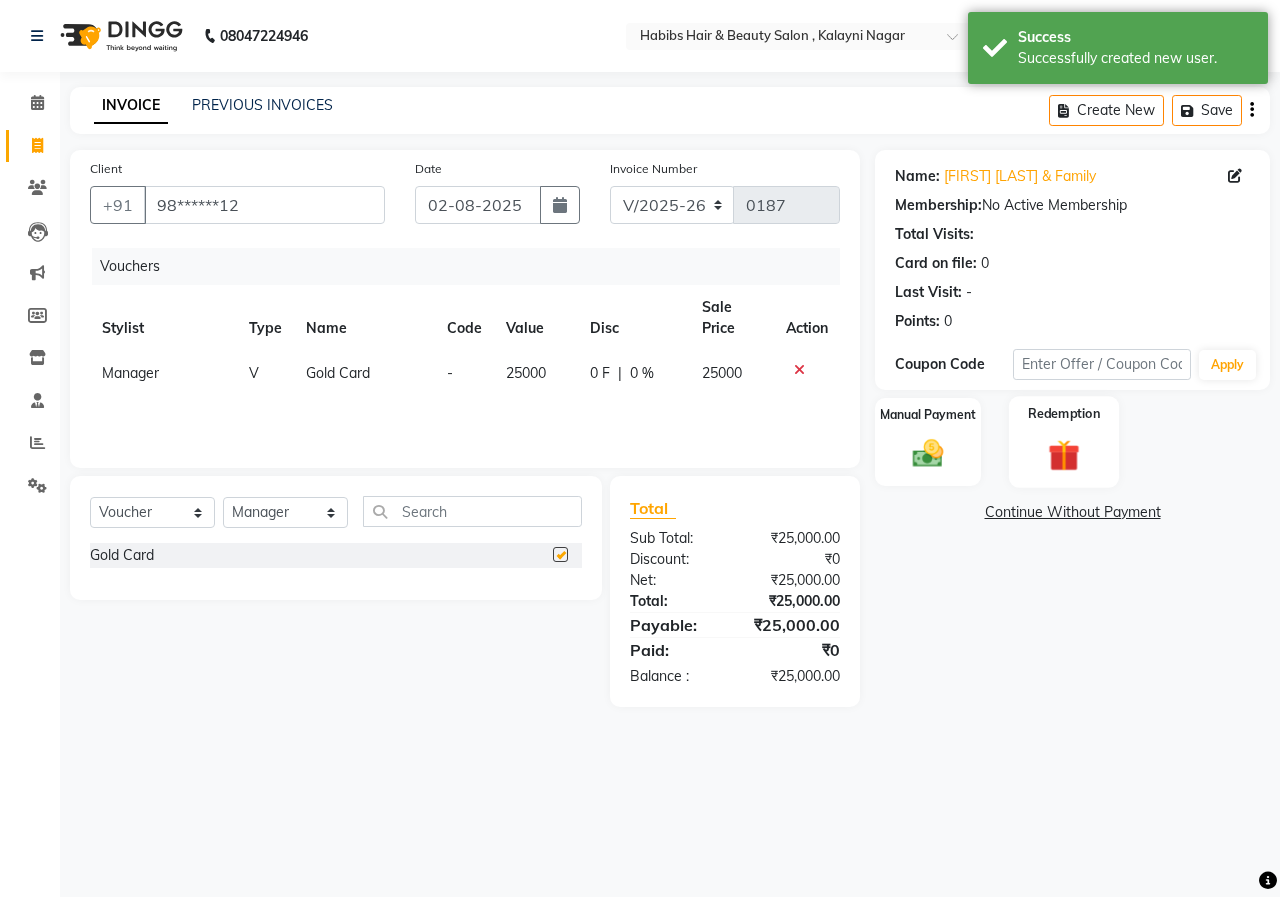 checkbox on "false" 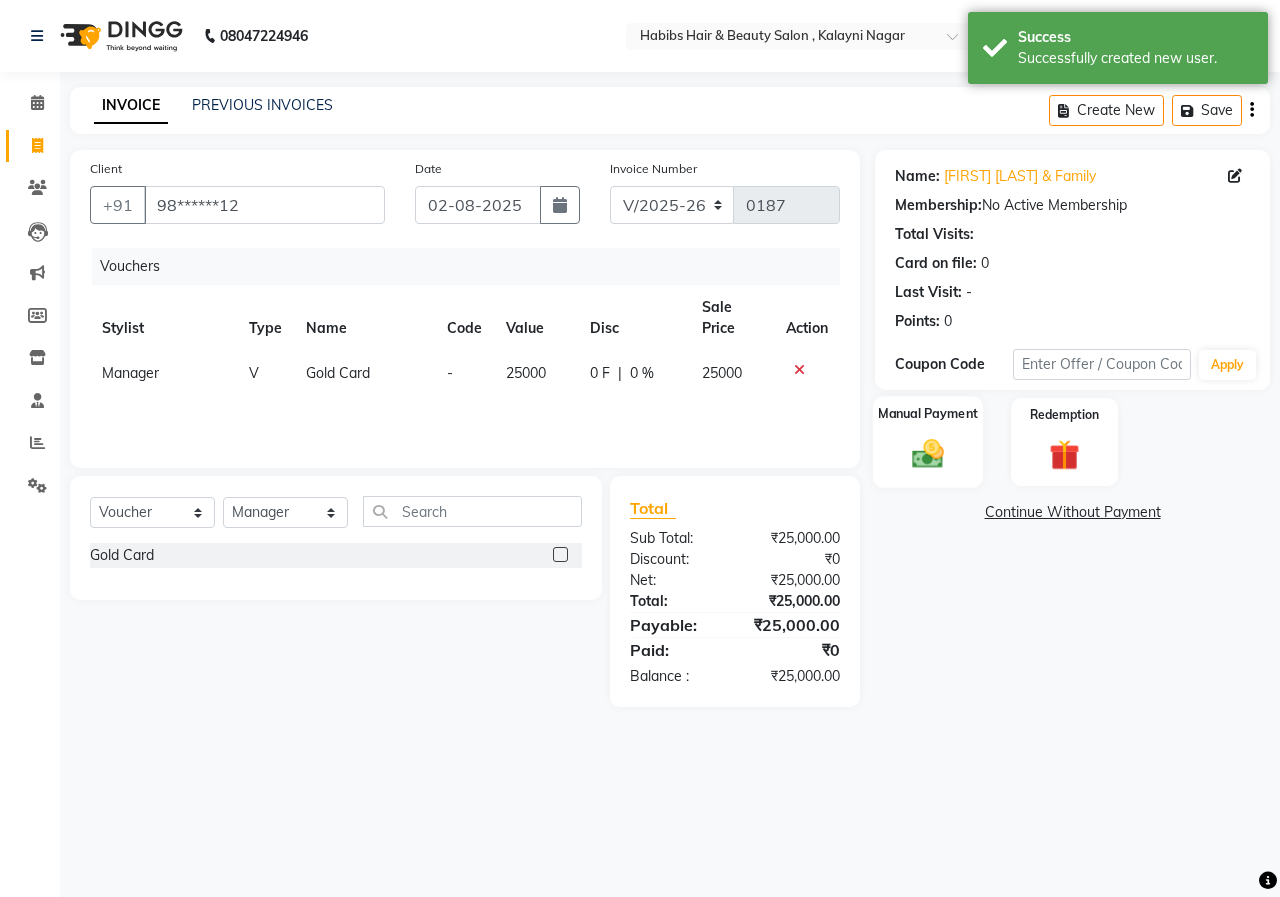 click 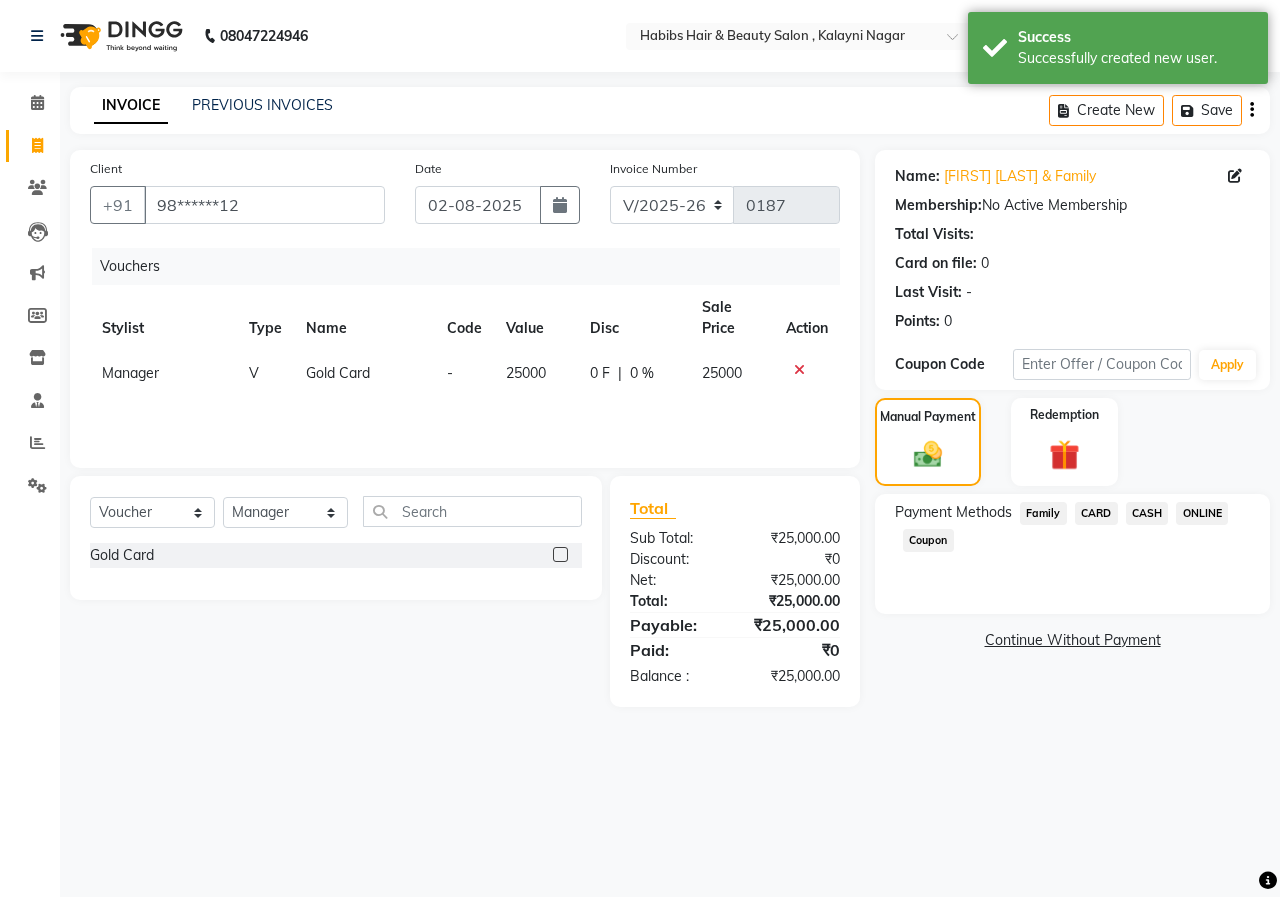 click on "ONLINE" 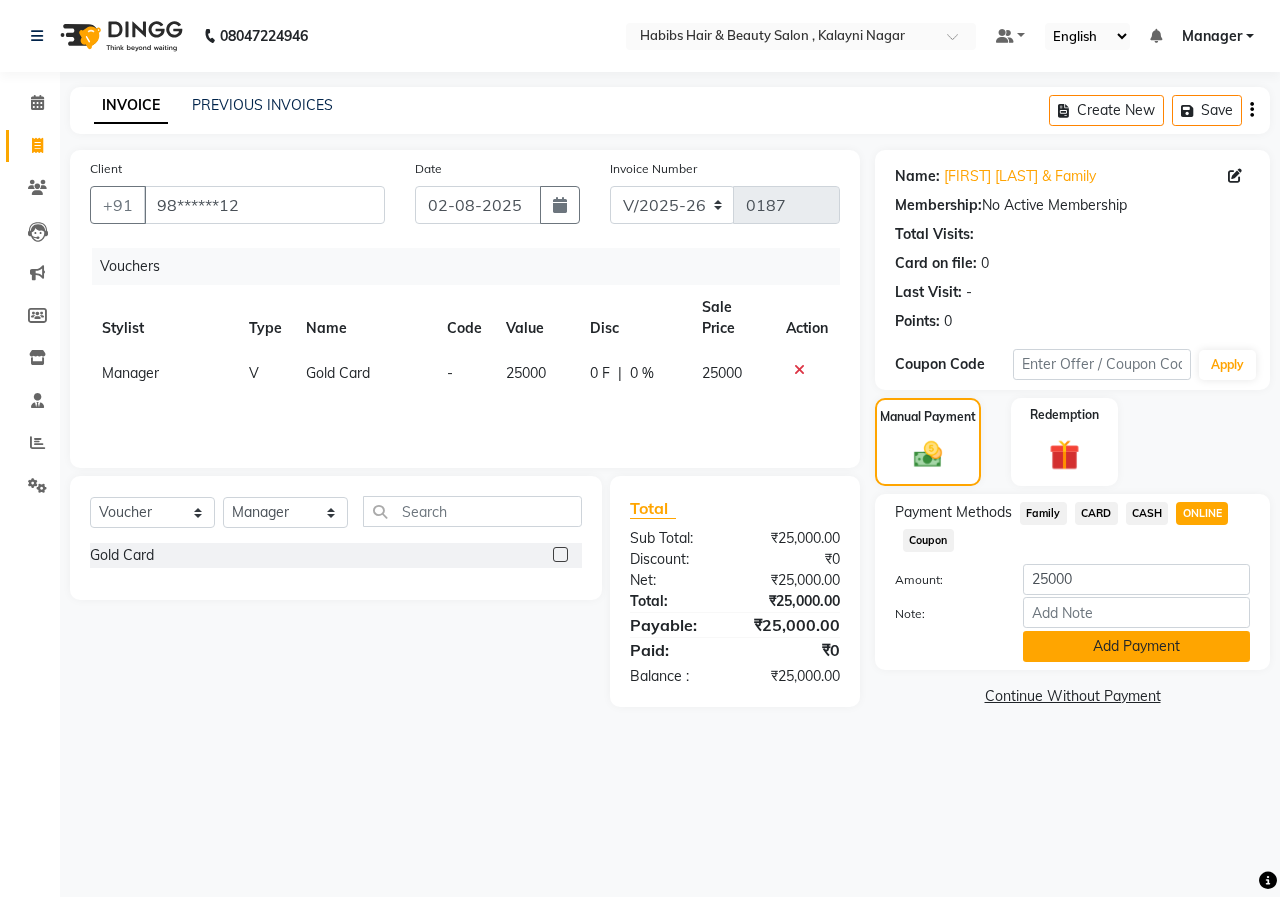 click on "Add Payment" 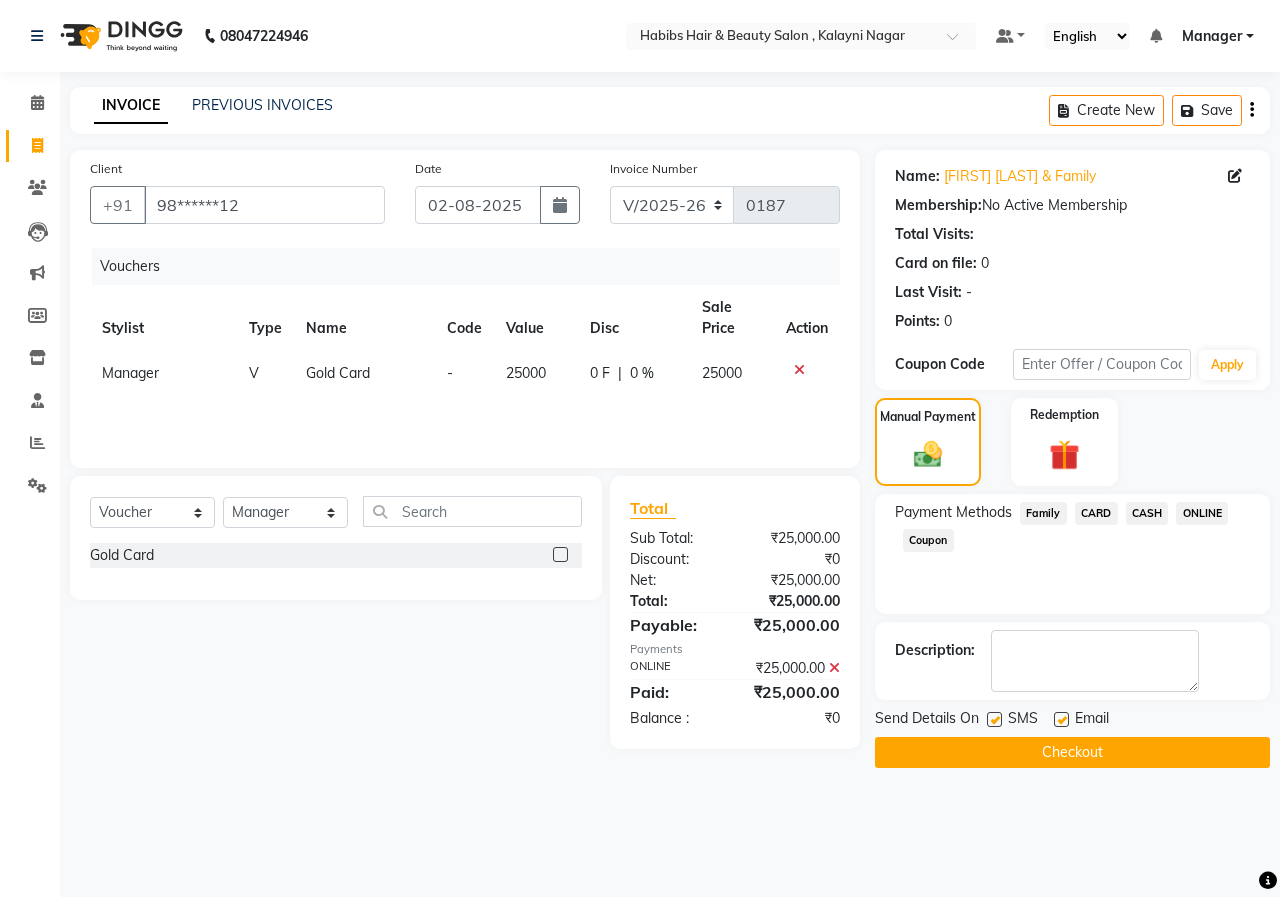 click on "Checkout" 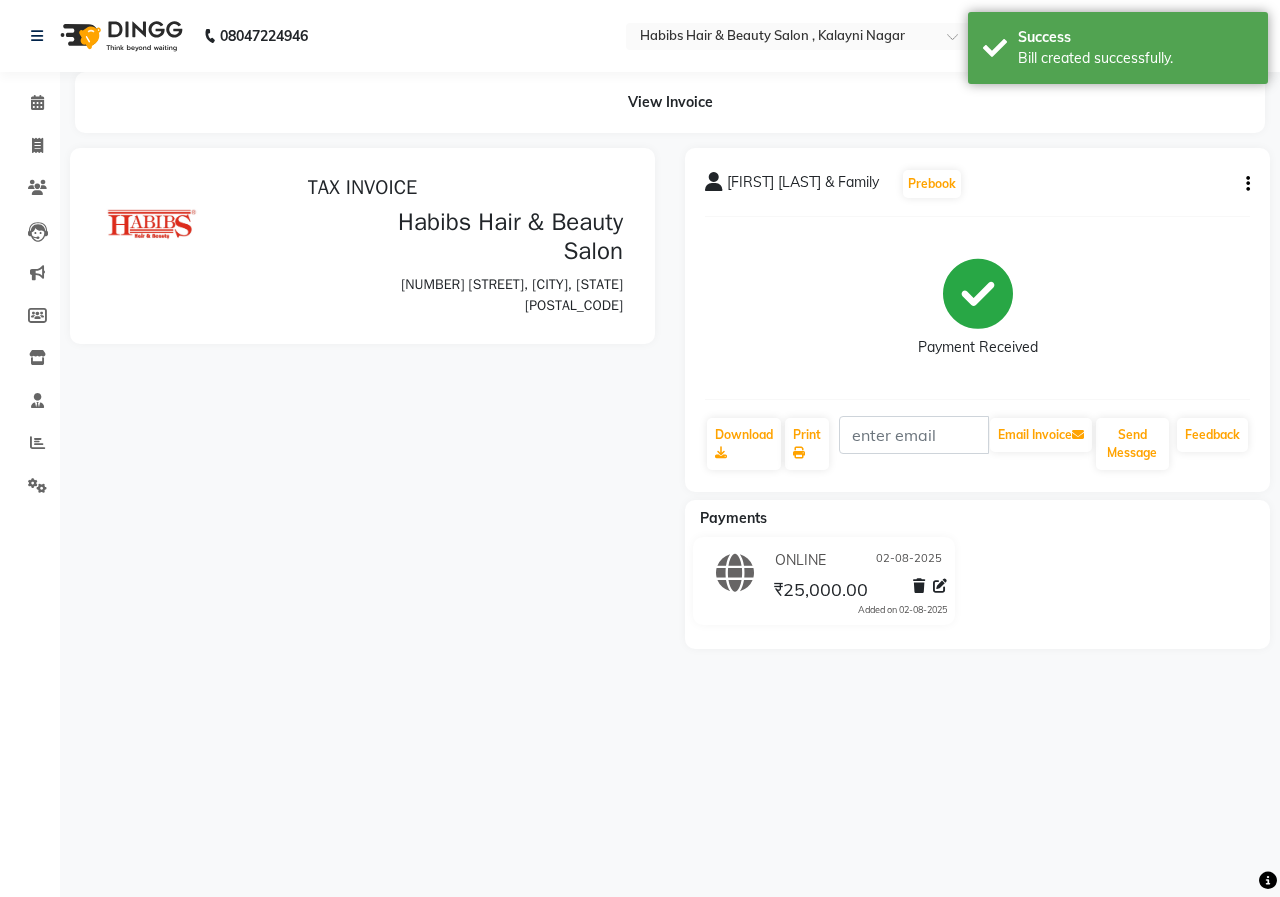 scroll, scrollTop: 0, scrollLeft: 0, axis: both 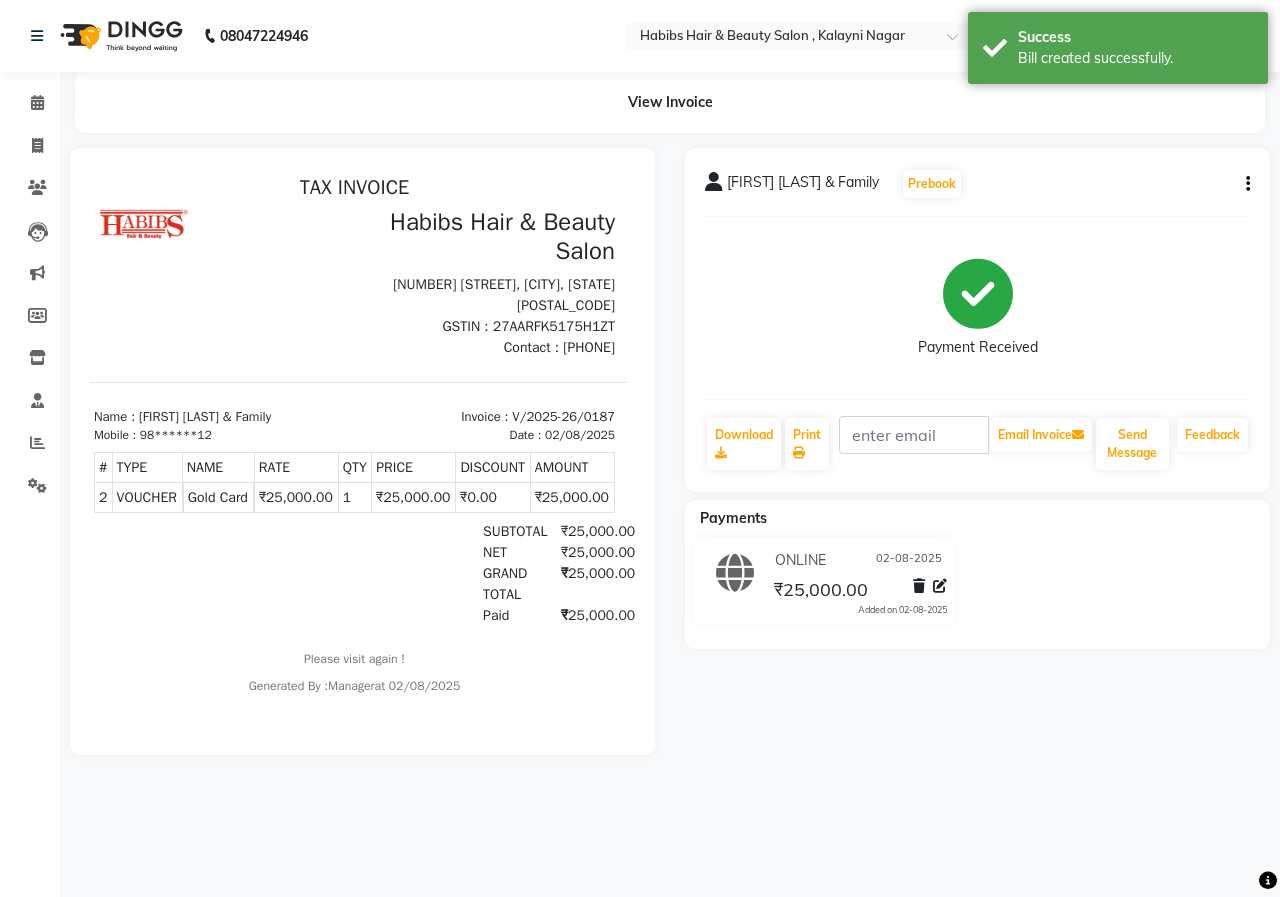 drag, startPoint x: 612, startPoint y: 637, endPoint x: 722, endPoint y: 877, distance: 264.00757 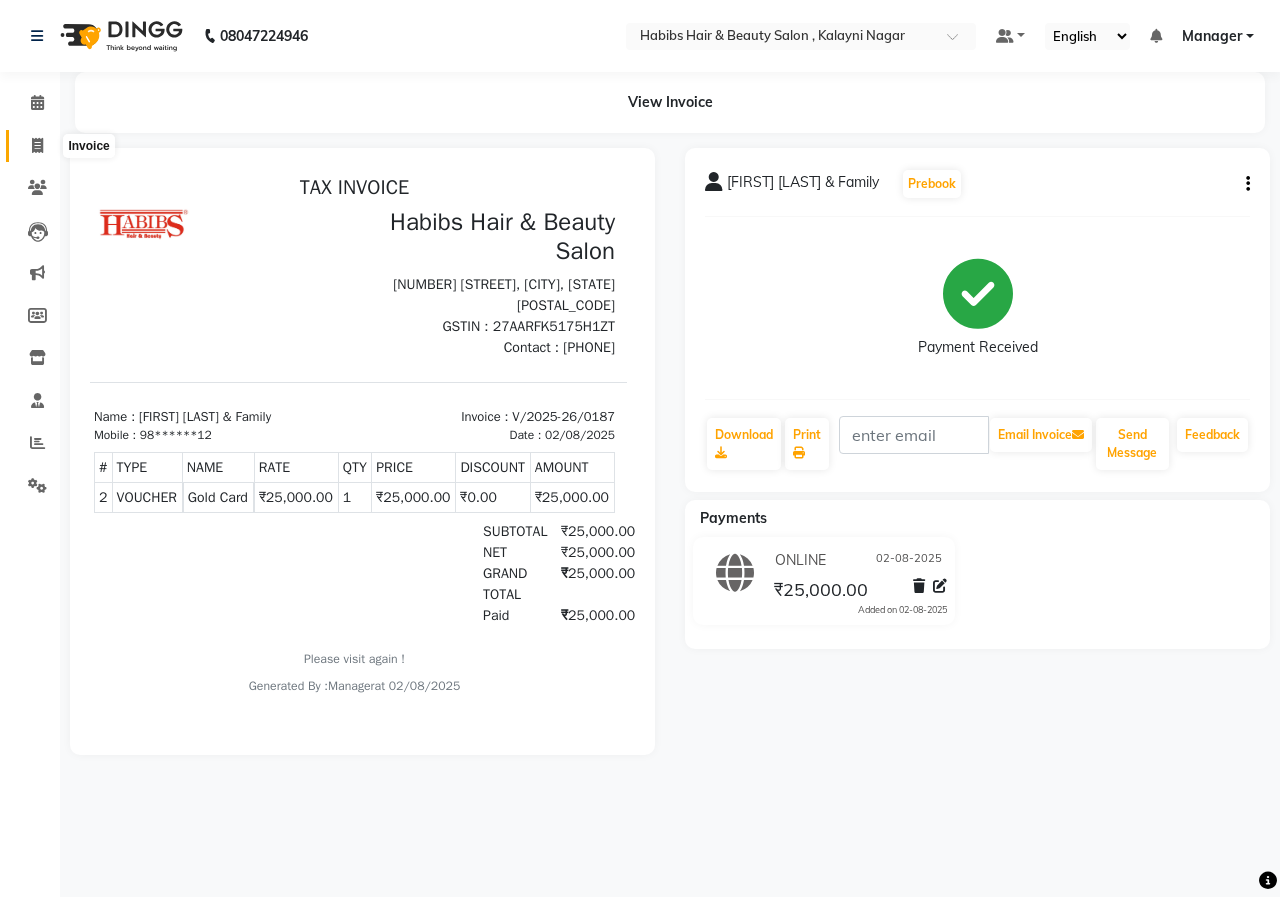 click 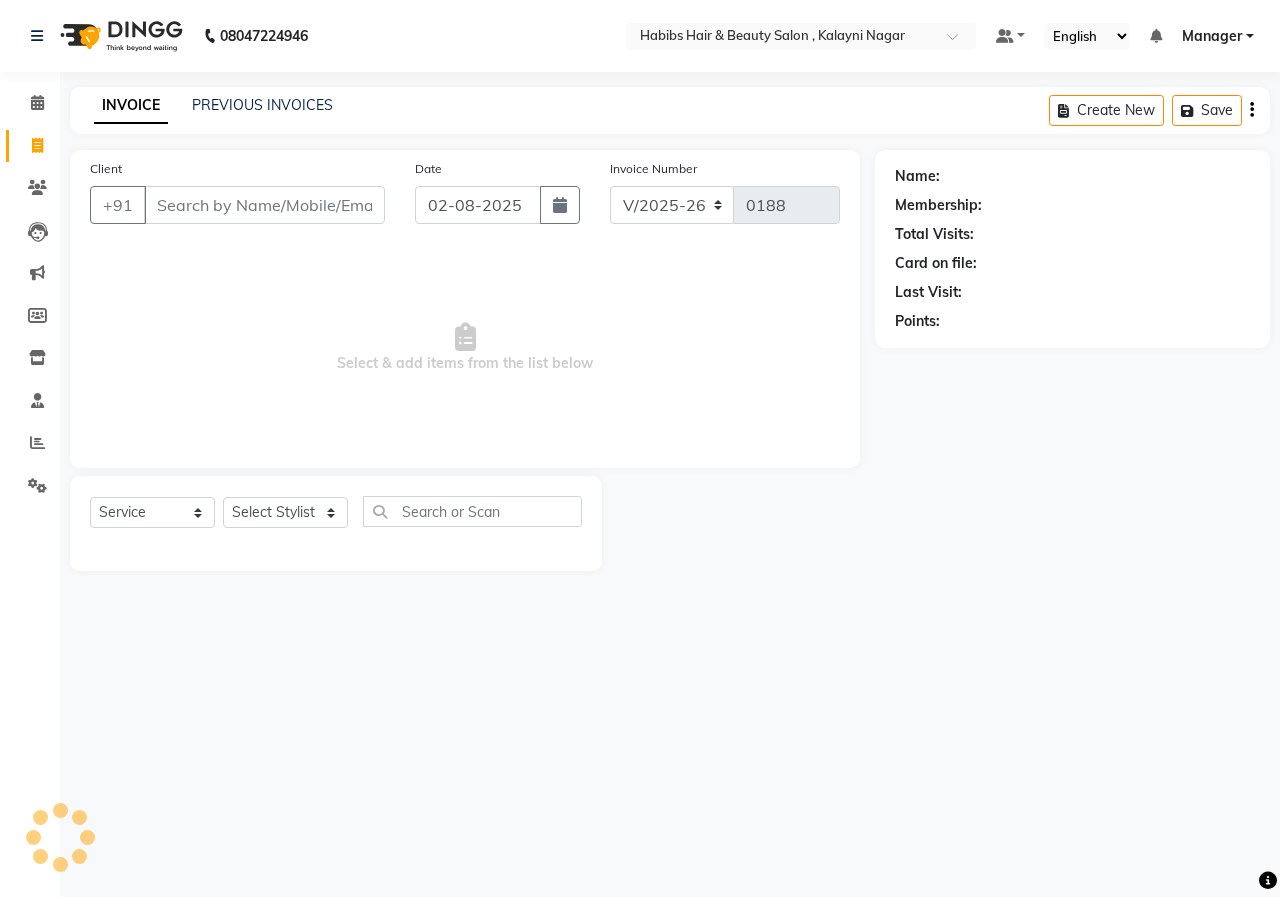 click on "Client" at bounding box center (264, 205) 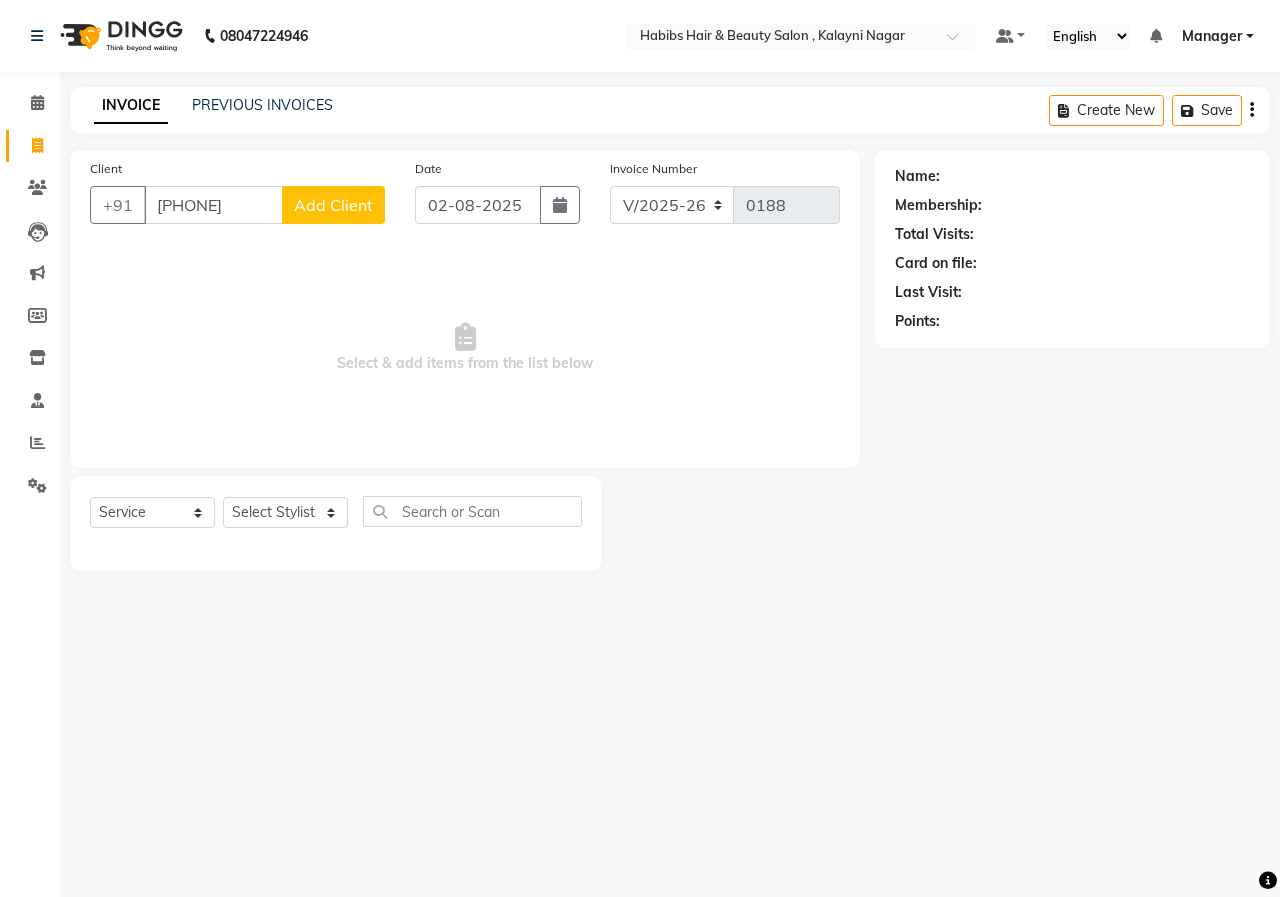 type on "[PHONE]" 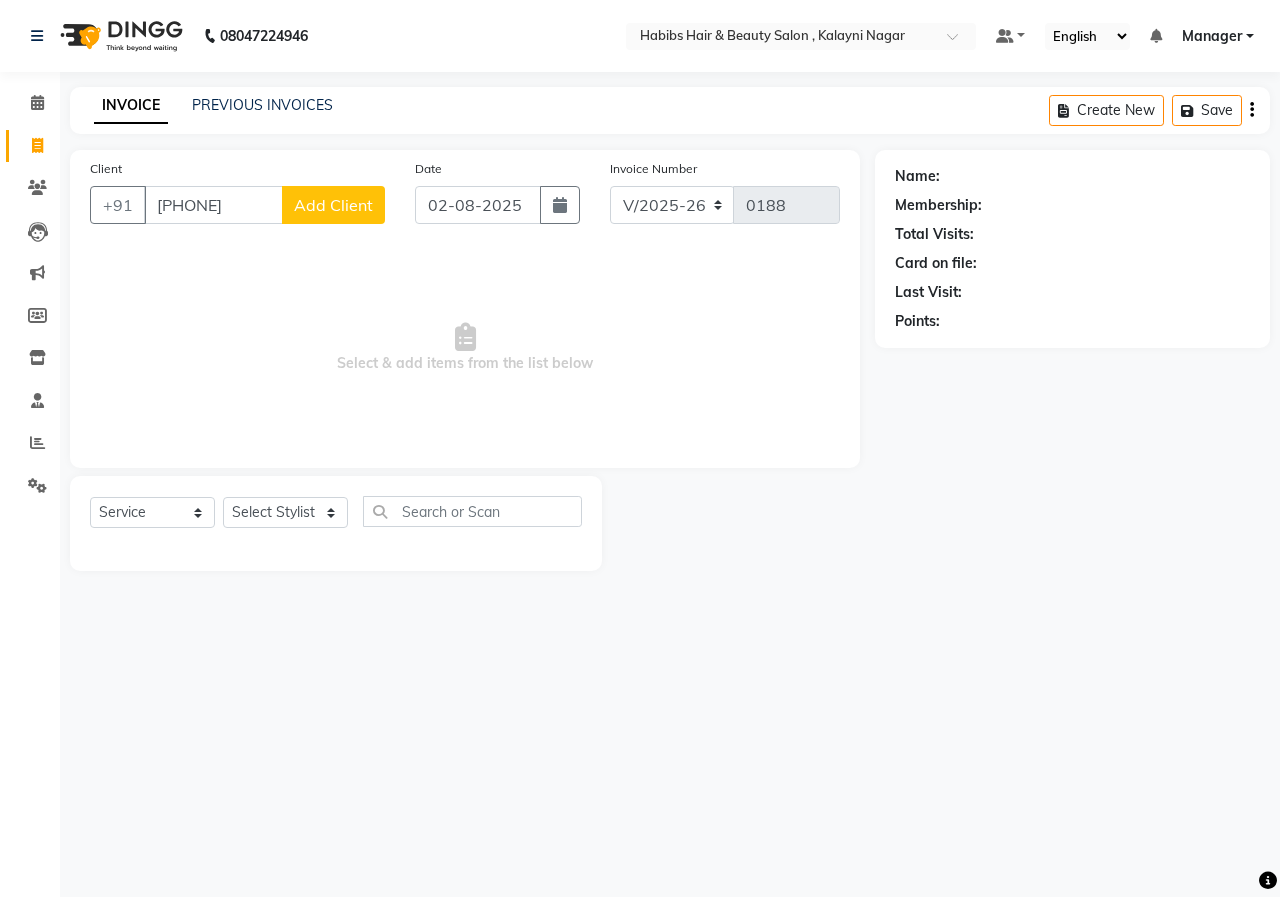 select on "22" 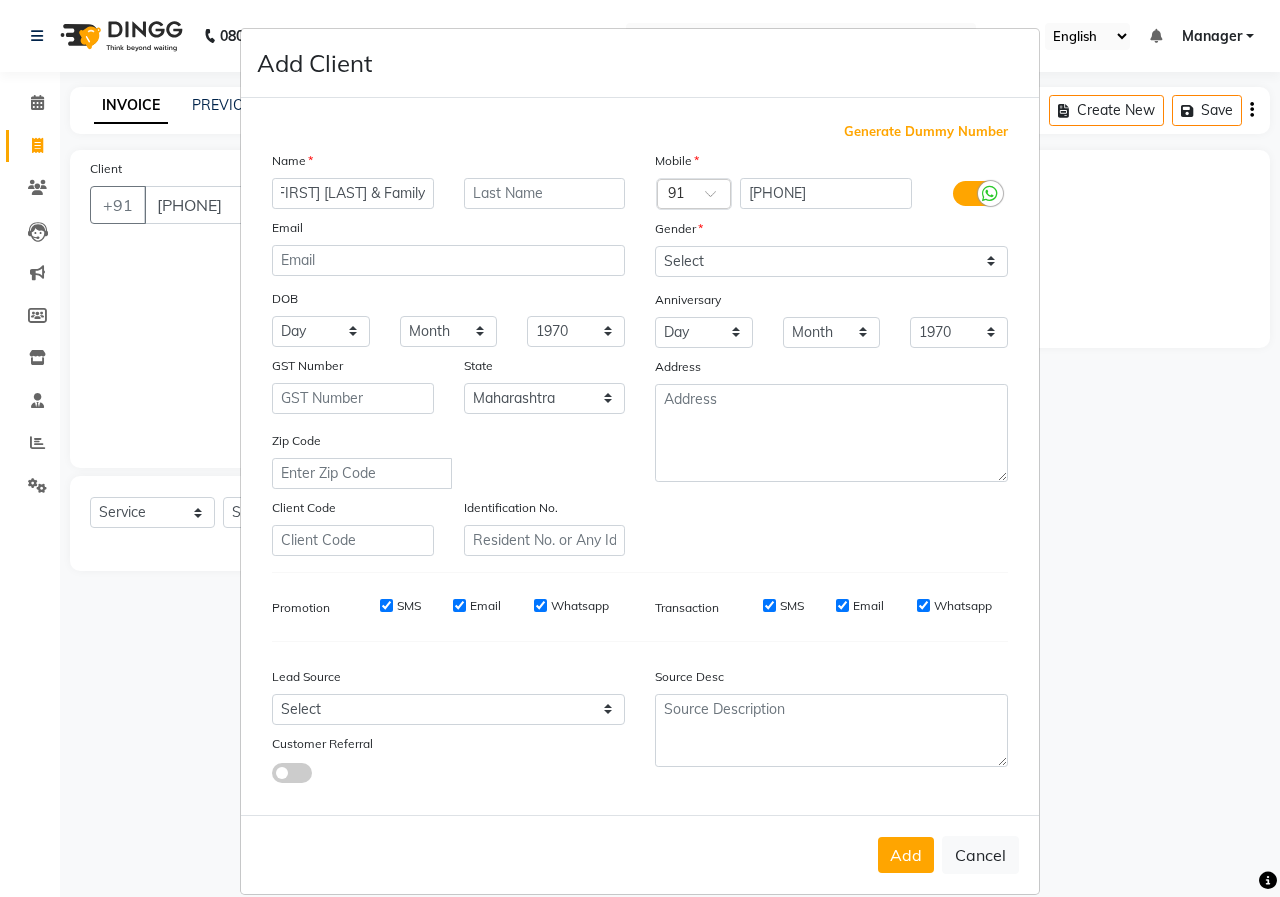 scroll, scrollTop: 0, scrollLeft: 48, axis: horizontal 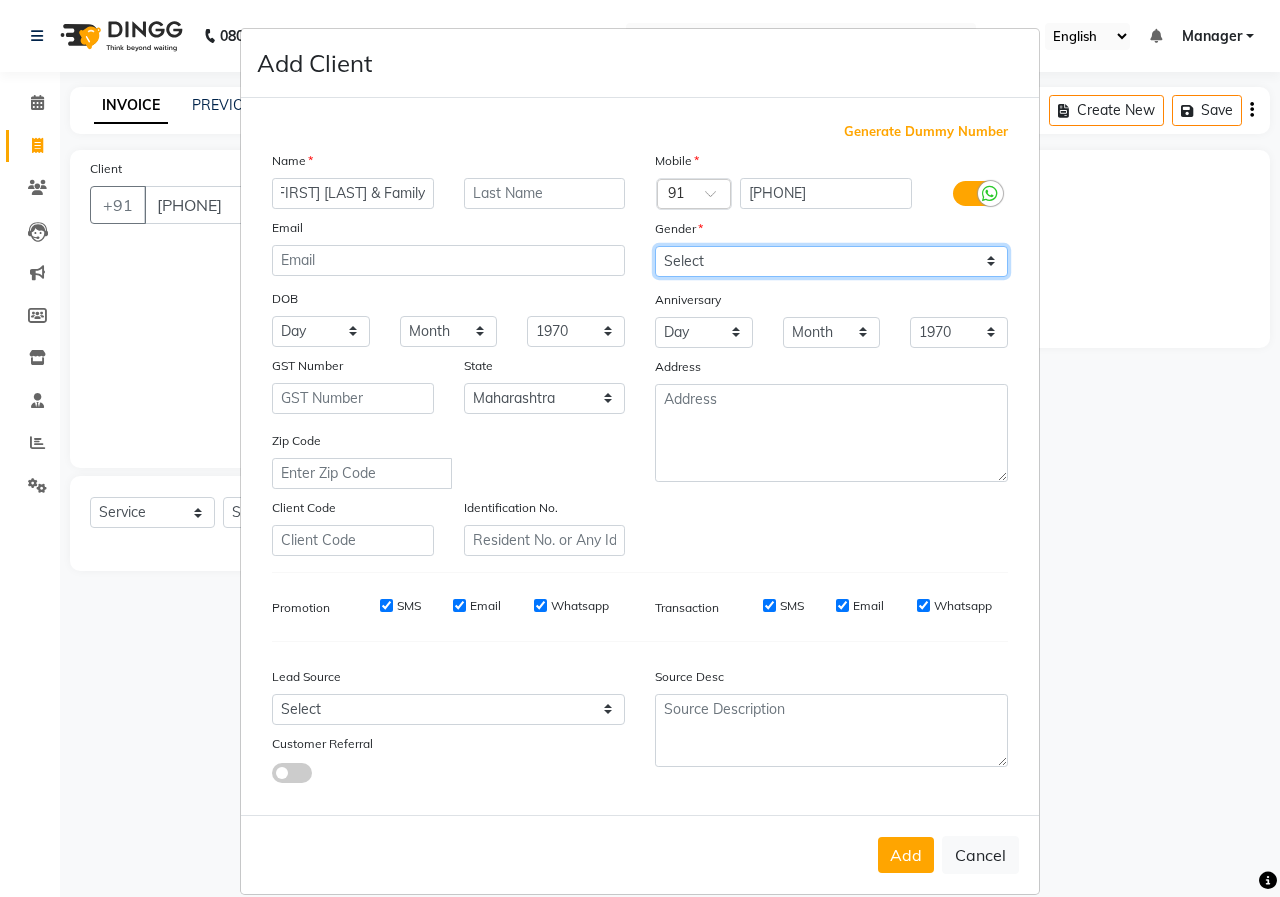 click on "Select Male Female Other Prefer Not To Say" at bounding box center (831, 261) 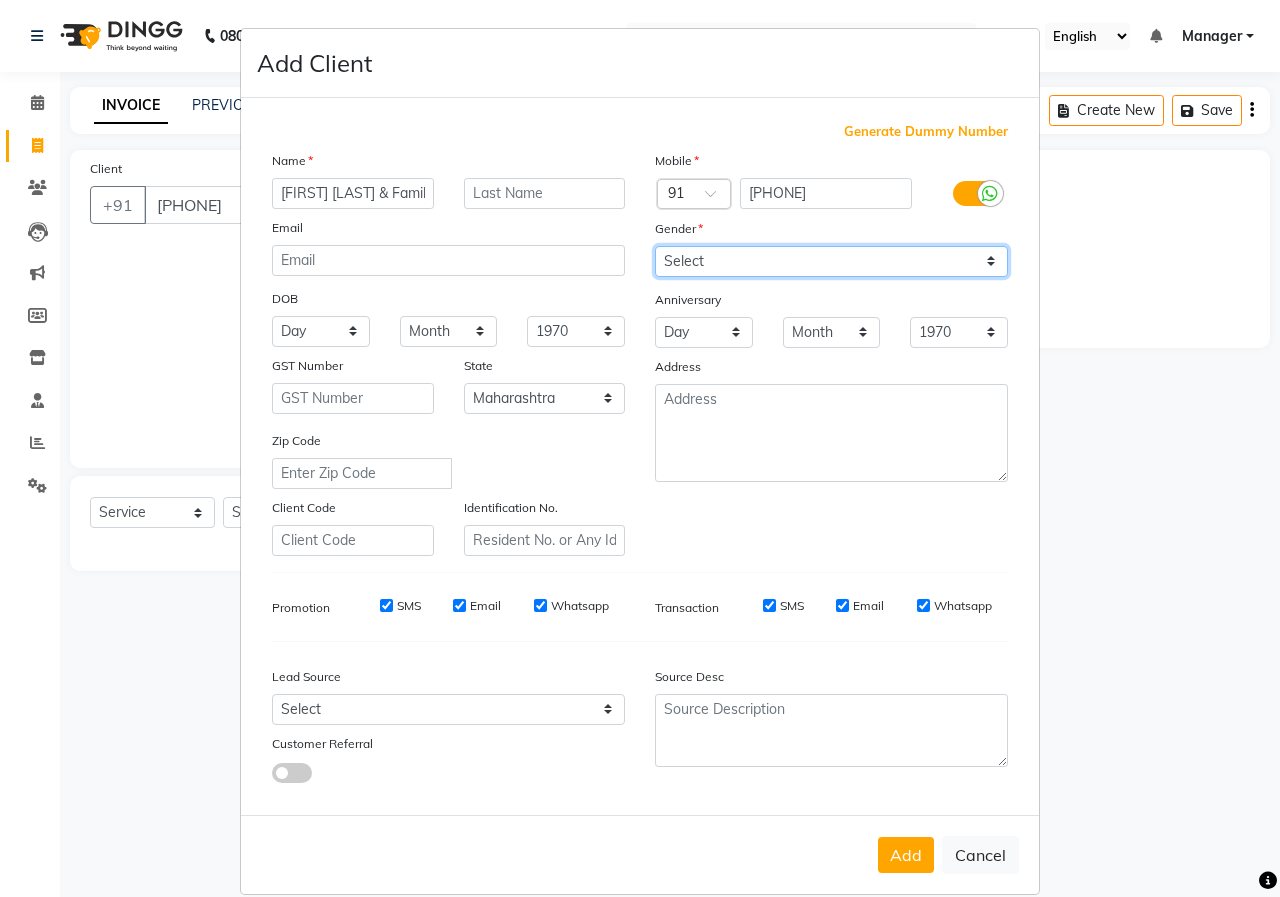 select on "female" 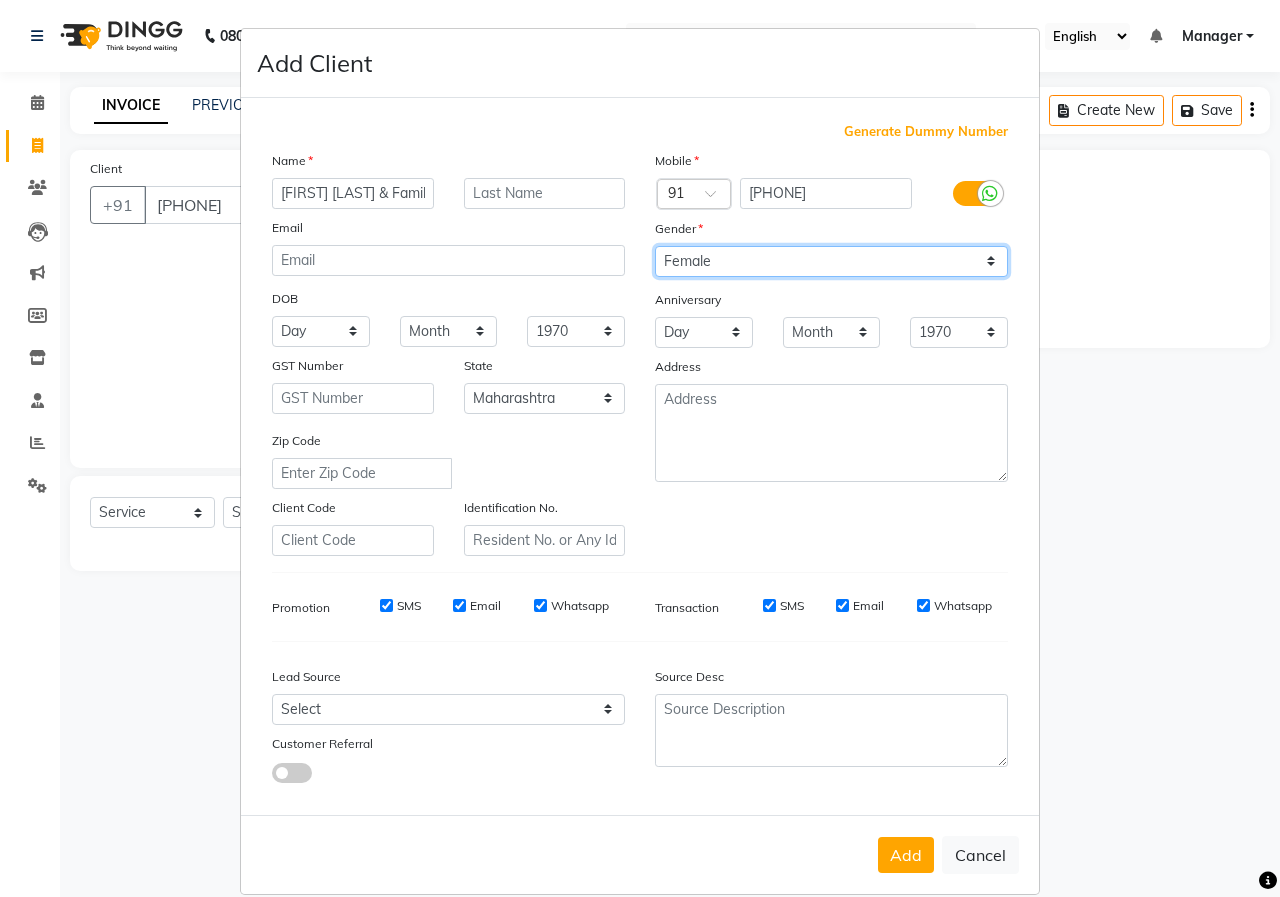 click on "Select Male Female Other Prefer Not To Say" at bounding box center (831, 261) 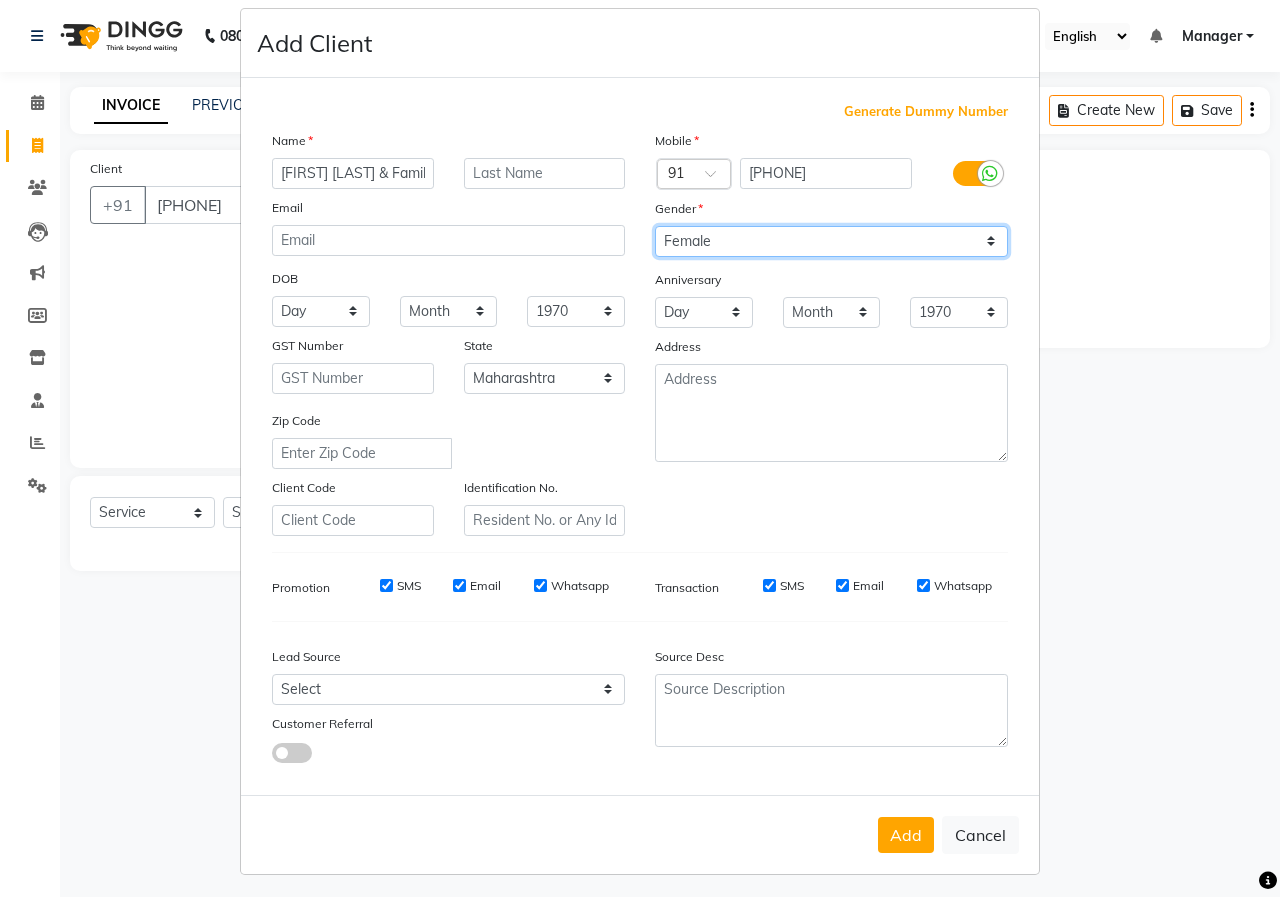 scroll, scrollTop: 26, scrollLeft: 0, axis: vertical 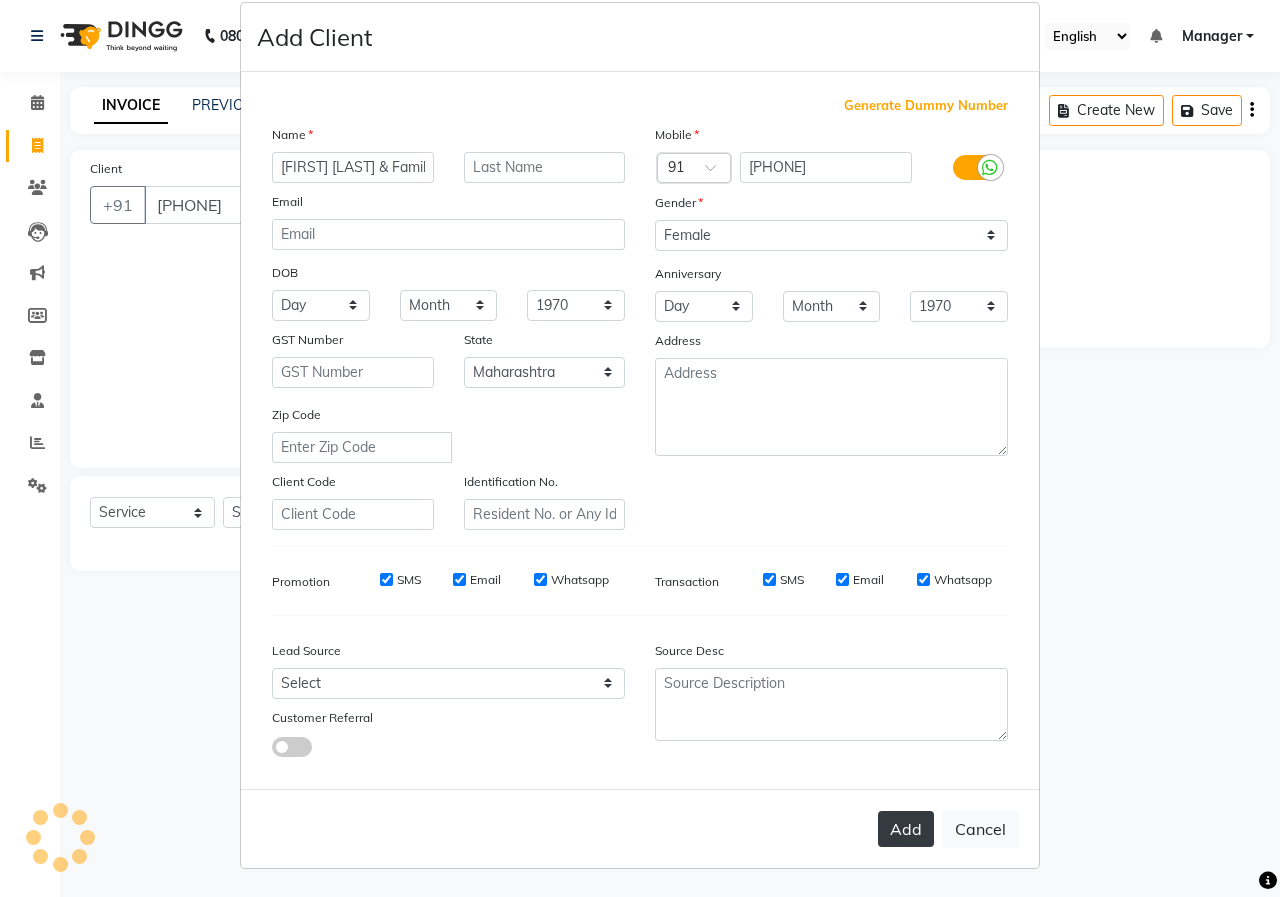 click on "Add" at bounding box center [906, 829] 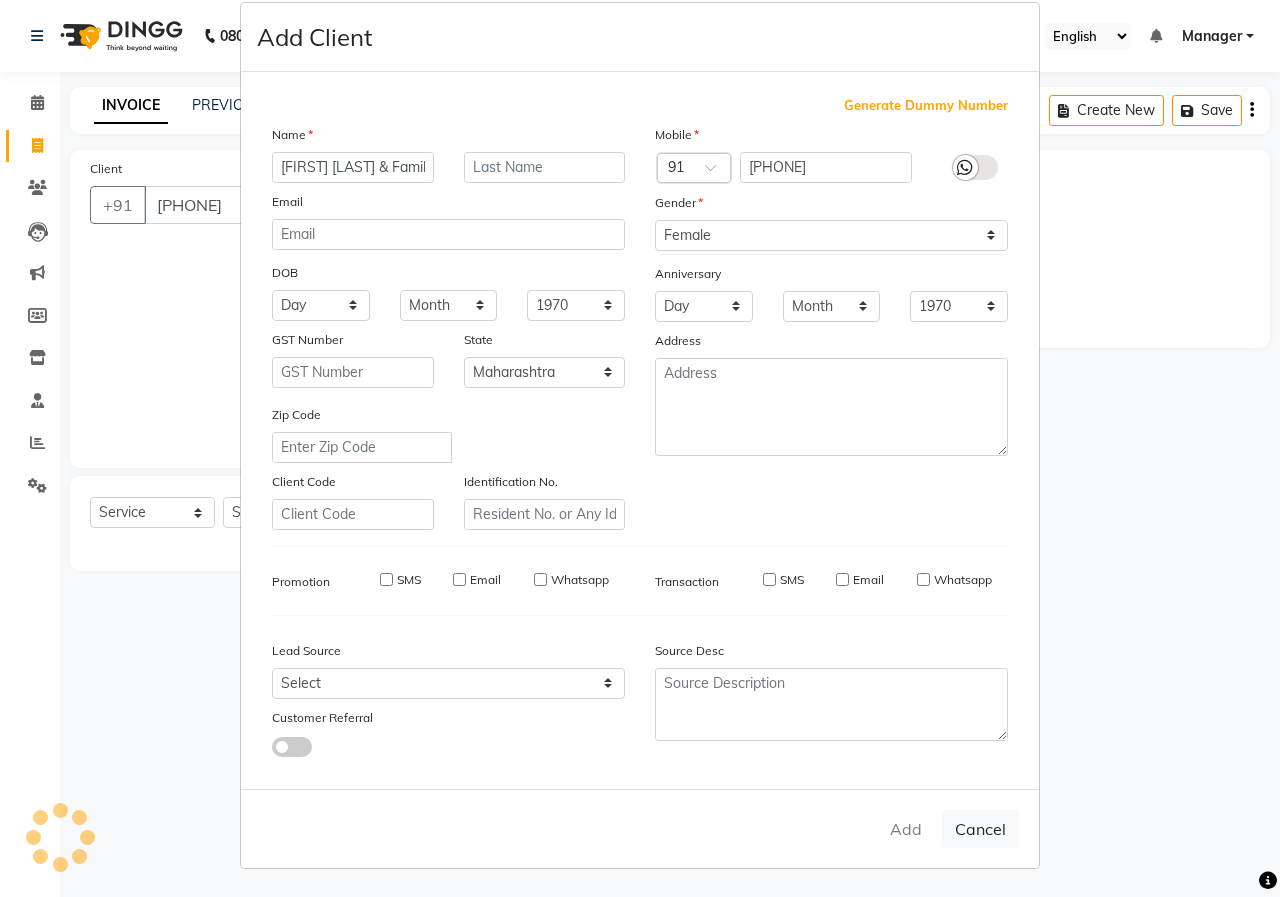 type on "98******22" 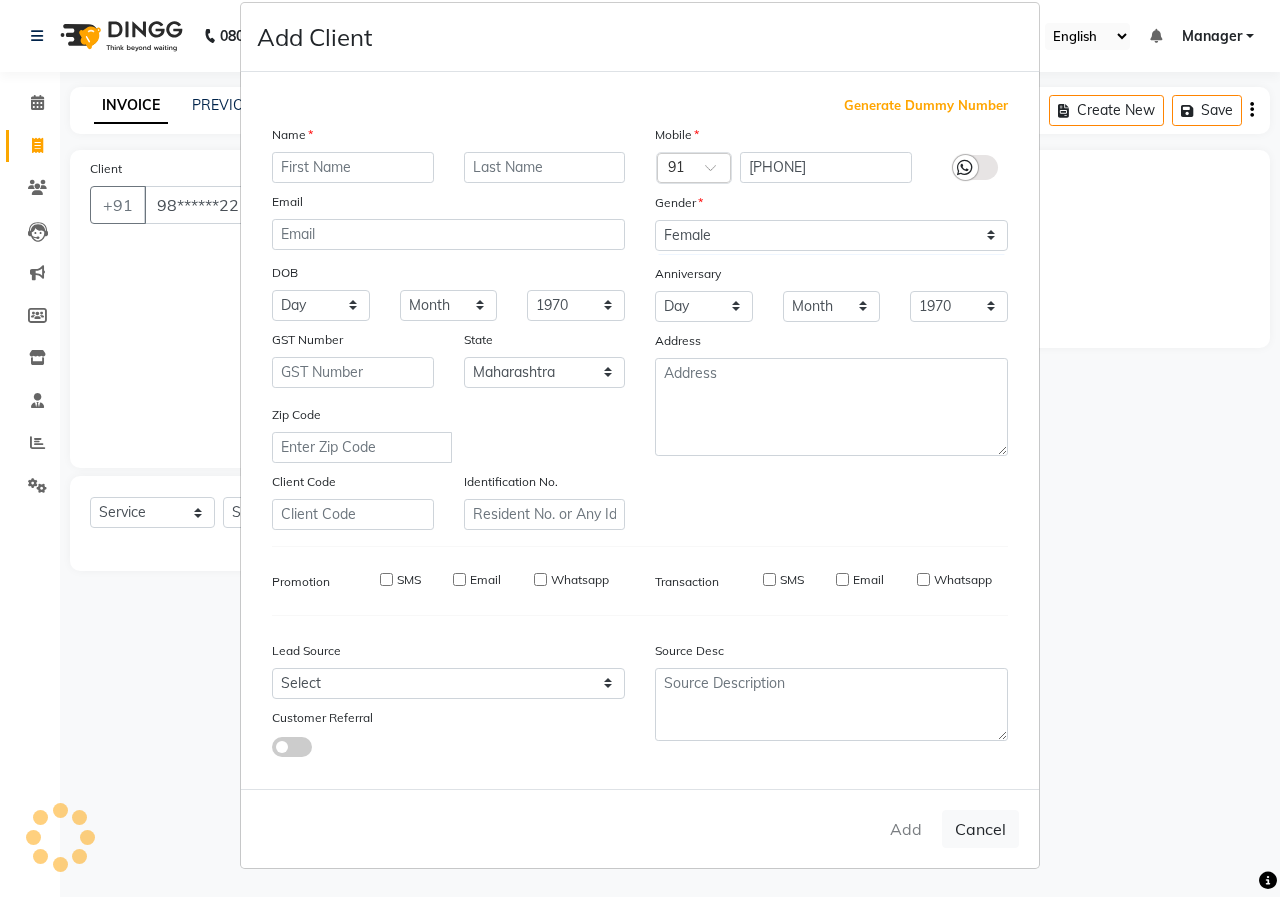 select 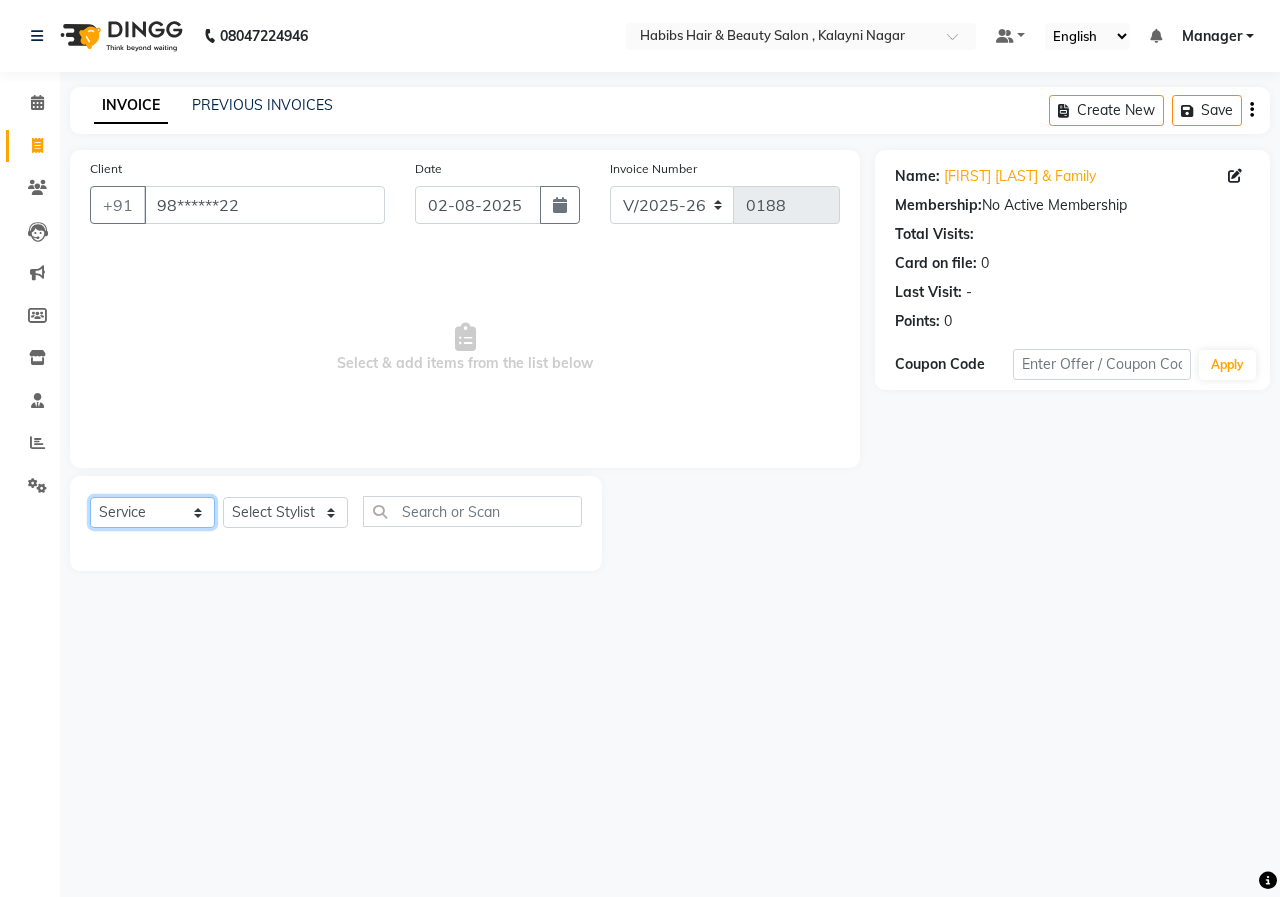 click on "Select  Service  Product  Membership  Package Voucher Prepaid Gift Card" 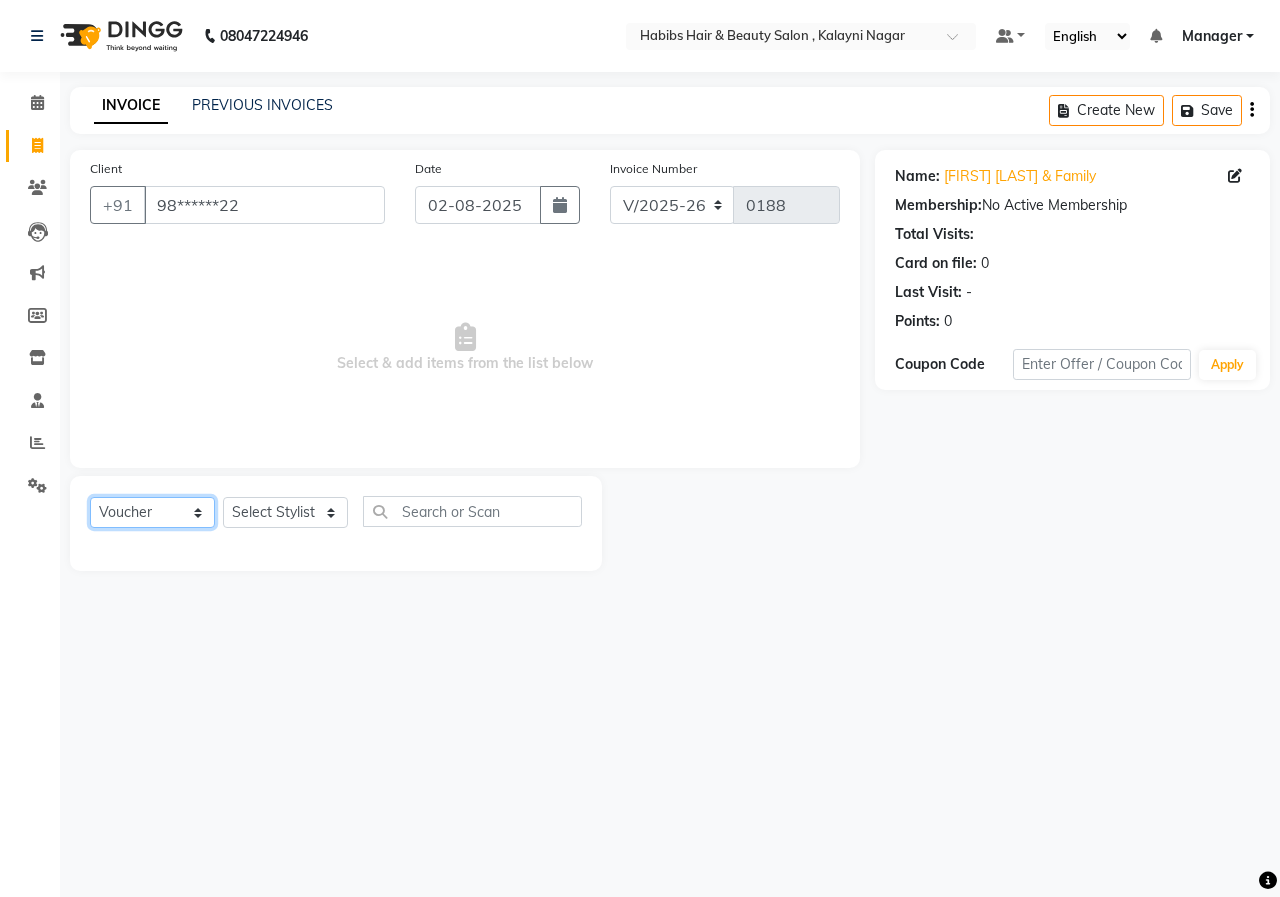 click on "Select  Service  Product  Membership  Package Voucher Prepaid Gift Card" 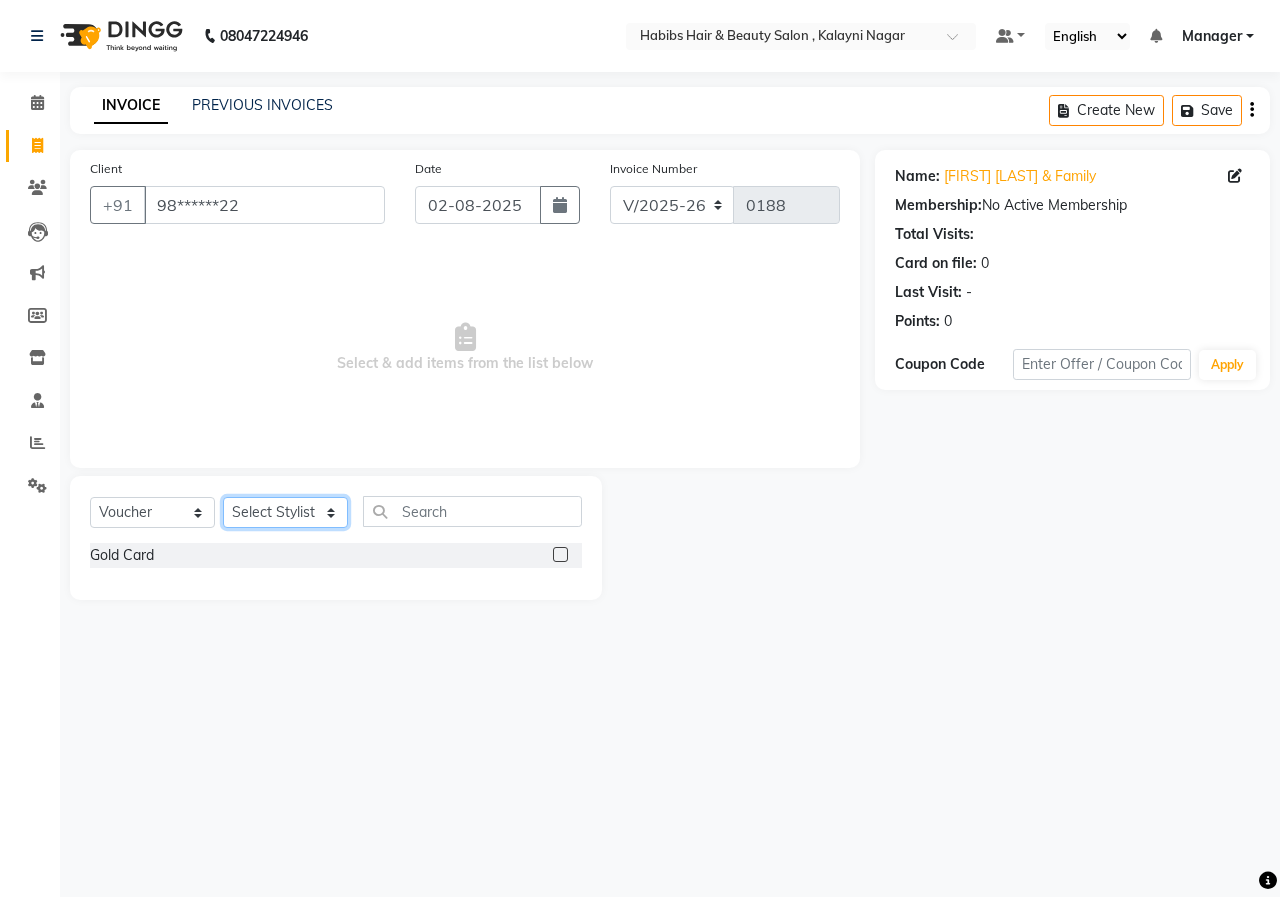 click on "Select Stylist Manager [FIRST] [LAST] [FIRST] [LAST] [FIRST] [LAST] [FIRST] [LAST]" 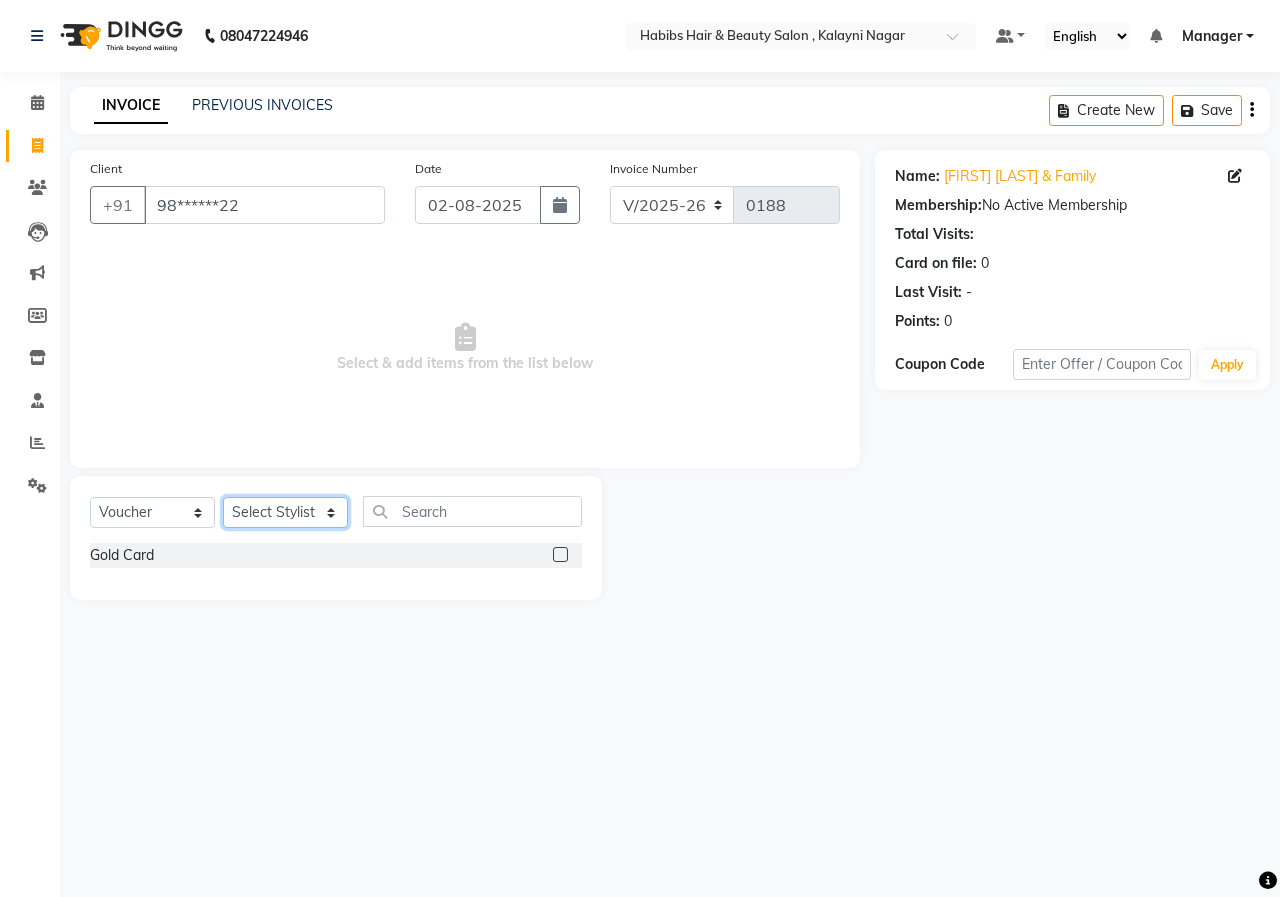 select on "29681" 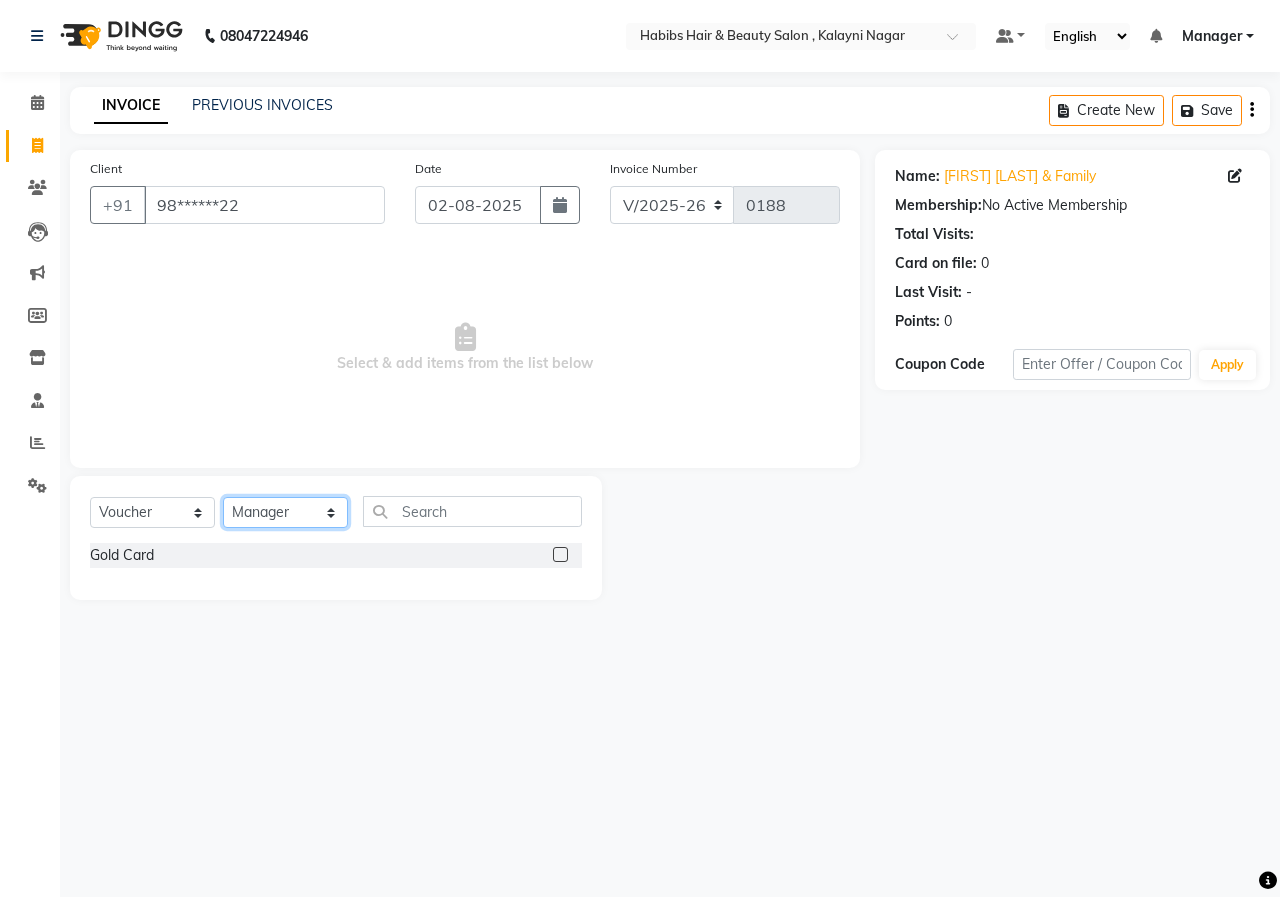 click on "Select Stylist Manager [FIRST] [LAST] [FIRST] [LAST] [FIRST] [LAST] [FIRST] [LAST]" 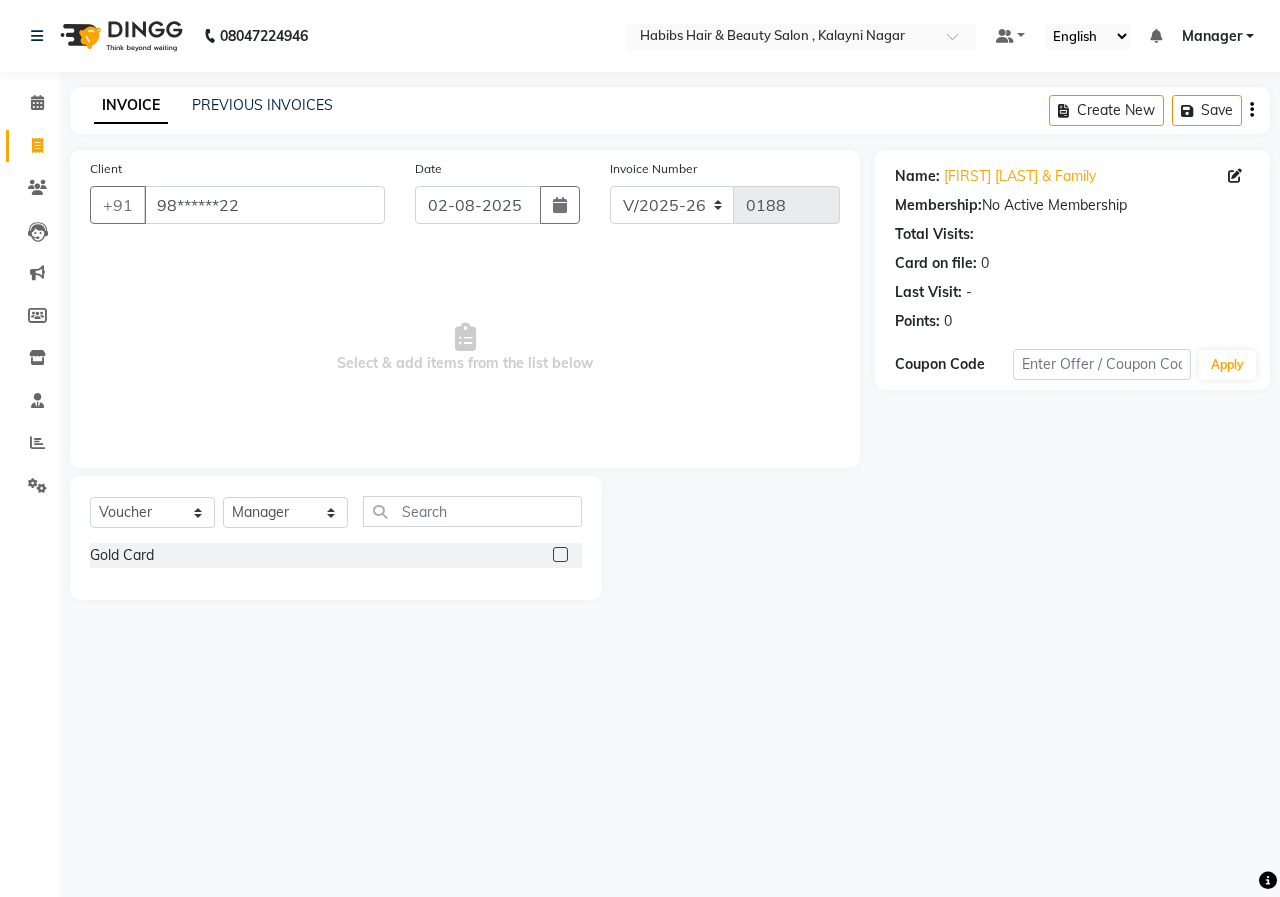 click 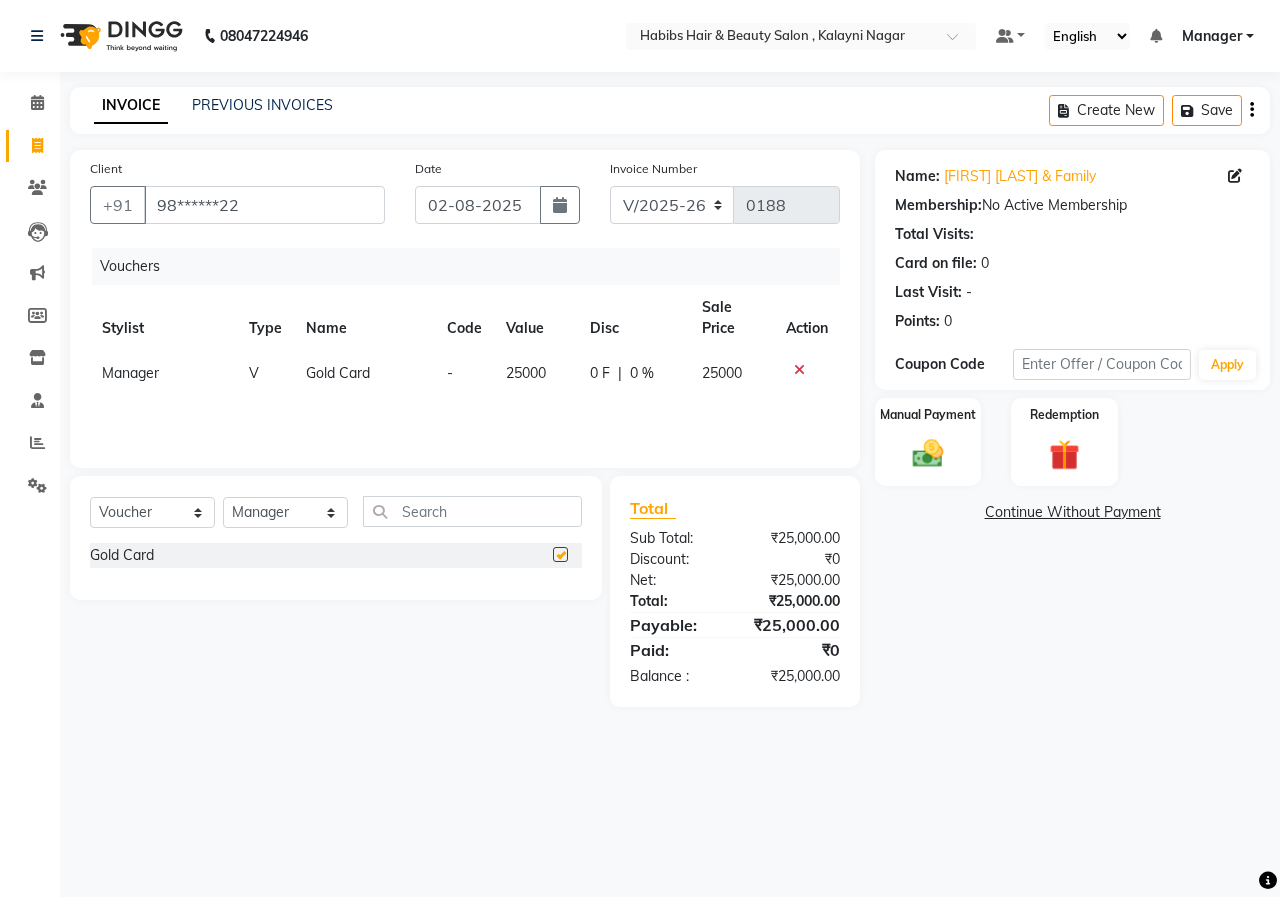 checkbox on "false" 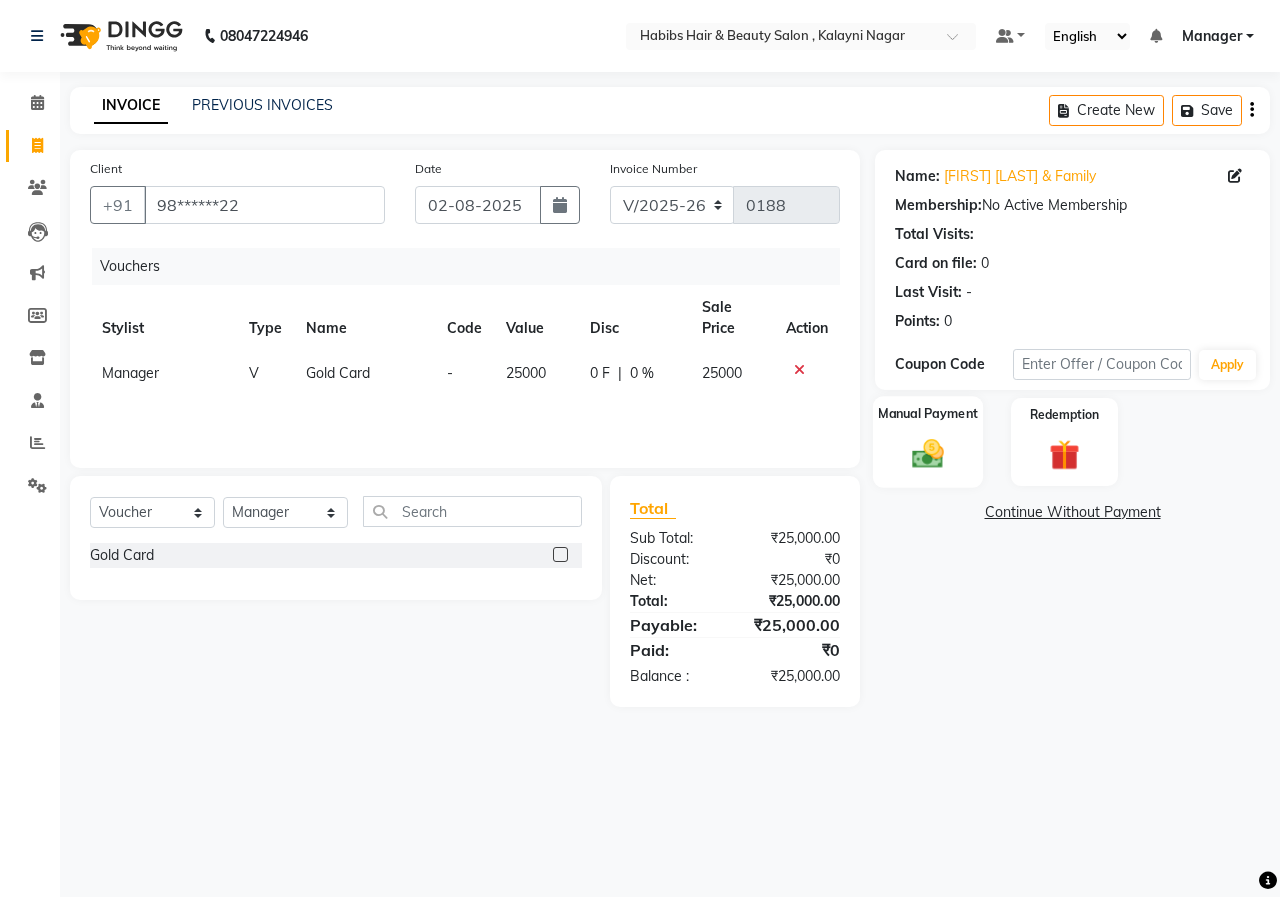 click on "Manual Payment" 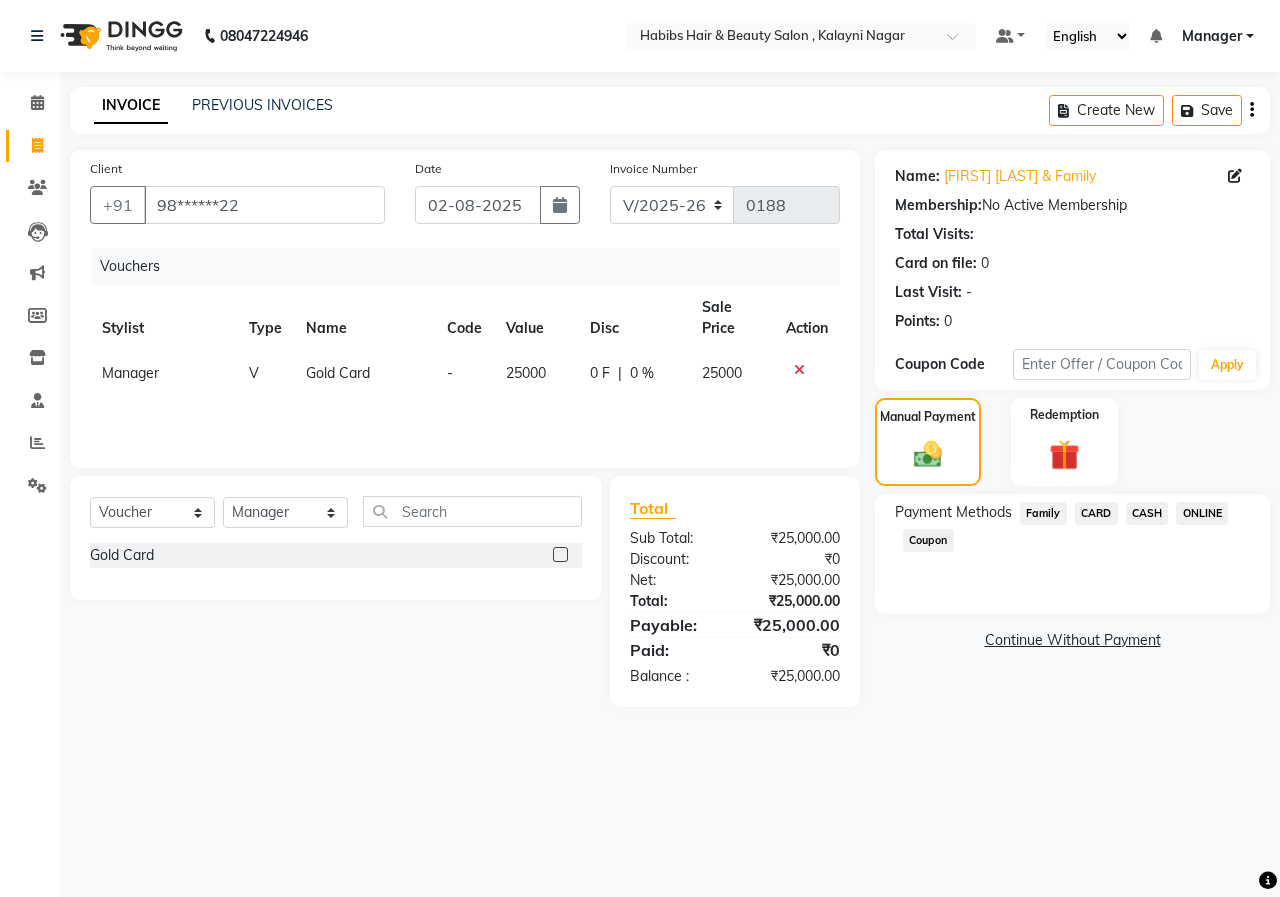click on "ONLINE" 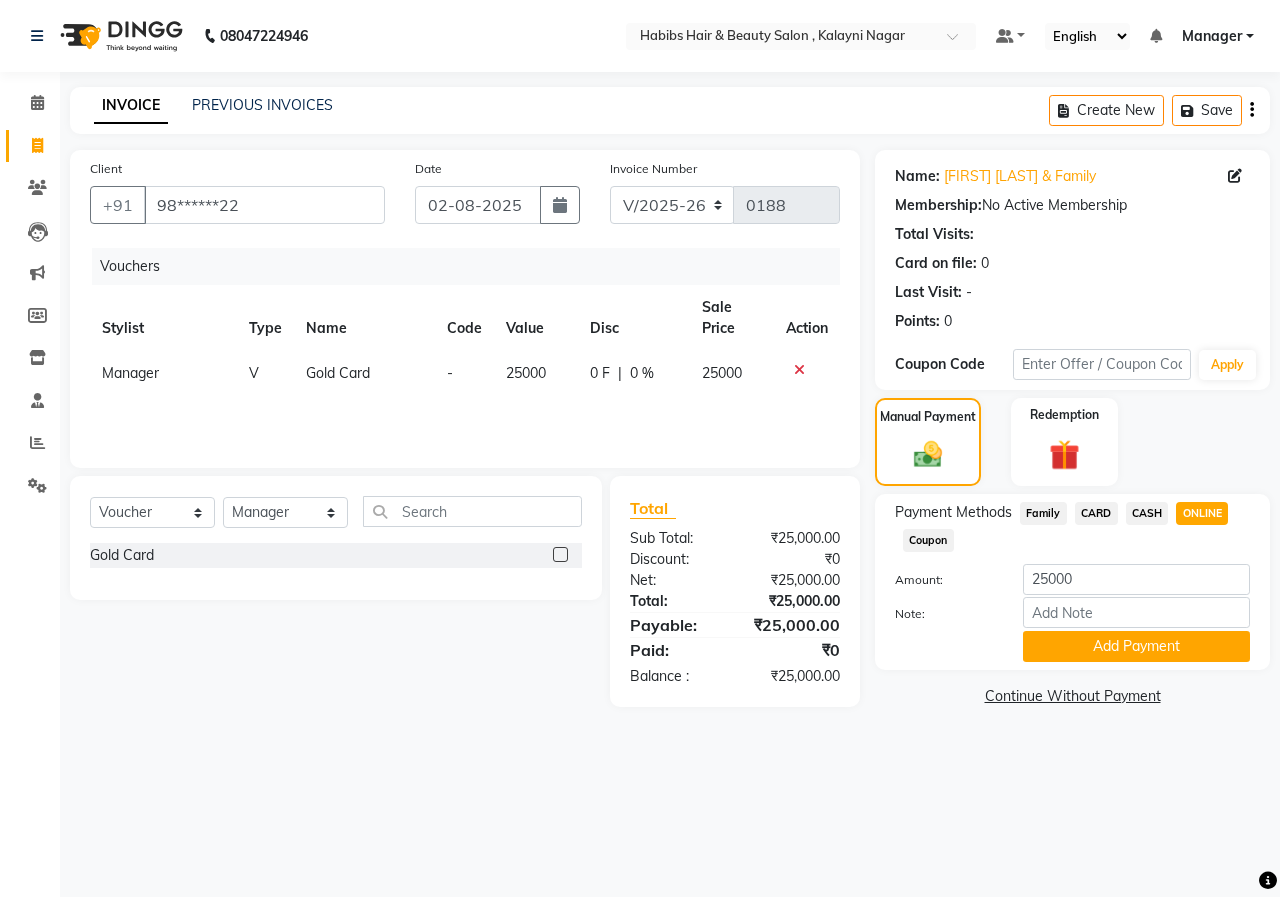 click on "Payment Methods Family CARD CASH ONLINE Coupon Amount: [PRICE] Note: Add Payment" 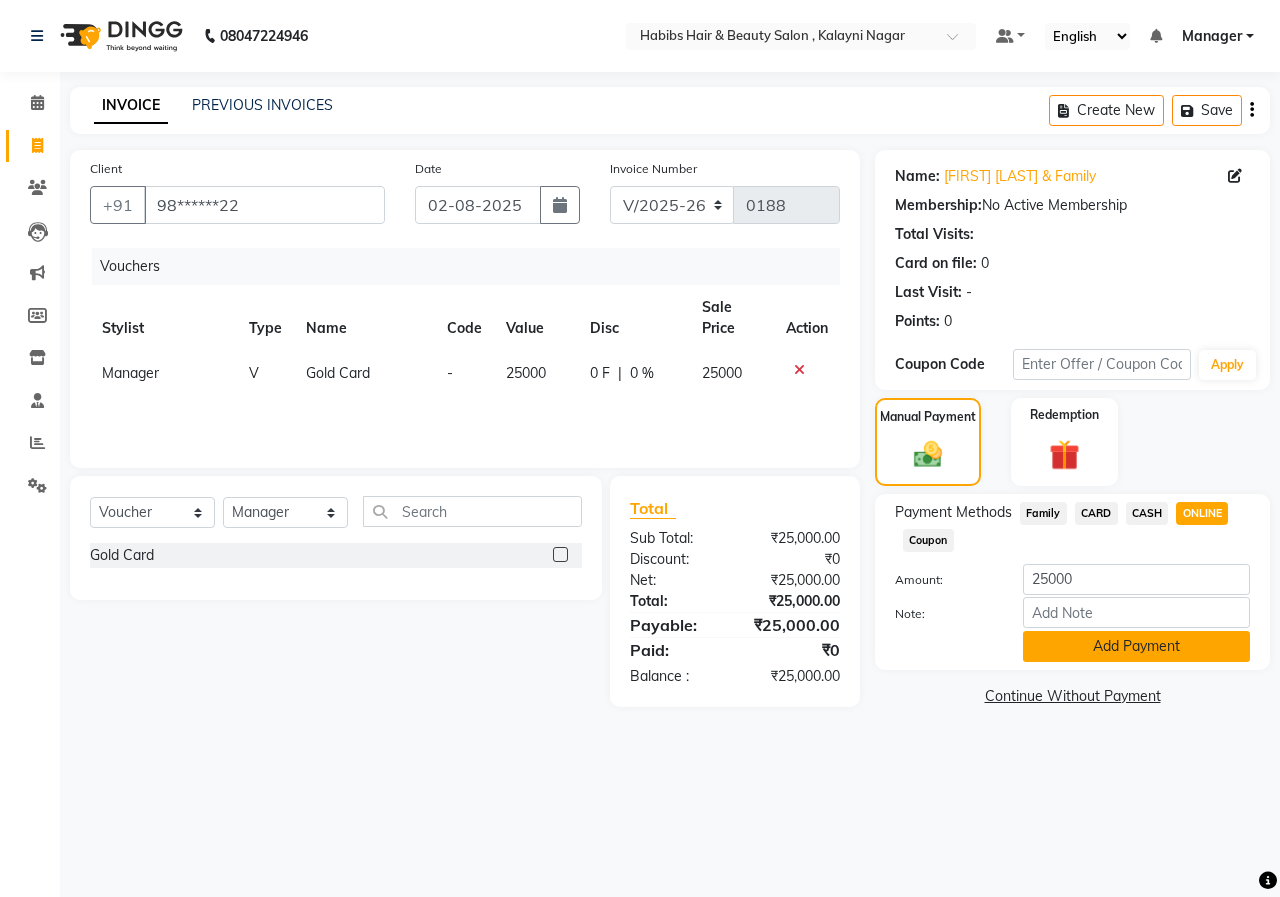 click on "Add Payment" 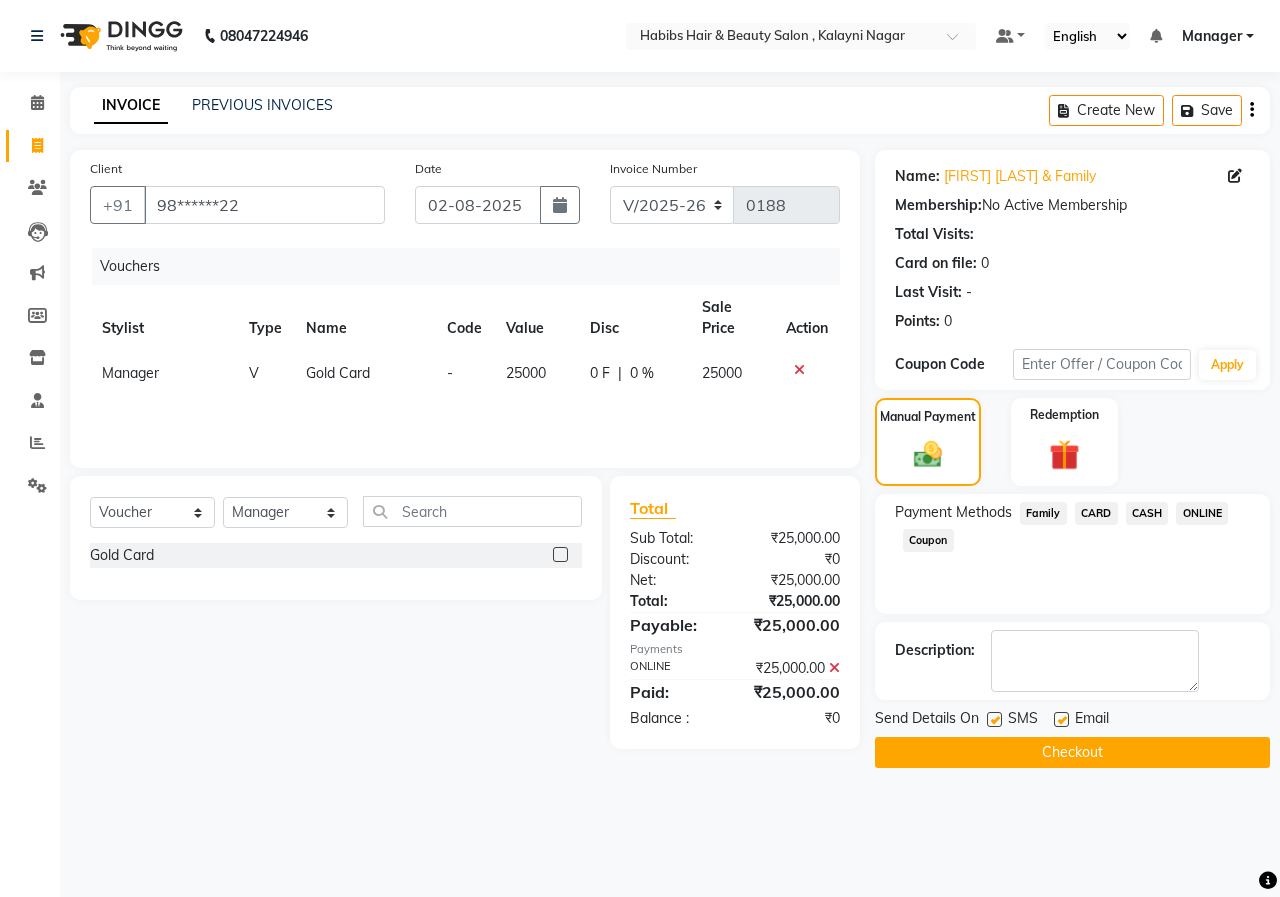click on "Checkout" 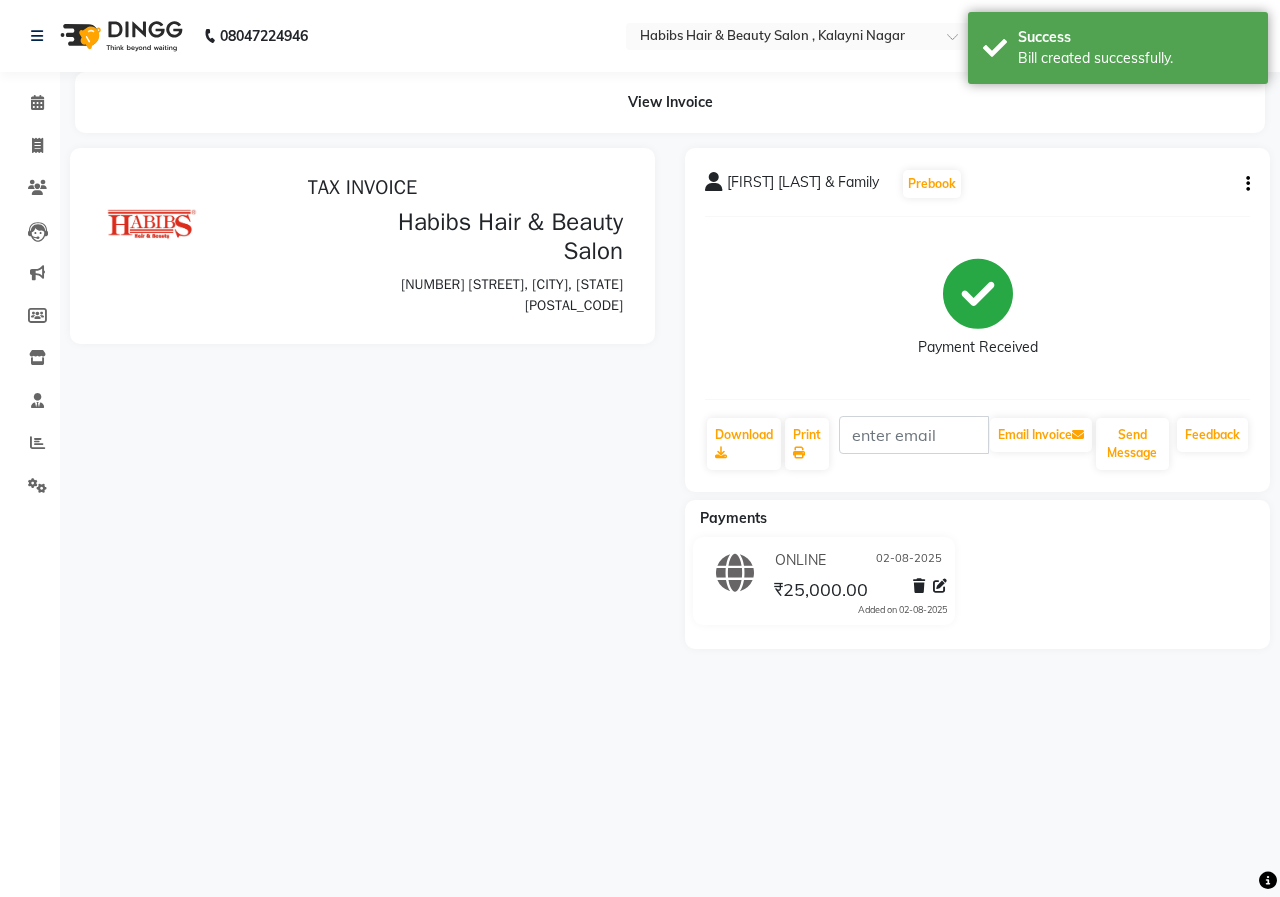 scroll, scrollTop: 0, scrollLeft: 0, axis: both 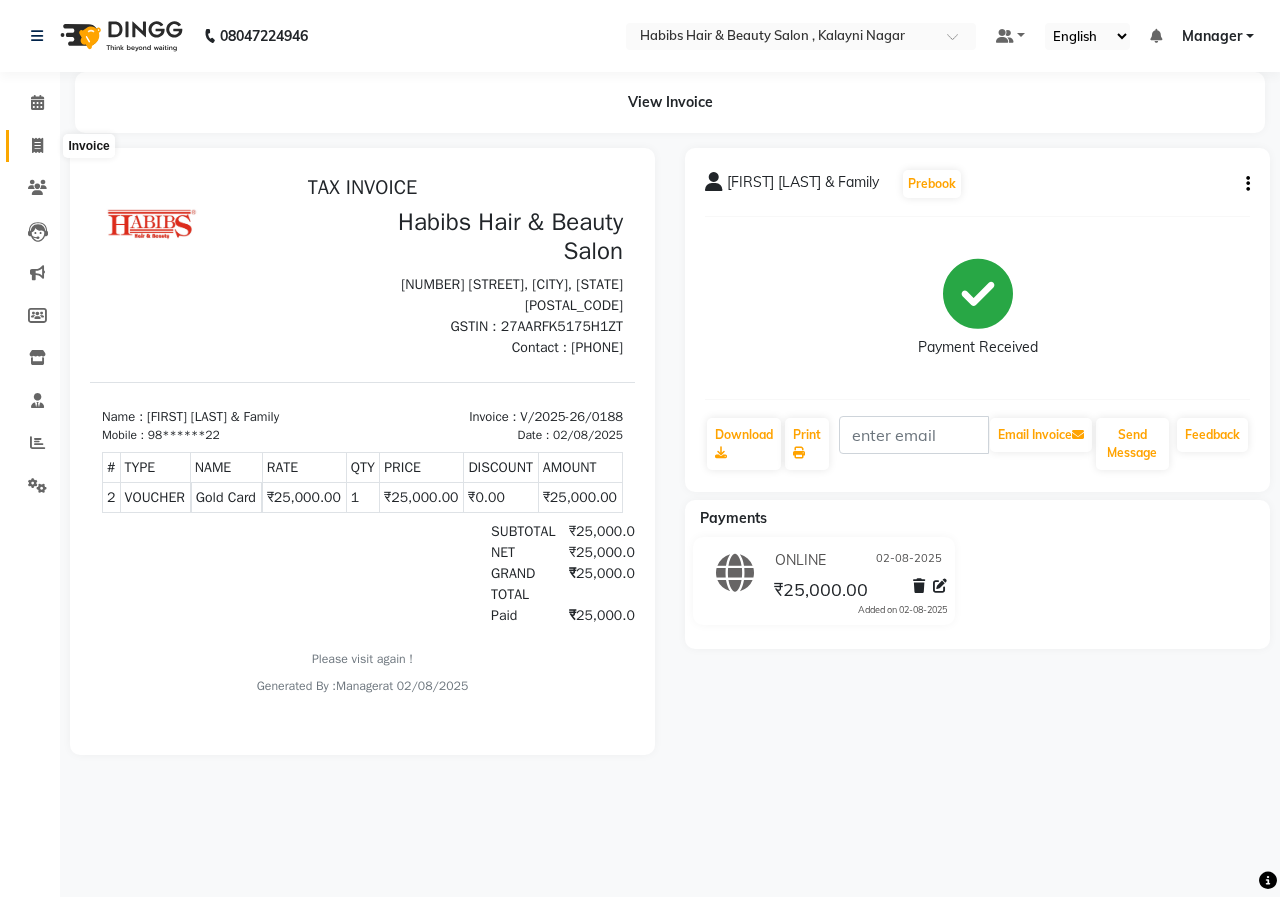 click 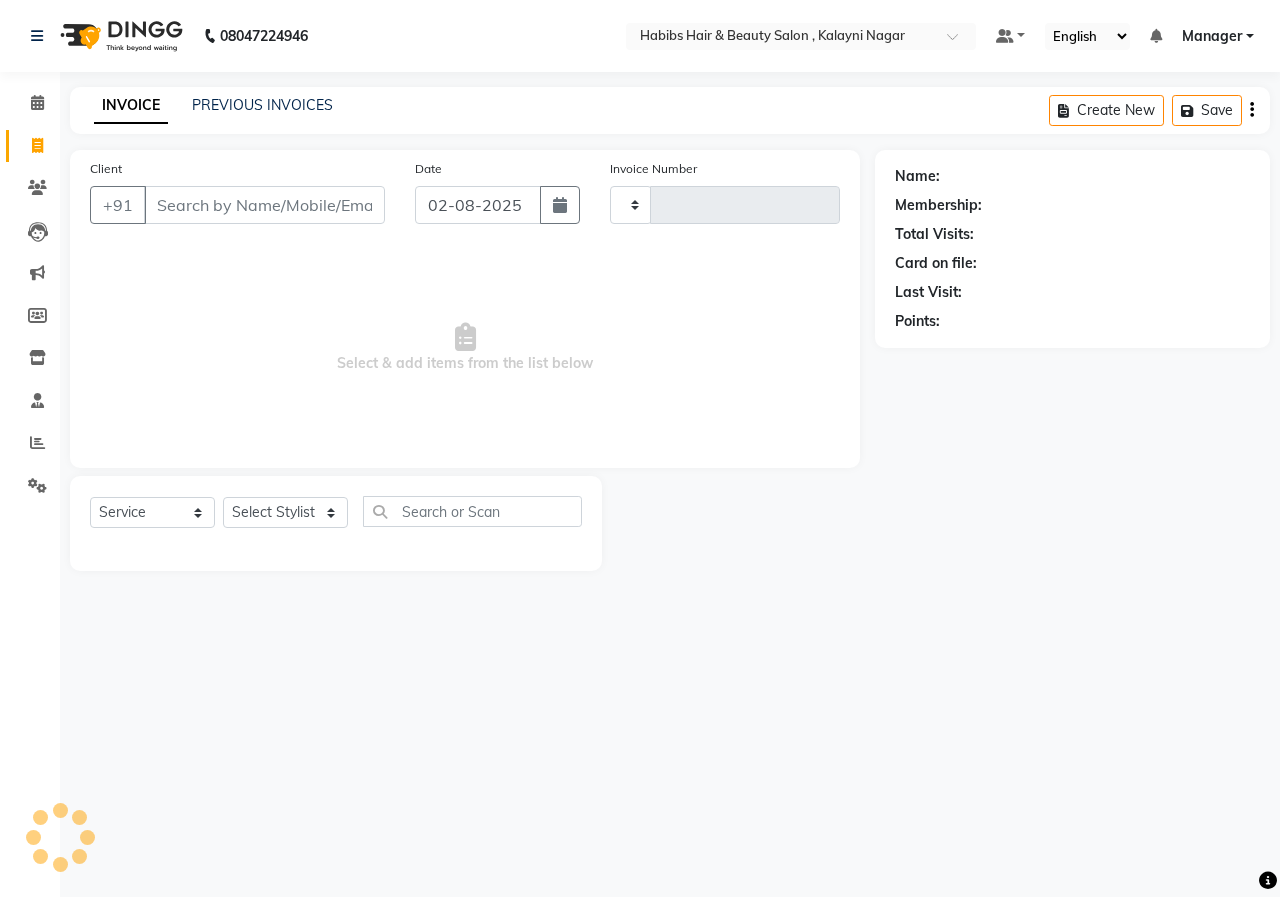 type on "0189" 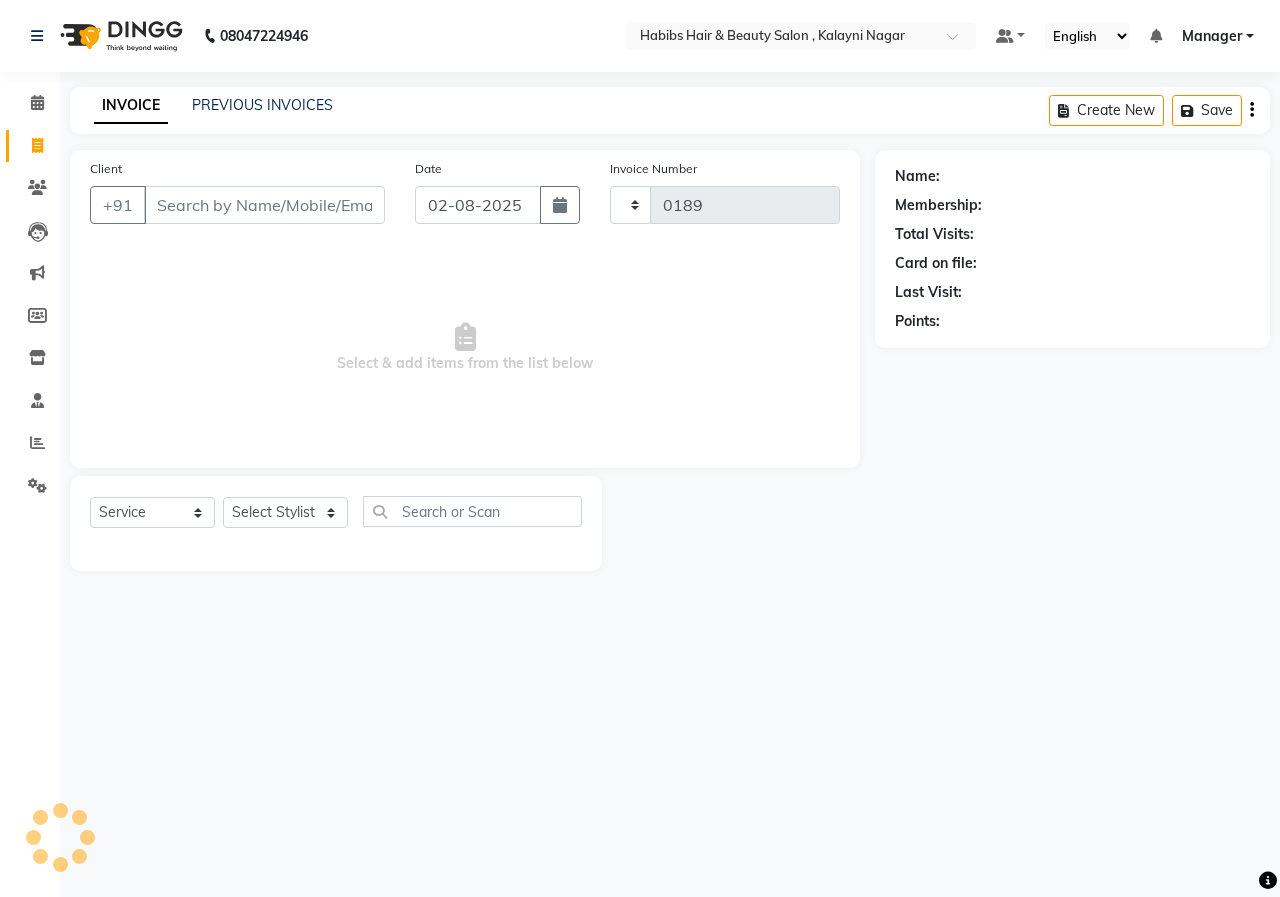 select on "4842" 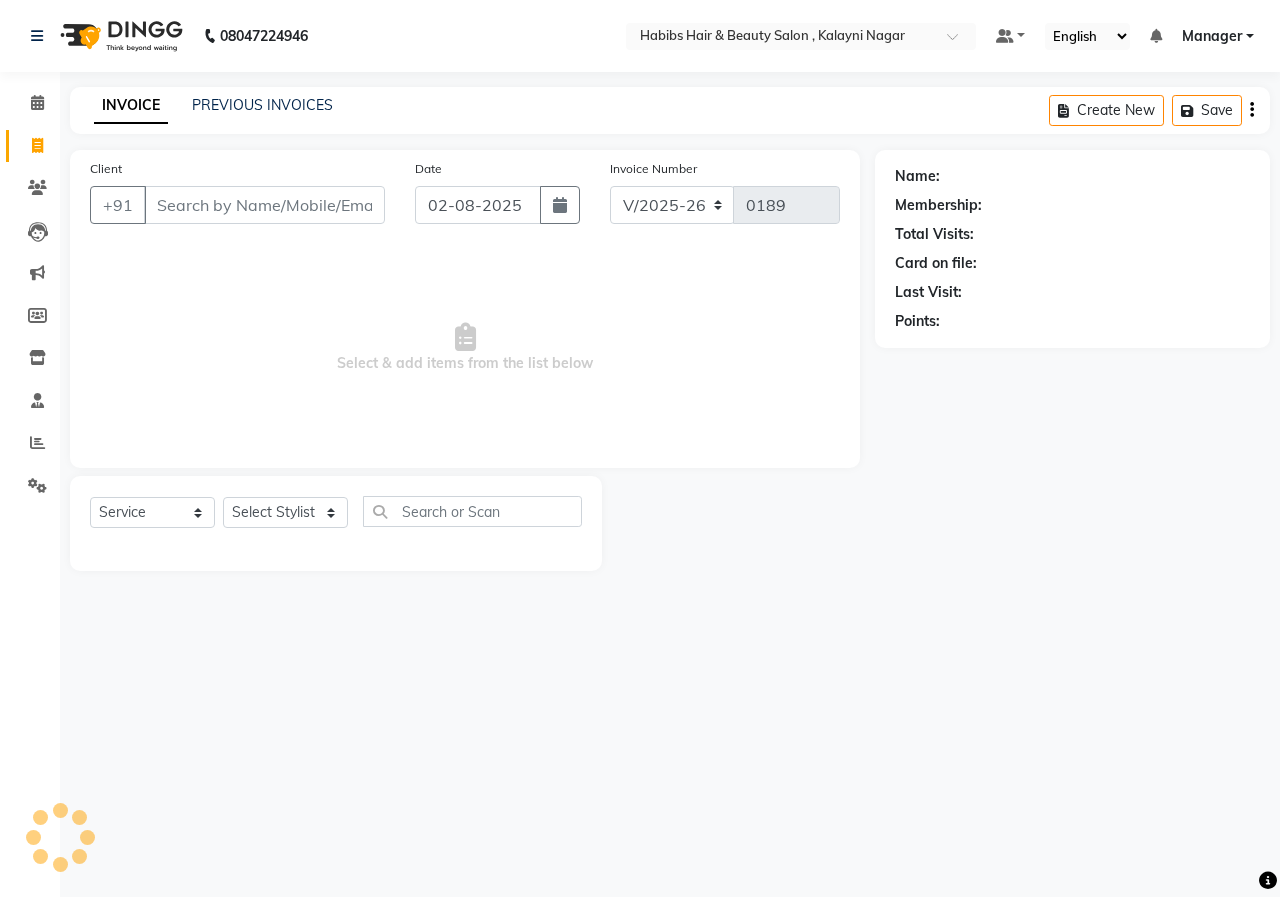 click on "Date 02-08-2025" 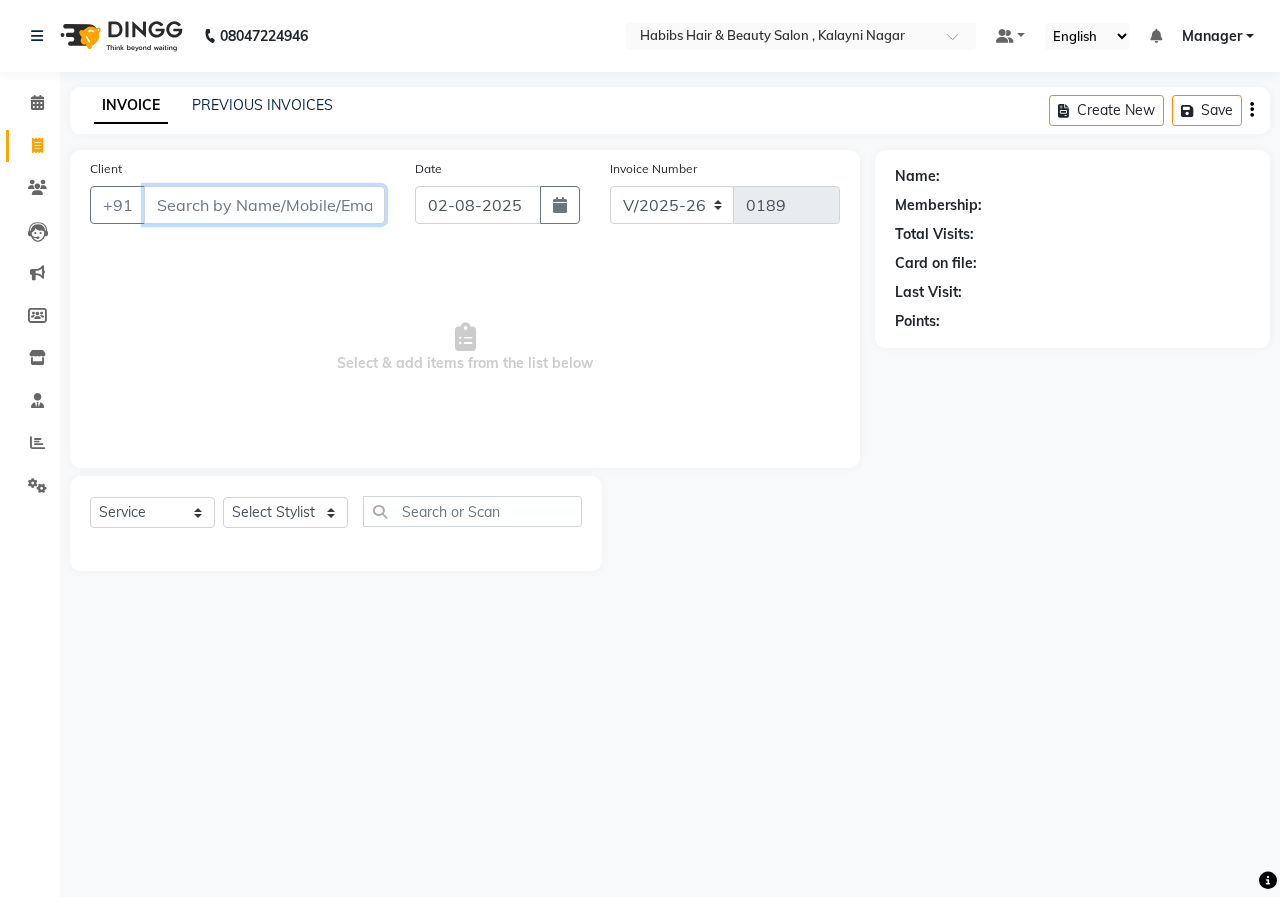 click on "Client" at bounding box center (264, 205) 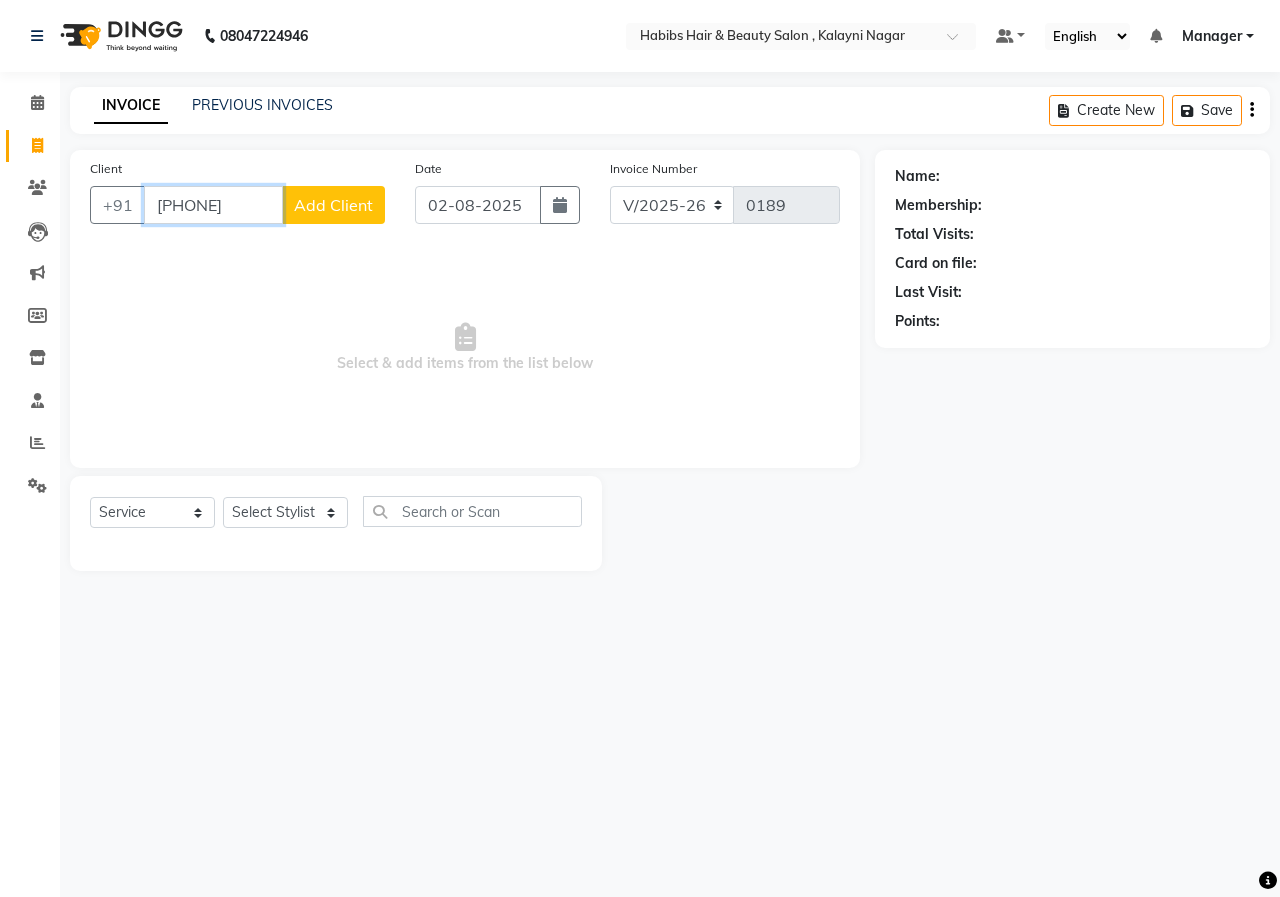 type on "[PHONE]" 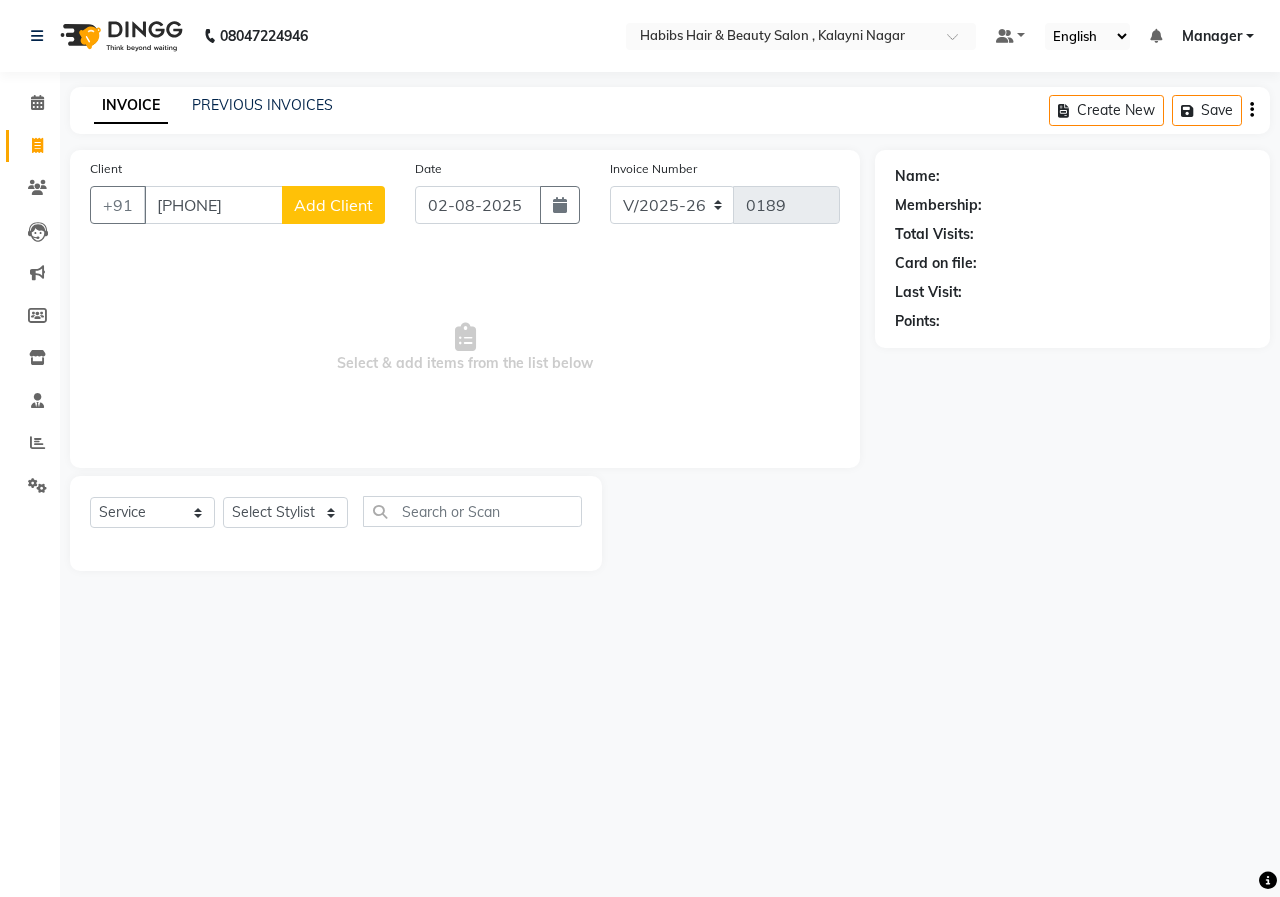 click on "Add Client" 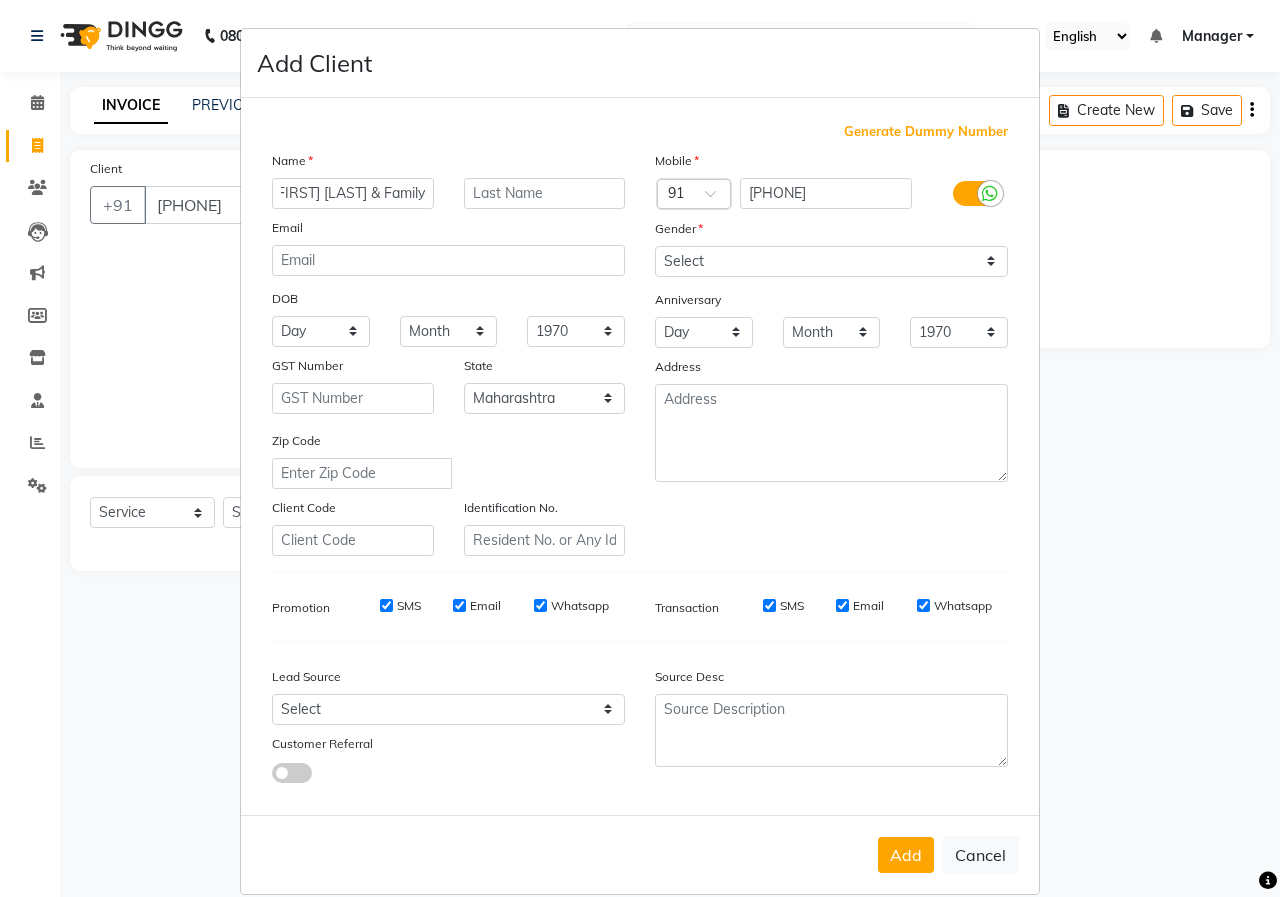 scroll, scrollTop: 0, scrollLeft: 31, axis: horizontal 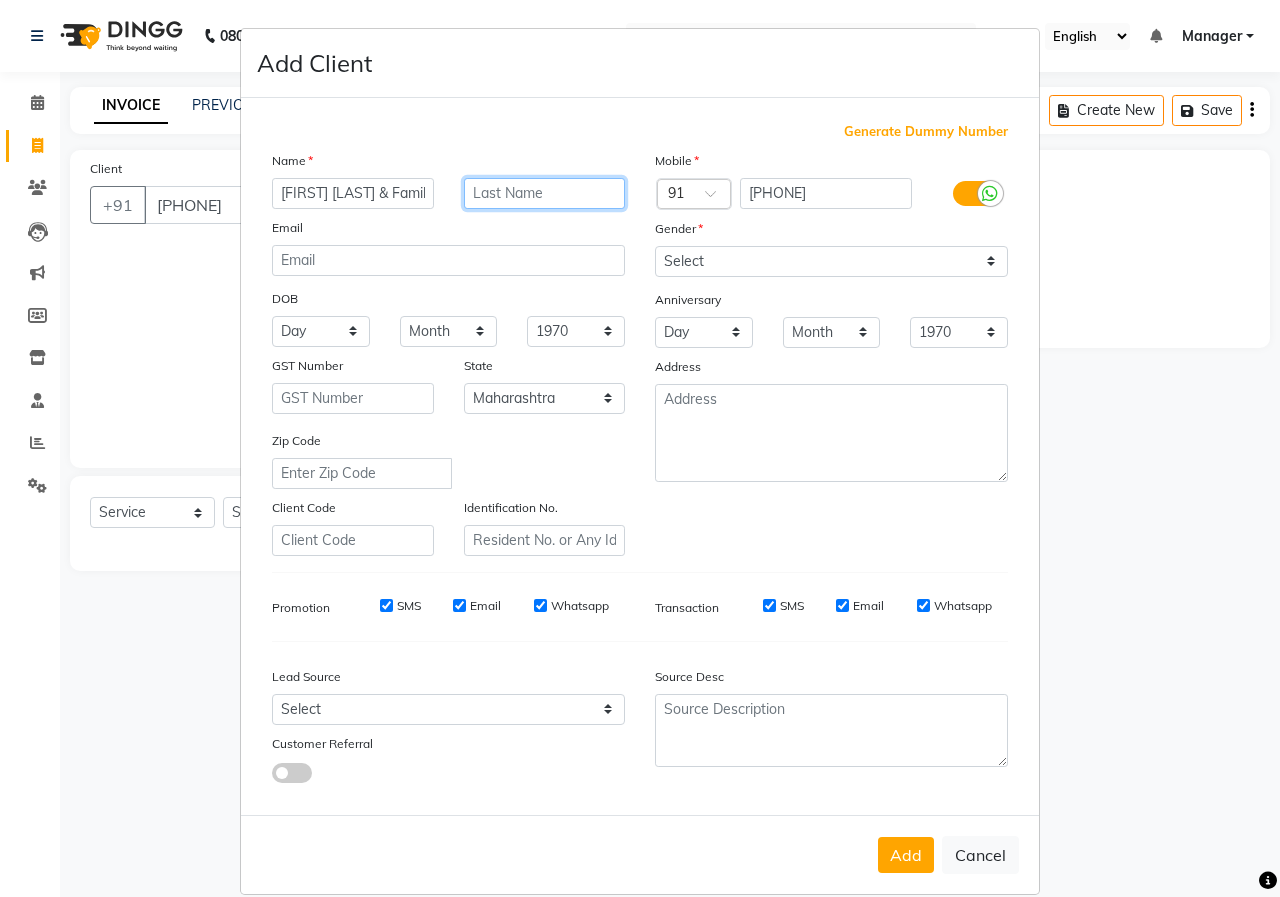 click at bounding box center [545, 193] 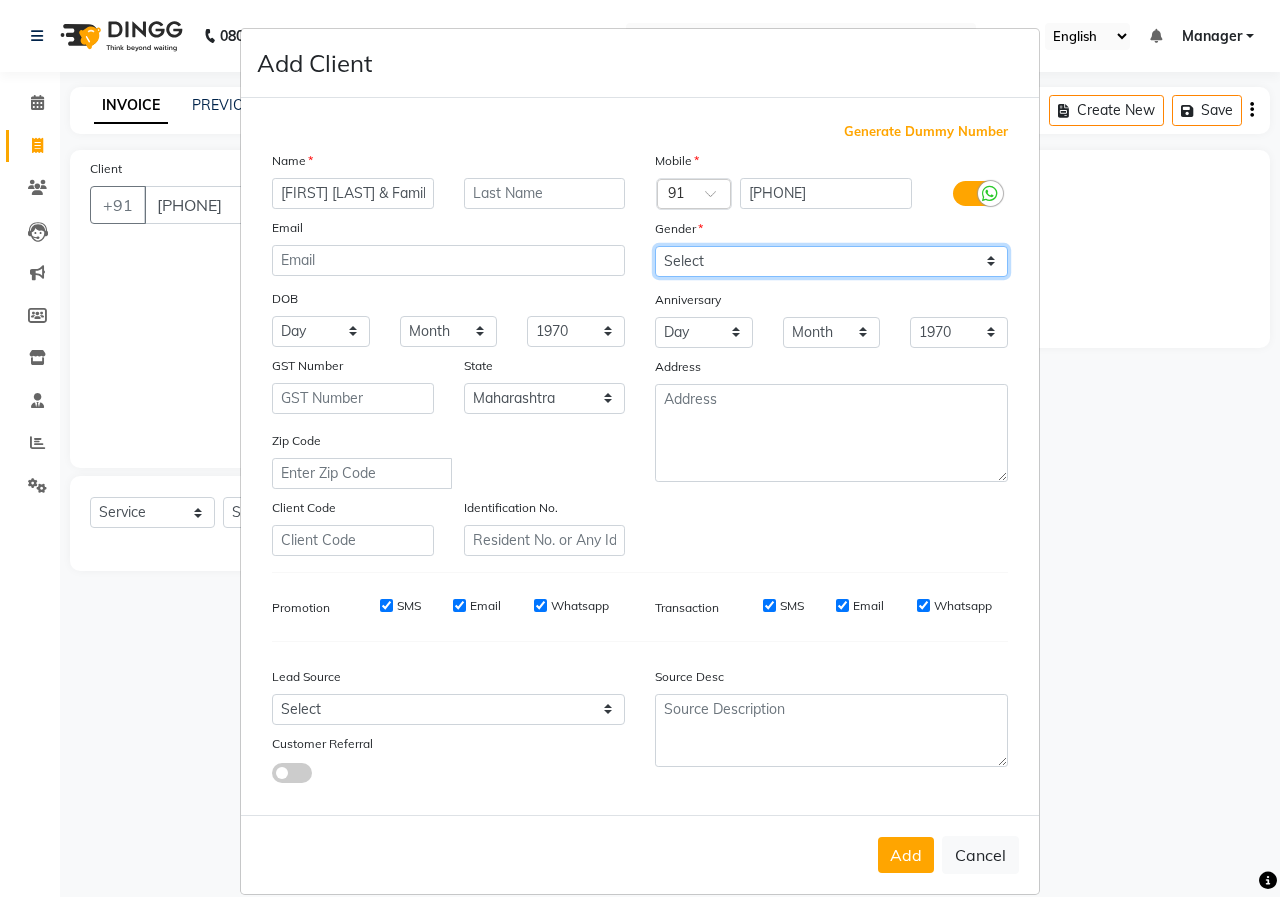 click on "Select Male Female Other Prefer Not To Say" at bounding box center (831, 261) 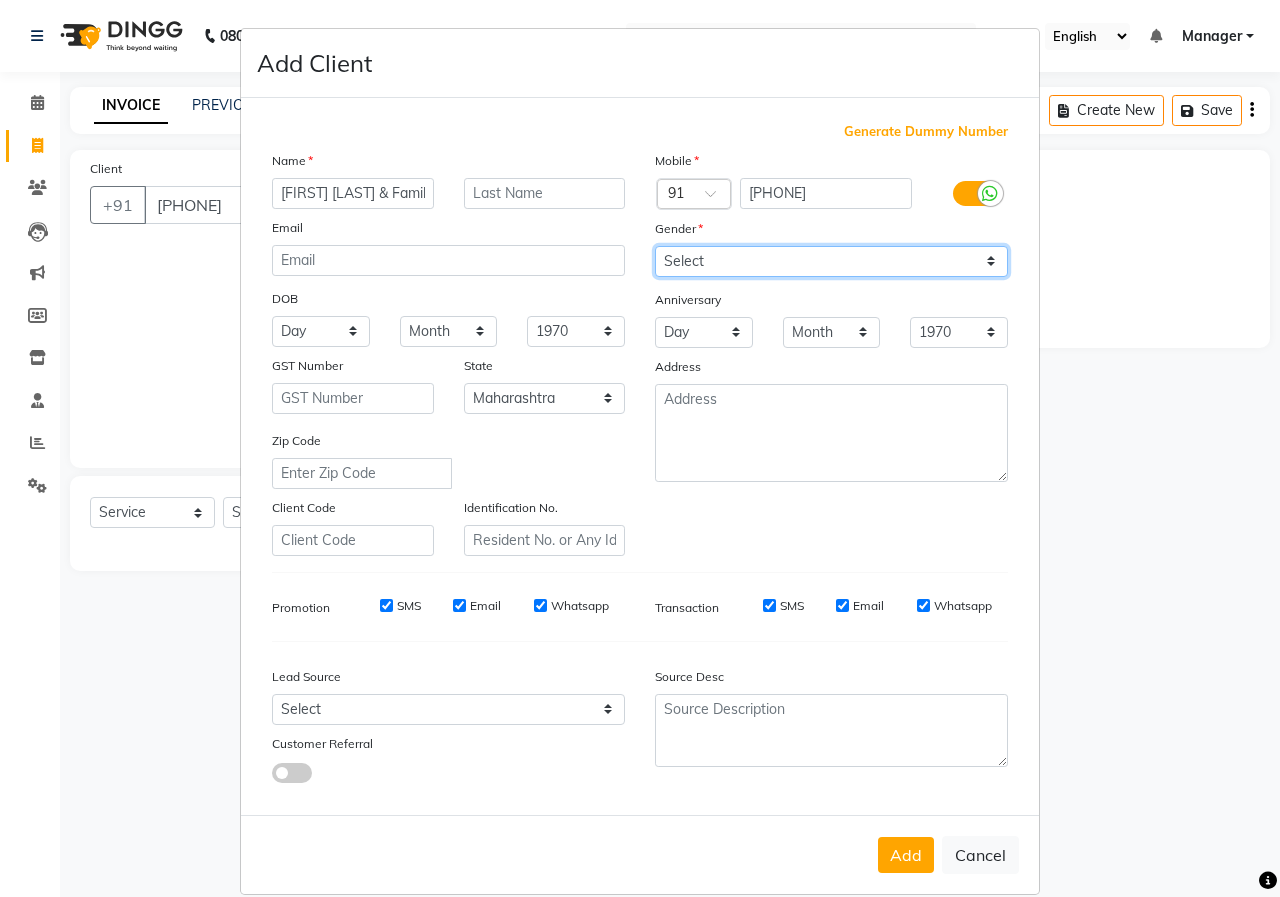 select on "male" 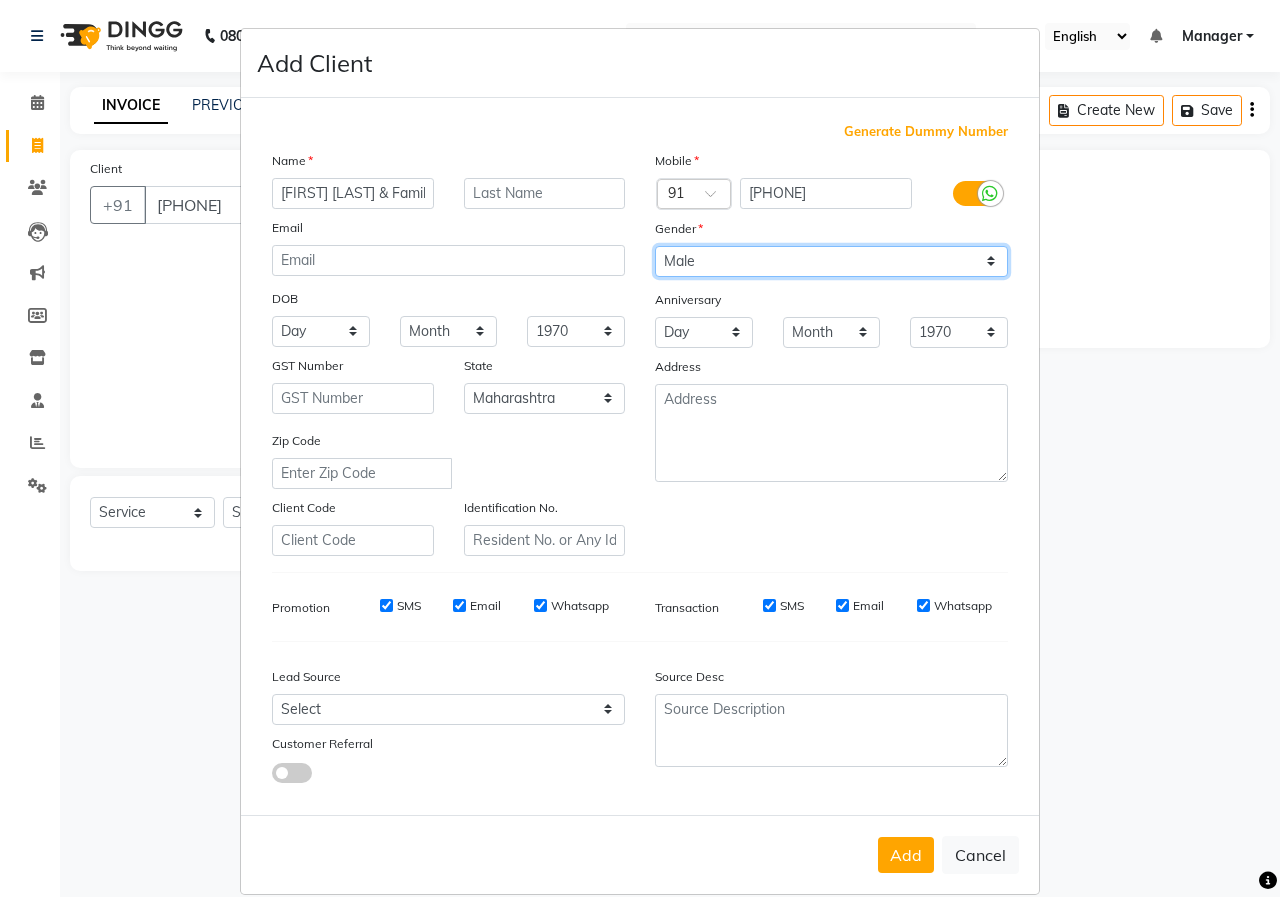 click on "Select Male Female Other Prefer Not To Say" at bounding box center [831, 261] 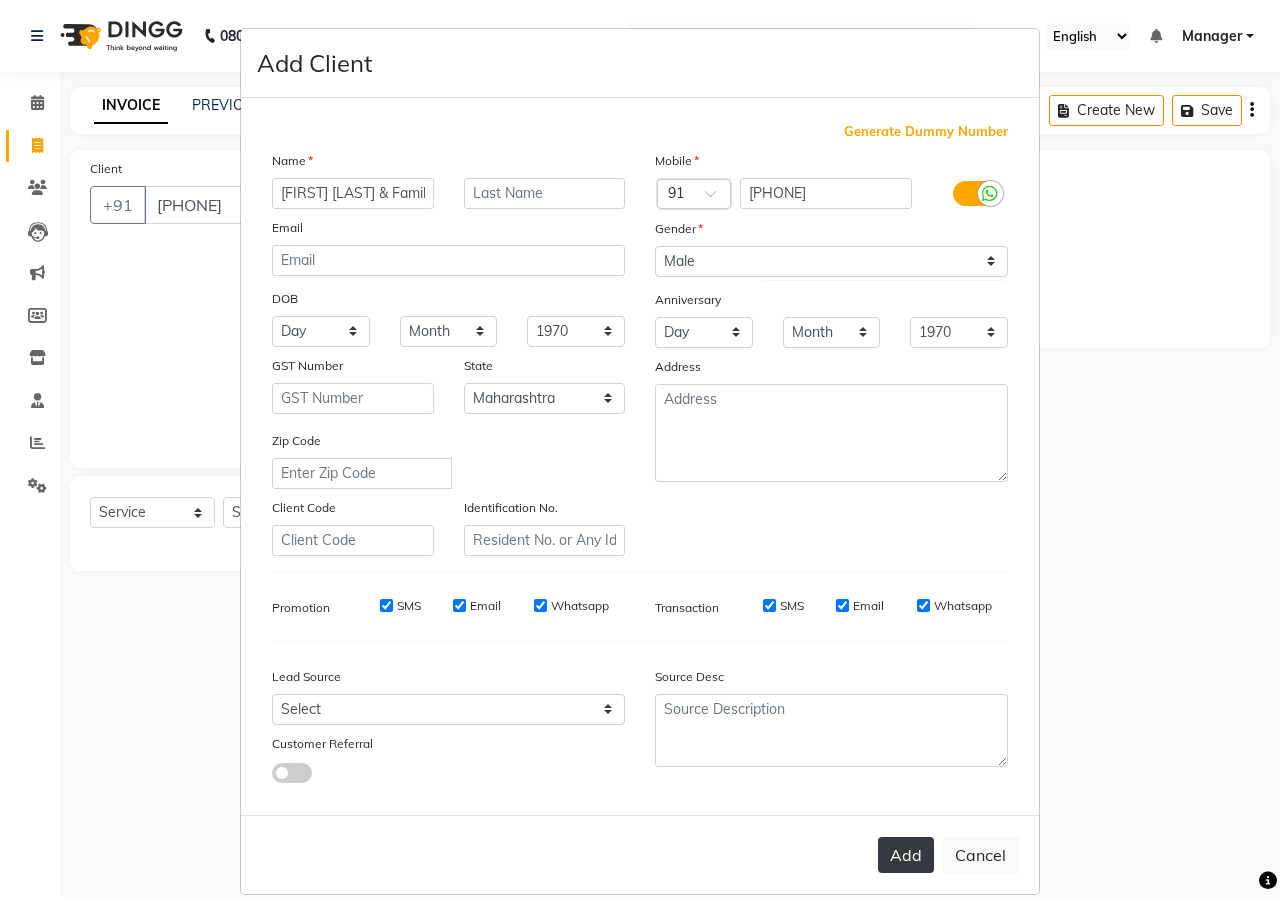 click on "Add" at bounding box center (906, 855) 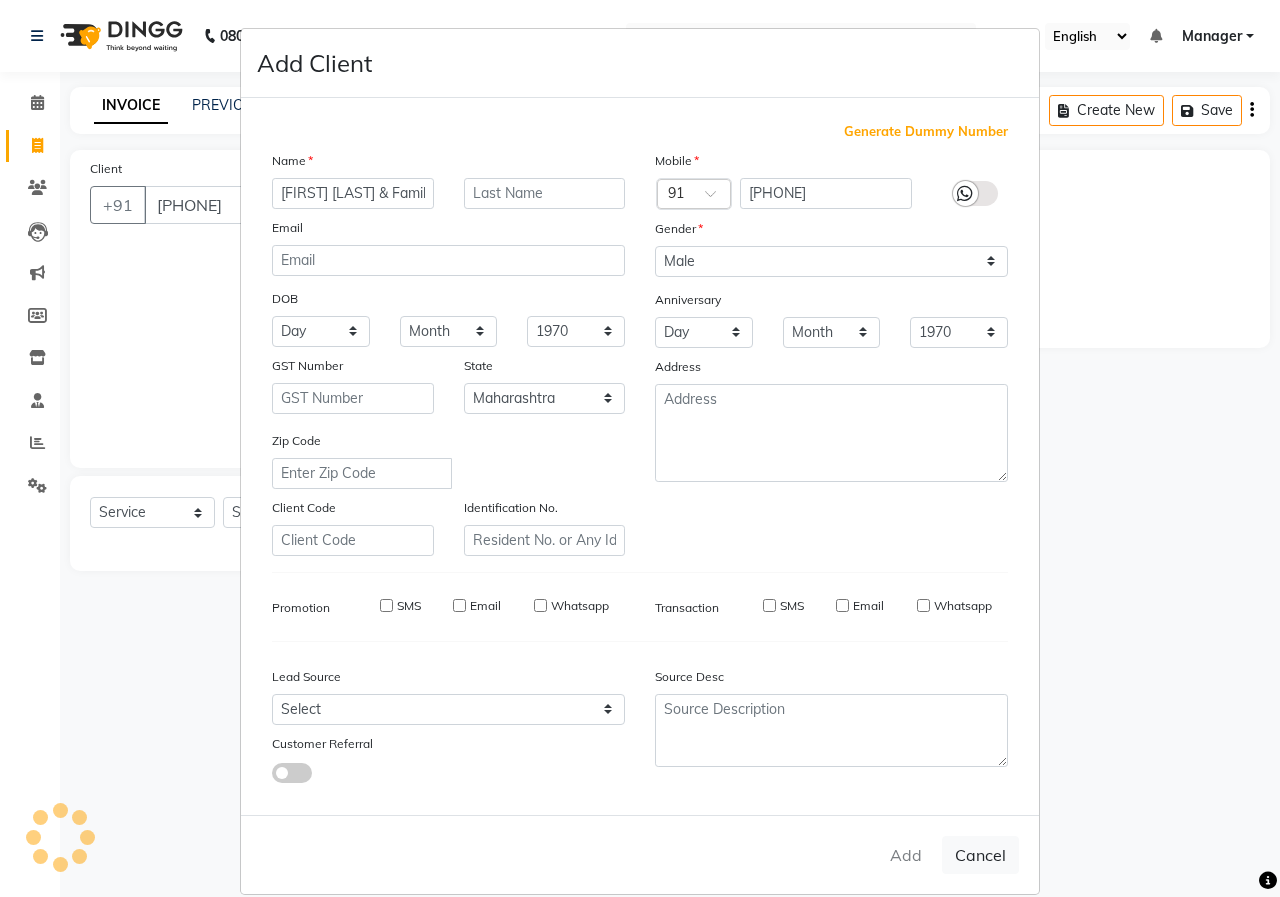 type on "77******00" 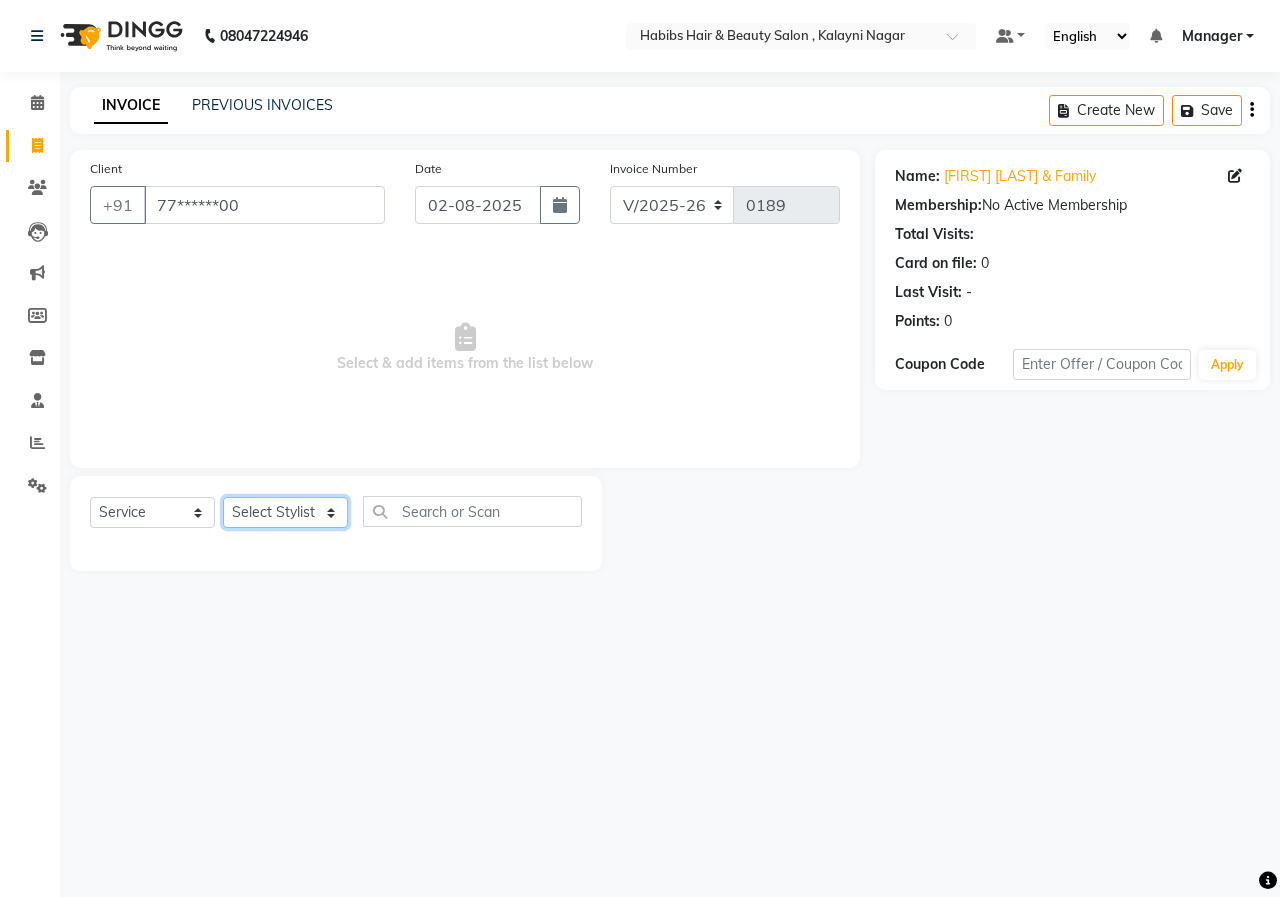 click on "Select Stylist Manager [FIRST] [LAST] [FIRST] [LAST] [FIRST] [LAST] [FIRST] [LAST]" 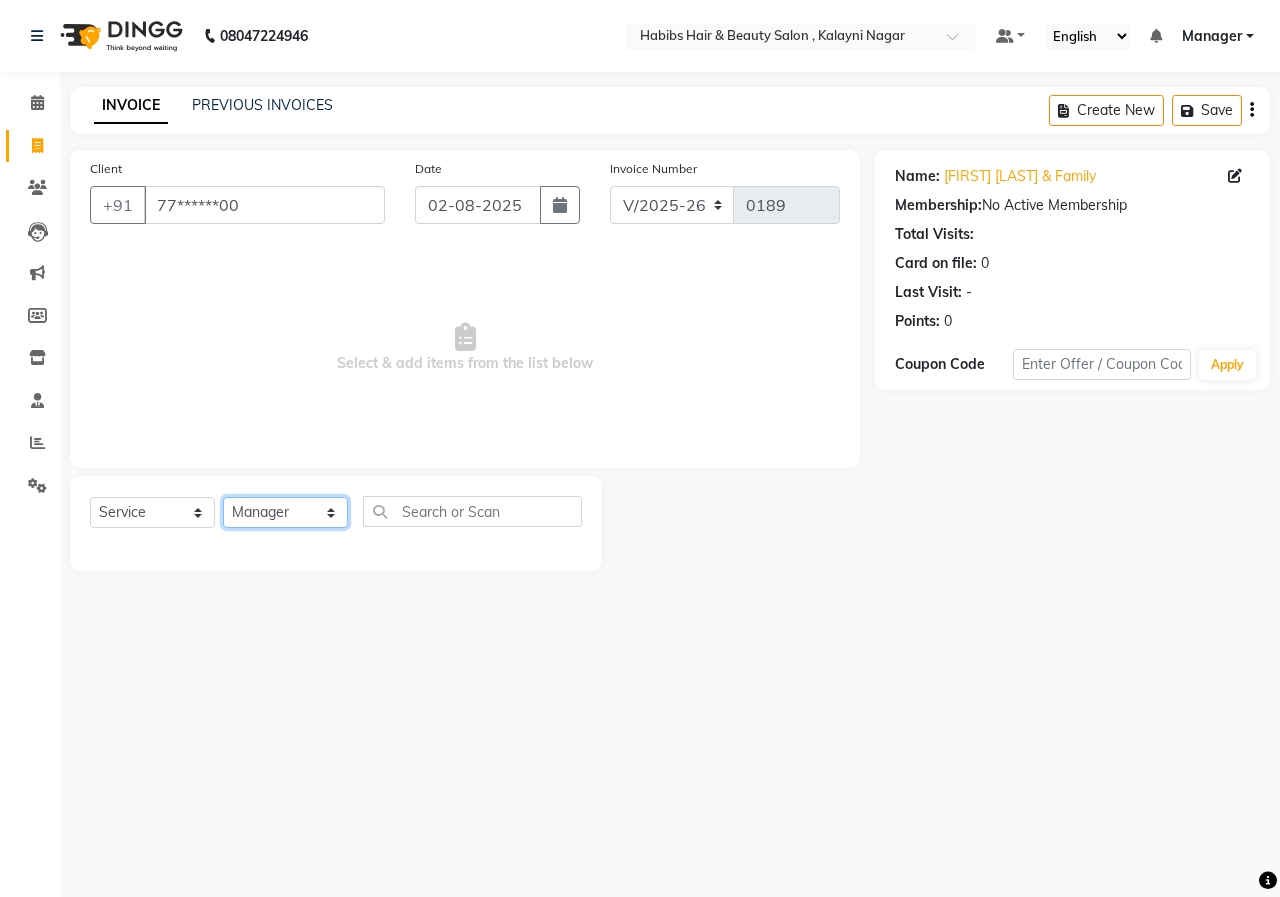 click on "Select Stylist Manager [FIRST] [LAST] [FIRST] [LAST] [FIRST] [LAST] [FIRST] [LAST]" 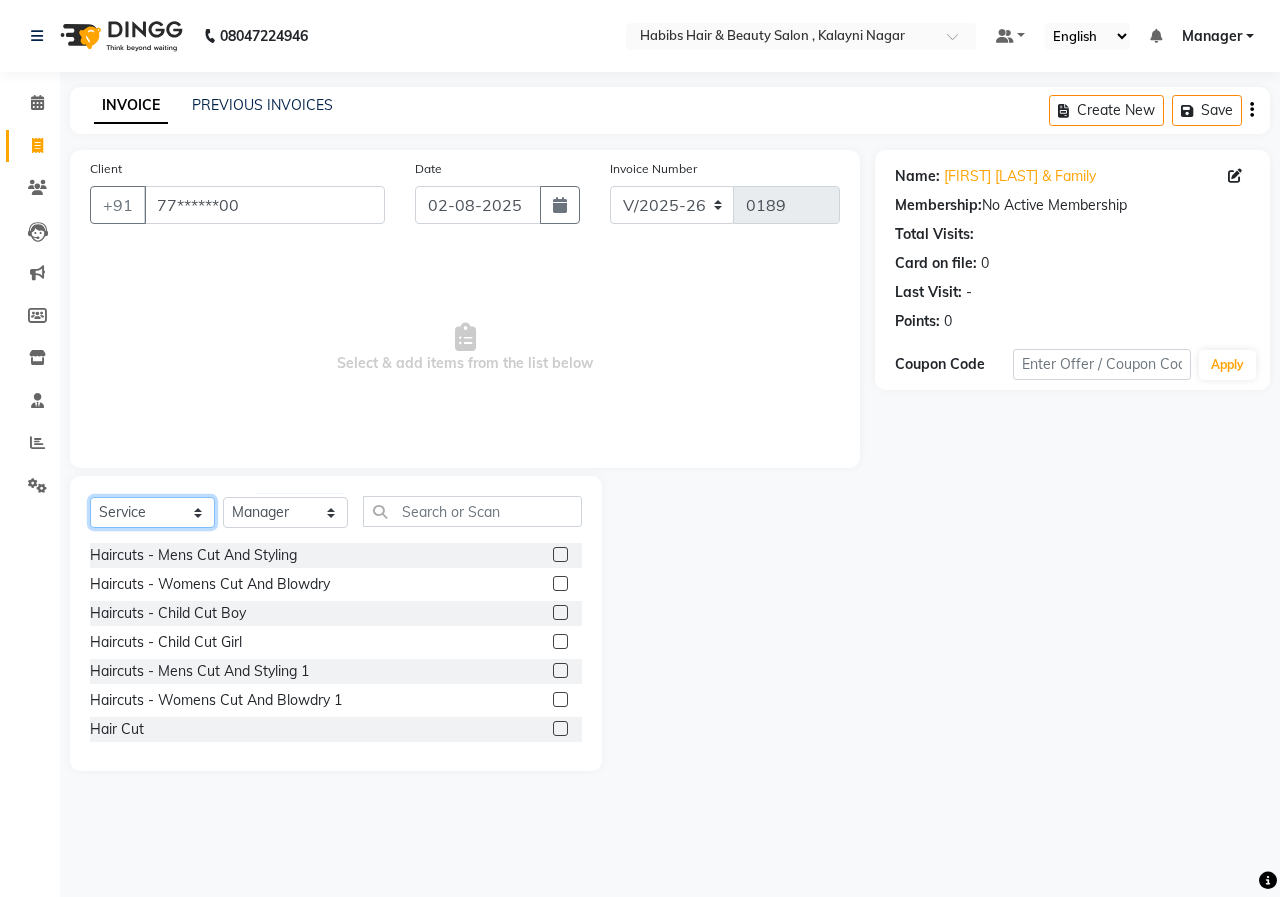 drag, startPoint x: 148, startPoint y: 513, endPoint x: 155, endPoint y: 523, distance: 12.206555 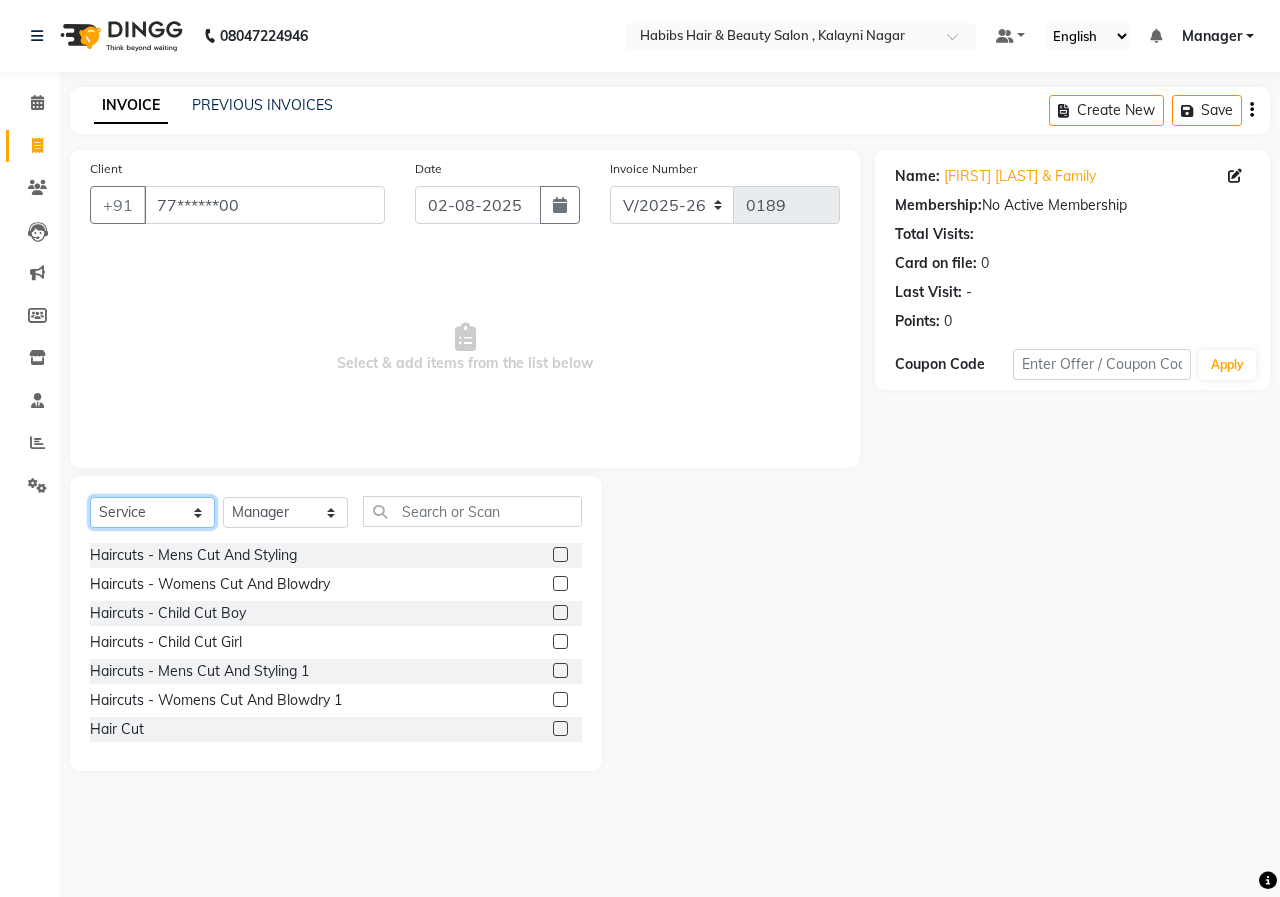 select on "V" 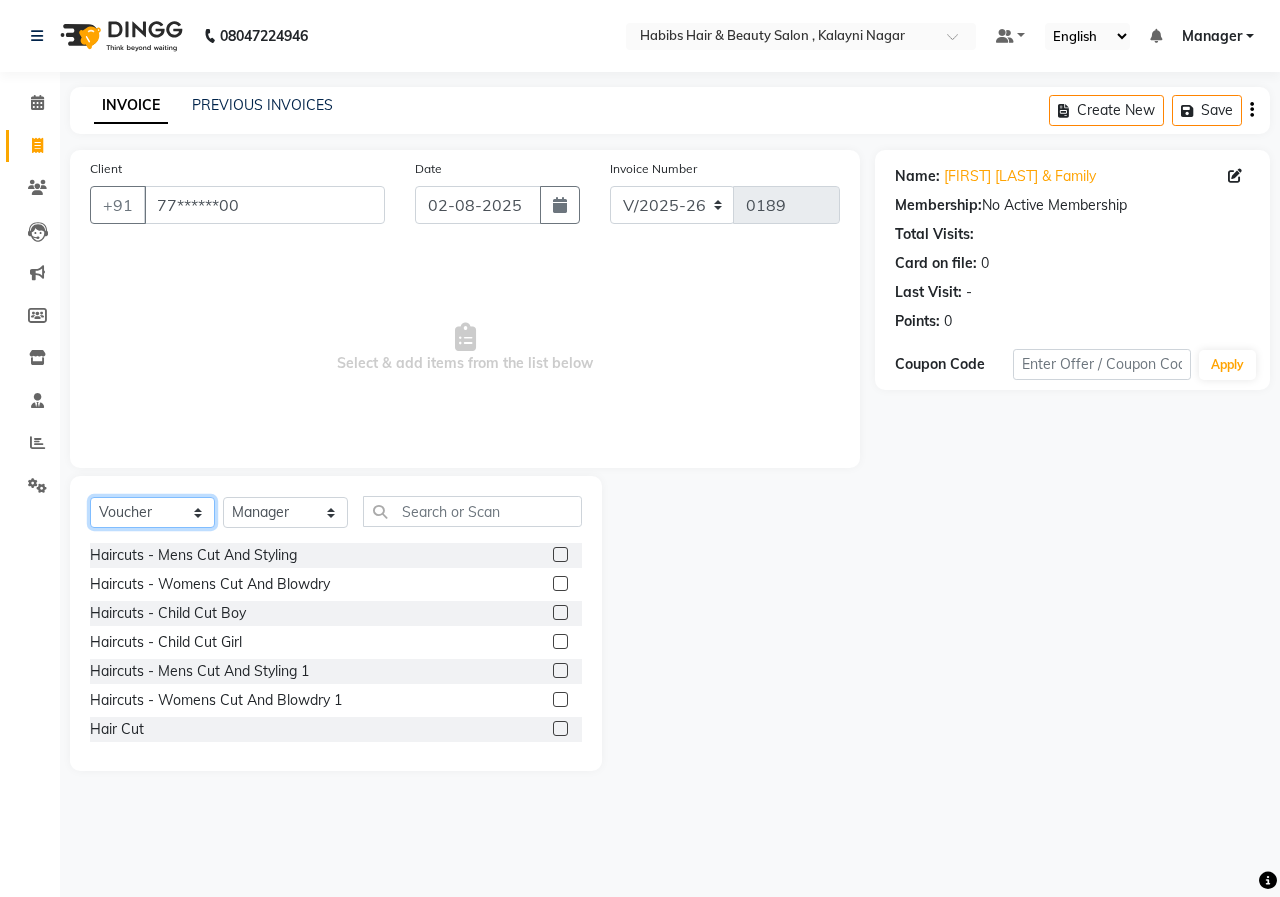 click on "Select  Service  Product  Membership  Package Voucher Prepaid Gift Card" 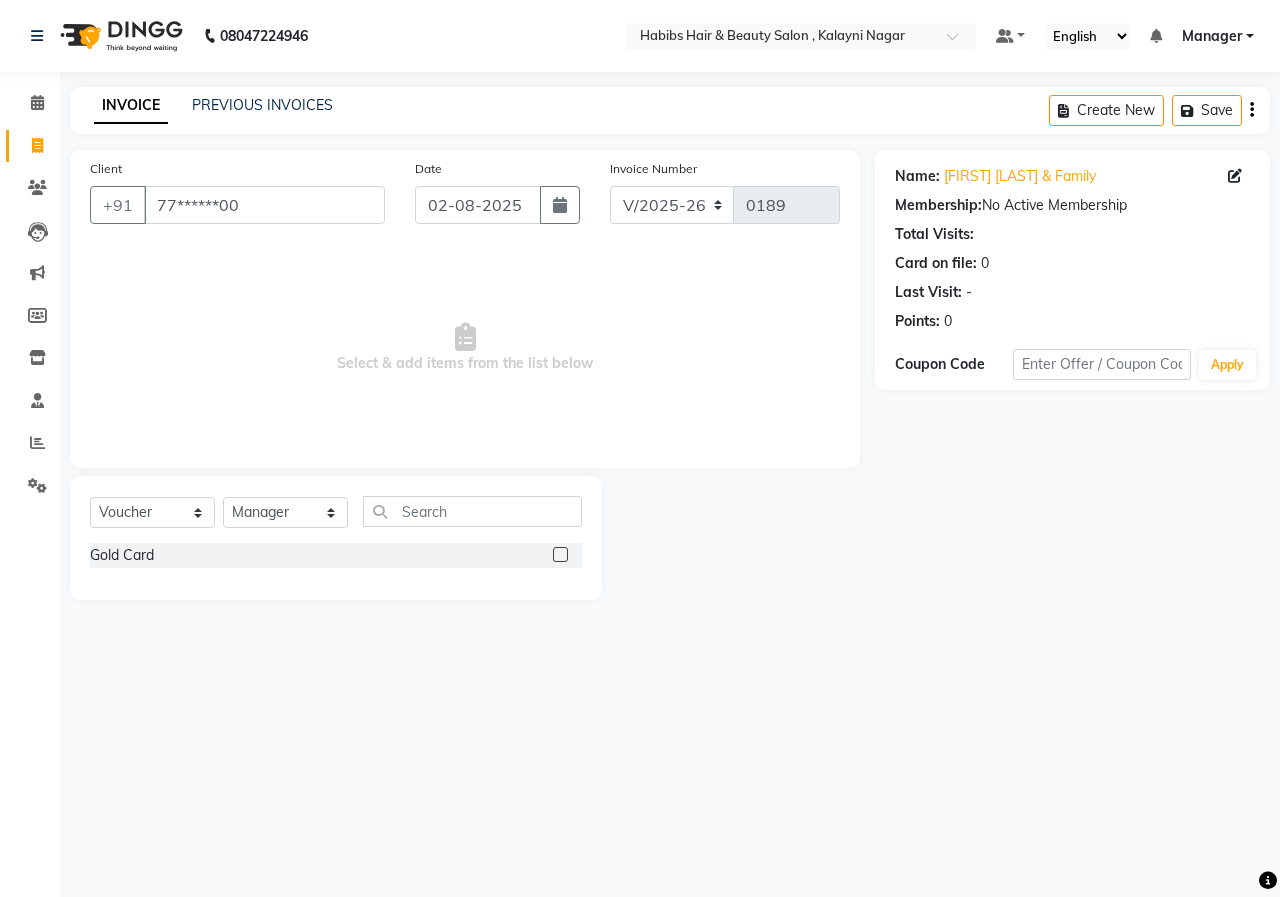click 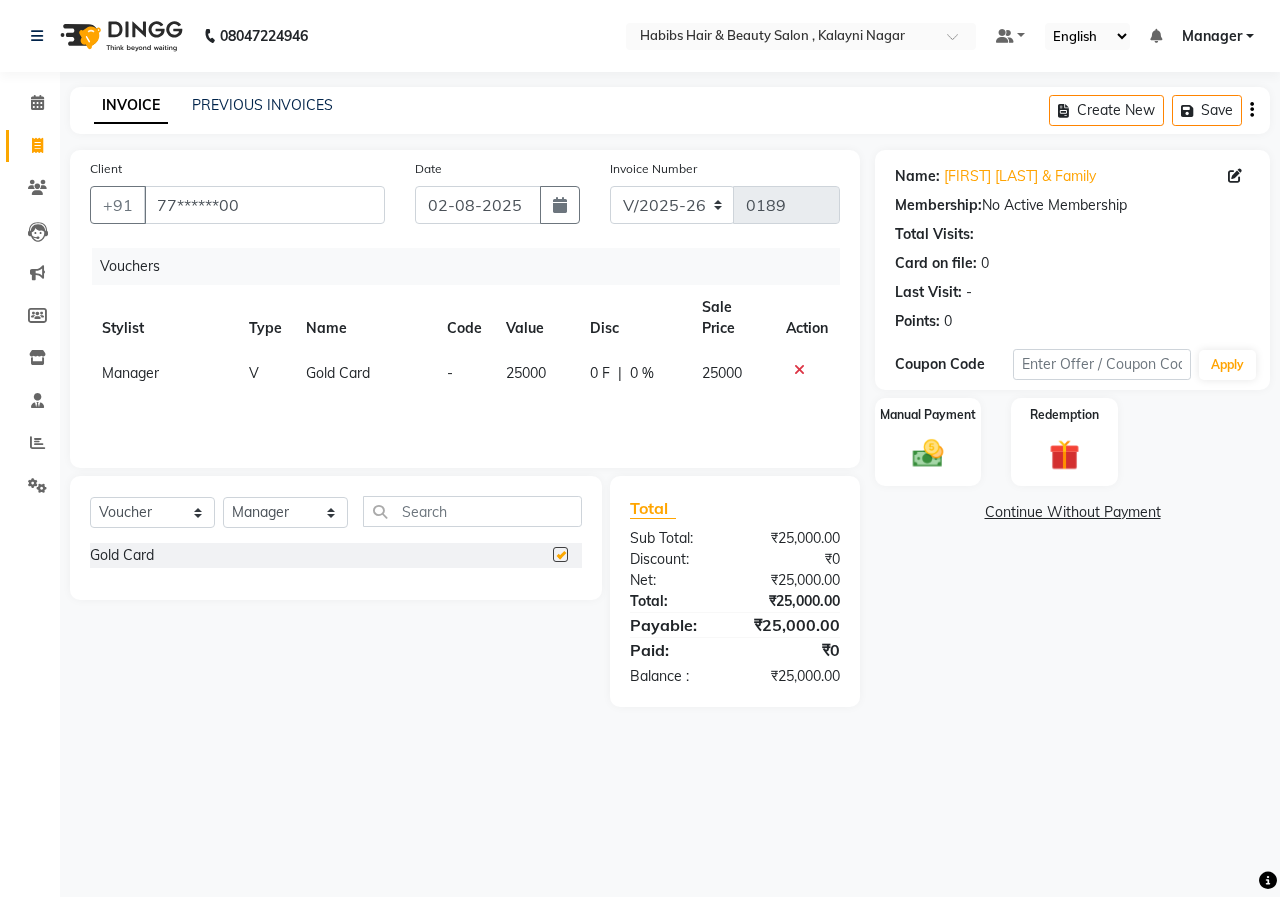 checkbox on "false" 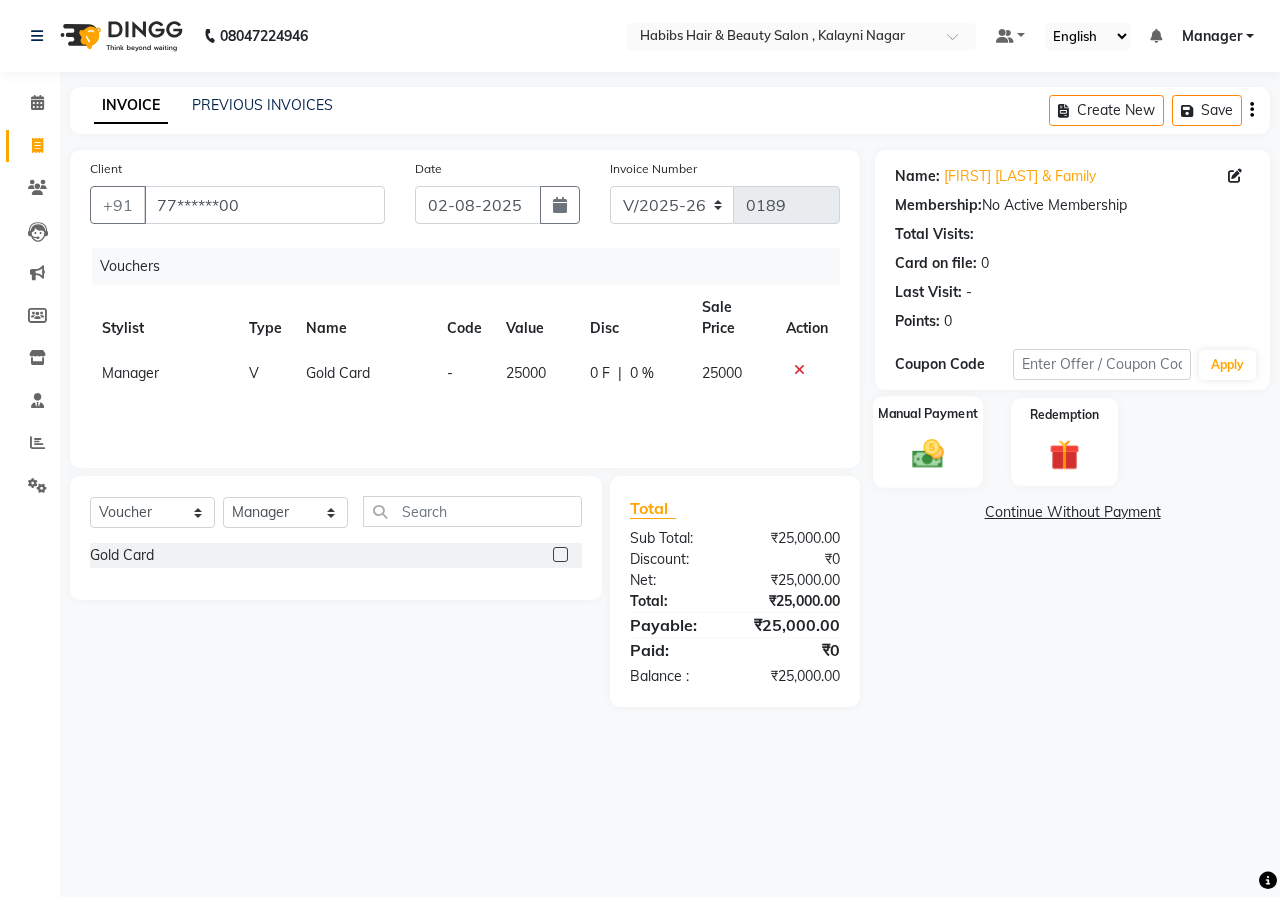 click 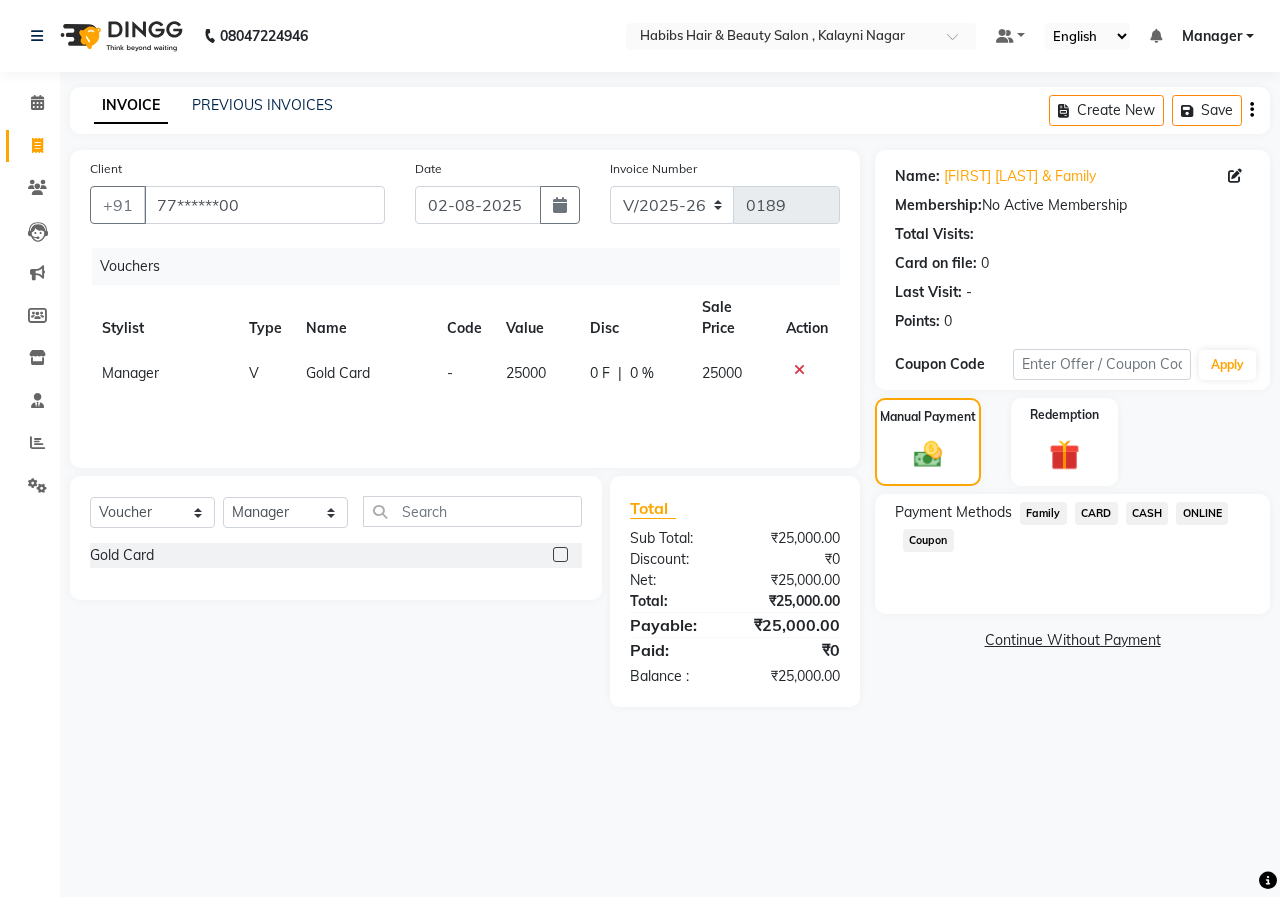click on "ONLINE" 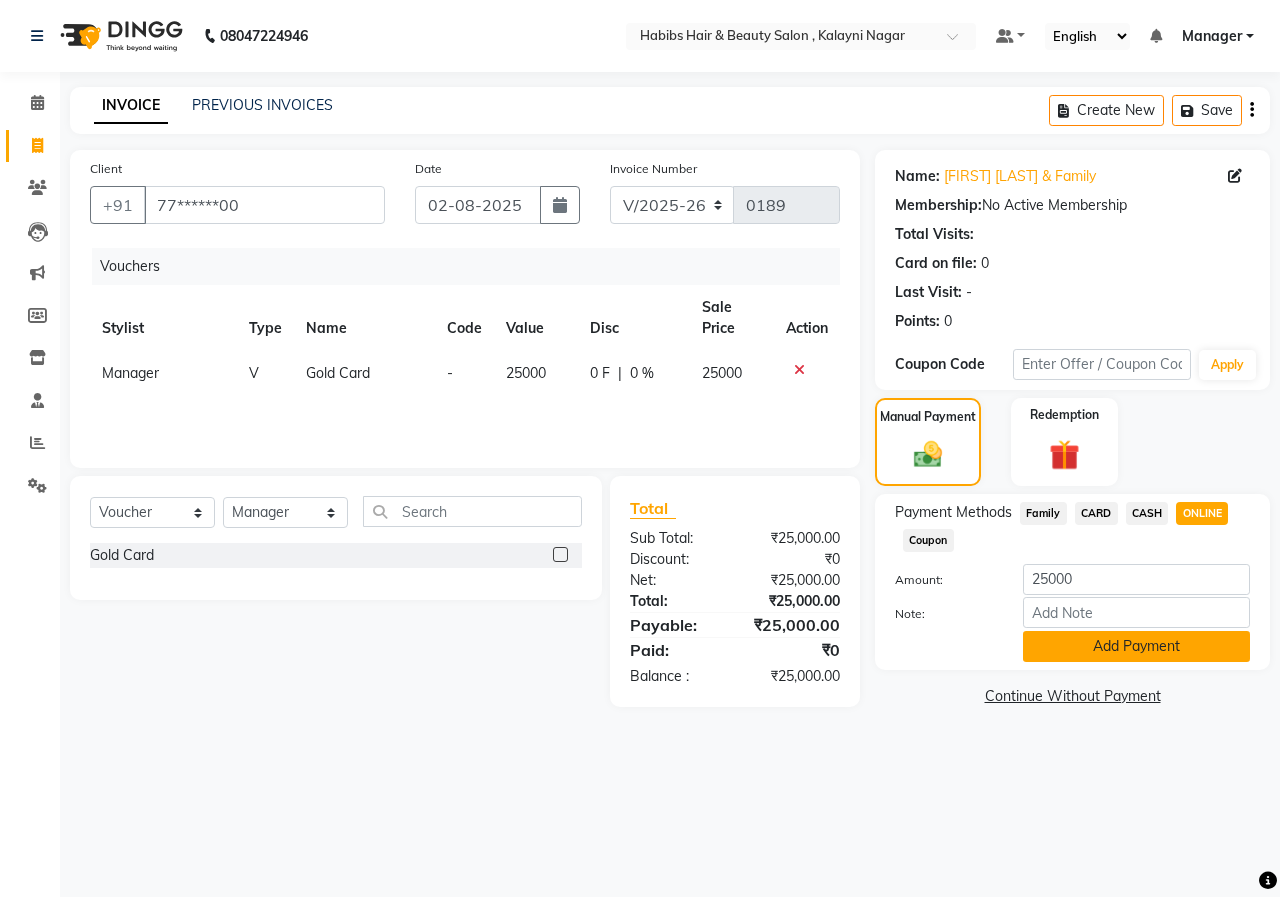 click on "Add Payment" 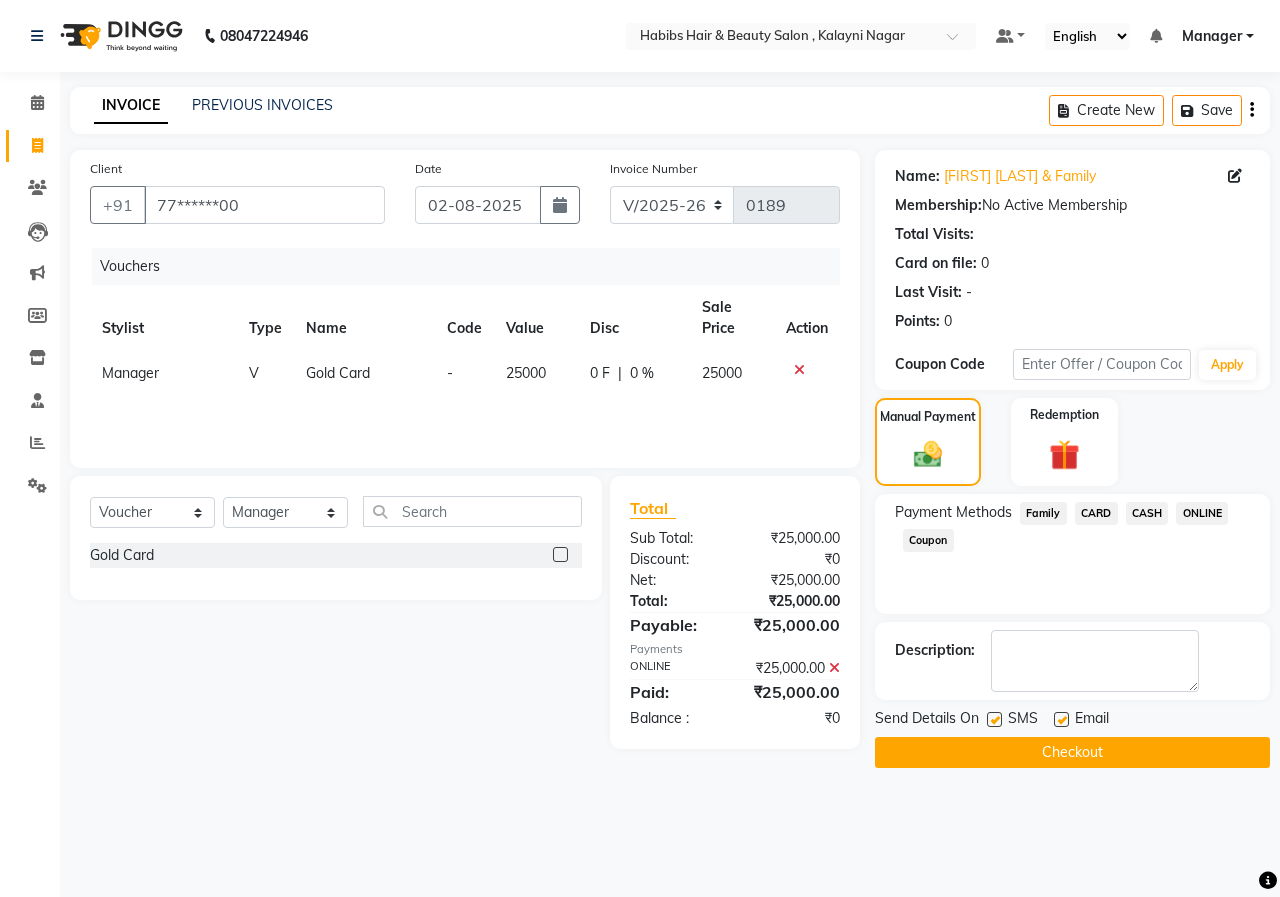 click on "Checkout" 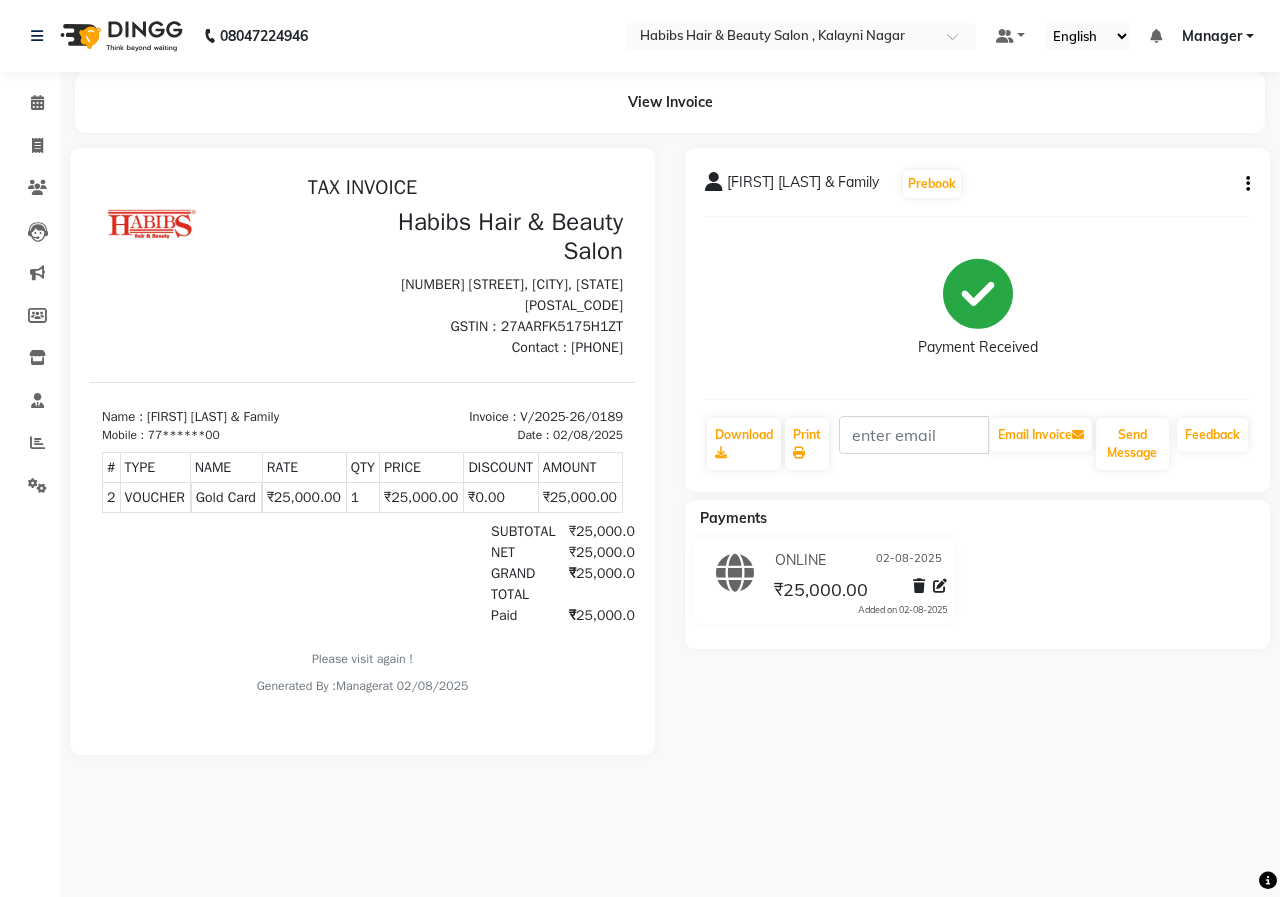 scroll, scrollTop: 31, scrollLeft: 0, axis: vertical 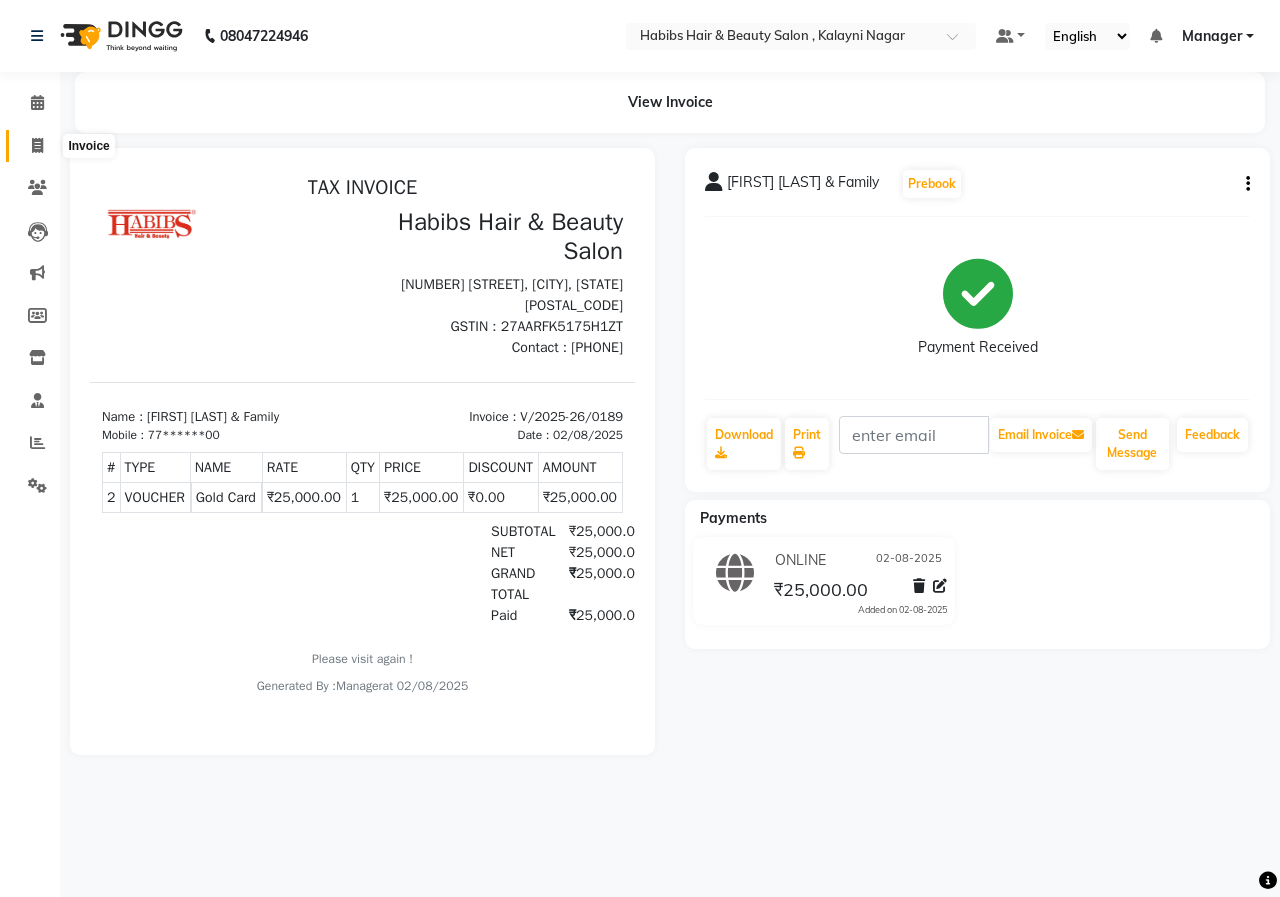 click 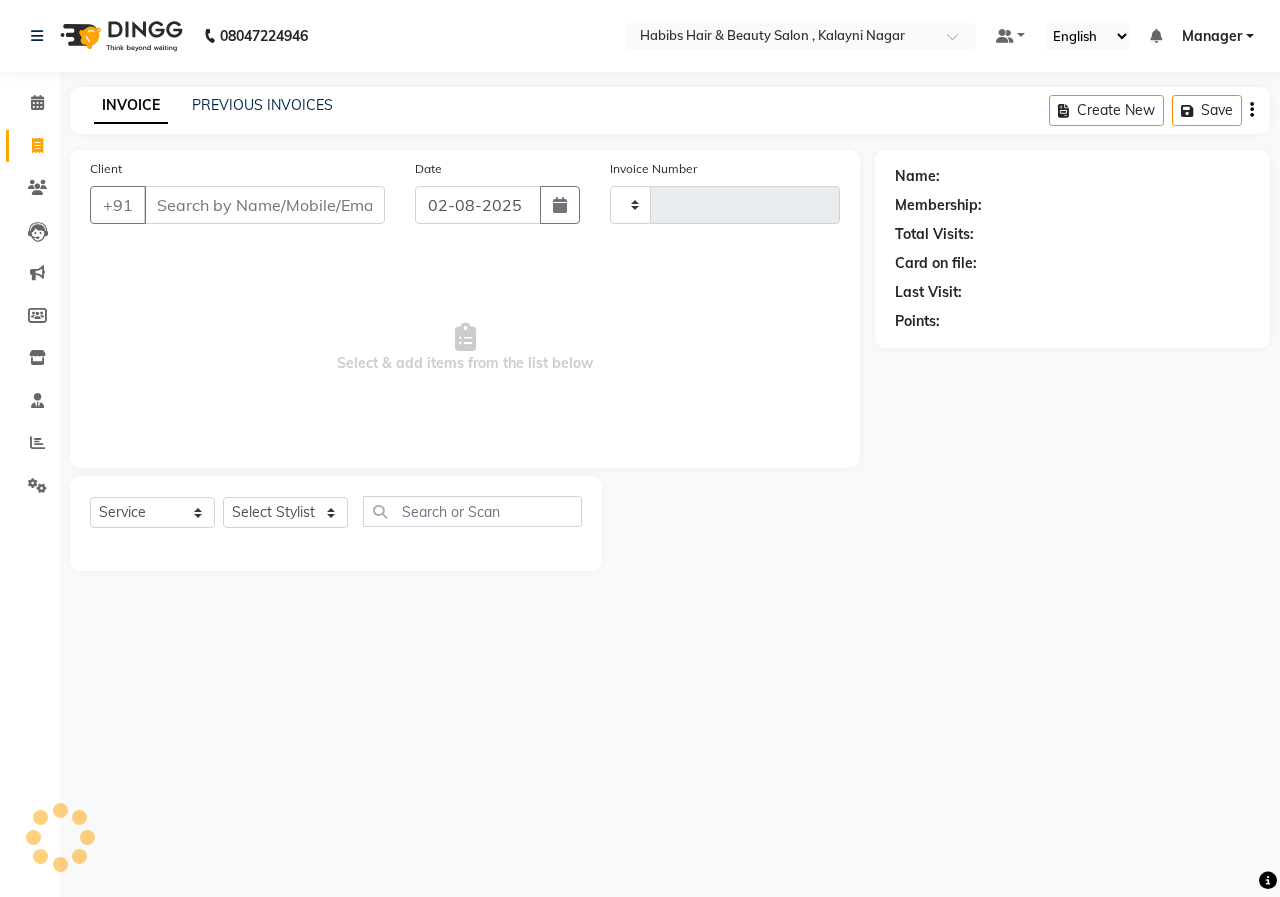 type on "0190" 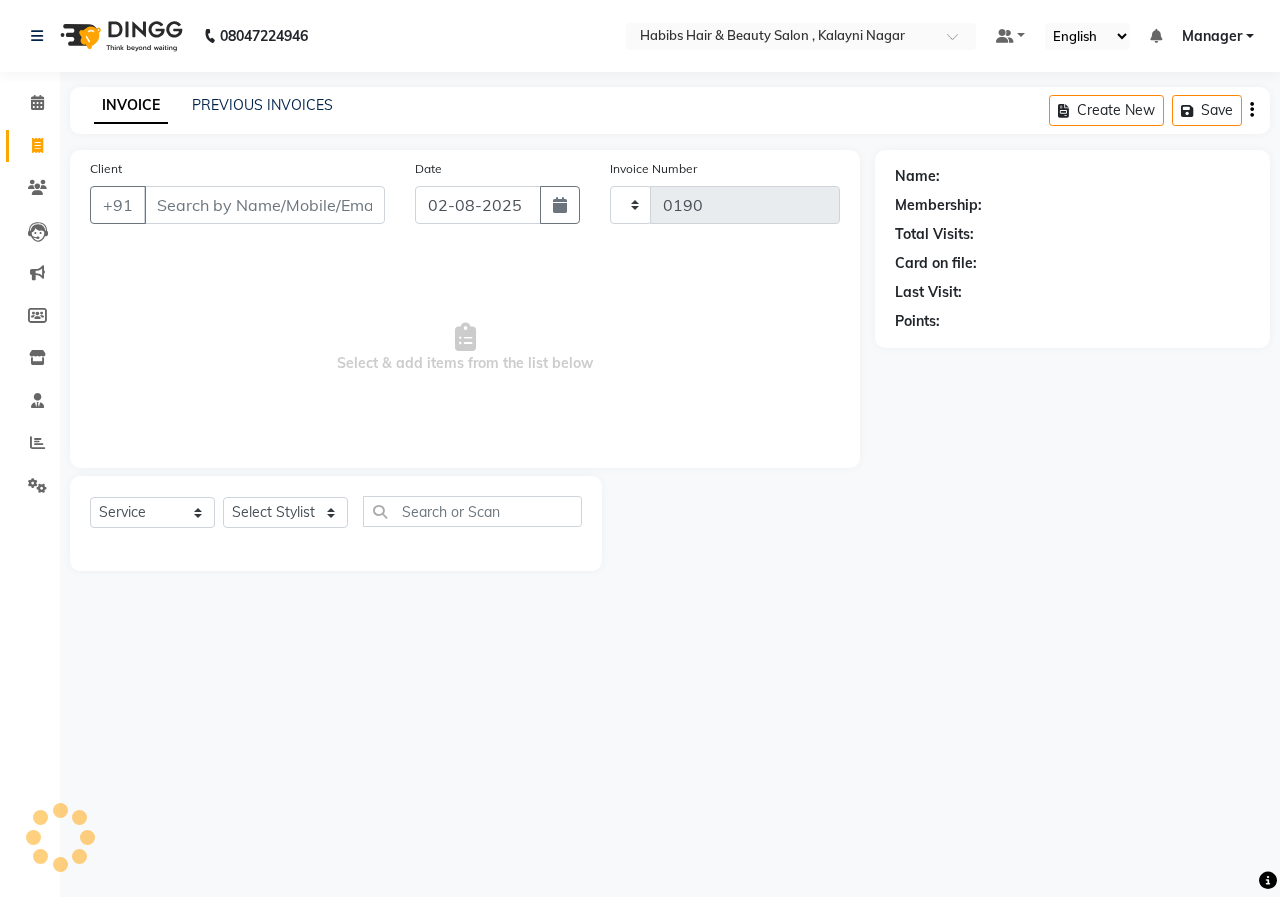 select on "4842" 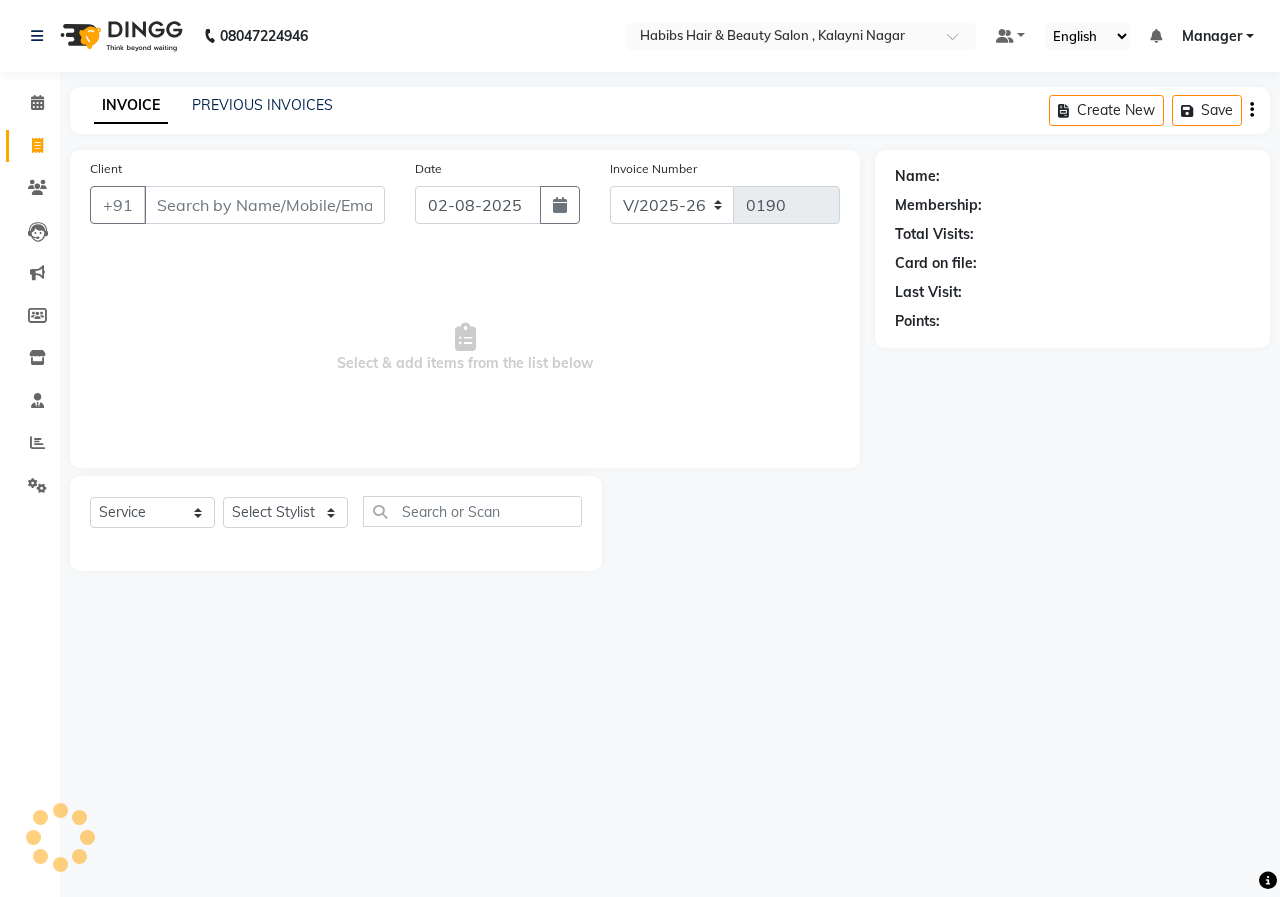 click on "Client" at bounding box center [264, 205] 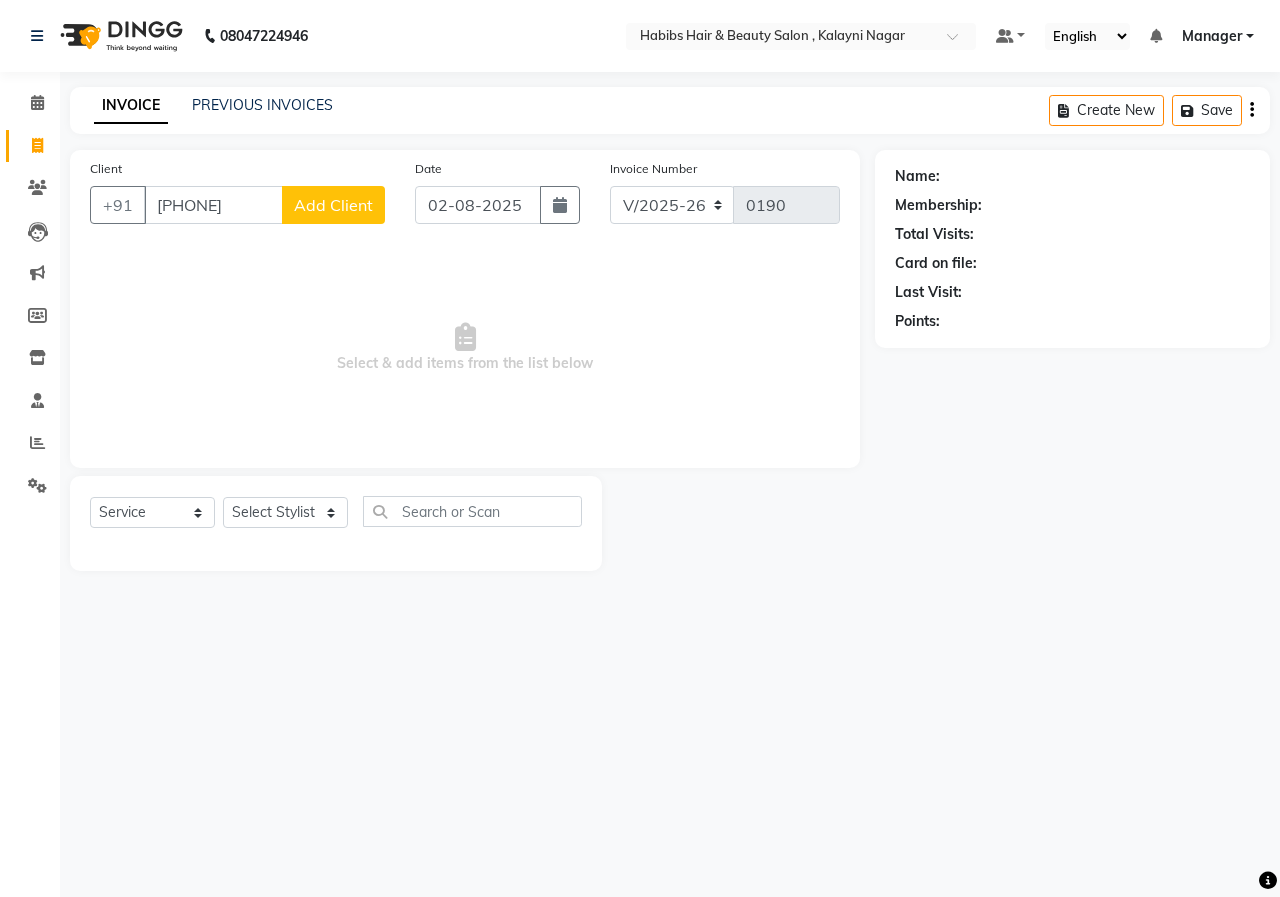 type on "[PHONE]" 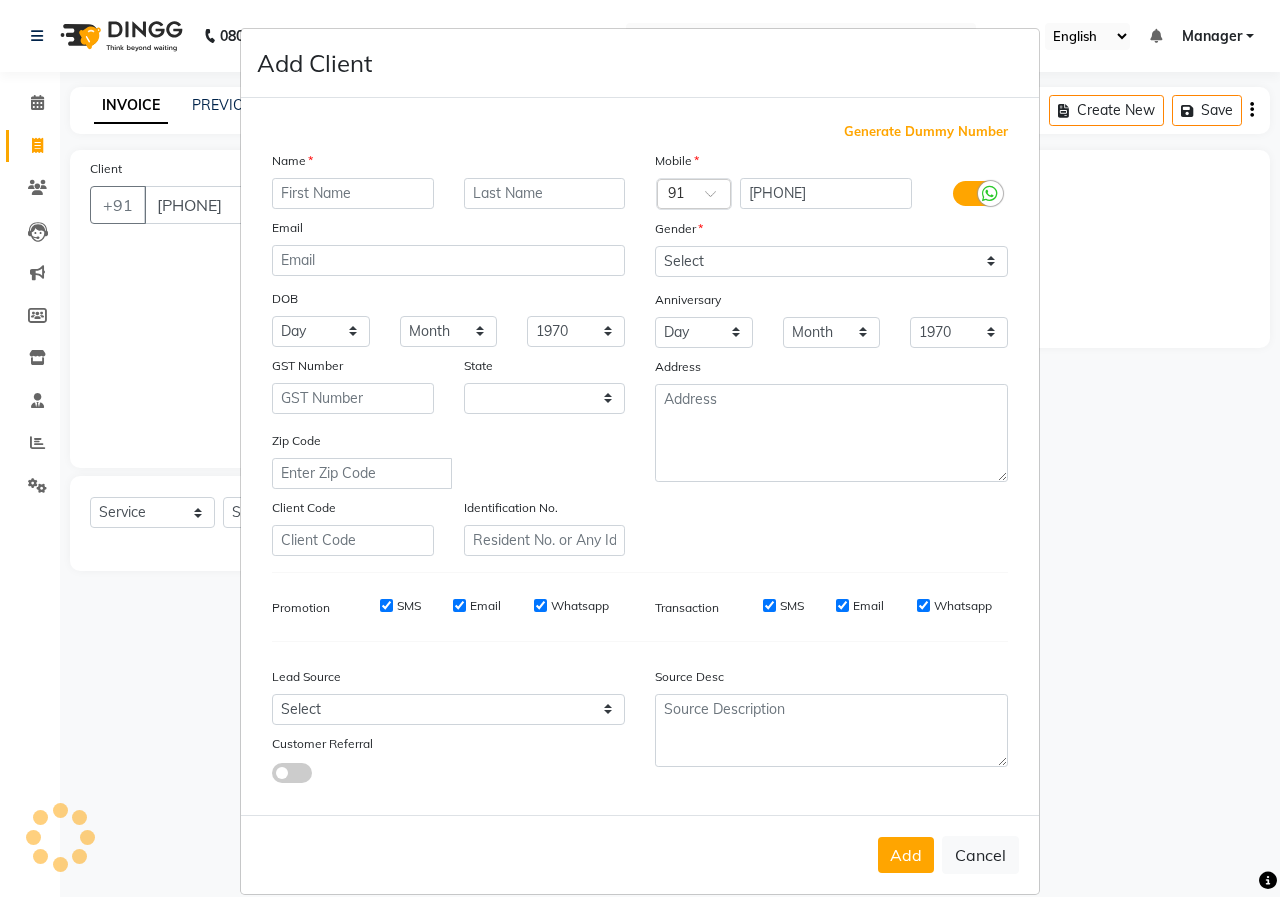 select on "22" 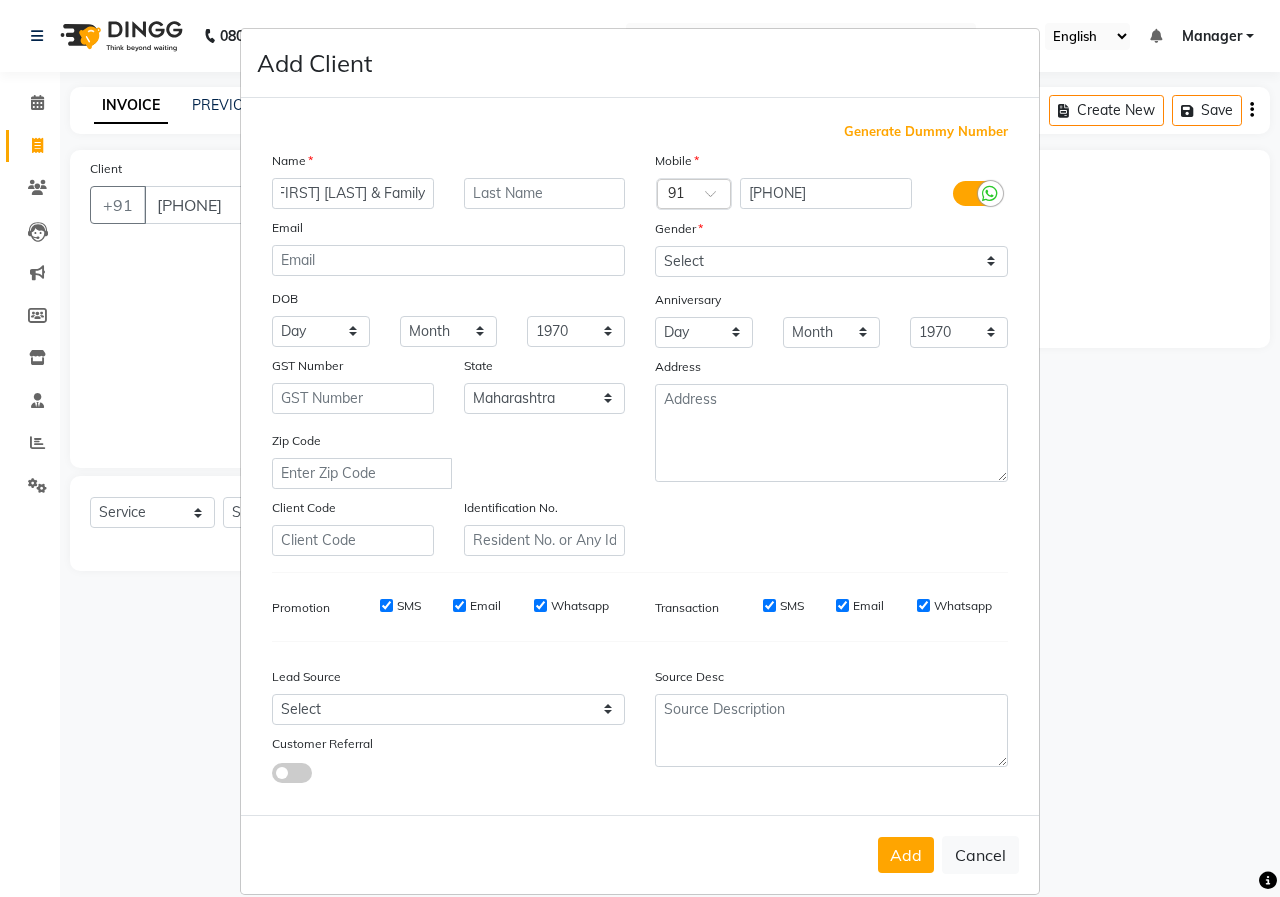 scroll, scrollTop: 0, scrollLeft: 23, axis: horizontal 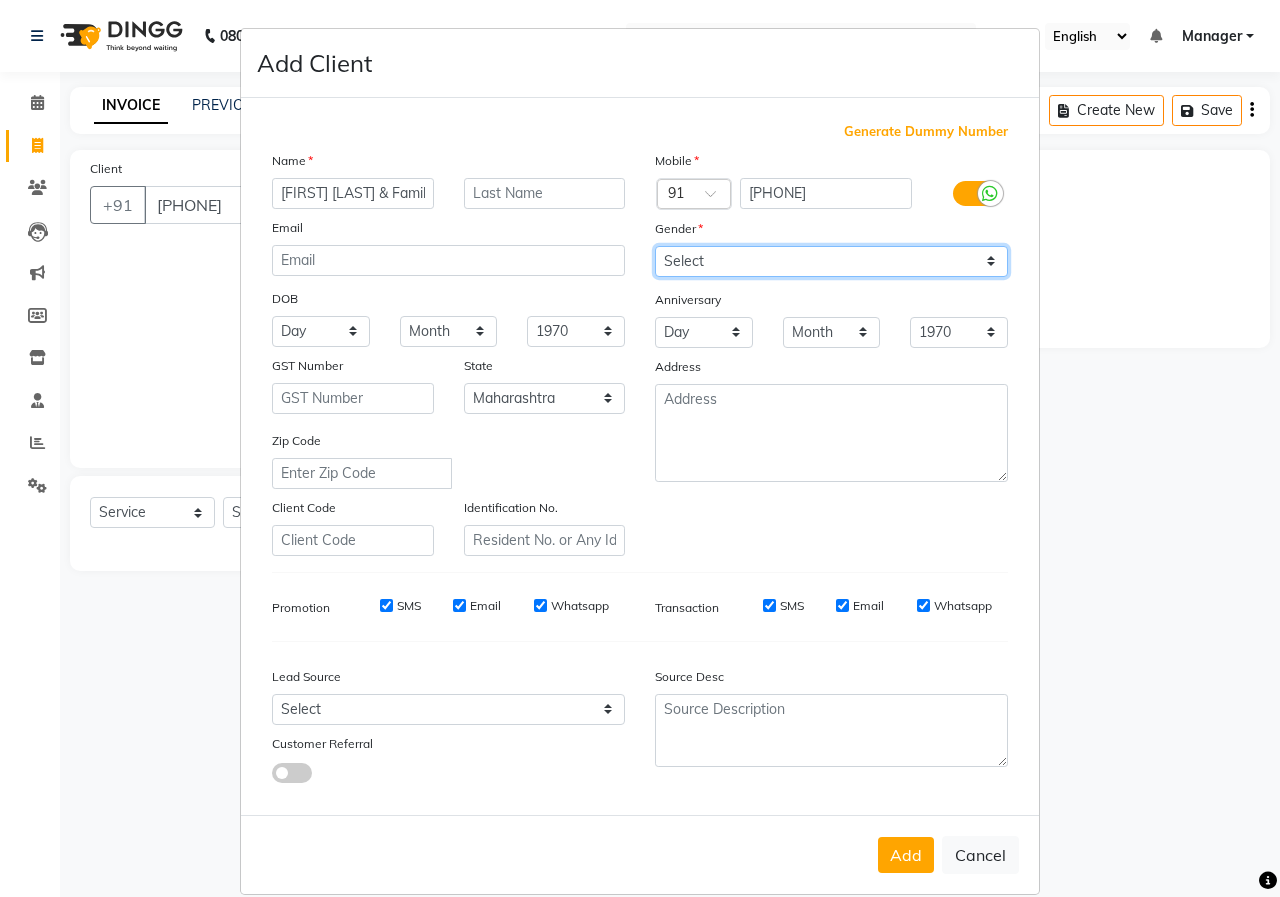 click on "Select Male Female Other Prefer Not To Say" at bounding box center (831, 261) 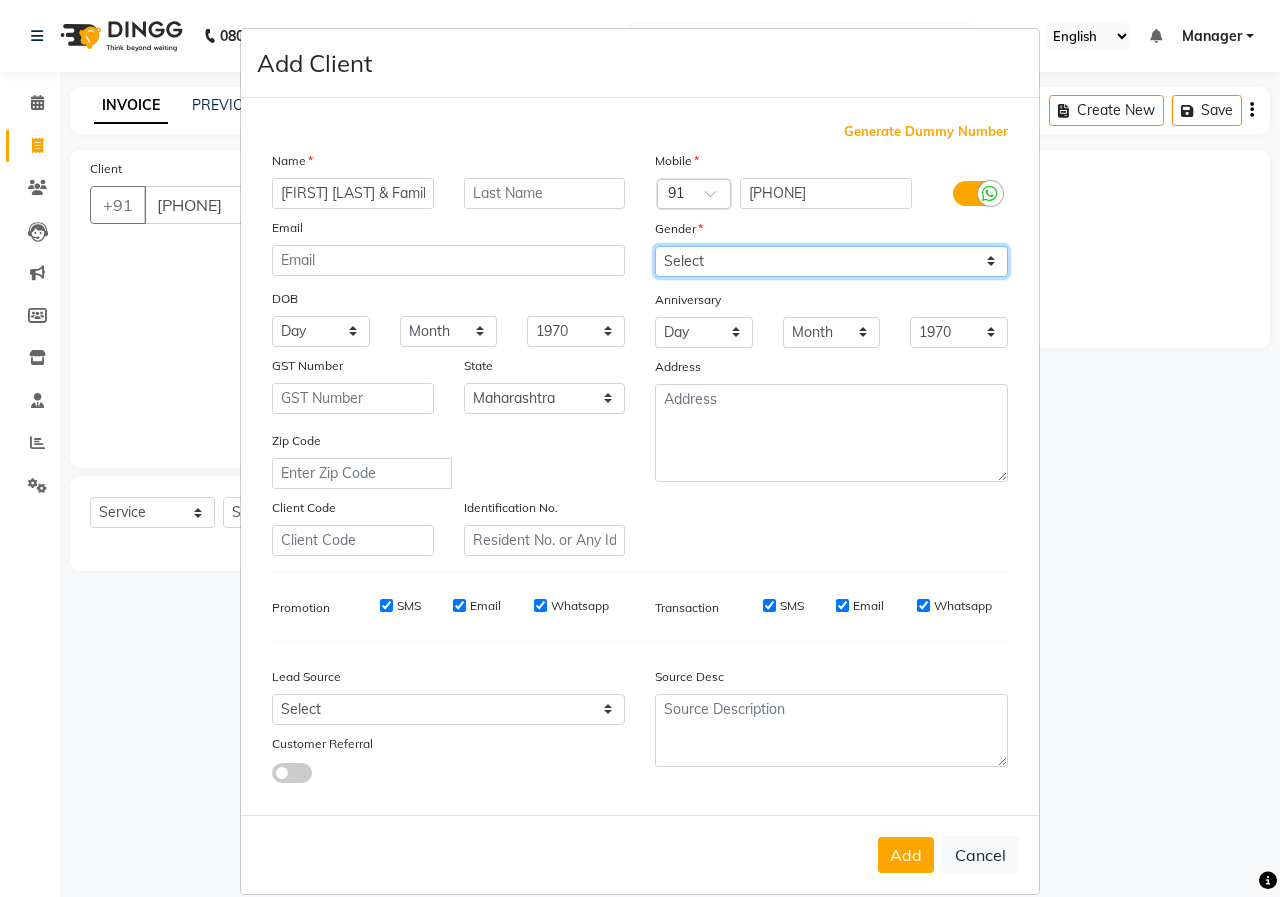 select on "male" 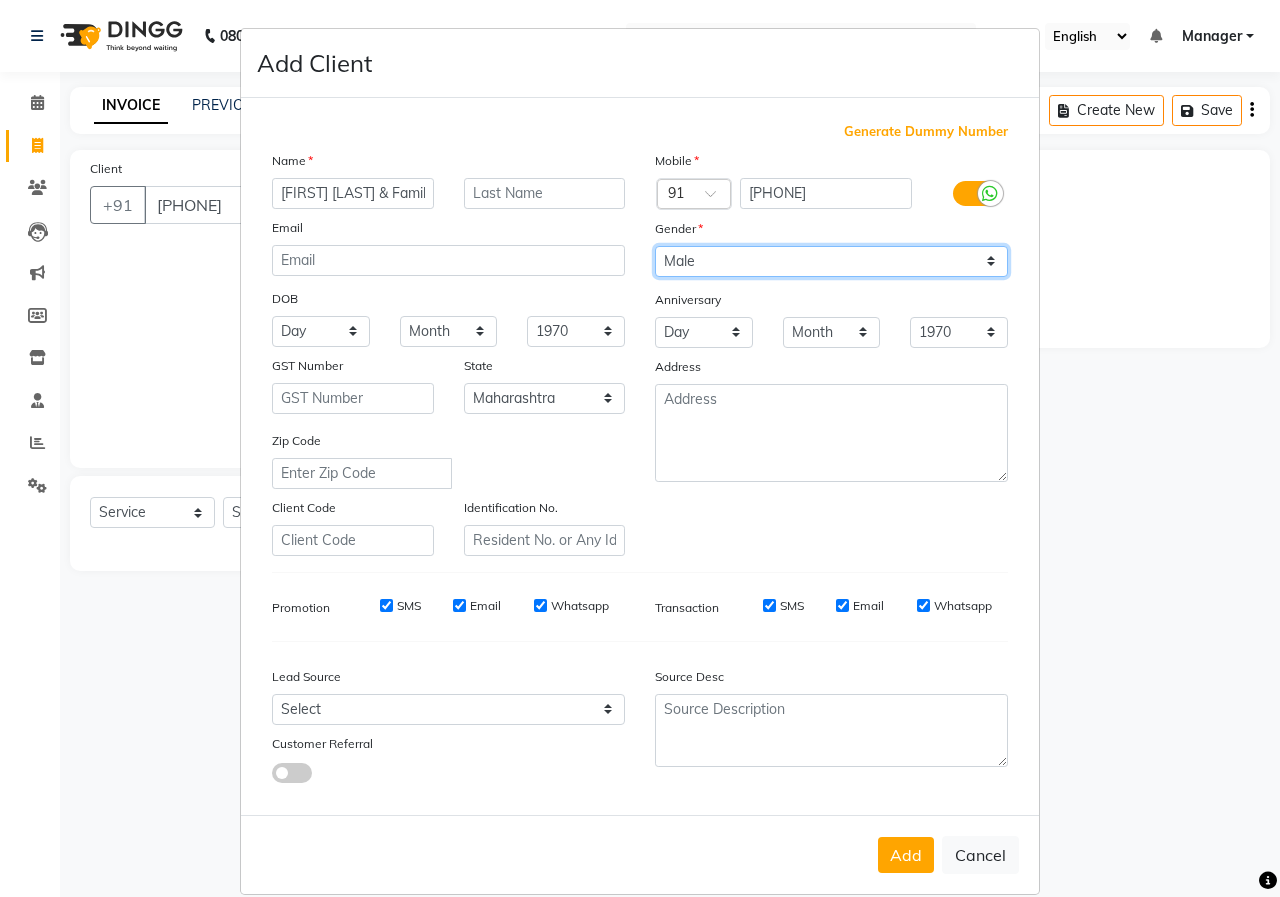 click on "Select Male Female Other Prefer Not To Say" at bounding box center (831, 261) 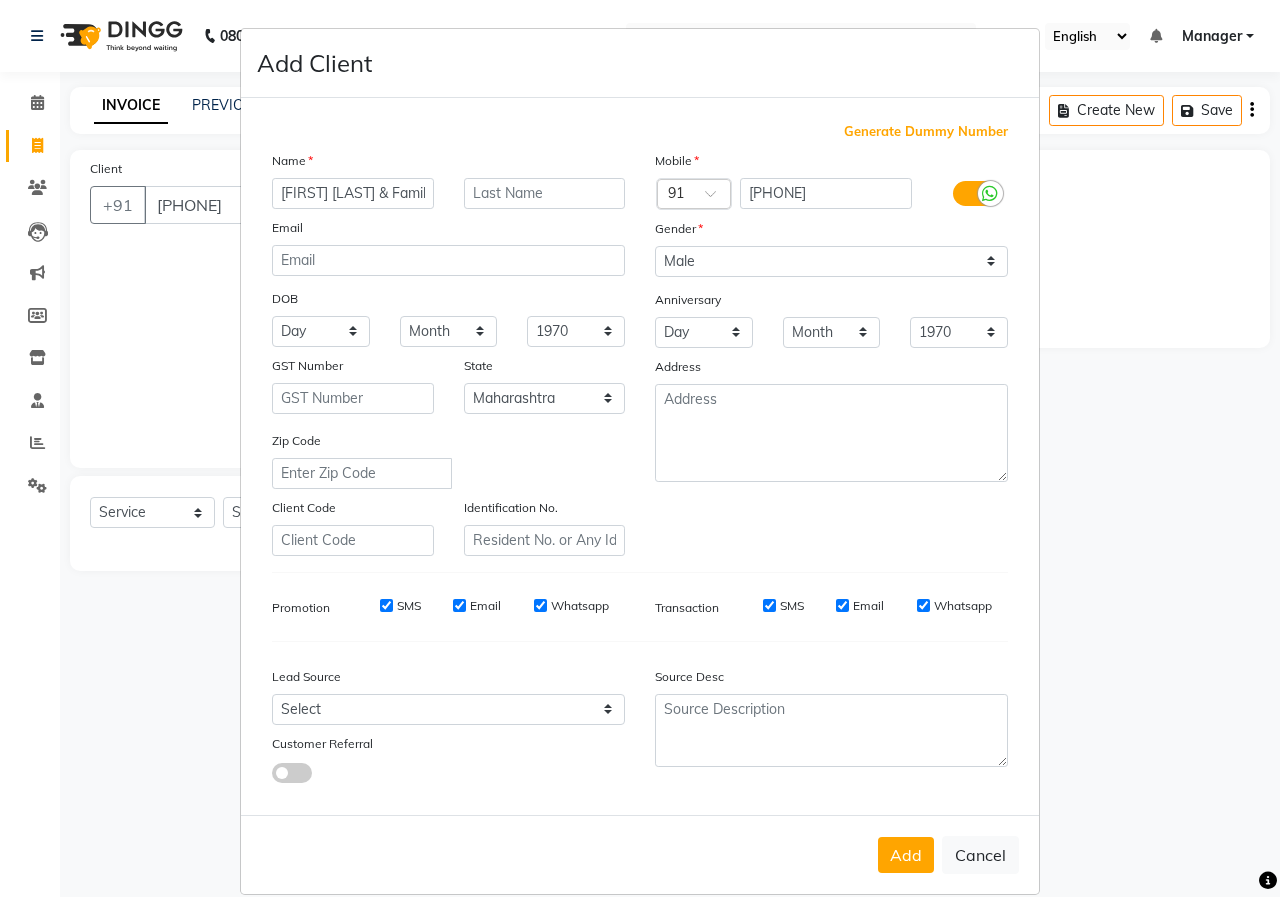 click on "Add" at bounding box center (906, 855) 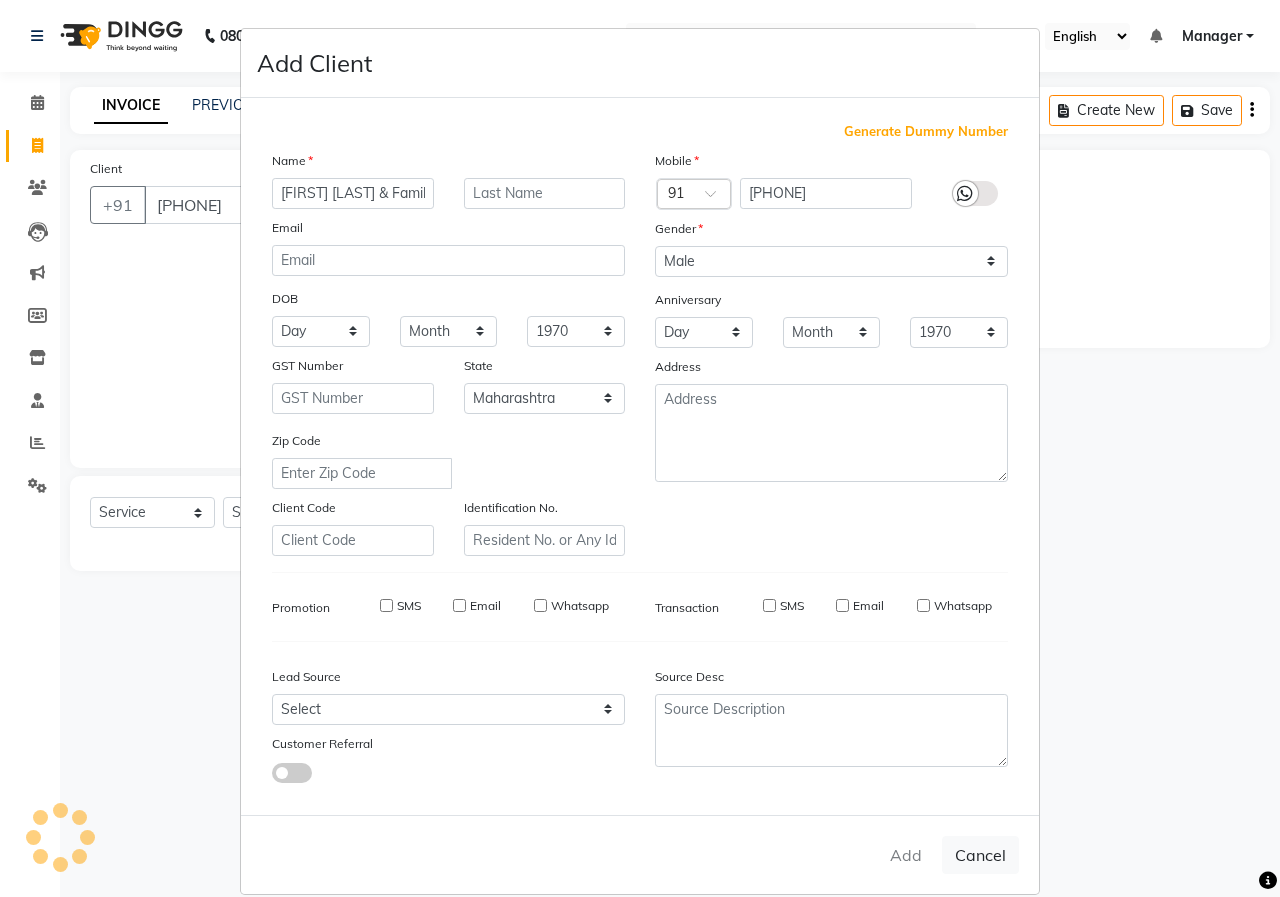 type on "98******11" 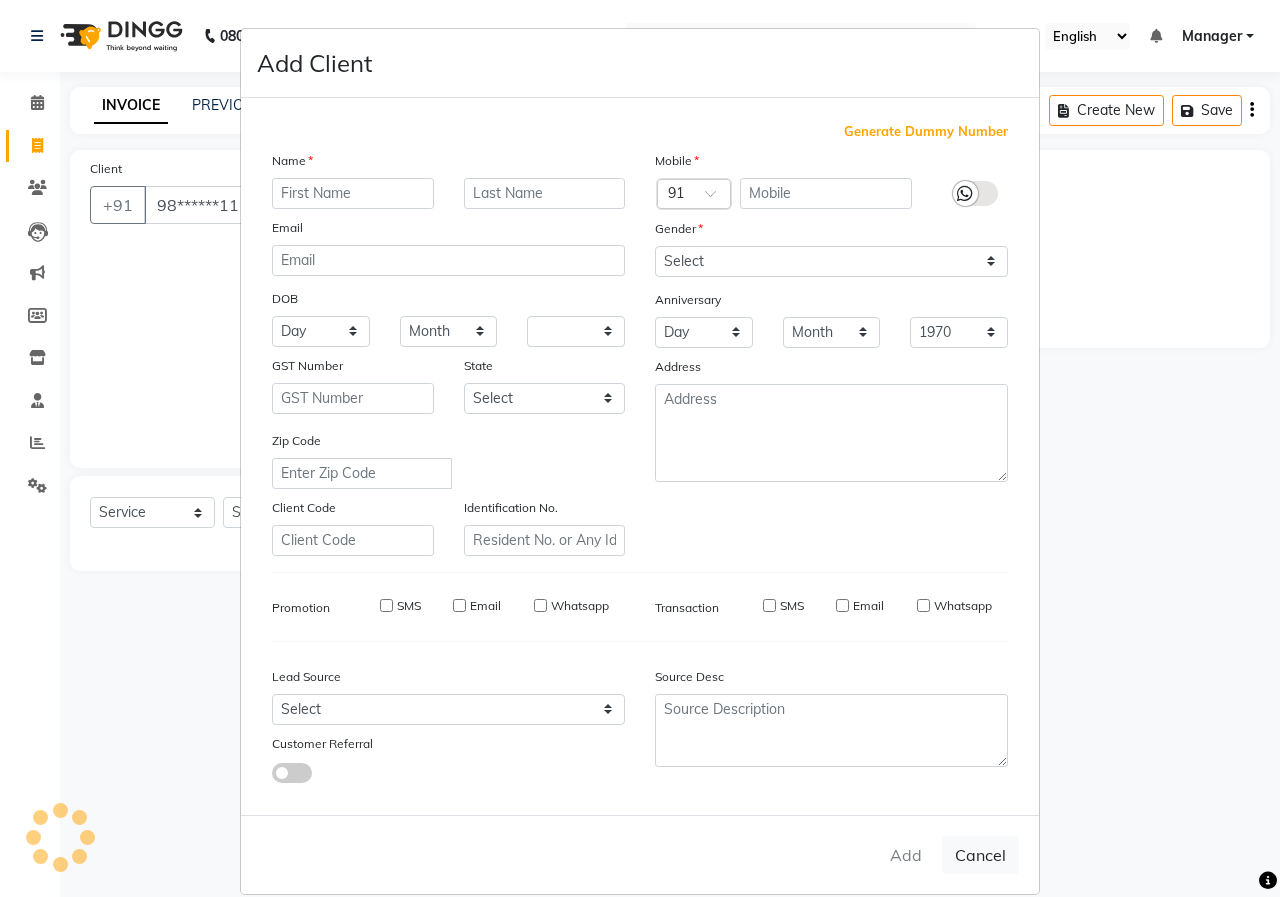 select 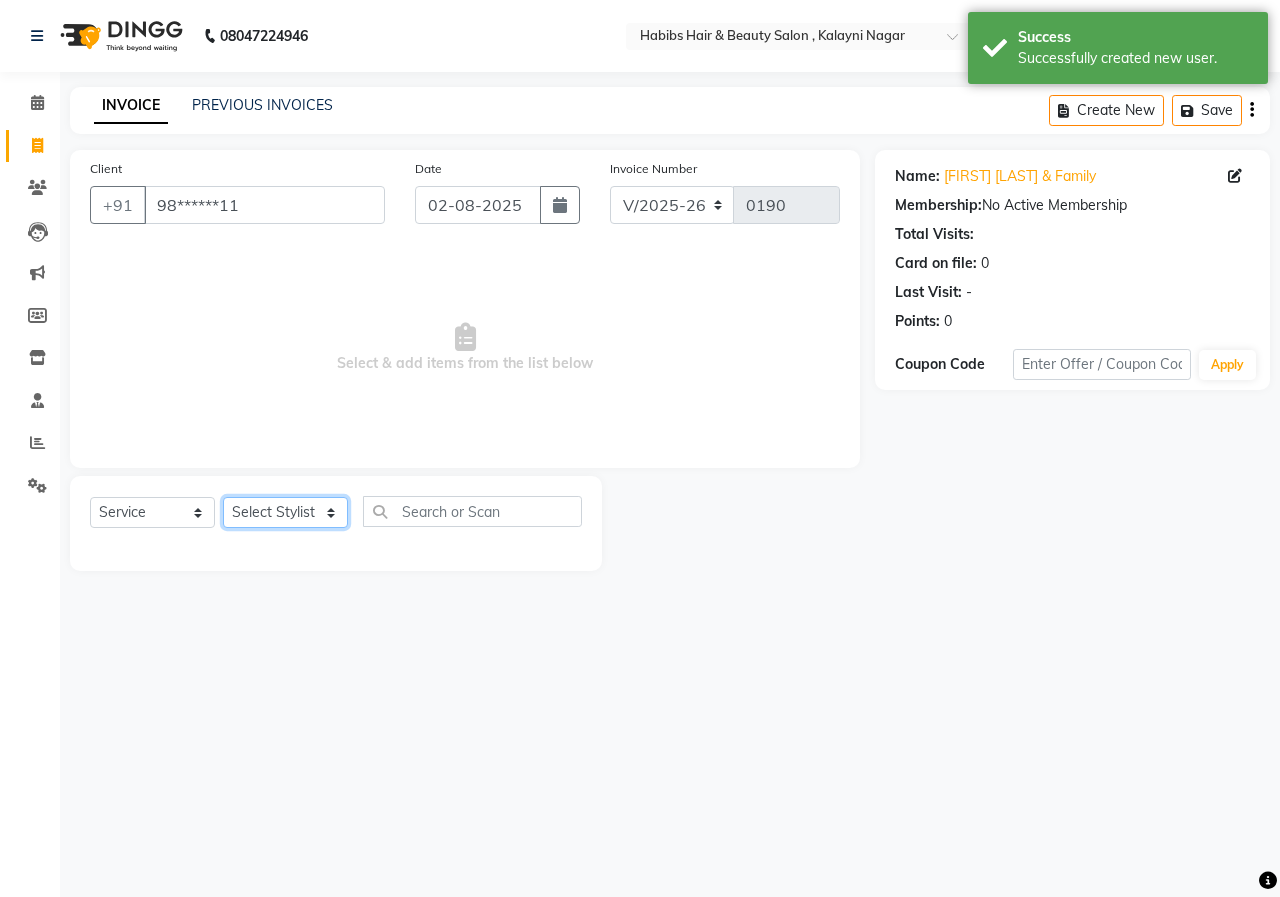 click on "Select Stylist Manager [FIRST] [LAST] [FIRST] [LAST] [FIRST] [LAST] [FIRST] [LAST]" 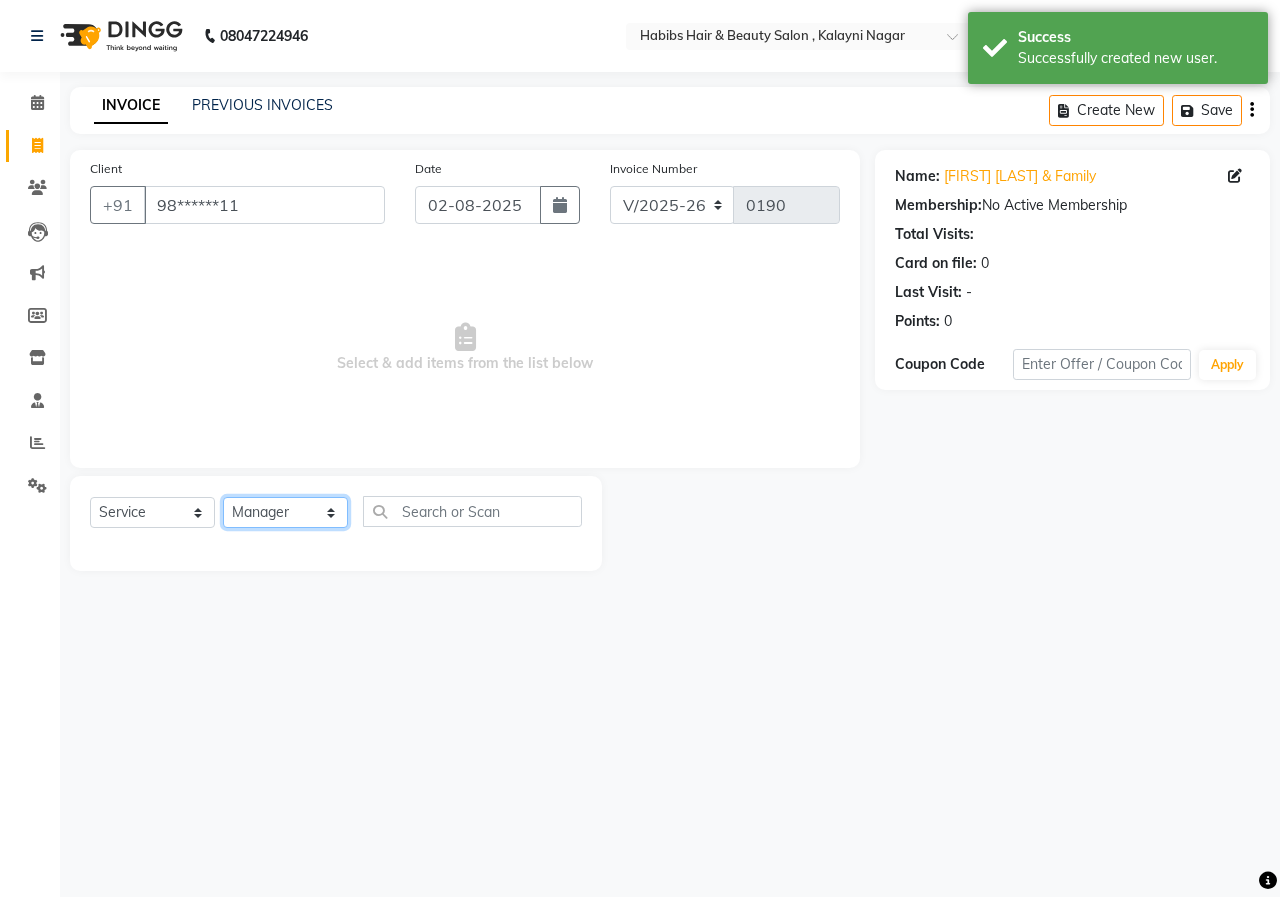 click on "Select Stylist Manager [FIRST] [LAST] [FIRST] [LAST] [FIRST] [LAST] [FIRST] [LAST]" 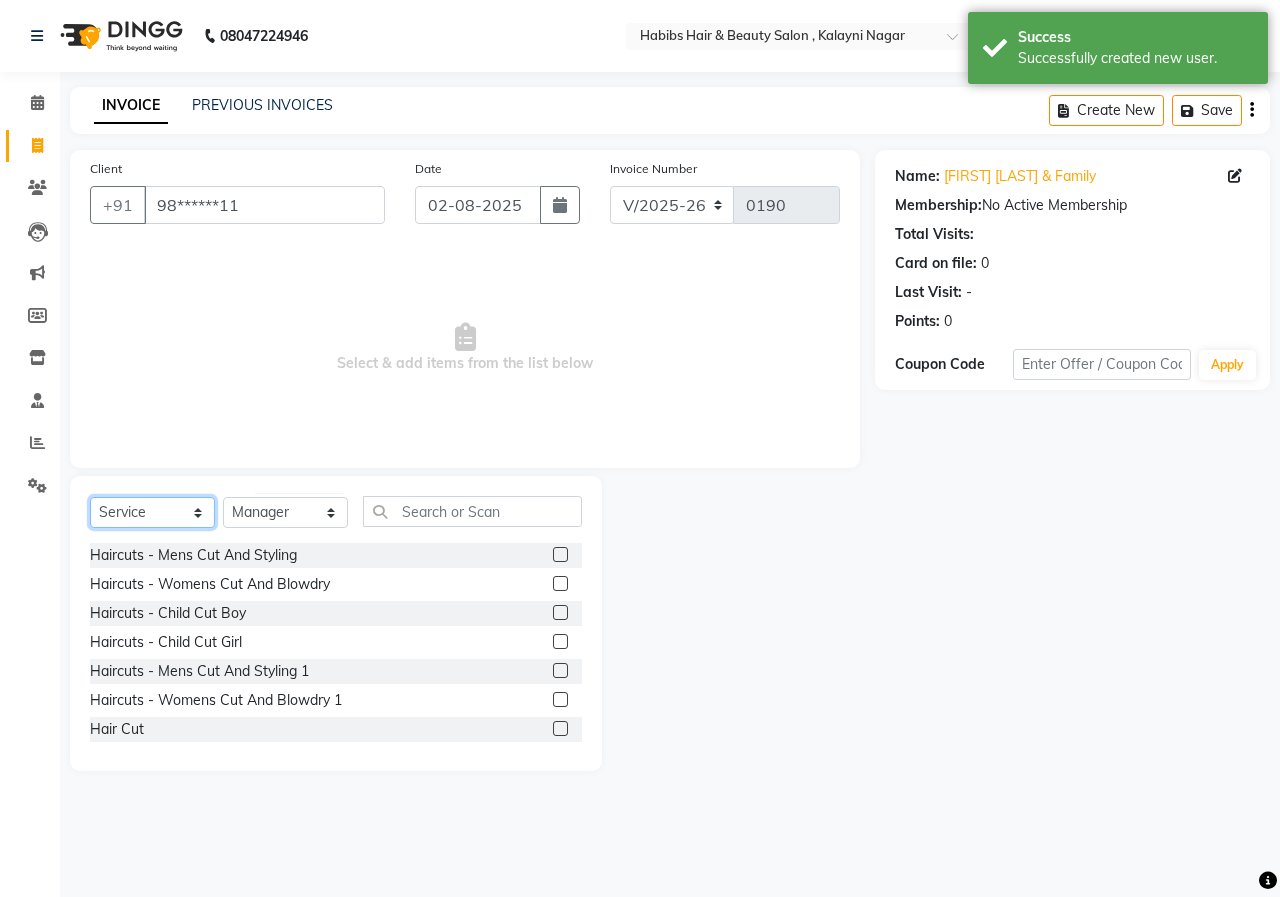 click on "Select  Service  Product  Membership  Package Voucher Prepaid Gift Card" 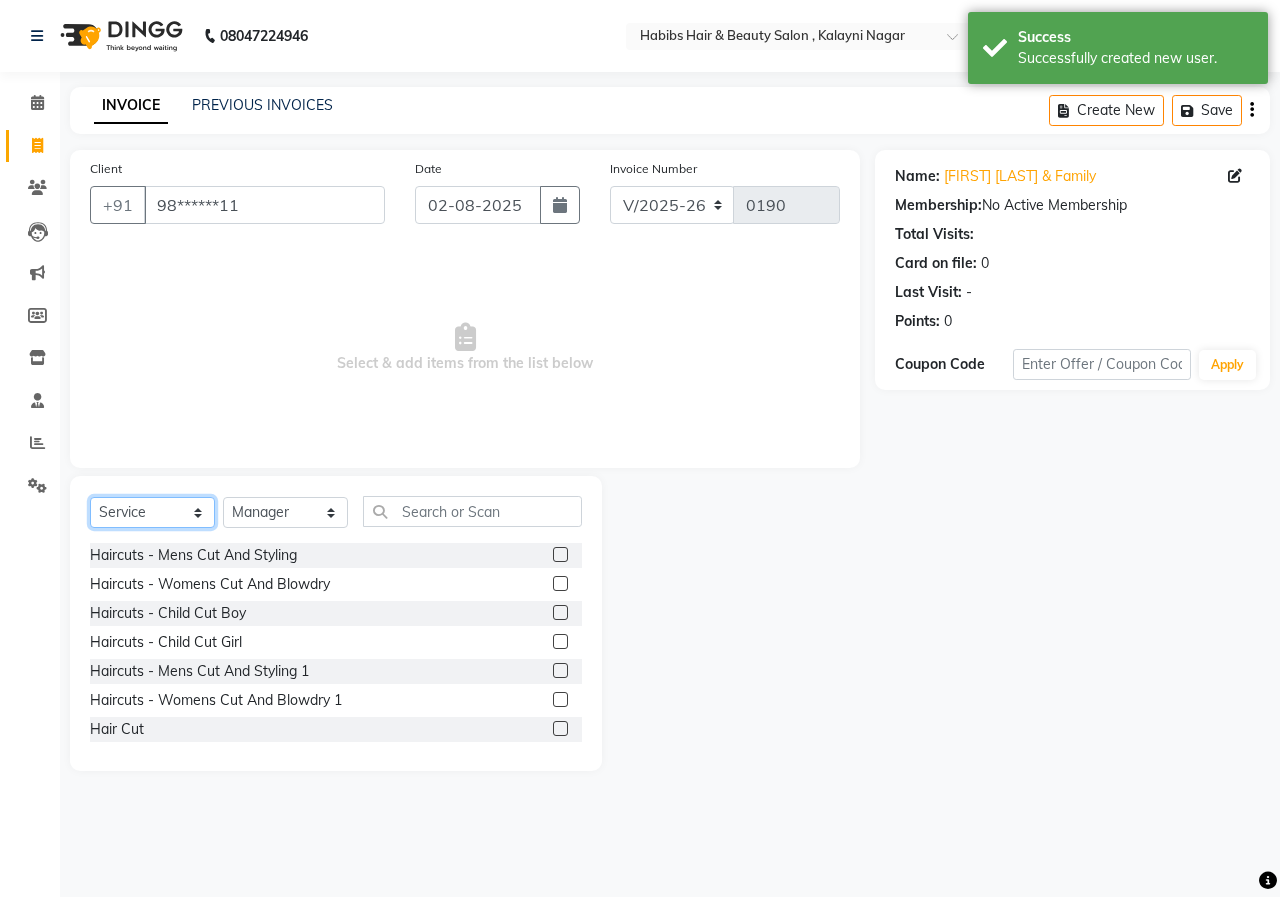 select on "V" 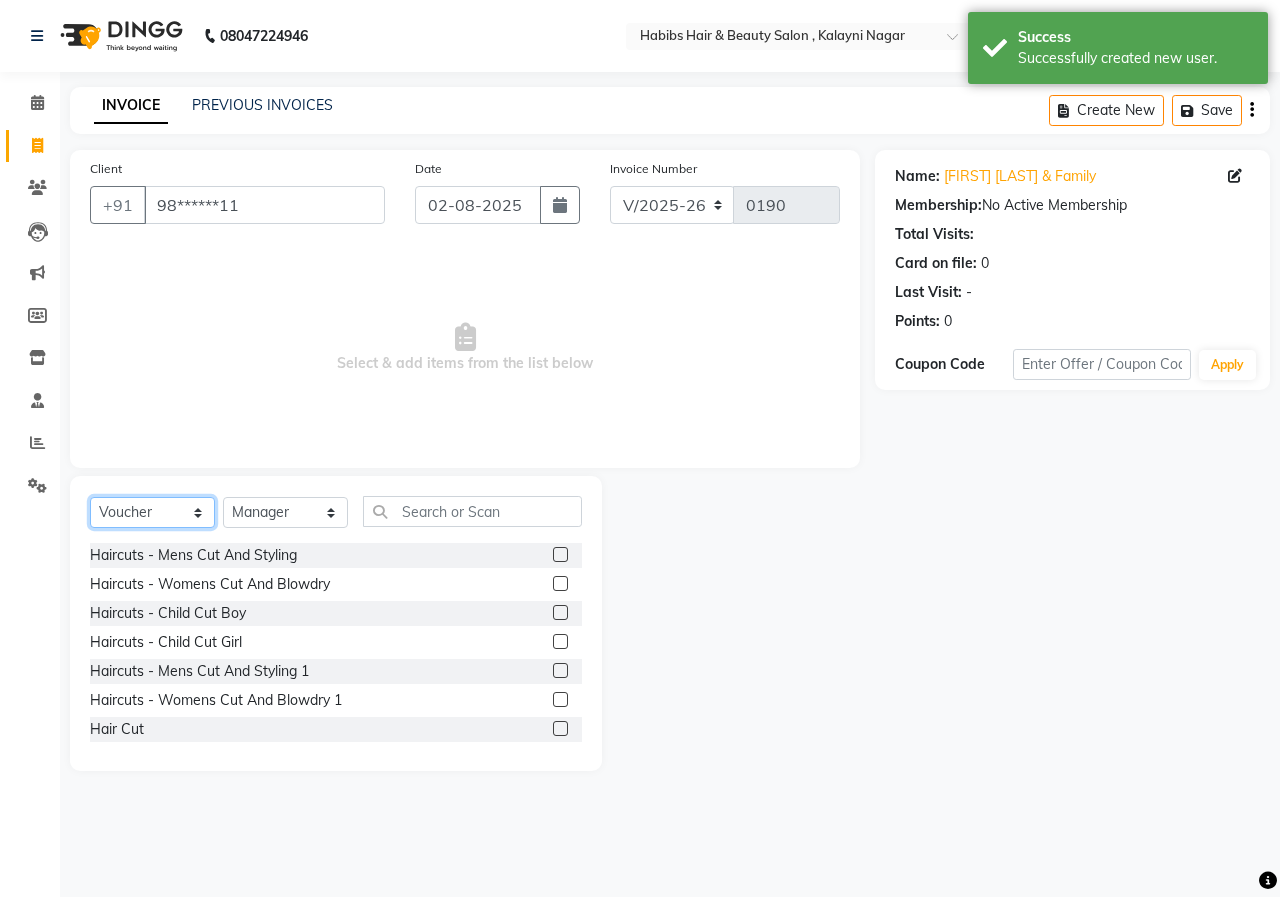 click on "Select  Service  Product  Membership  Package Voucher Prepaid Gift Card" 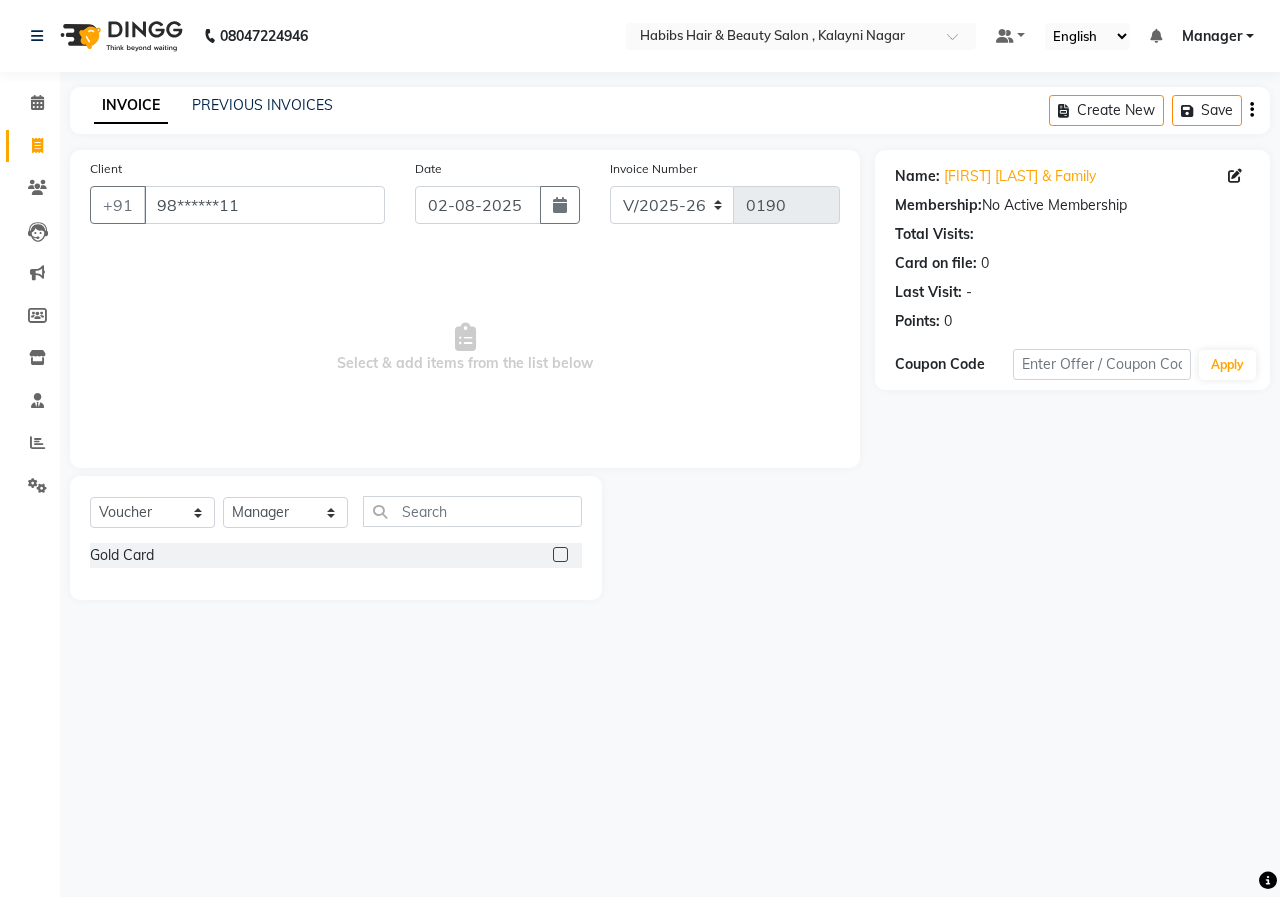 drag, startPoint x: 555, startPoint y: 555, endPoint x: 583, endPoint y: 571, distance: 32.24903 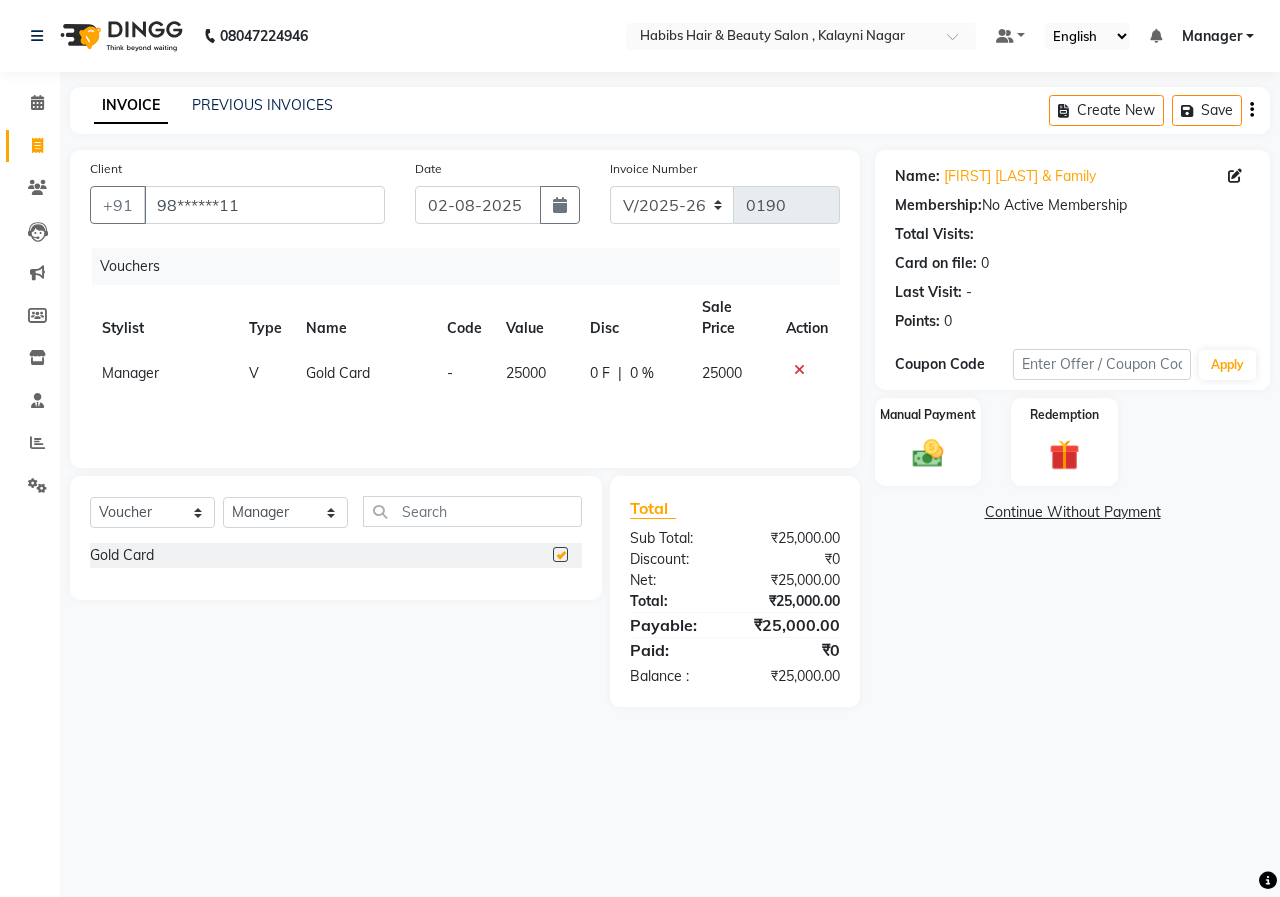 checkbox on "false" 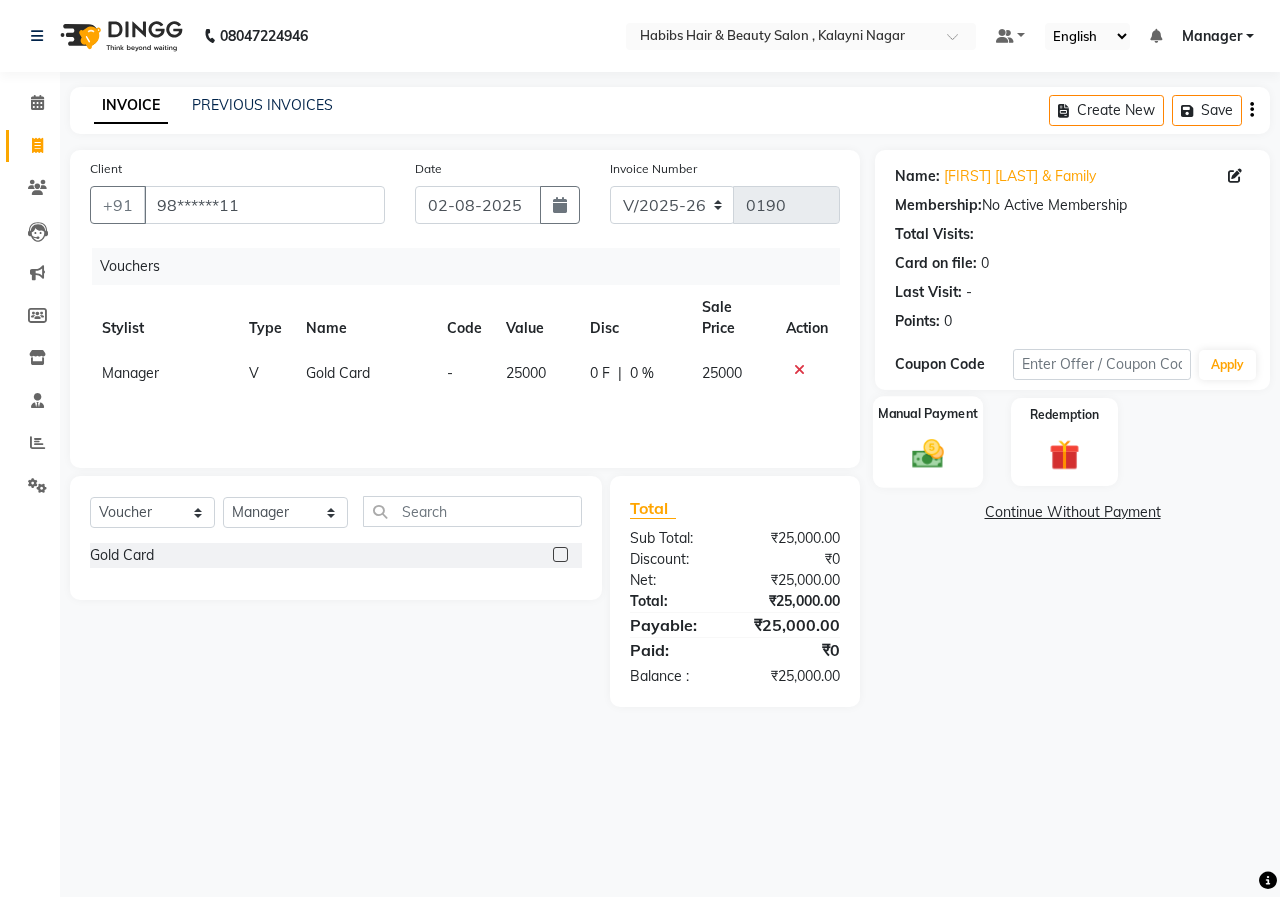 click on "Manual Payment" 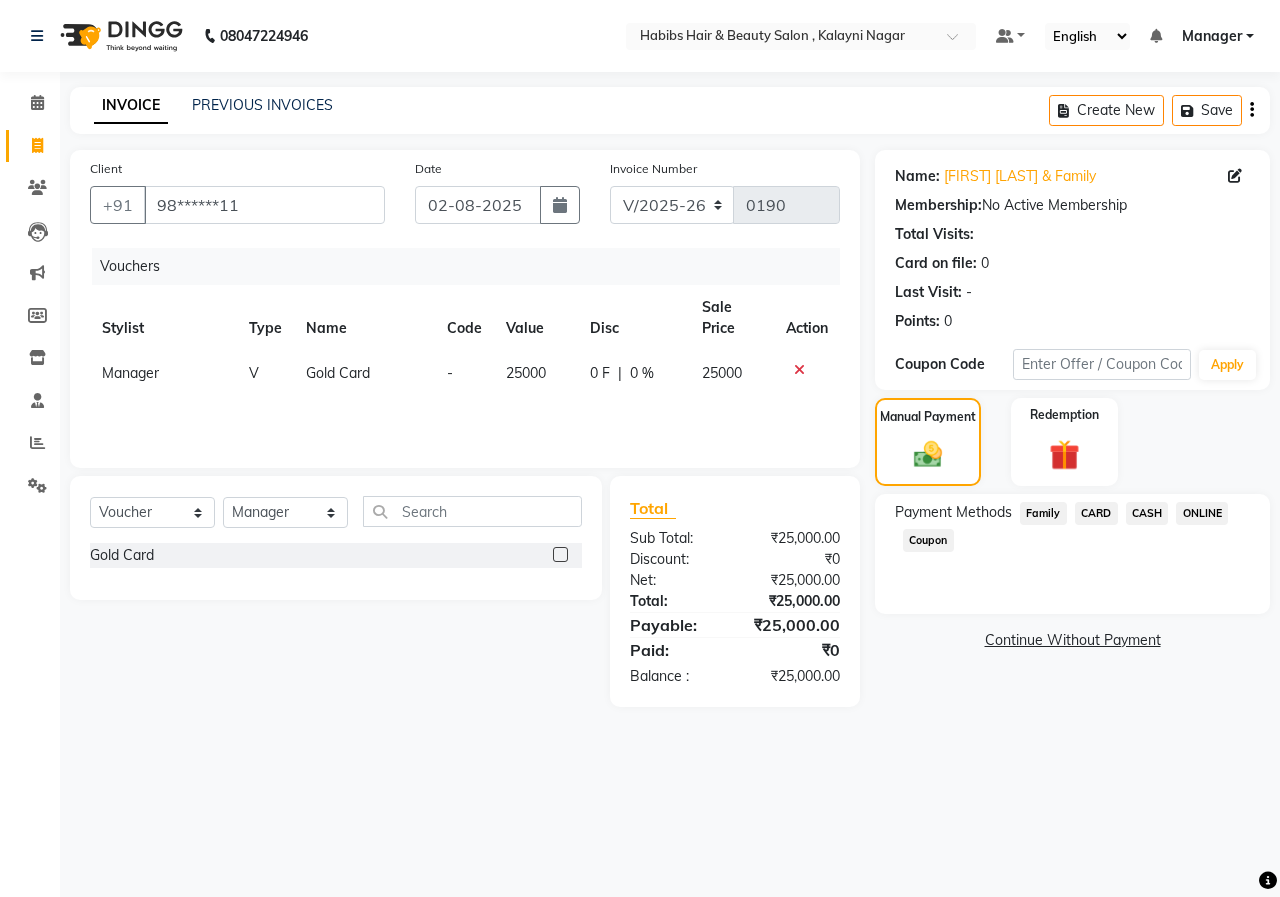 click on "ONLINE" 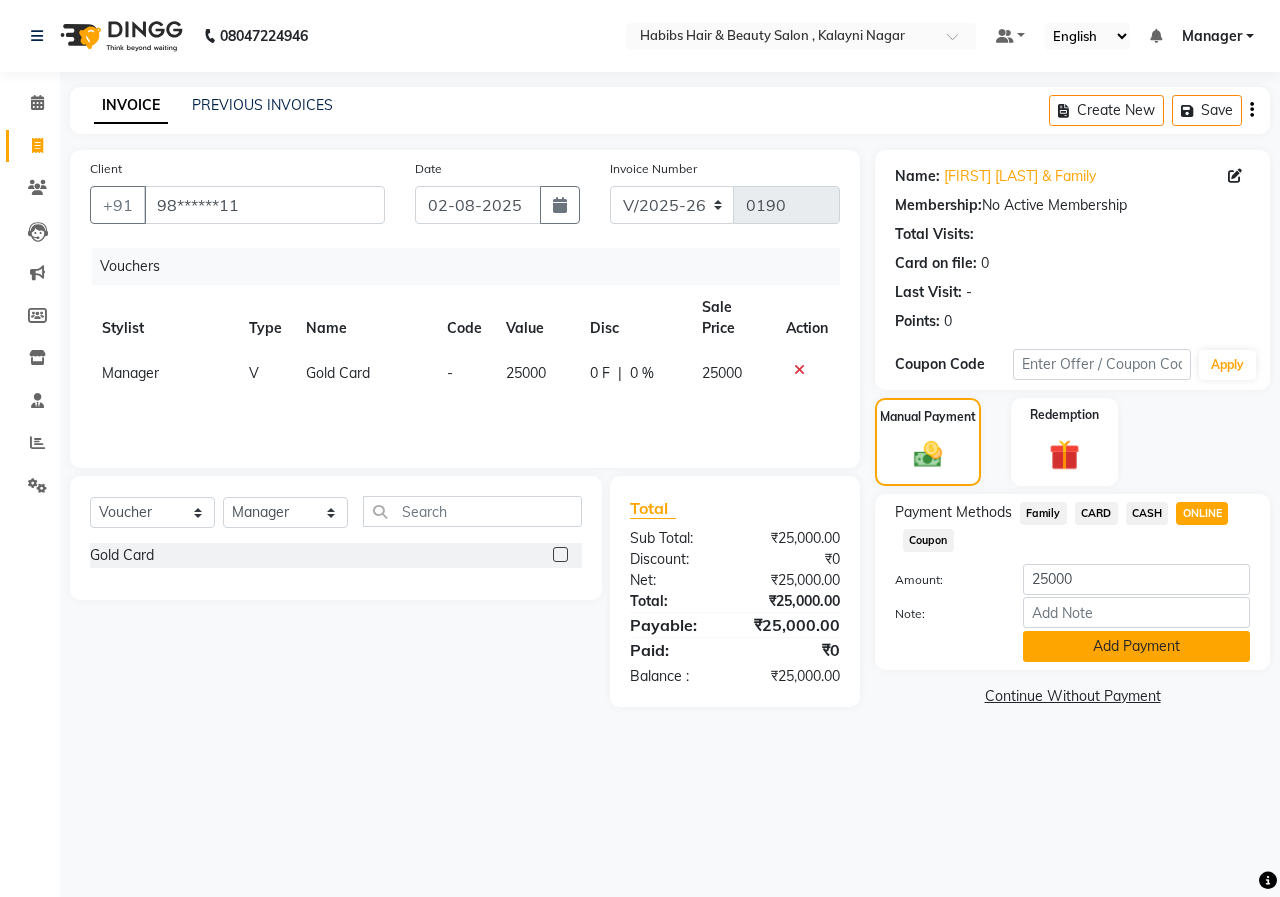 click on "Add Payment" 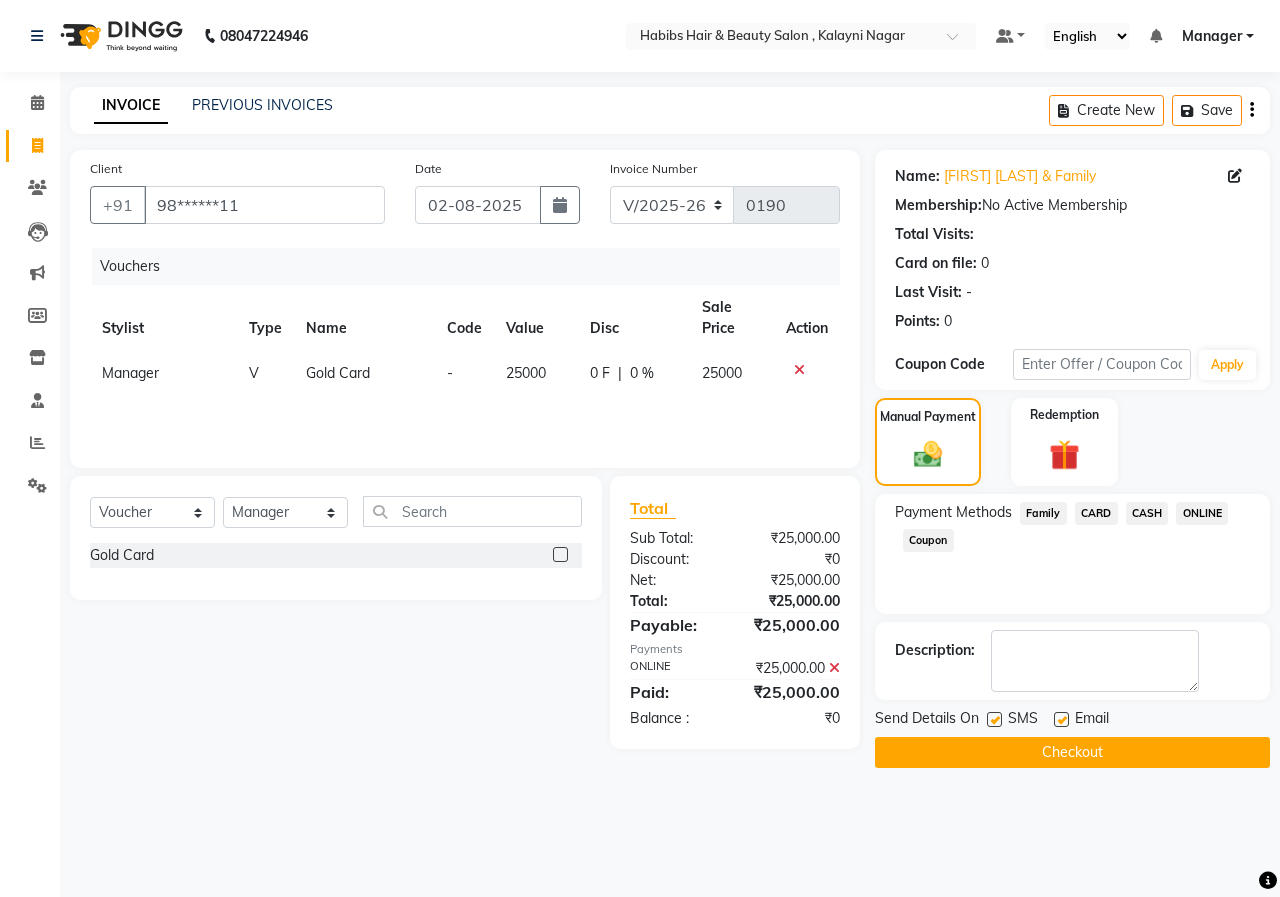 click on "Checkout" 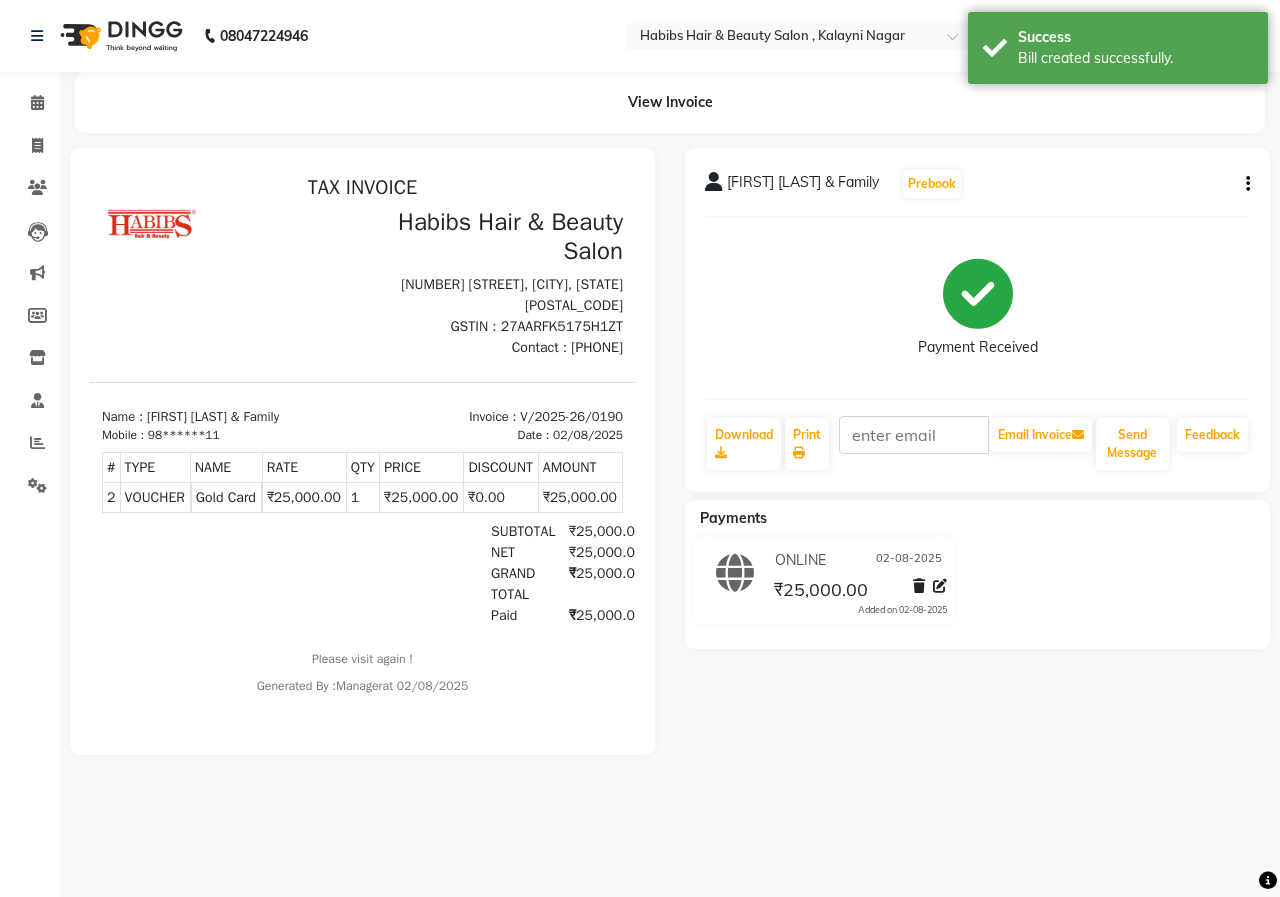 scroll, scrollTop: 0, scrollLeft: 0, axis: both 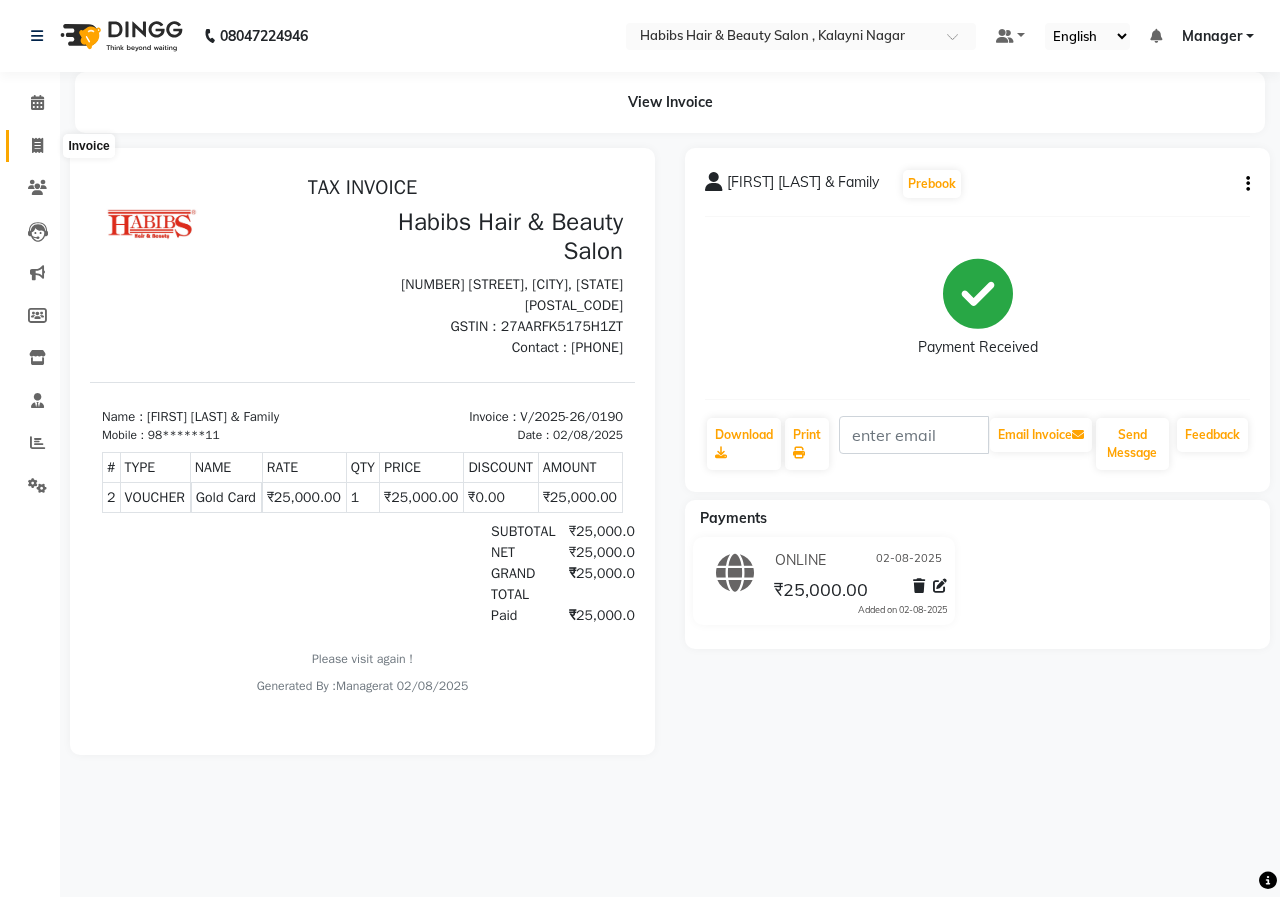 click 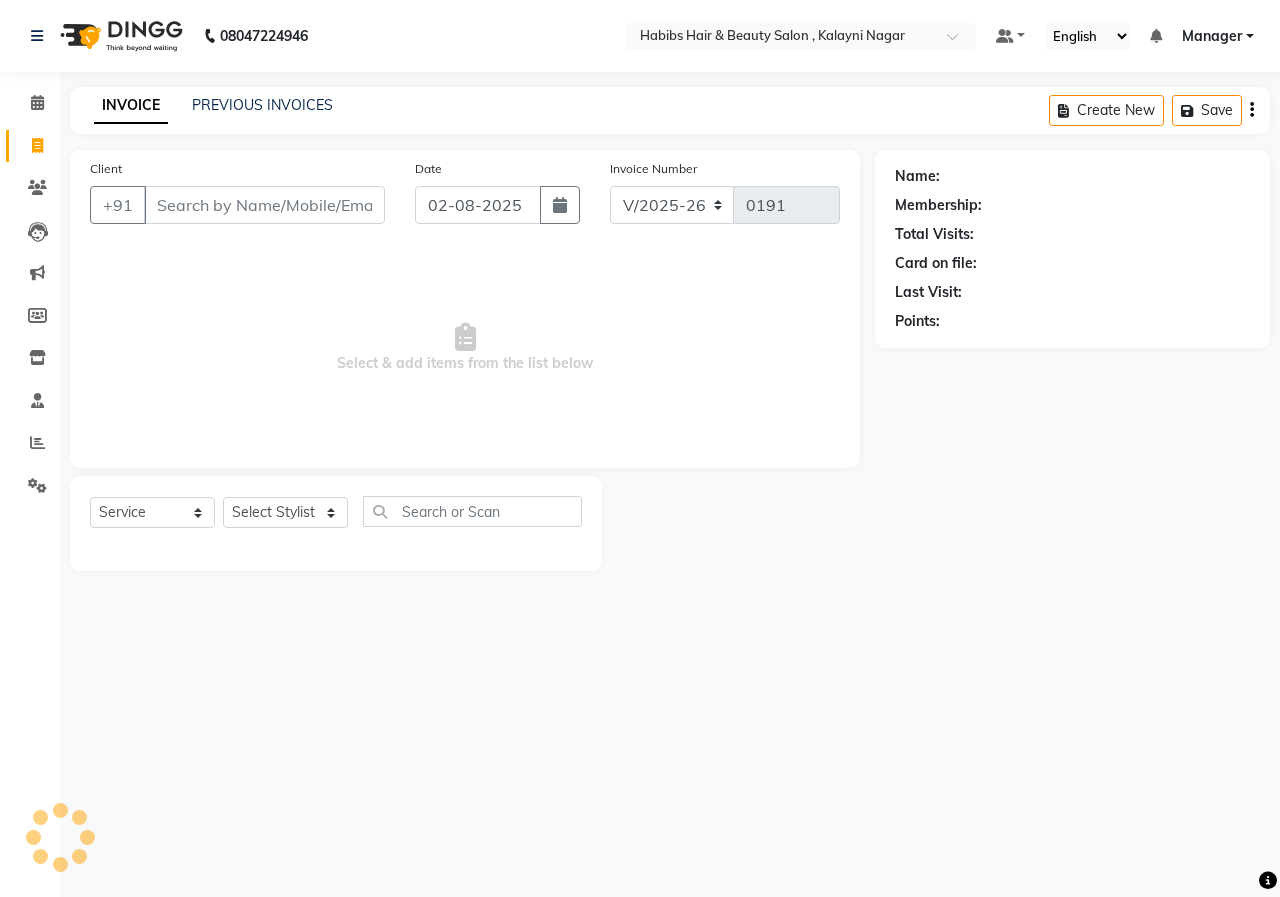 click on "Client" at bounding box center (264, 205) 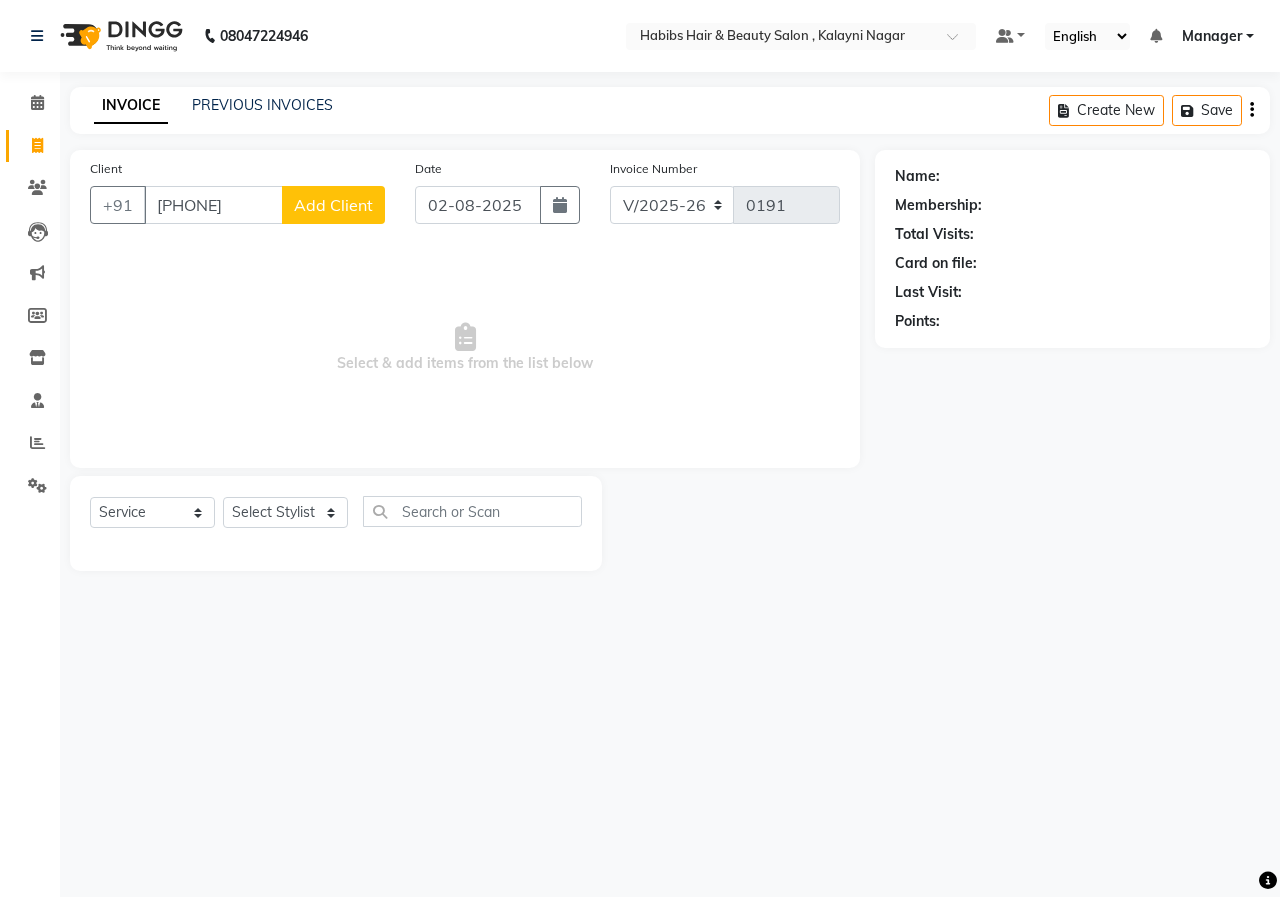type on "[PHONE]" 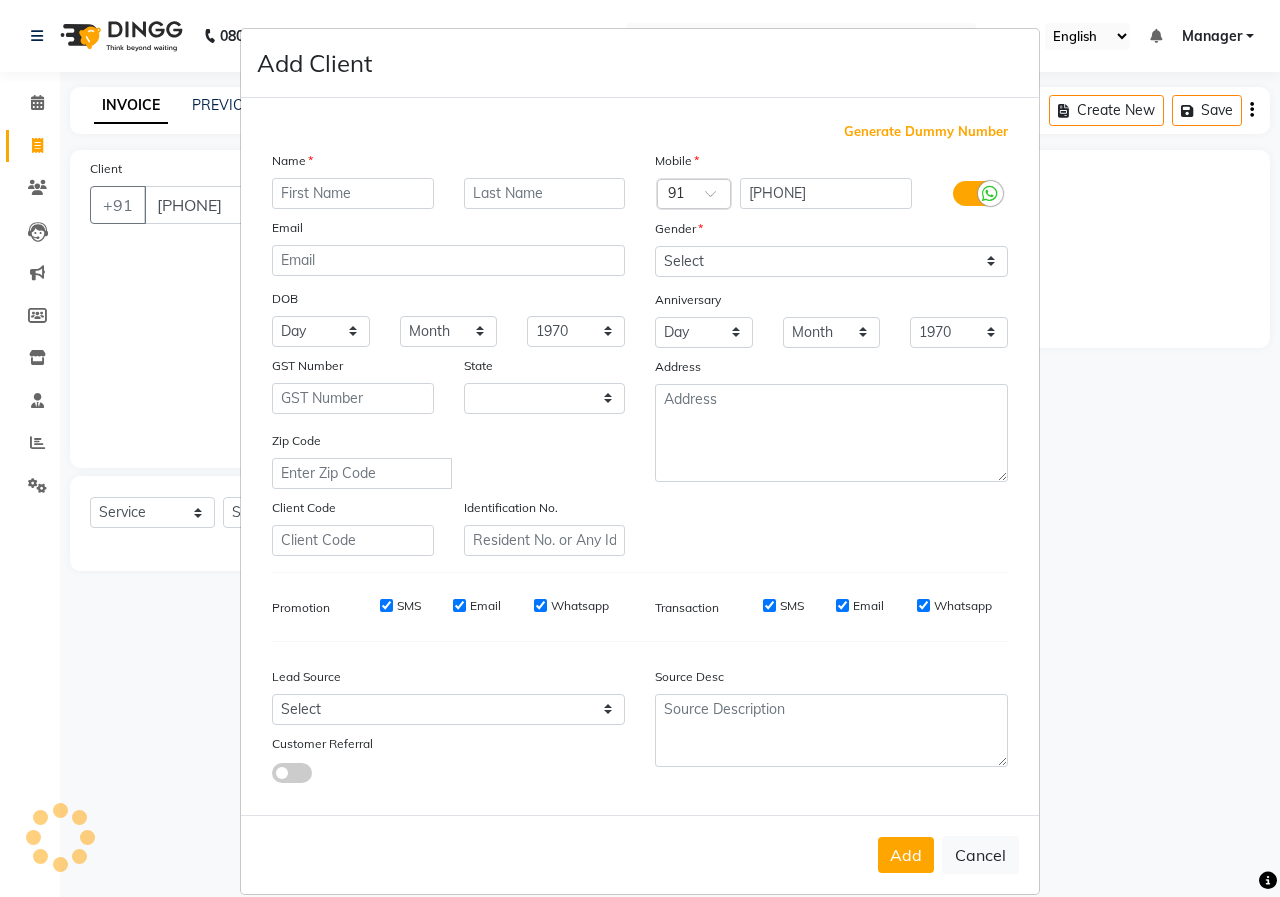 select on "22" 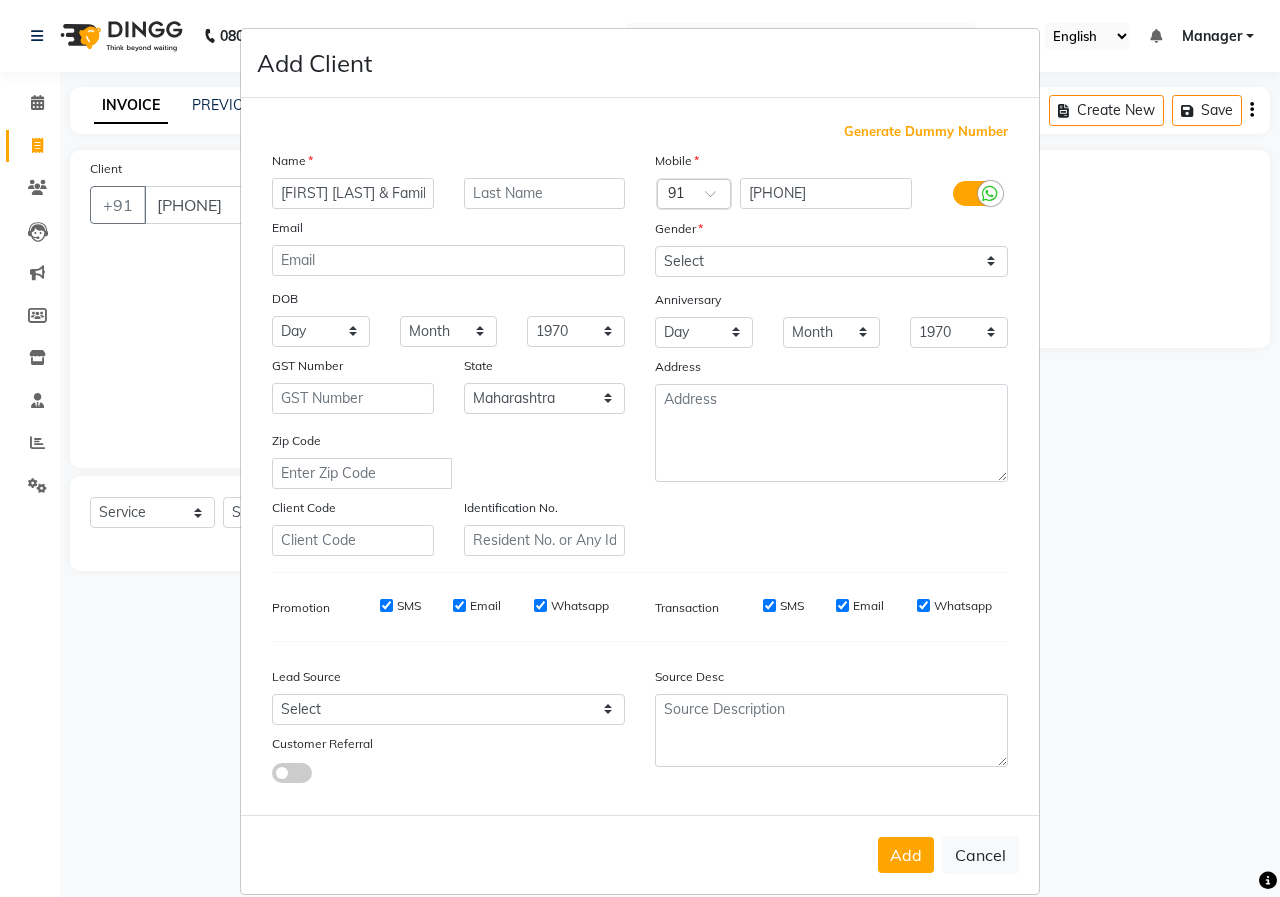 scroll, scrollTop: 0, scrollLeft: 6, axis: horizontal 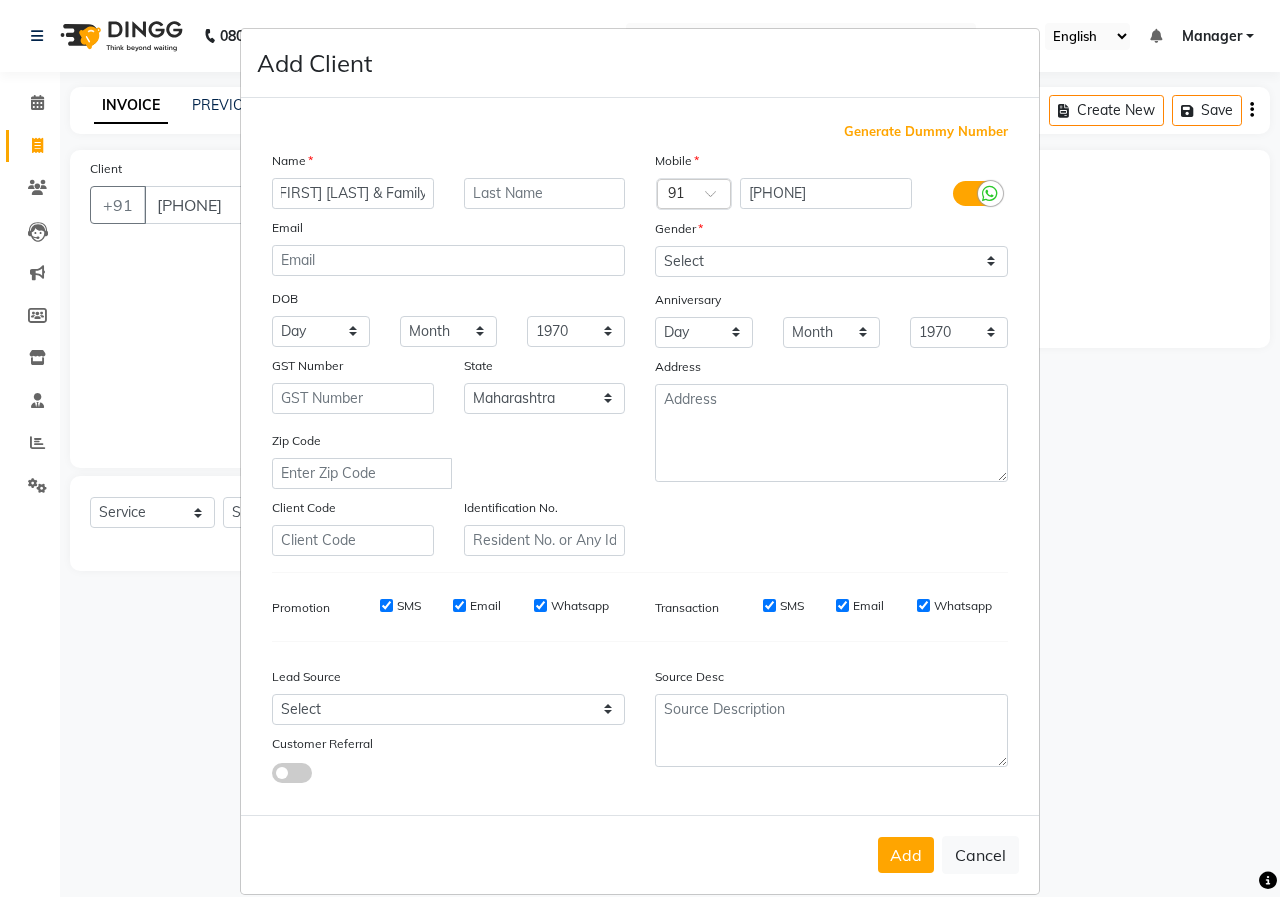 type on "[FIRST] [LAST] & Family" 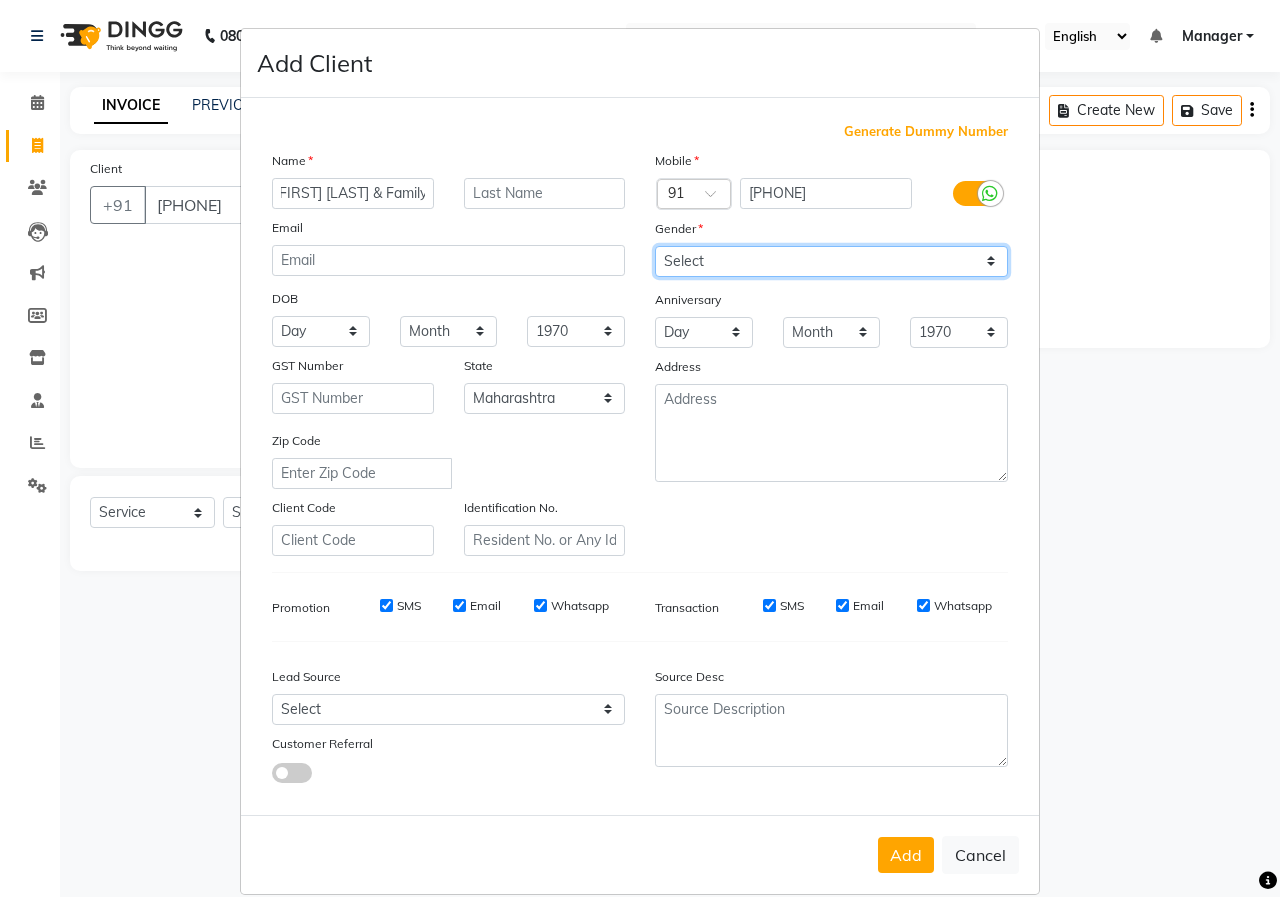click on "Select Male Female Other Prefer Not To Say" at bounding box center [831, 261] 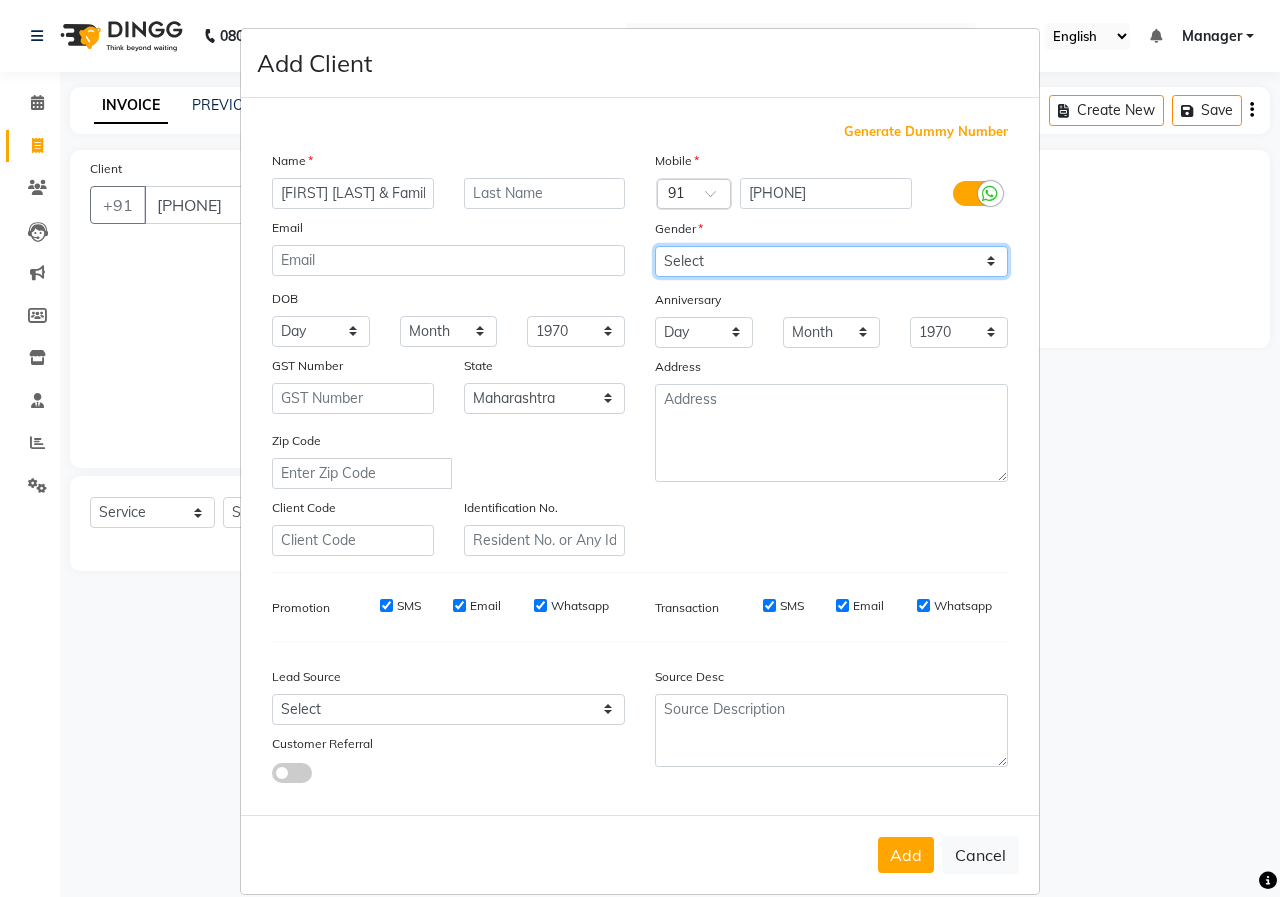 select on "male" 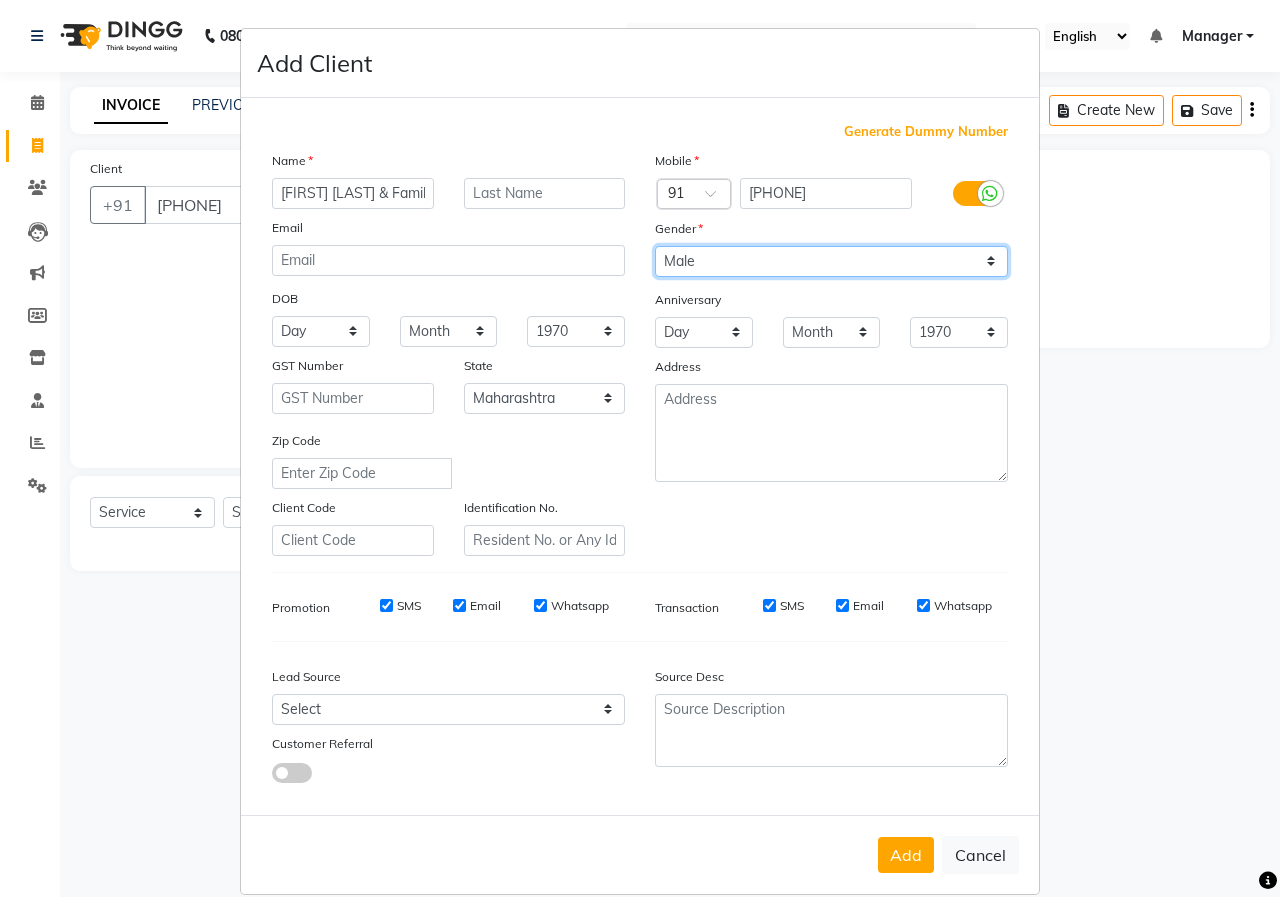 click on "Select Male Female Other Prefer Not To Say" at bounding box center [831, 261] 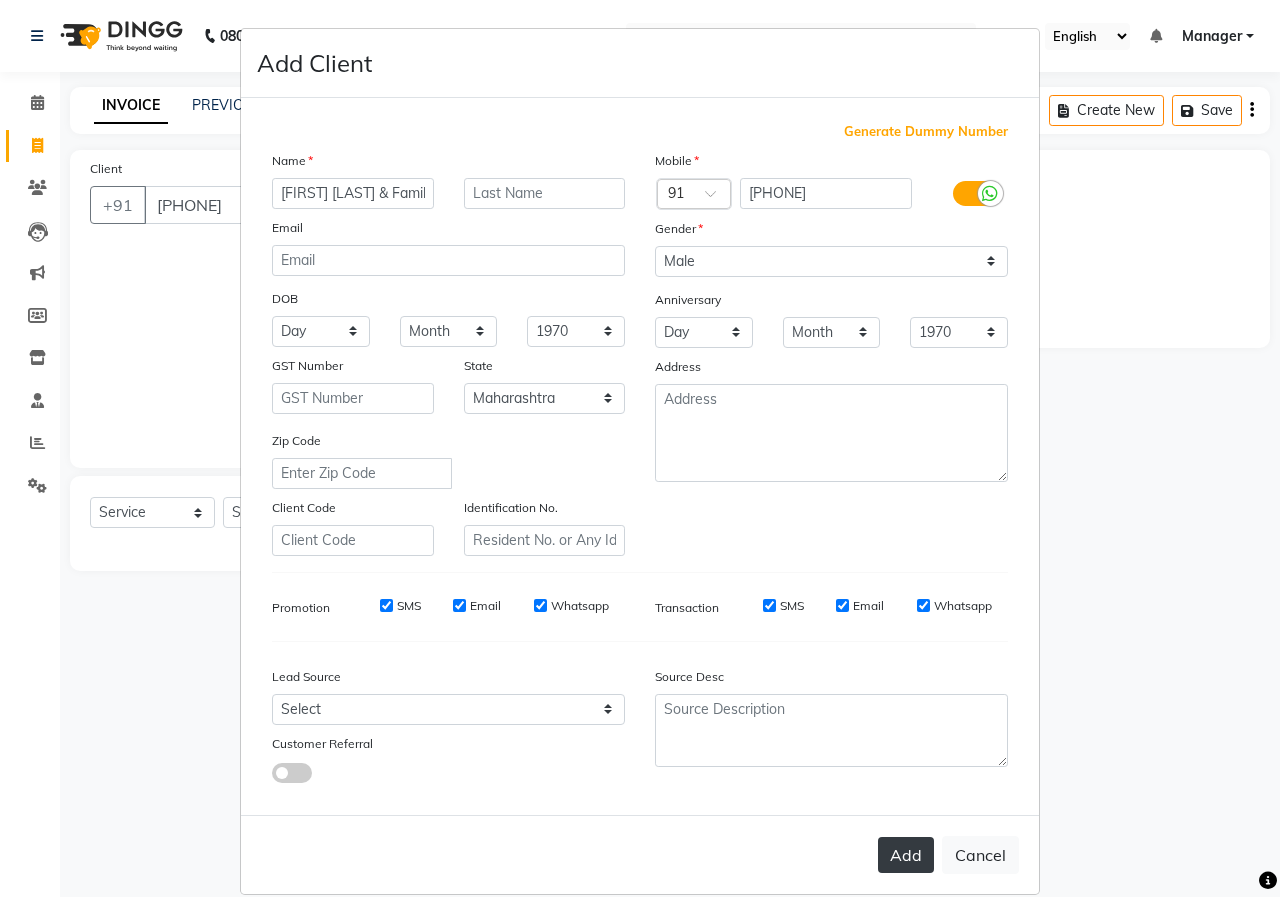 click on "Add" at bounding box center [906, 855] 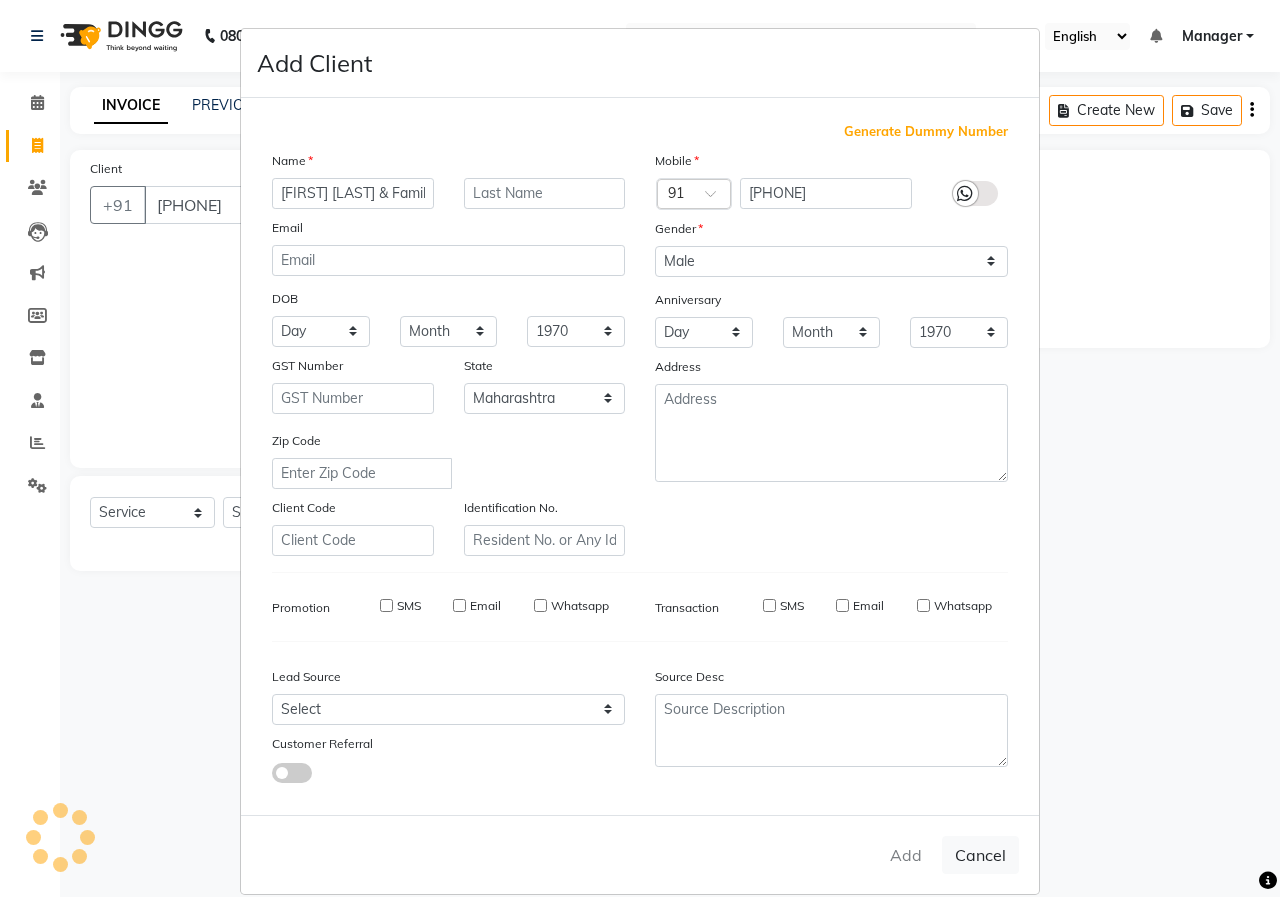 type on "90******09" 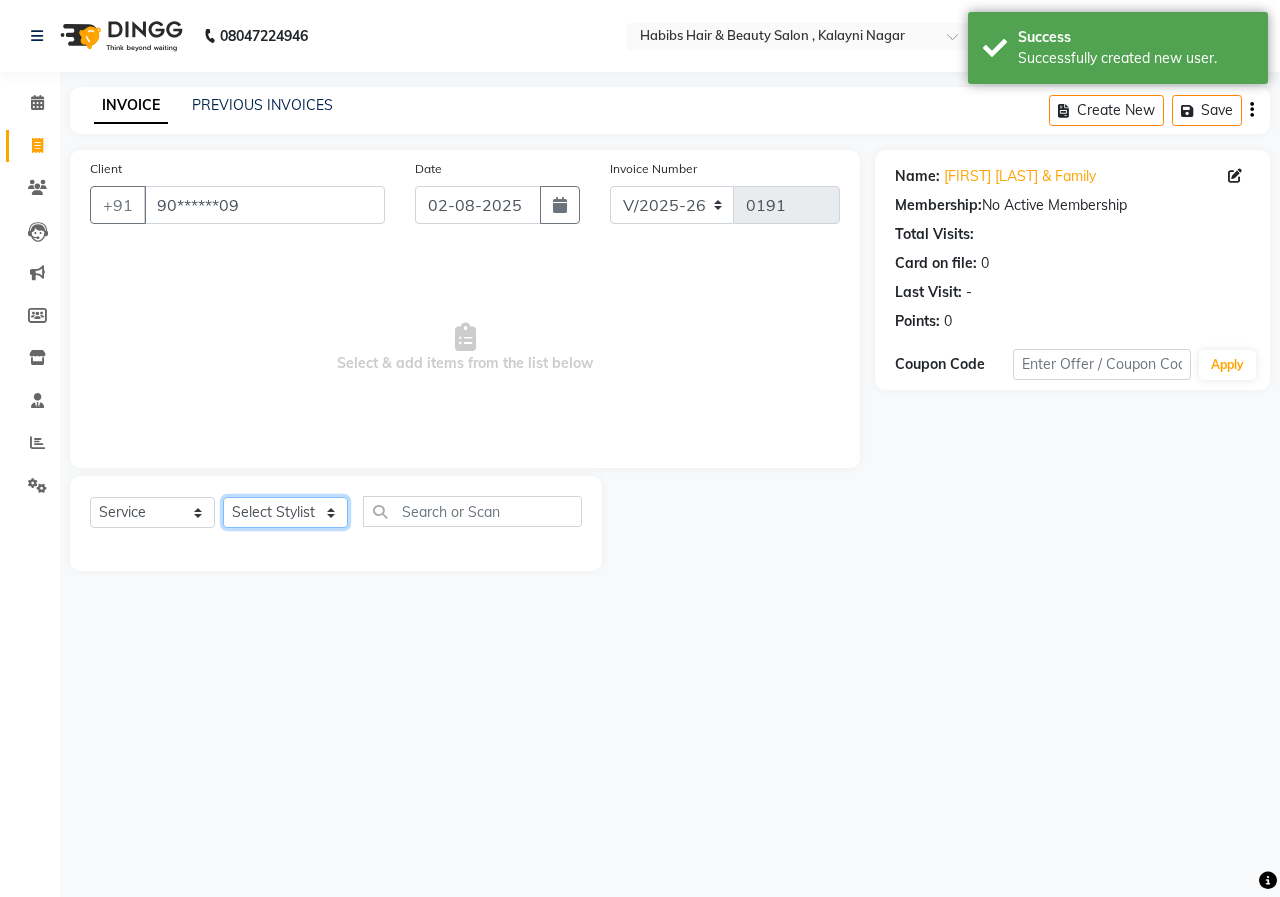 click on "Select Stylist Manager [FIRST] [LAST] [FIRST] [LAST] [FIRST] [LAST] [FIRST] [LAST]" 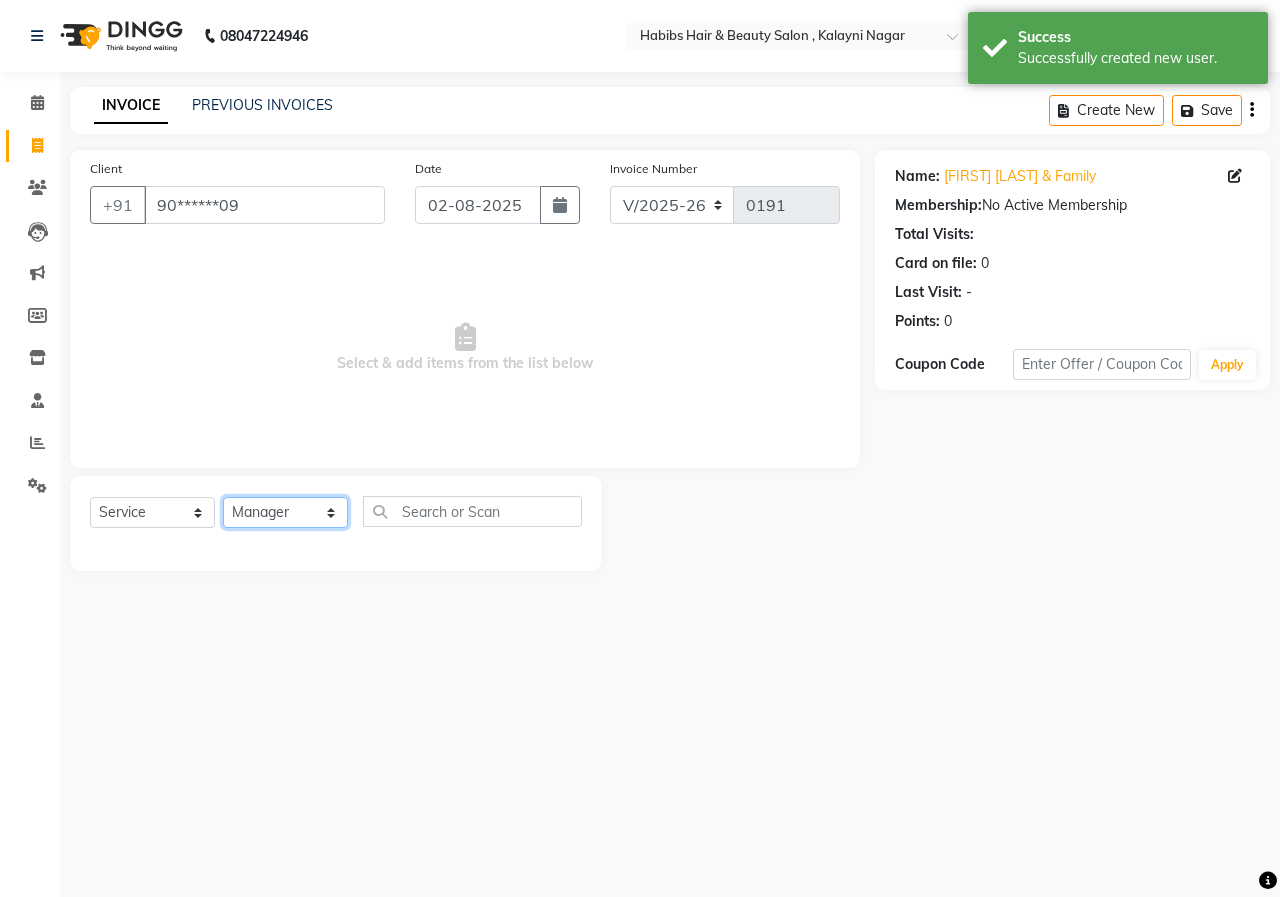 click on "Select Stylist Manager [FIRST] [LAST] [FIRST] [LAST] [FIRST] [LAST] [FIRST] [LAST]" 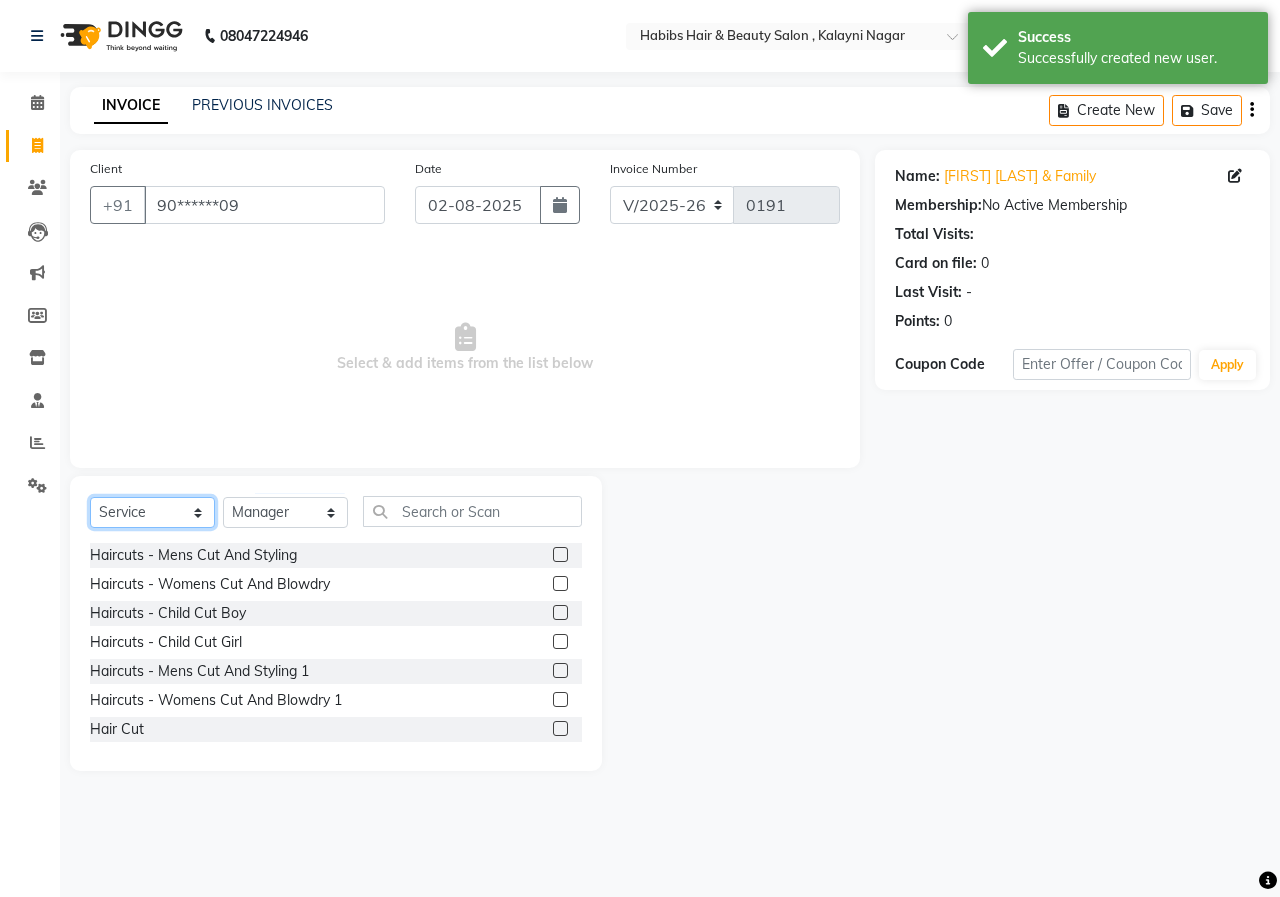click on "Select  Service  Product  Membership  Package Voucher Prepaid Gift Card" 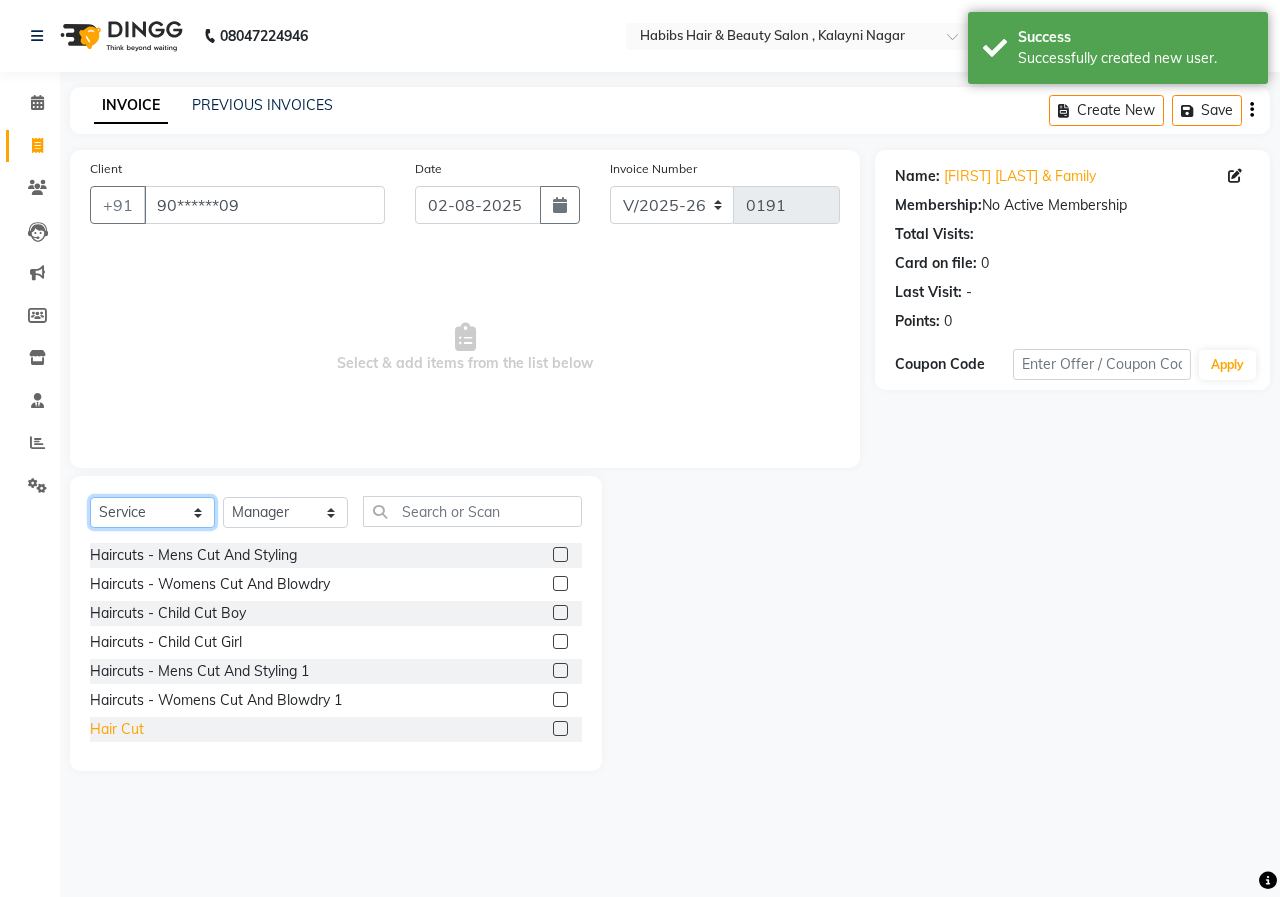 select on "V" 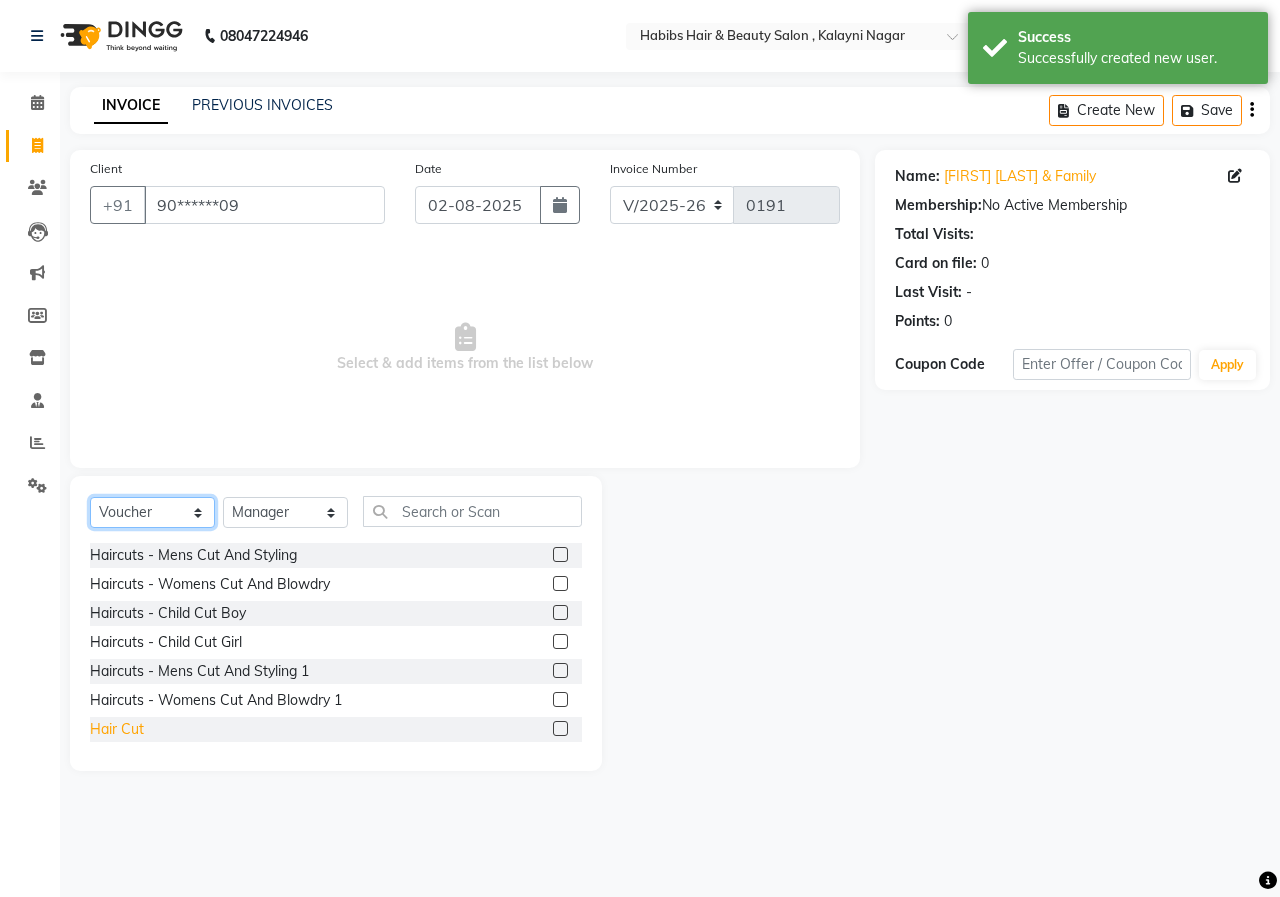 click on "Select  Service  Product  Membership  Package Voucher Prepaid Gift Card" 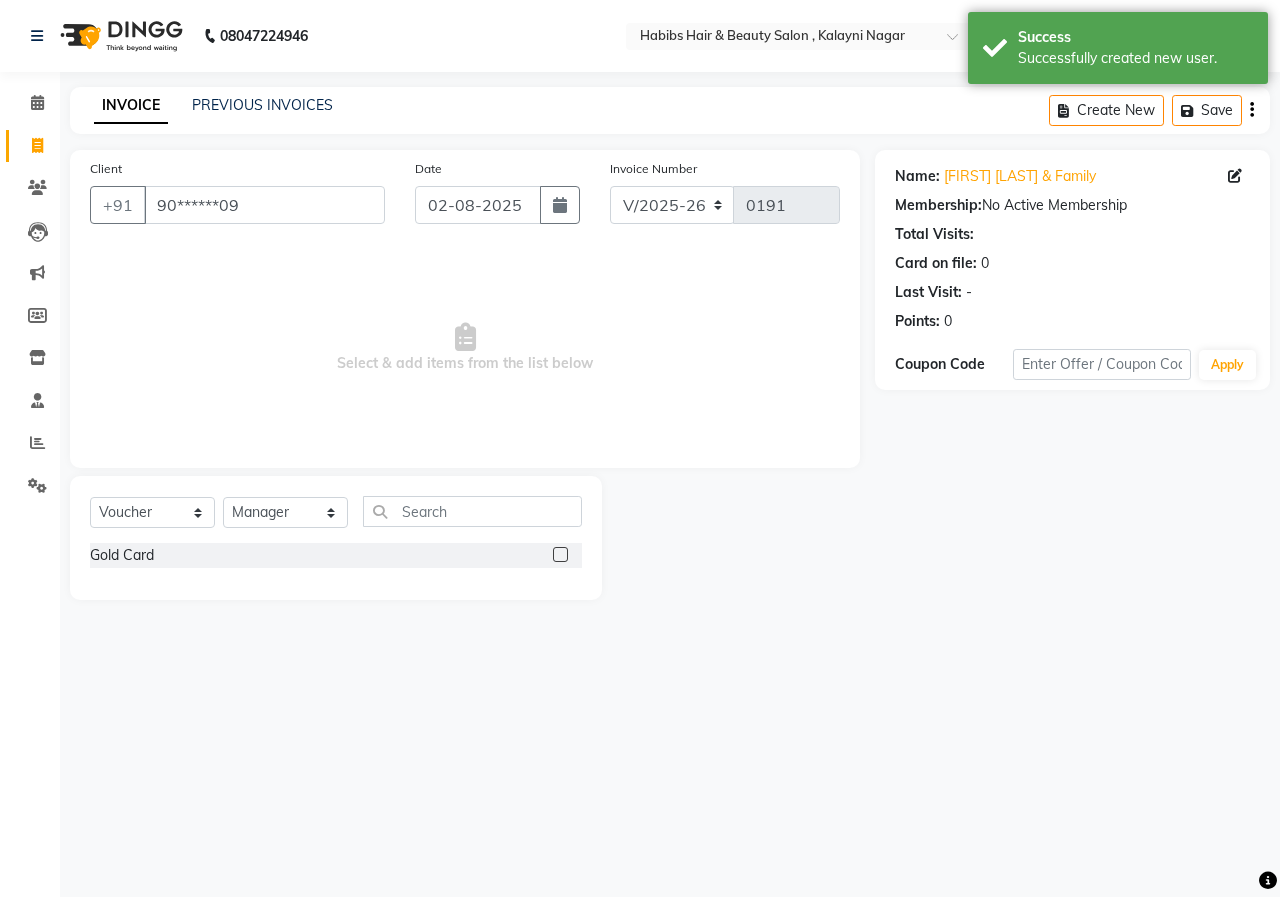 click 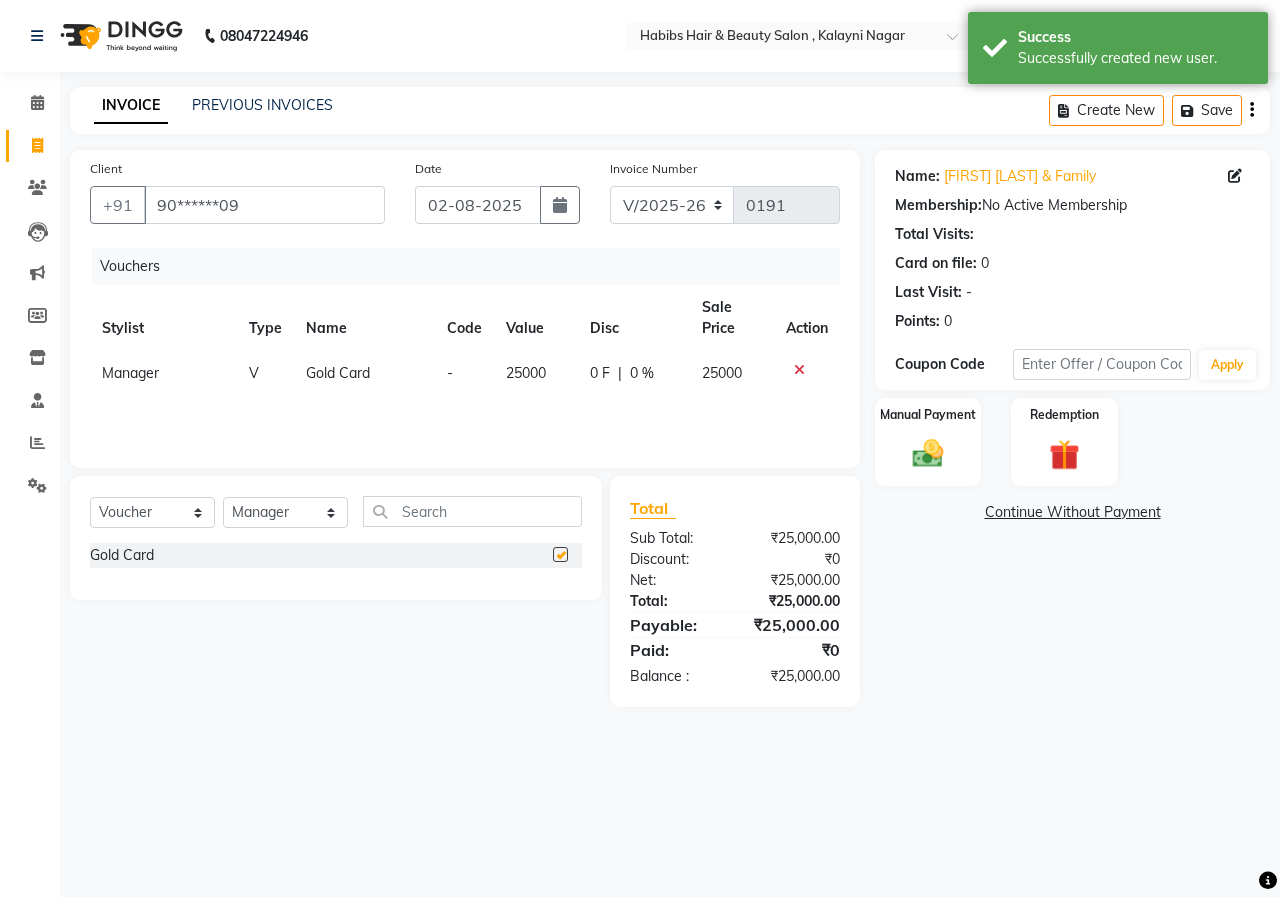checkbox on "false" 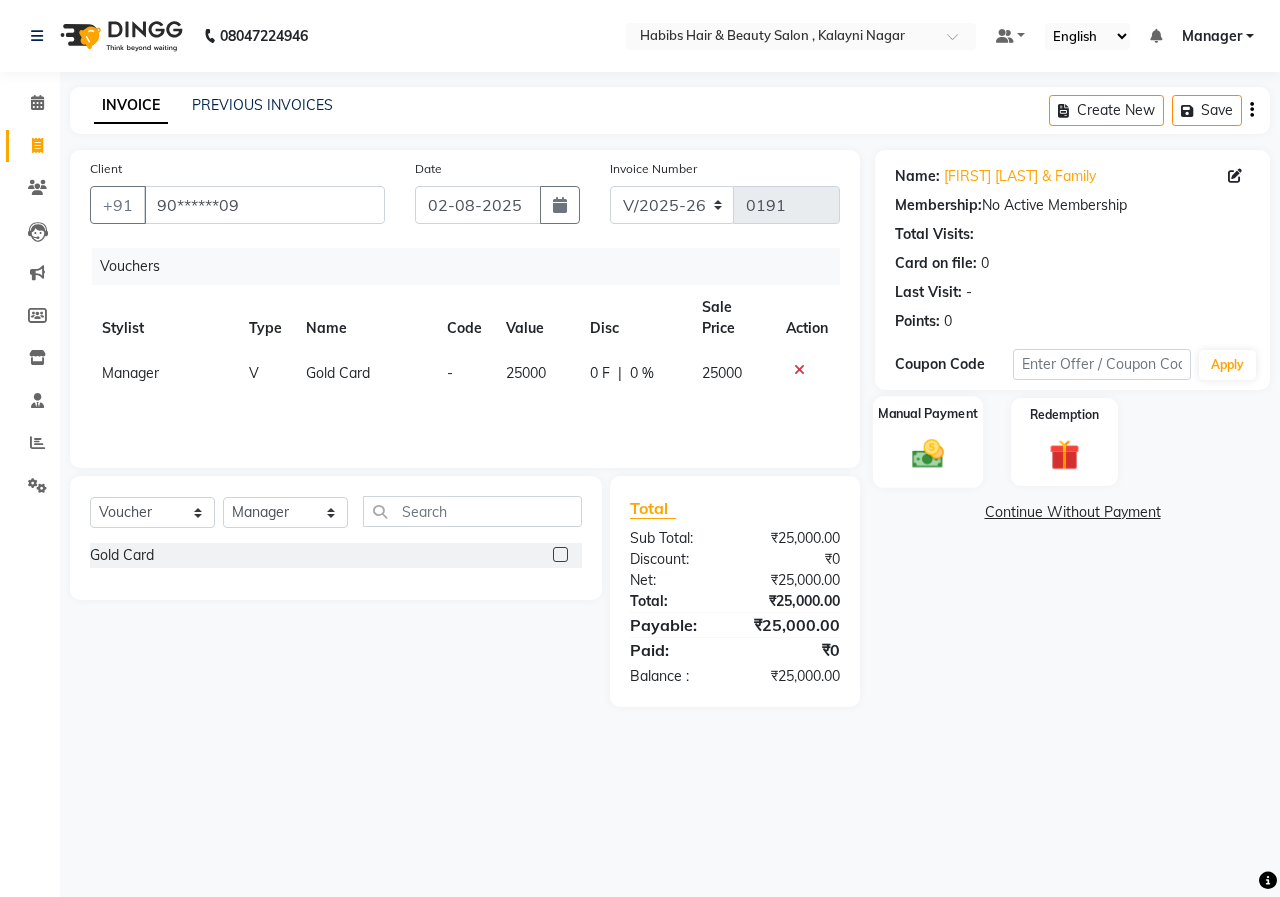click on "Manual Payment" 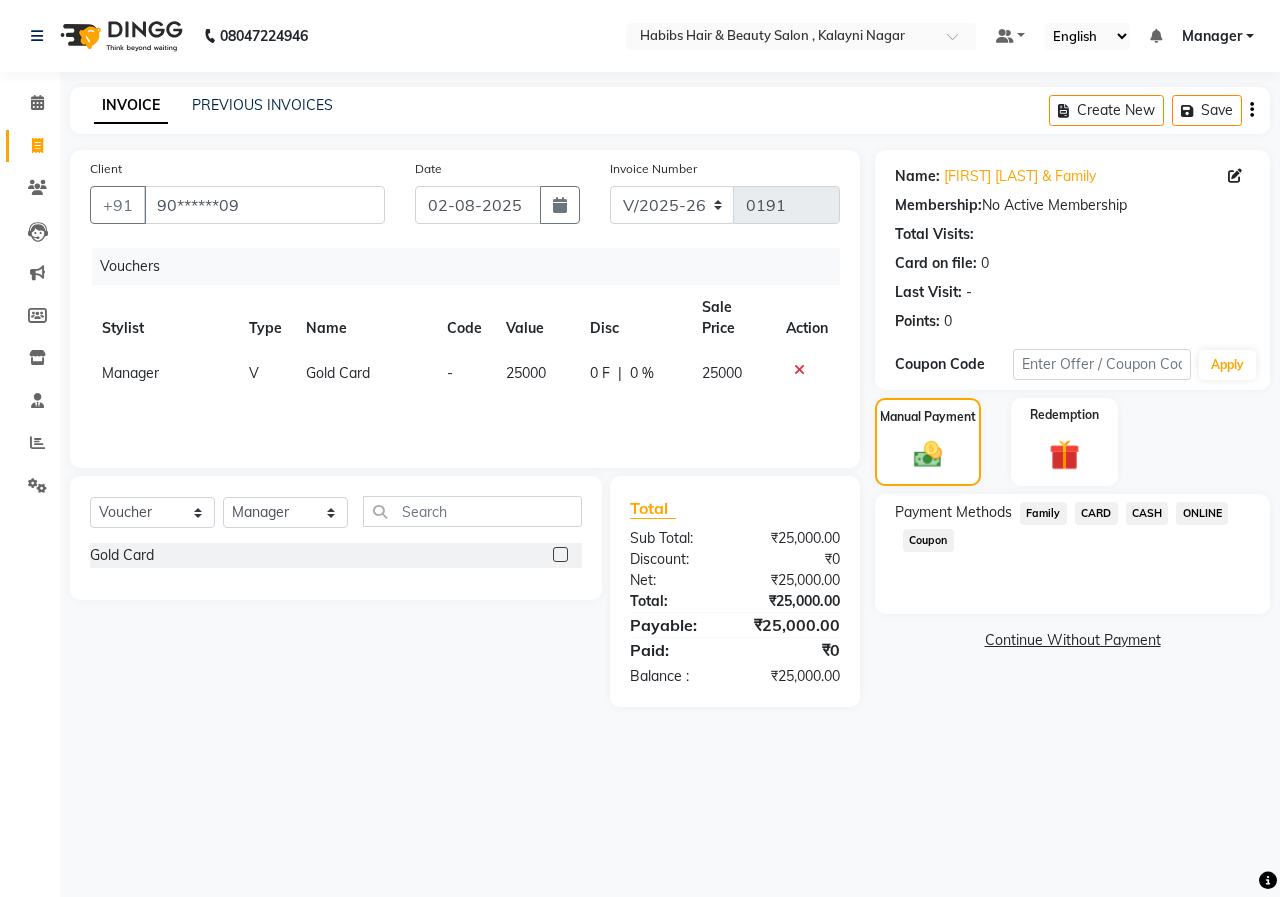 click on "ONLINE" 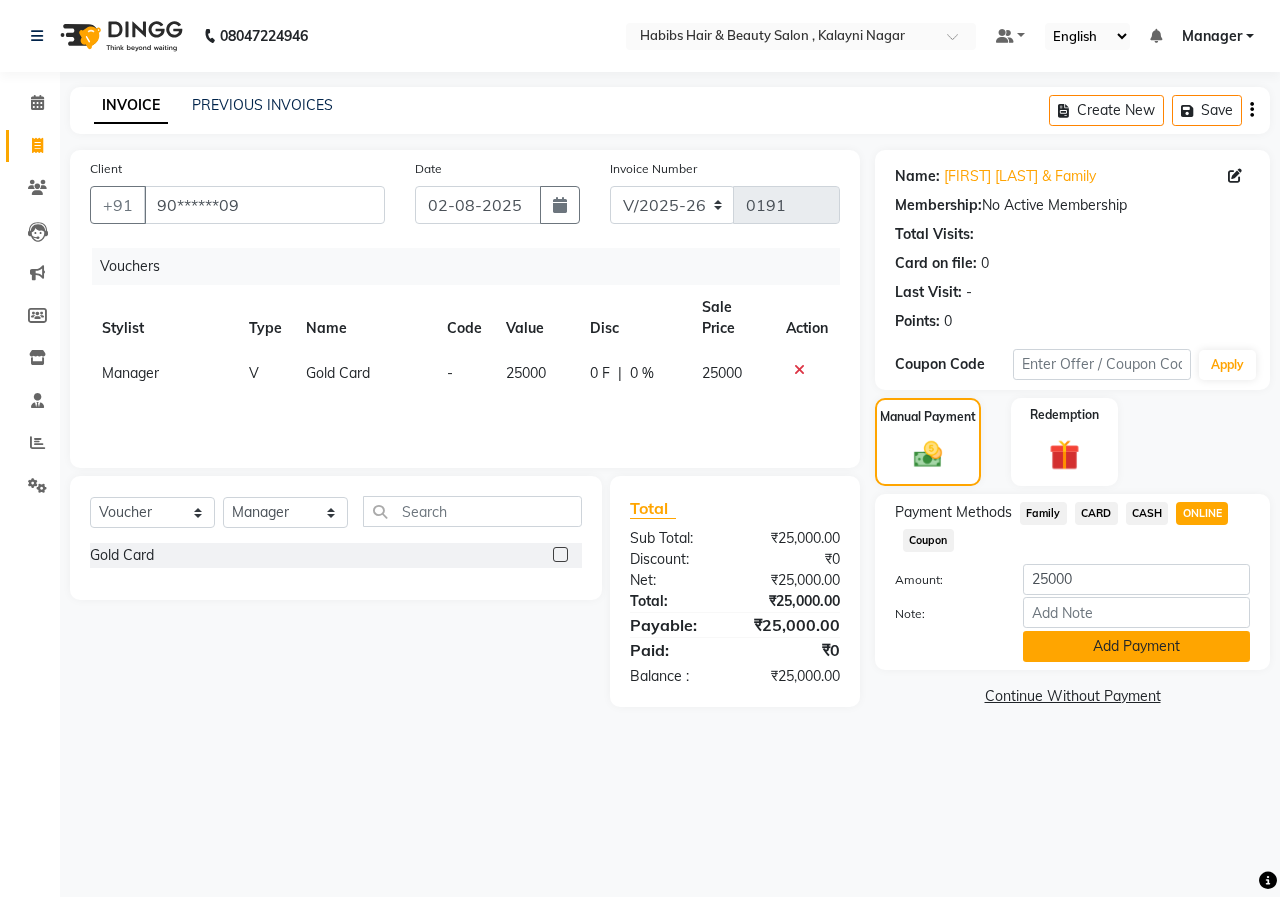 click on "Add Payment" 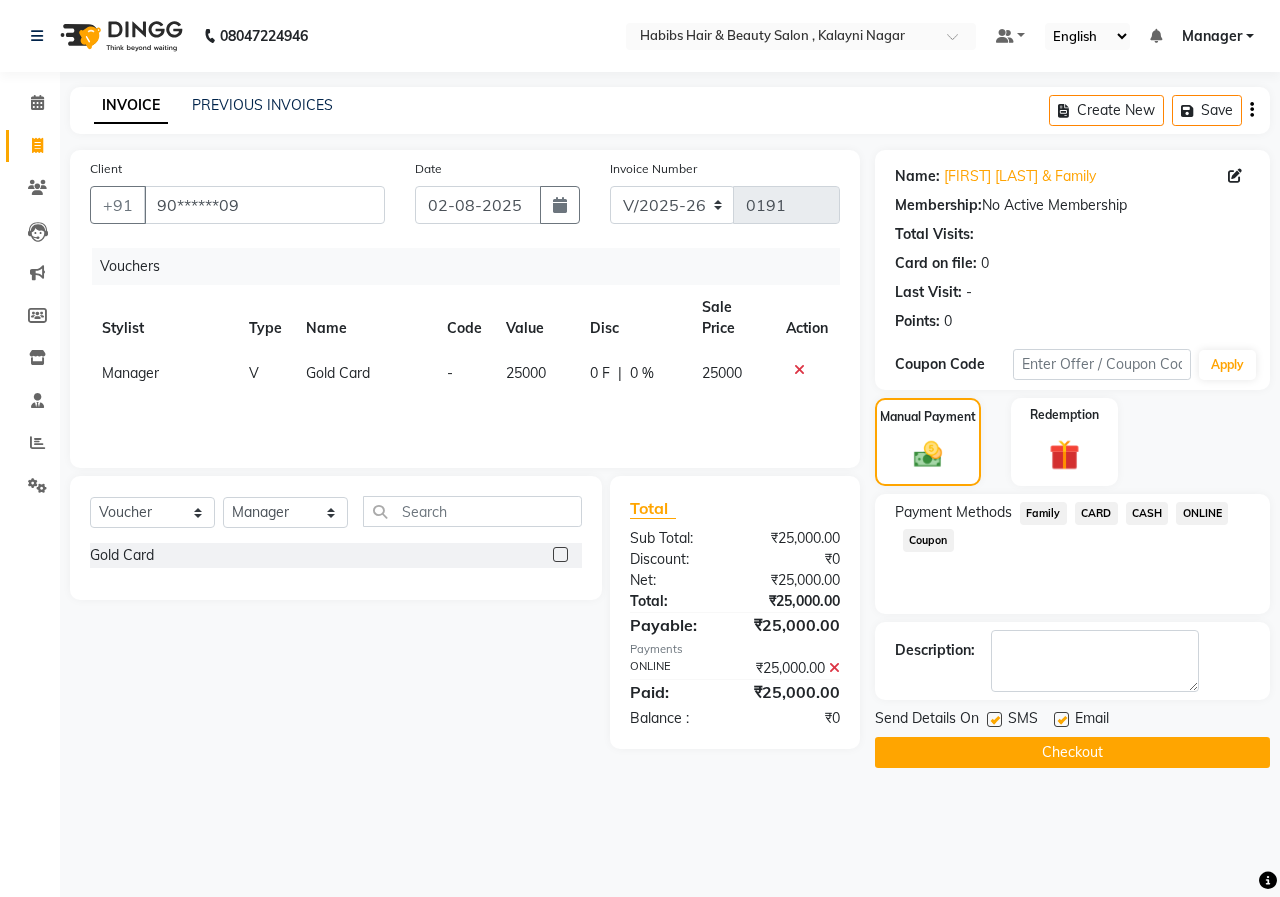 click on "Checkout" 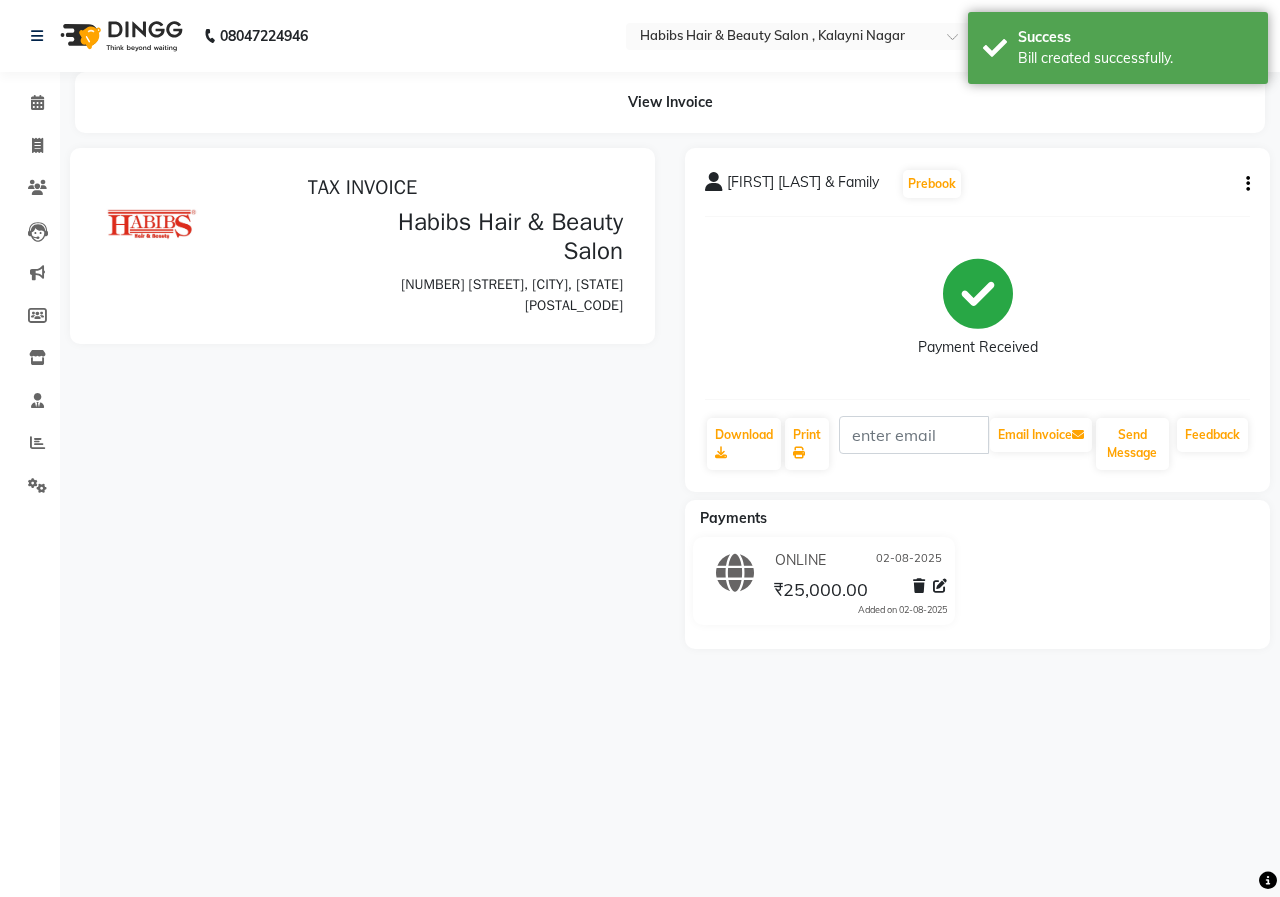 scroll, scrollTop: 0, scrollLeft: 0, axis: both 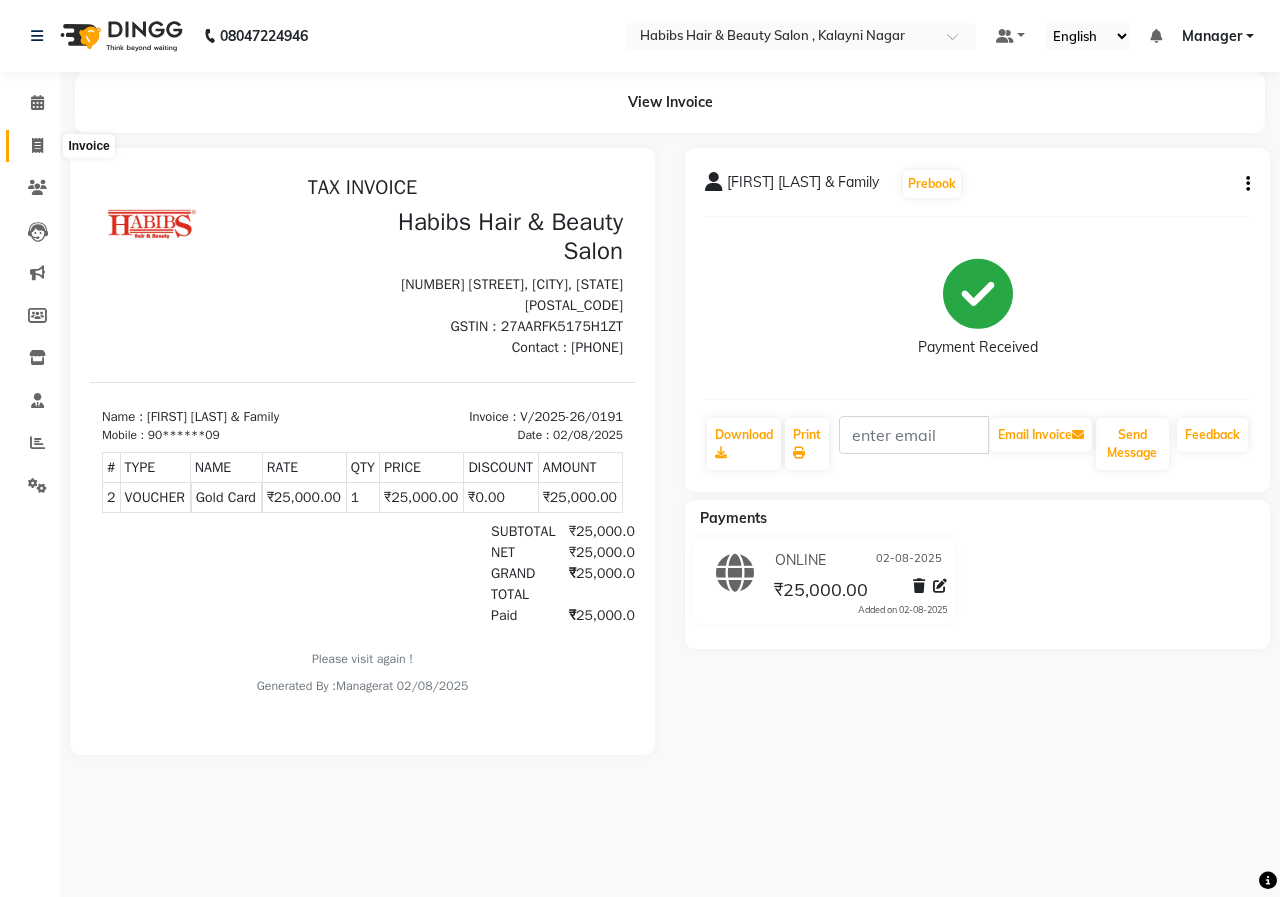 click 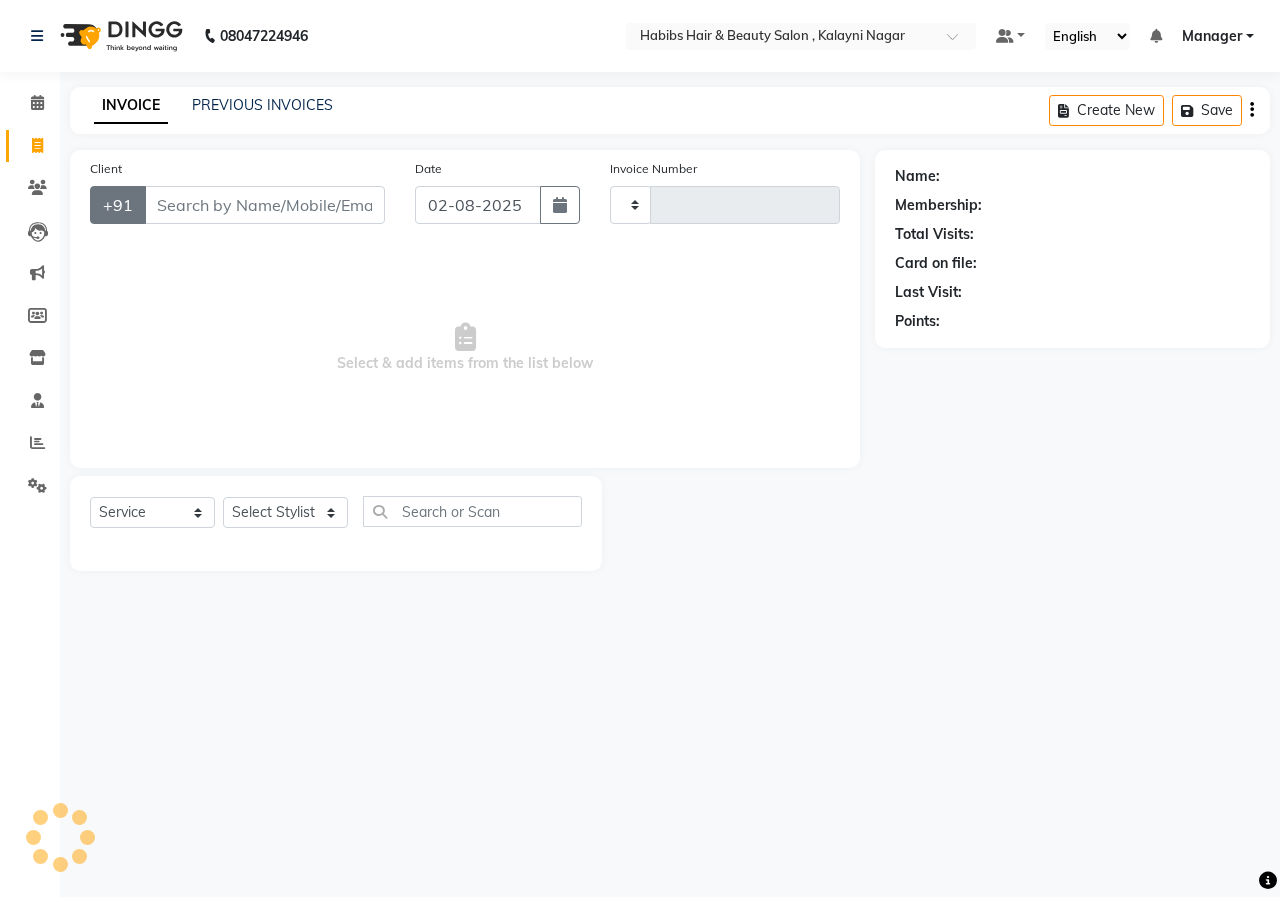 type on "0192" 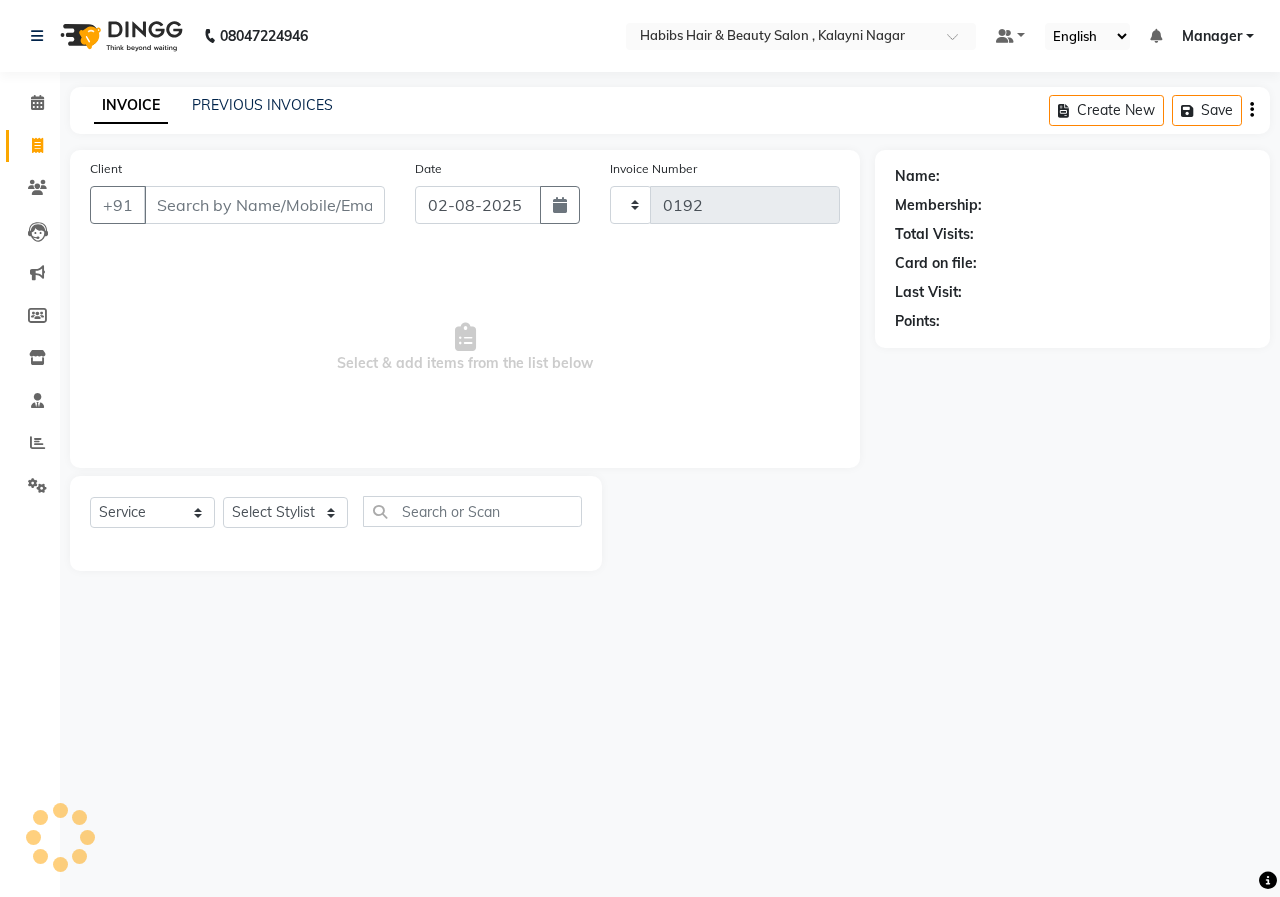 select on "4842" 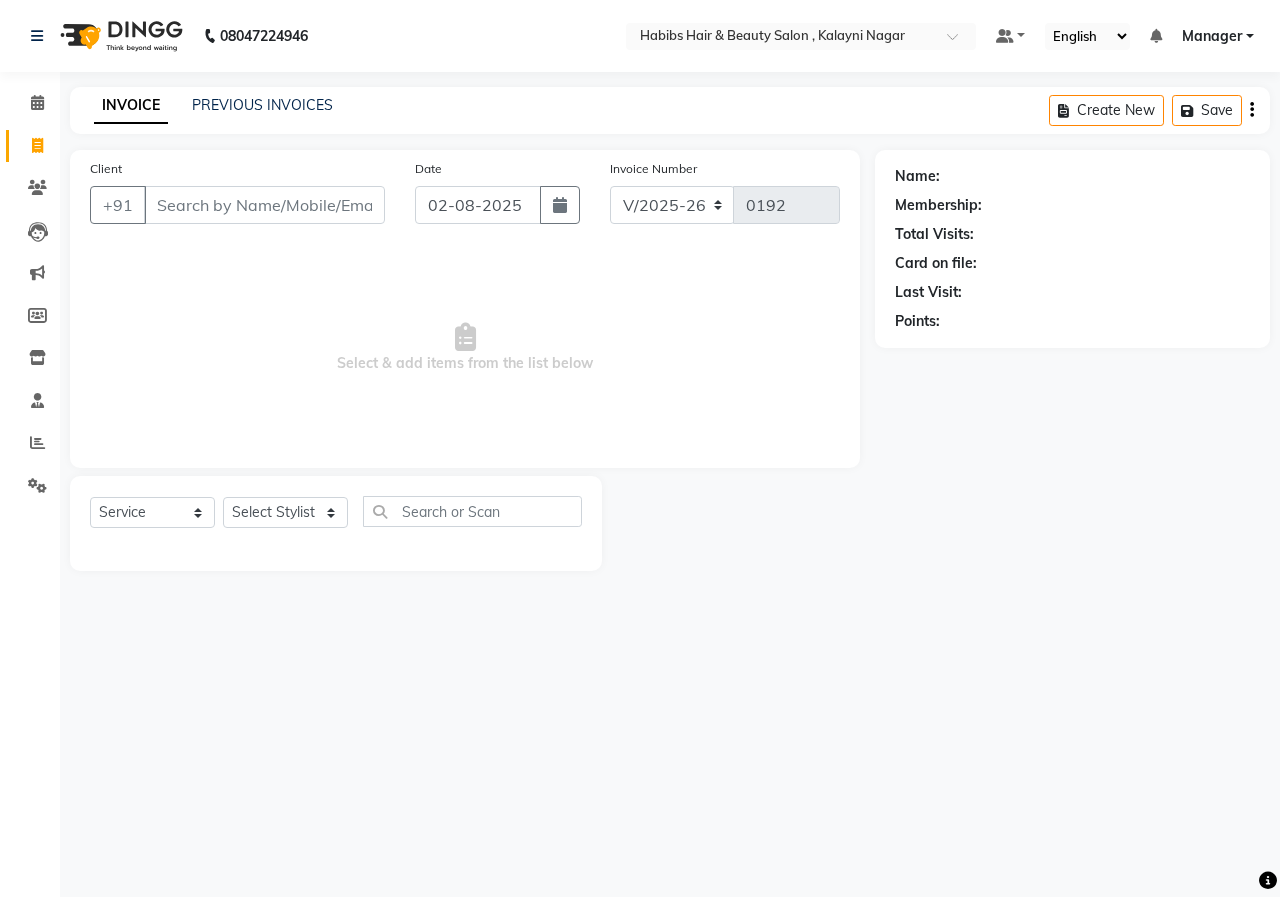 click on "Client" at bounding box center [264, 205] 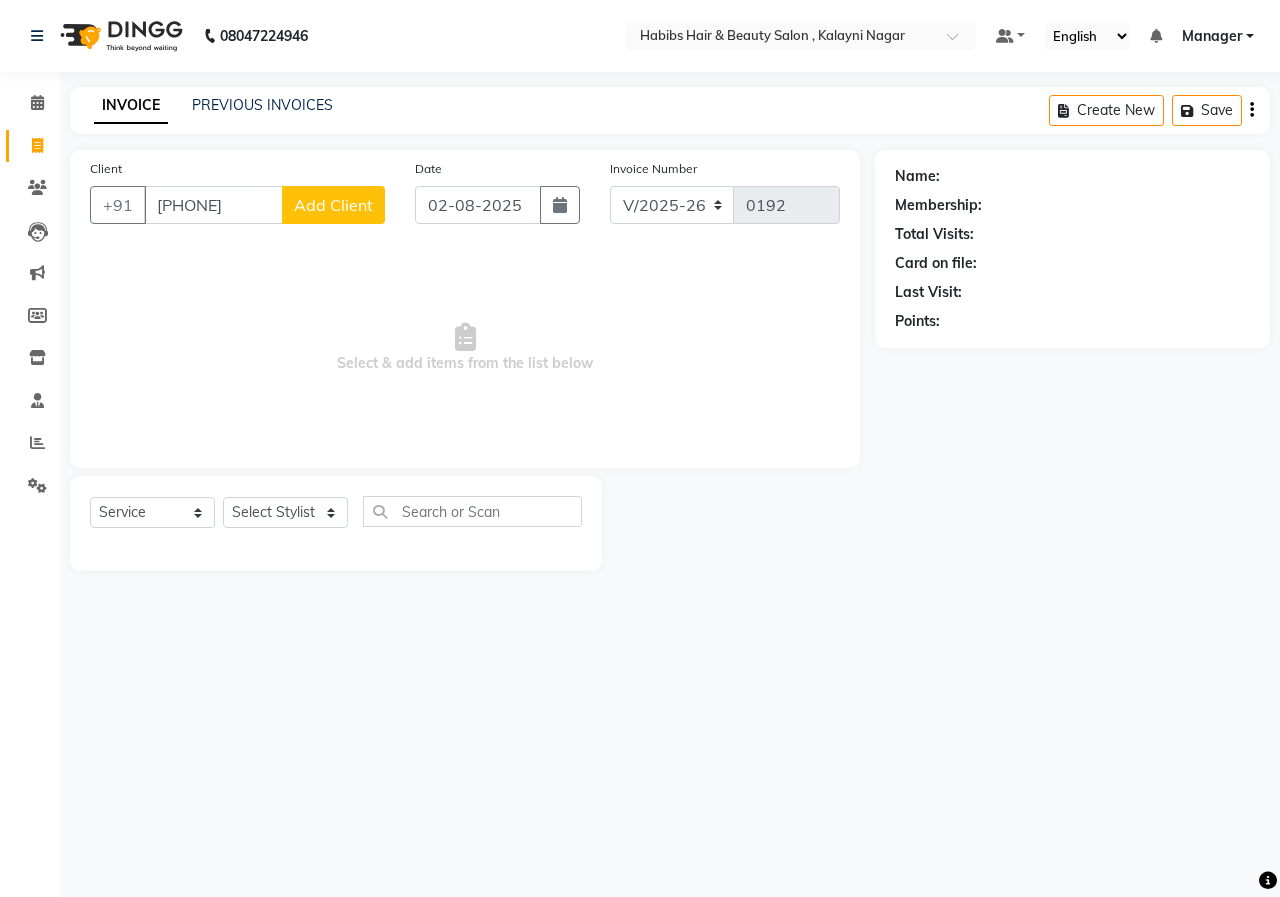 type on "[PHONE]" 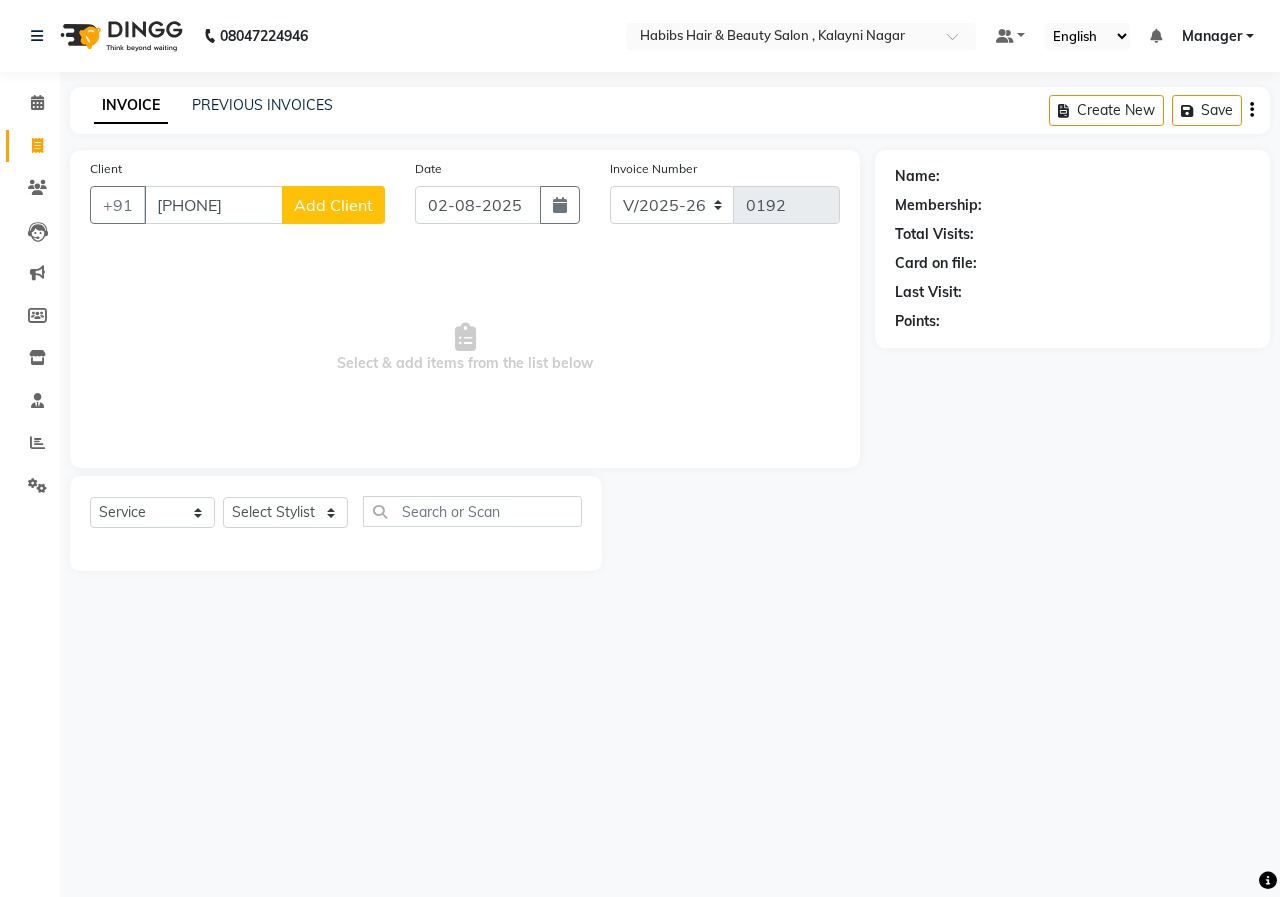 select on "22" 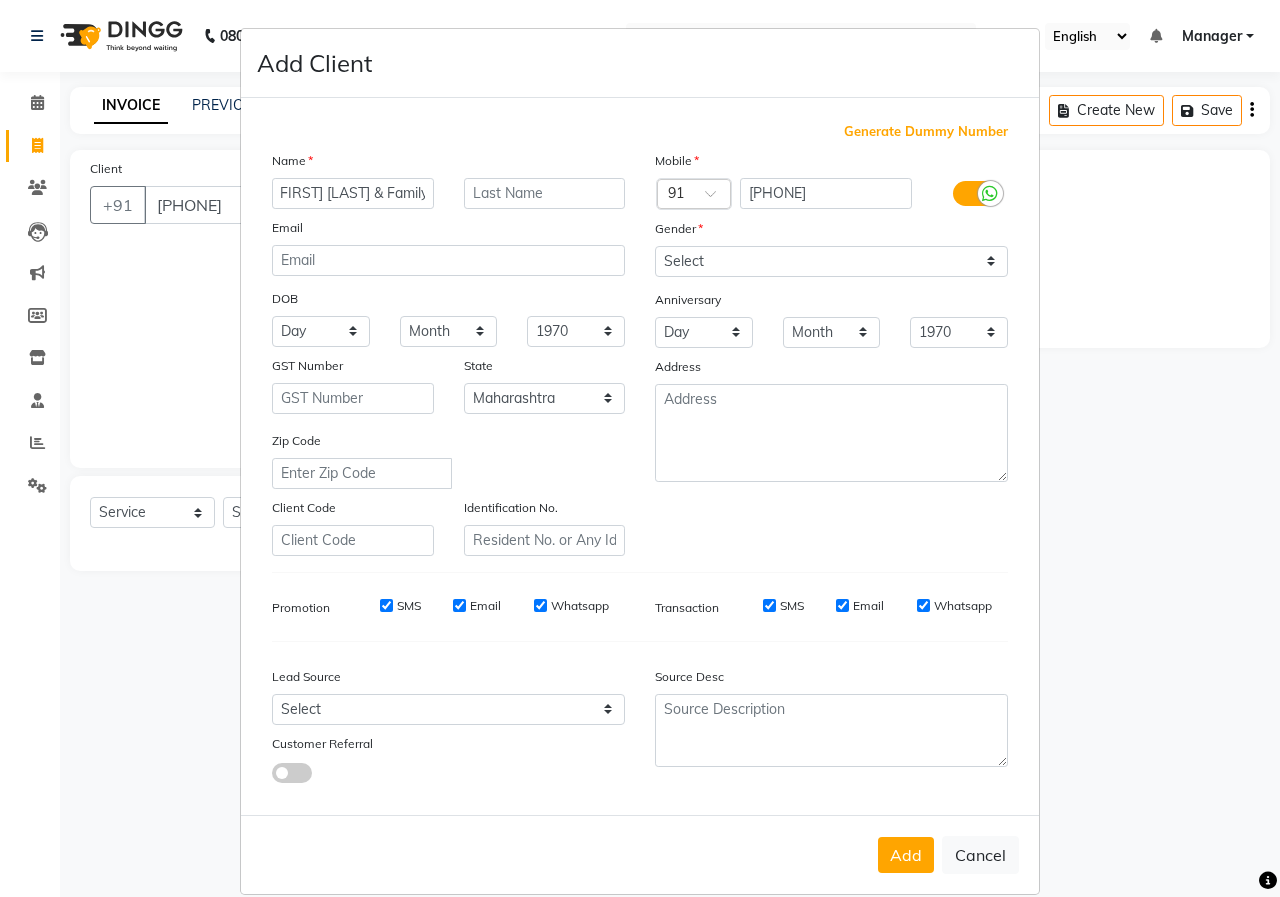 scroll, scrollTop: 0, scrollLeft: 12, axis: horizontal 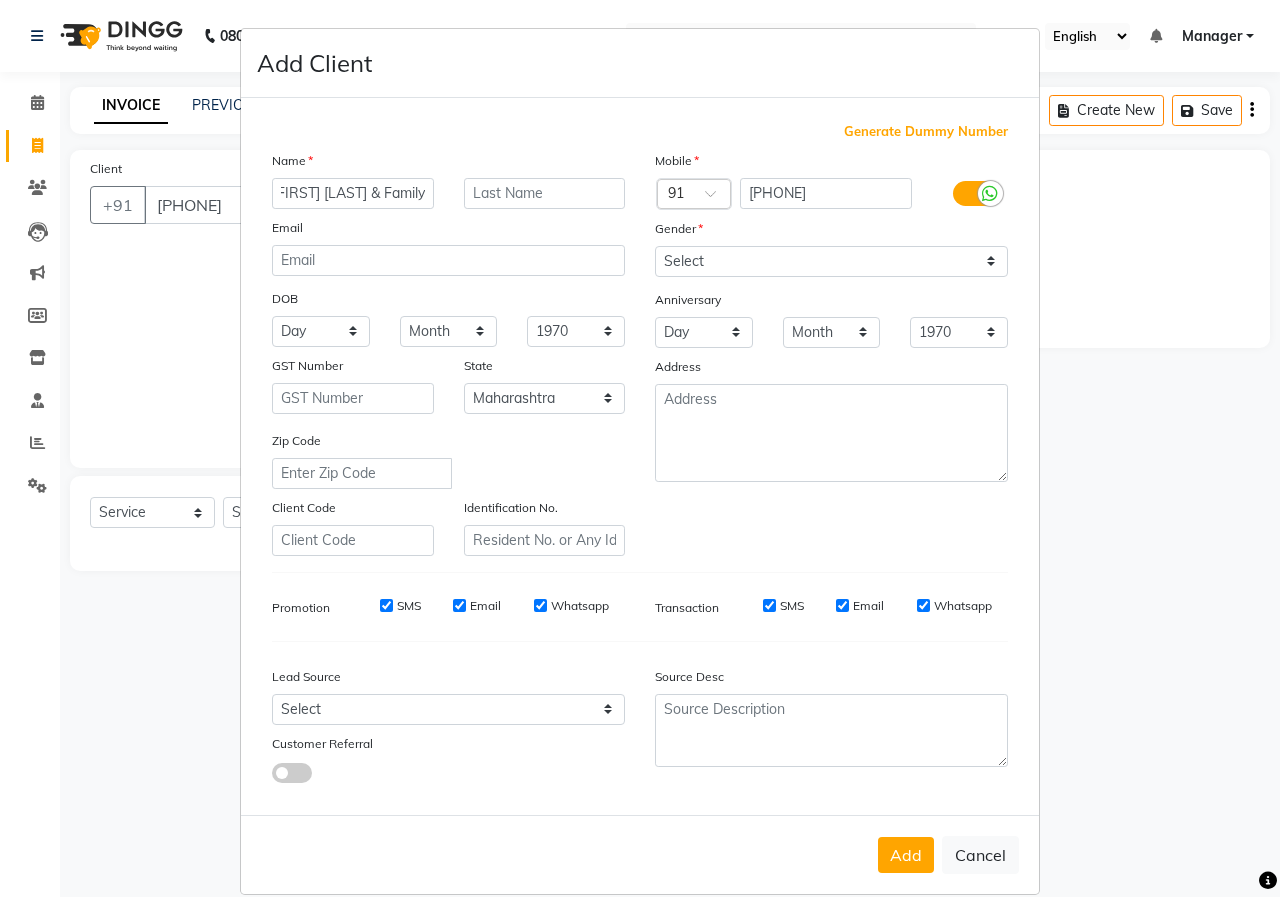 type on "[FIRST] [LAST] & Family" 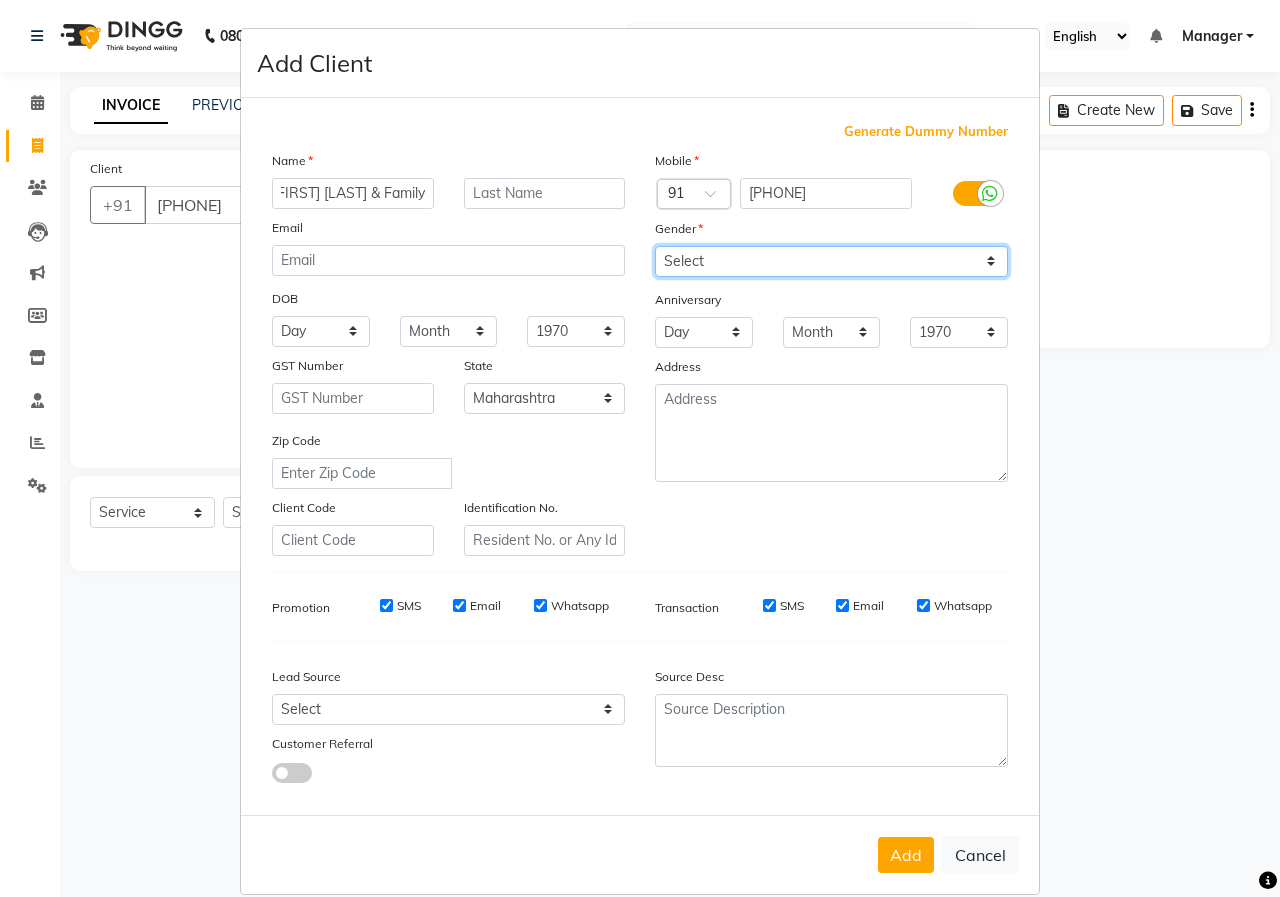 scroll, scrollTop: 0, scrollLeft: 0, axis: both 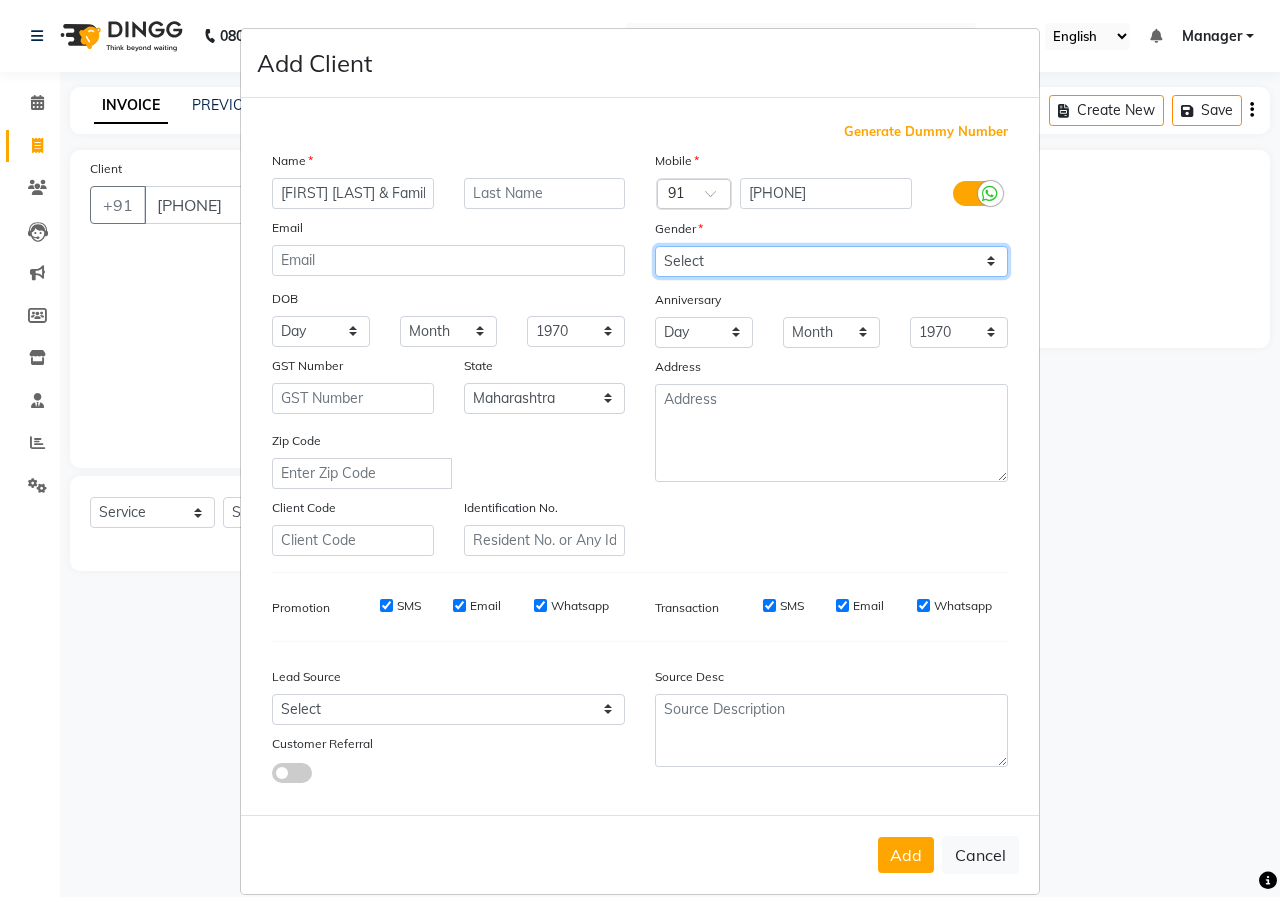 click on "Select Male Female Other Prefer Not To Say" at bounding box center (831, 261) 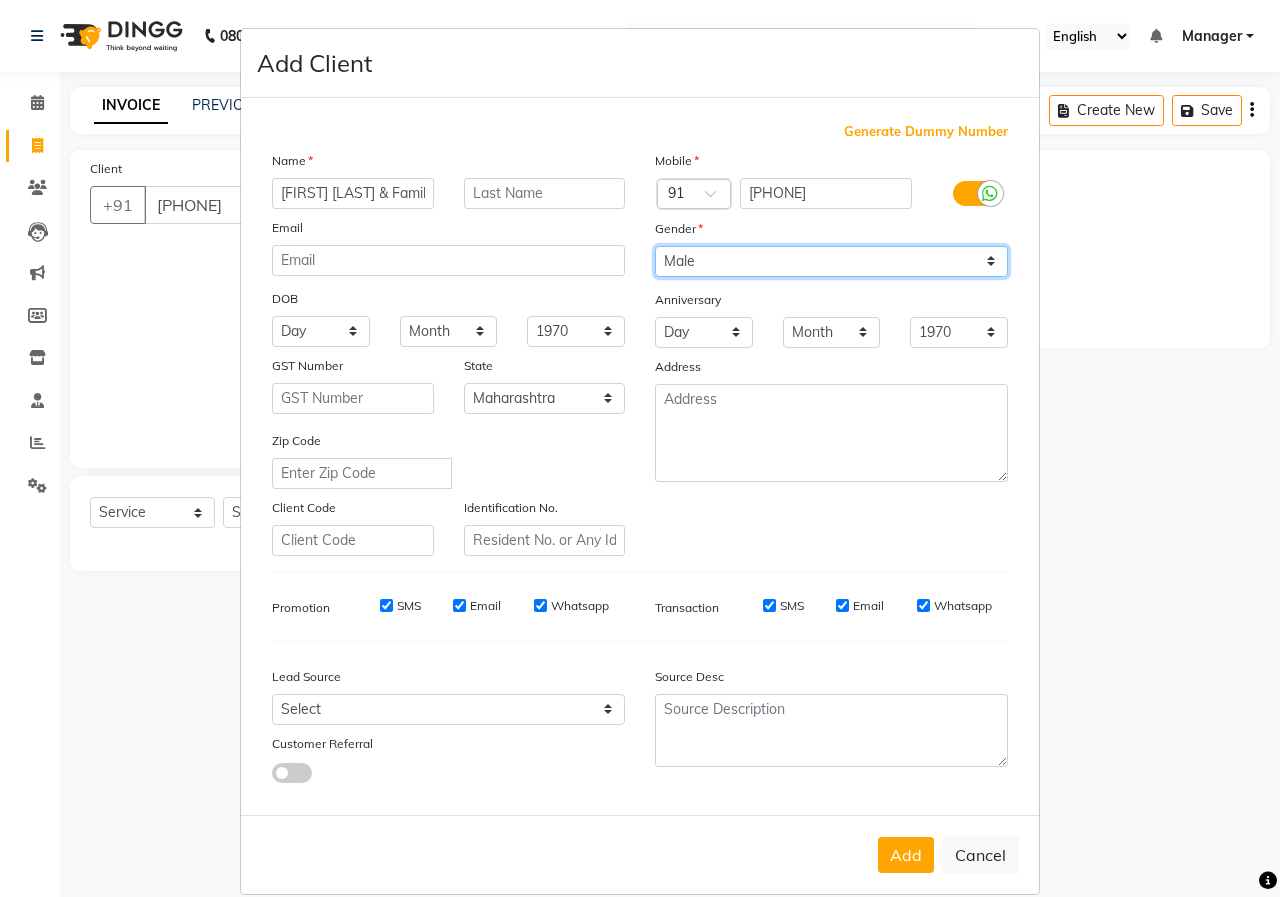 click on "Select Male Female Other Prefer Not To Say" at bounding box center (831, 261) 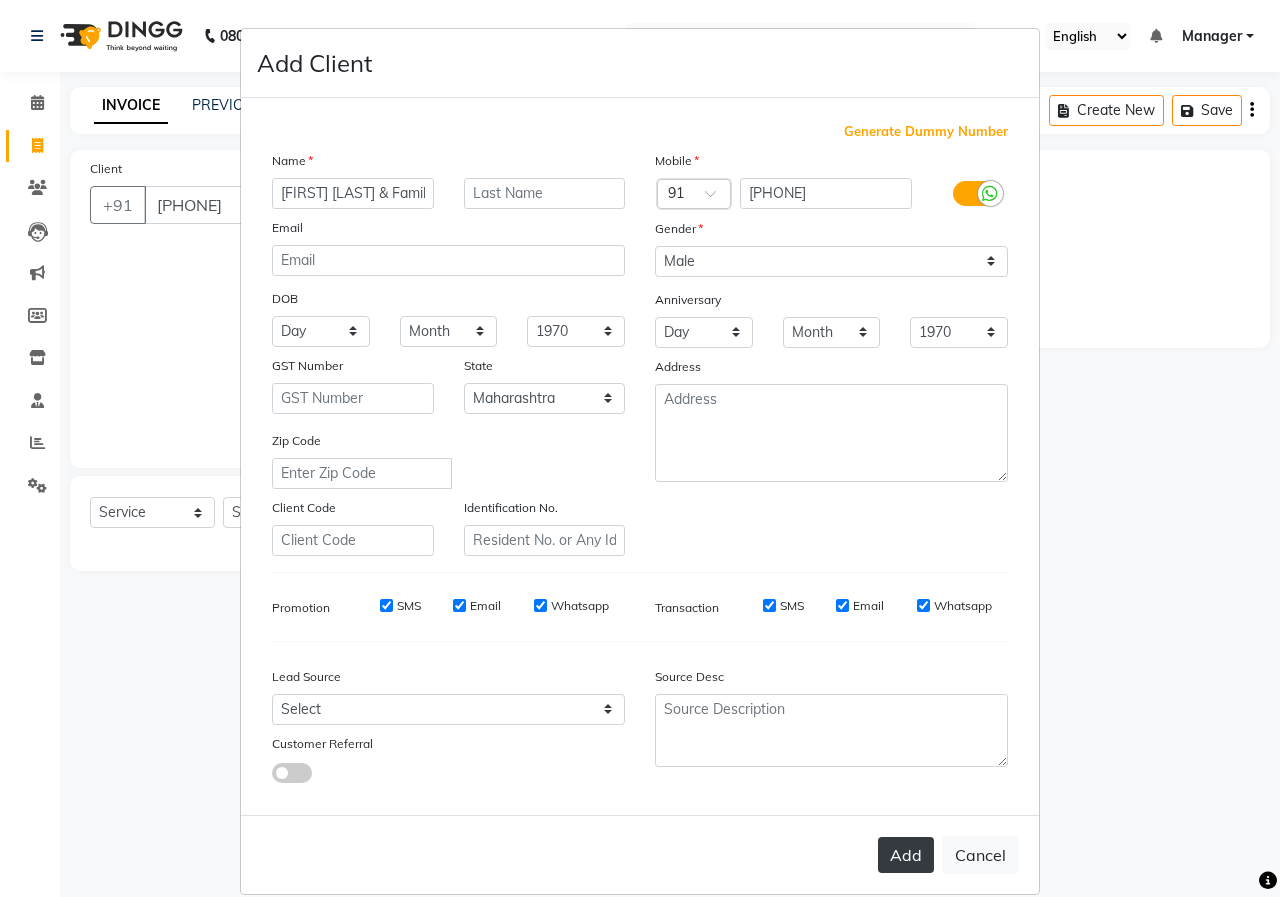 click on "Add" at bounding box center [906, 855] 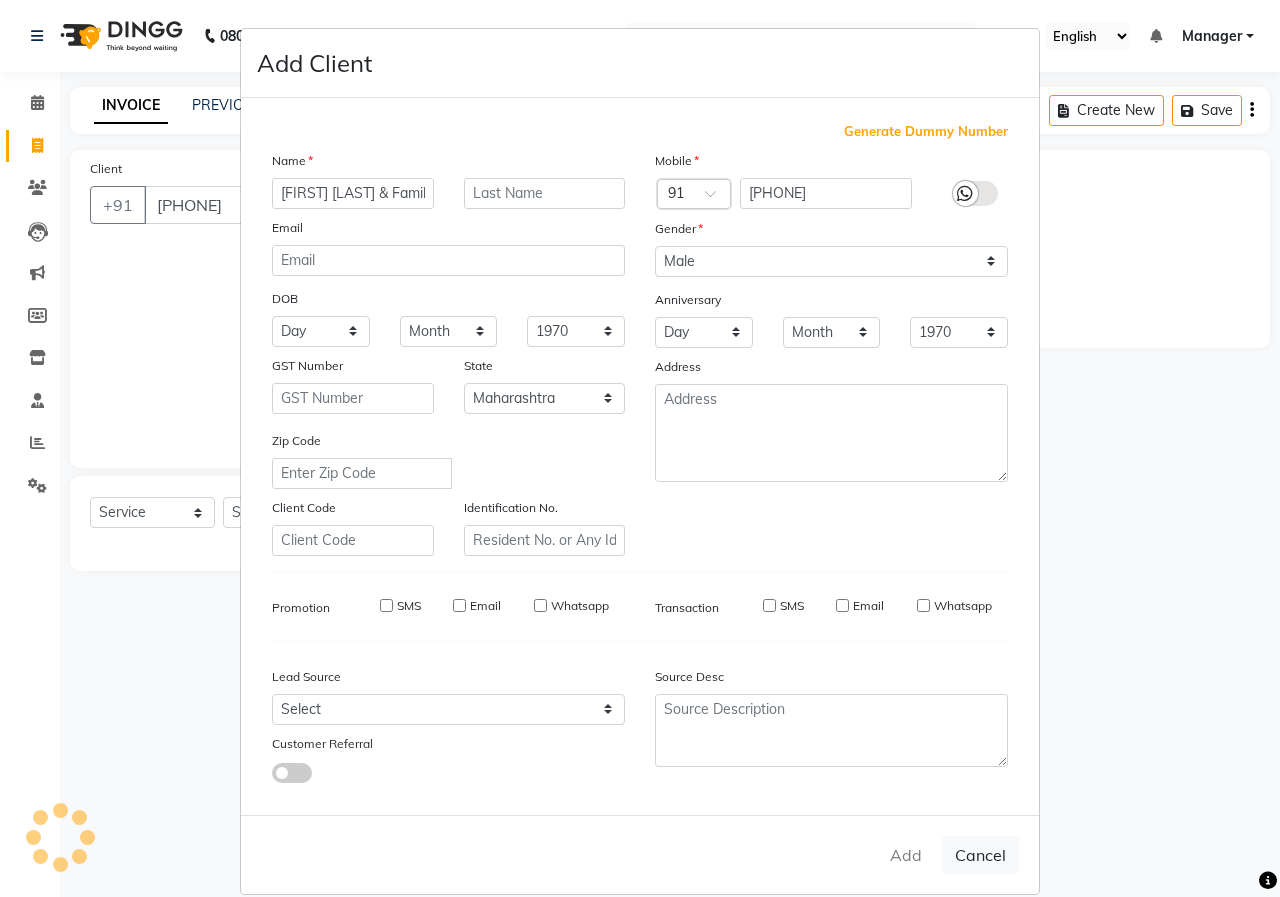 type on "86******04" 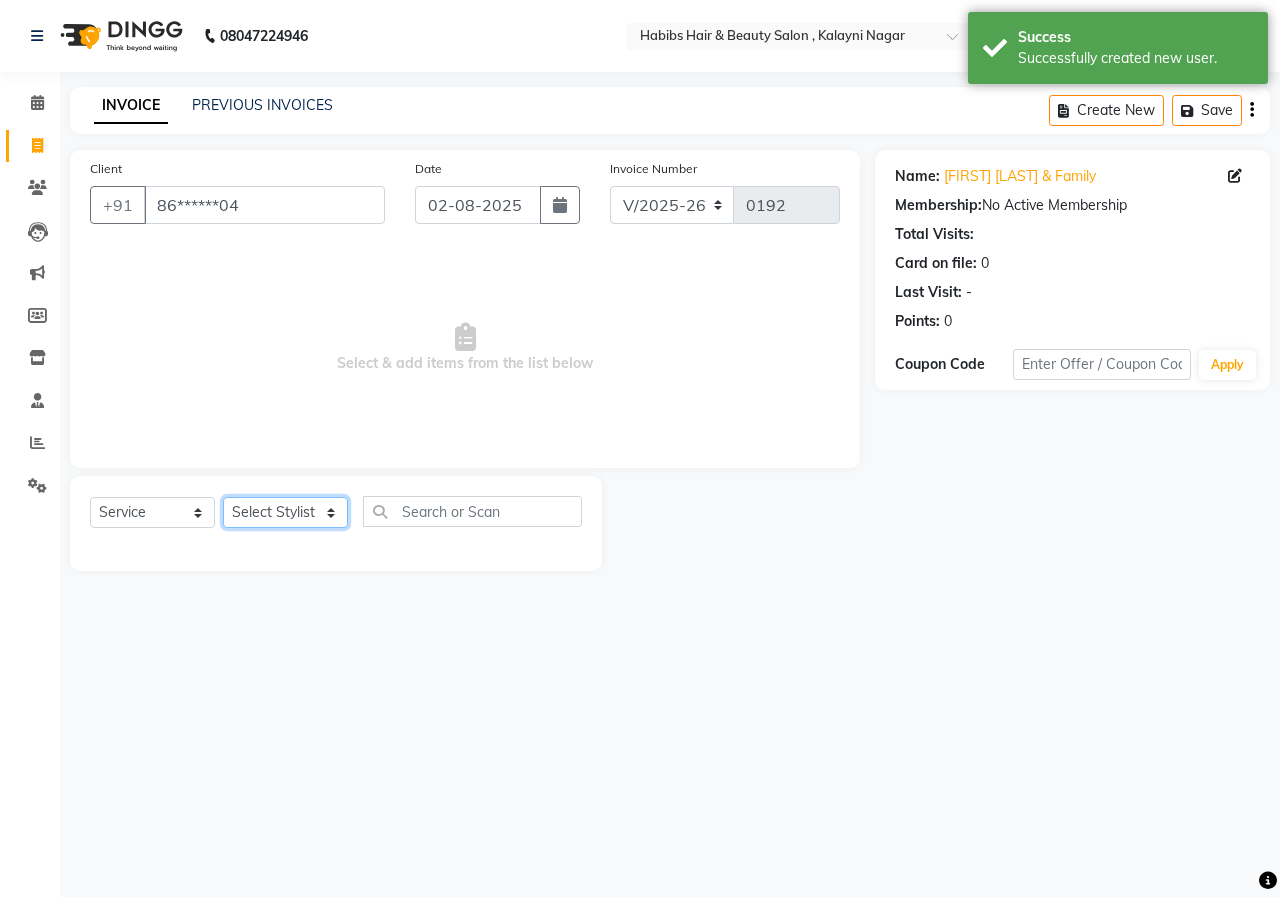 click on "Select Stylist Manager [FIRST] [LAST] [FIRST] [LAST] [FIRST] [LAST] [FIRST] [LAST]" 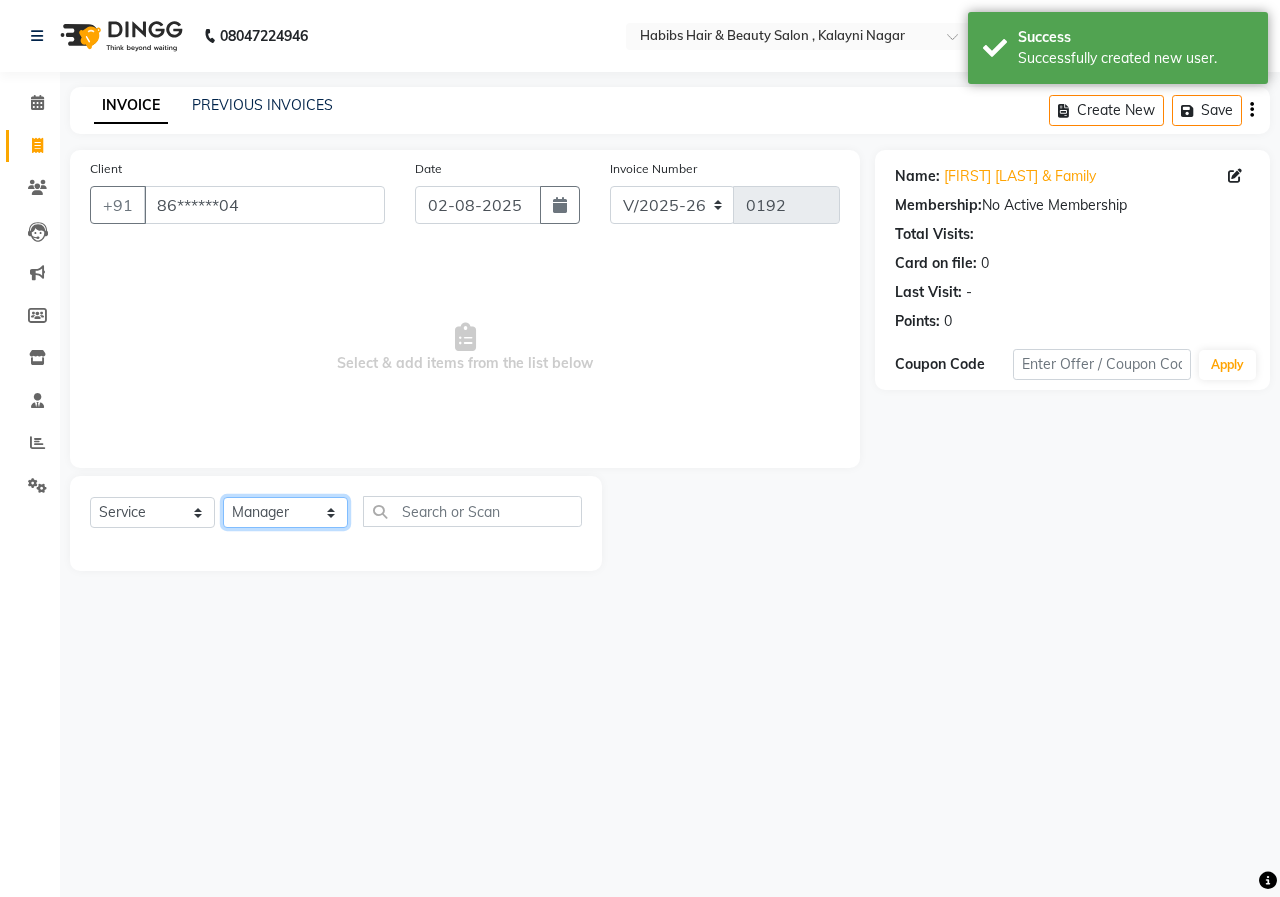 click on "Select Stylist Manager [FIRST] [LAST] [FIRST] [LAST] [FIRST] [LAST] [FIRST] [LAST]" 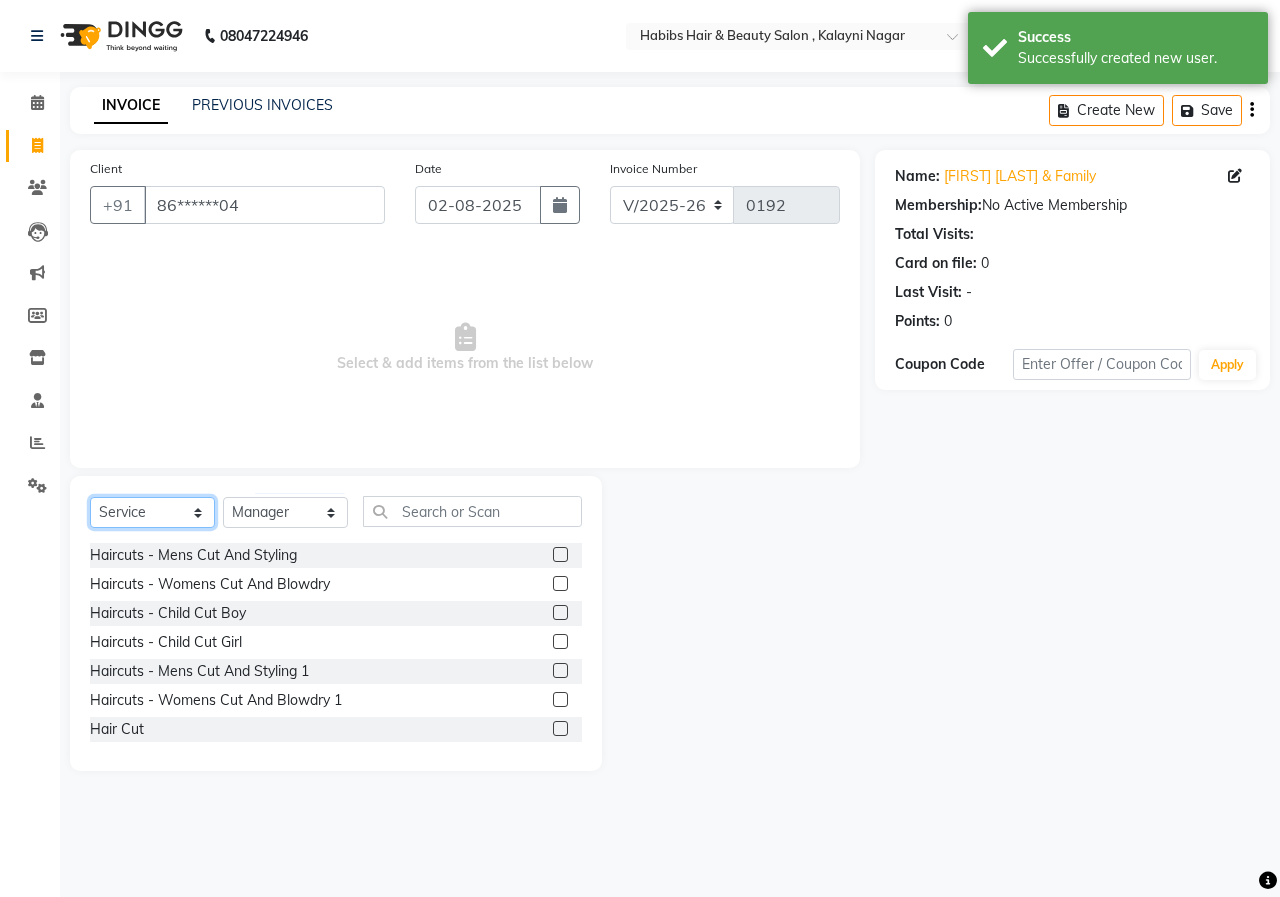 click on "Select  Service  Product  Membership  Package Voucher Prepaid Gift Card" 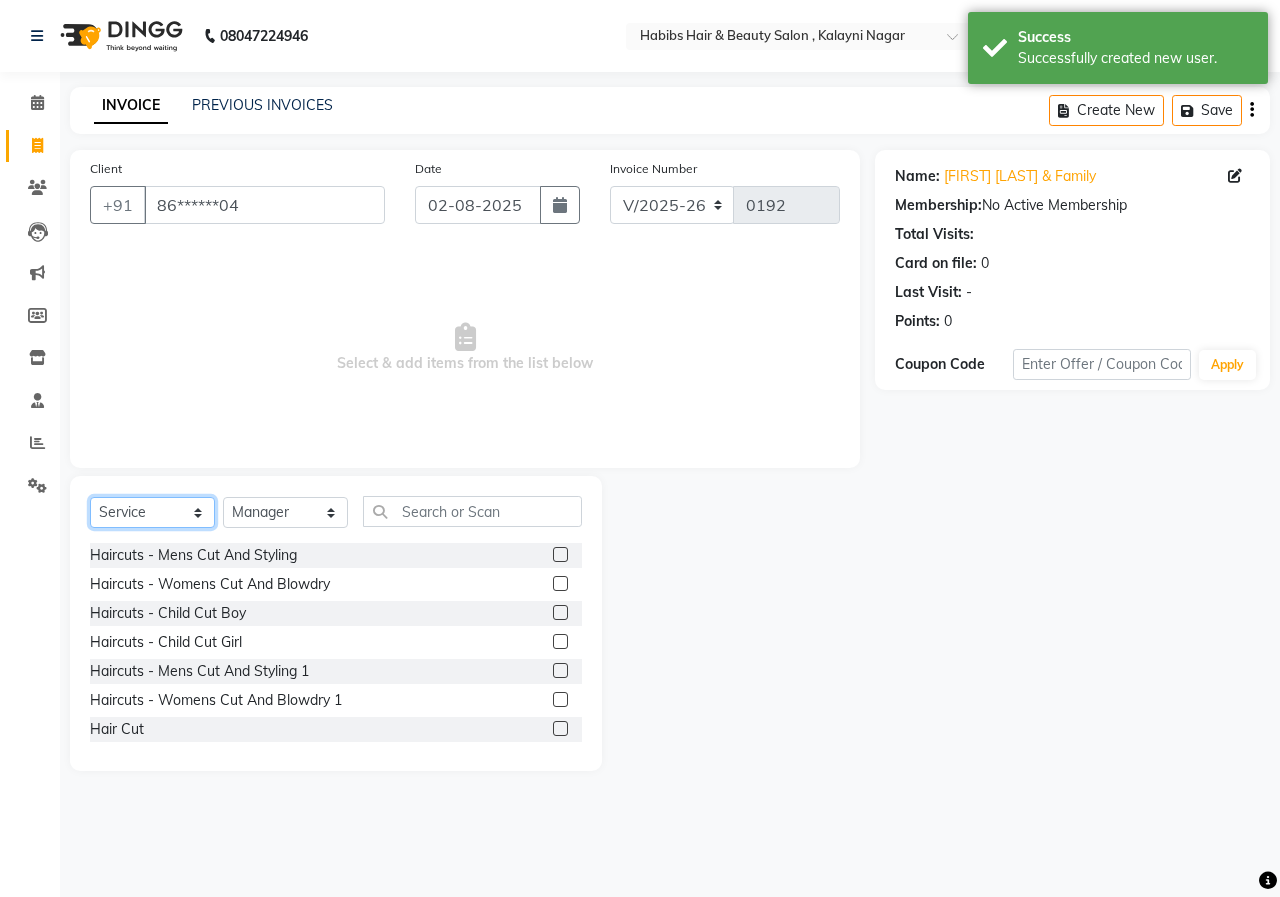 select on "V" 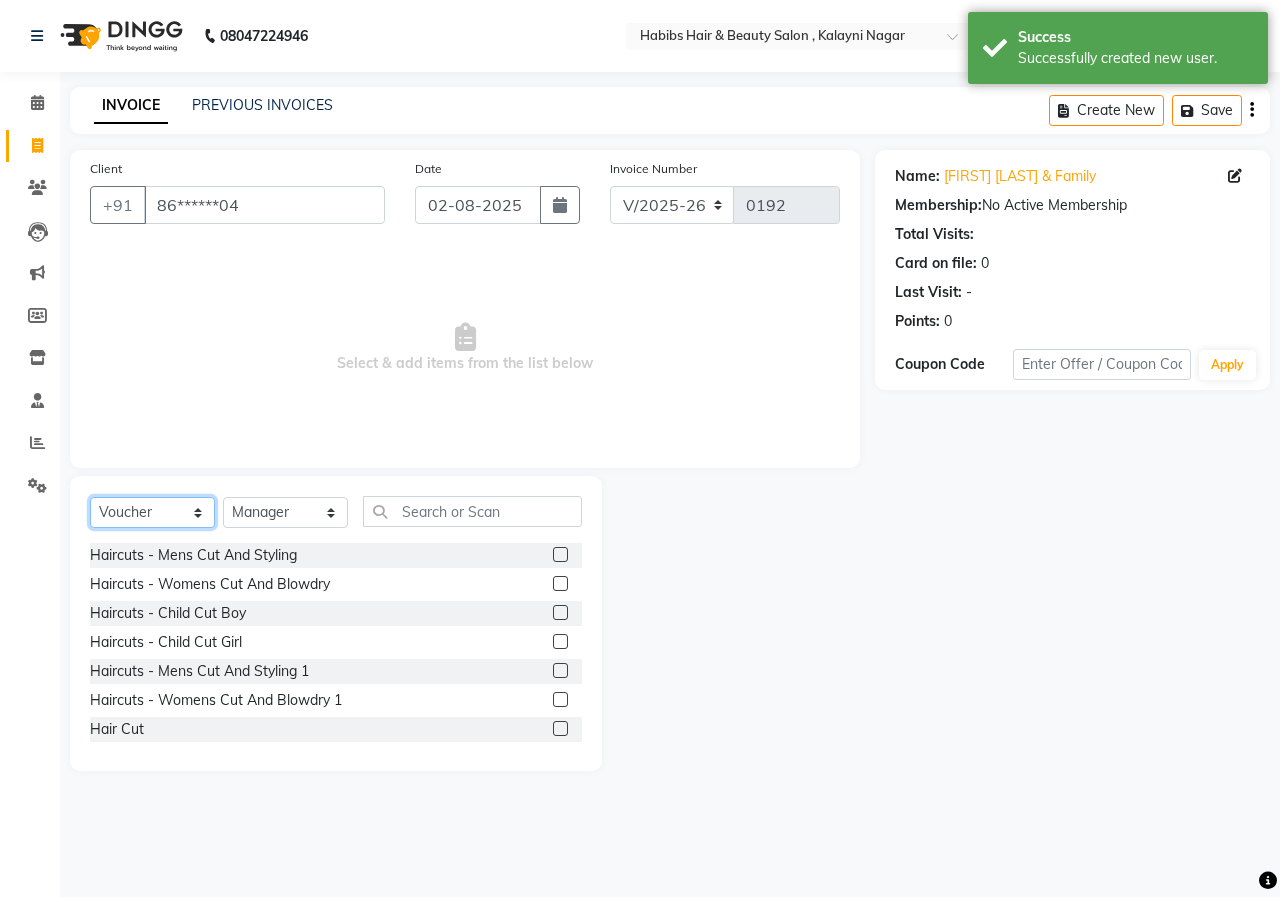 click on "Select  Service  Product  Membership  Package Voucher Prepaid Gift Card" 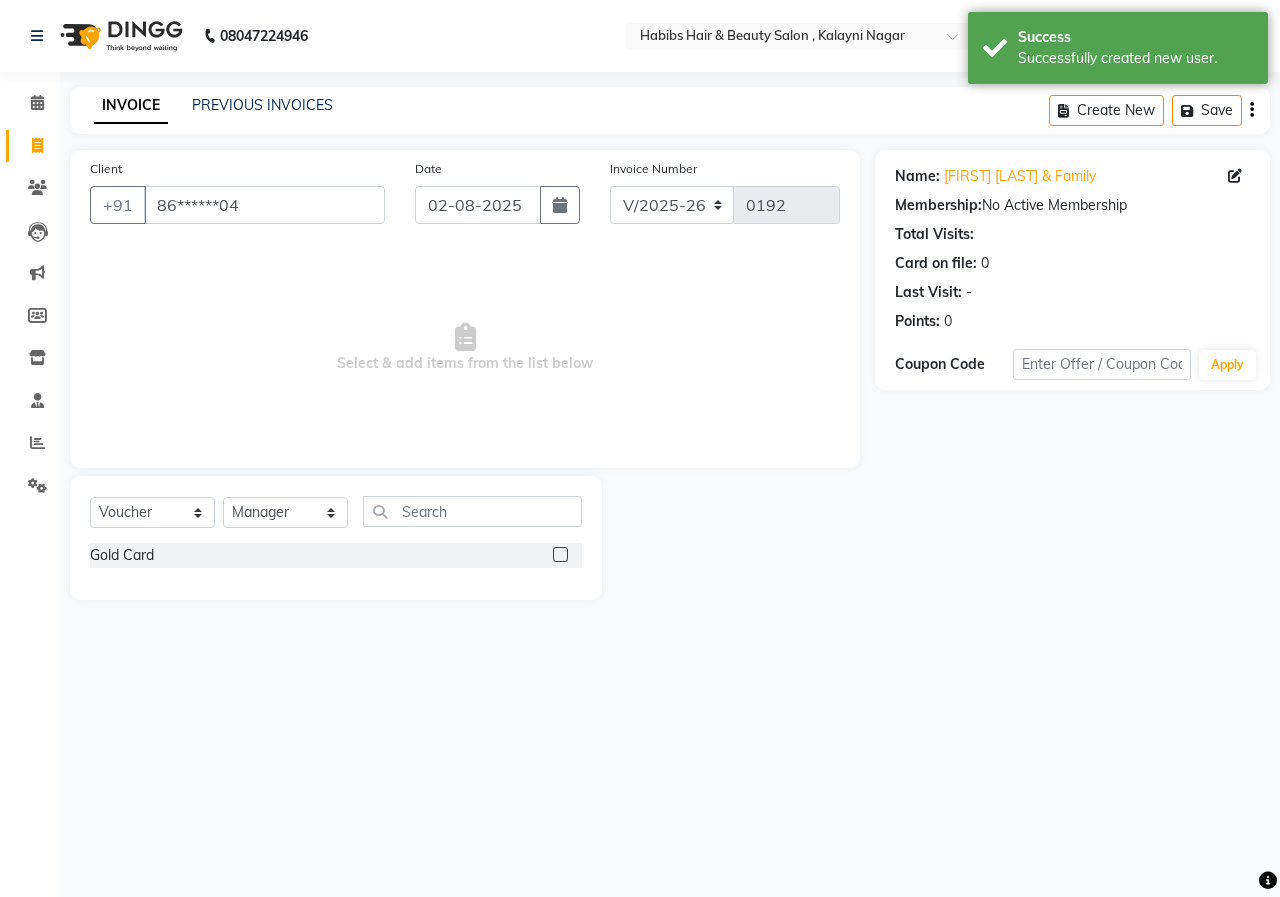 click on "Gold Card" 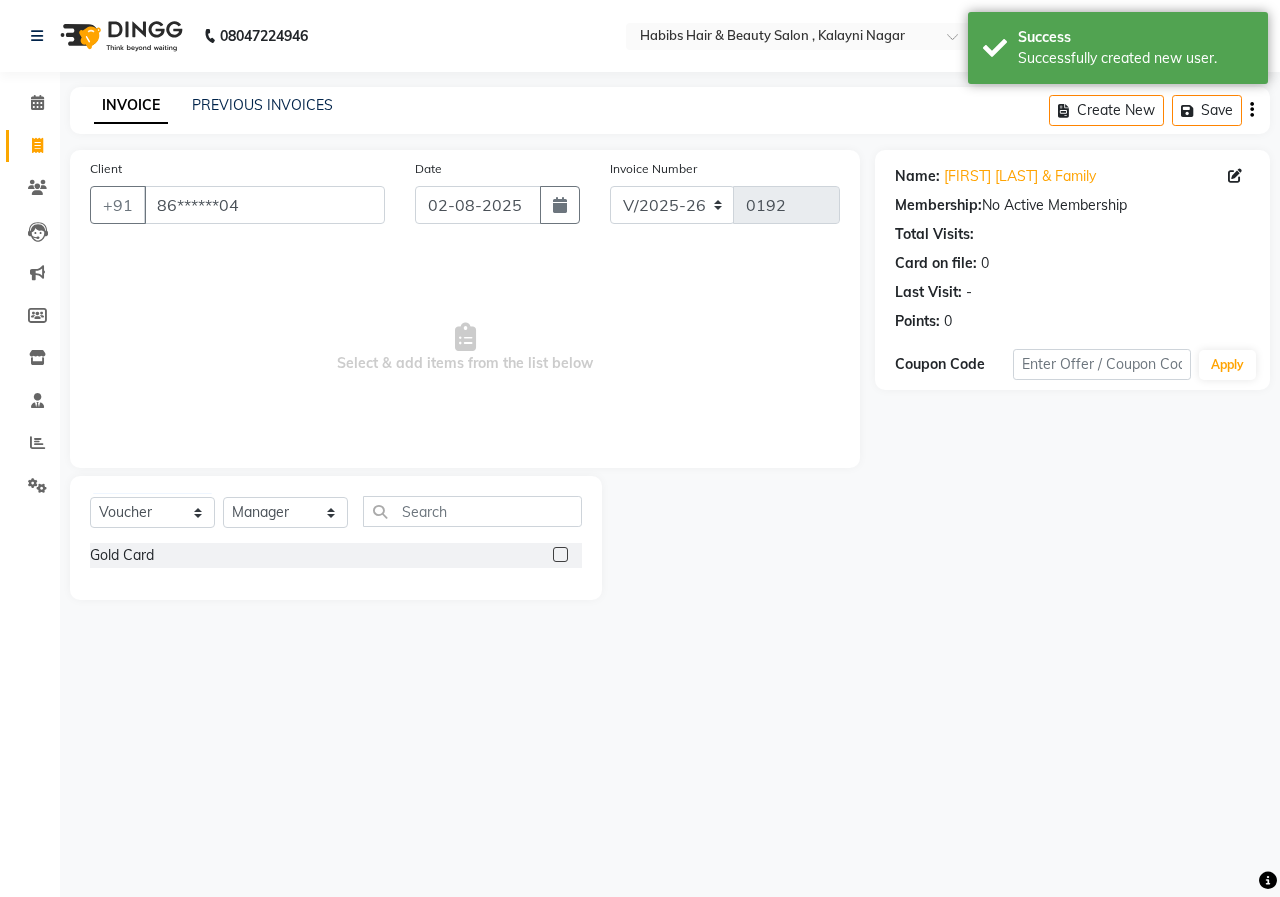 click on "Gold Card" 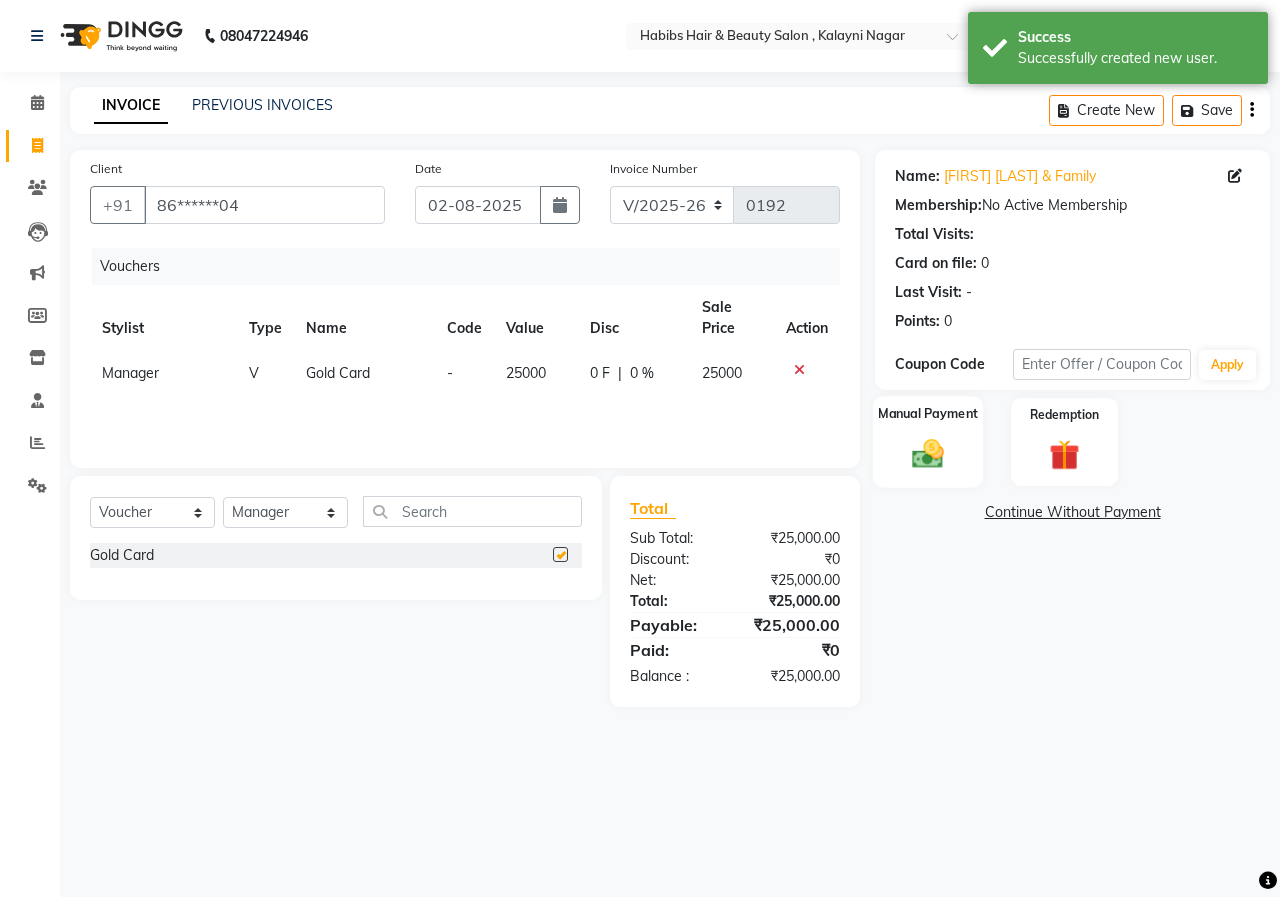 checkbox on "false" 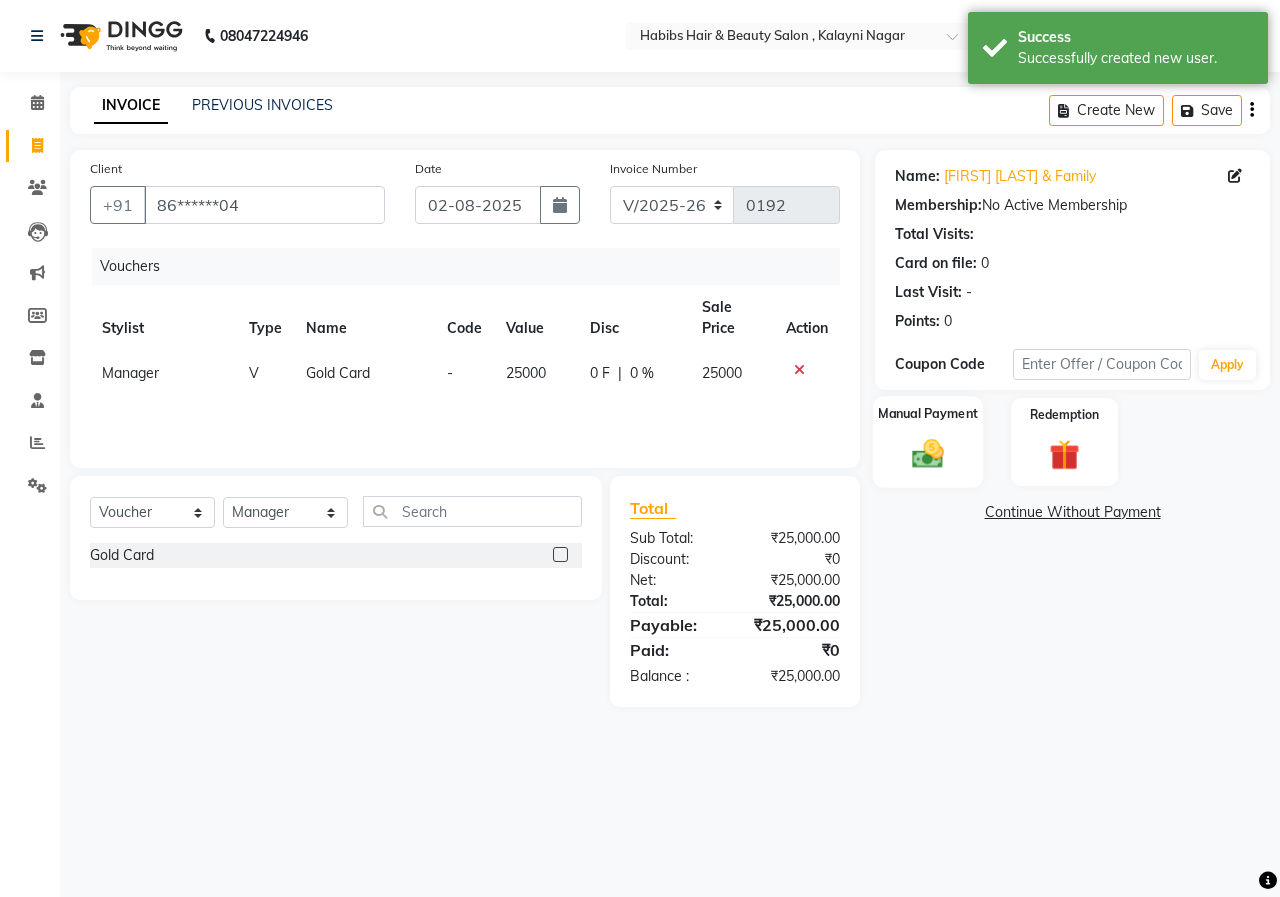 click 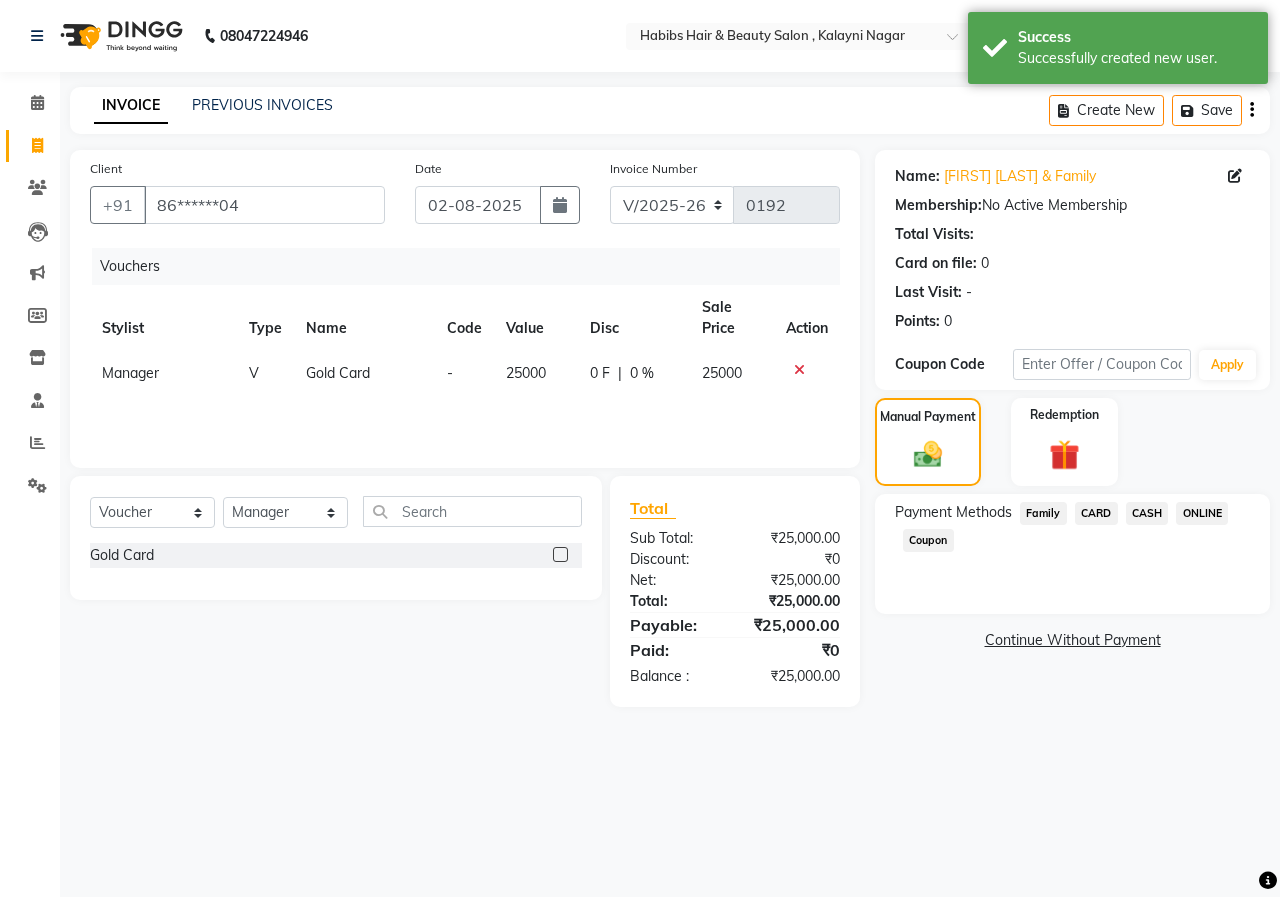 click on "Payment Methods  Family   CARD   CASH   ONLINE   Coupon" 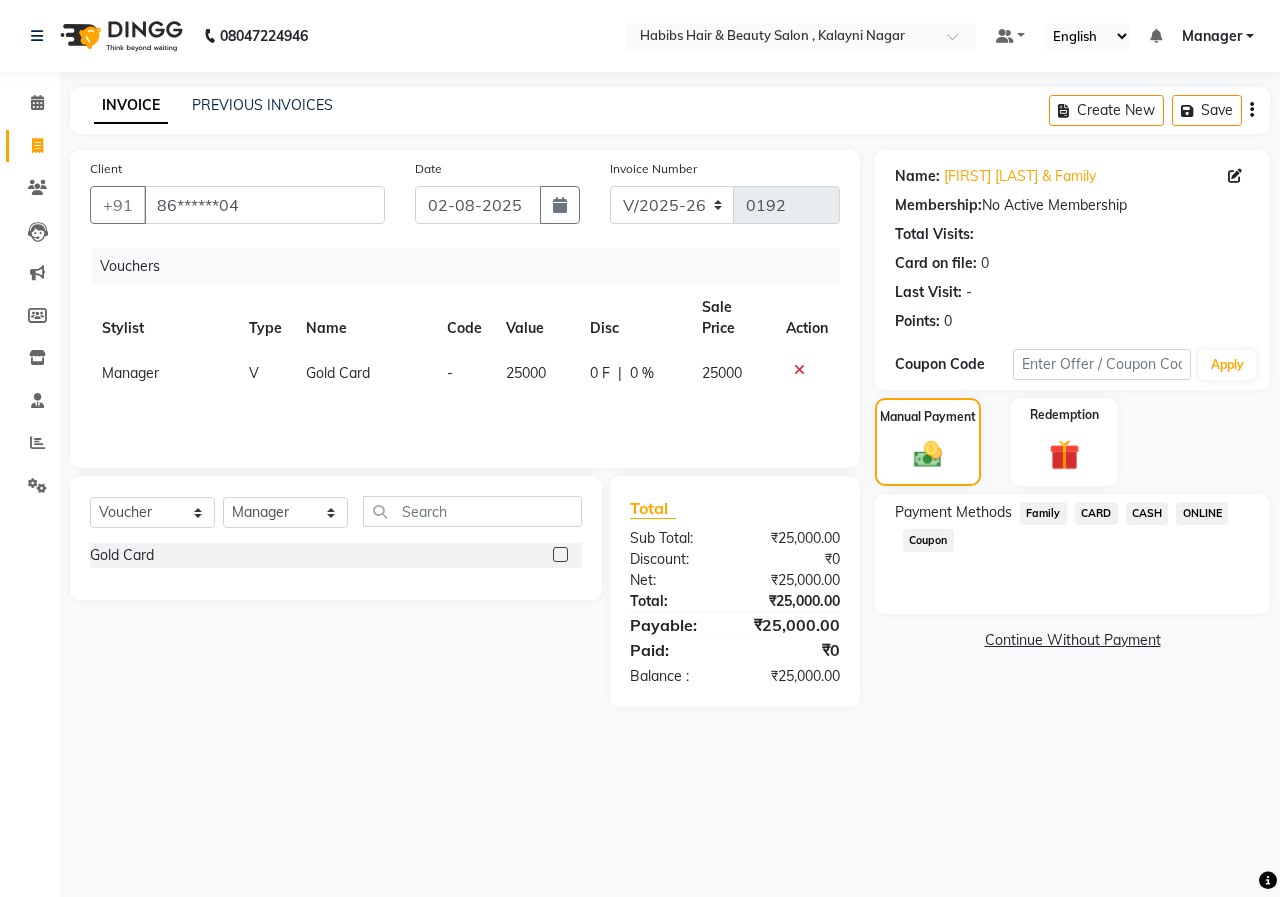 click on "ONLINE" 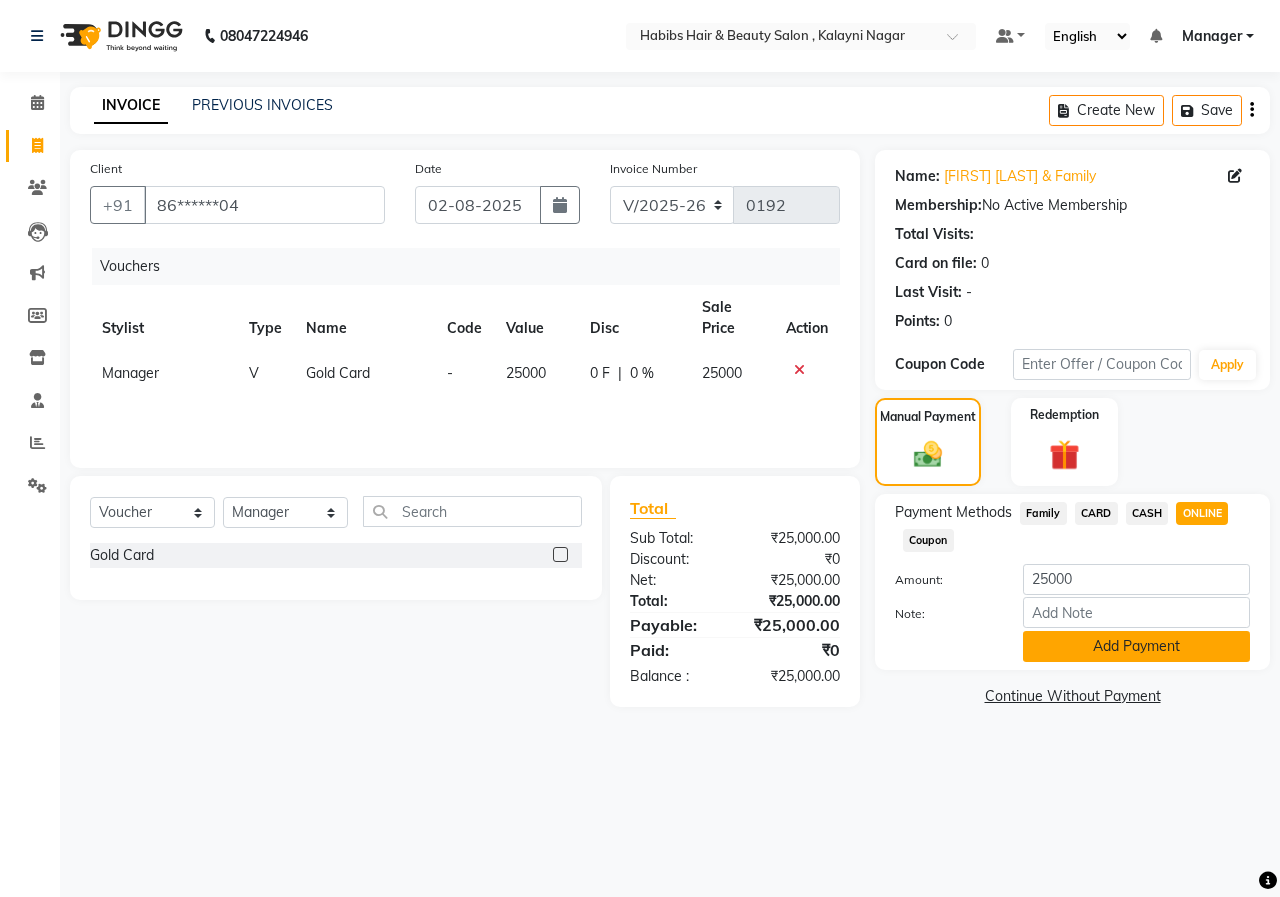 click on "Add Payment" 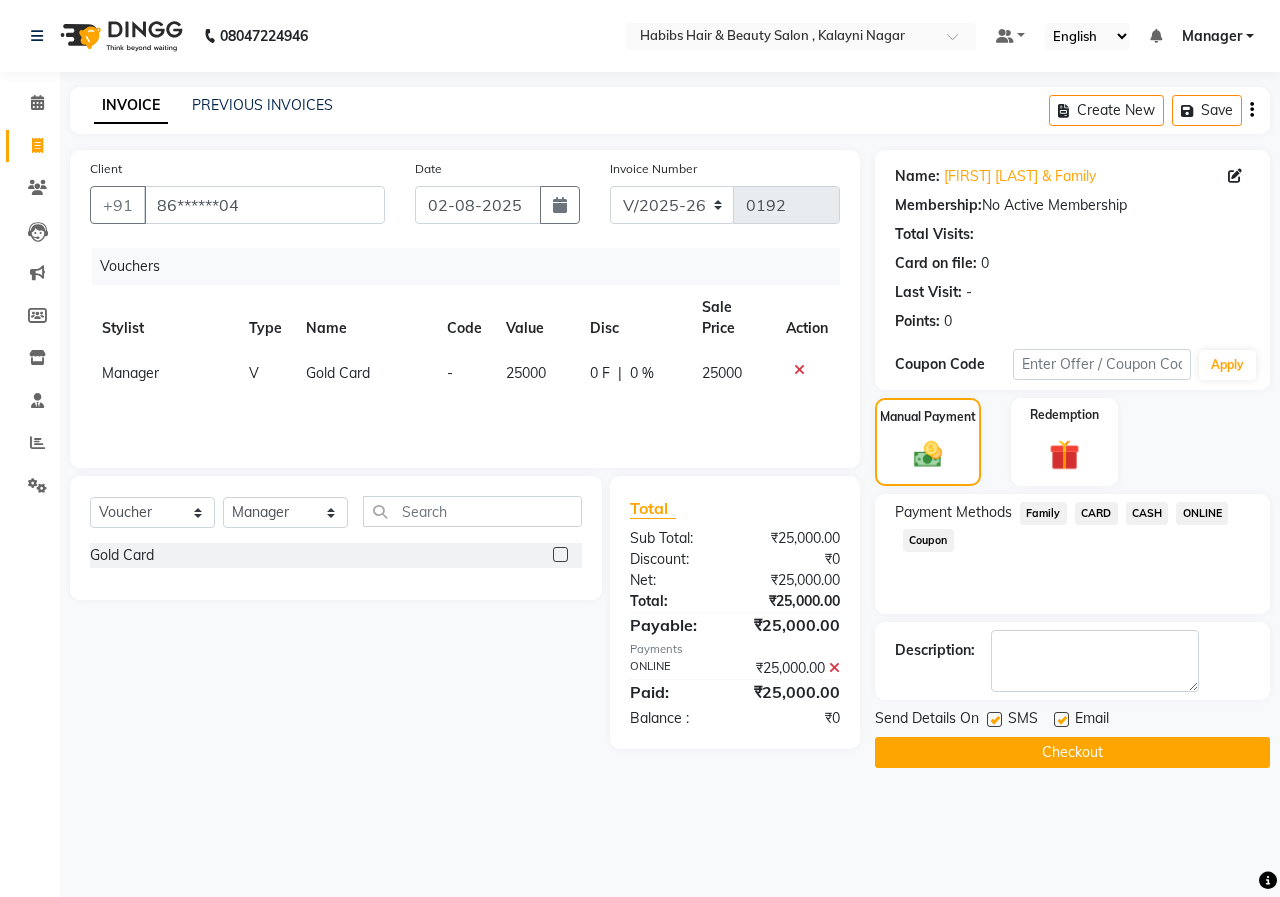 click on "Checkout" 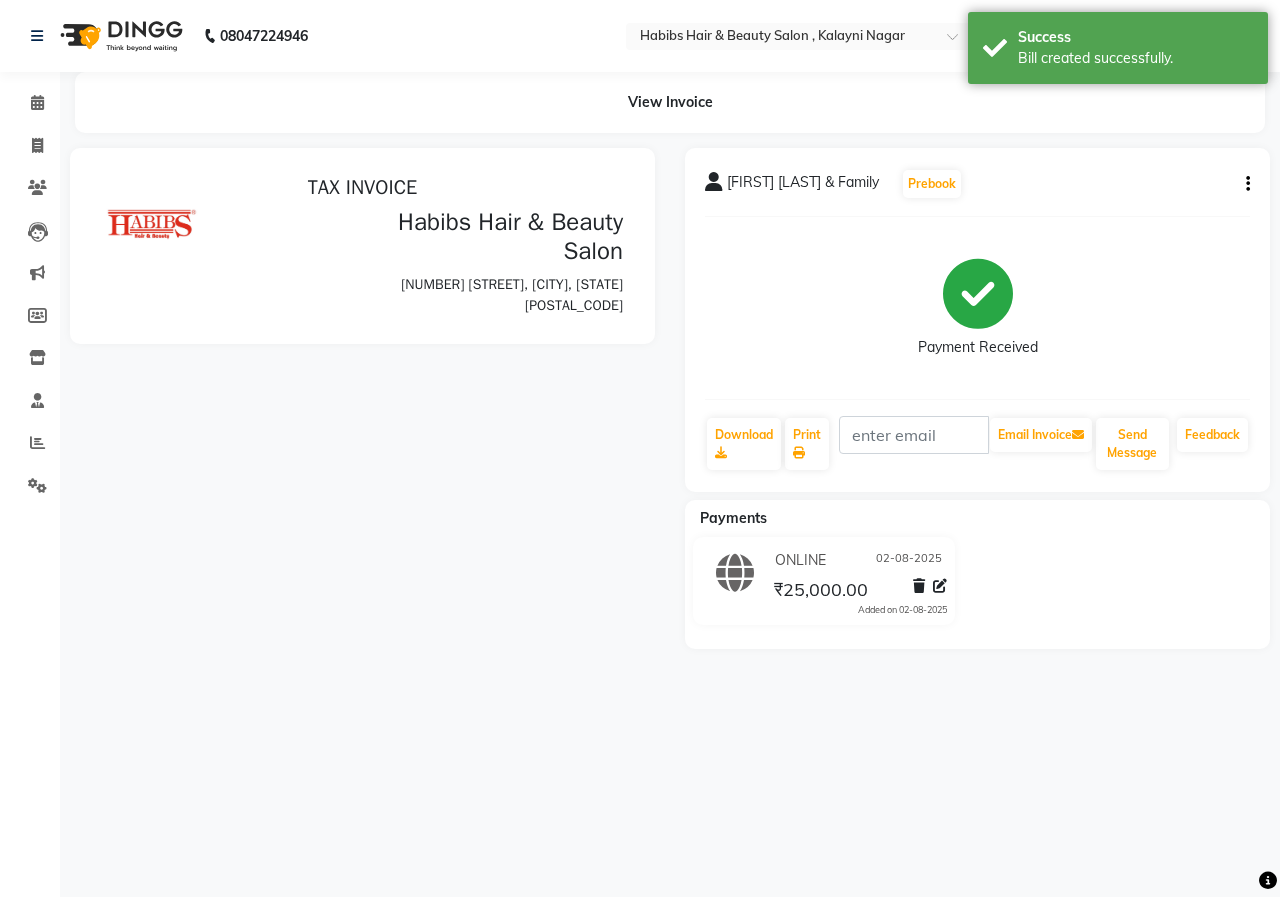 scroll, scrollTop: 0, scrollLeft: 0, axis: both 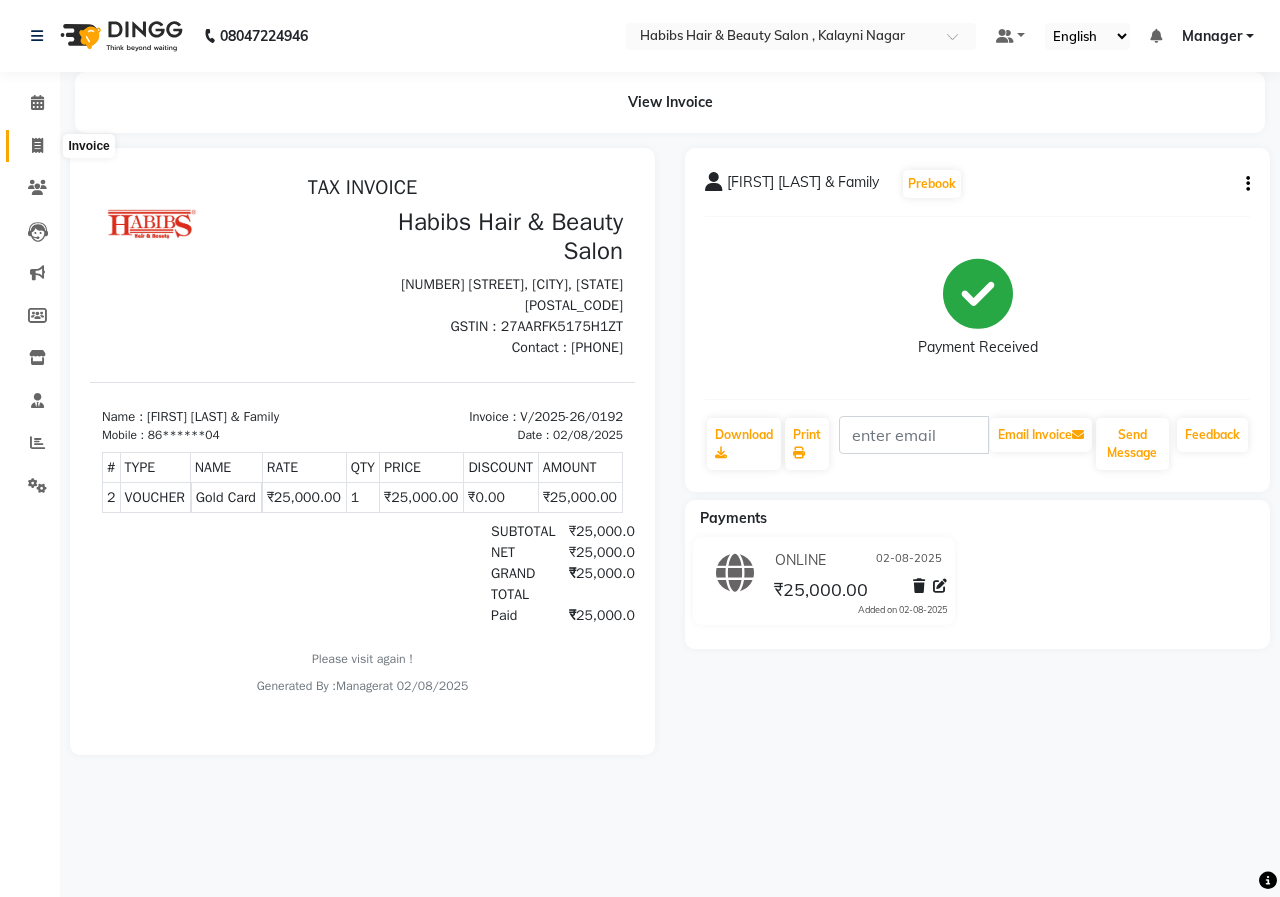 click 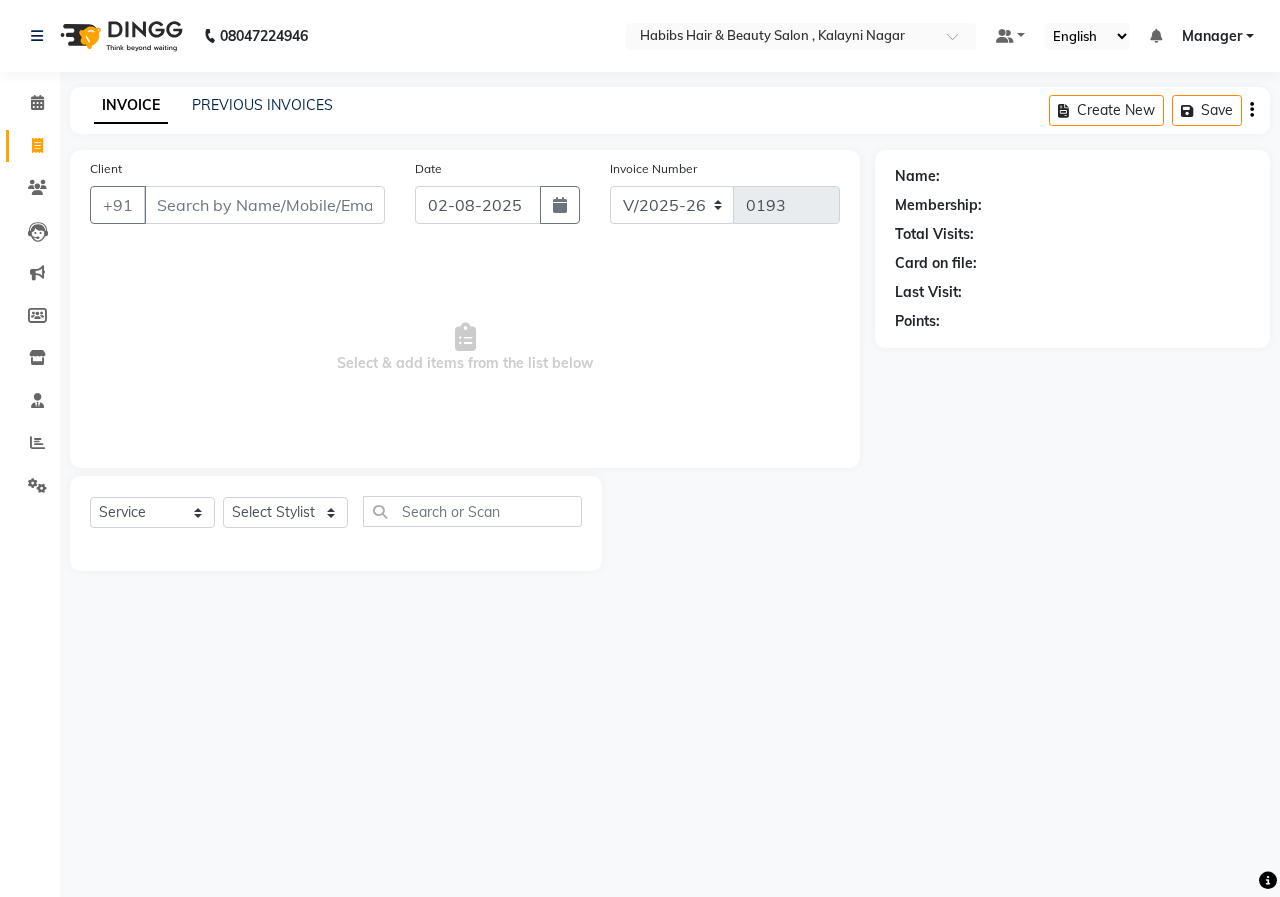 click on "Client" at bounding box center (264, 205) 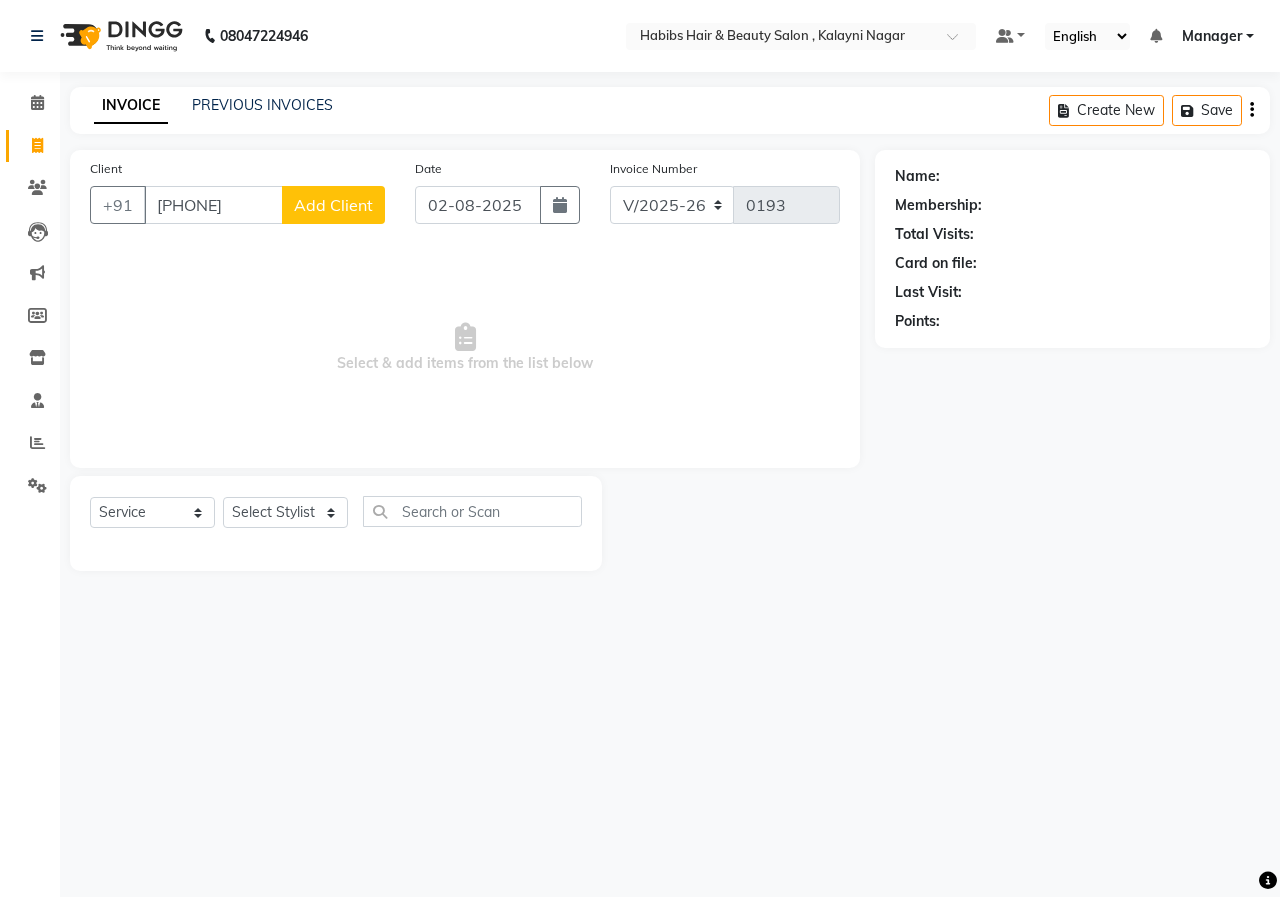 type on "[PHONE]" 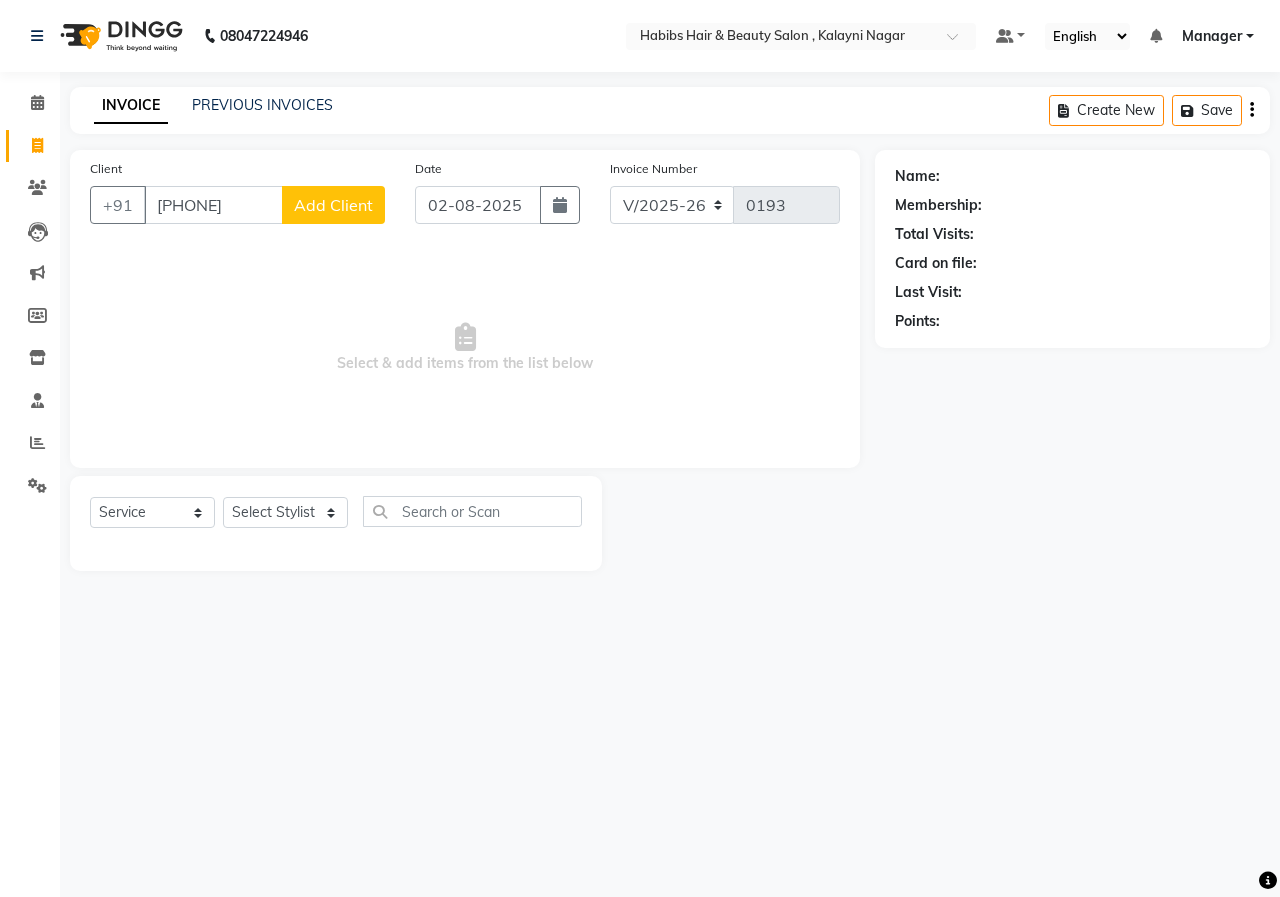 select on "22" 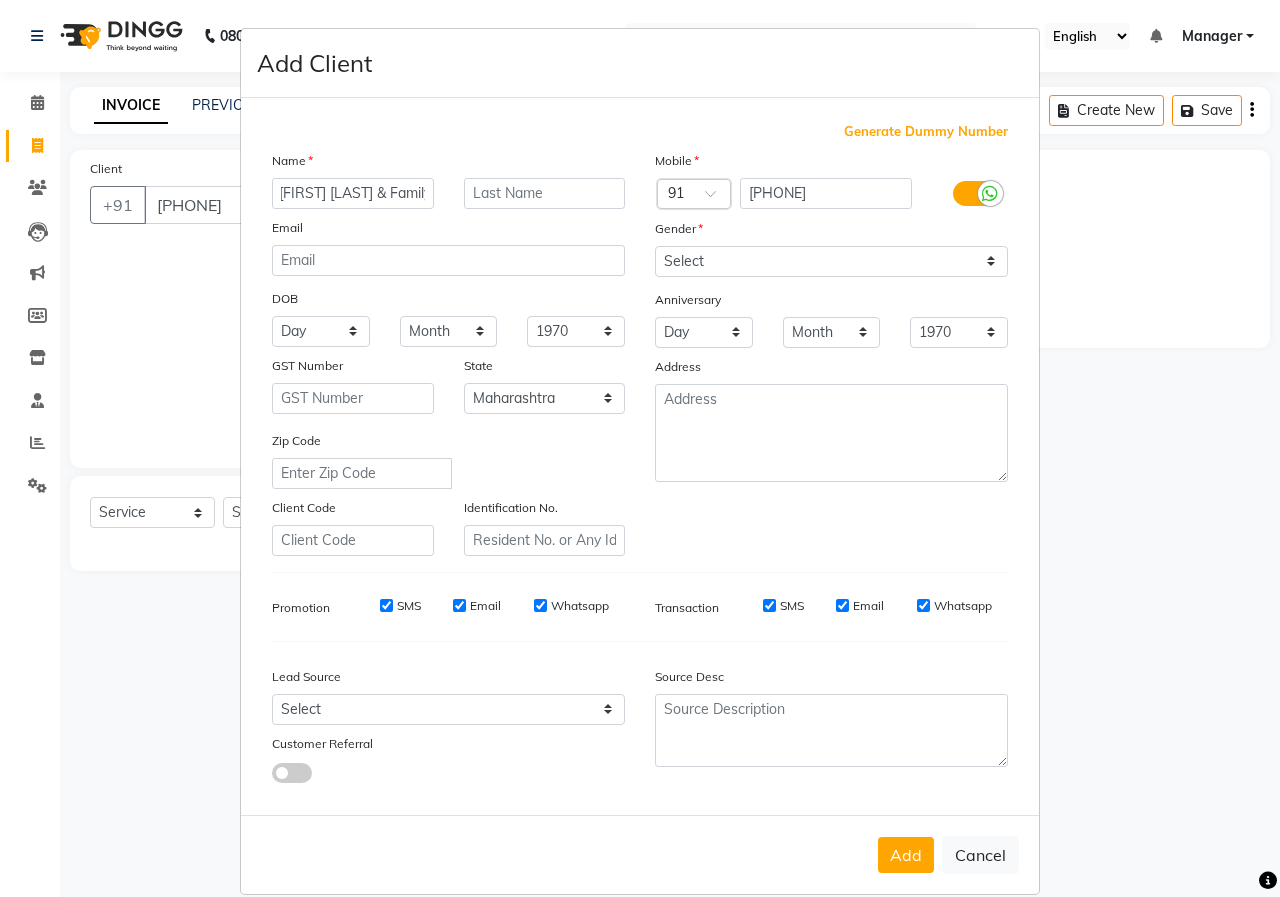 scroll, scrollTop: 0, scrollLeft: 9, axis: horizontal 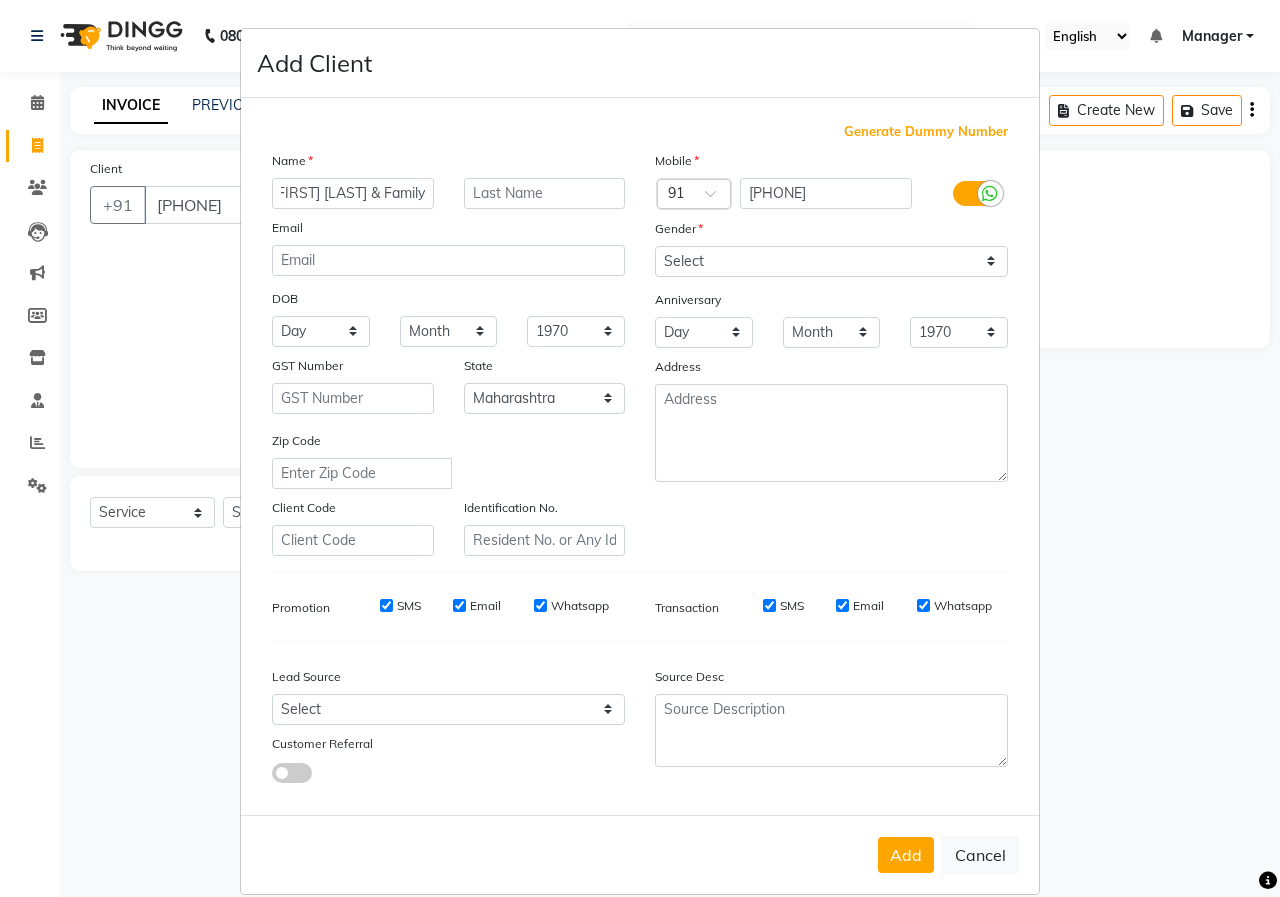 type on "[FIRST] [LAST] & Family" 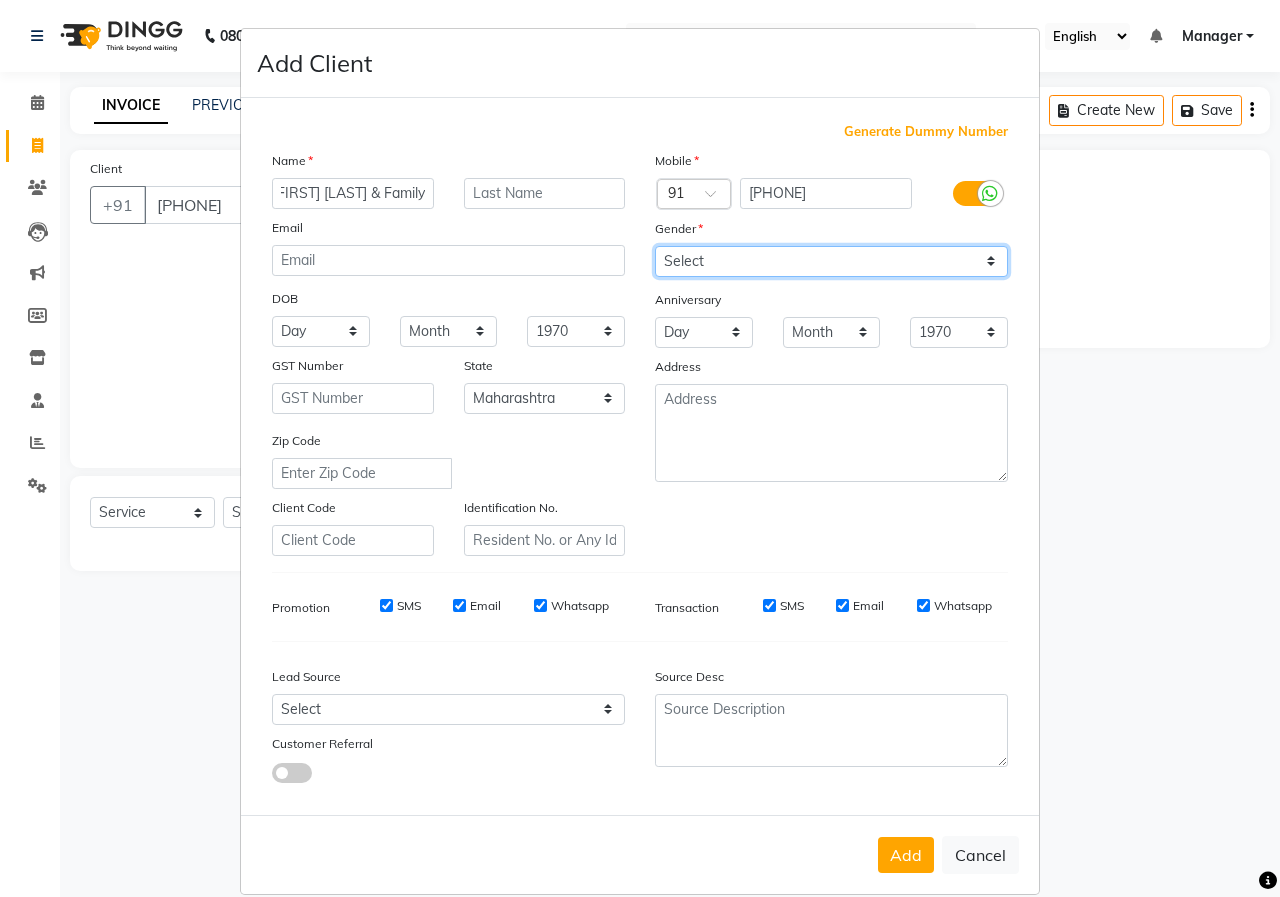 click on "Select Male Female Other Prefer Not To Say" at bounding box center [831, 261] 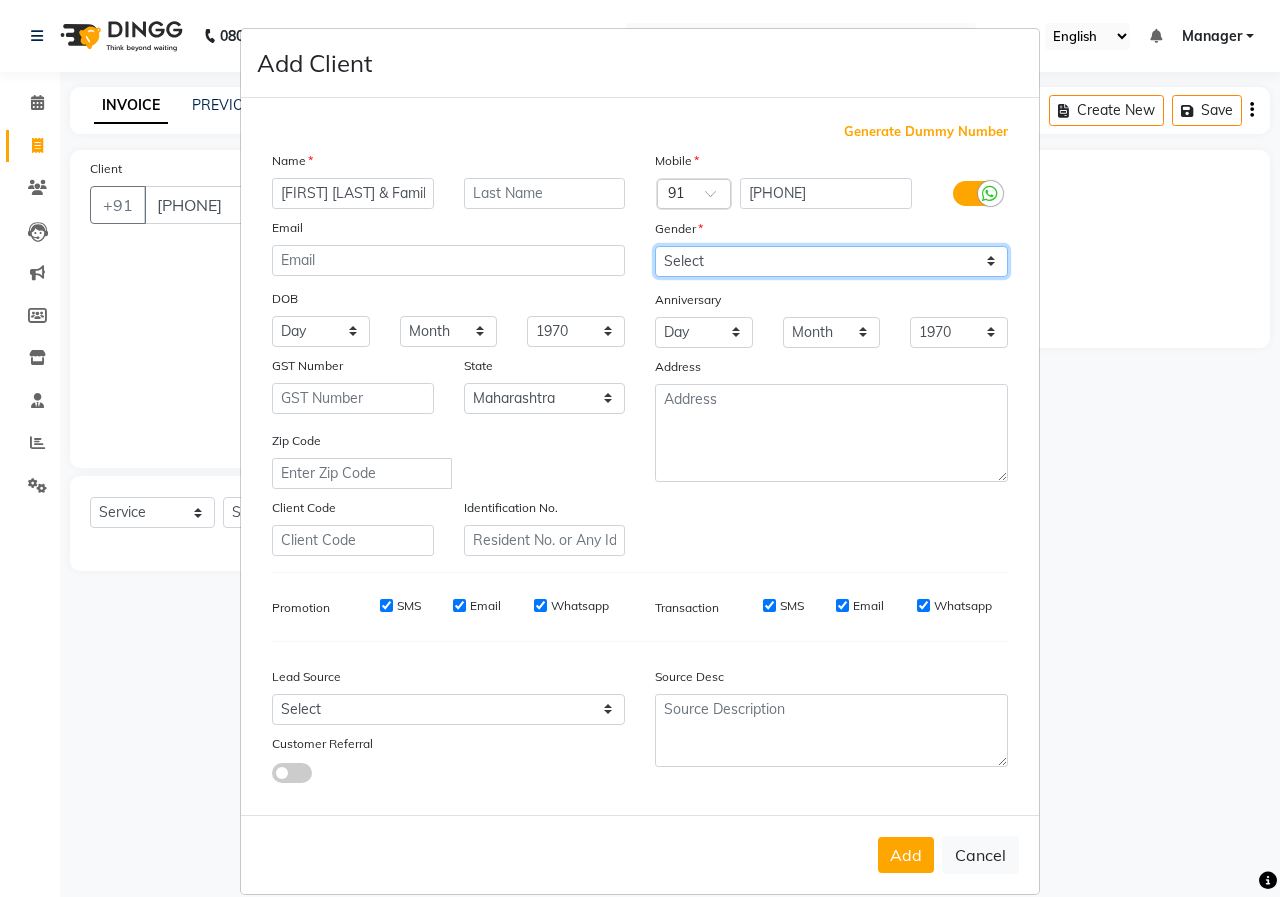 select on "male" 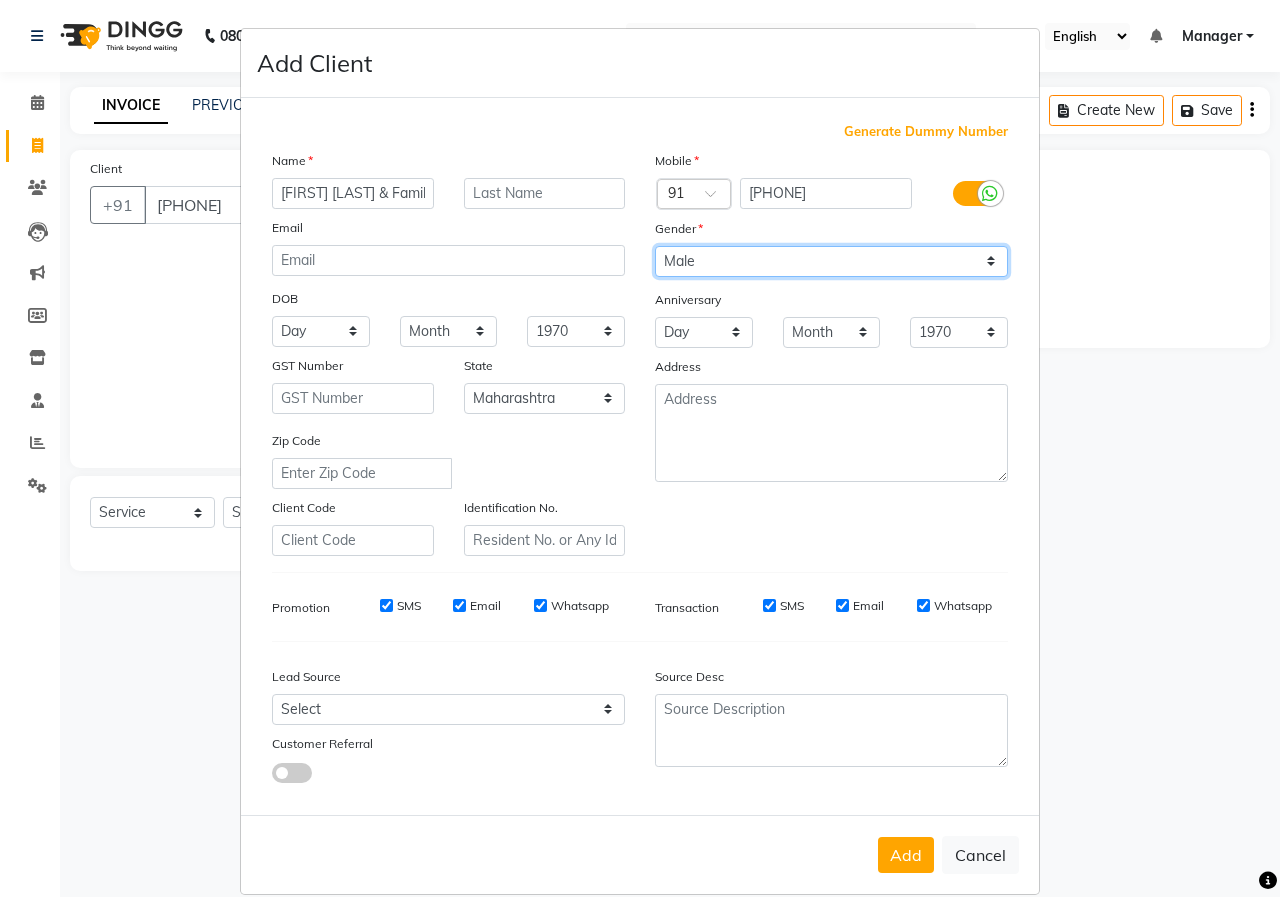 click on "Select Male Female Other Prefer Not To Say" at bounding box center [831, 261] 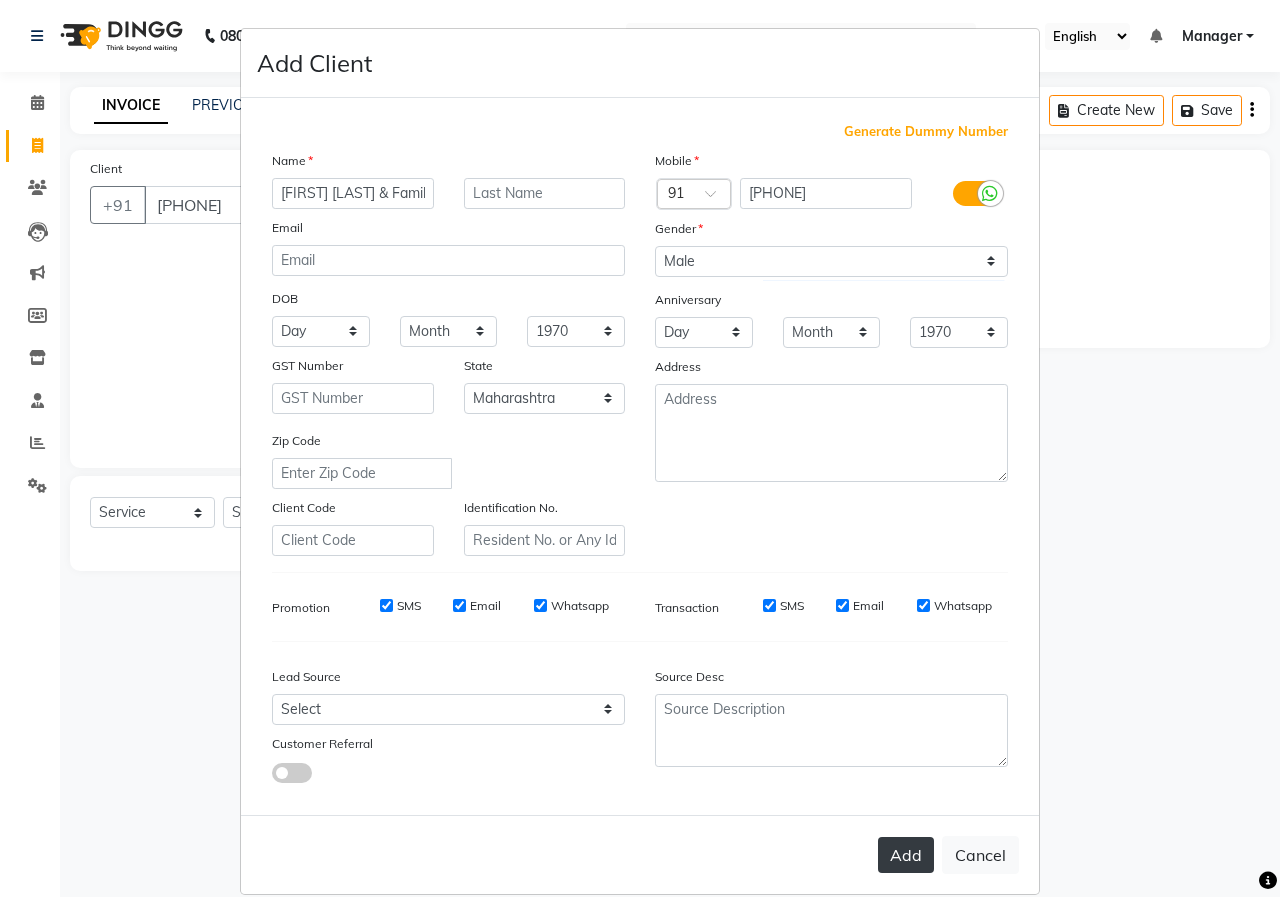 click on "Add" at bounding box center [906, 855] 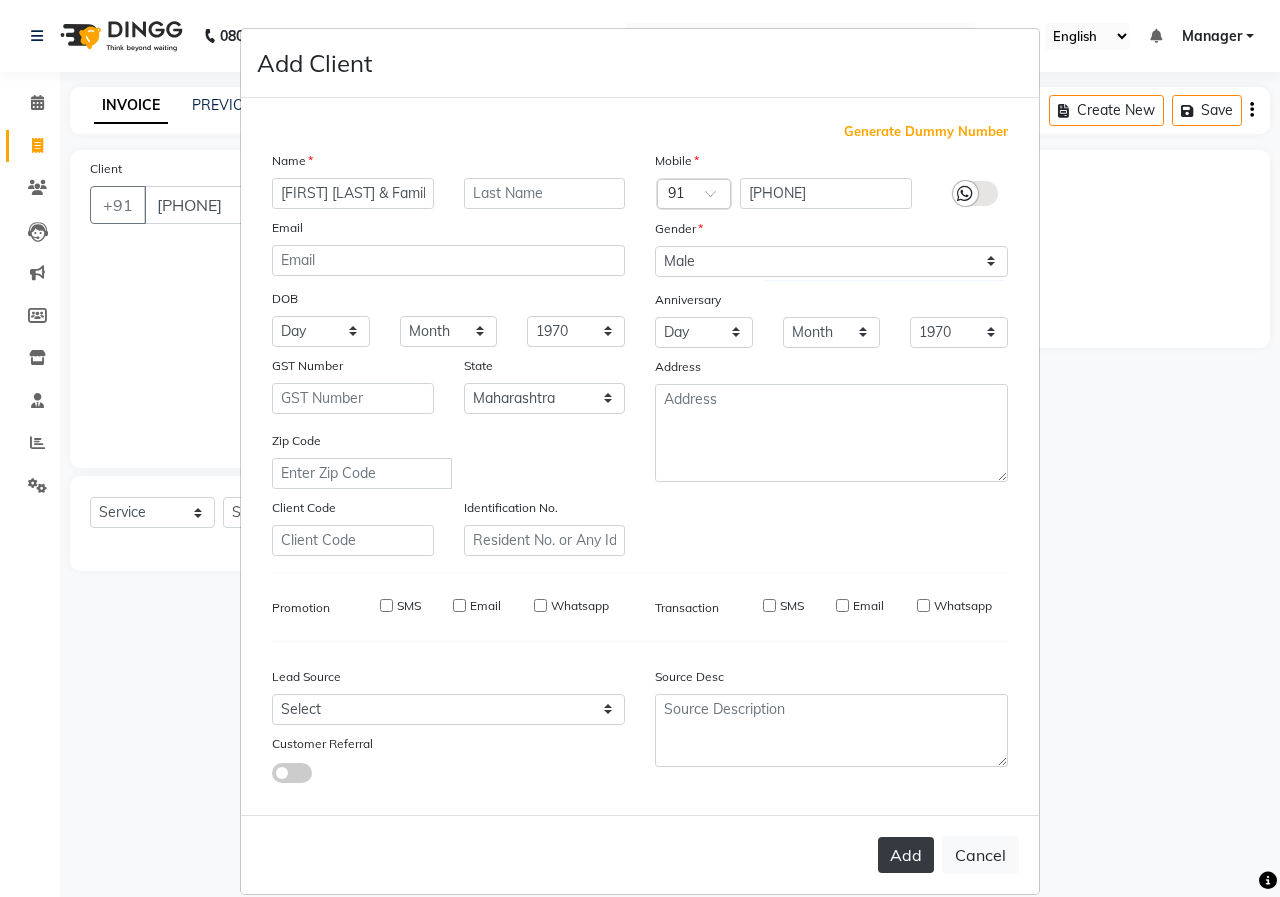type on "88******89" 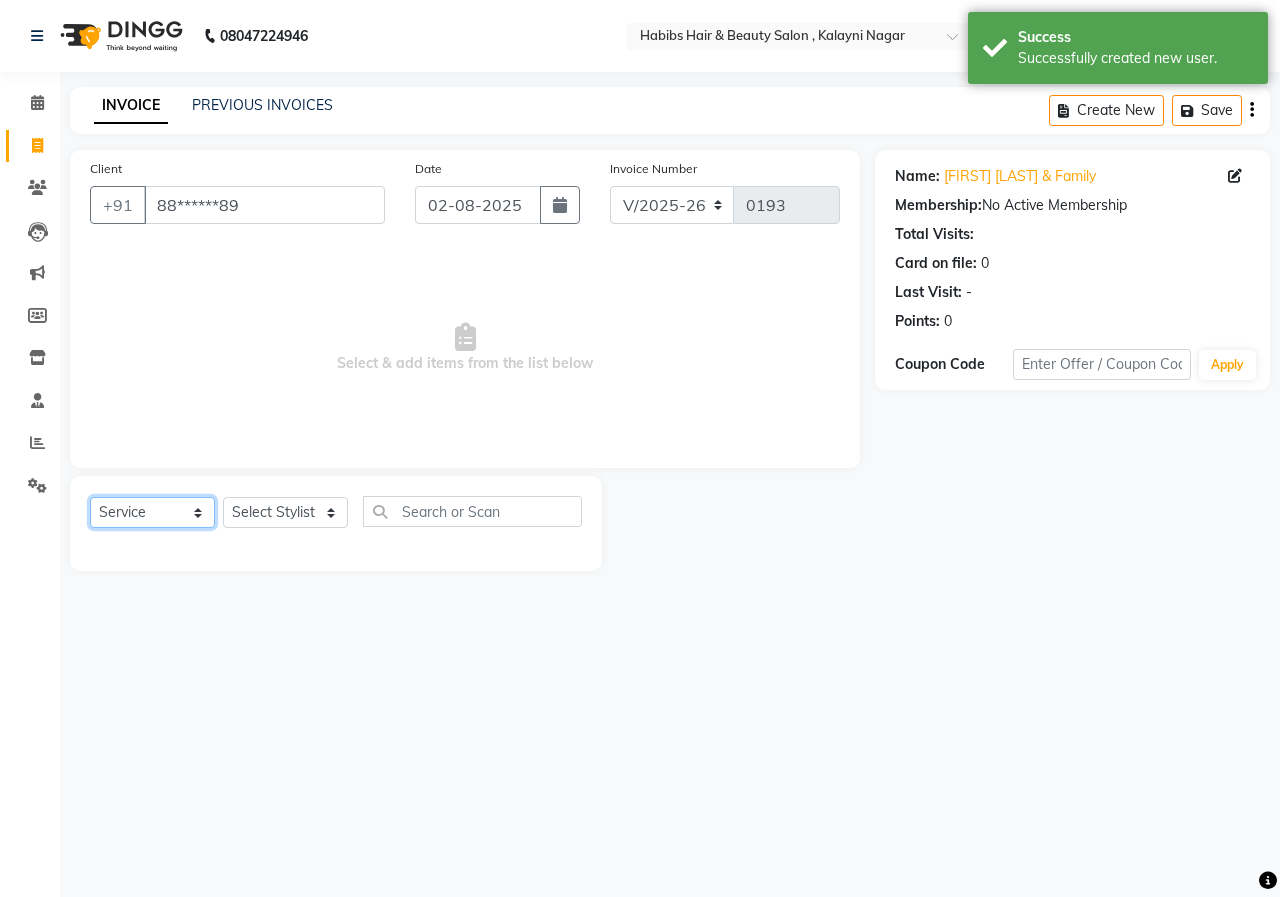 click on "Select  Service  Product  Membership  Package Voucher Prepaid Gift Card" 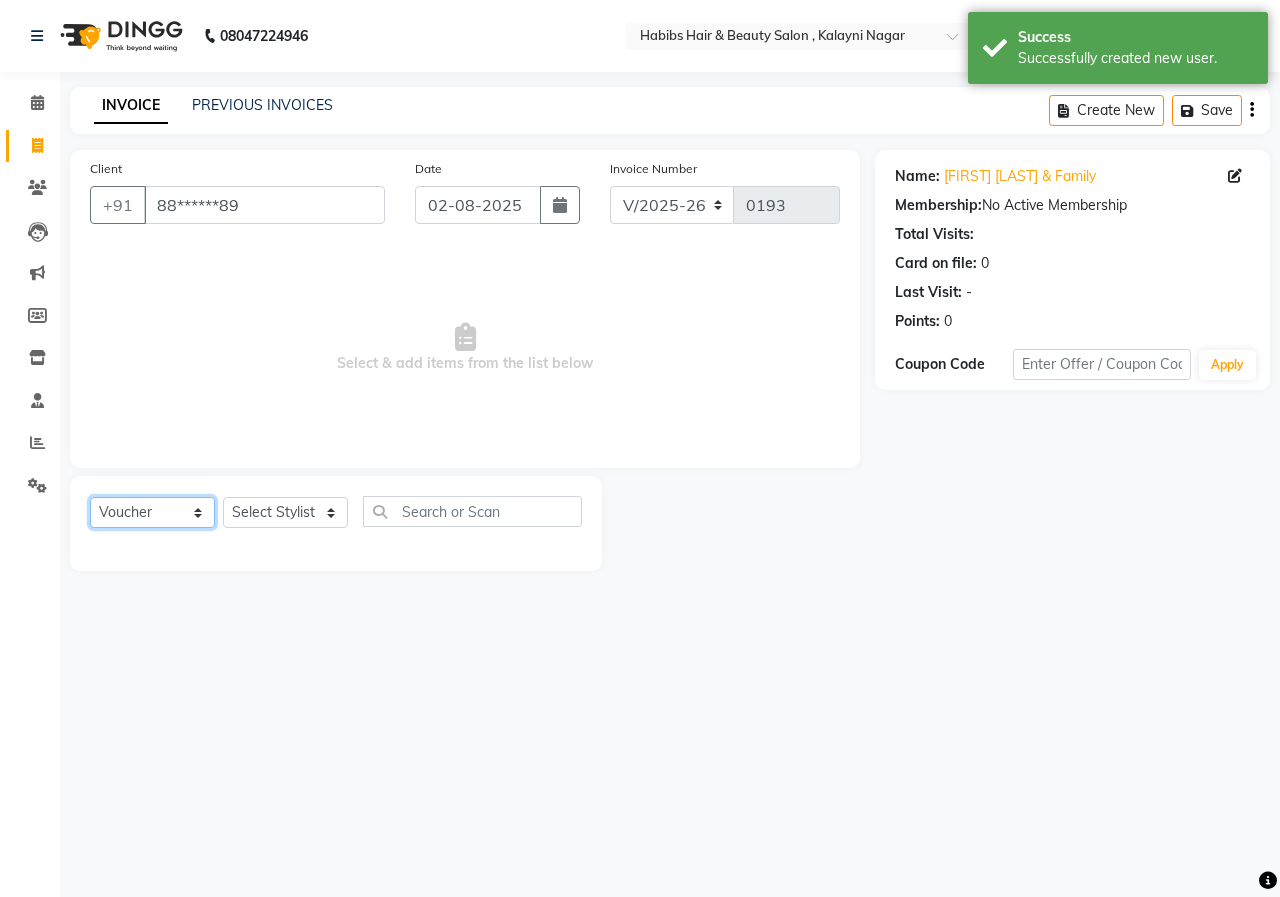 click on "Select  Service  Product  Membership  Package Voucher Prepaid Gift Card" 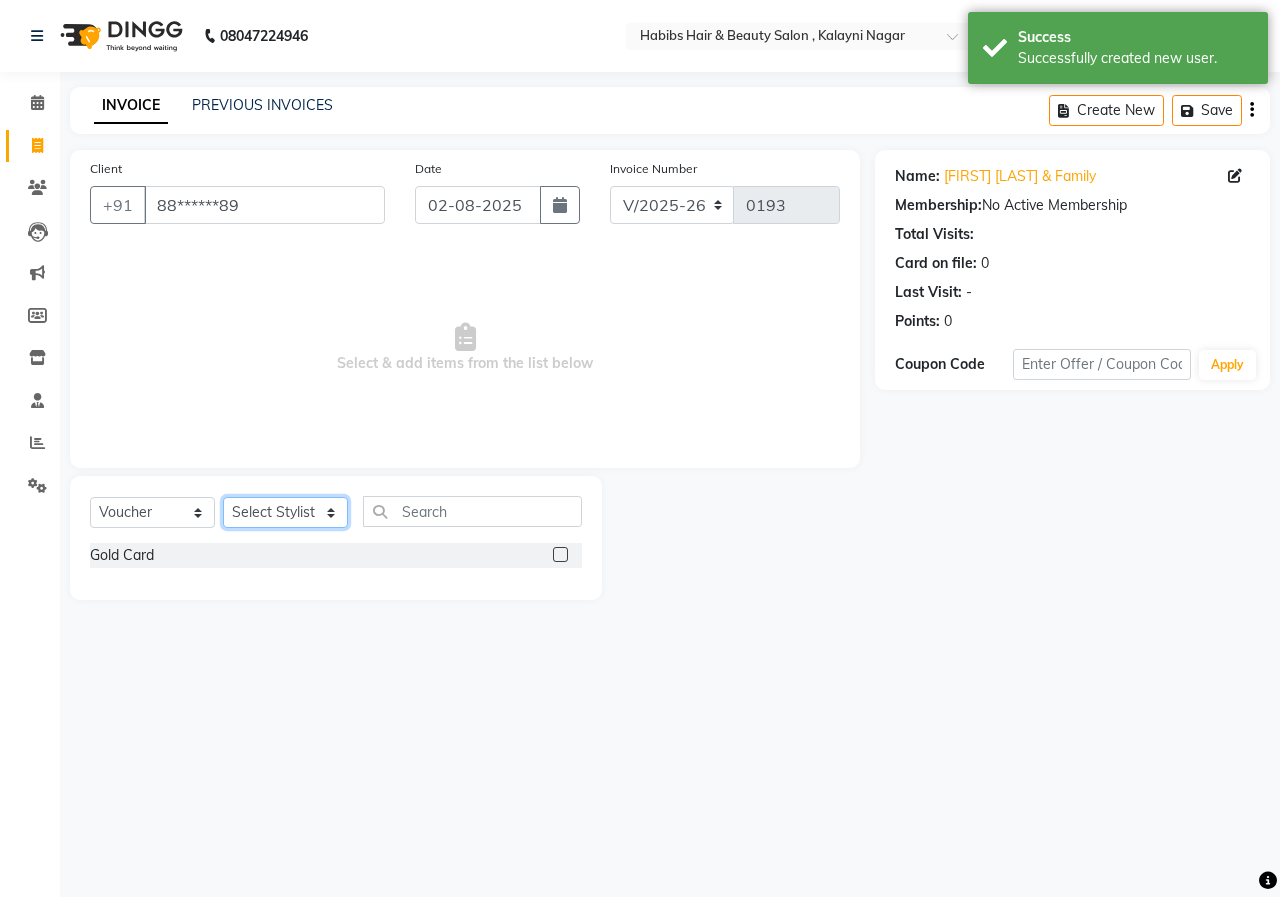 click on "Select Stylist Manager [FIRST] [LAST] [FIRST] [LAST] [FIRST] [LAST] [FIRST] [LAST]" 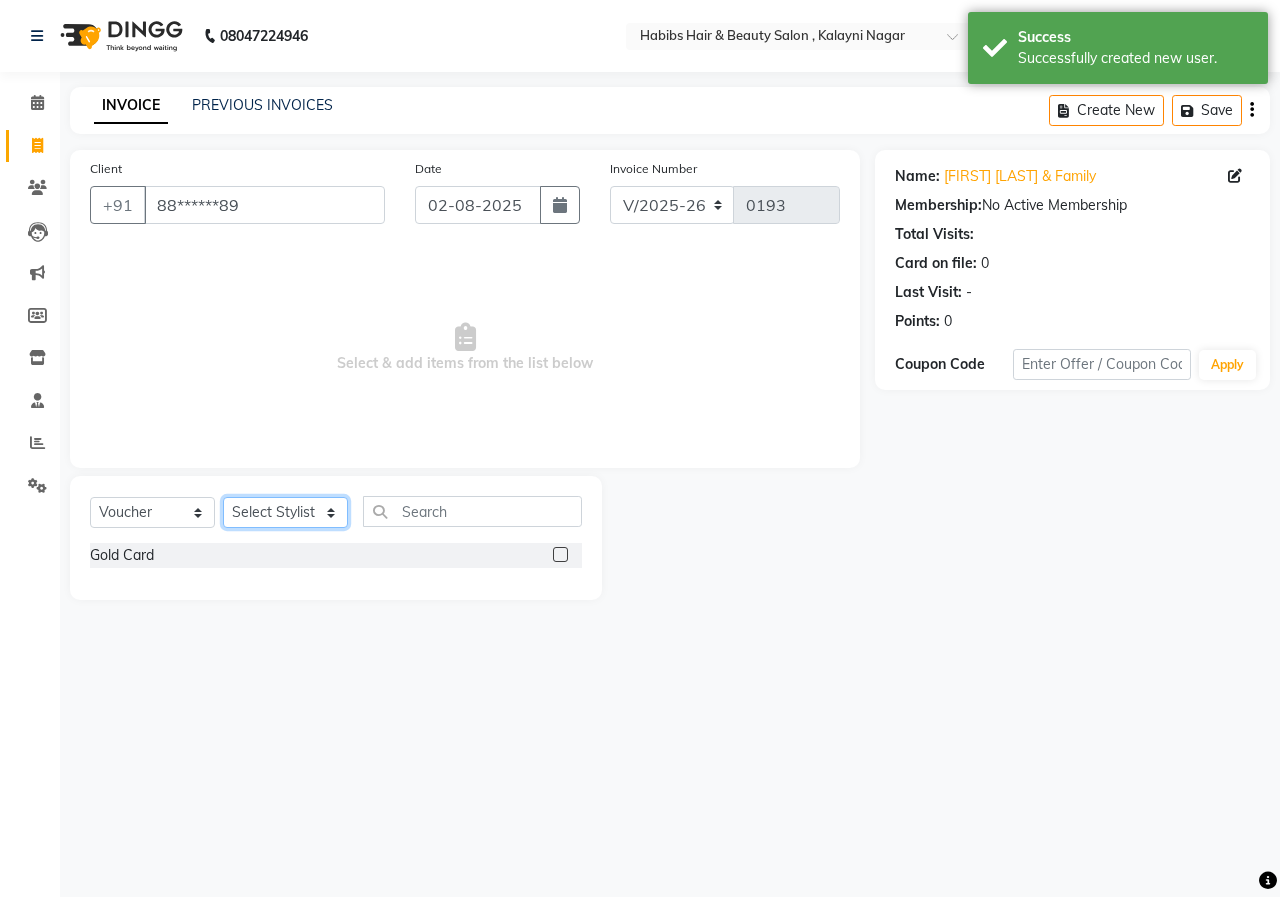 select on "29681" 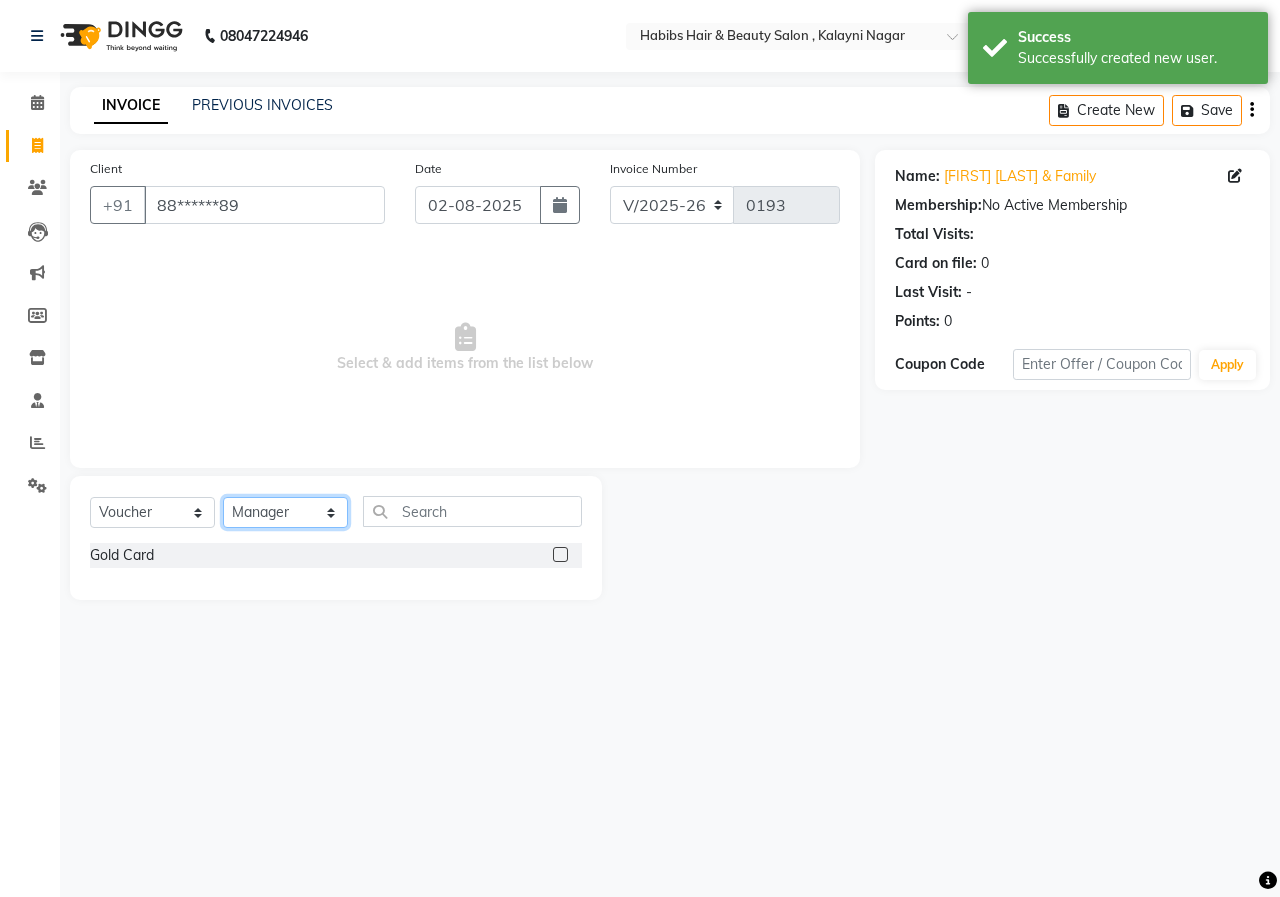click on "Select Stylist Manager [FIRST] [LAST] [FIRST] [LAST] [FIRST] [LAST] [FIRST] [LAST]" 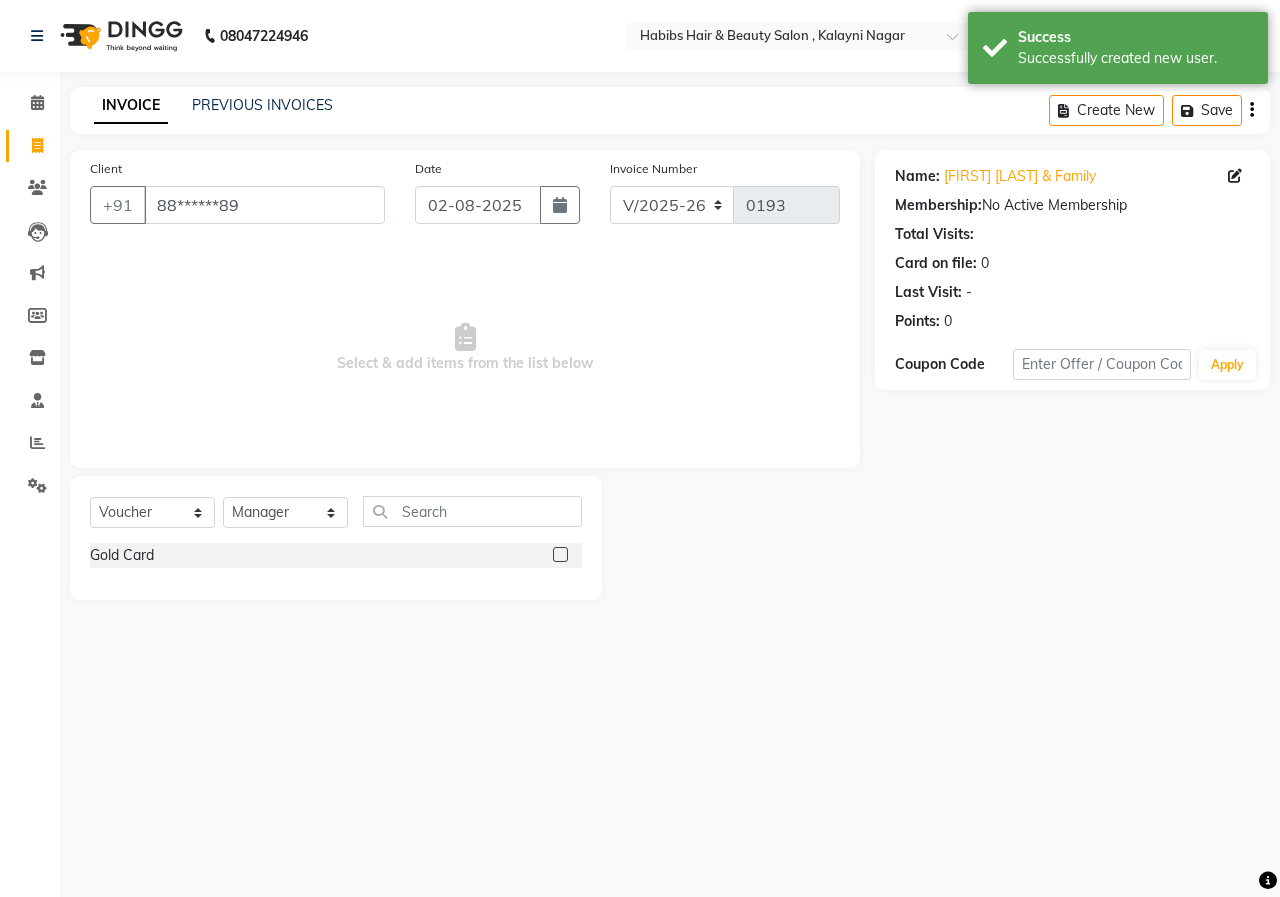 click 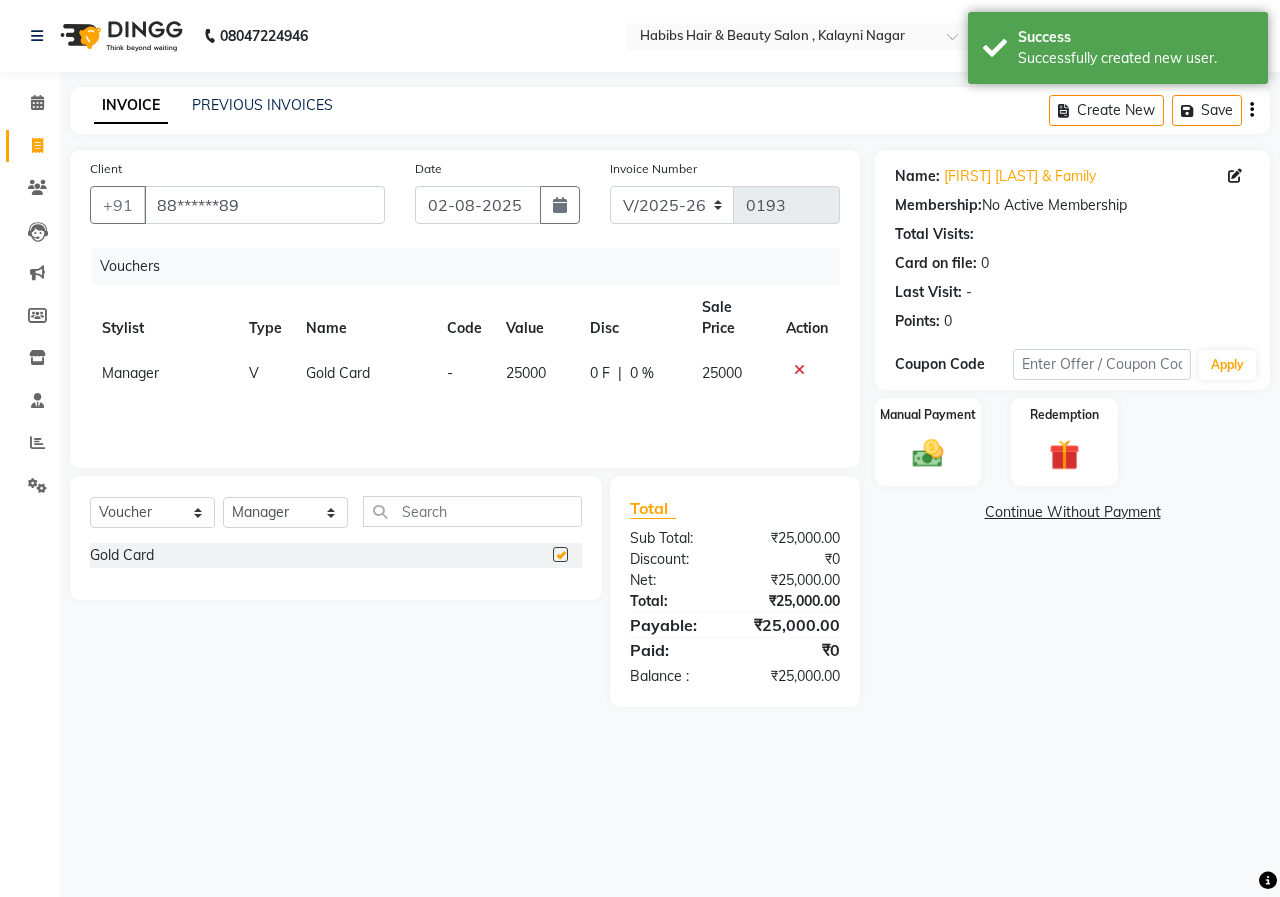 checkbox on "false" 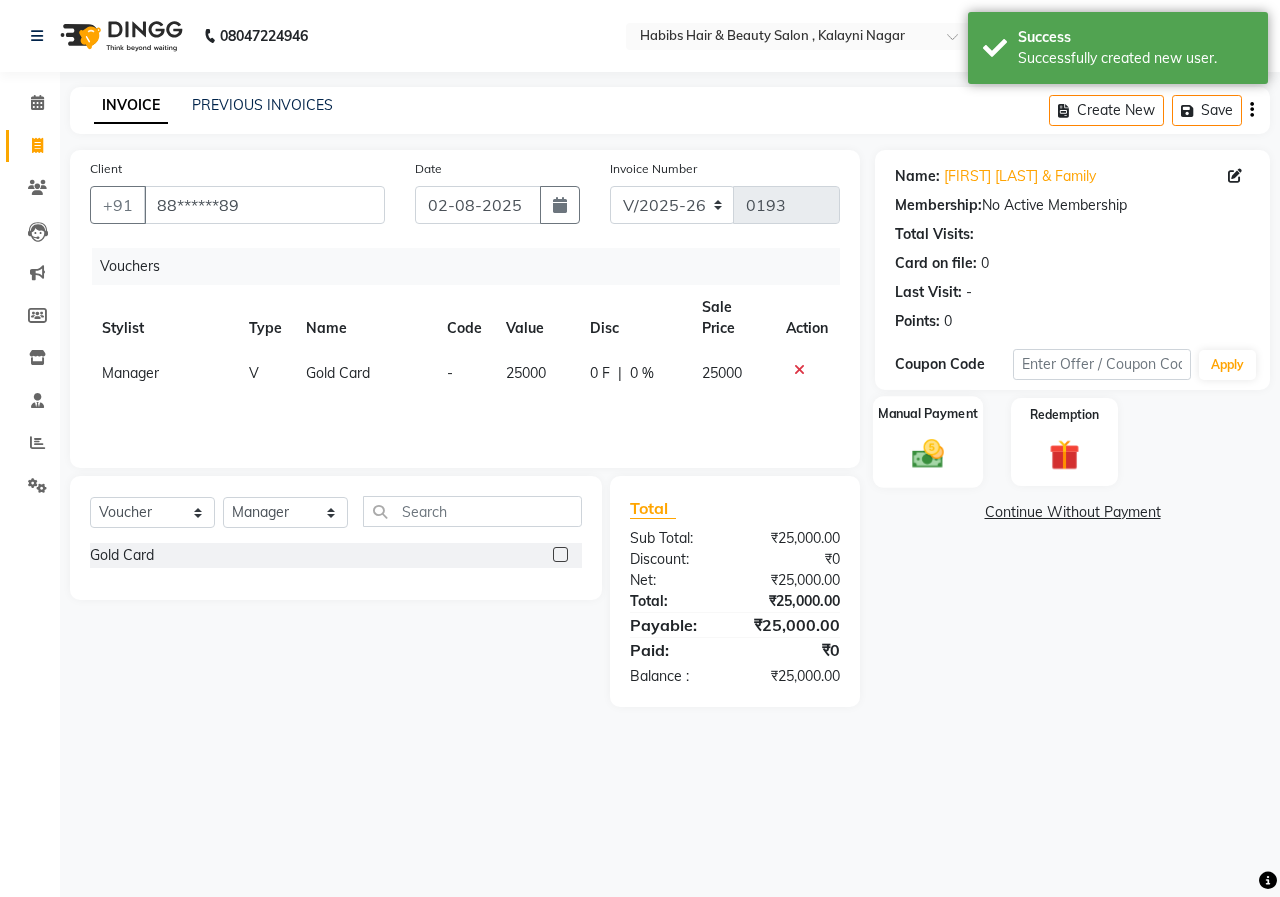 click 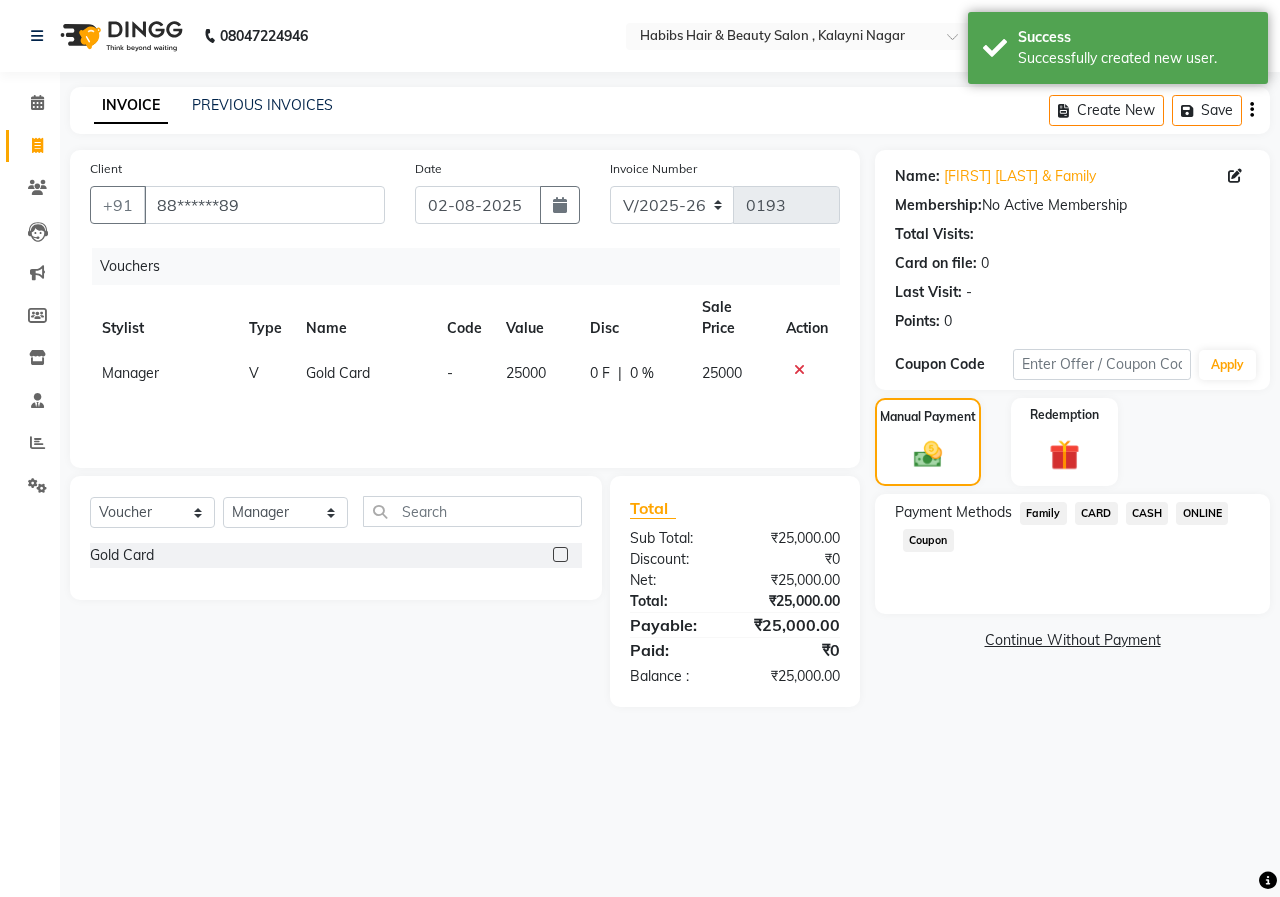 click on "ONLINE" 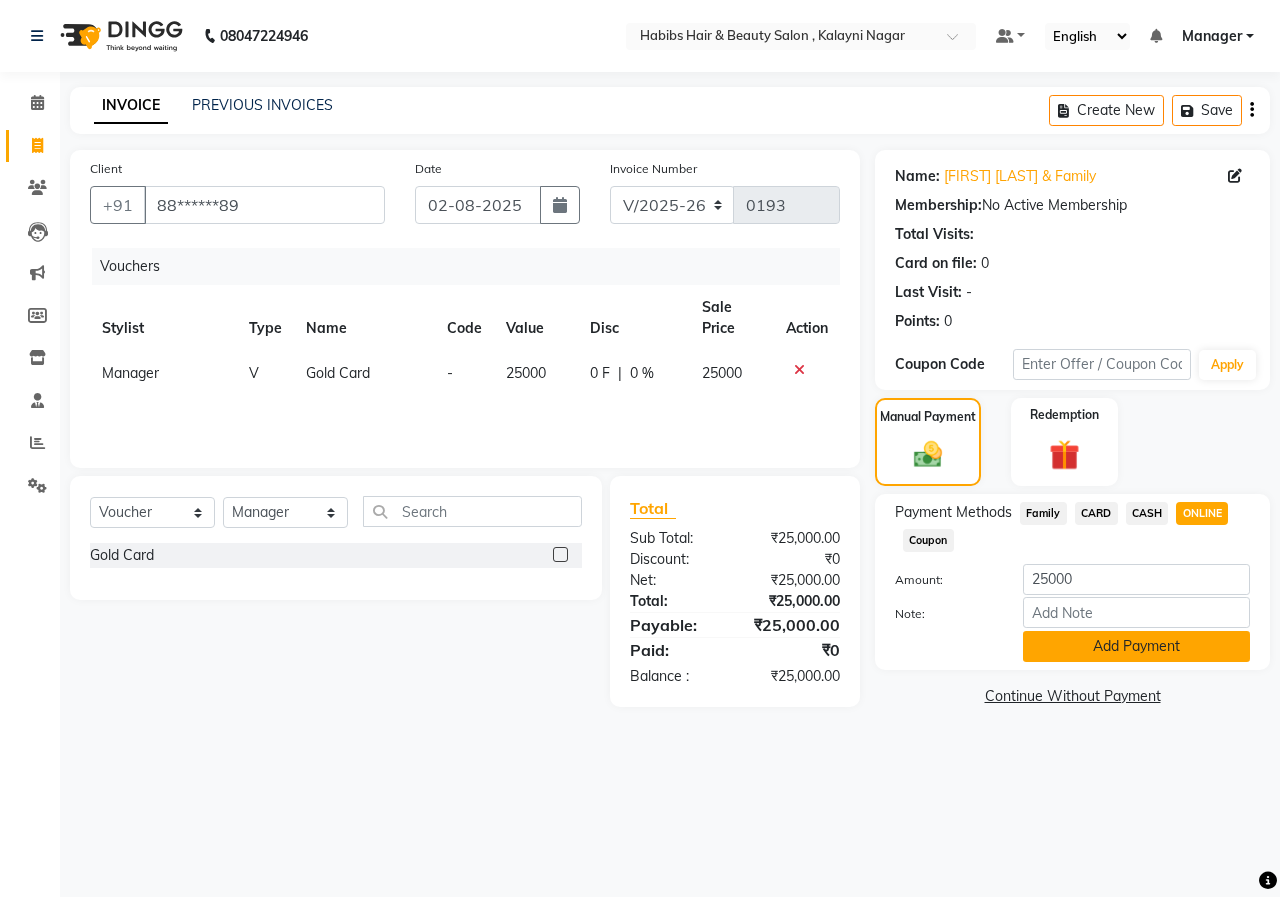 click on "Add Payment" 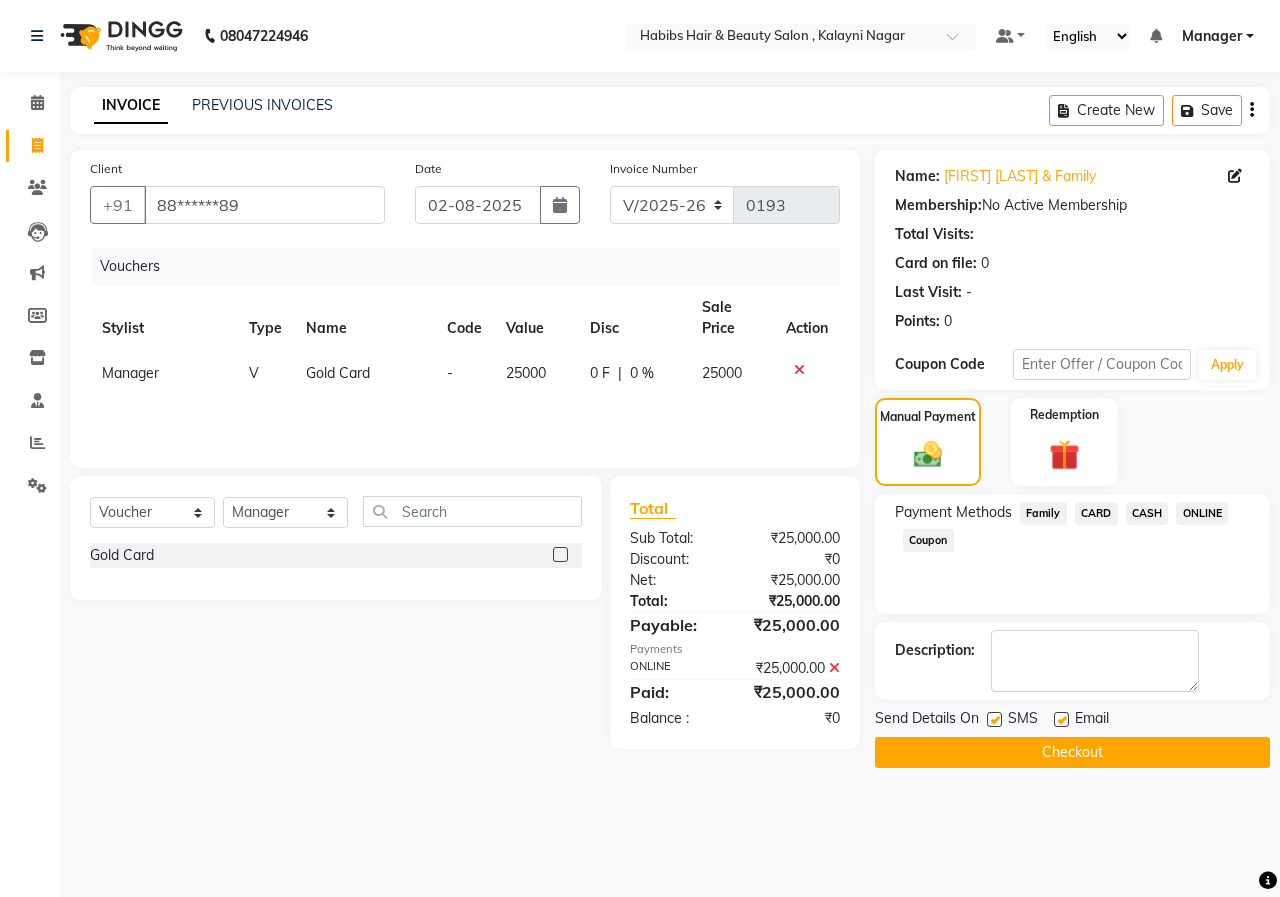 click on "Checkout" 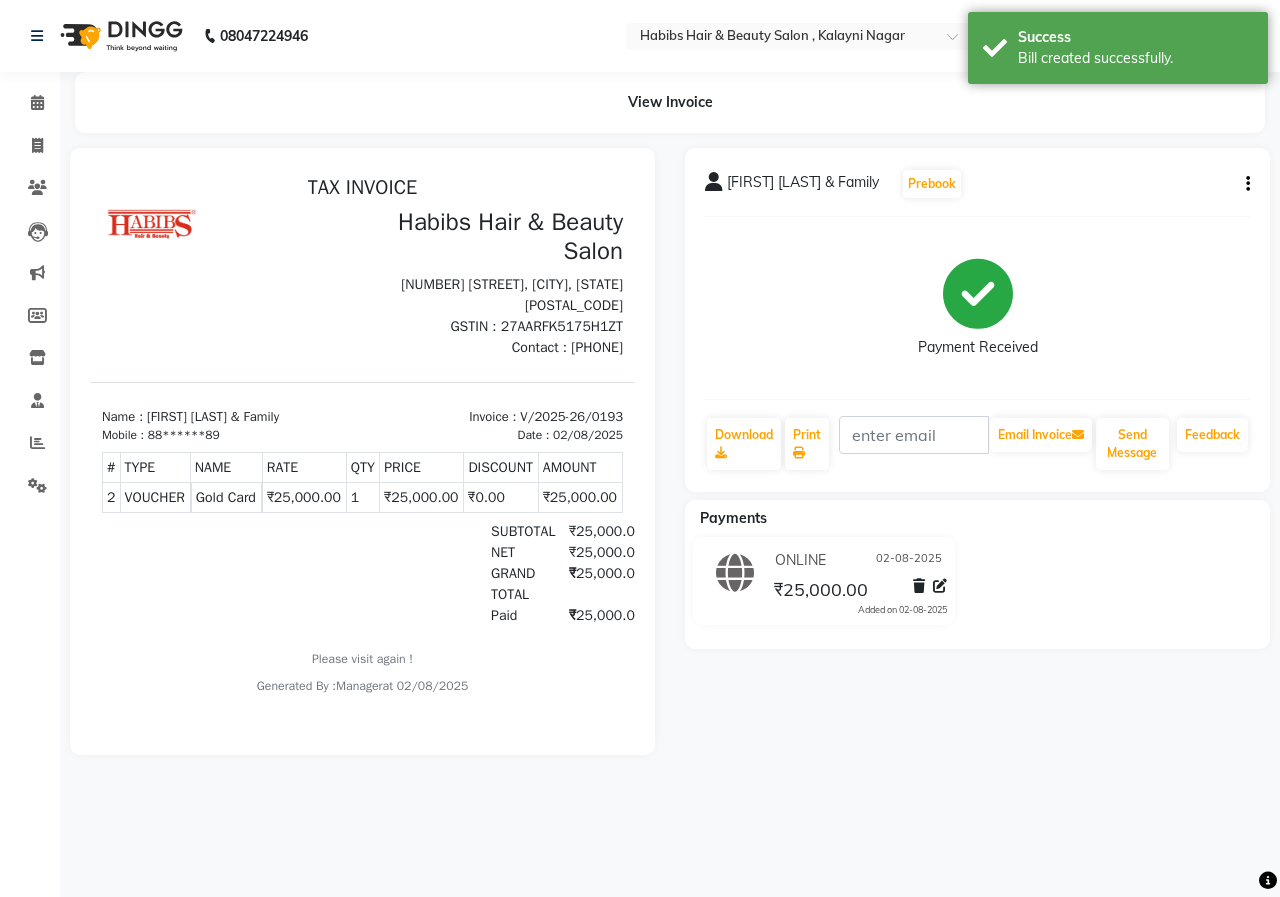 scroll, scrollTop: 0, scrollLeft: 0, axis: both 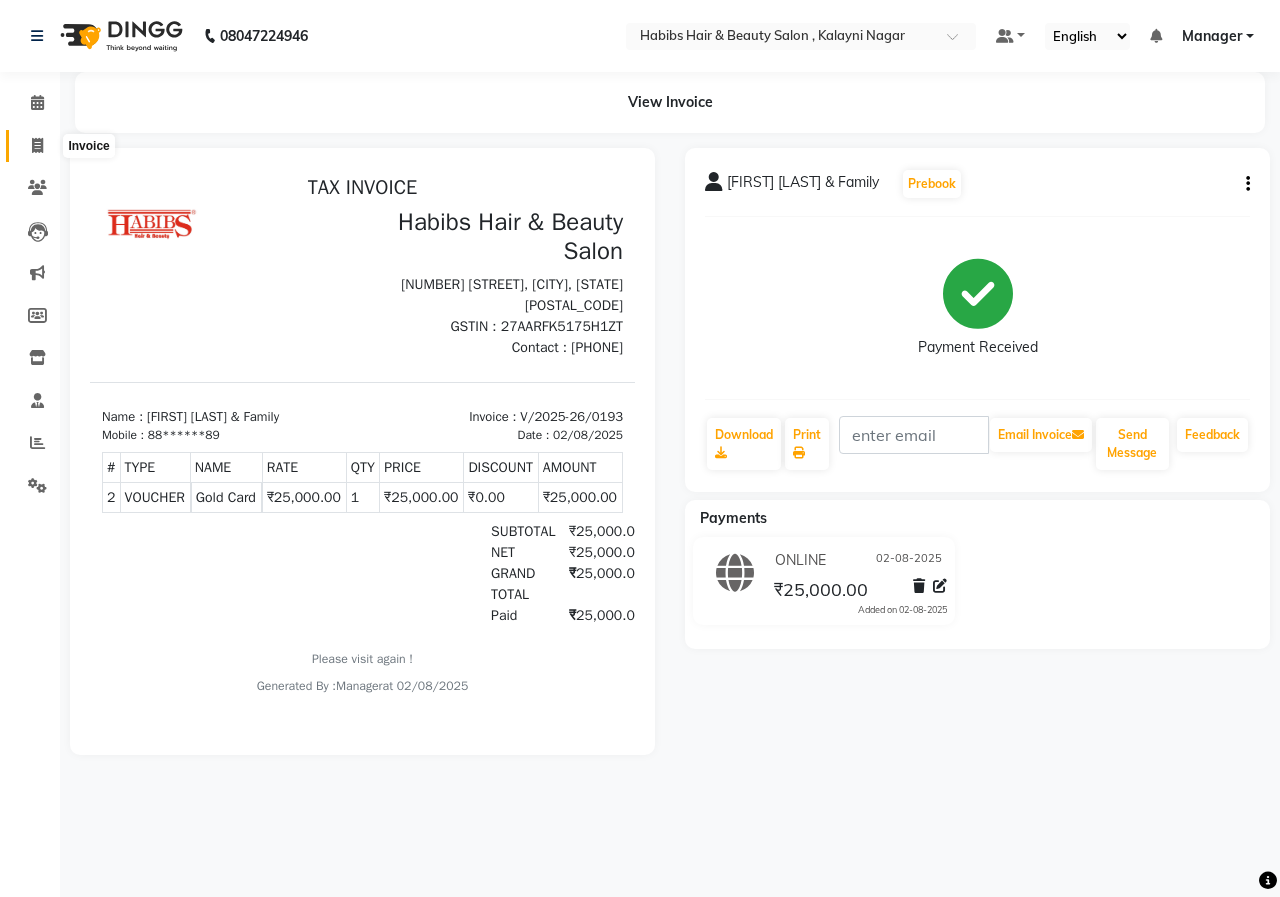 click 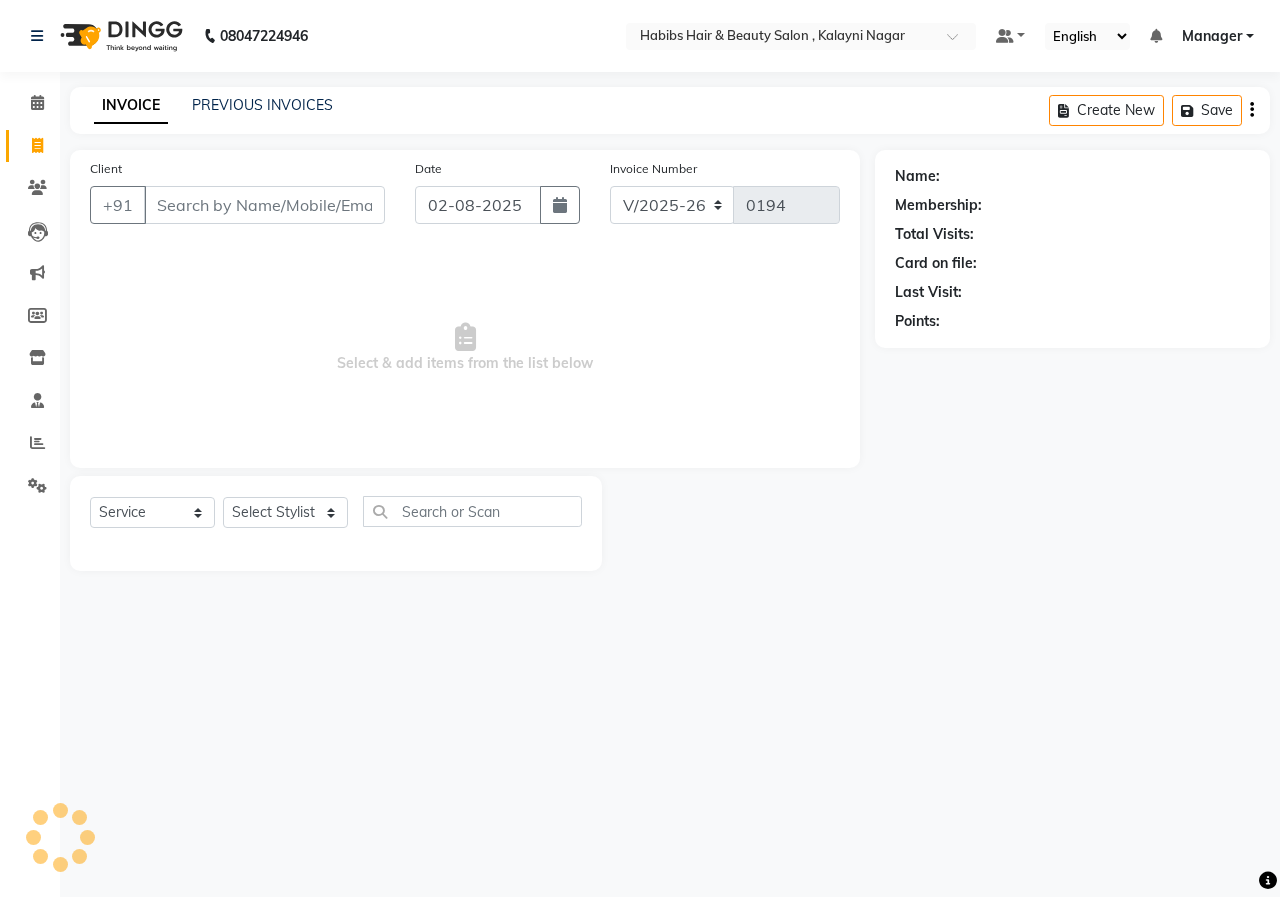 click on "Client" at bounding box center (264, 205) 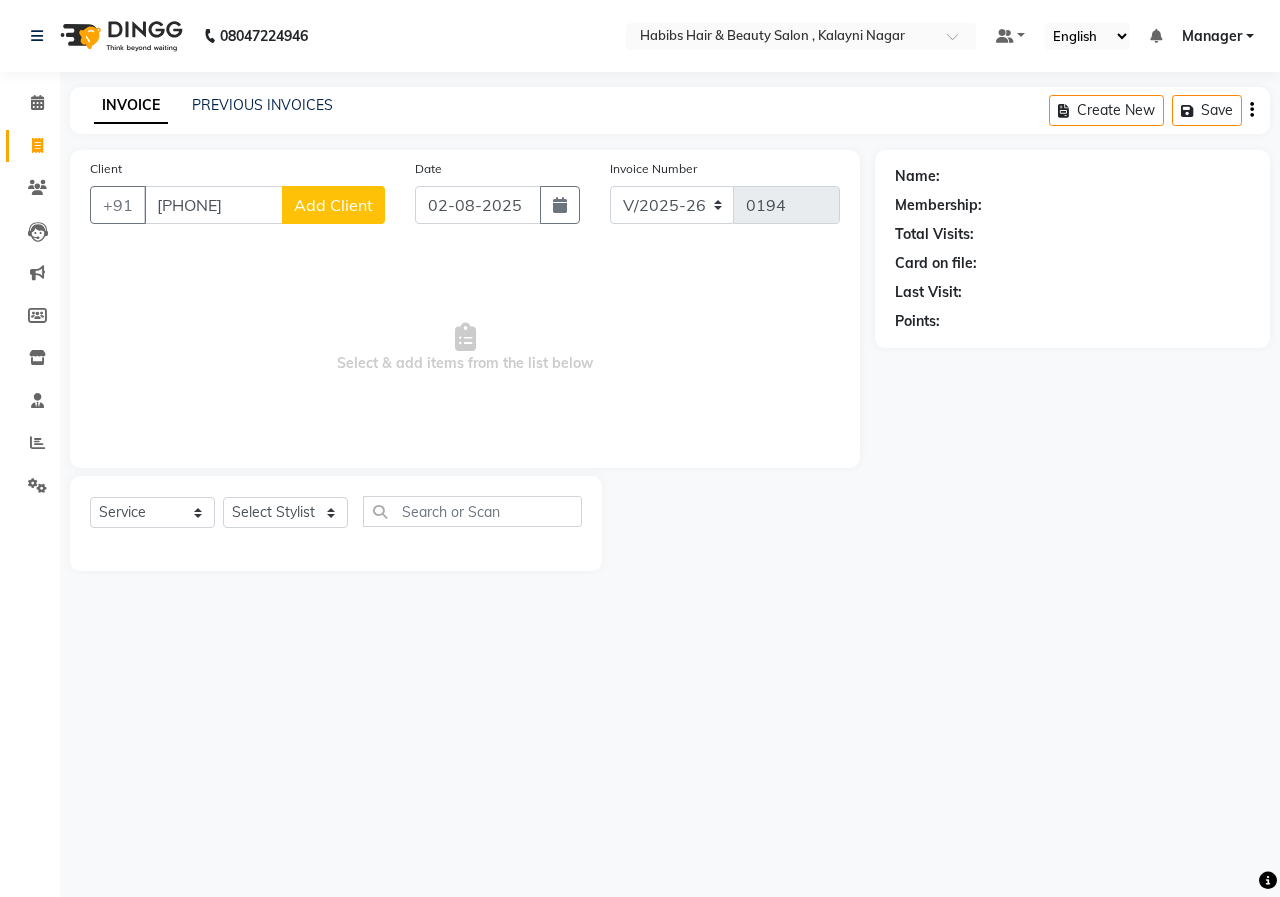 type on "[PHONE]" 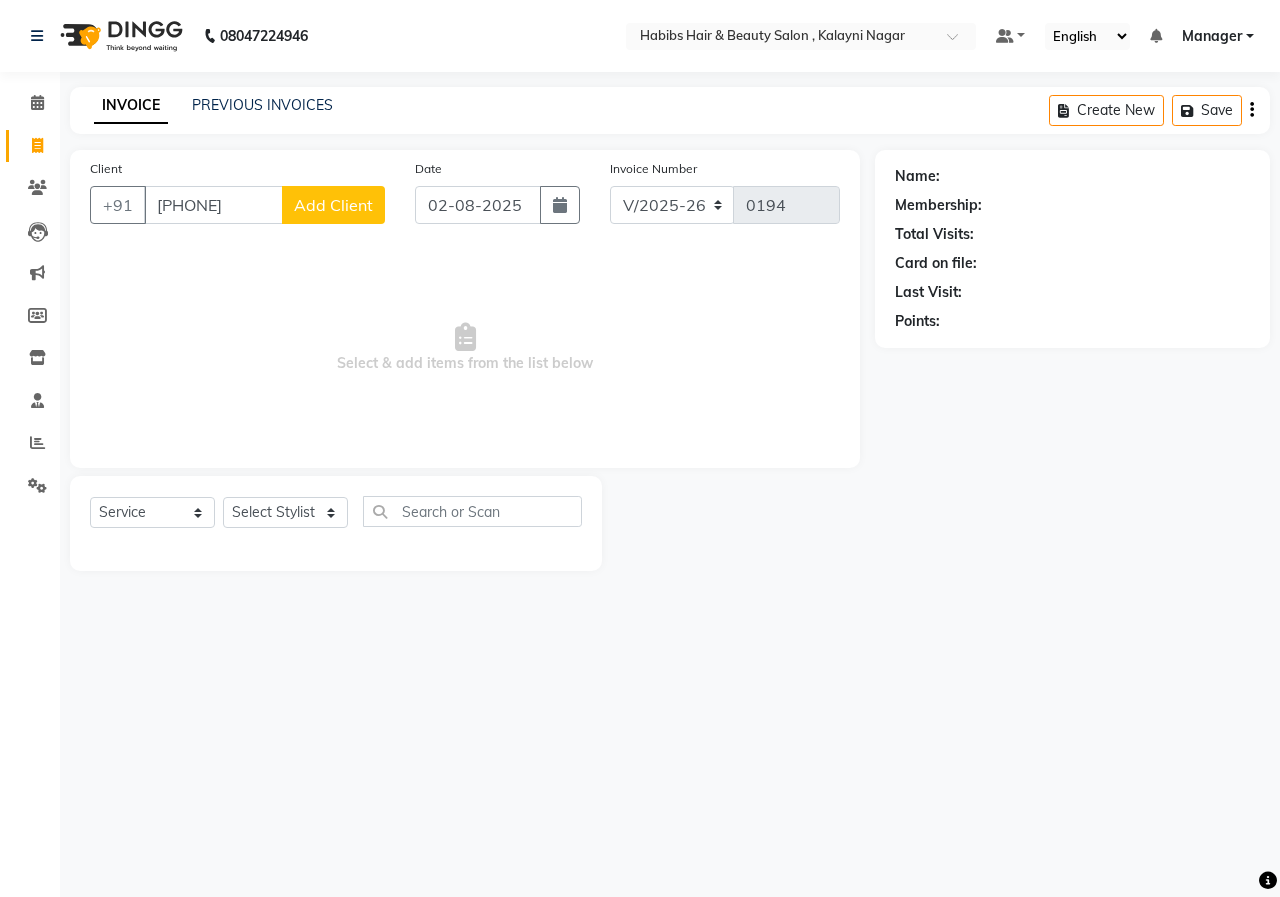 select 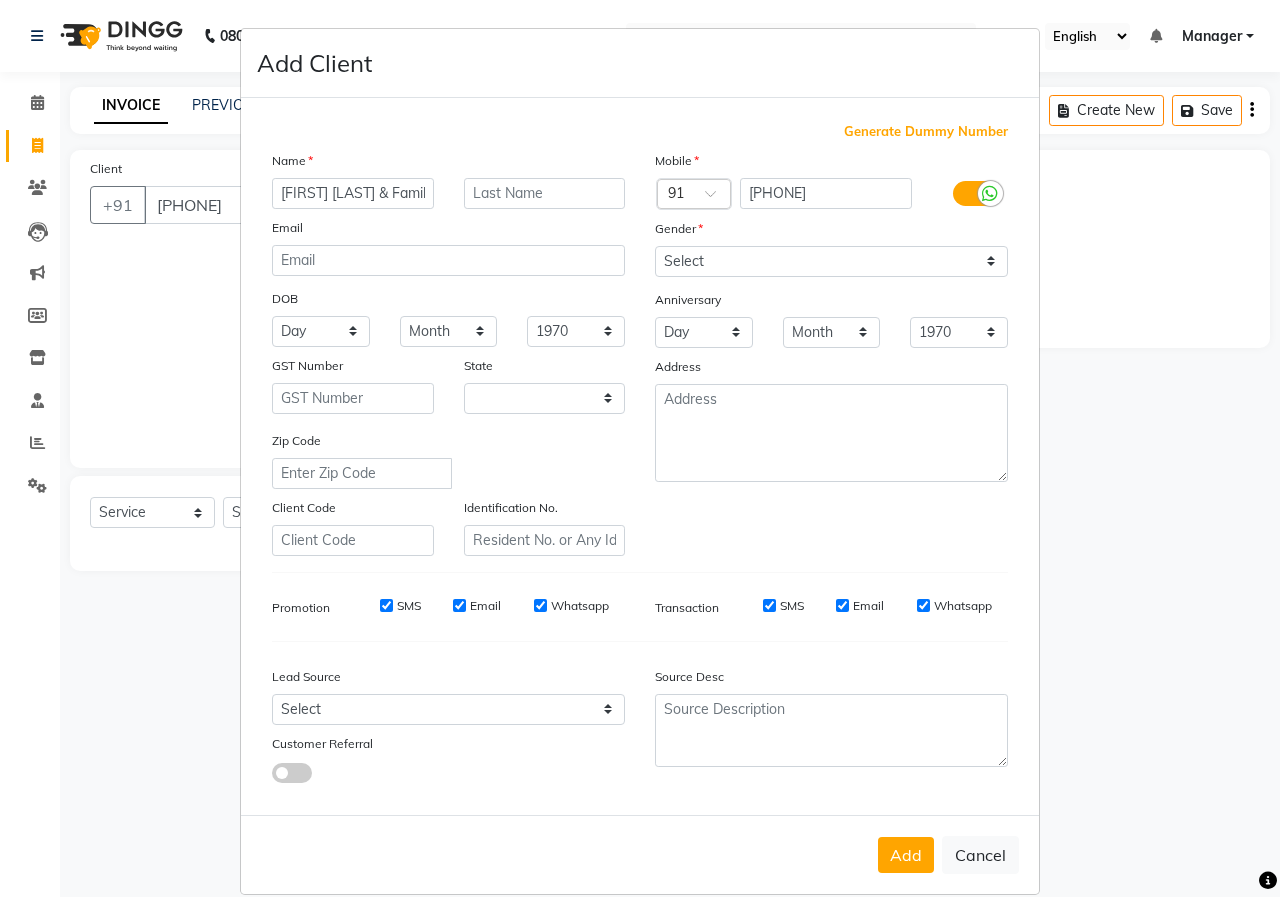 scroll, scrollTop: 0, scrollLeft: 4, axis: horizontal 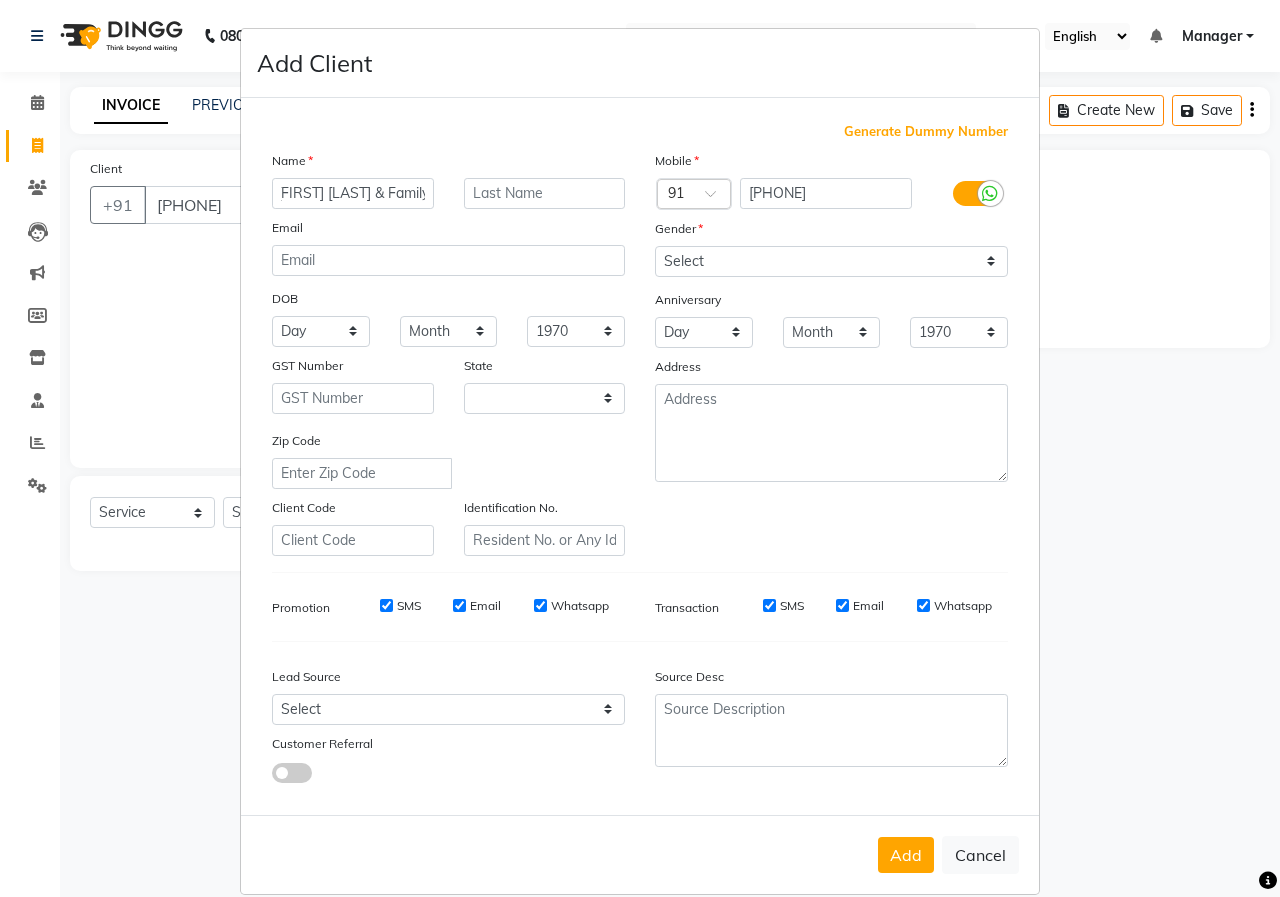 type on "[FIRST] [LAST] & Family" 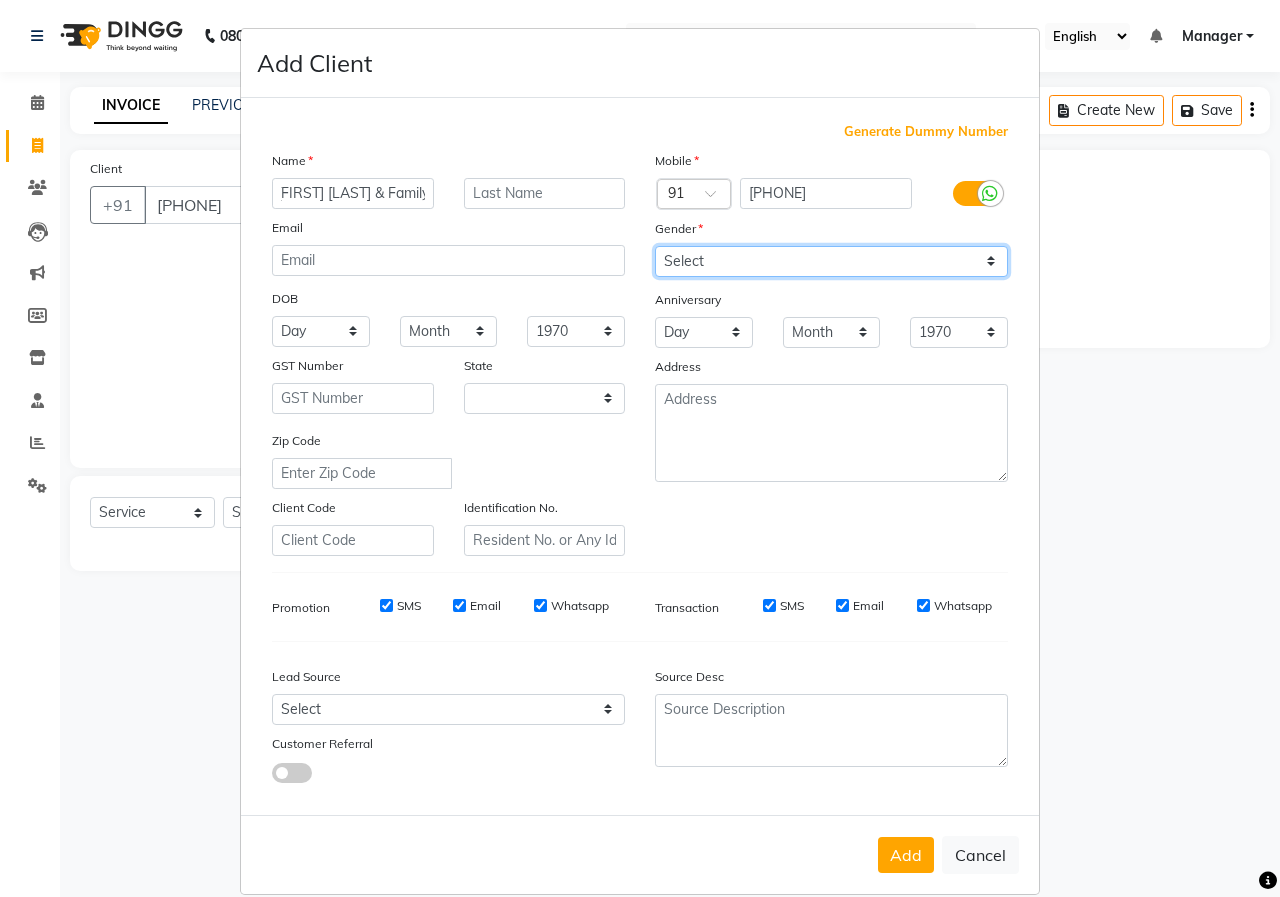 scroll, scrollTop: 0, scrollLeft: 0, axis: both 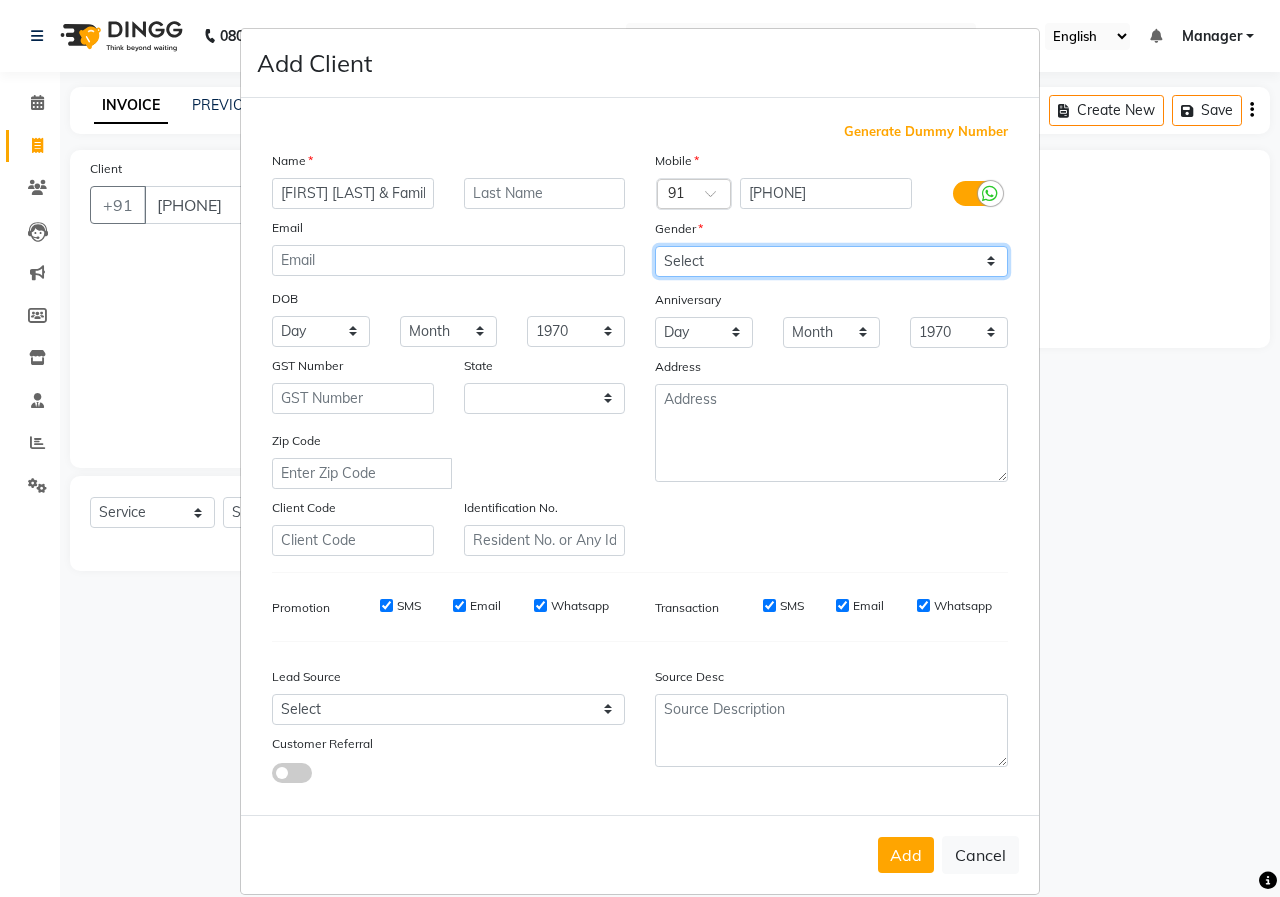 click on "Select Male Female Other Prefer Not To Say" at bounding box center (831, 261) 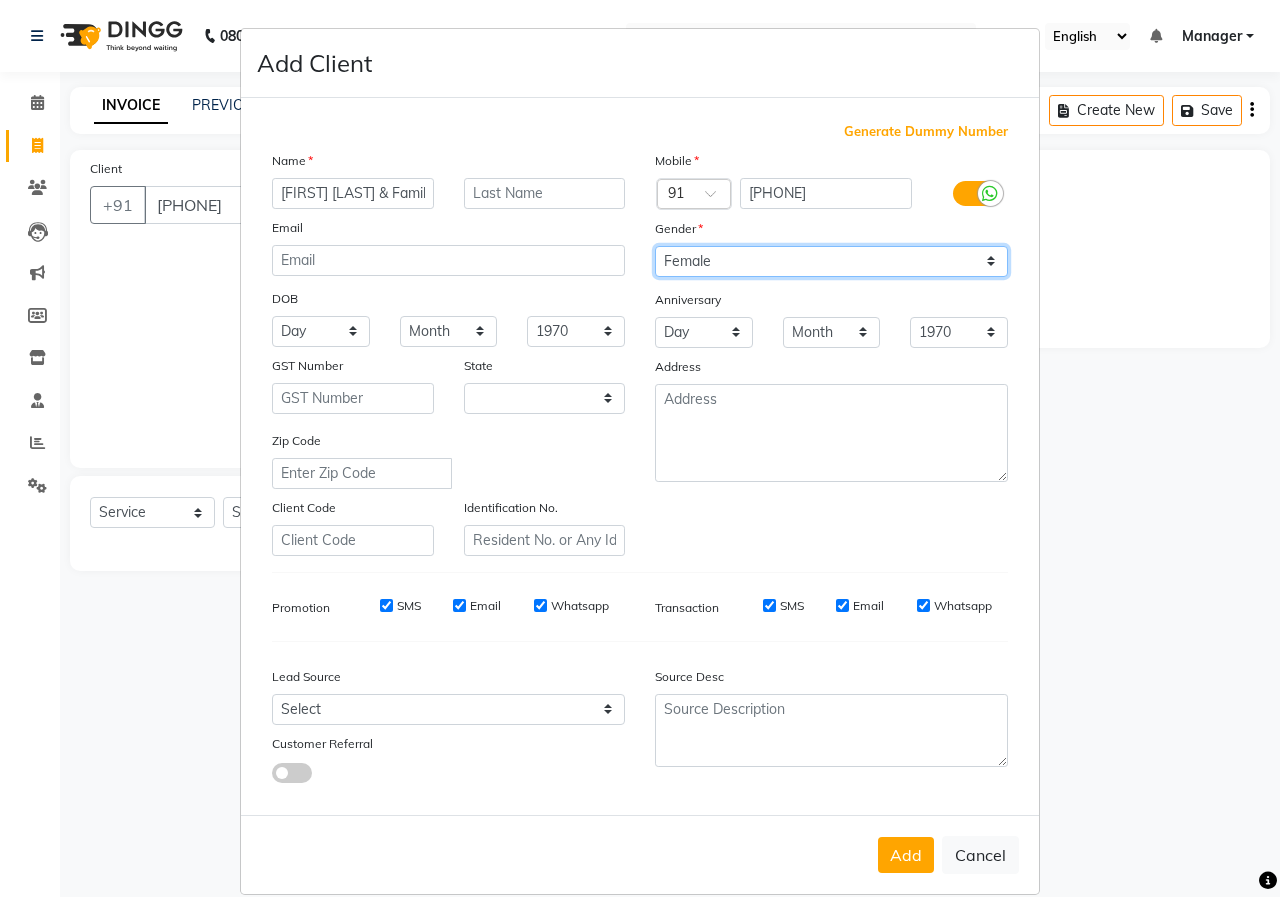 click on "Select Male Female Other Prefer Not To Say" at bounding box center [831, 261] 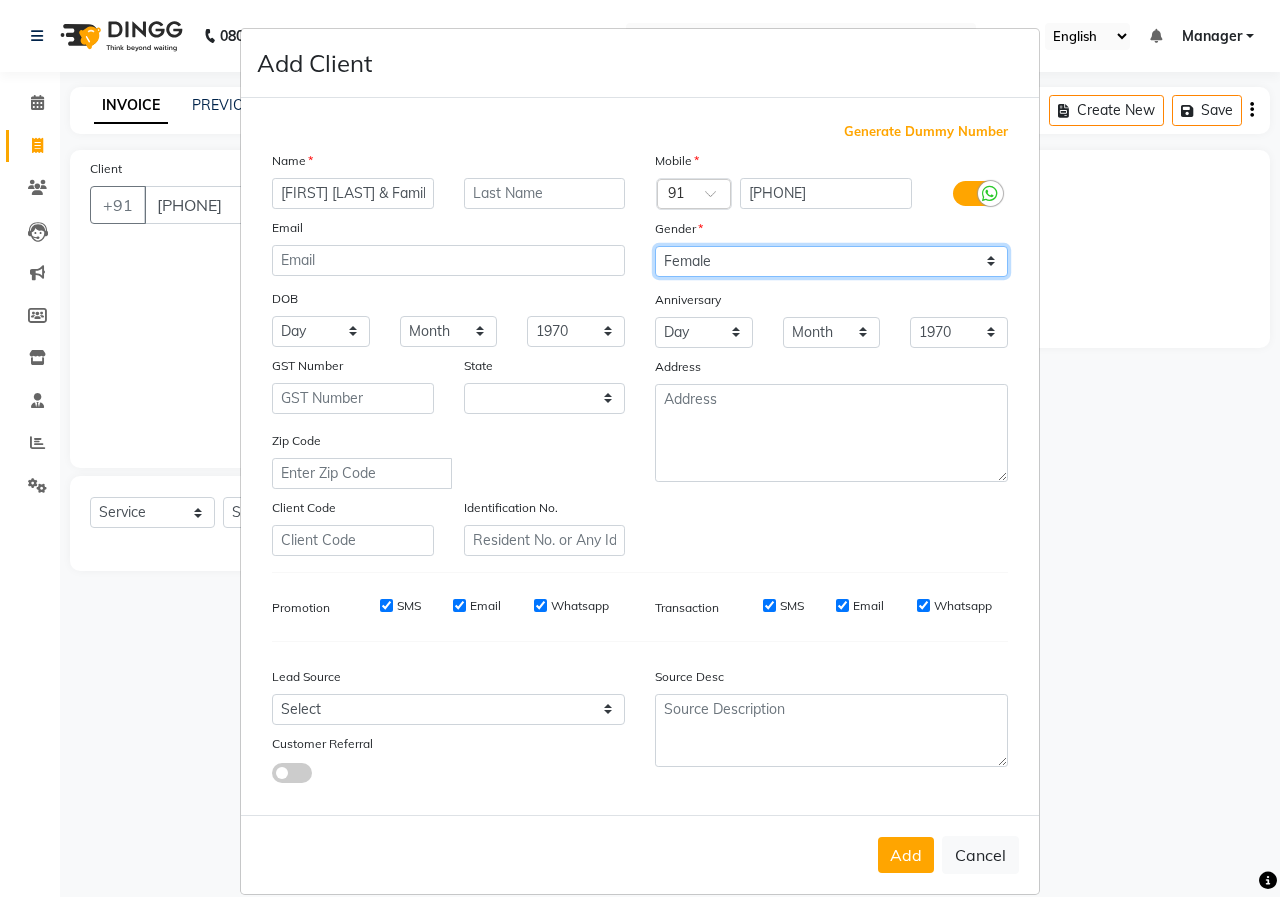 click on "Select Male Female Other Prefer Not To Say" at bounding box center [831, 261] 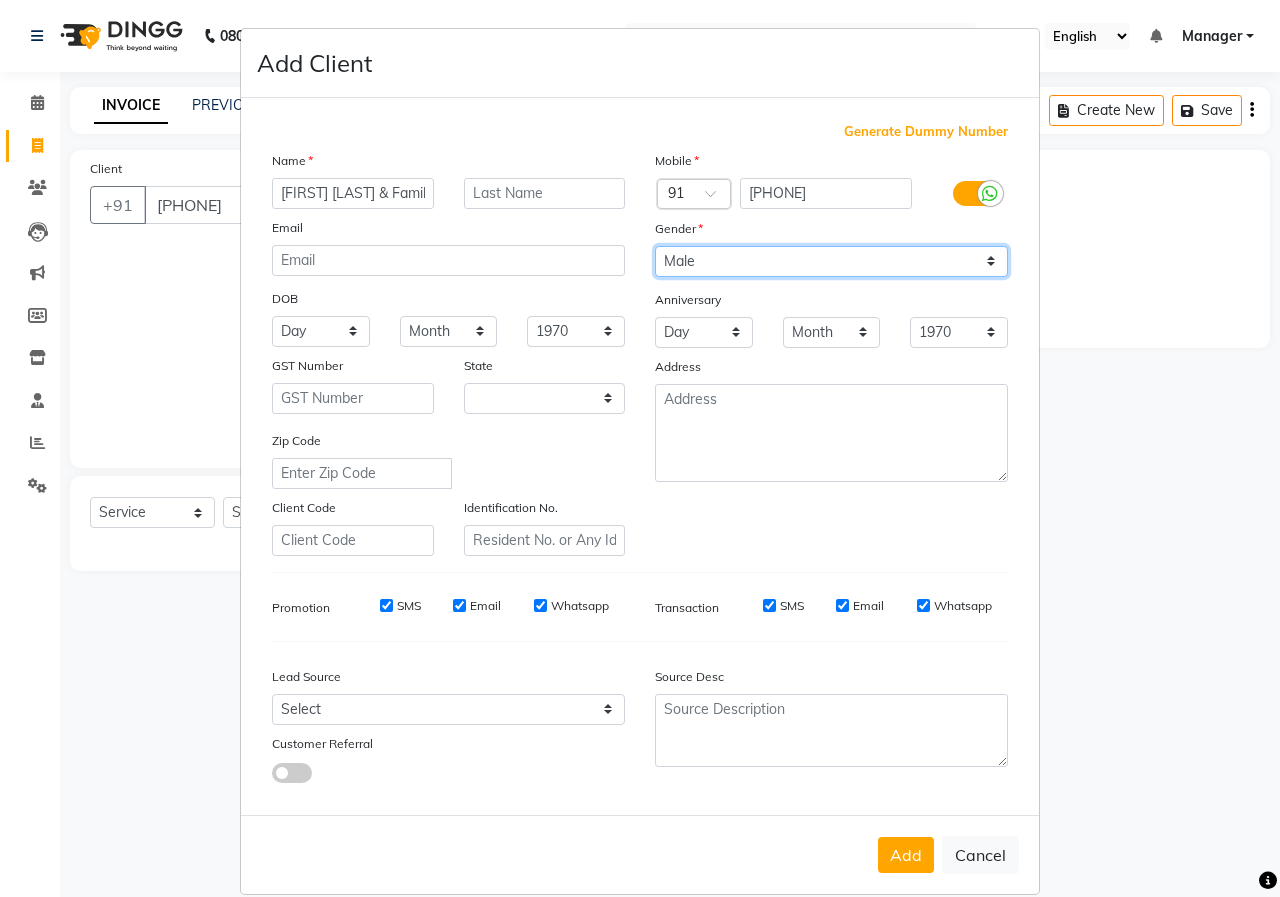 click on "Select Male Female Other Prefer Not To Say" at bounding box center [831, 261] 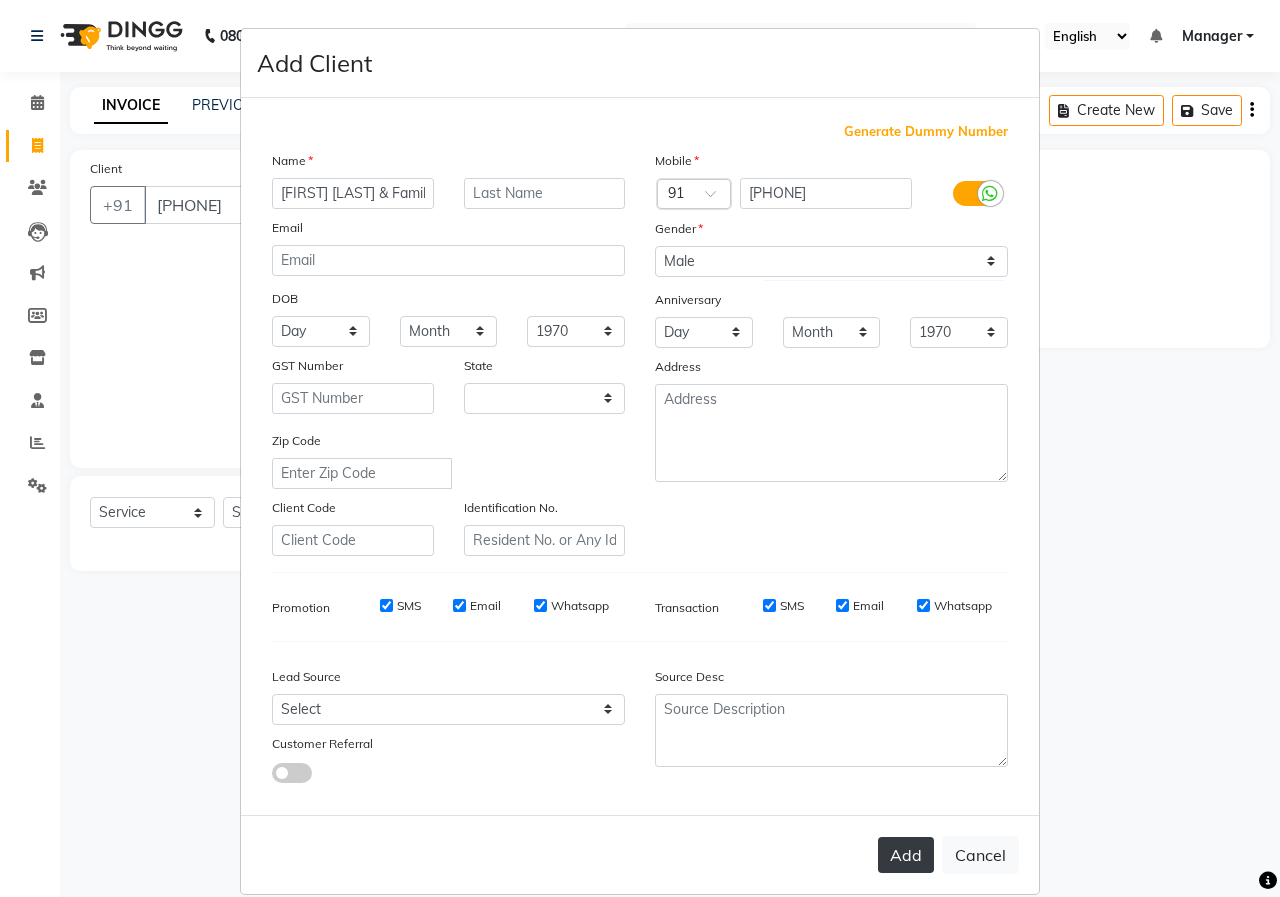click on "Add" at bounding box center [906, 855] 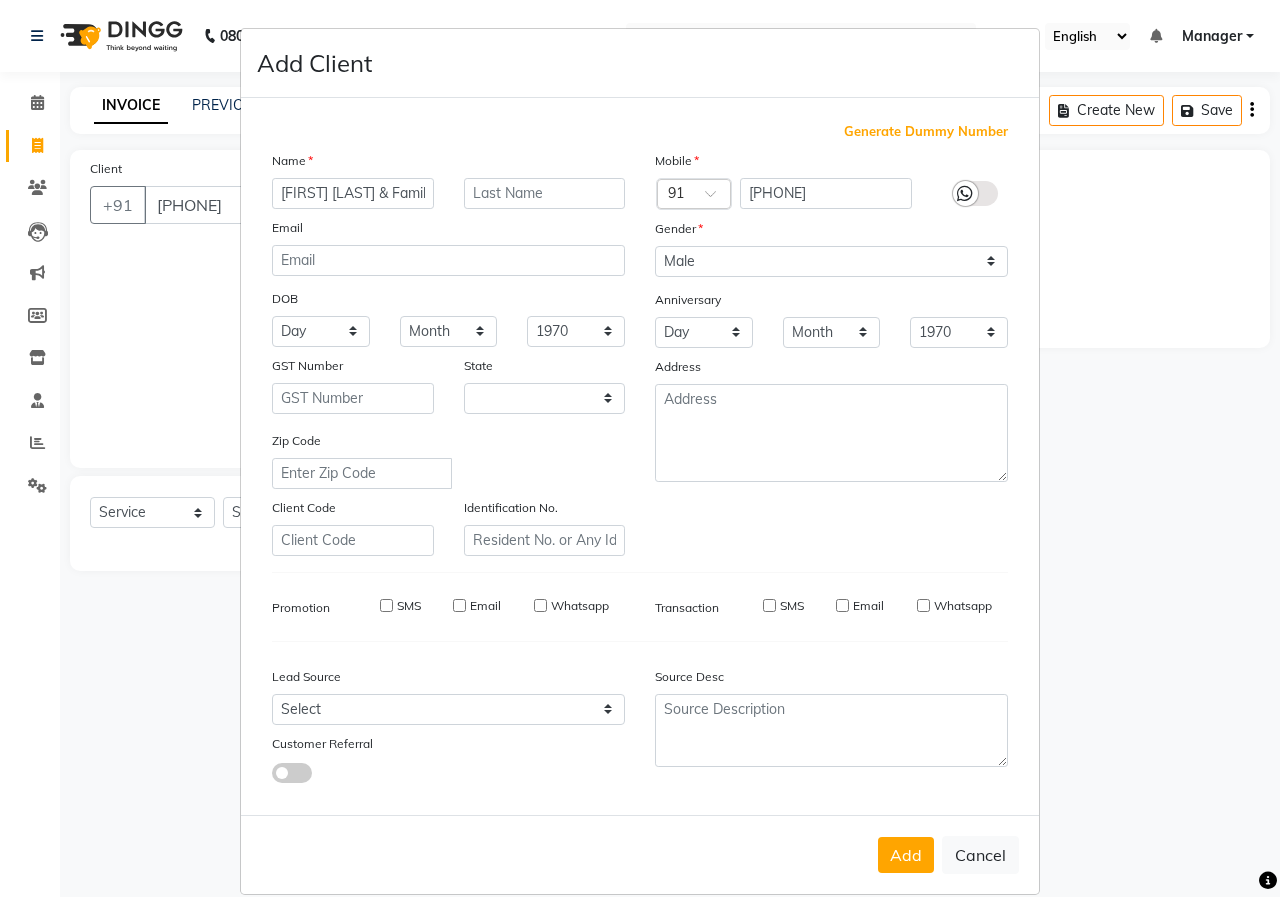 type on "98******88" 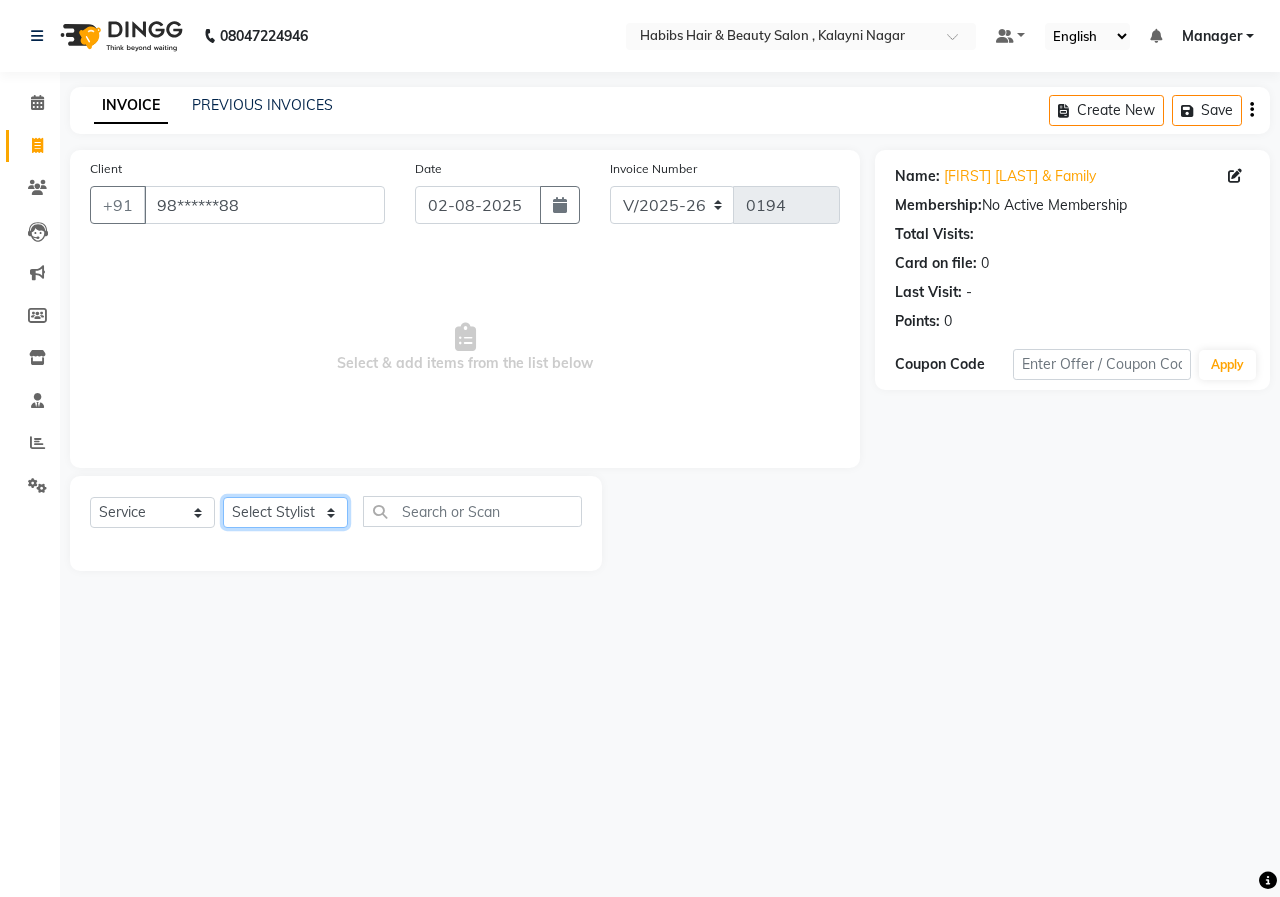 click on "Select Stylist Manager [FIRST] [LAST] [FIRST] [LAST] [FIRST] [LAST] [FIRST] [LAST]" 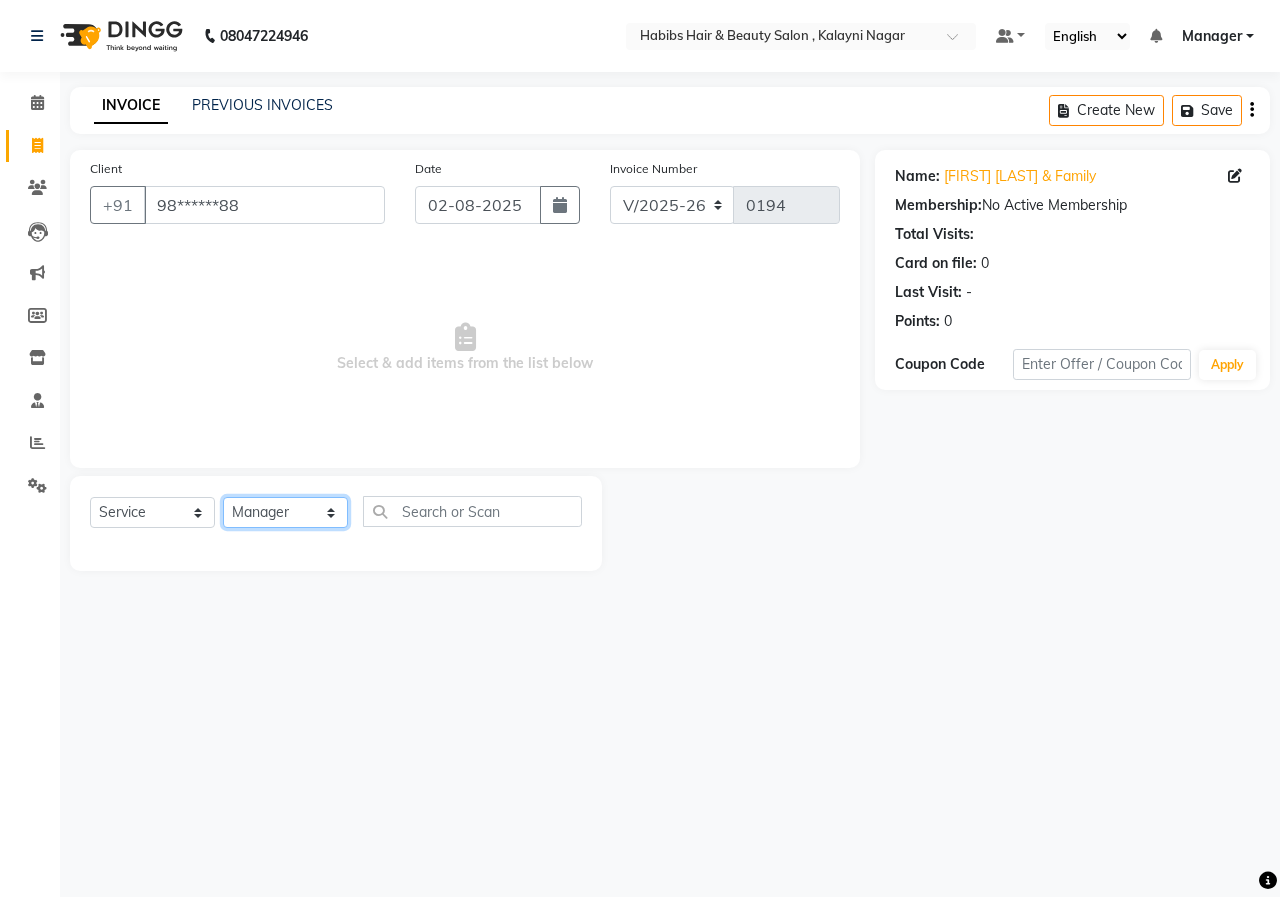 click on "Select Stylist Manager [FIRST] [LAST] [FIRST] [LAST] [FIRST] [LAST] [FIRST] [LAST]" 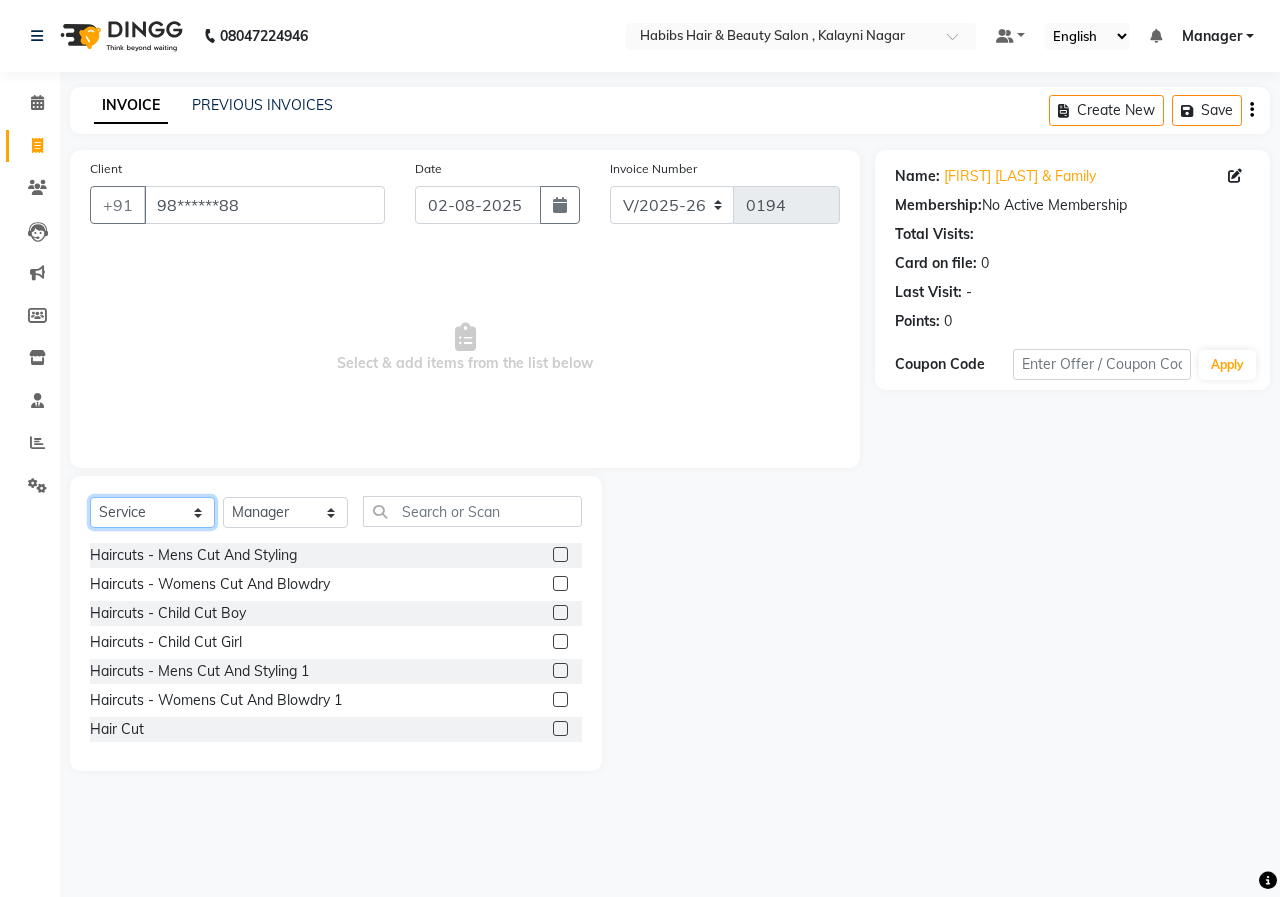 click on "Select  Service  Product  Membership  Package Voucher Prepaid Gift Card" 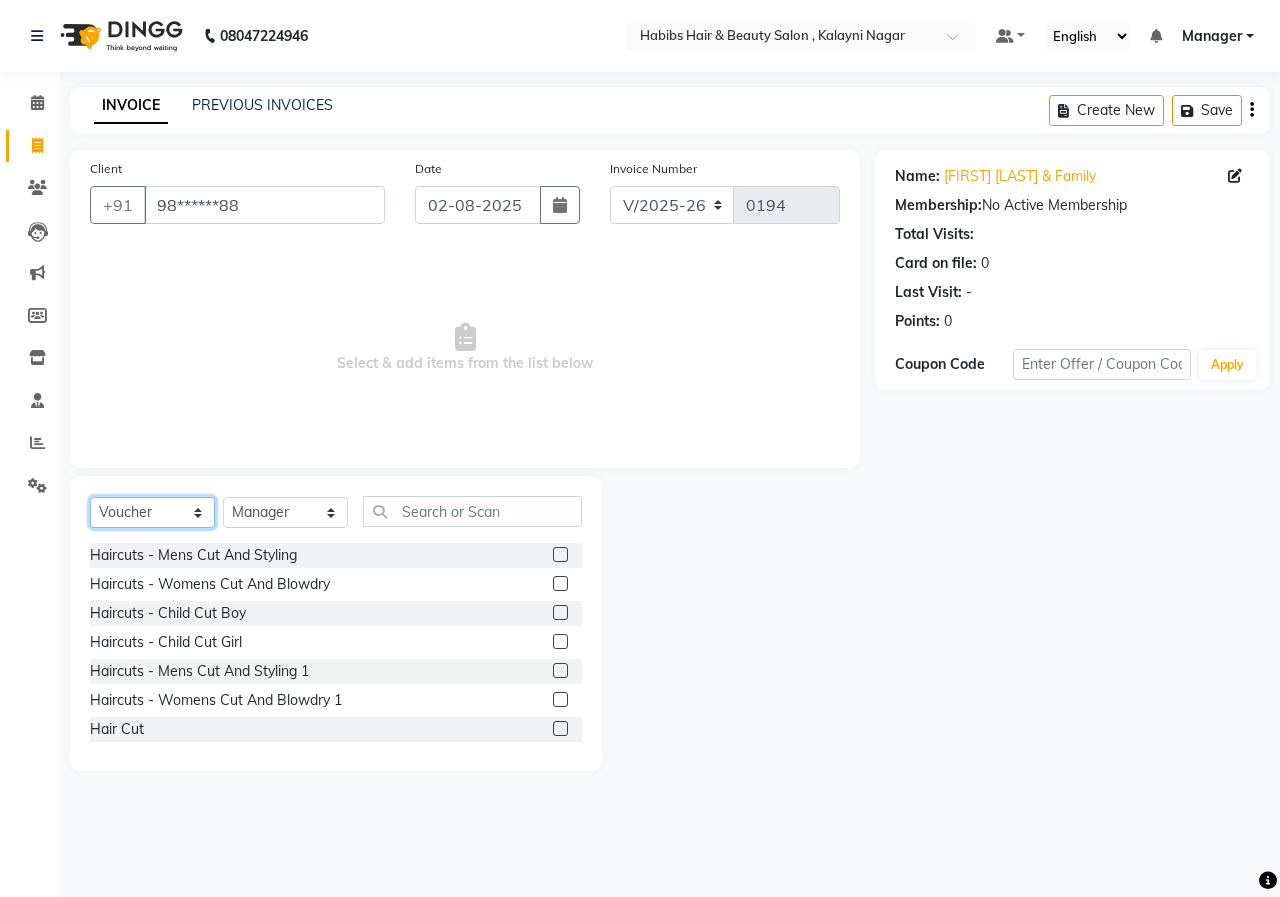 click on "Select  Service  Product  Membership  Package Voucher Prepaid Gift Card" 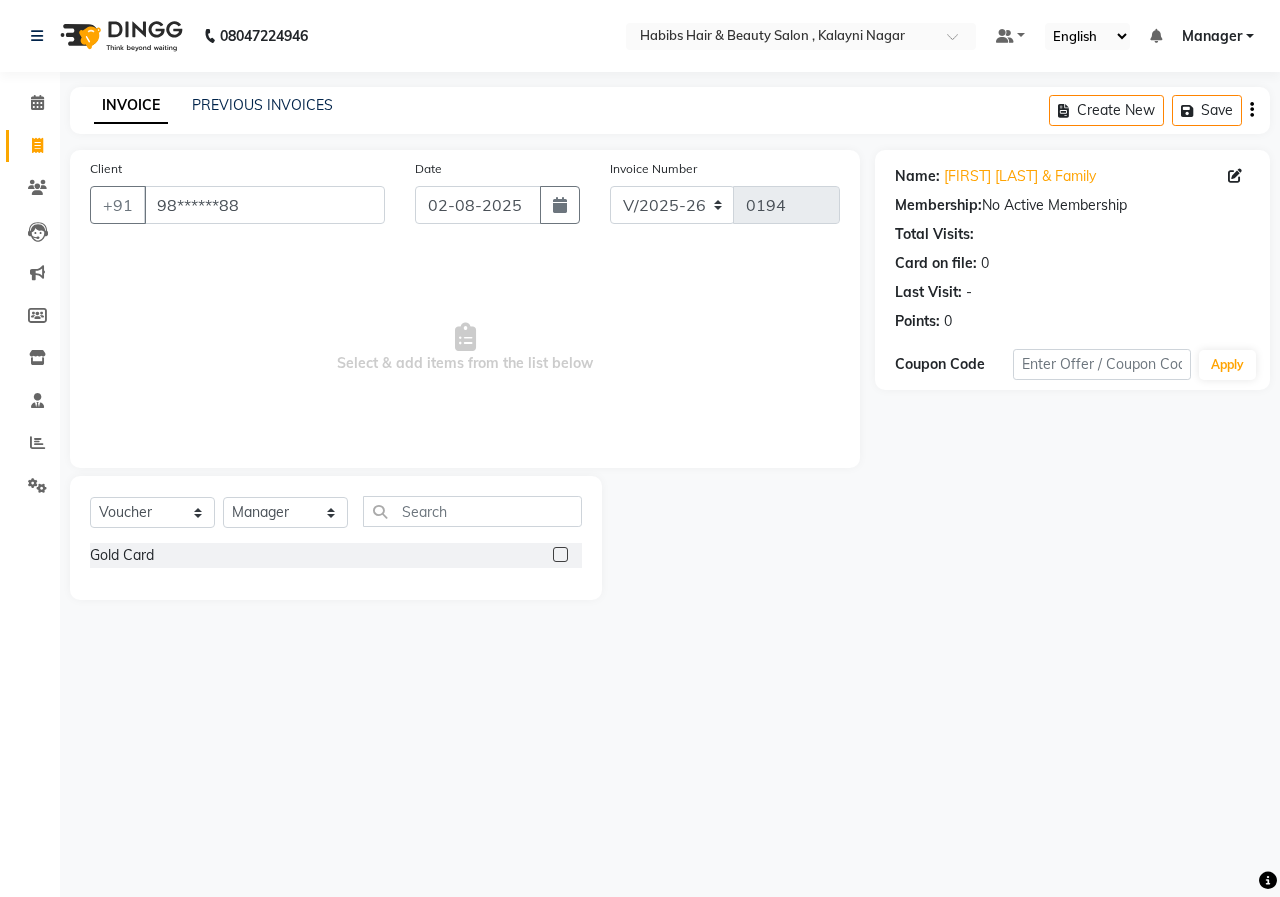 click 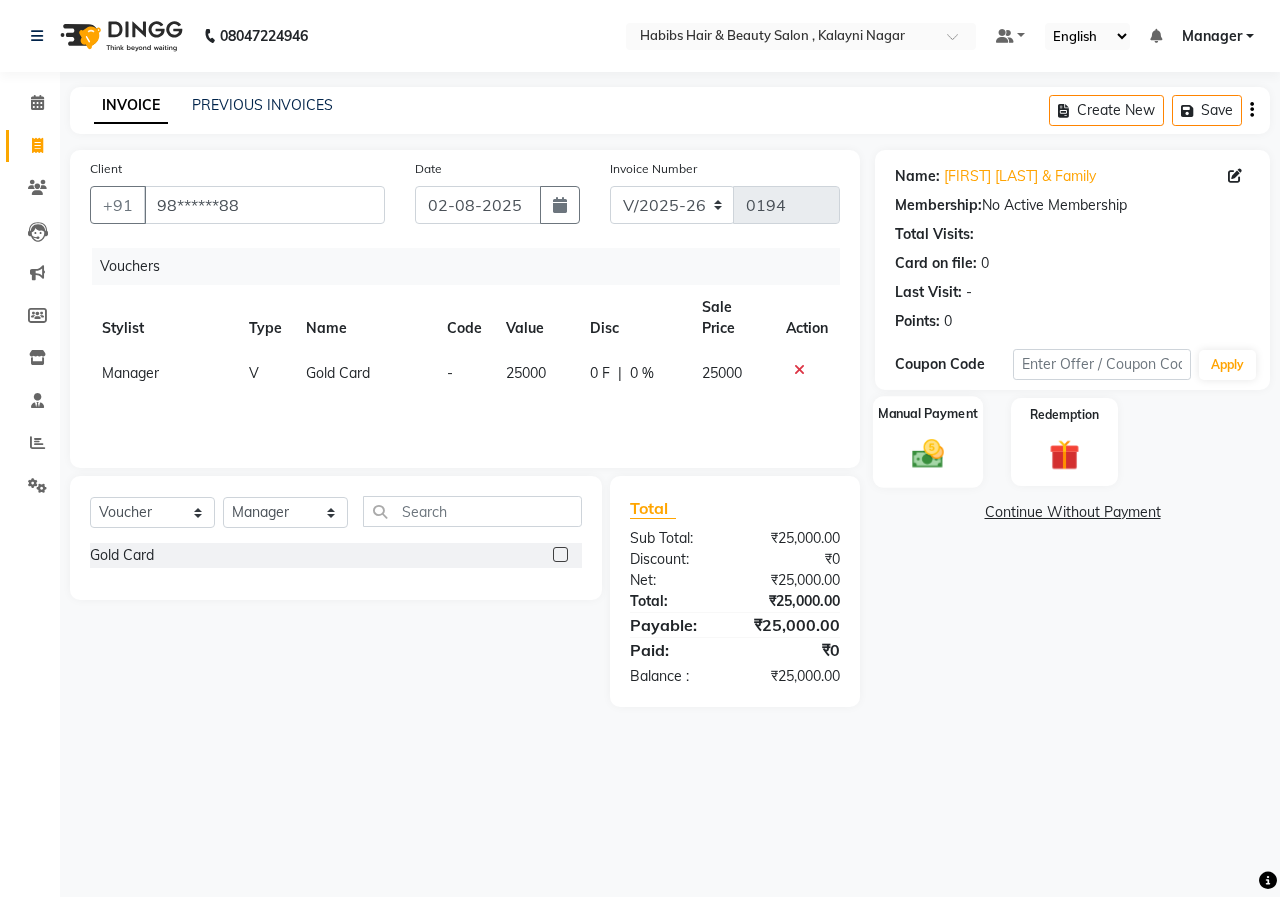 click 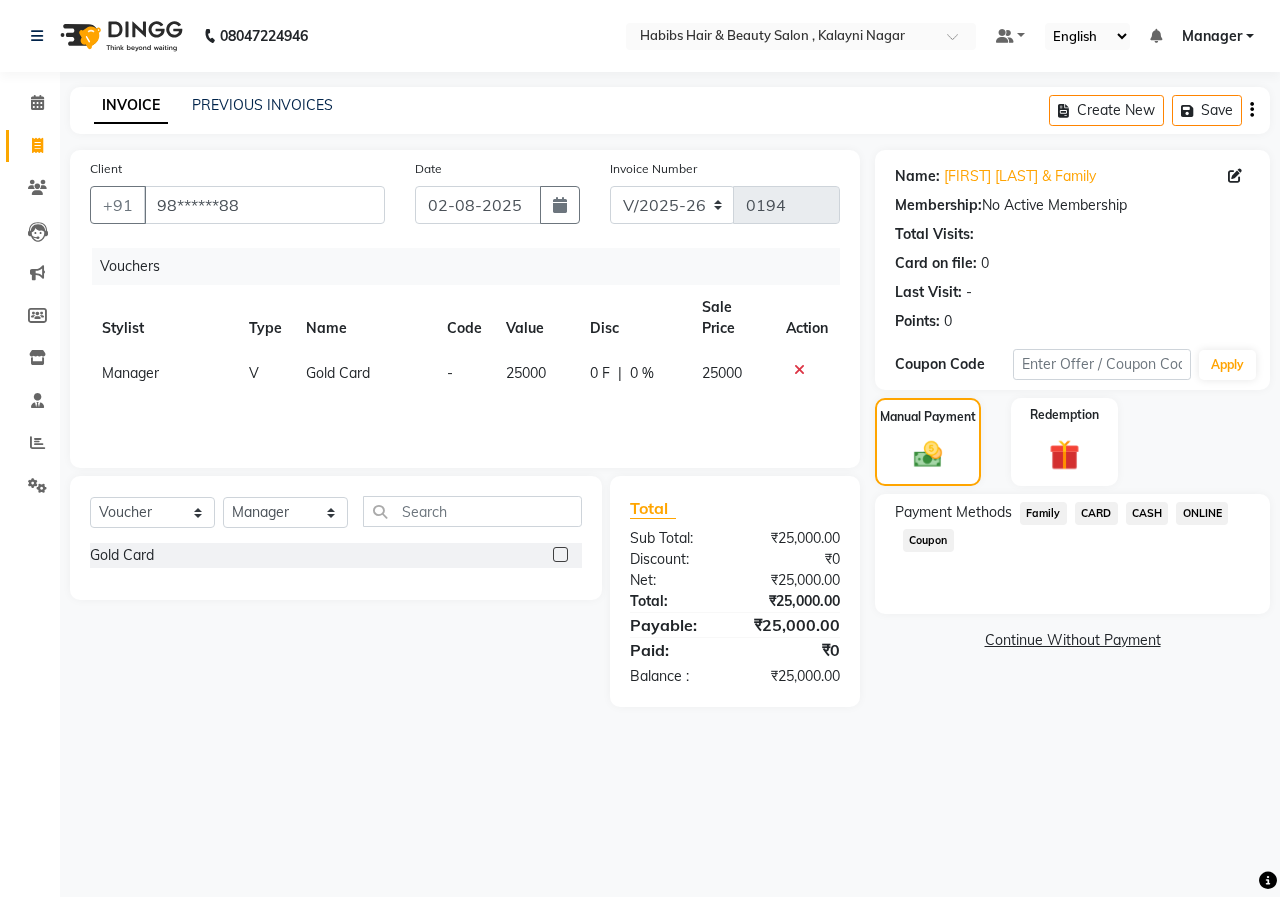 click on "ONLINE" 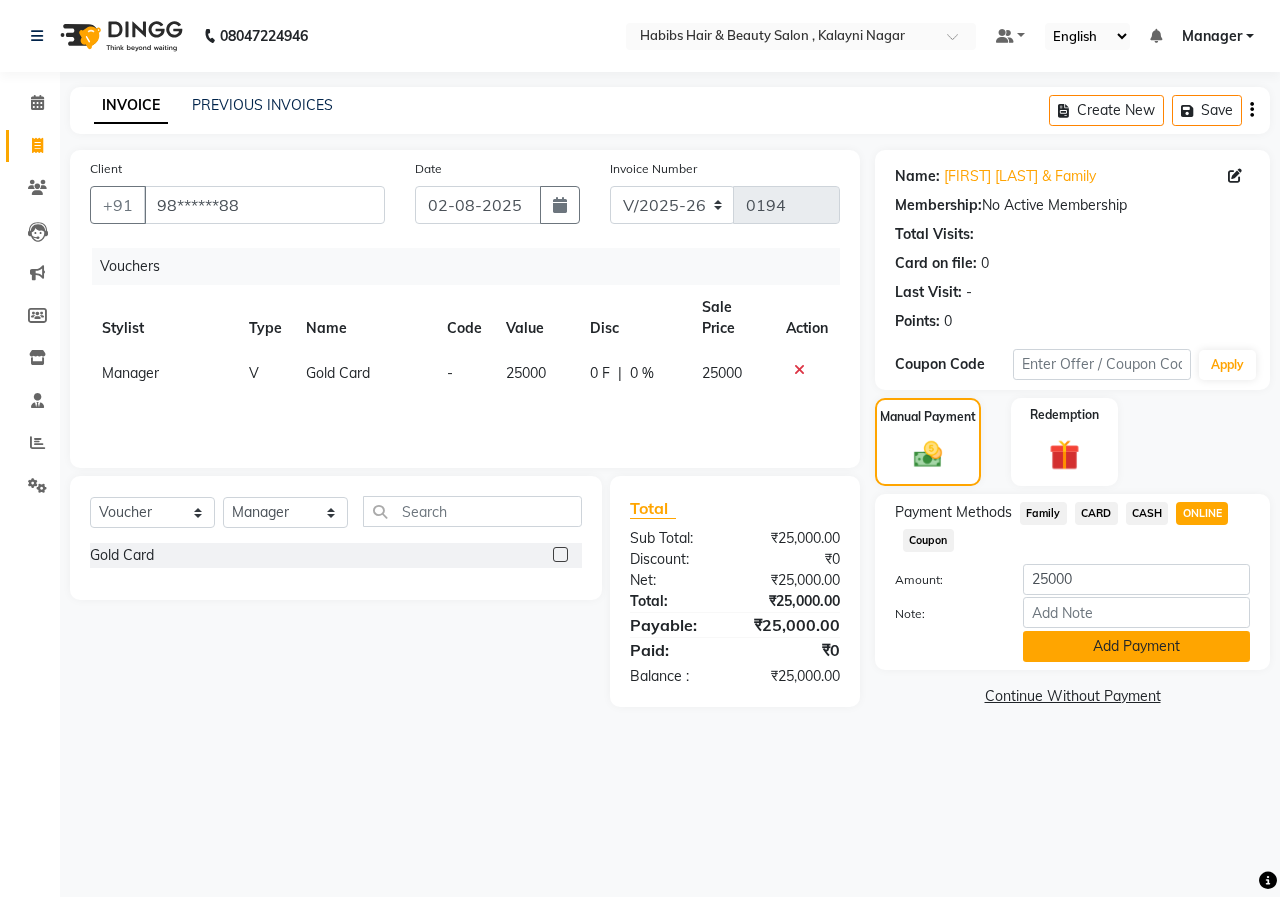 click on "Add Payment" 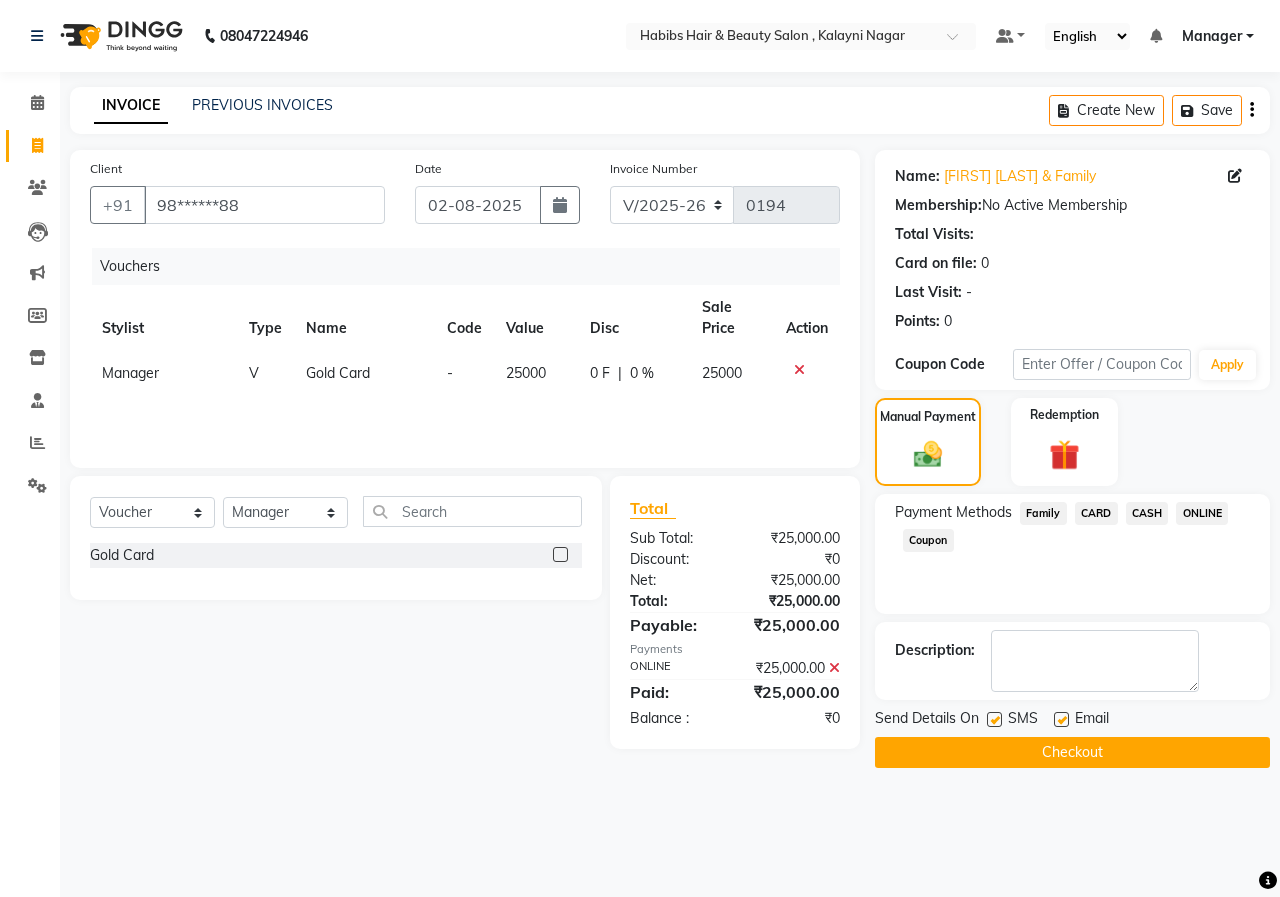 click on "Checkout" 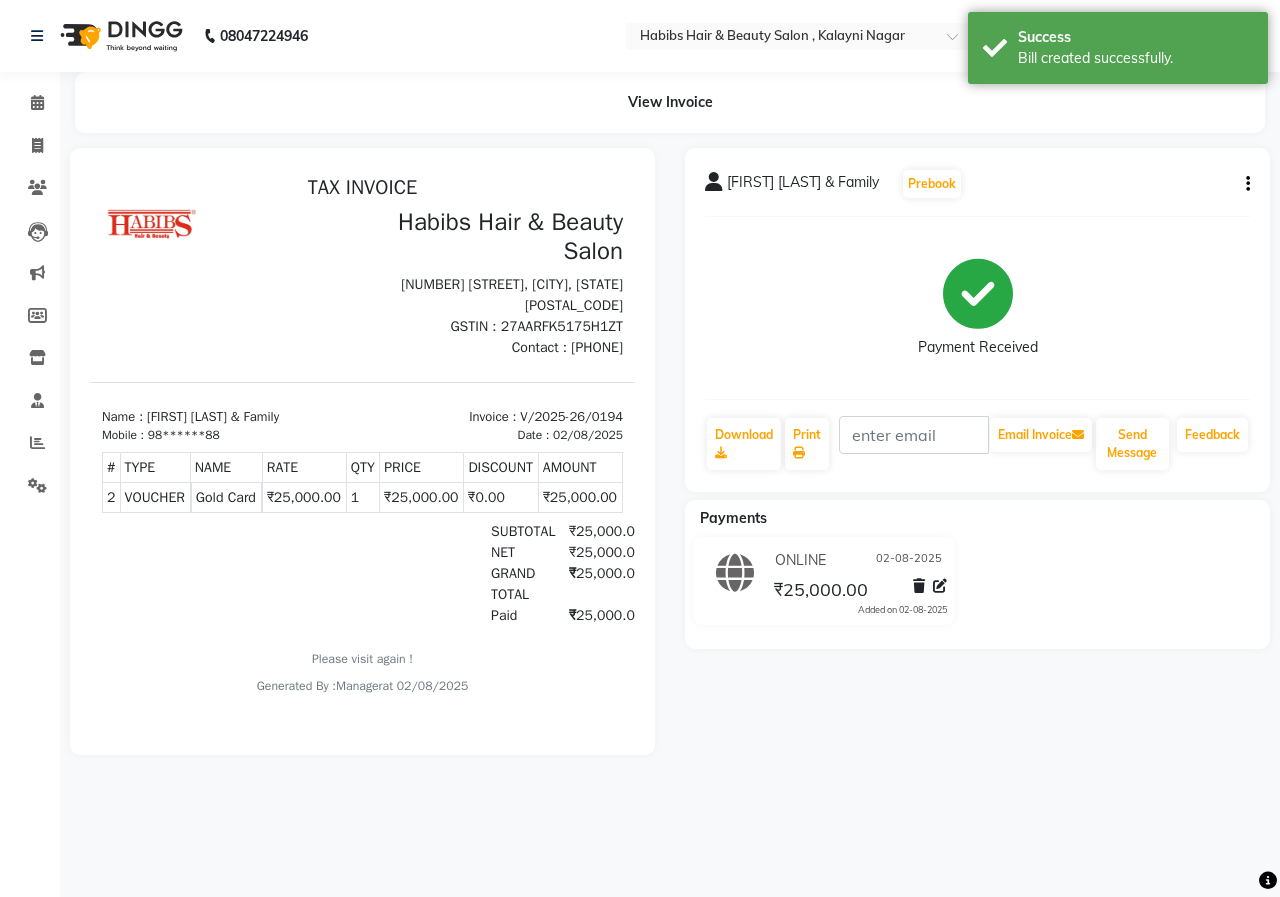 scroll, scrollTop: 0, scrollLeft: 0, axis: both 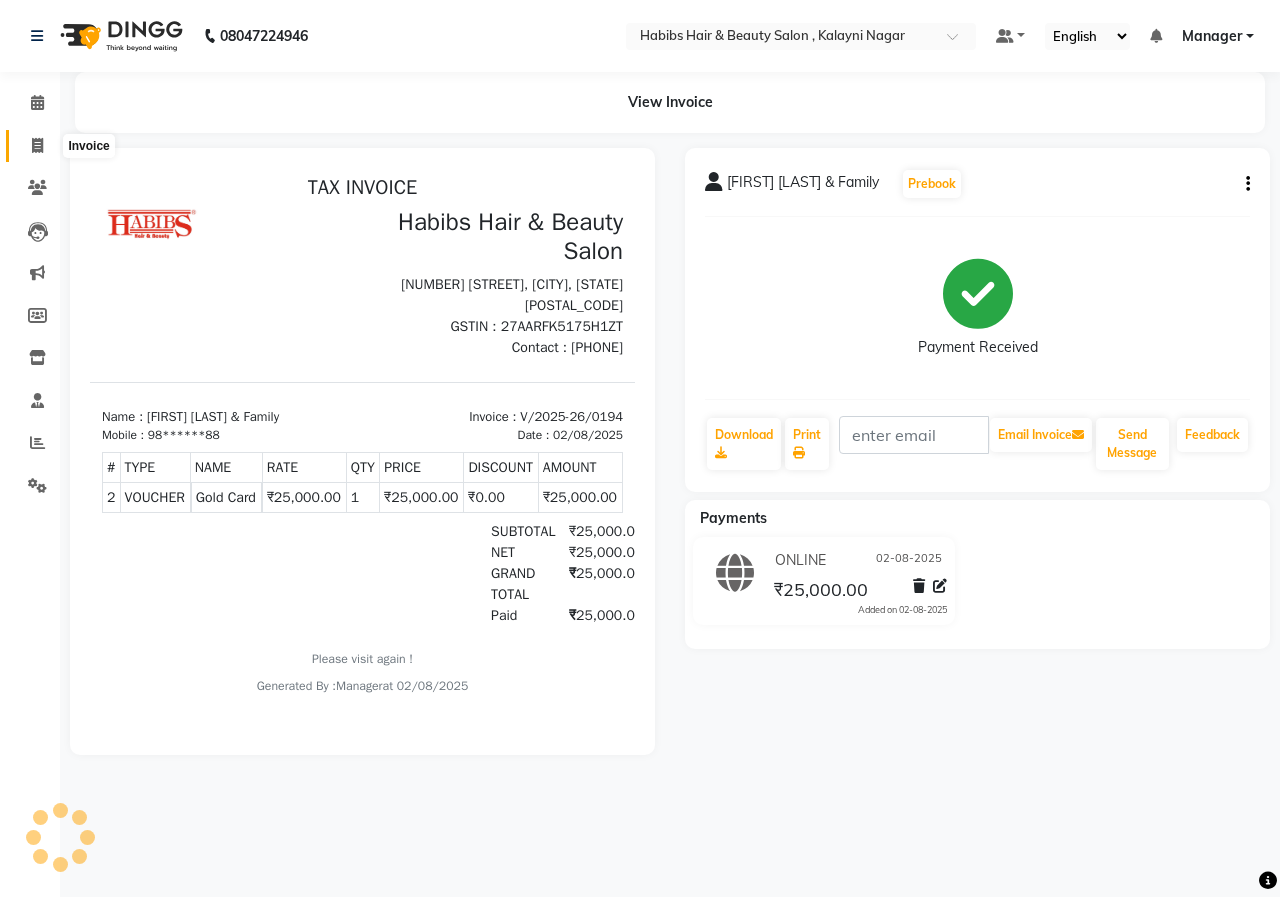 click 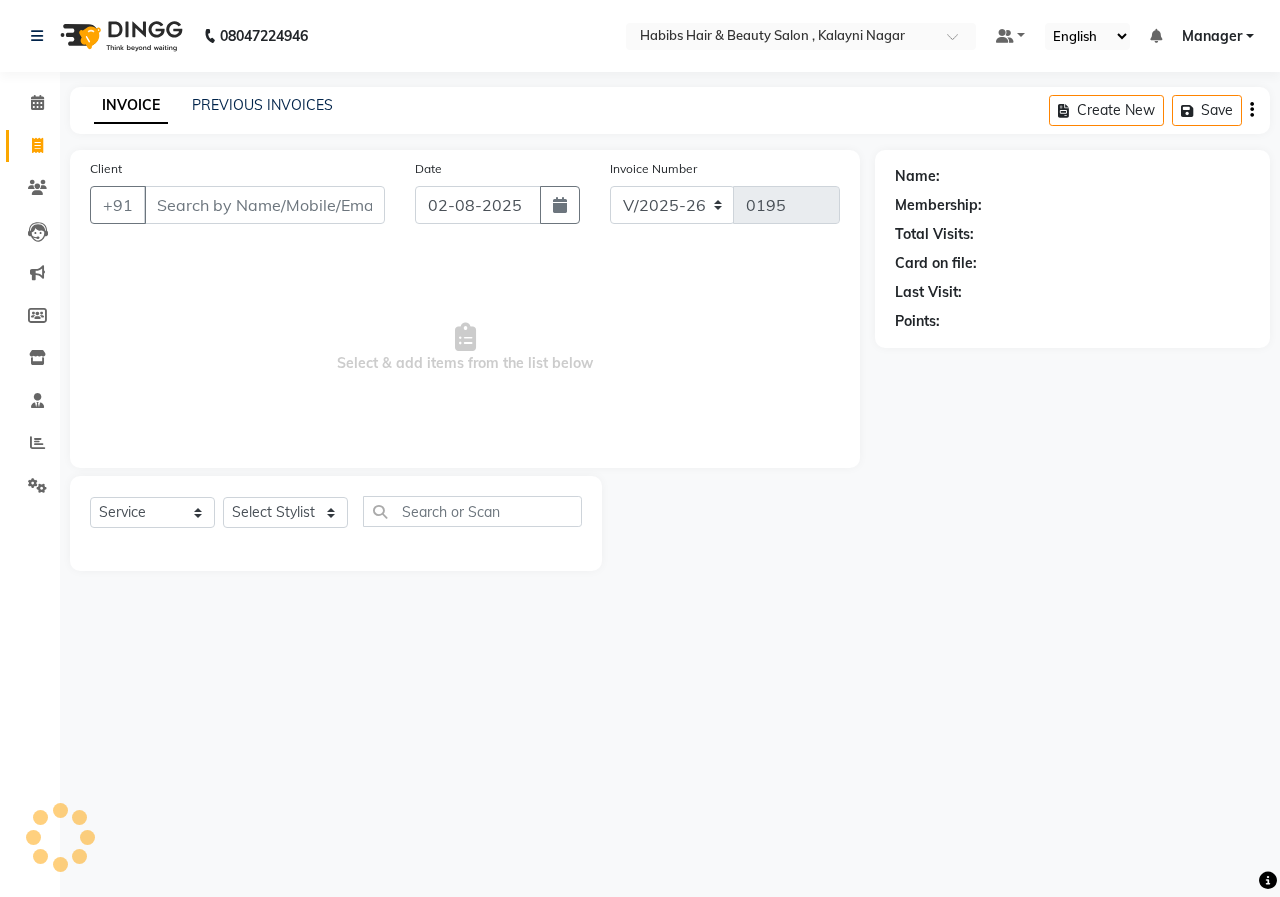 click on "Client" at bounding box center [264, 205] 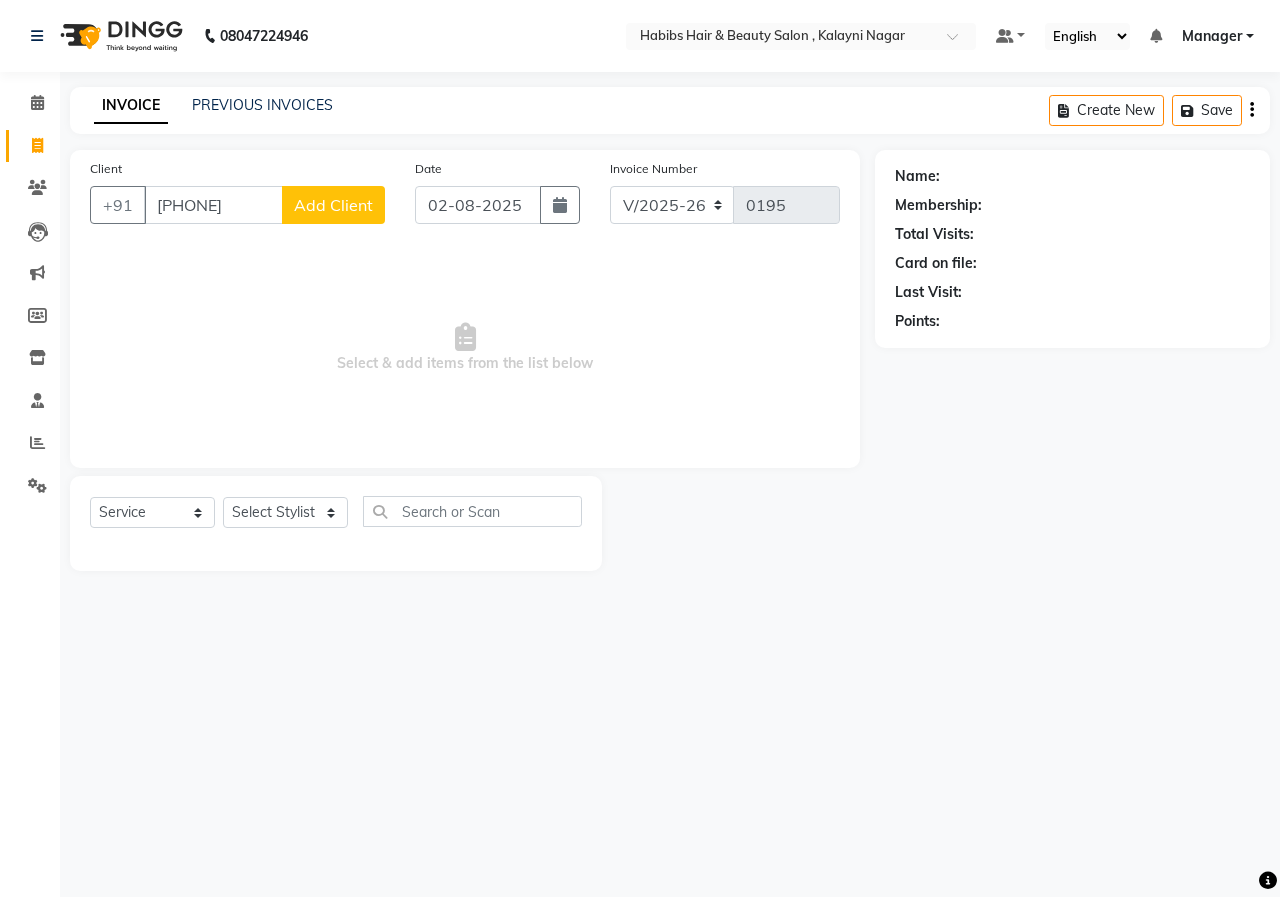 click on "Add Client" 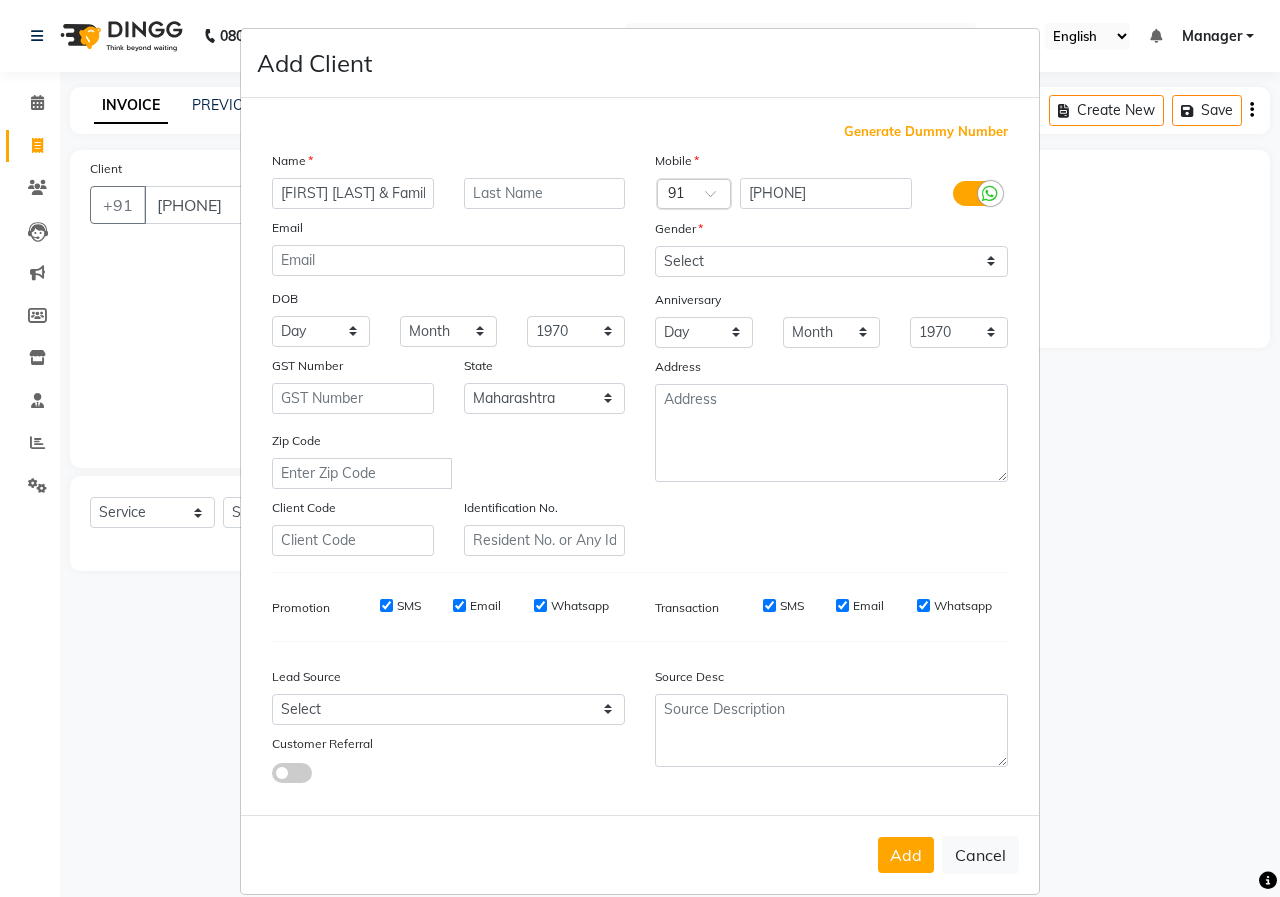 scroll, scrollTop: 0, scrollLeft: 7, axis: horizontal 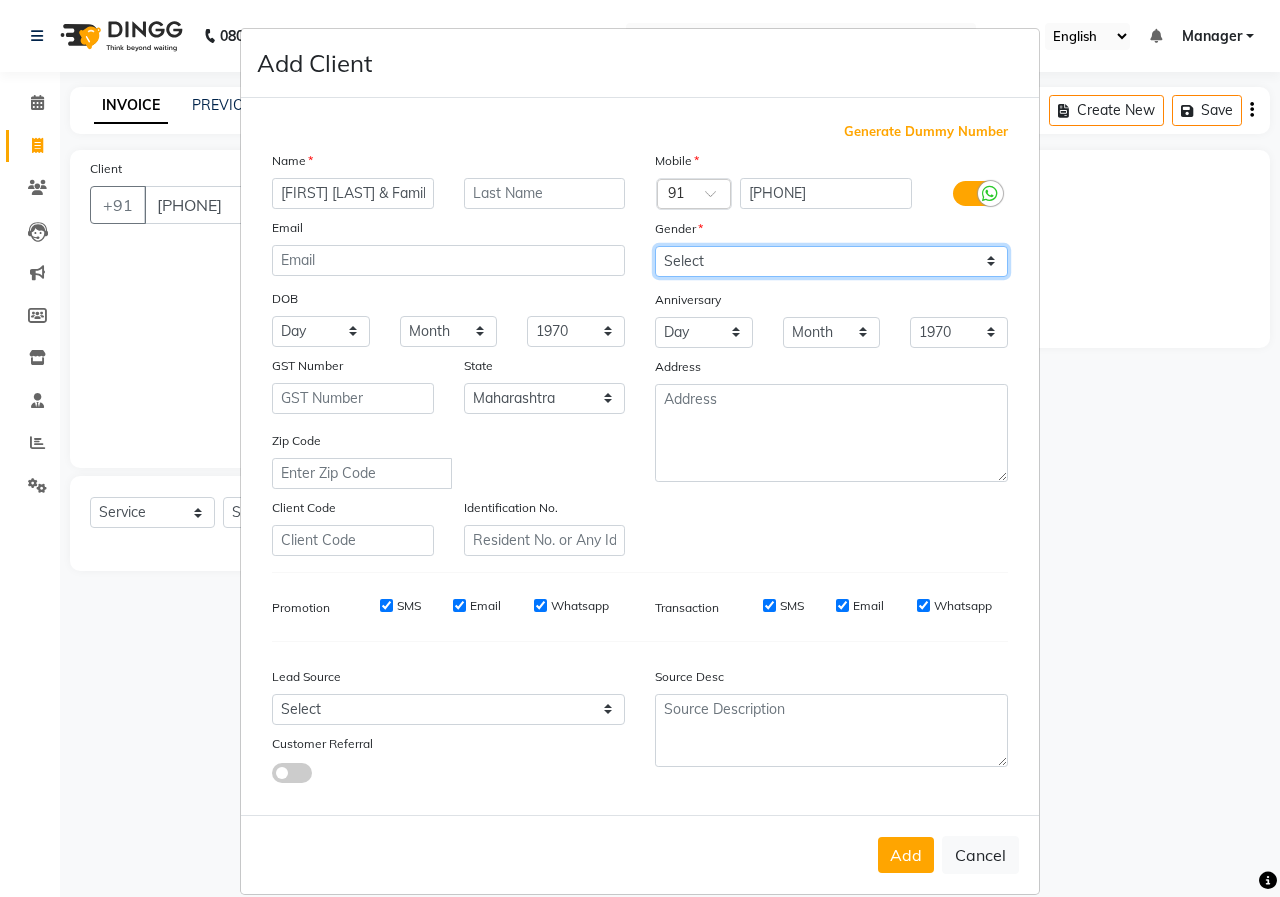click on "Select Male Female Other Prefer Not To Say" at bounding box center (831, 261) 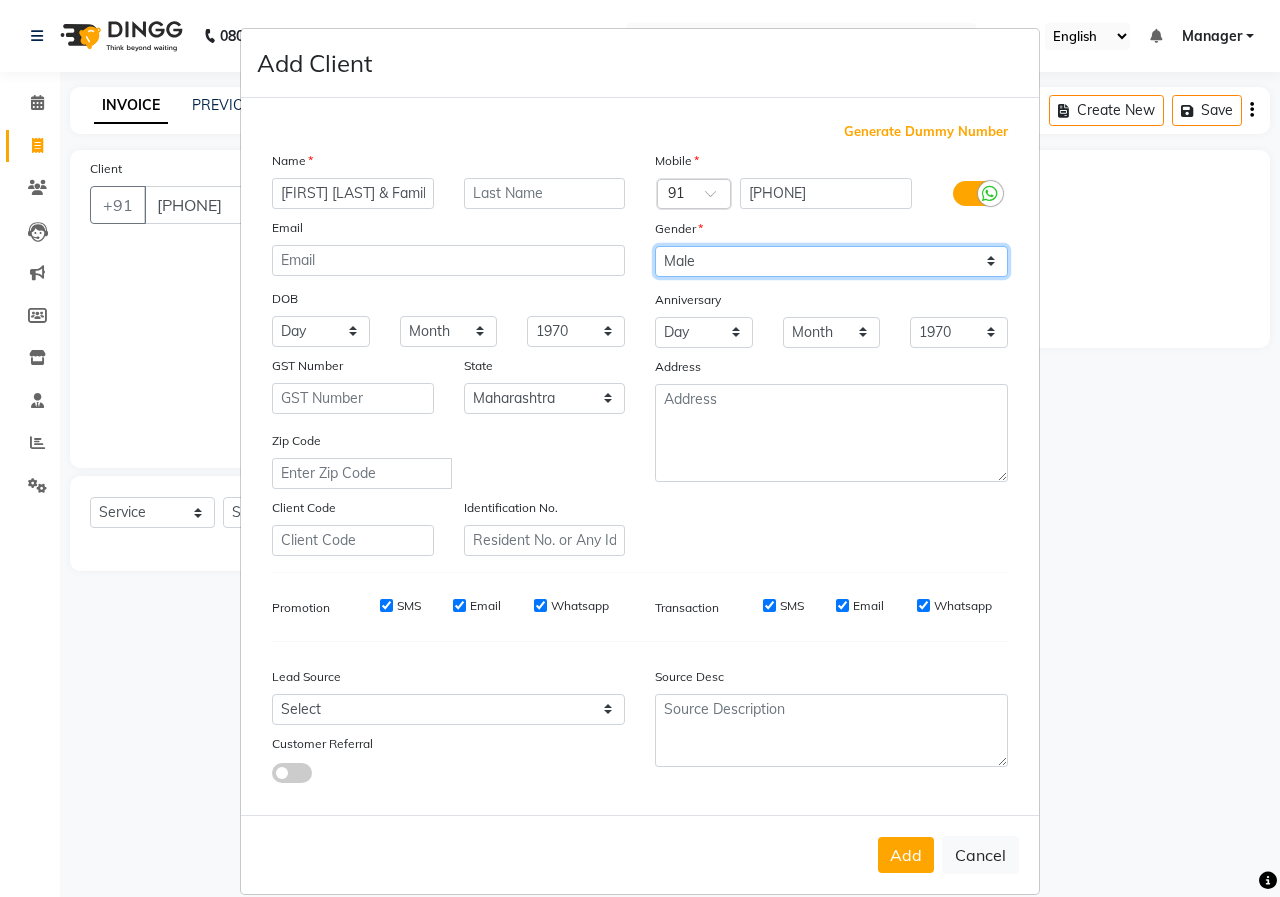 click on "Select Male Female Other Prefer Not To Say" at bounding box center [831, 261] 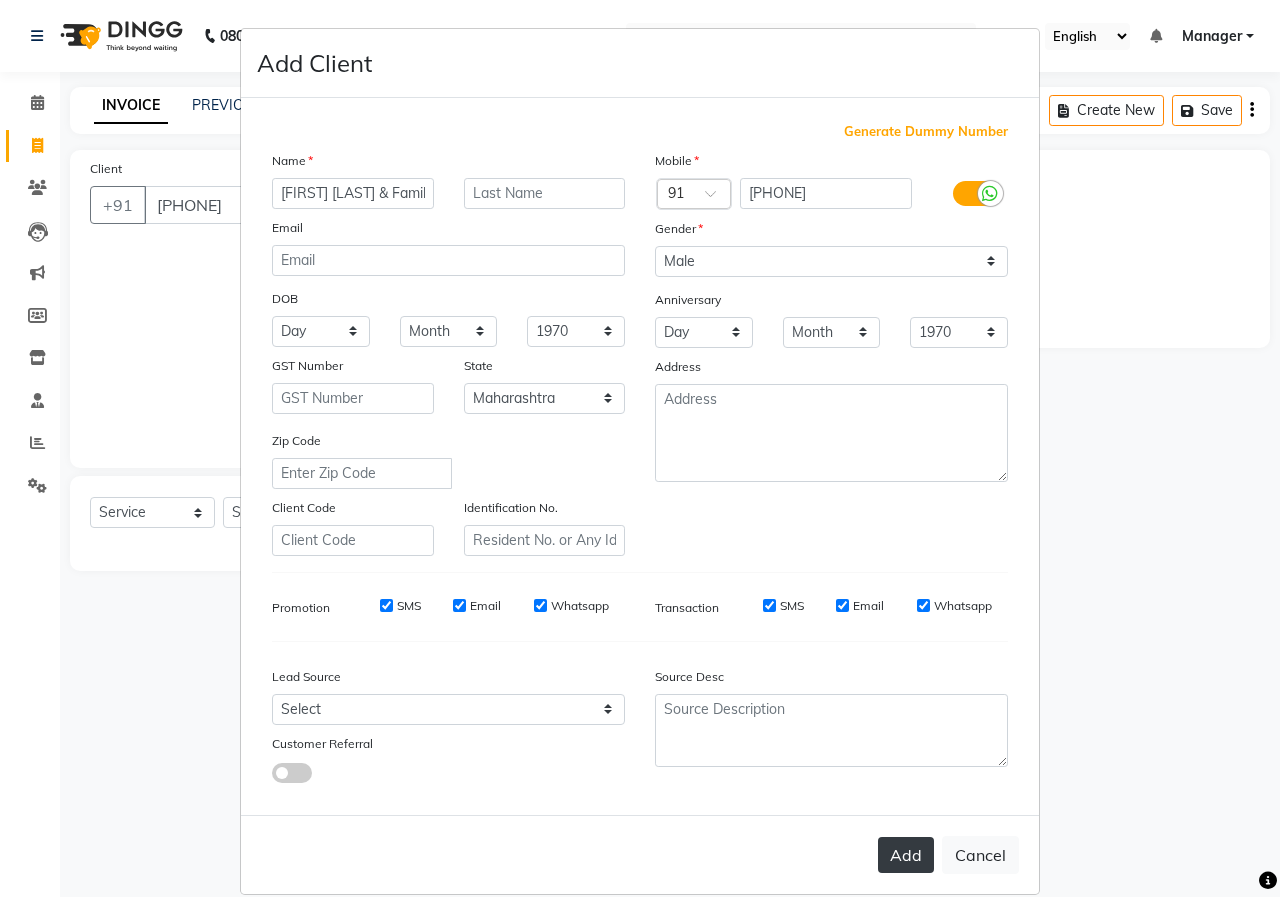 click on "Add" at bounding box center [906, 855] 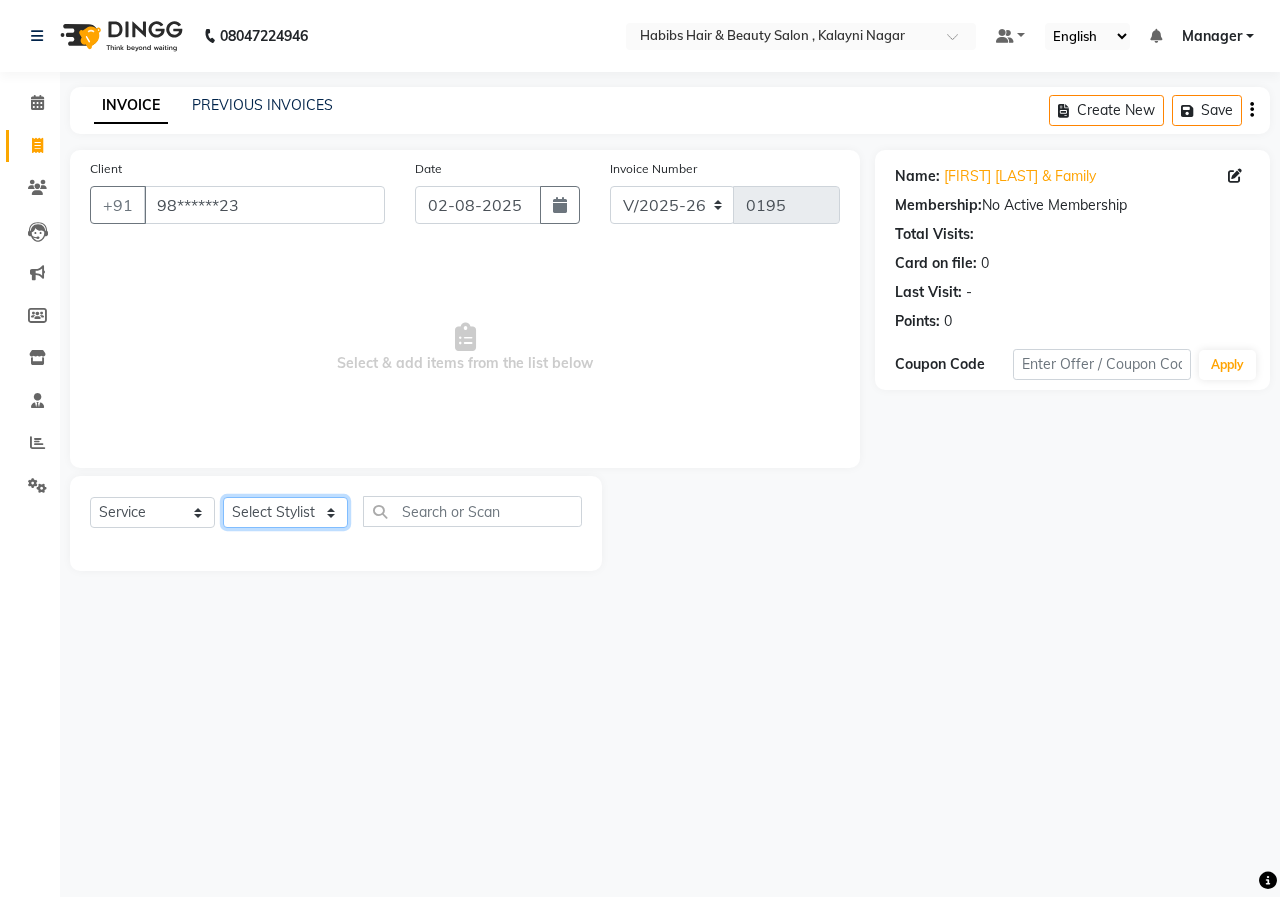 drag, startPoint x: 248, startPoint y: 512, endPoint x: 261, endPoint y: 516, distance: 13.601471 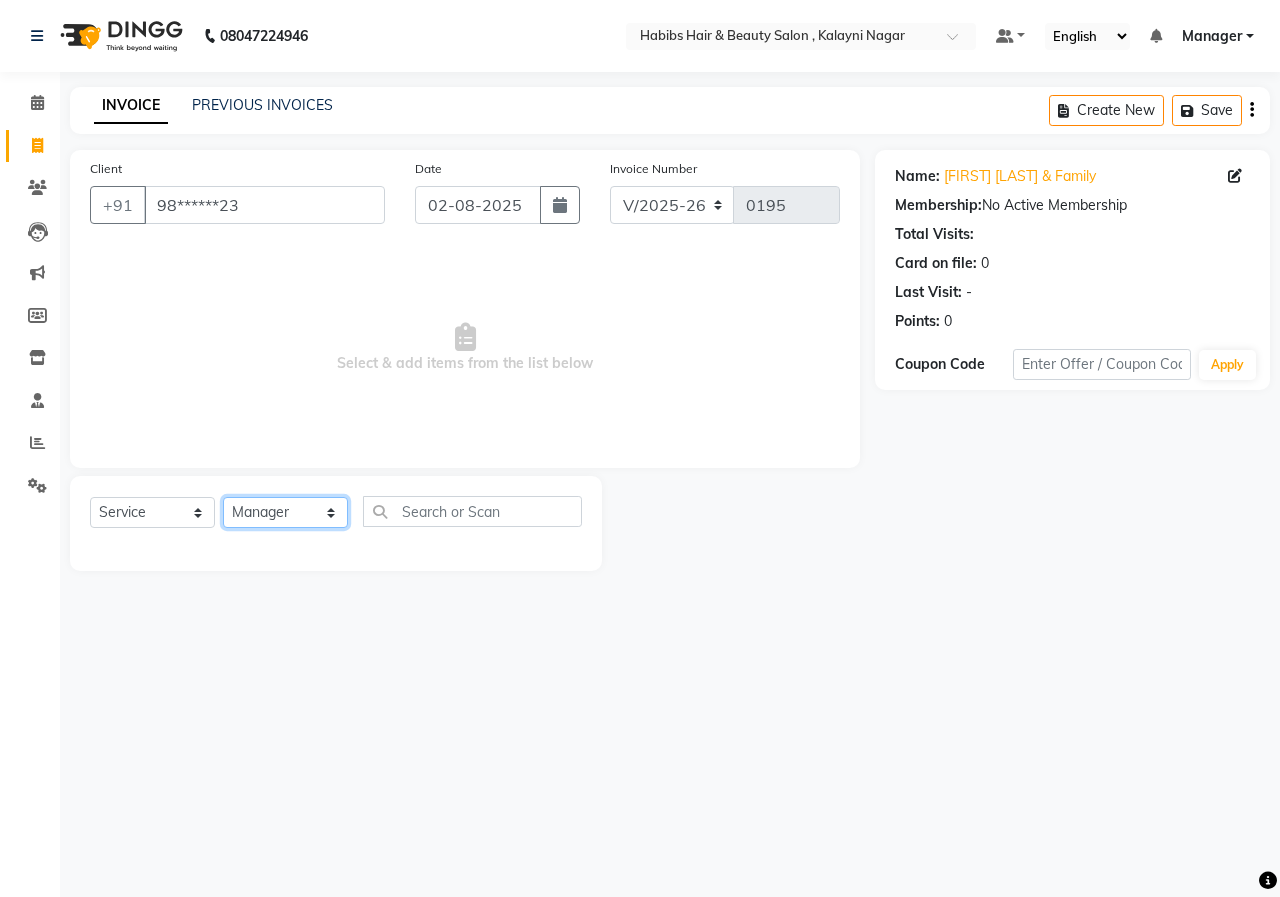 click on "Select Stylist Manager [FIRST] [LAST] [FIRST] [LAST] [FIRST] [LAST] [FIRST] [LAST]" 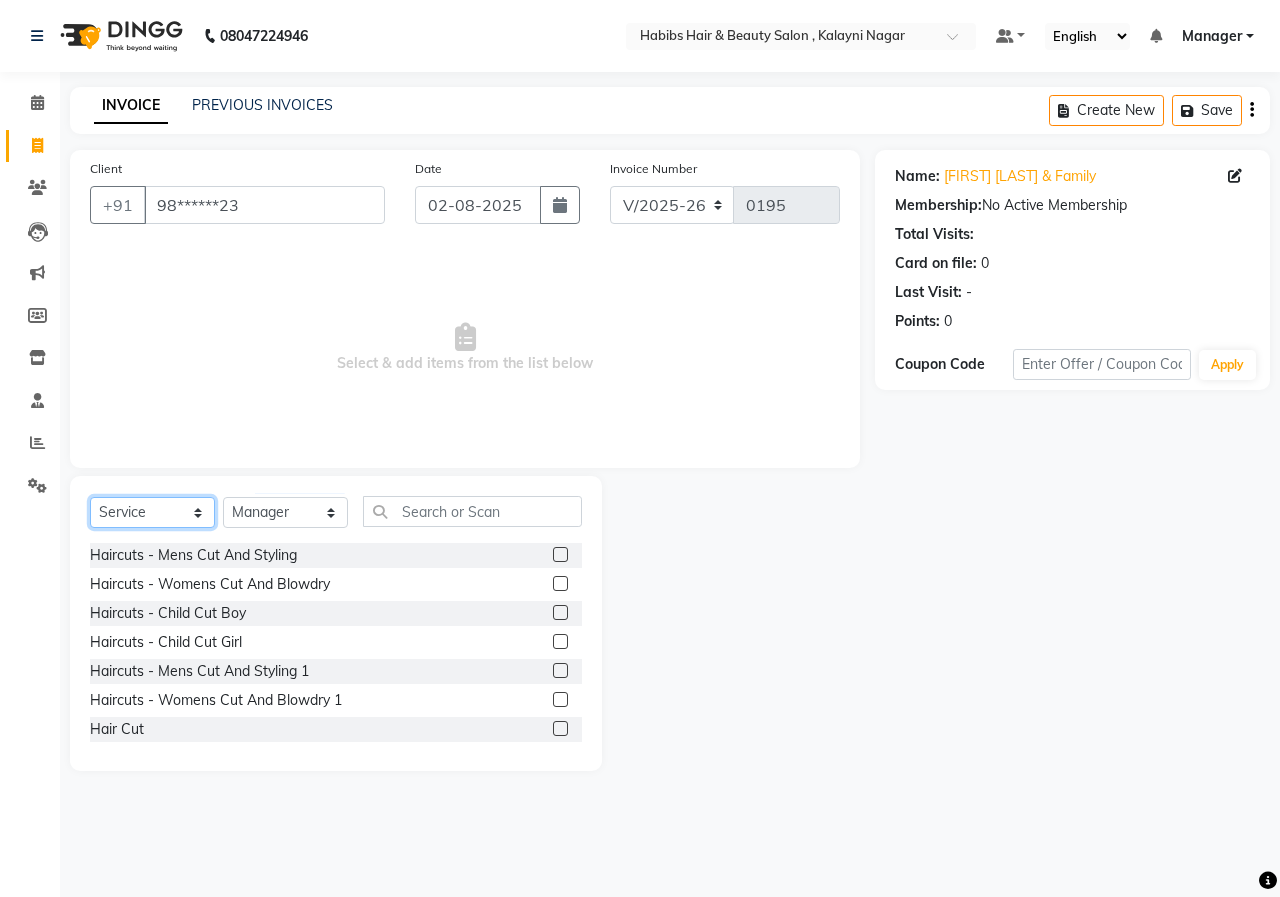 click on "Select  Service  Product  Membership  Package Voucher Prepaid Gift Card" 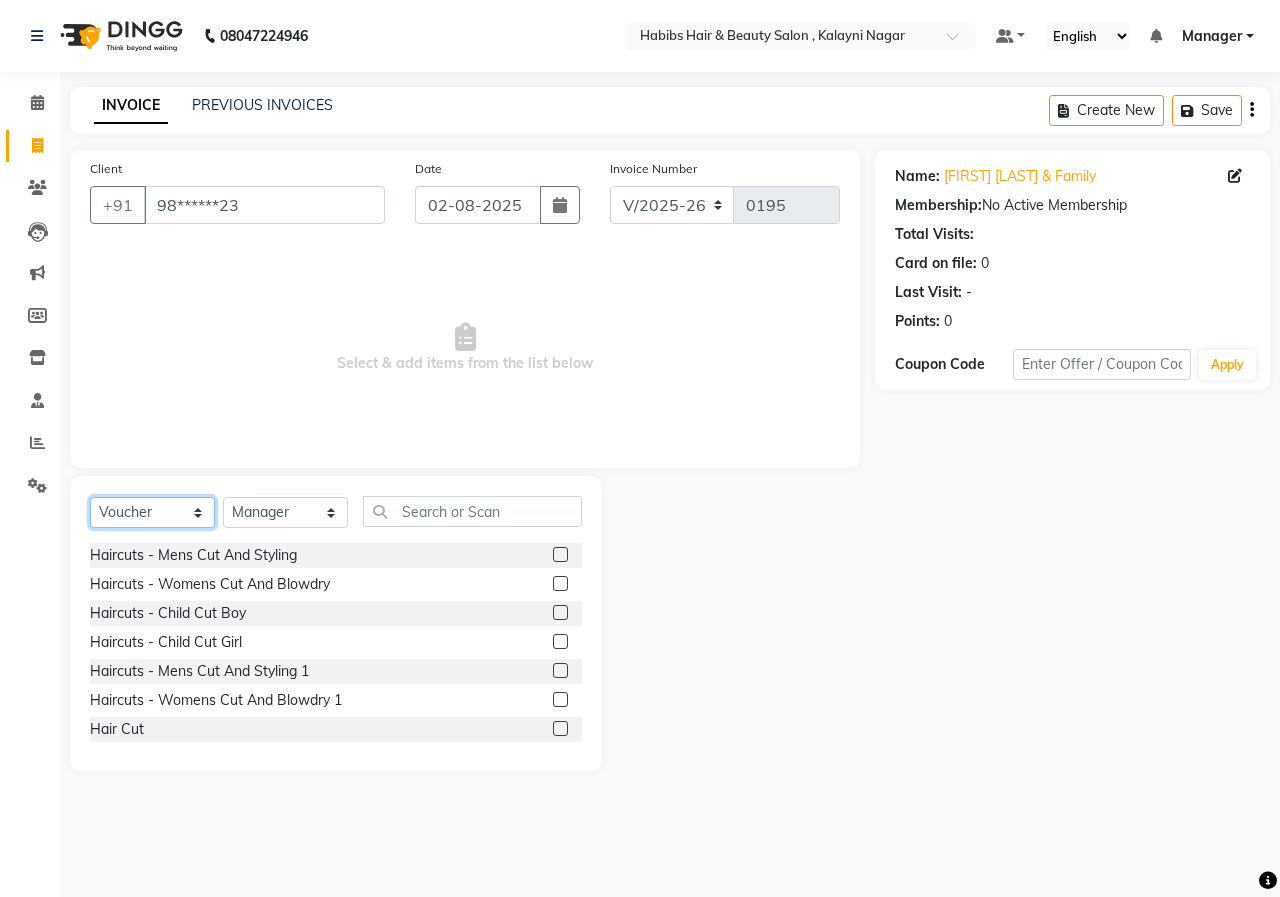 click on "Select  Service  Product  Membership  Package Voucher Prepaid Gift Card" 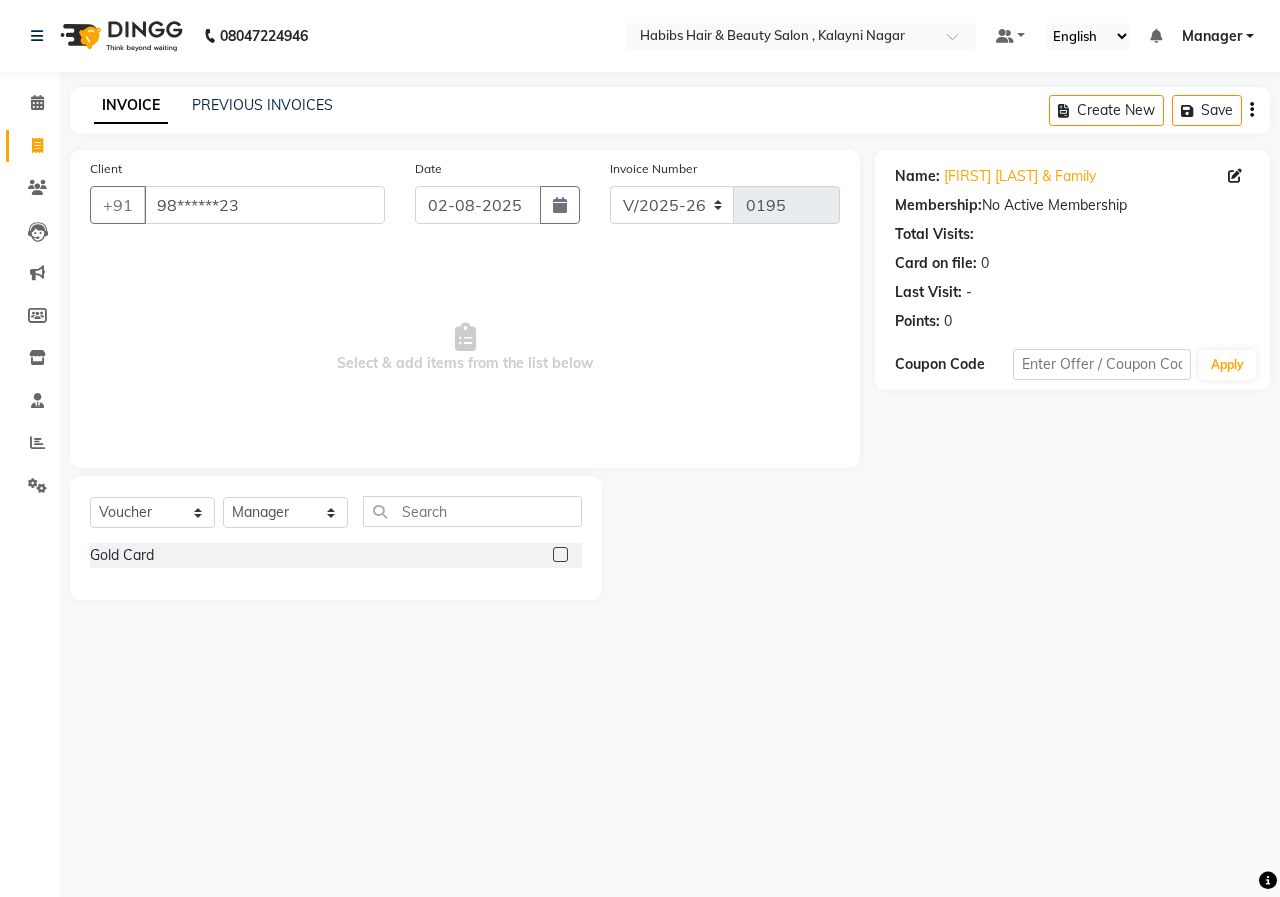 click 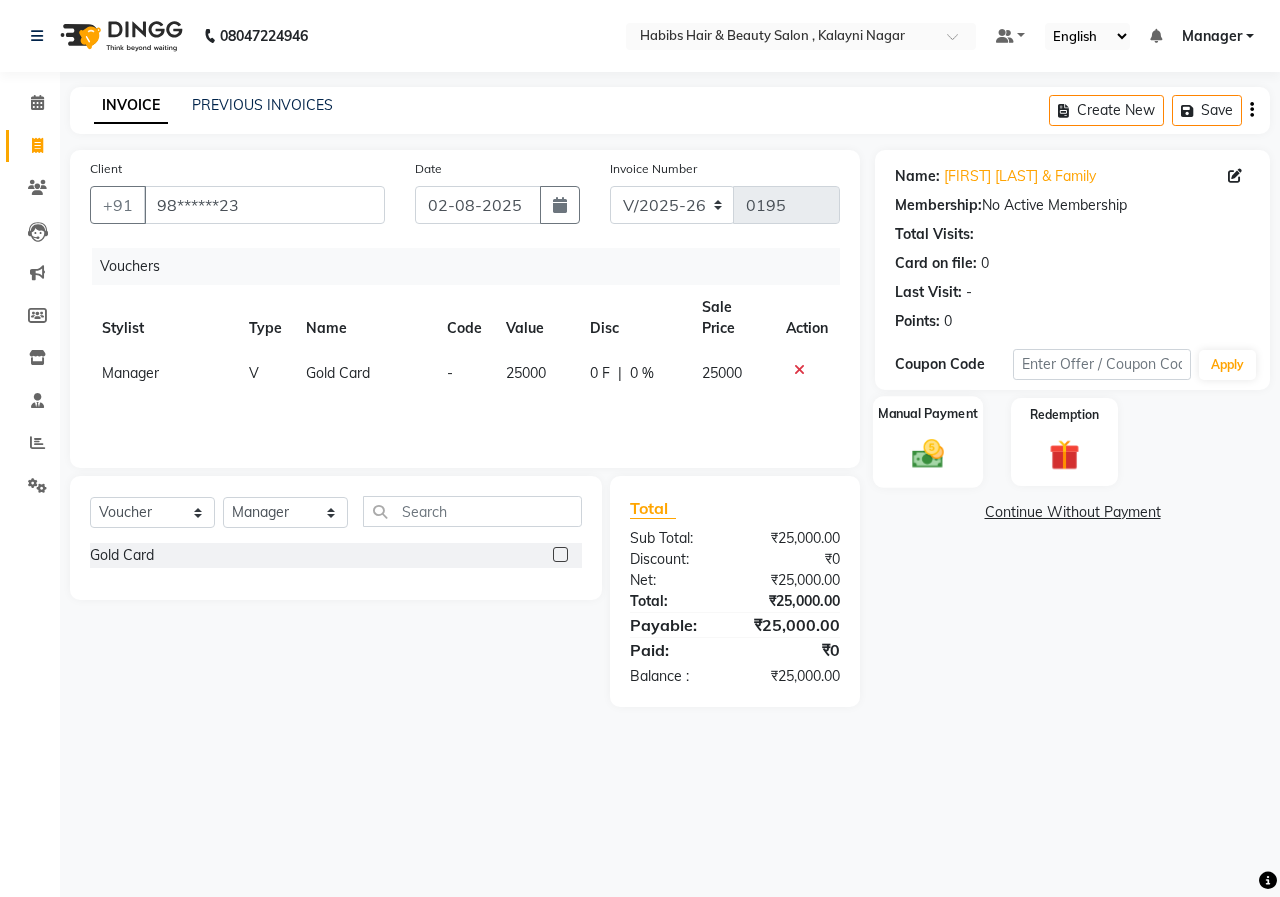 click 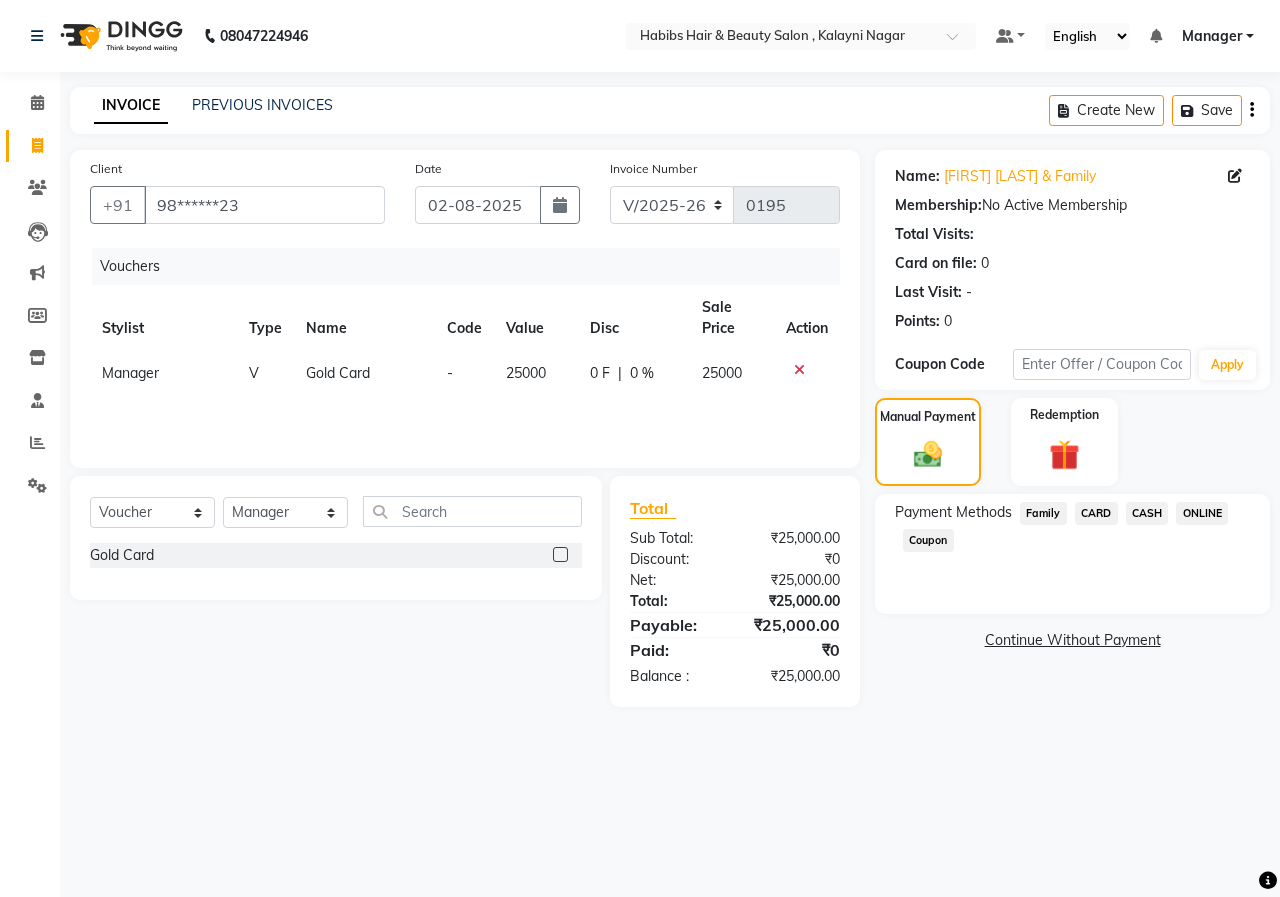 click on "ONLINE" 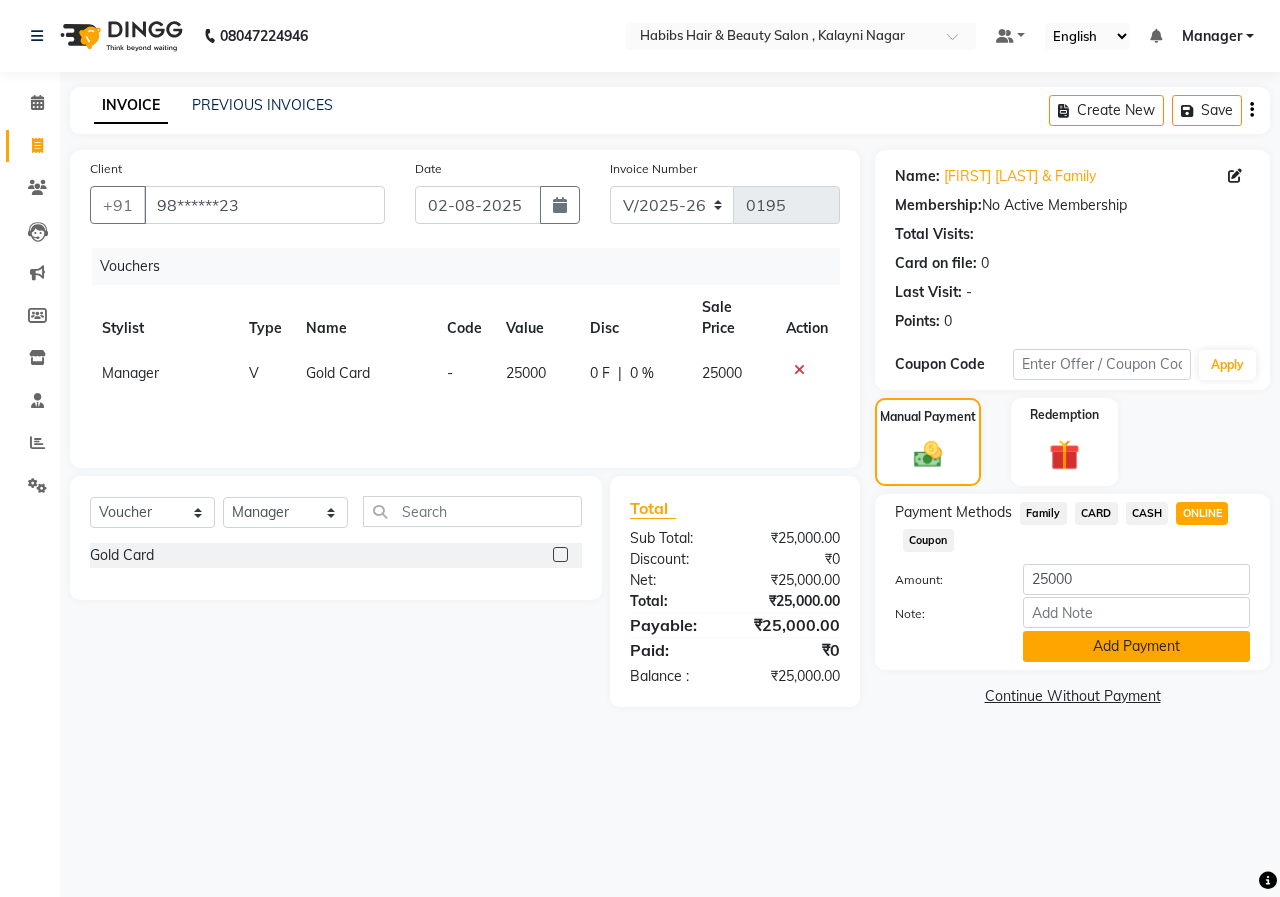 click on "Add Payment" 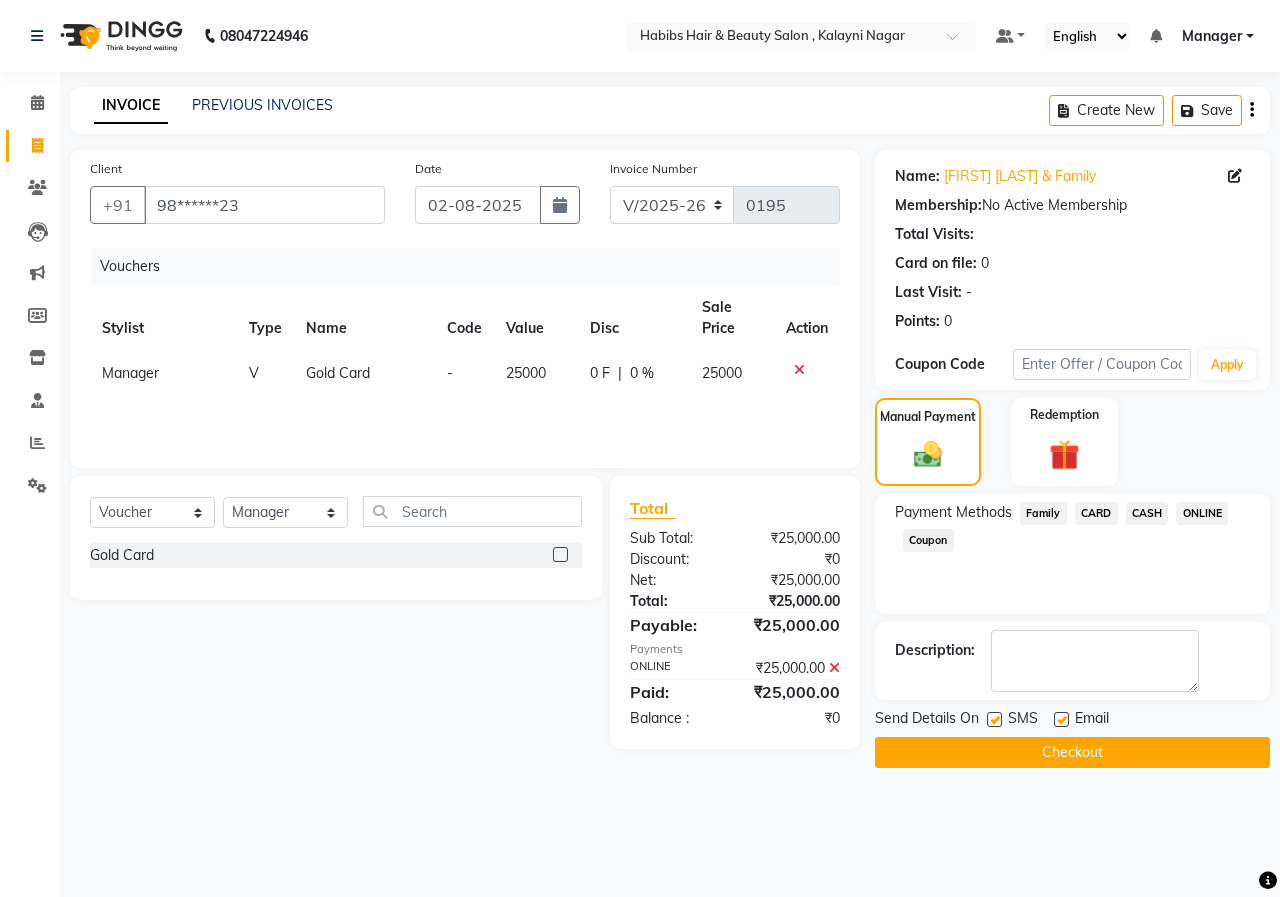 click on "Checkout" 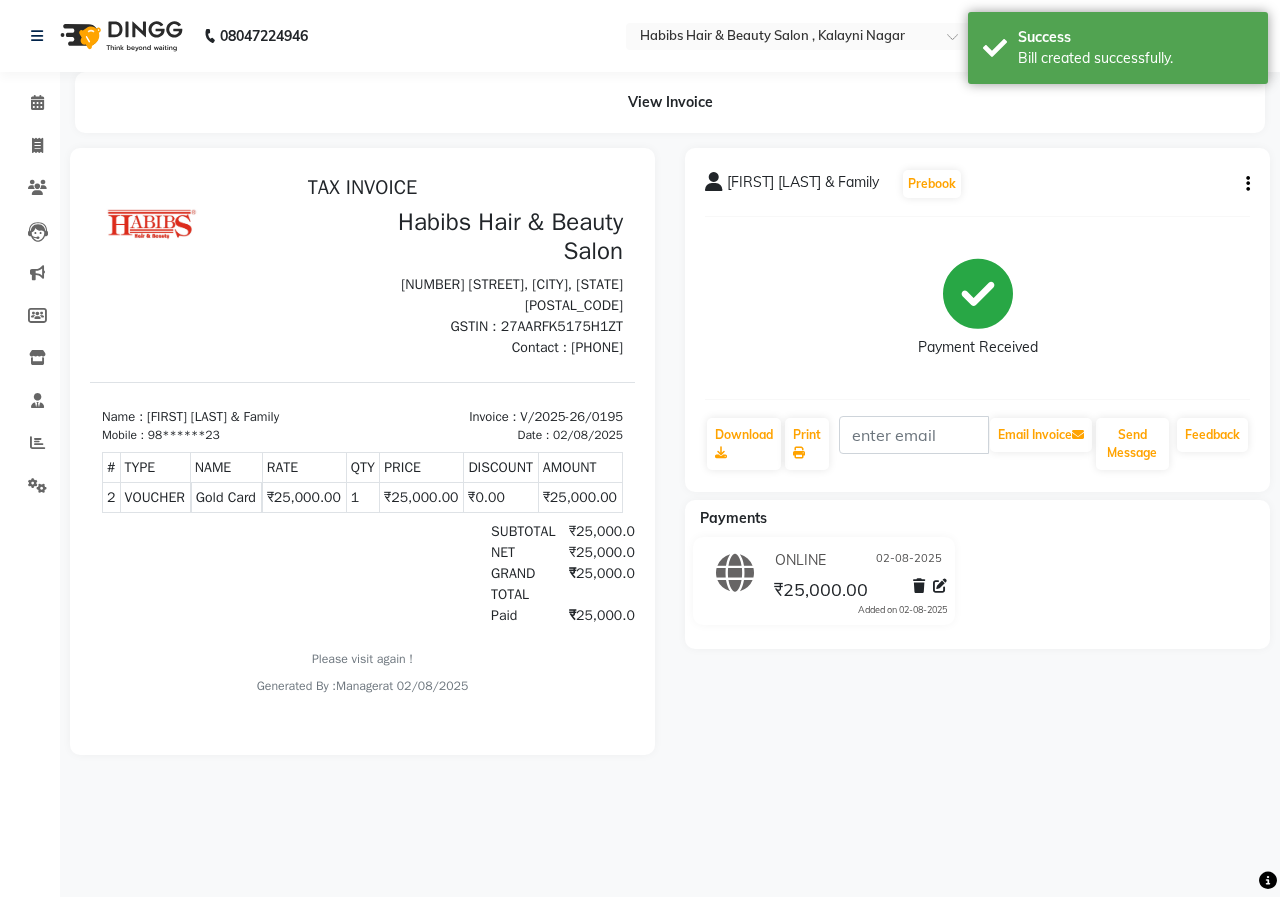 scroll, scrollTop: 0, scrollLeft: 0, axis: both 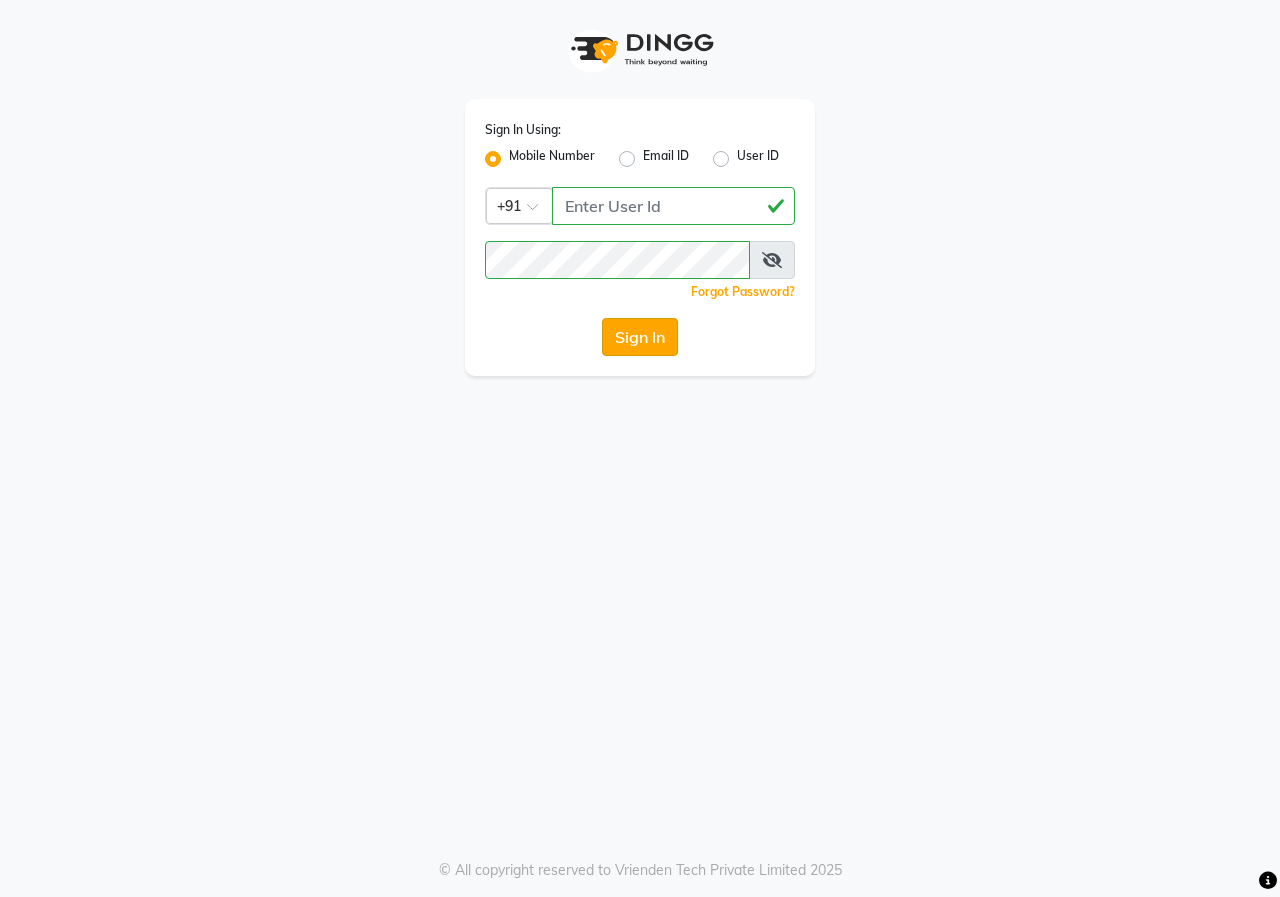 click on "Sign In" 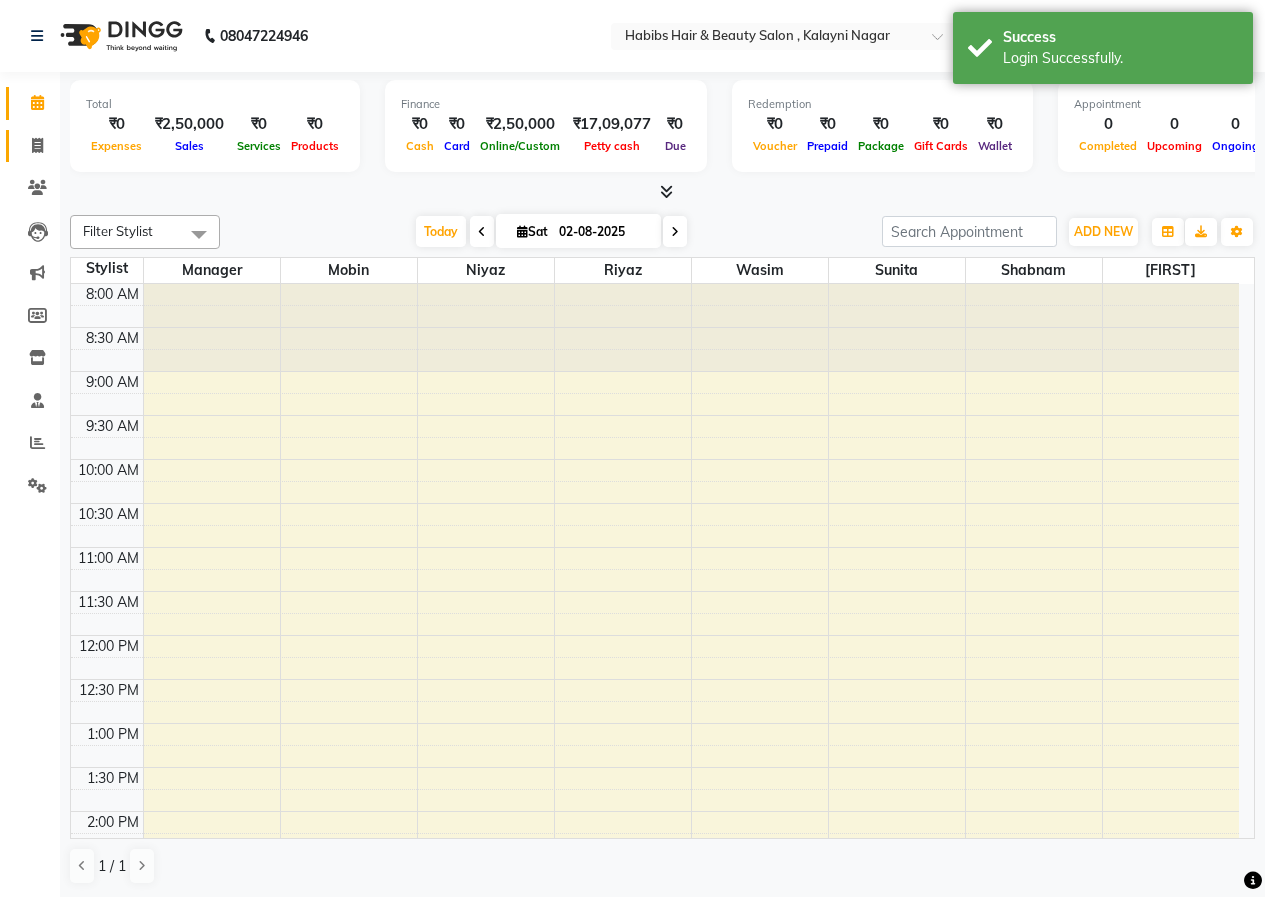 click 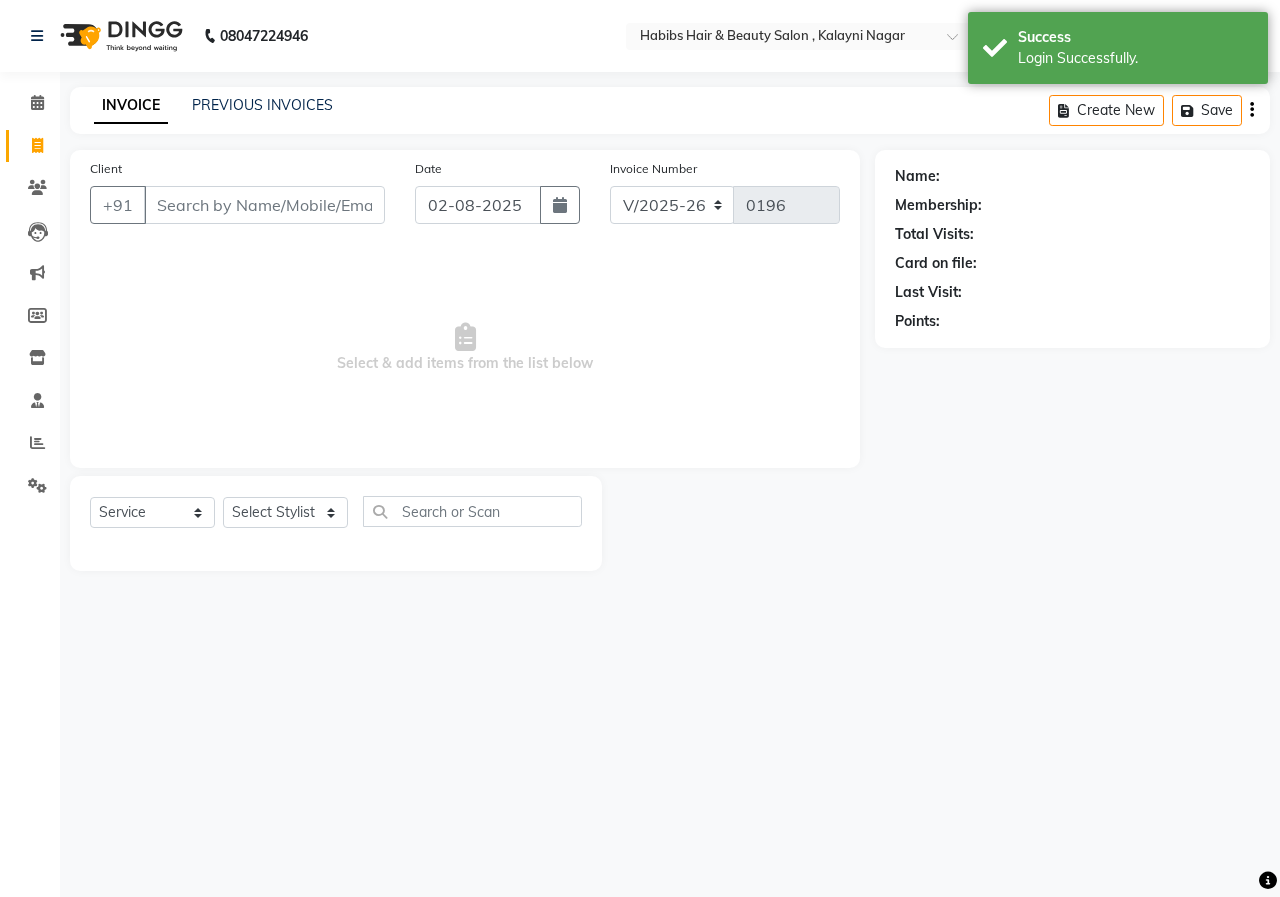 click on "Client" at bounding box center (264, 205) 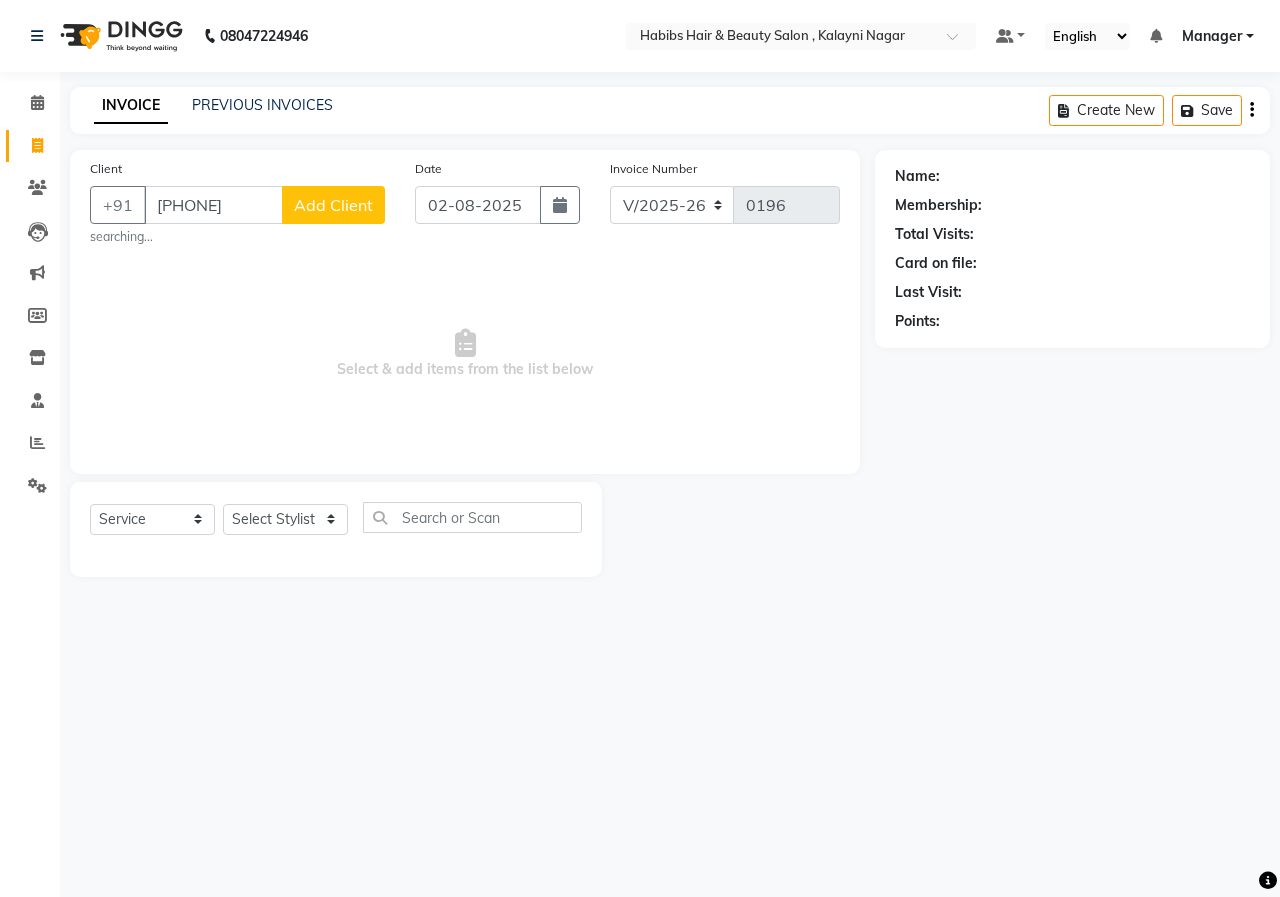 click on "Add Client" 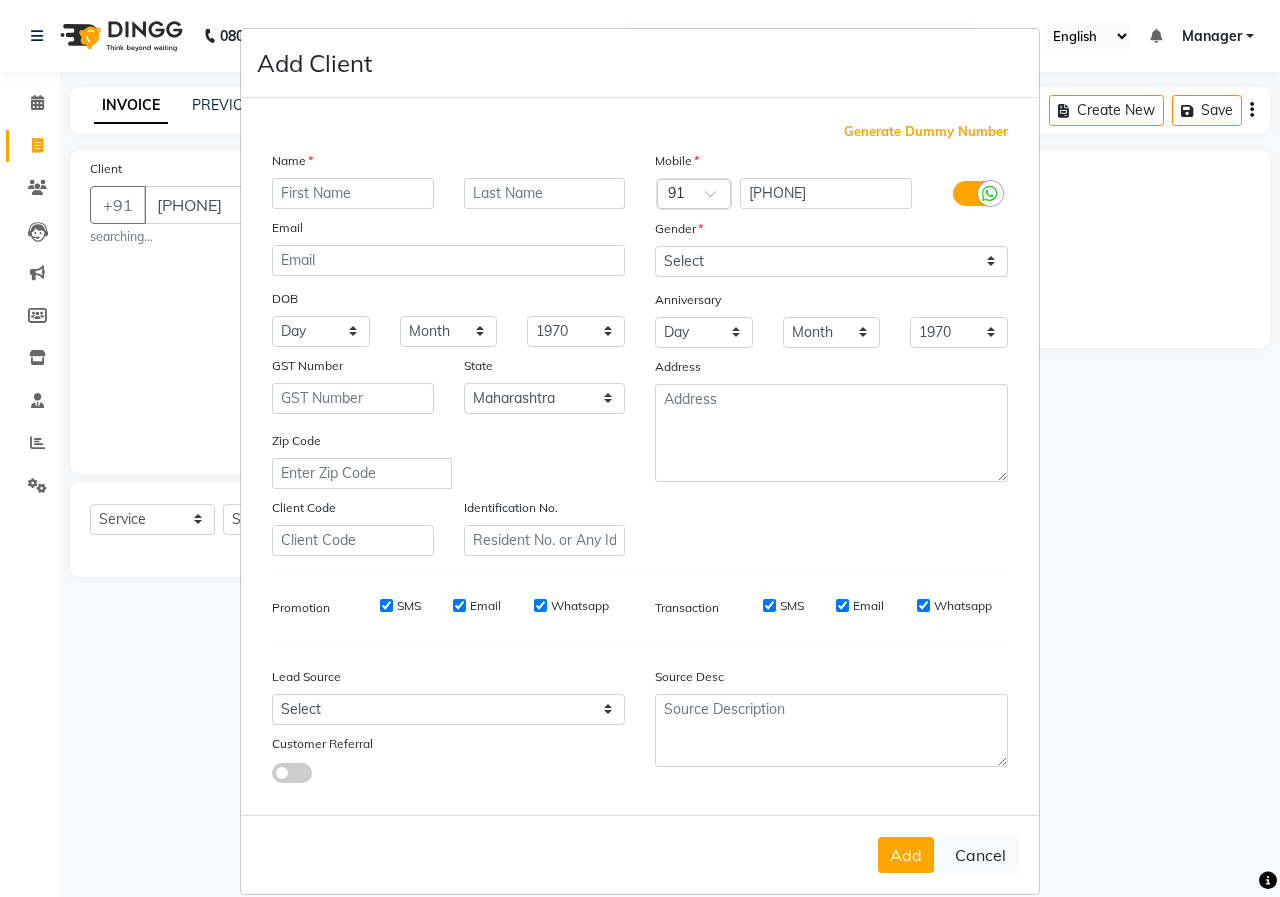 click at bounding box center (353, 193) 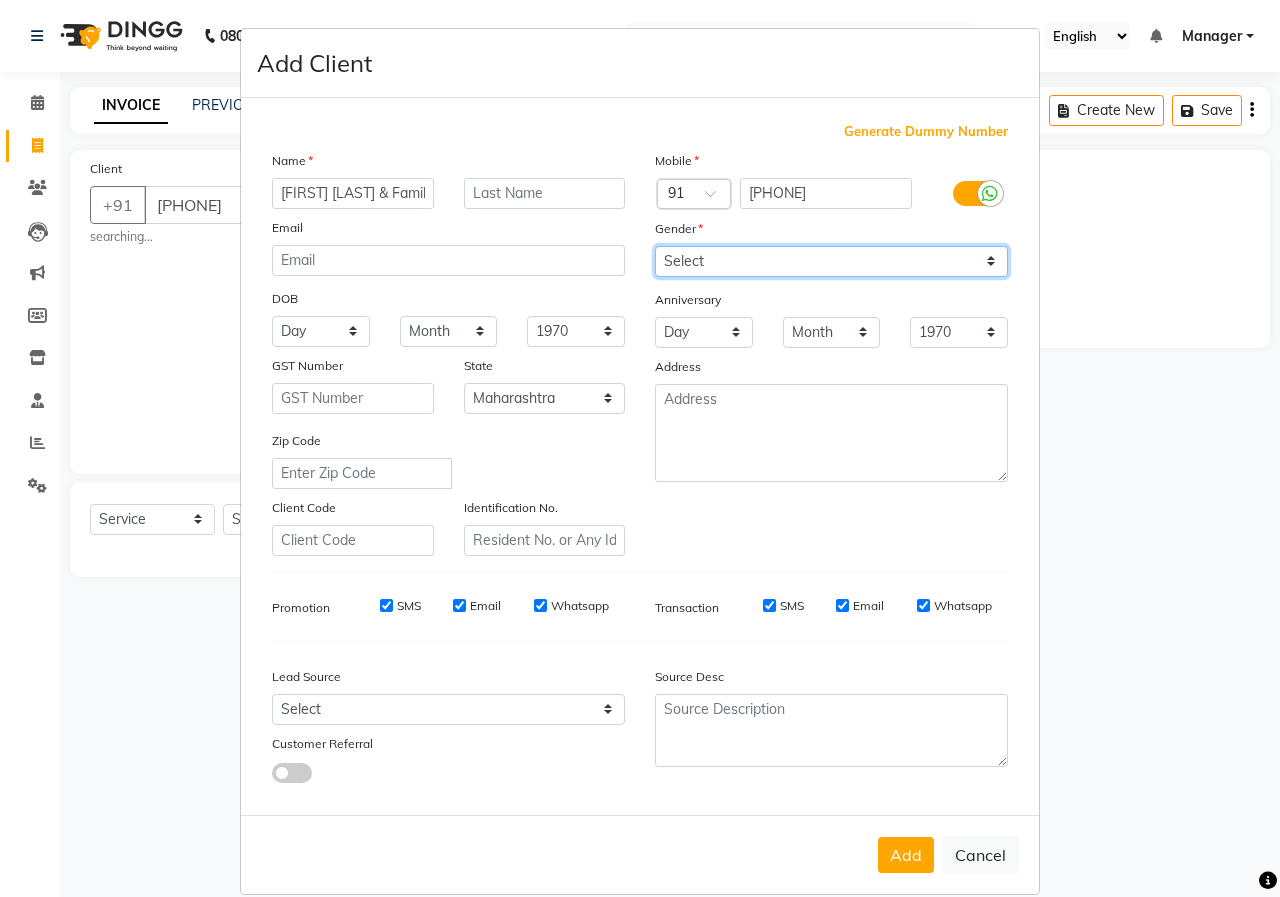 click on "Select Male Female Other Prefer Not To Say" at bounding box center [831, 261] 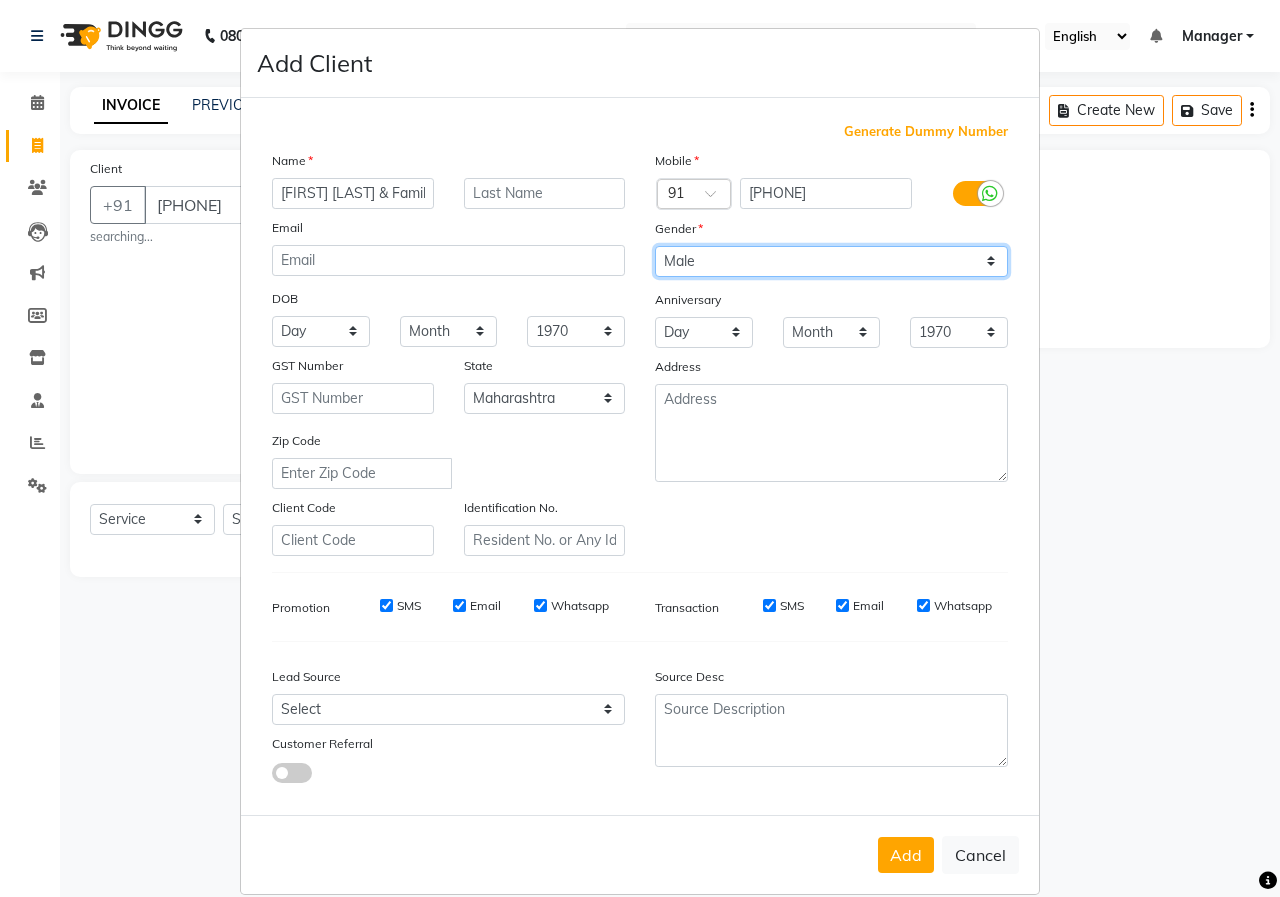 click on "Select Male Female Other Prefer Not To Say" at bounding box center (831, 261) 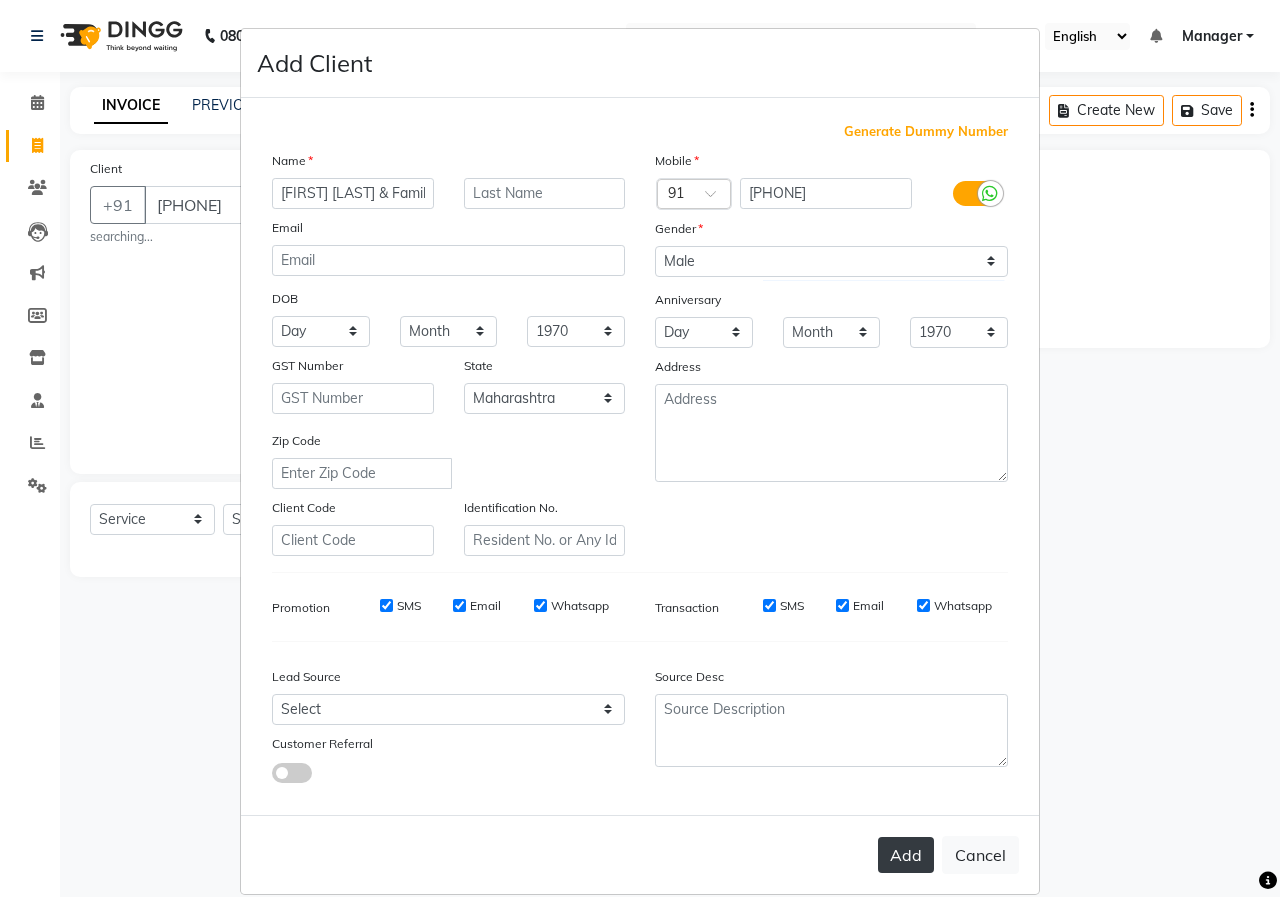 click on "Add" at bounding box center [906, 855] 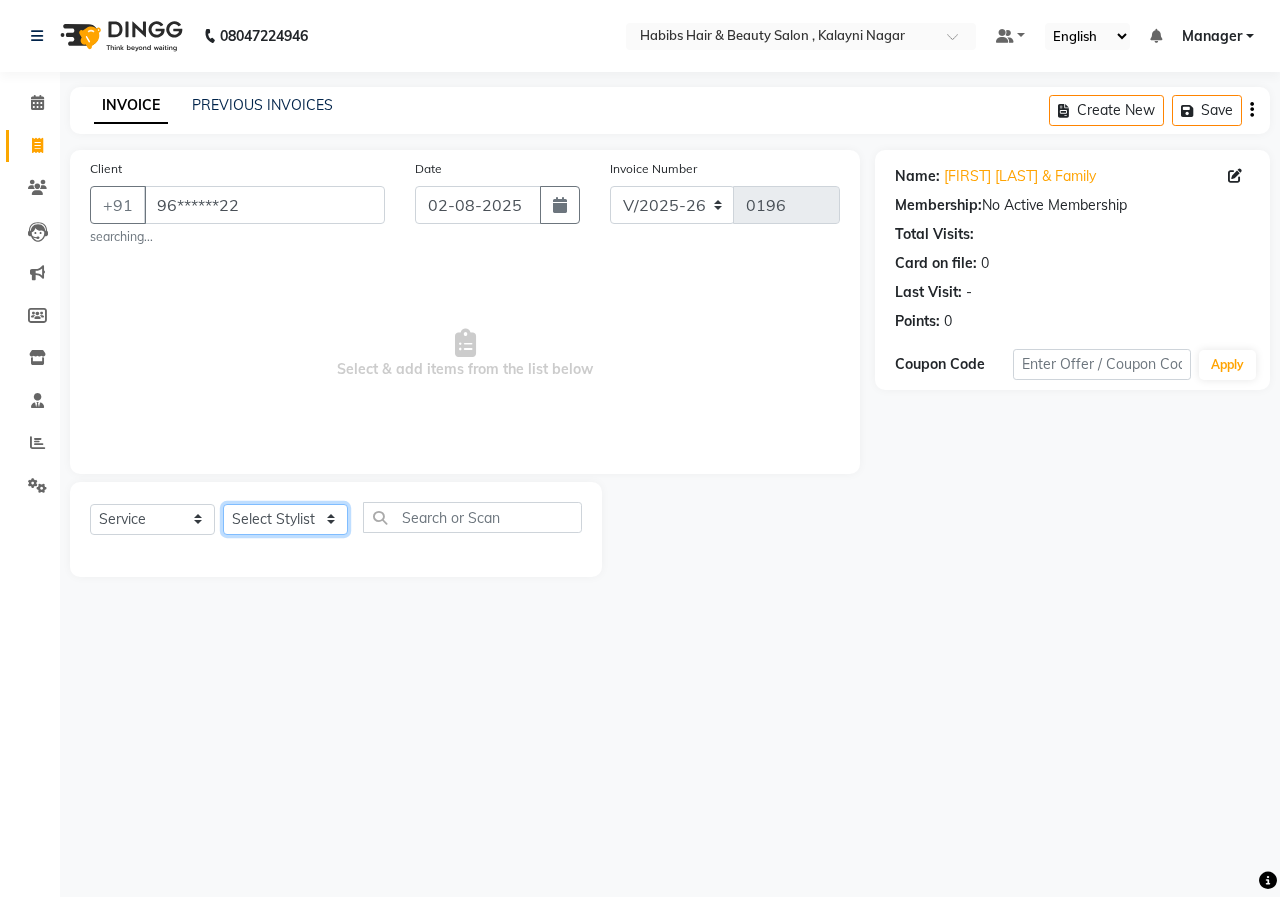 click on "Select Stylist Manager [FIRST] [LAST] [FIRST] [LAST] [FIRST] [LAST] [FIRST] [LAST]" 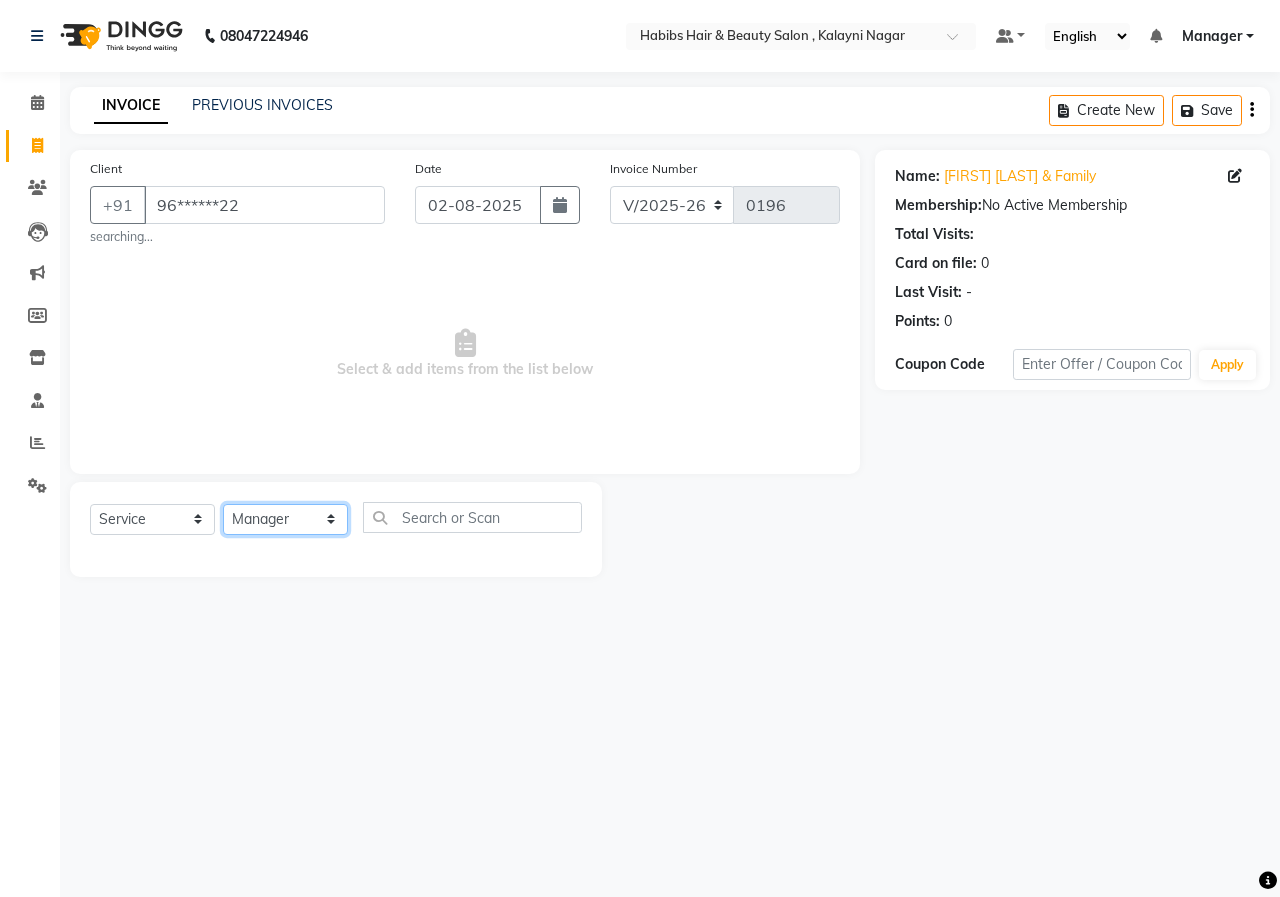 click on "Select Stylist Manager [FIRST] [LAST] [FIRST] [LAST] [FIRST] [LAST] [FIRST] [LAST]" 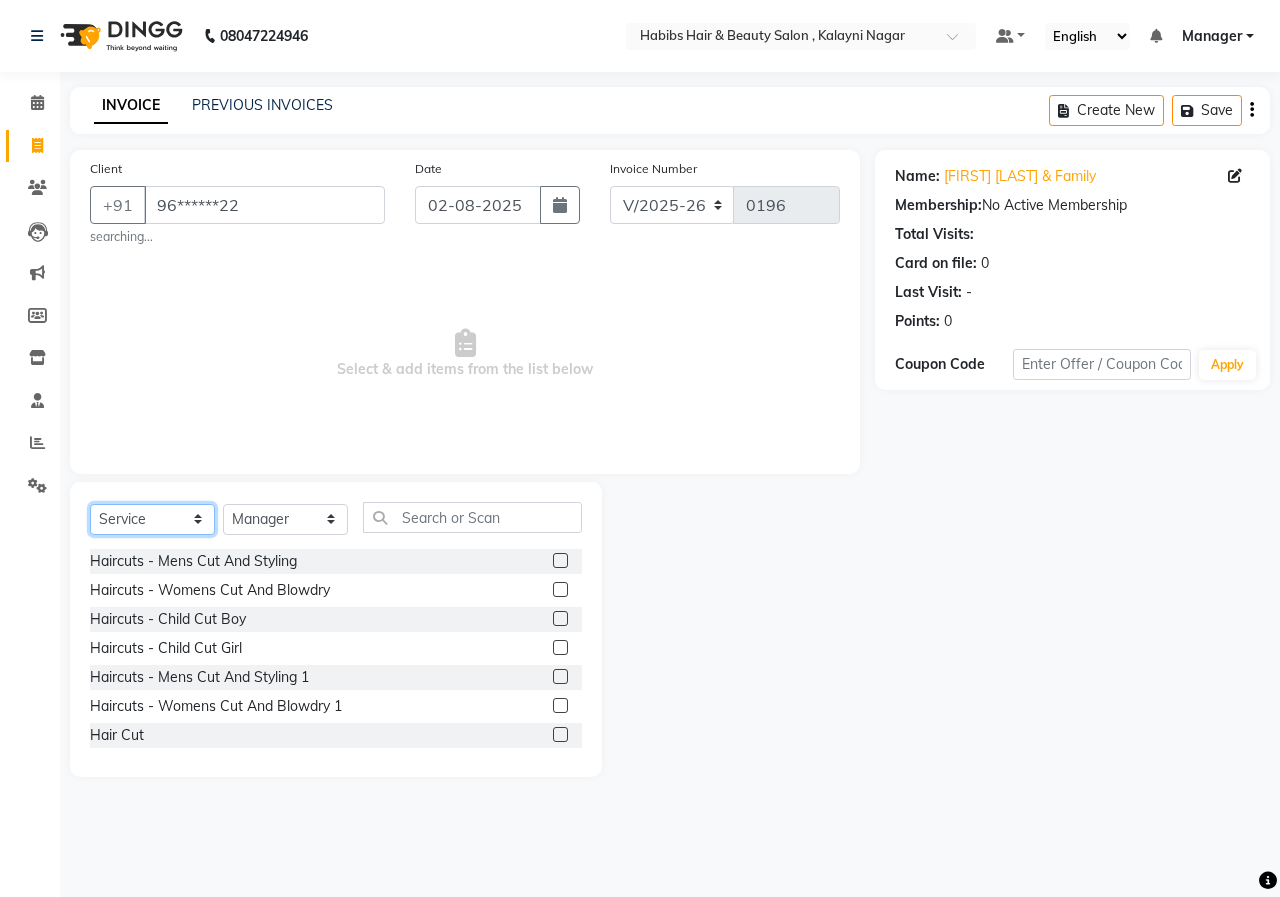 click on "Select  Service  Product  Membership  Package Voucher Prepaid Gift Card" 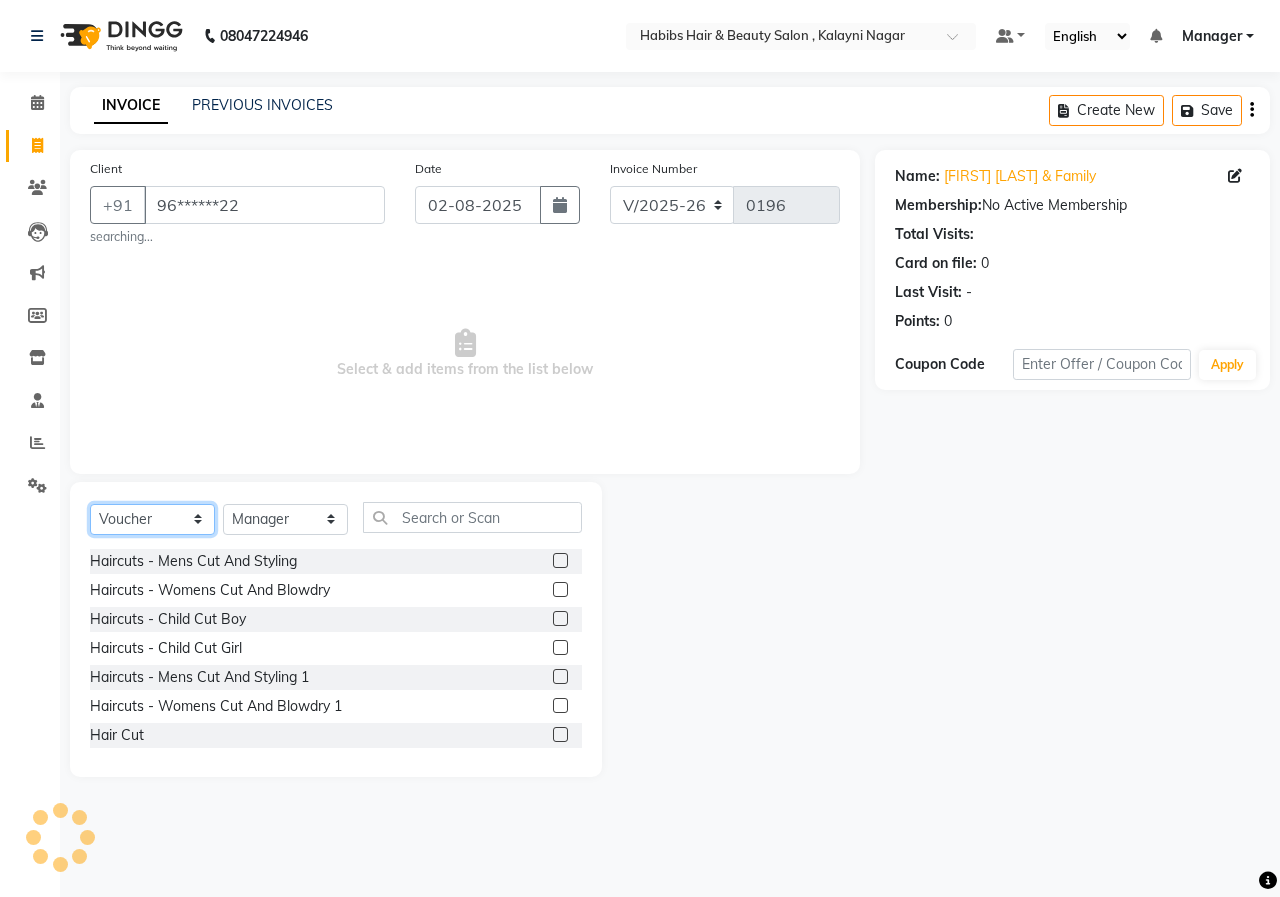 click on "Select  Service  Product  Membership  Package Voucher Prepaid Gift Card" 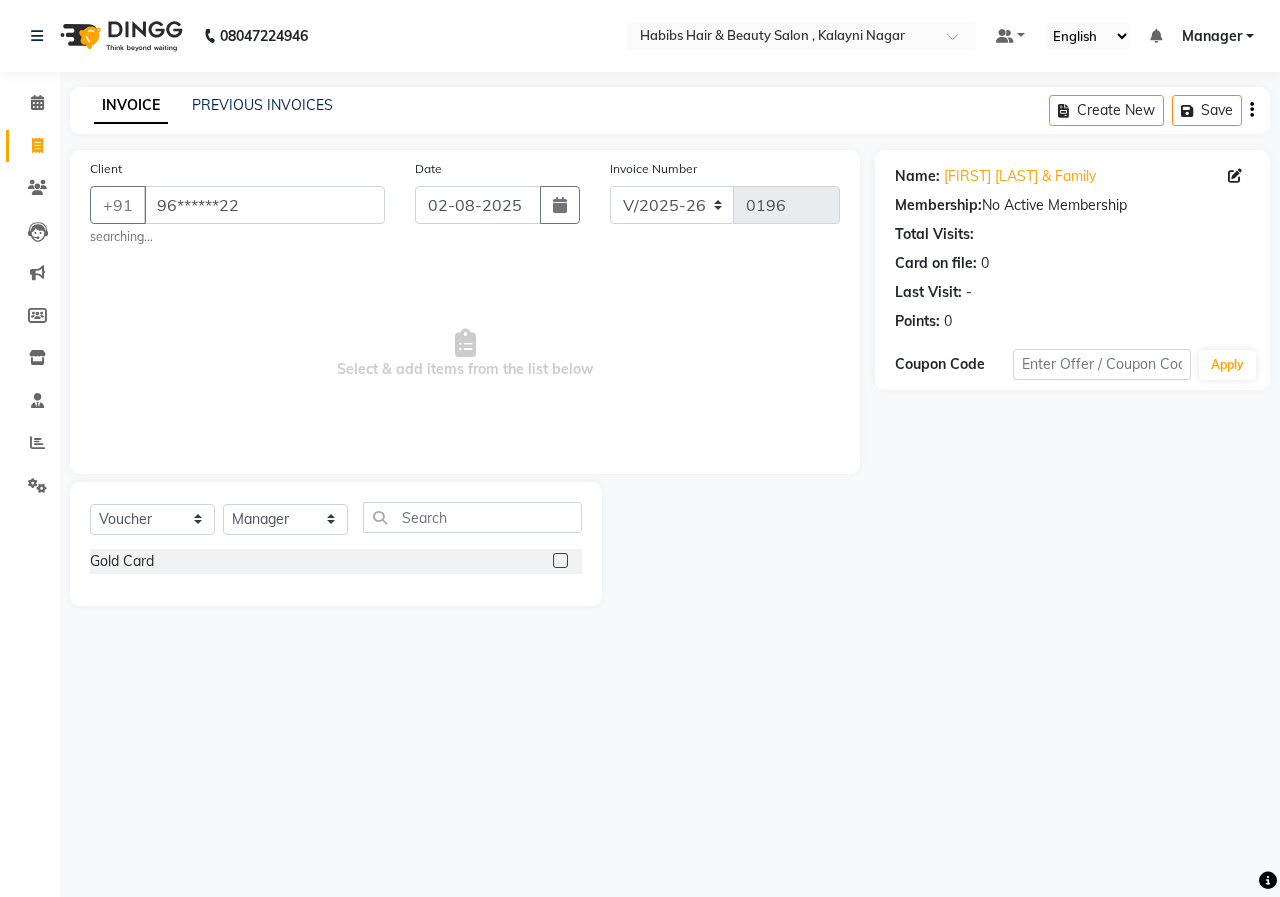 click 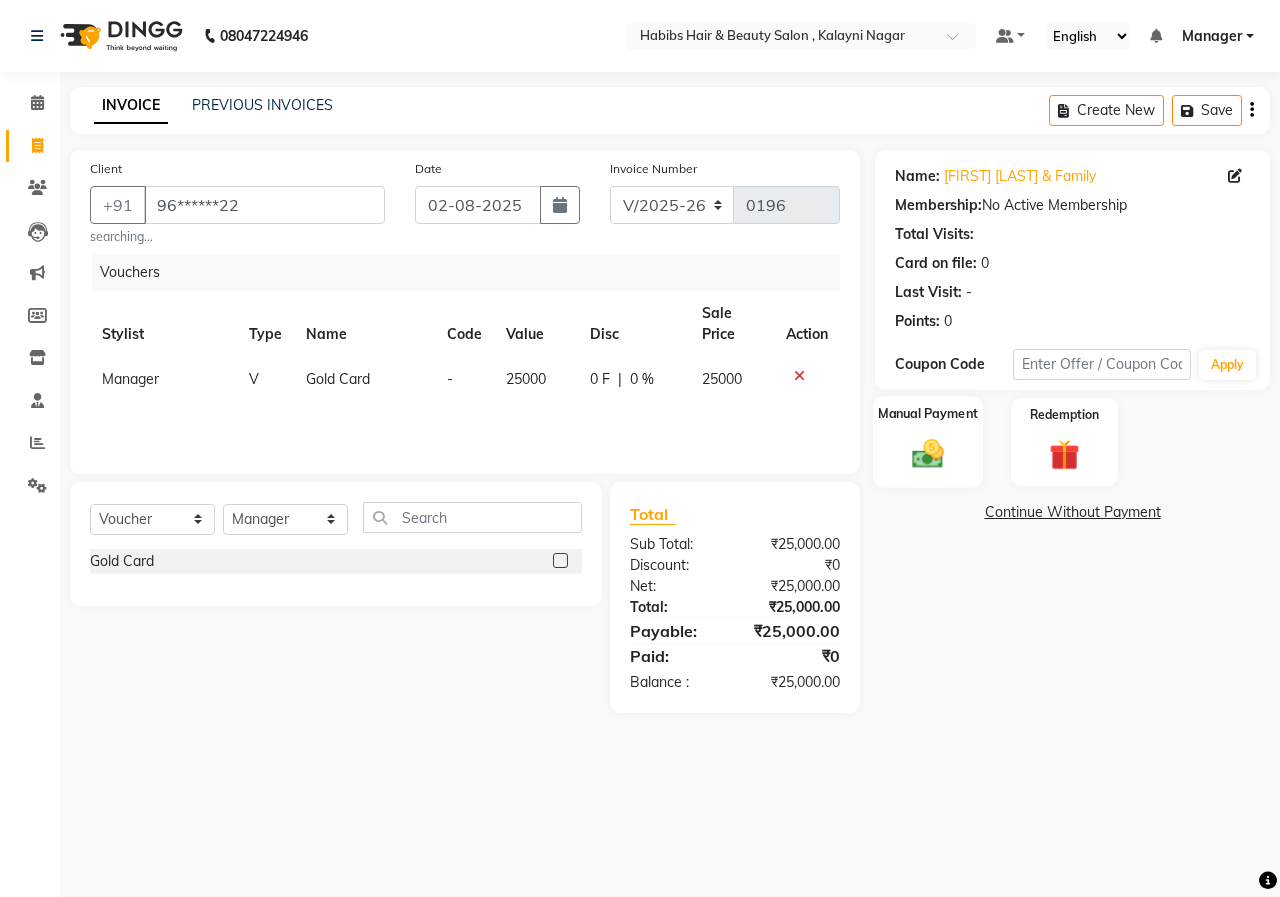 click on "Manual Payment" 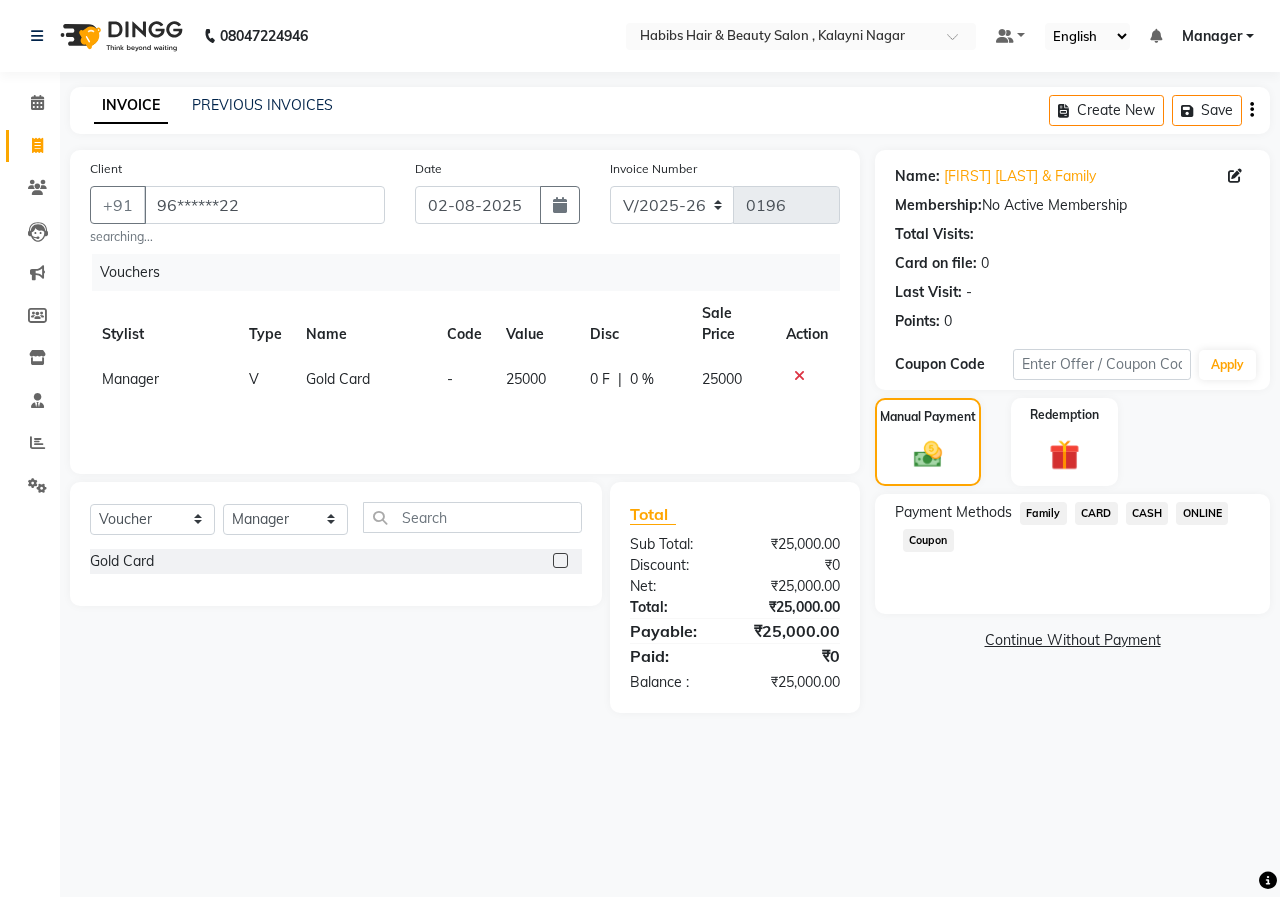 click on "ONLINE" 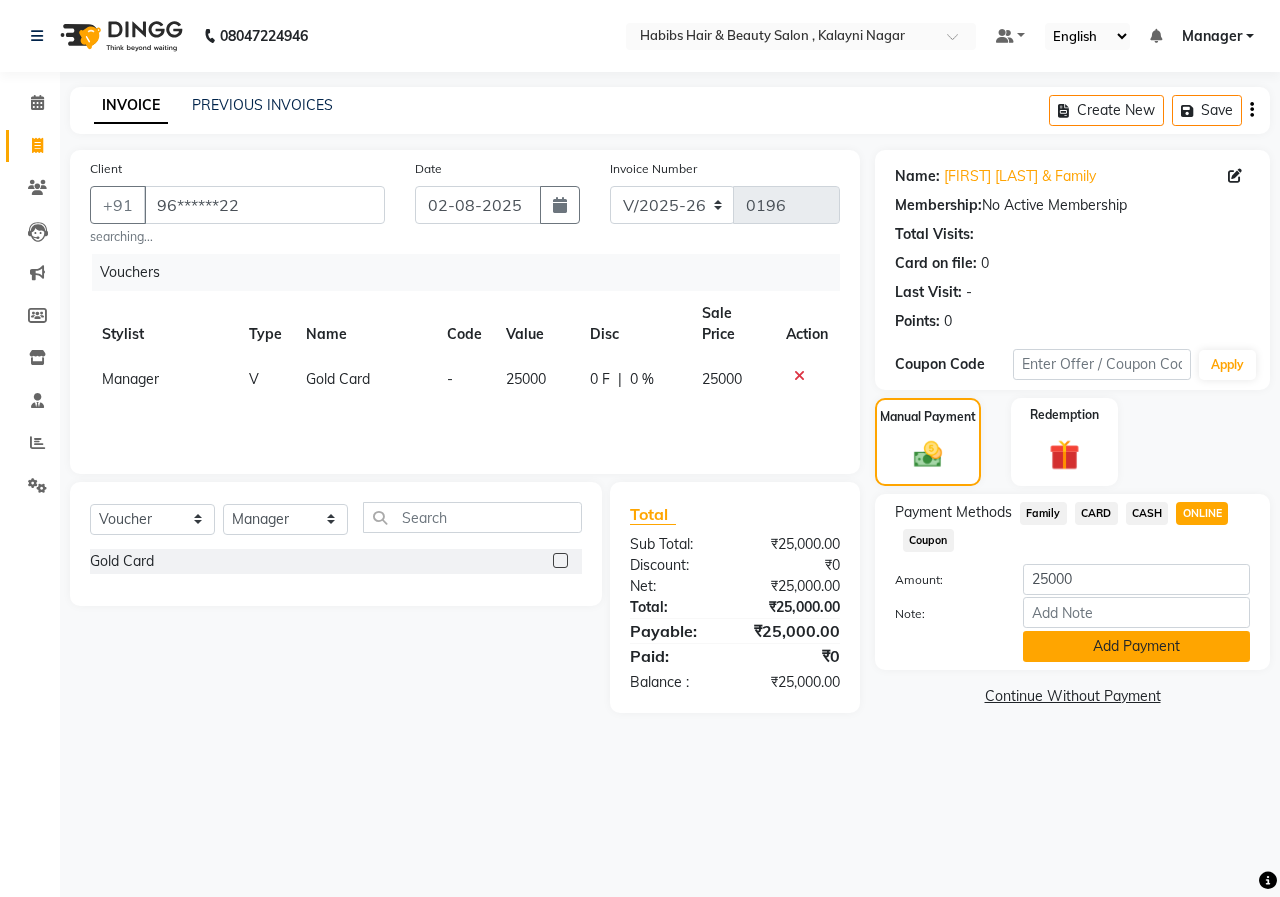 click on "Add Payment" 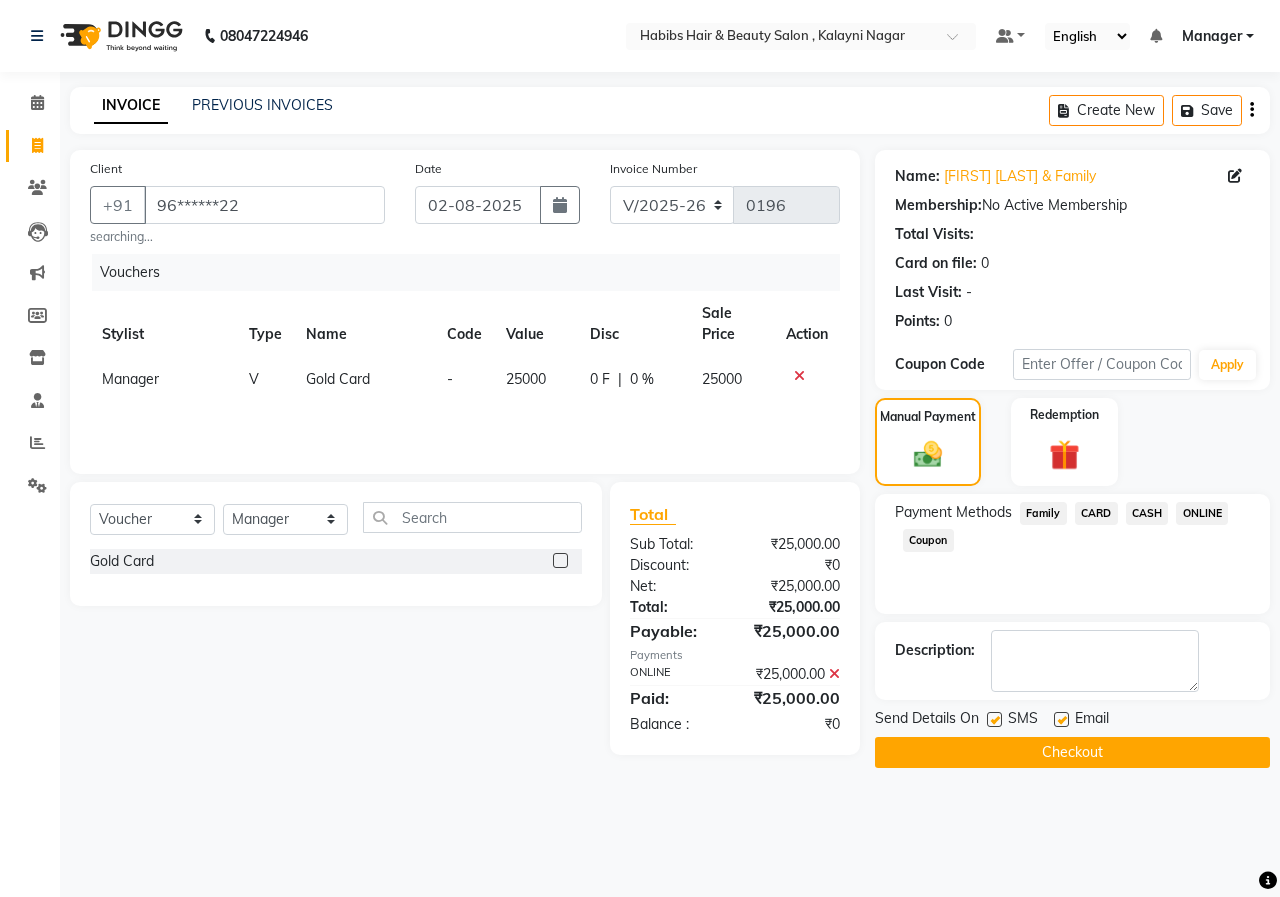 click on "Checkout" 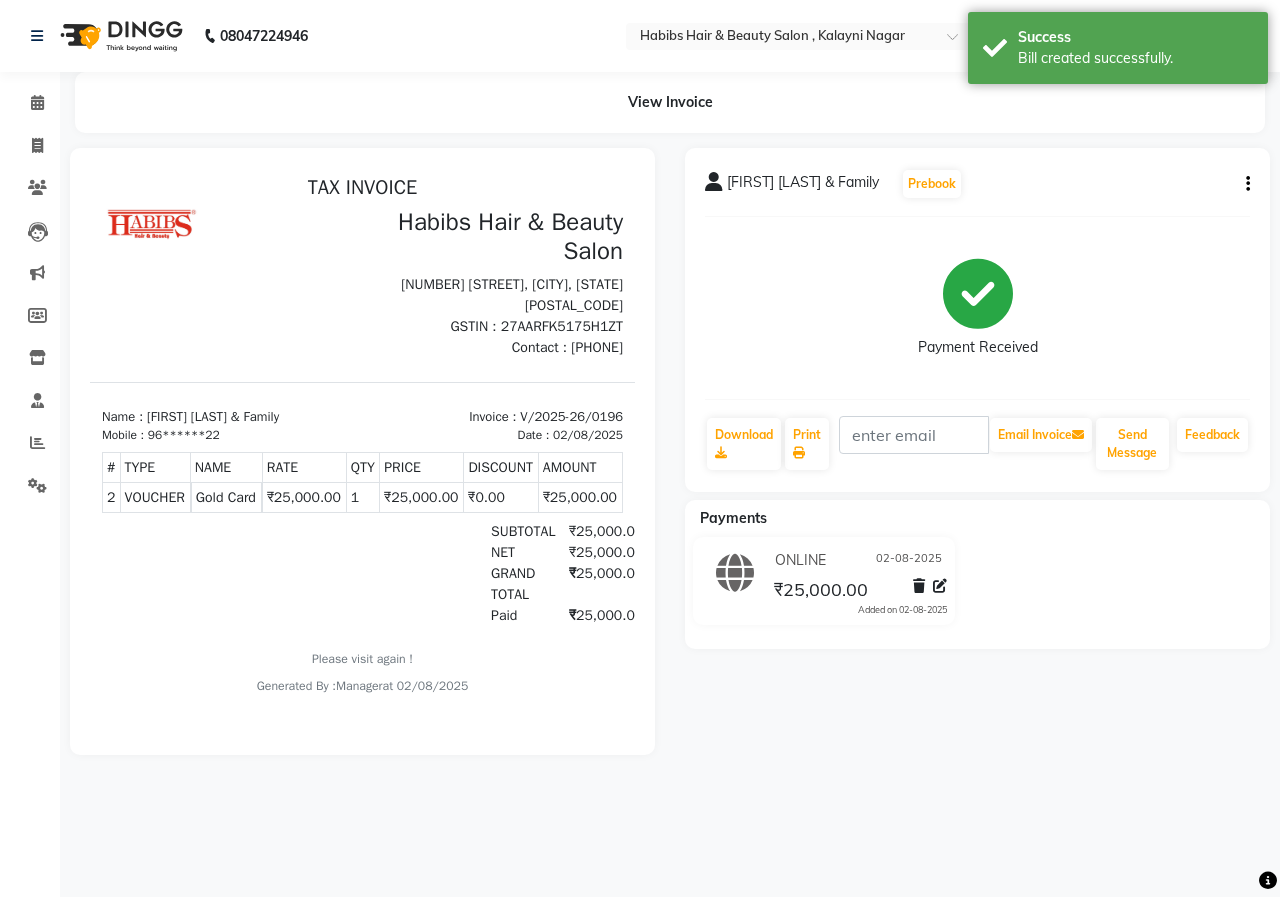 scroll, scrollTop: 0, scrollLeft: 0, axis: both 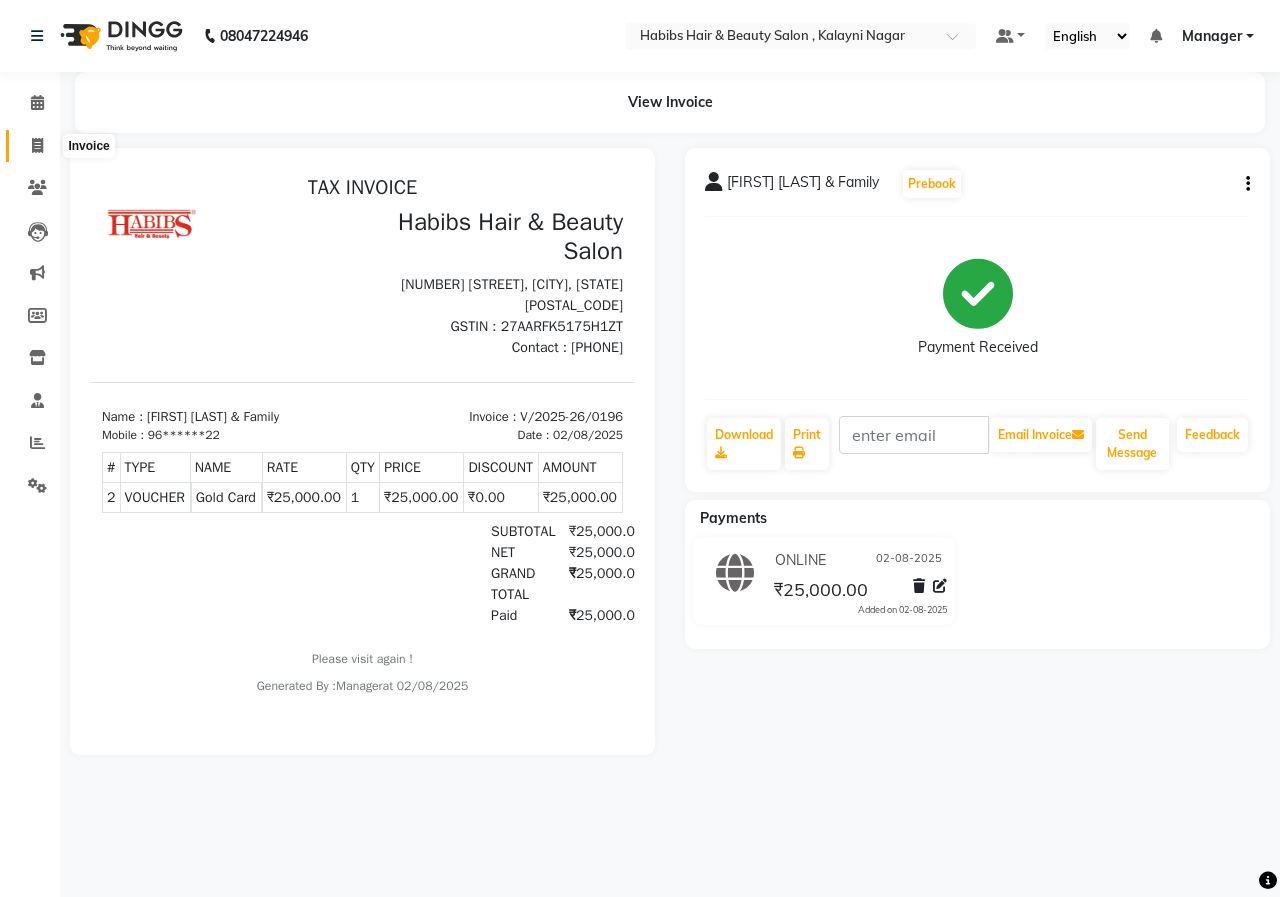 click 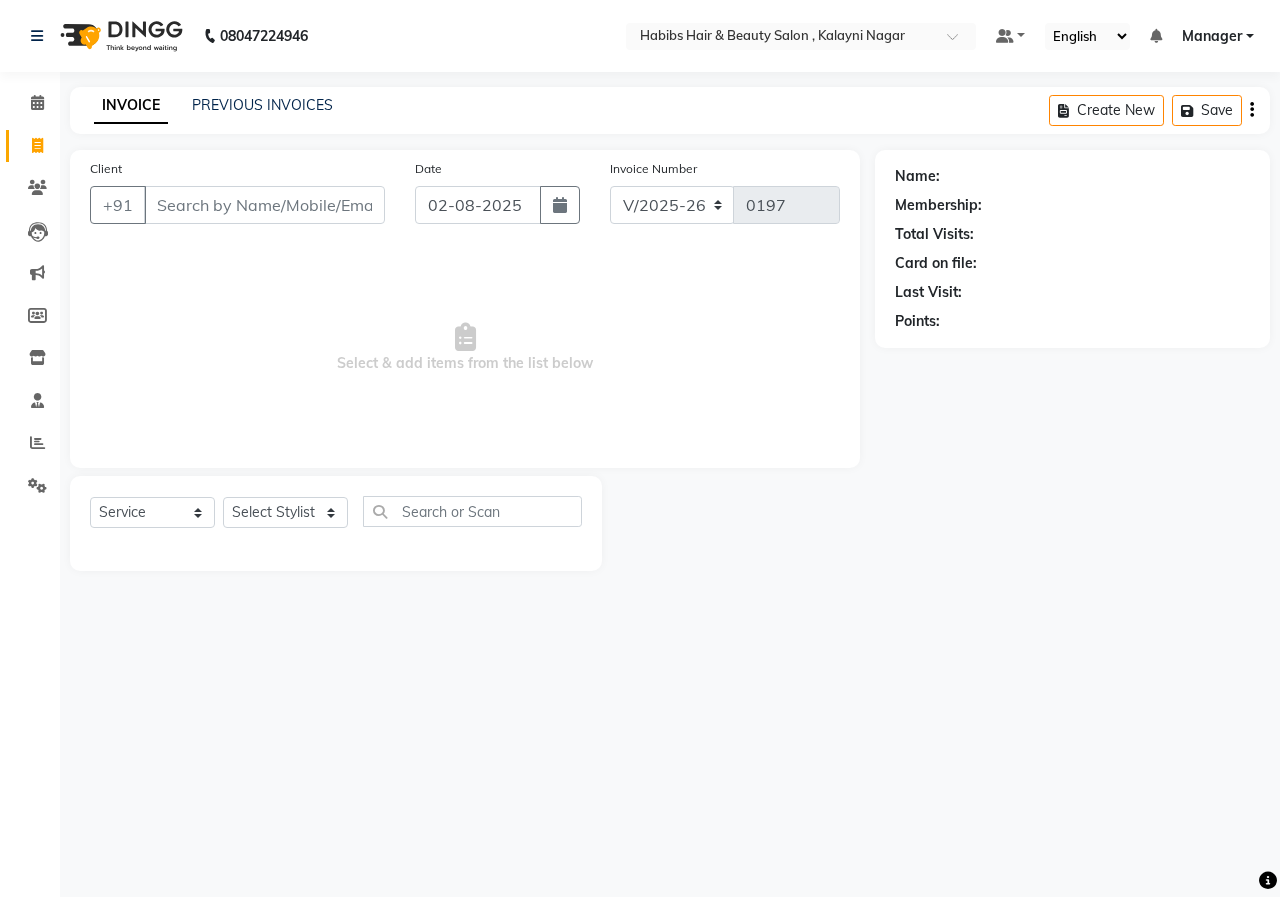 click on "Client" at bounding box center (264, 205) 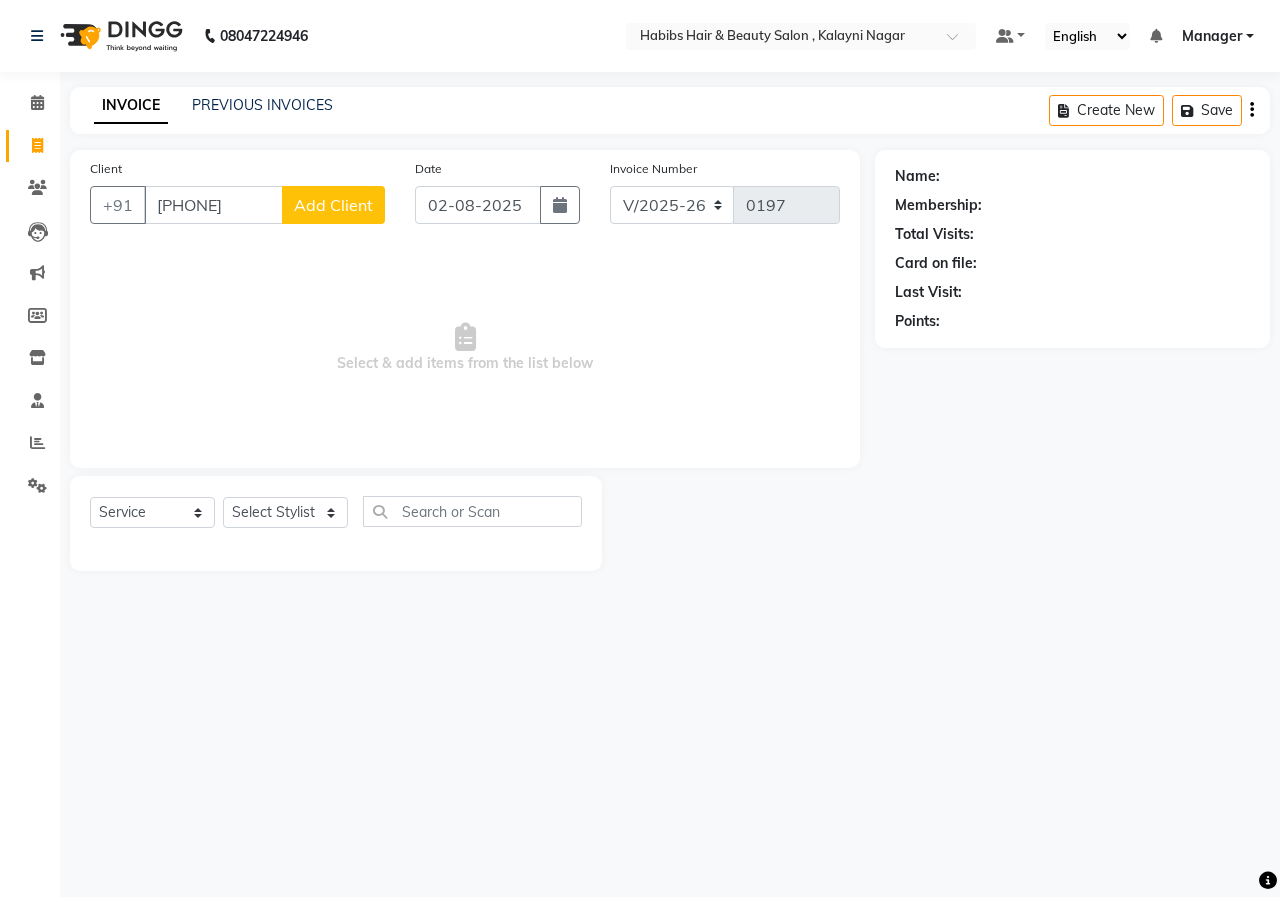 click on "Add Client" 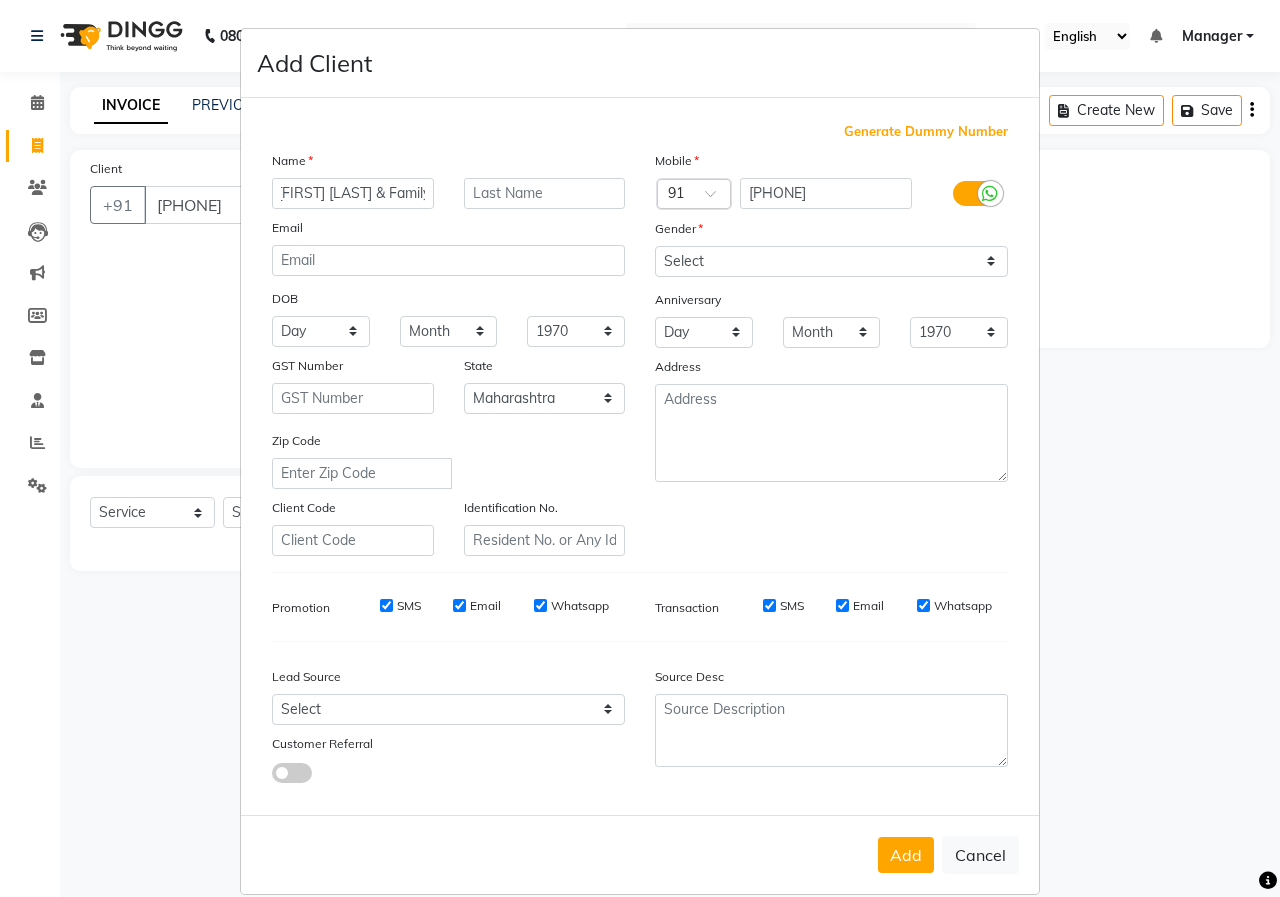 scroll, scrollTop: 0, scrollLeft: 10, axis: horizontal 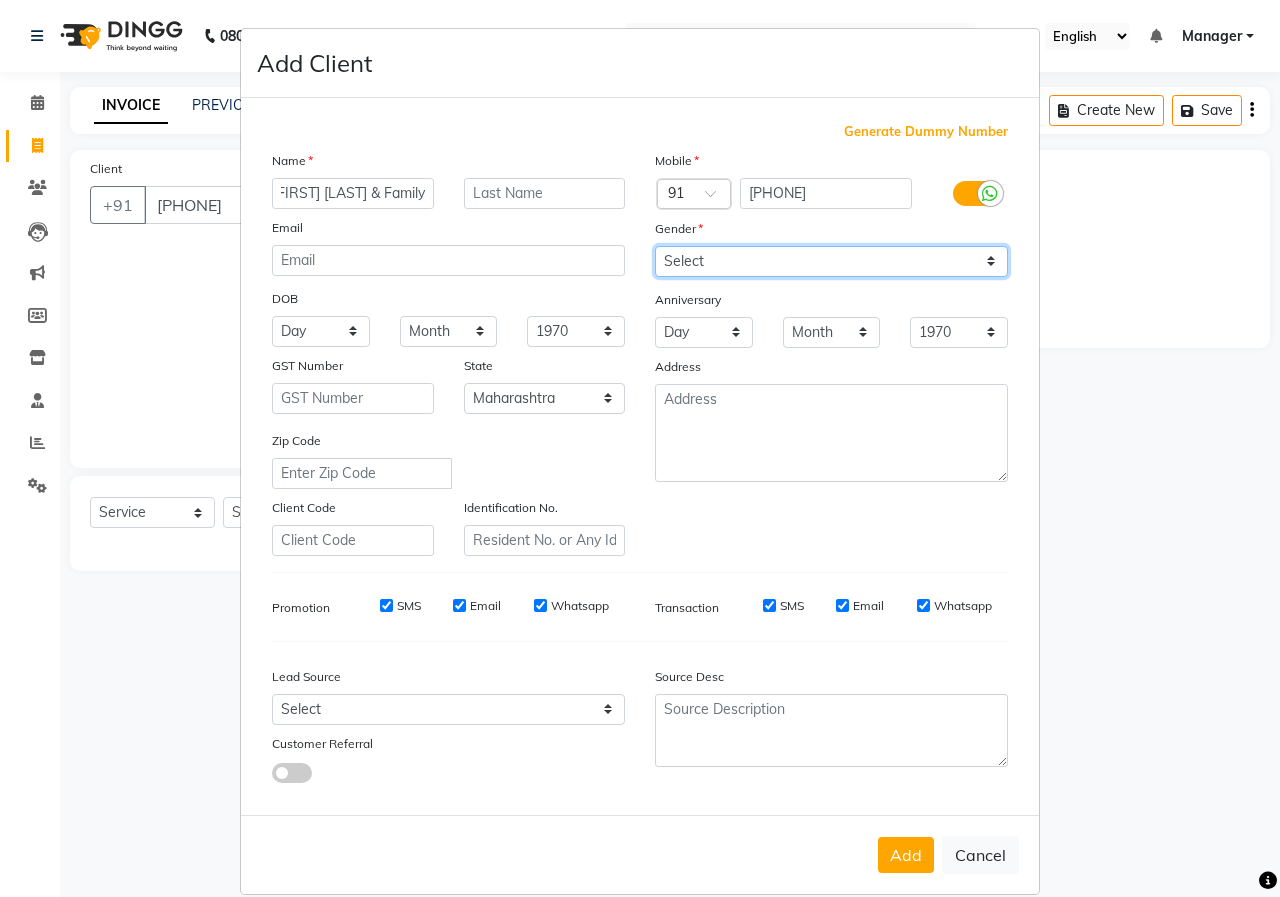 drag, startPoint x: 747, startPoint y: 258, endPoint x: 760, endPoint y: 273, distance: 19.849434 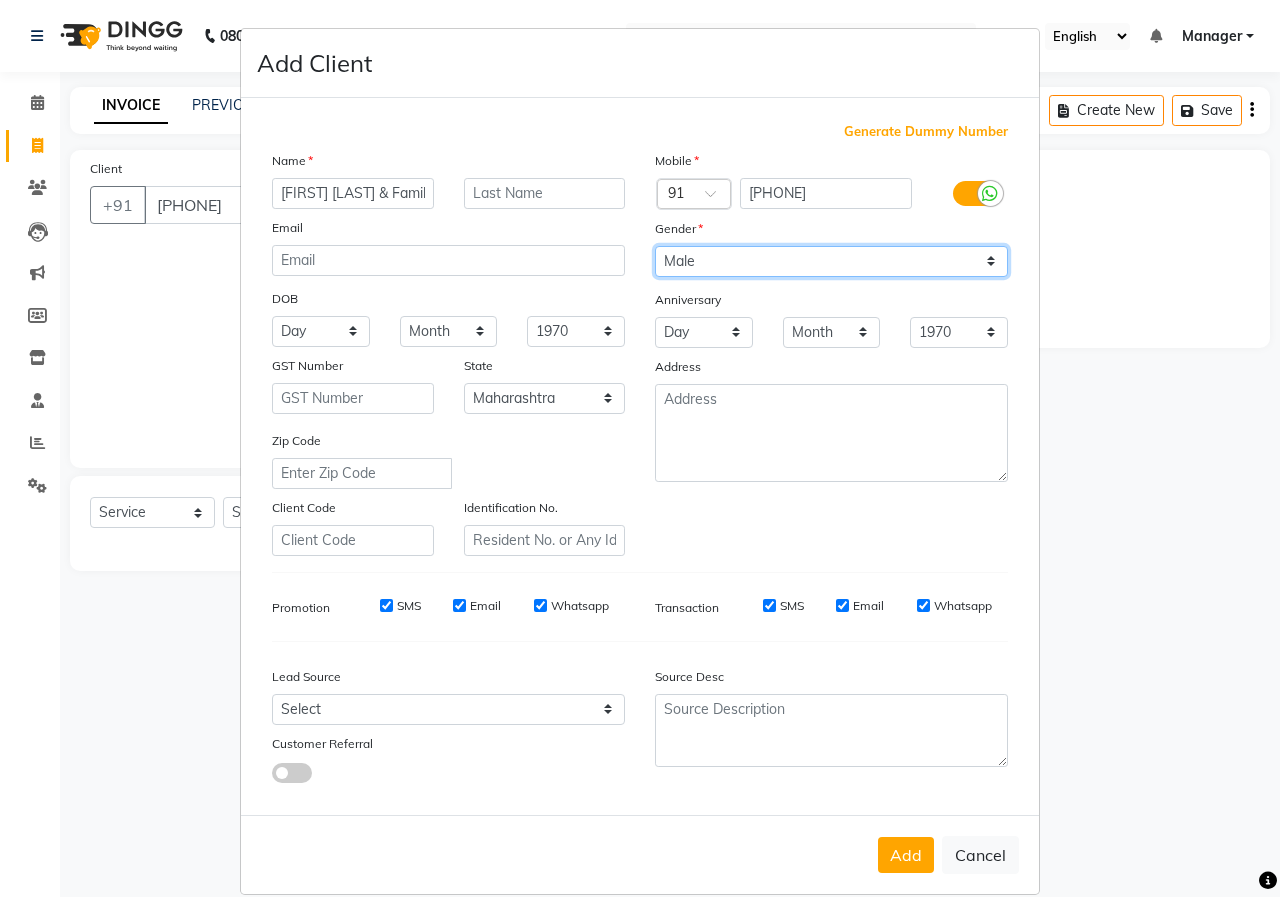 click on "Select Male Female Other Prefer Not To Say" at bounding box center [831, 261] 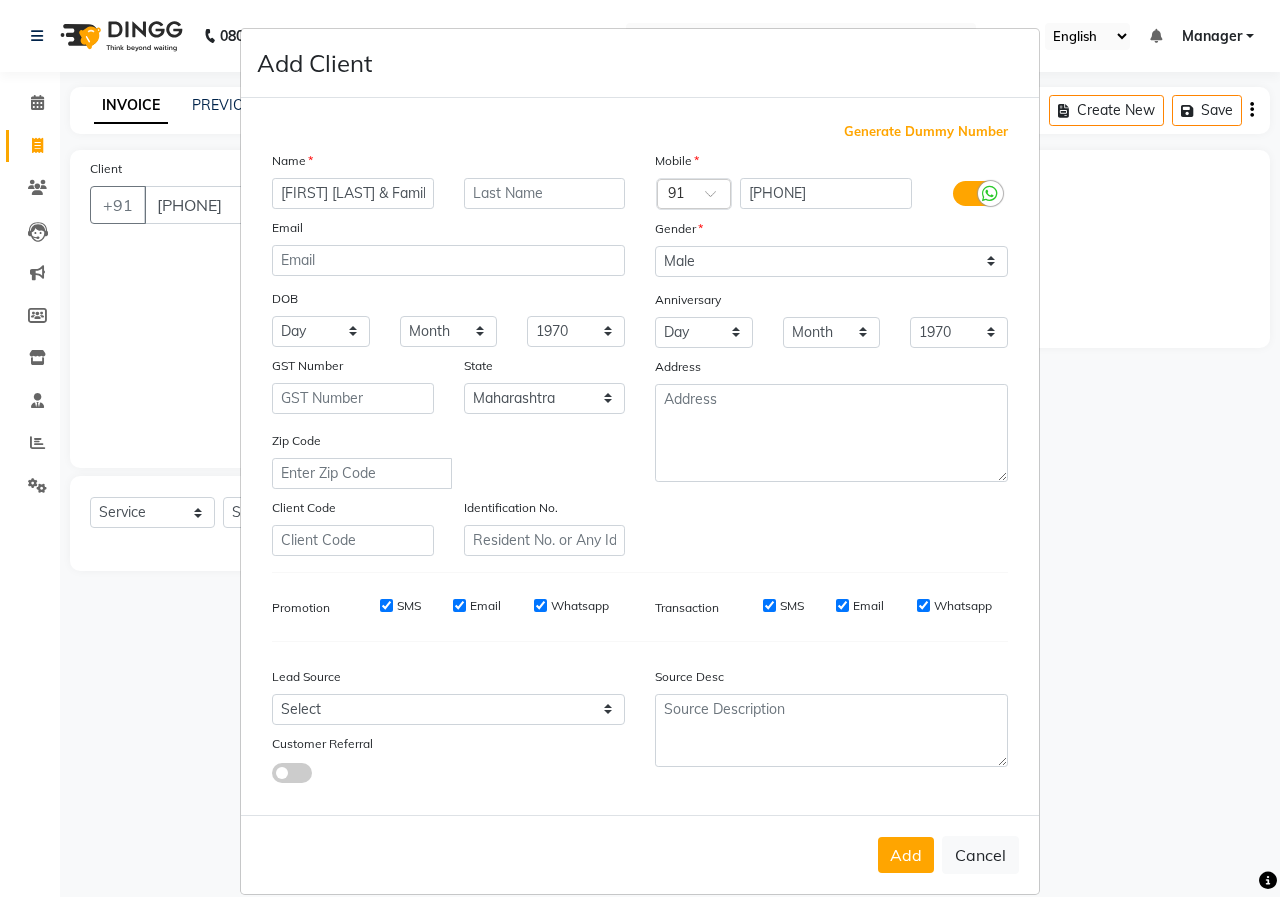 click on "Add   Cancel" at bounding box center [640, 854] 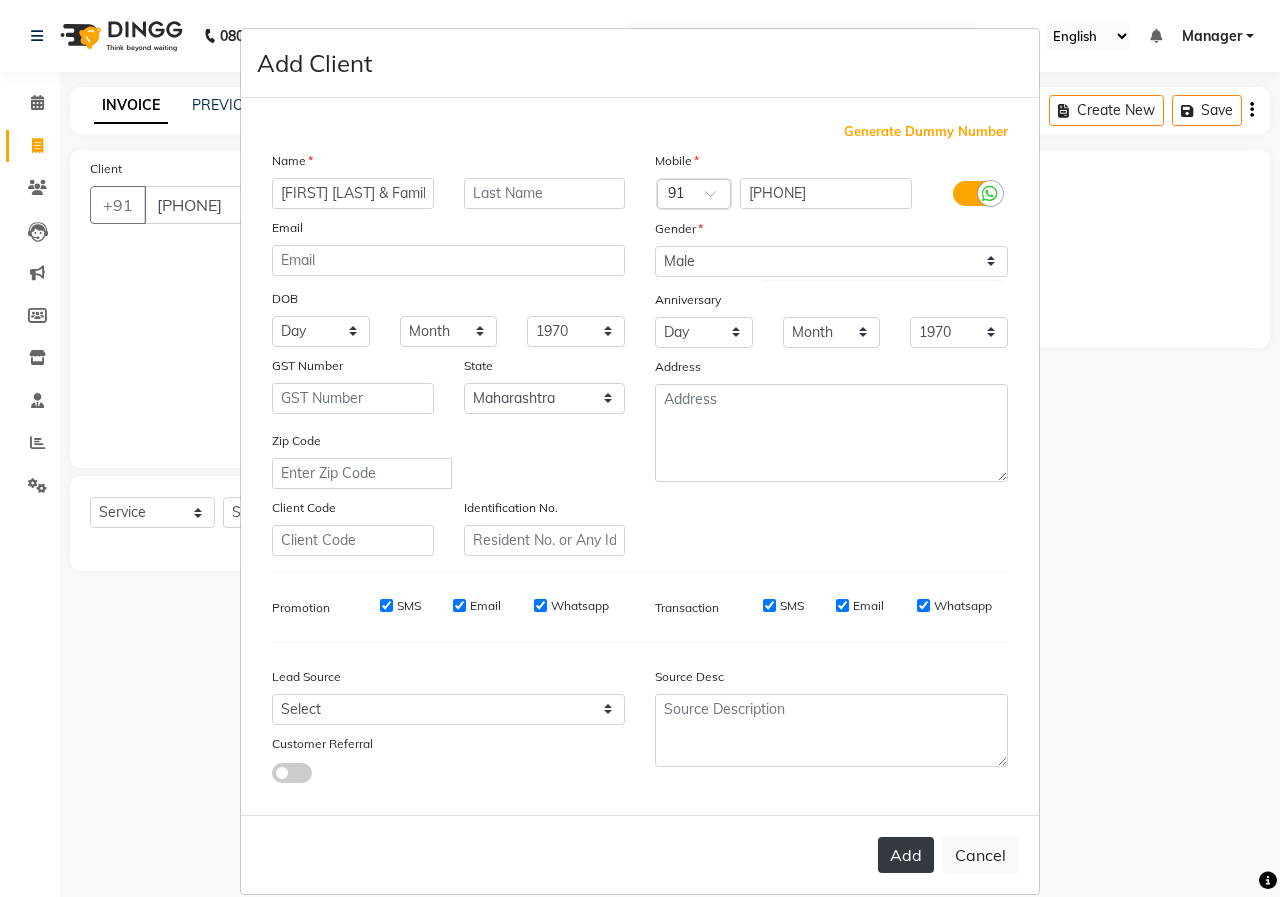 click on "Add" at bounding box center (906, 855) 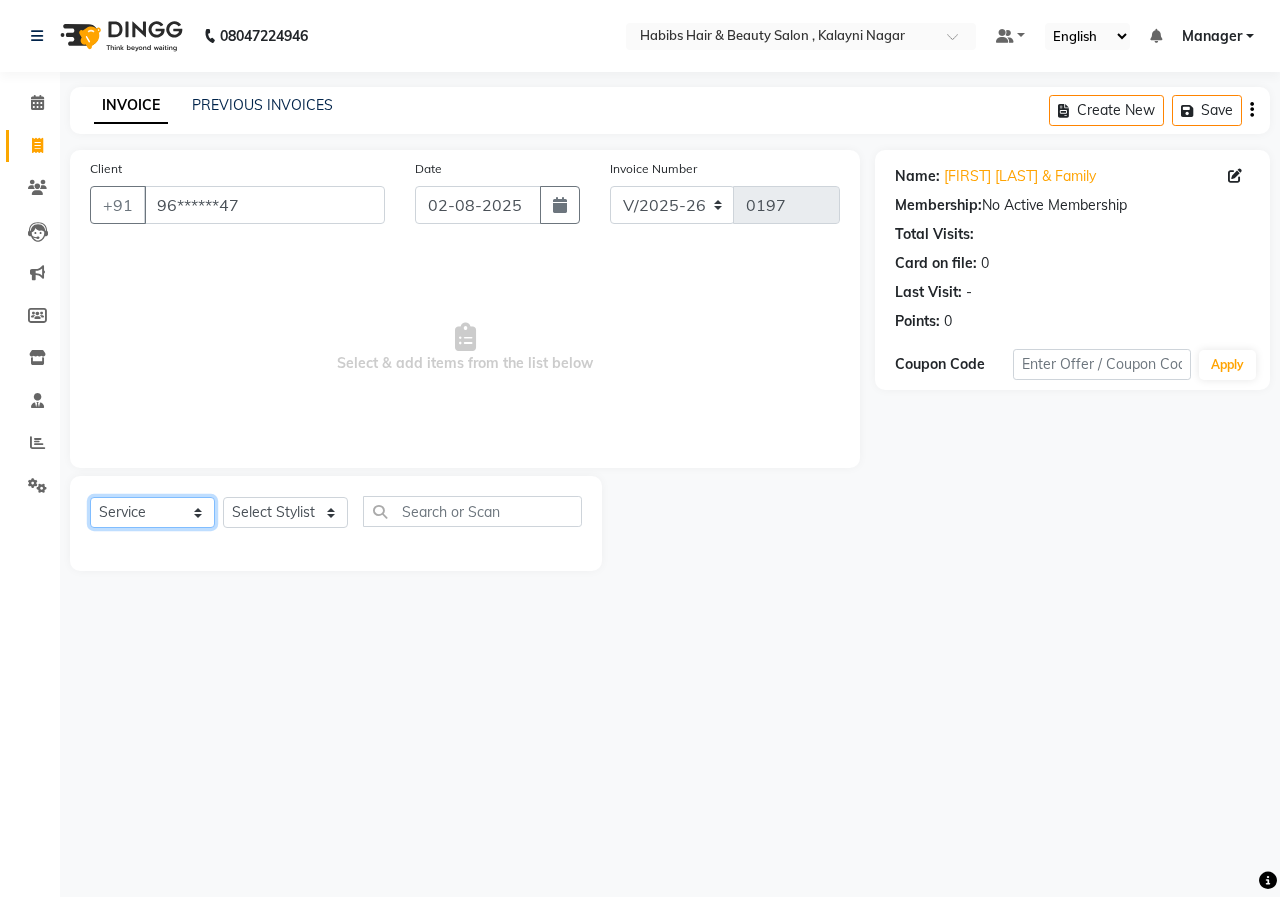 click on "Select  Service  Product  Membership  Package Voucher Prepaid Gift Card" 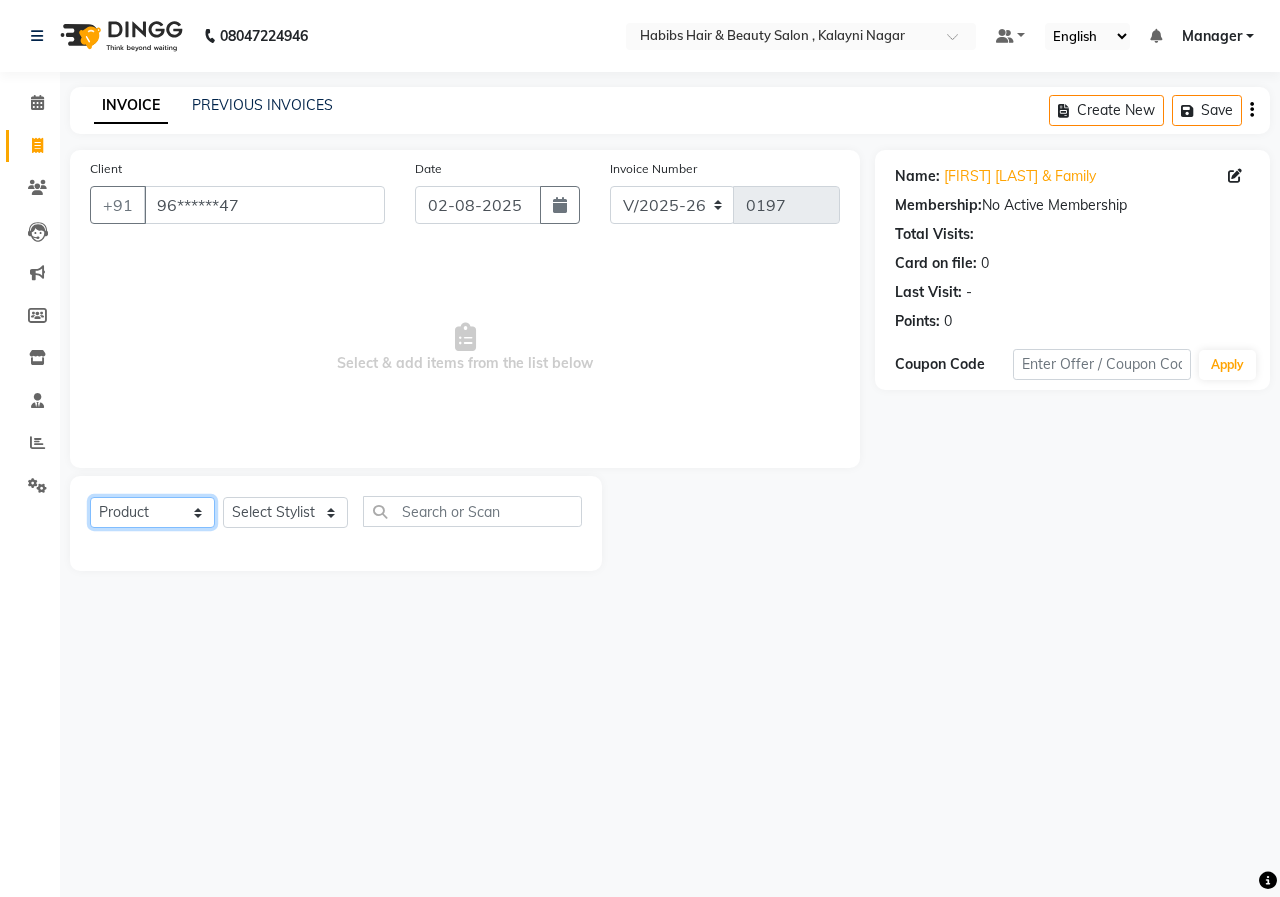click on "Select  Service  Product  Membership  Package Voucher Prepaid Gift Card" 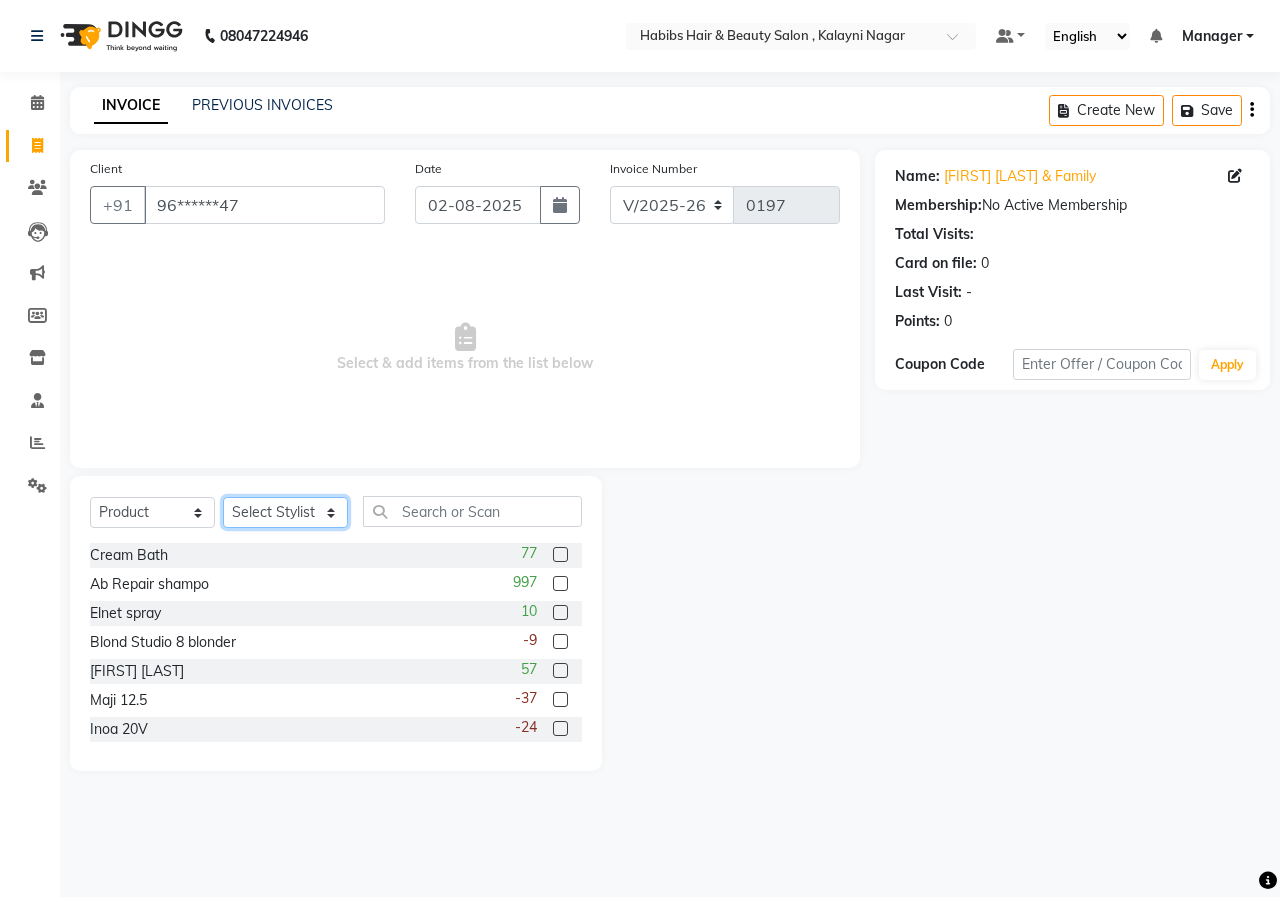 click on "Select Stylist Manager [FIRST] [LAST] [FIRST] [LAST] [FIRST] [LAST] [FIRST] [LAST]" 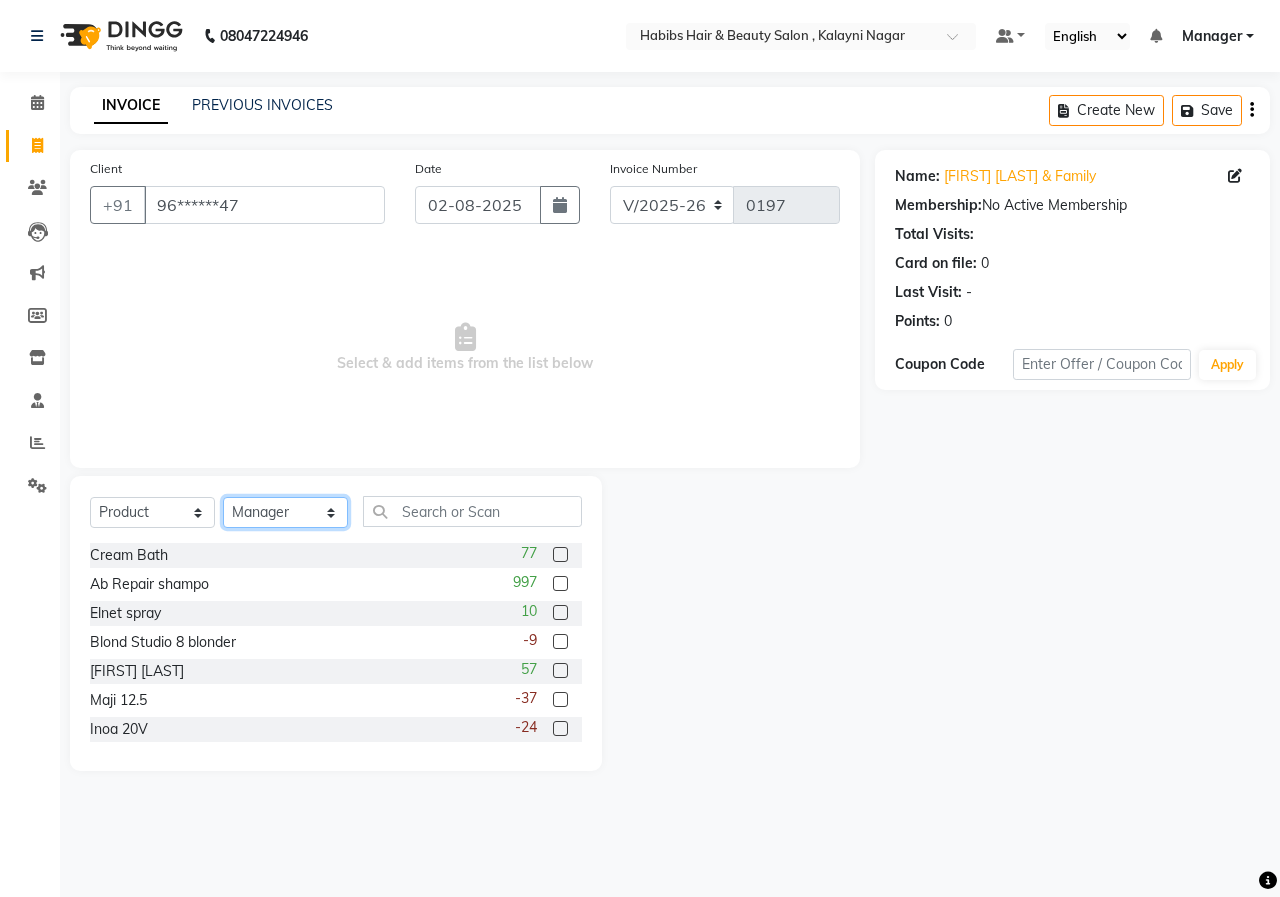 click on "Select Stylist Manager [FIRST] [LAST] [FIRST] [LAST] [FIRST] [LAST] [FIRST] [LAST]" 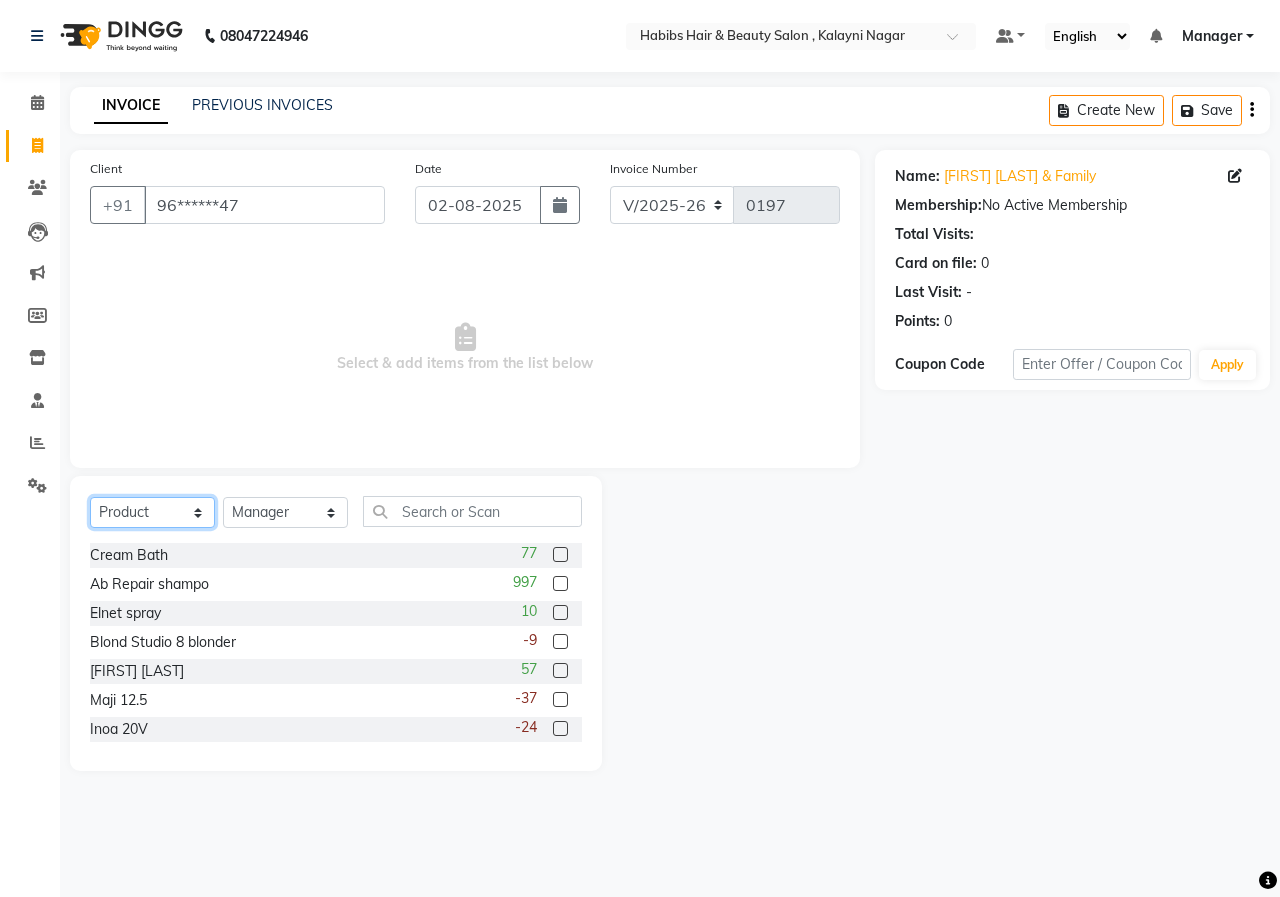 click on "Select  Service  Product  Membership  Package Voucher Prepaid Gift Card" 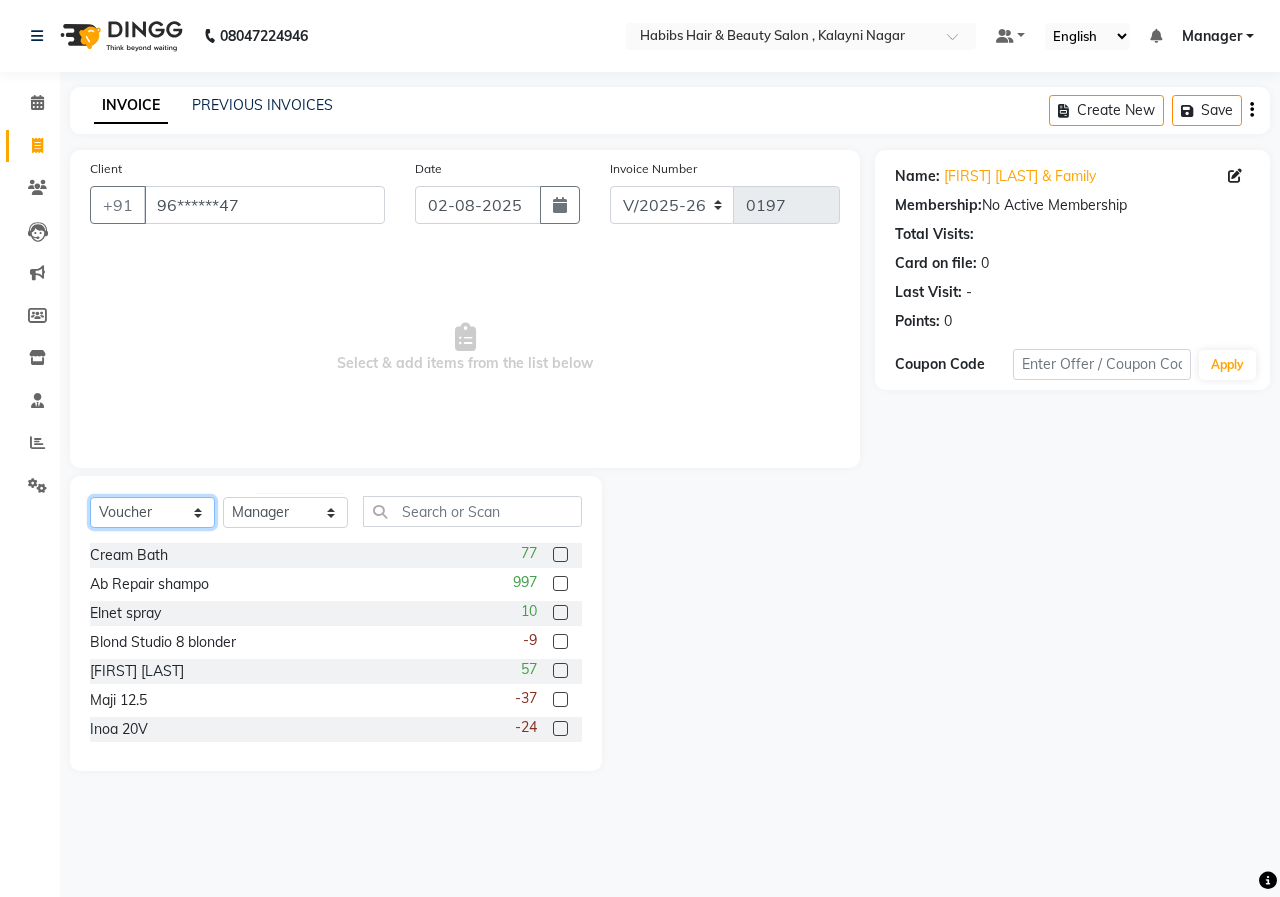 click on "Select  Service  Product  Membership  Package Voucher Prepaid Gift Card" 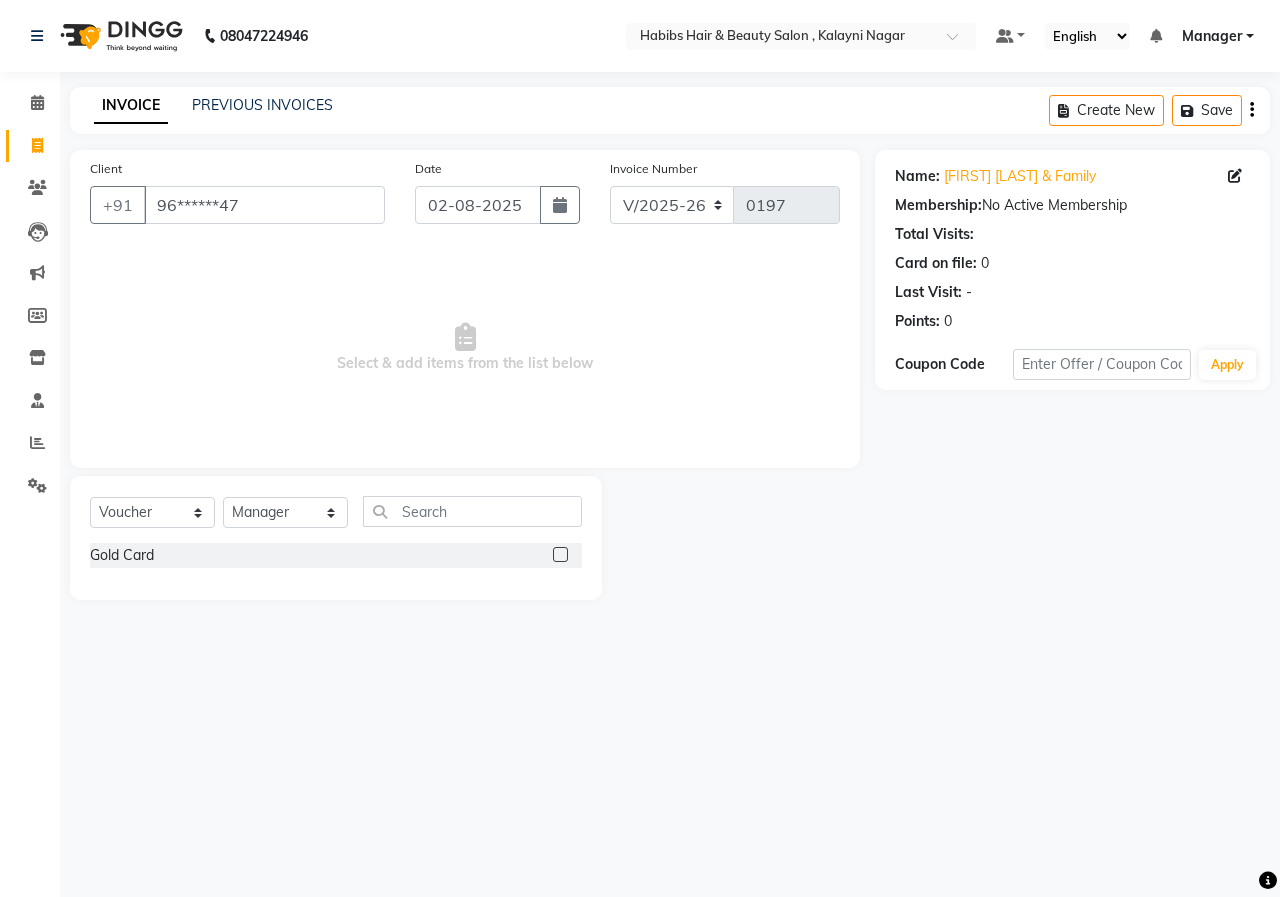 click 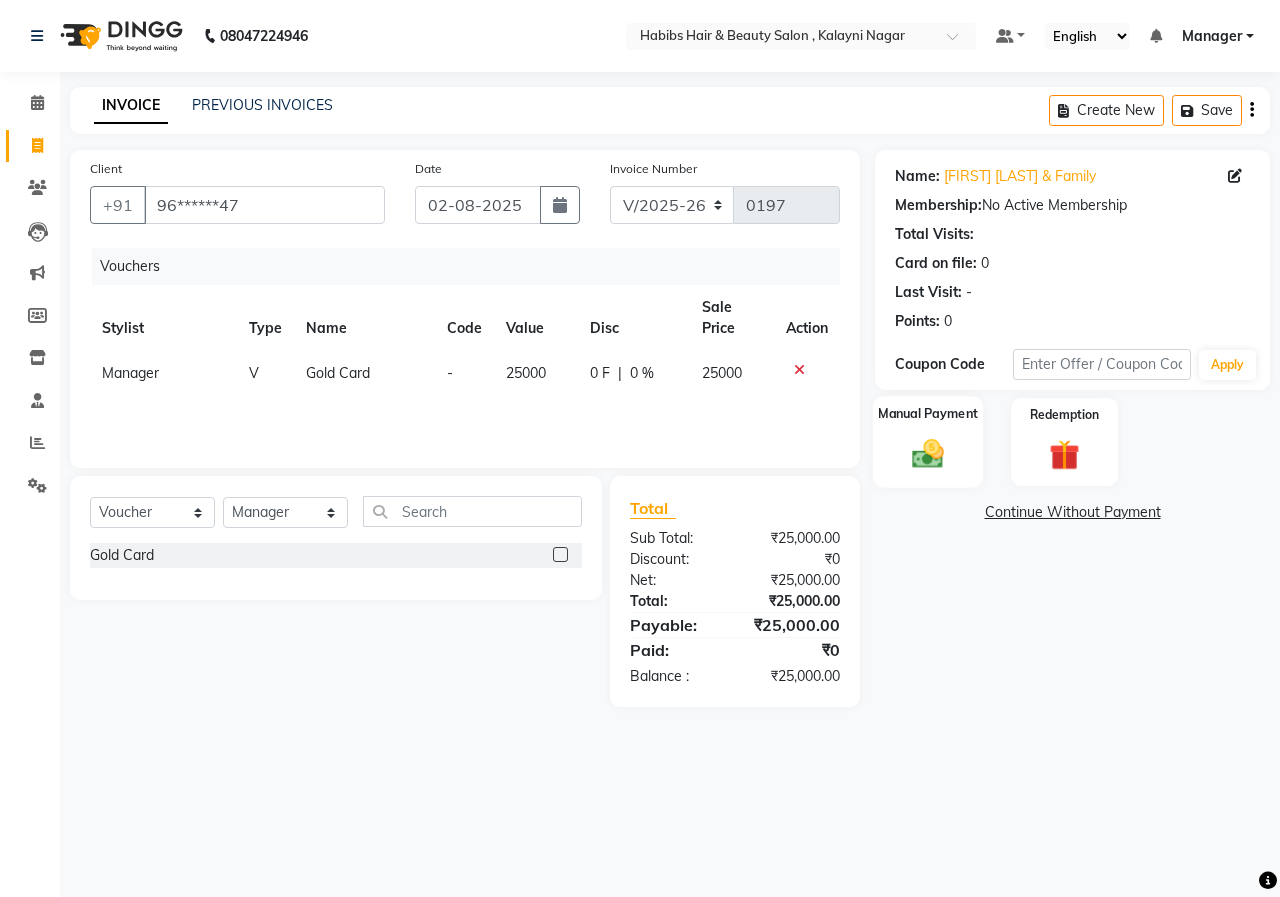 click on "Manual Payment" 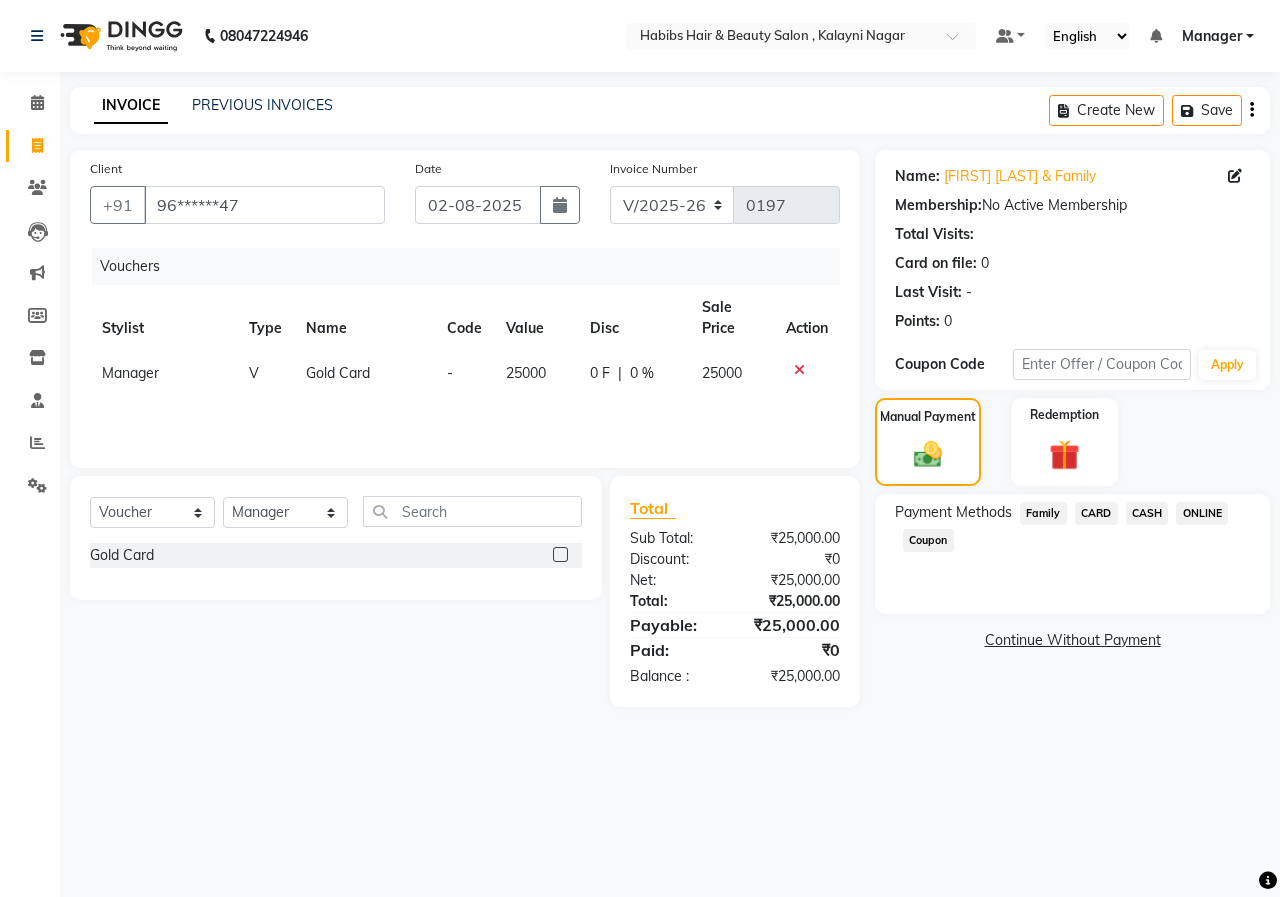 click on "ONLINE" 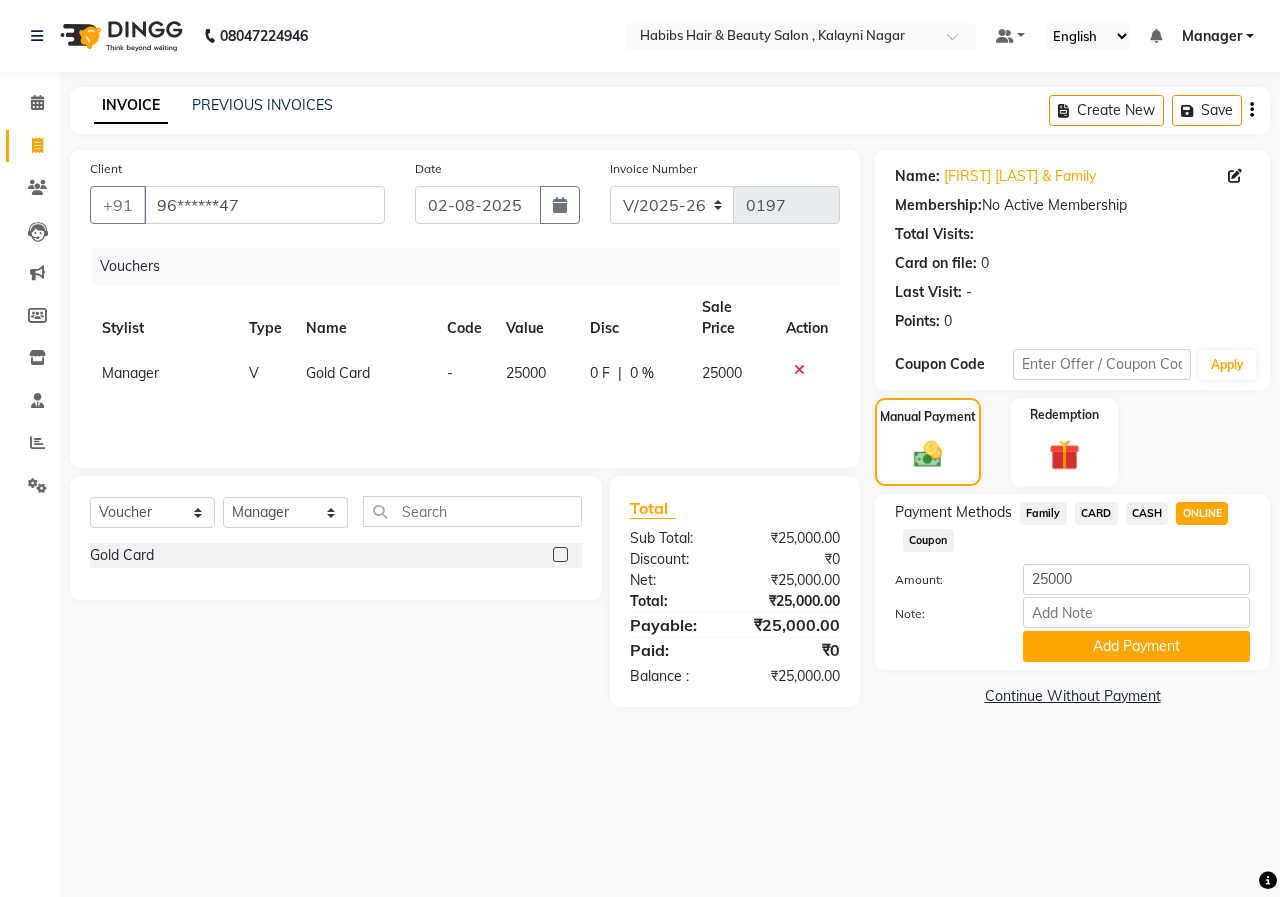 click on "Add Payment" 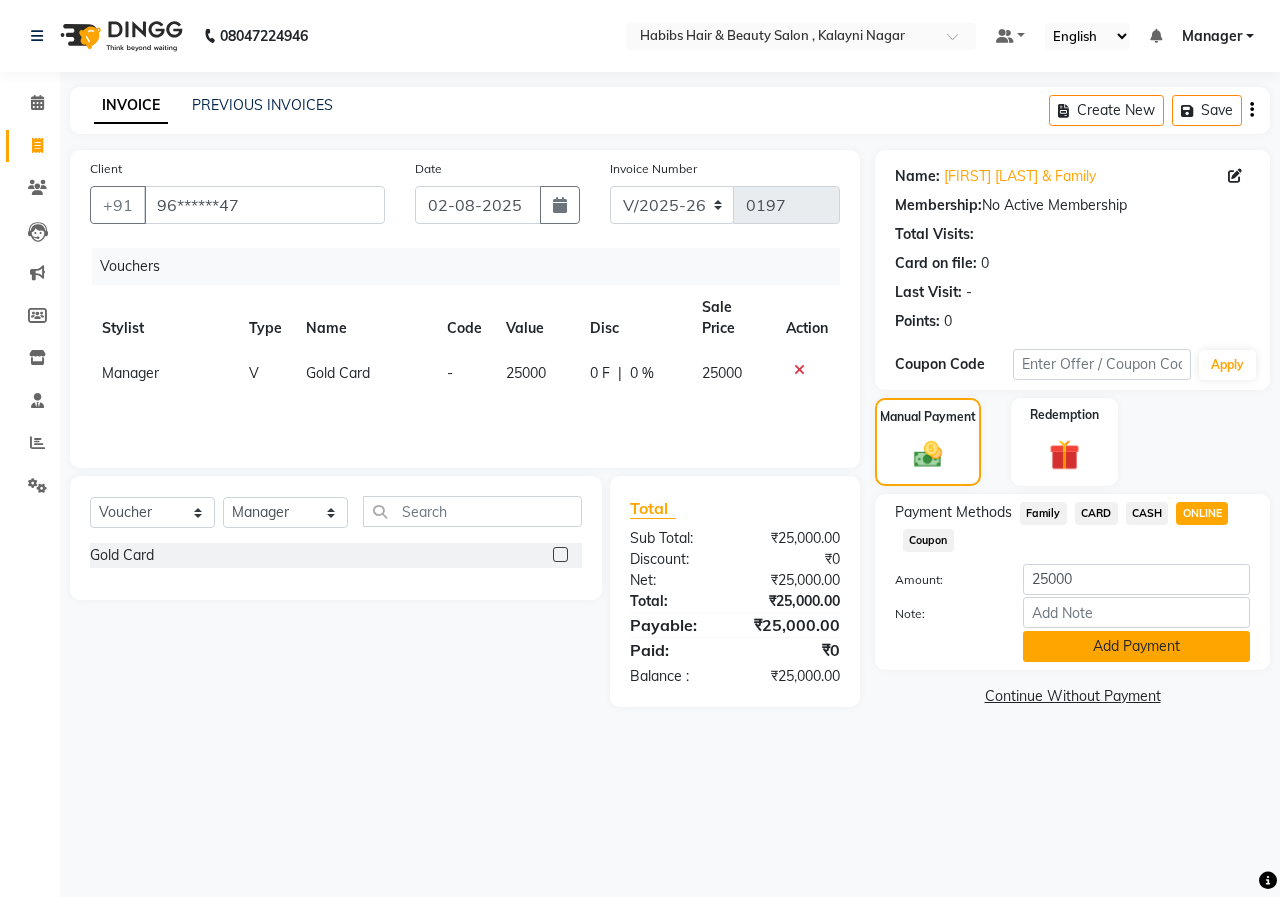 click on "Add Payment" 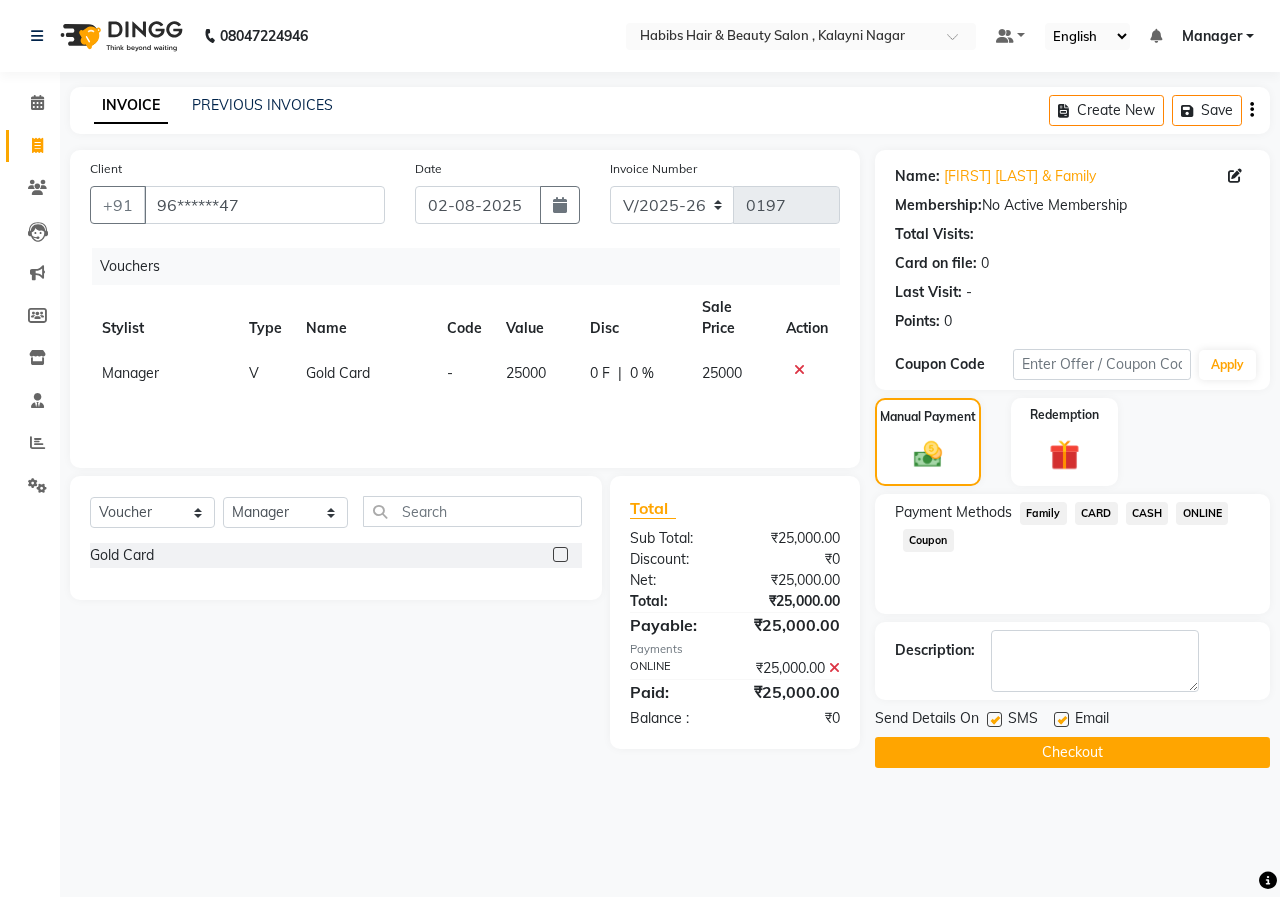 click on "Checkout" 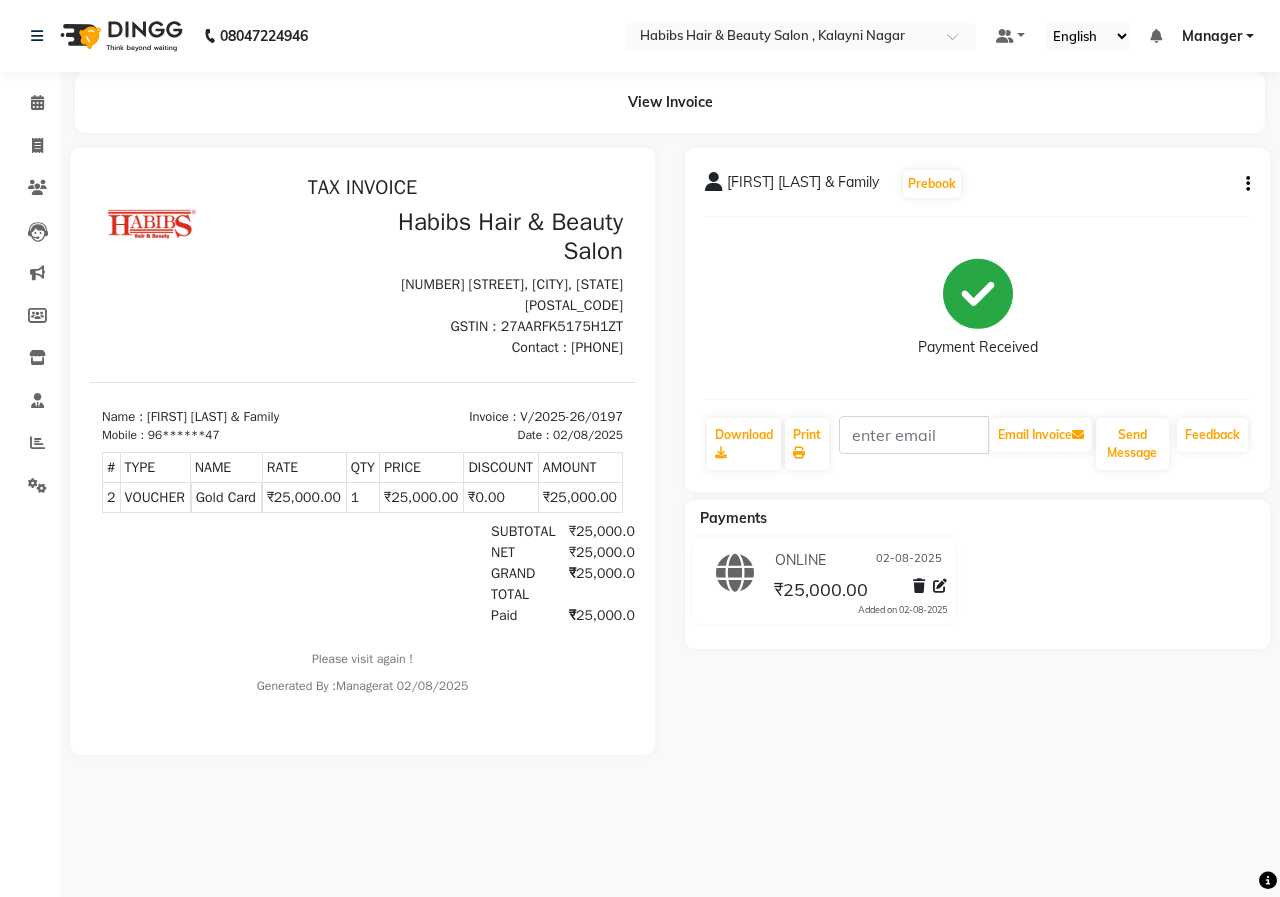scroll, scrollTop: 31, scrollLeft: 0, axis: vertical 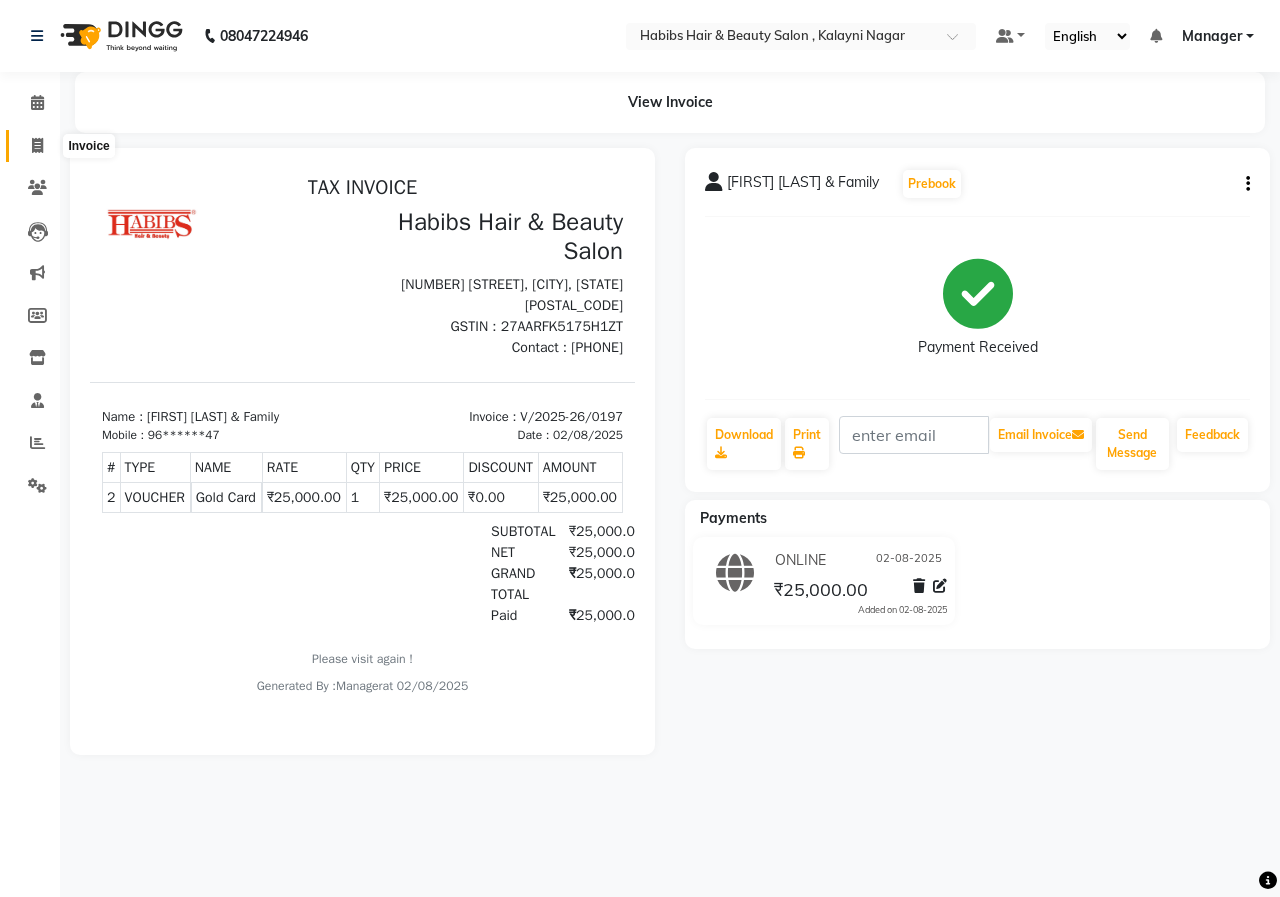 click 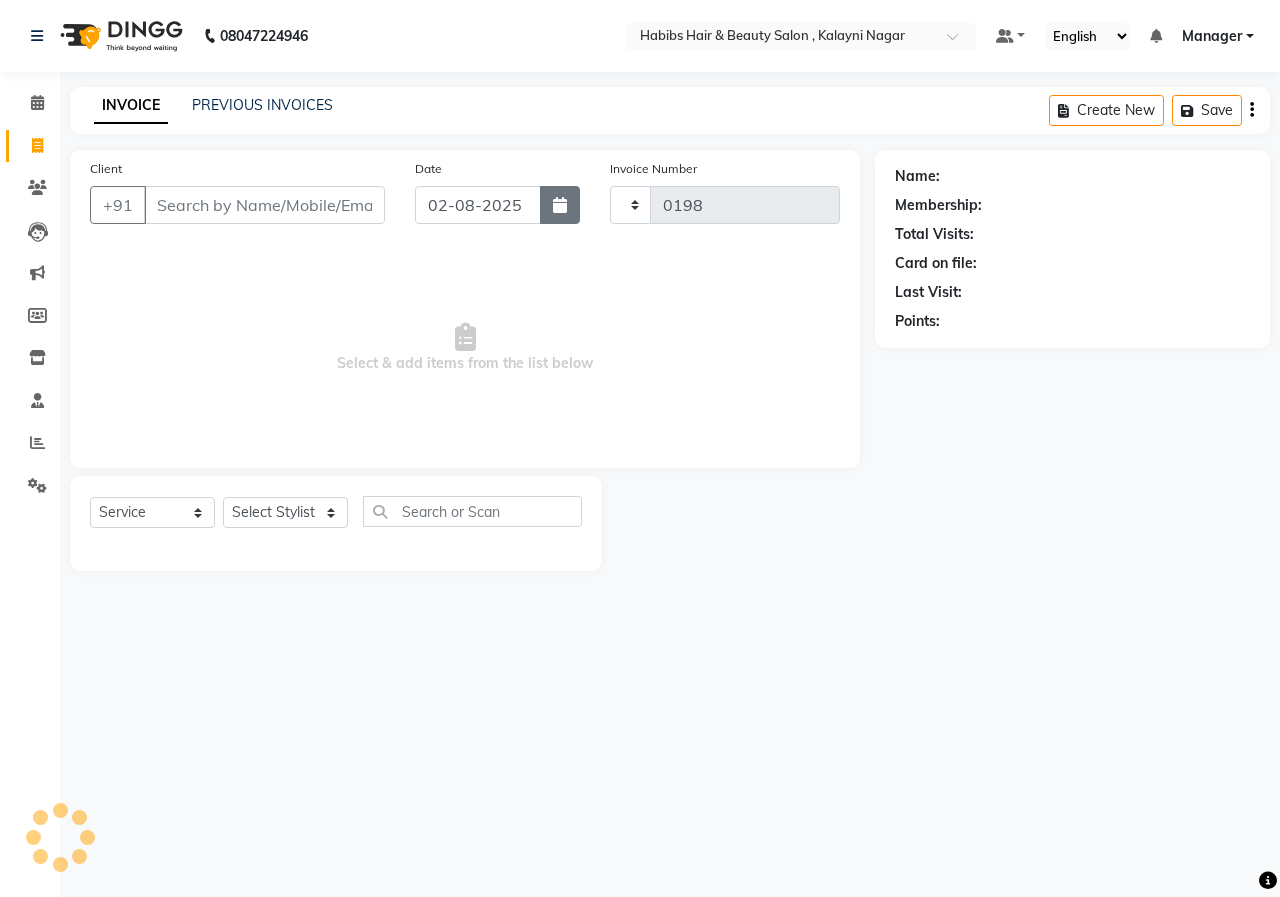 click 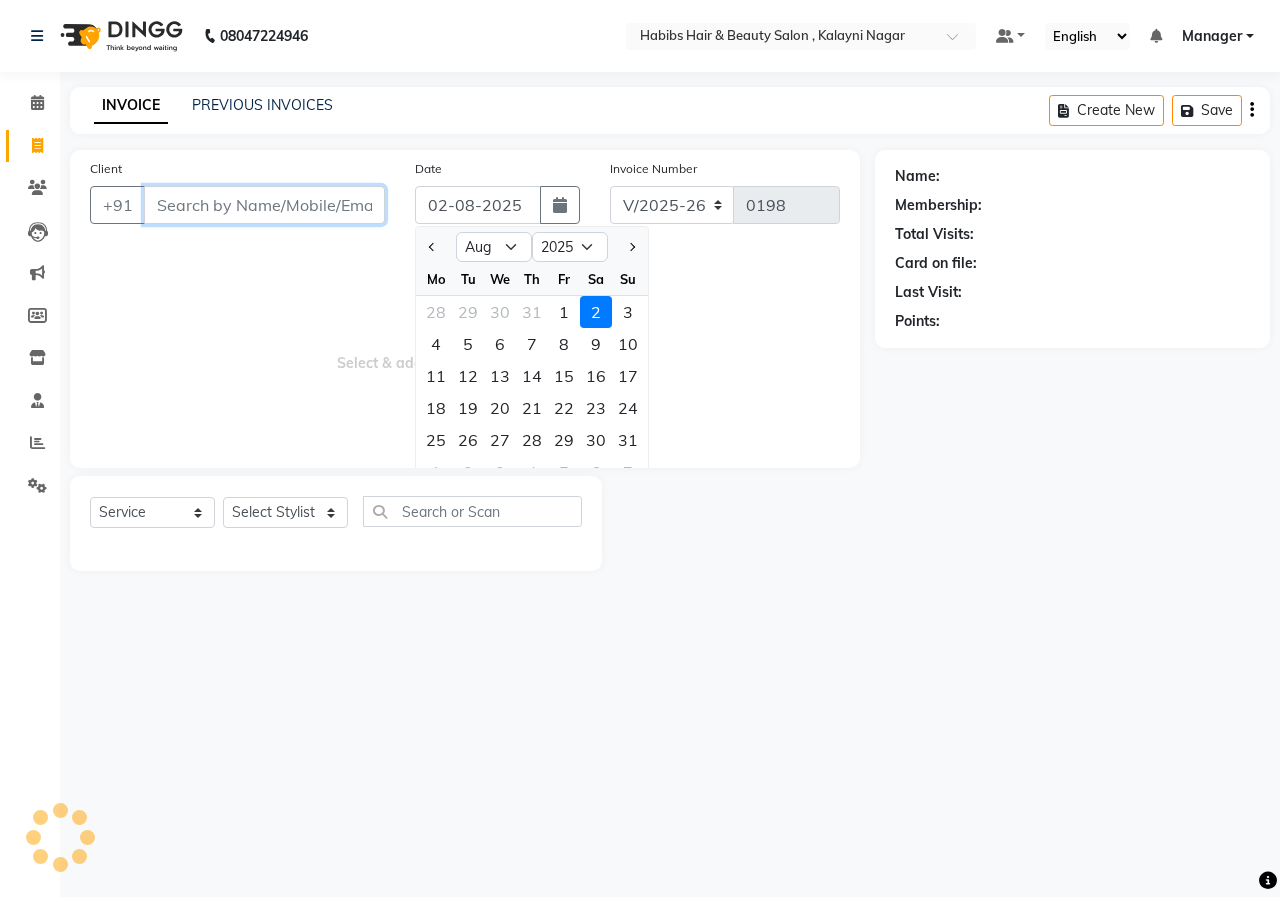 click on "Client" at bounding box center [264, 205] 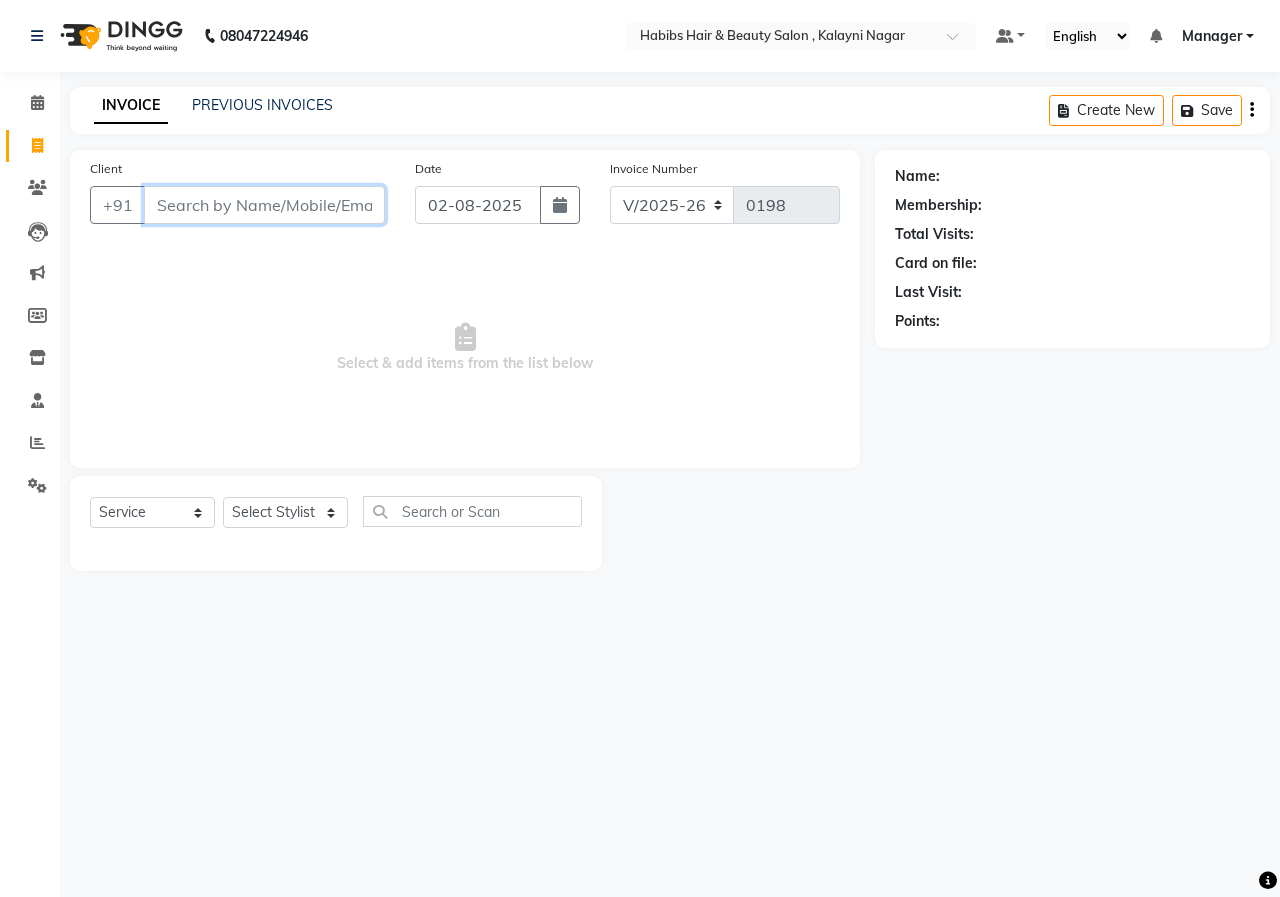 click on "Client" at bounding box center [264, 205] 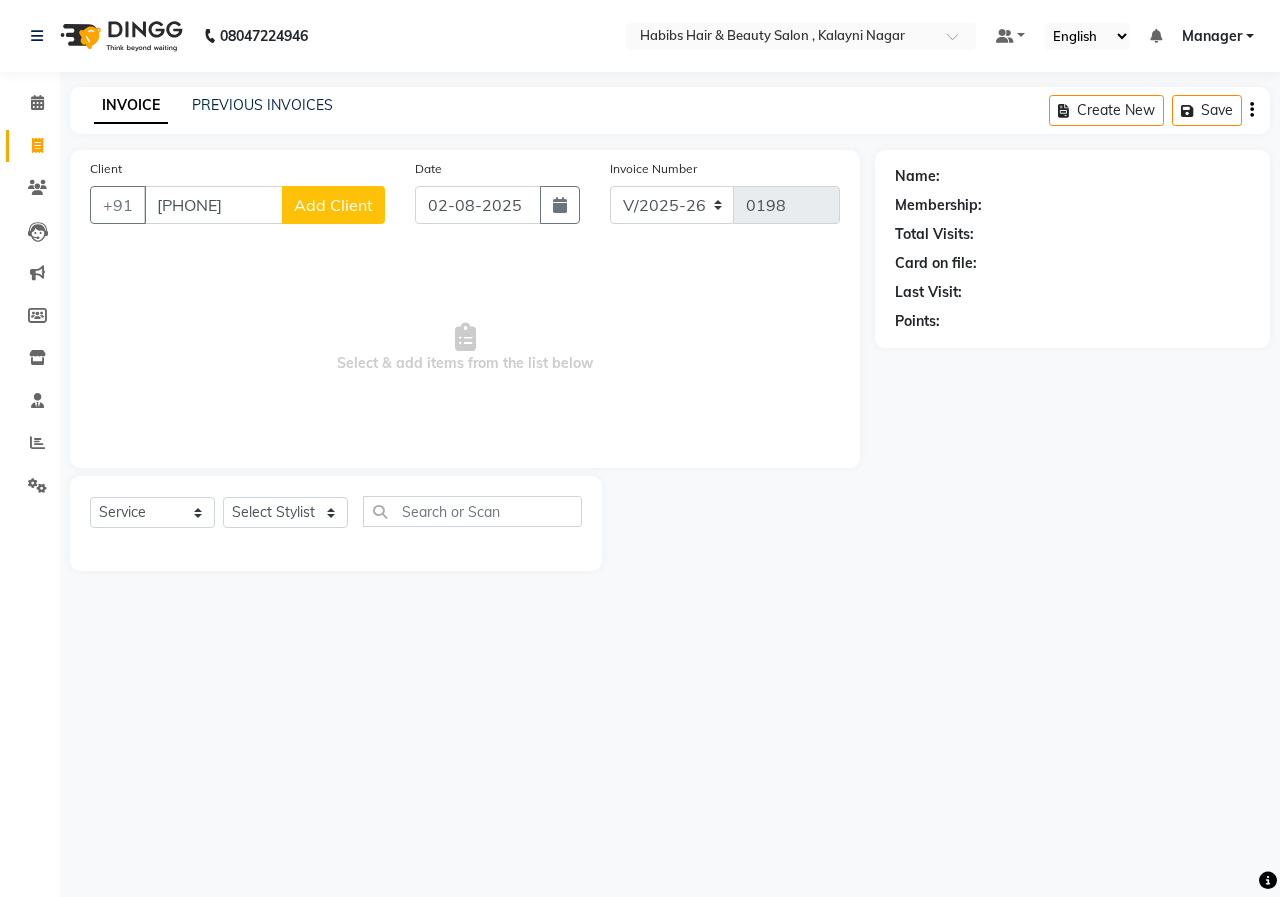 click on "Add Client" 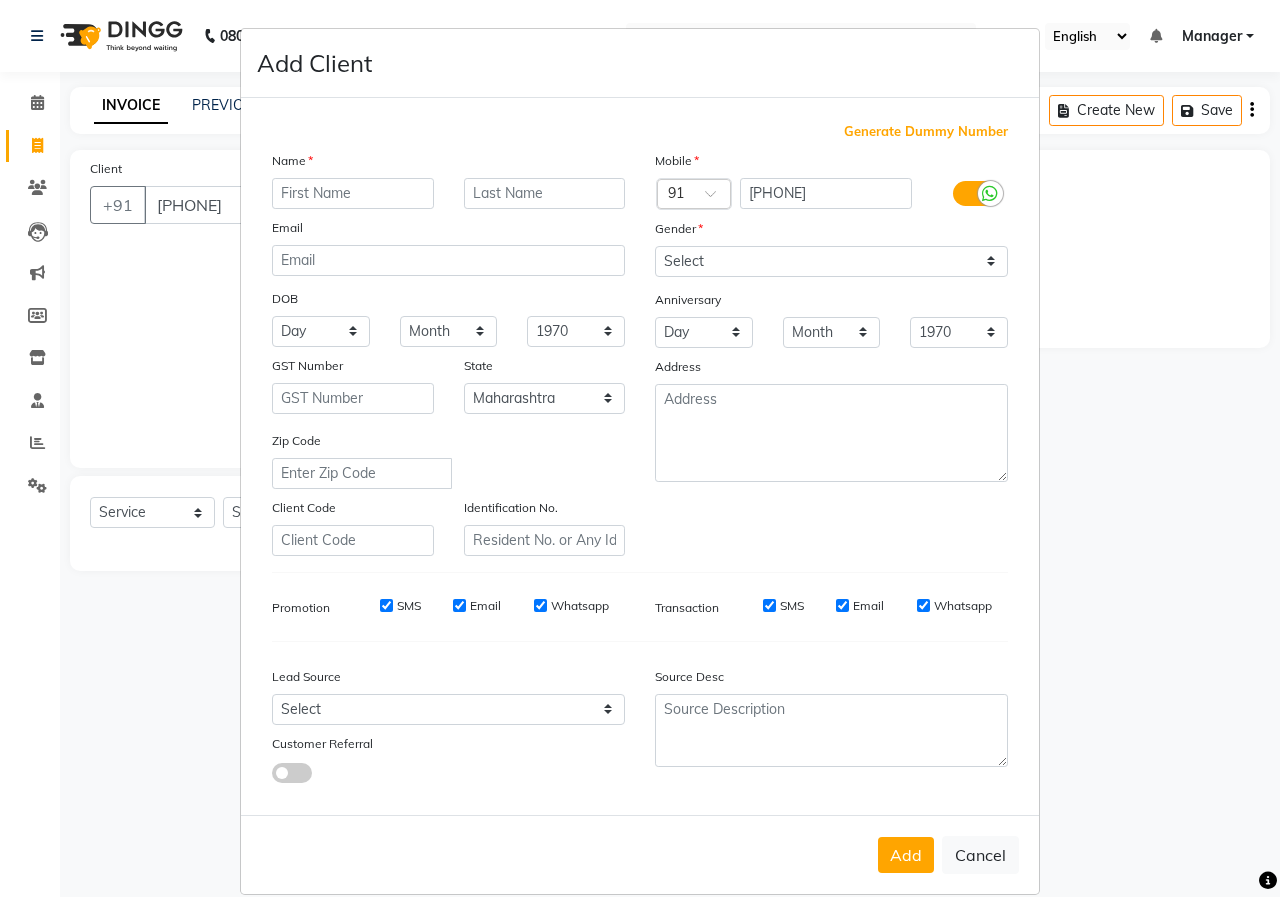 click at bounding box center (353, 193) 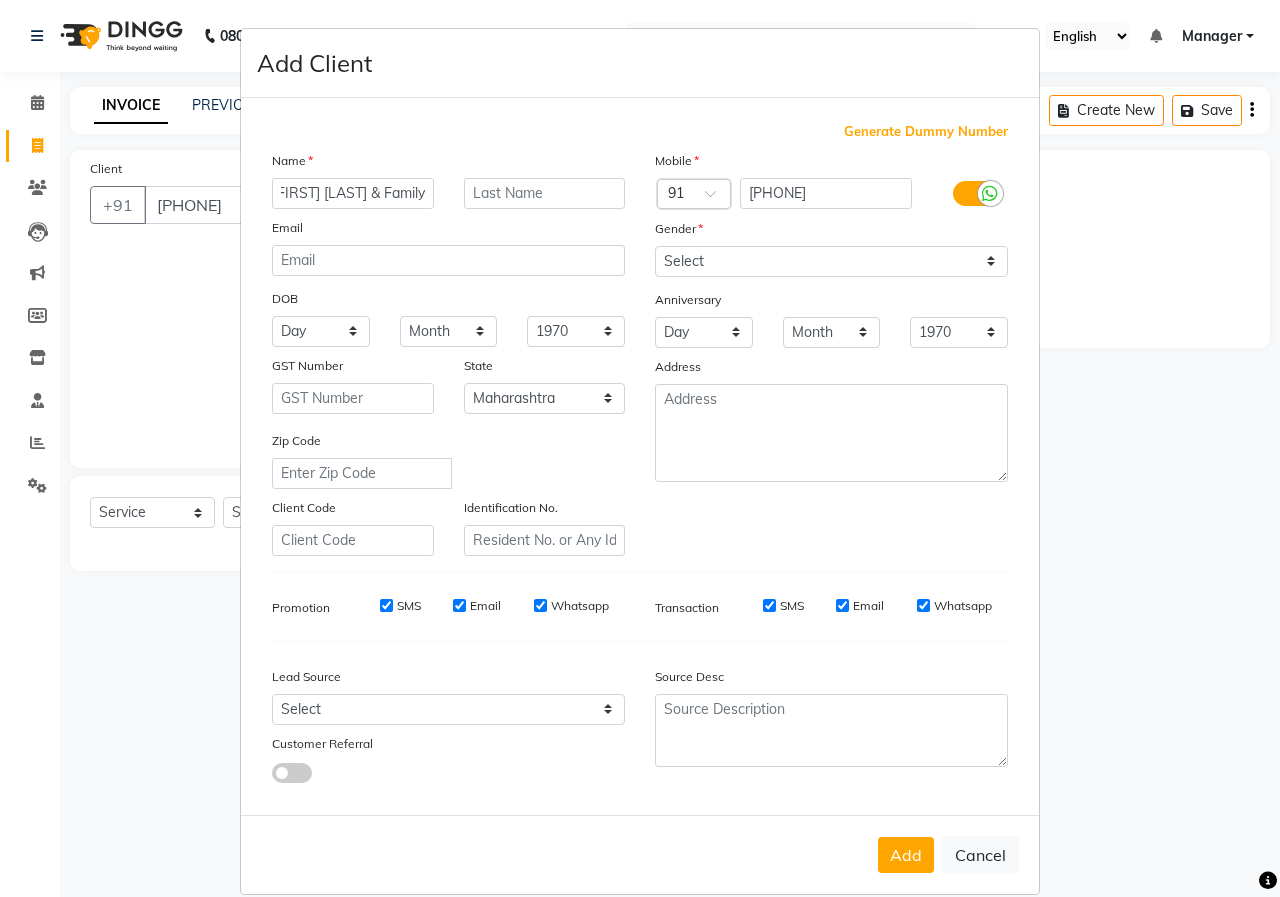 scroll, scrollTop: 0, scrollLeft: 27, axis: horizontal 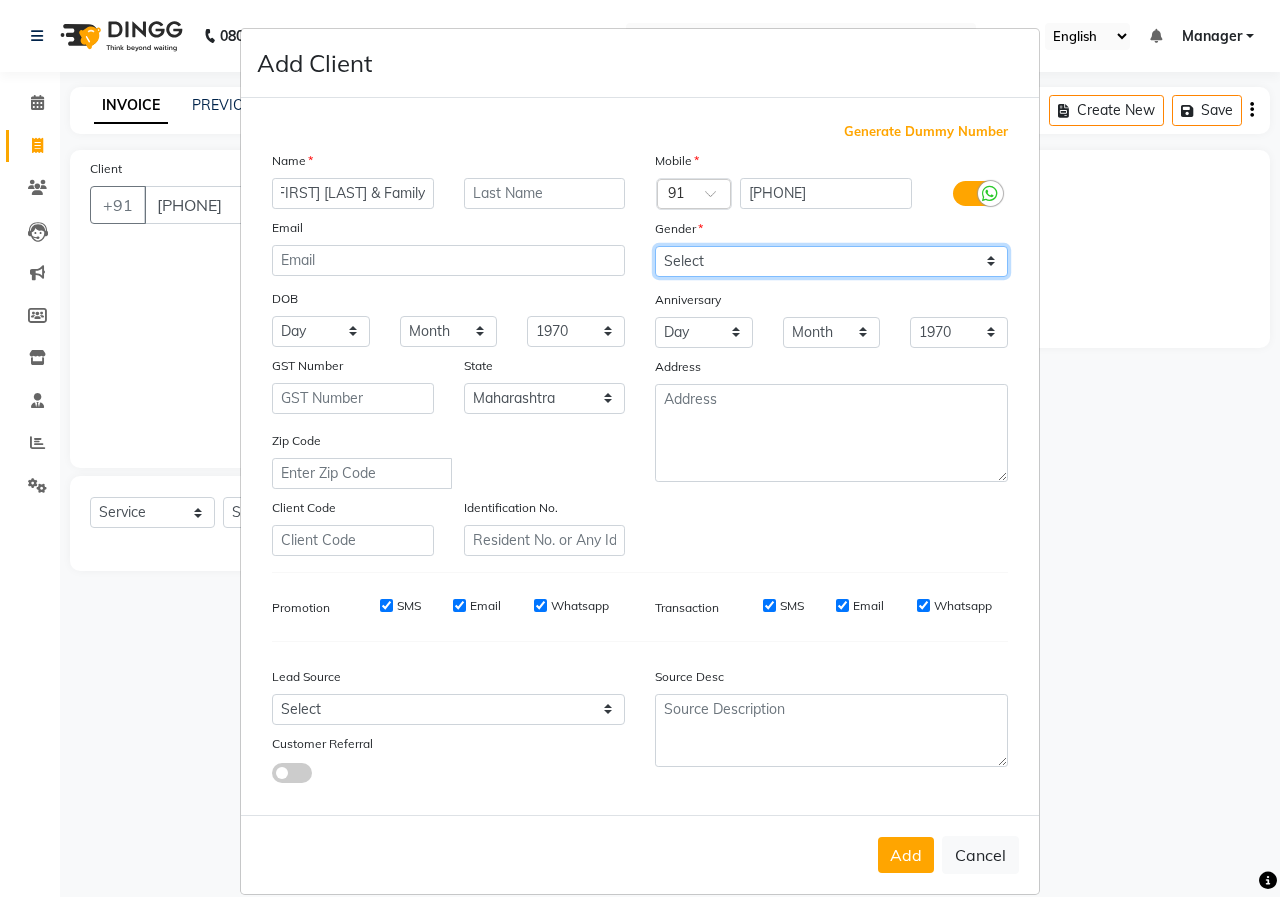 drag, startPoint x: 776, startPoint y: 256, endPoint x: 774, endPoint y: 275, distance: 19.104973 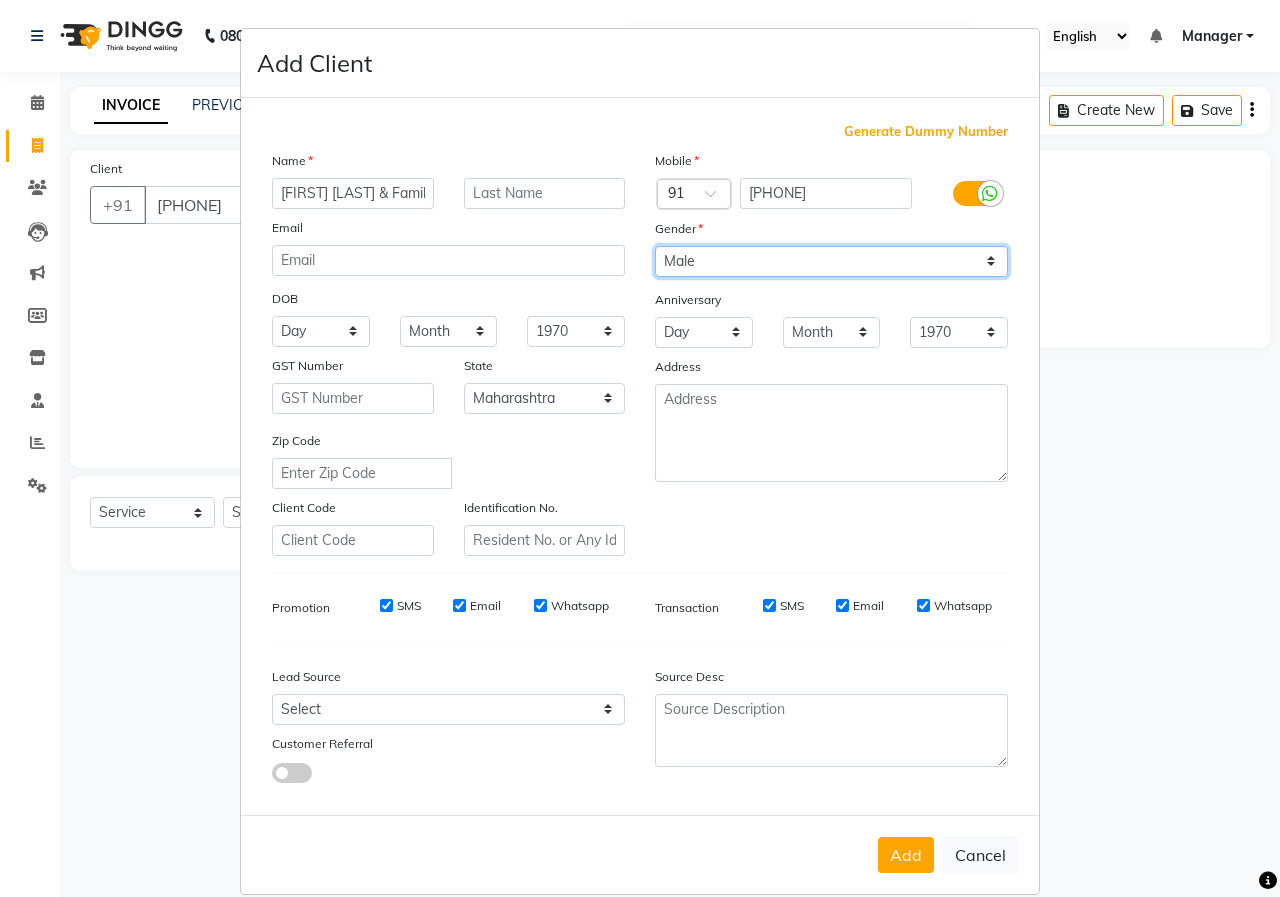 click on "Select Male Female Other Prefer Not To Say" at bounding box center (831, 261) 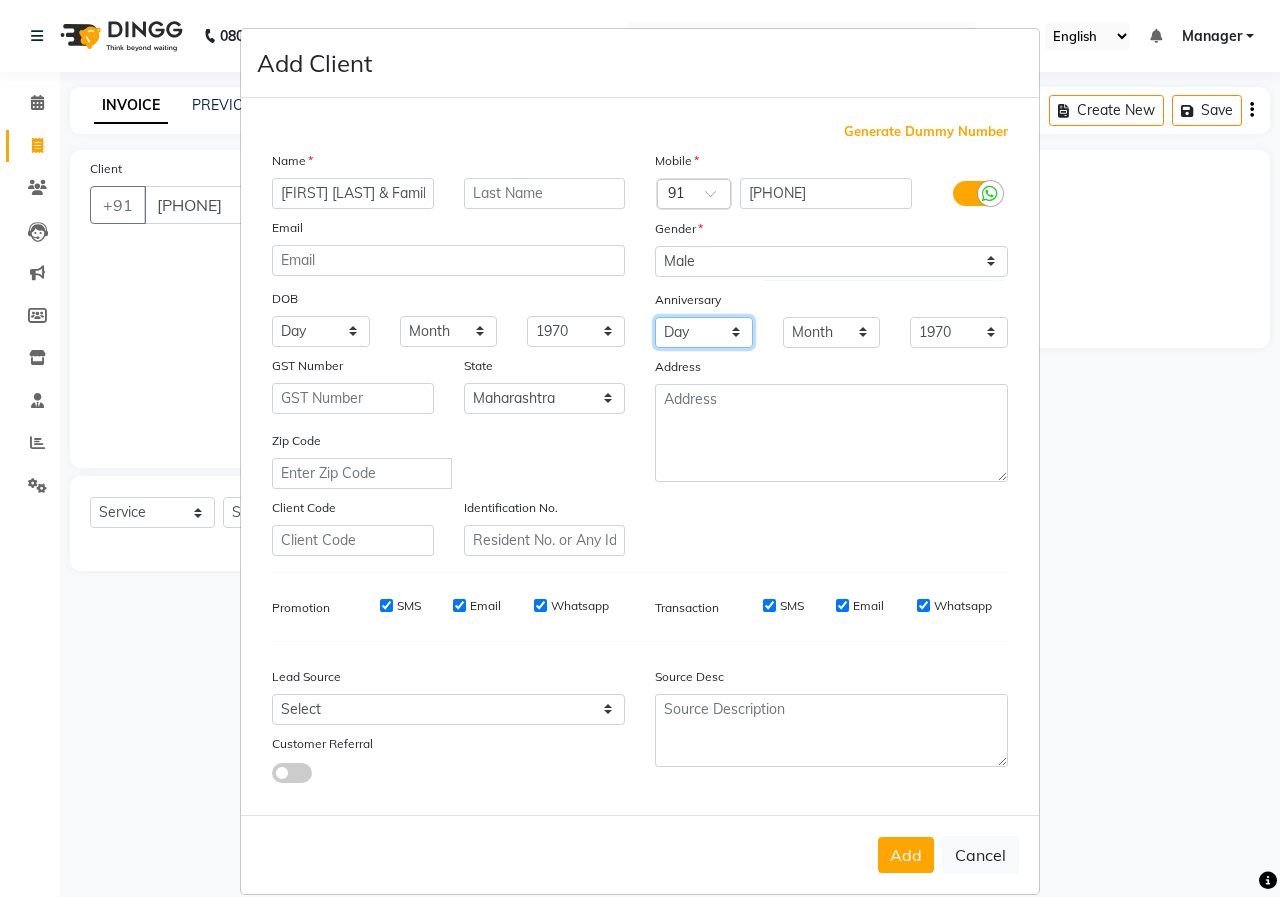 click on "Day 01 02 03 04 05 06 07 08 09 10 11 12 13 14 15 16 17 18 19 20 21 22 23 24 25 26 27 28 29 30 31" at bounding box center [704, 332] 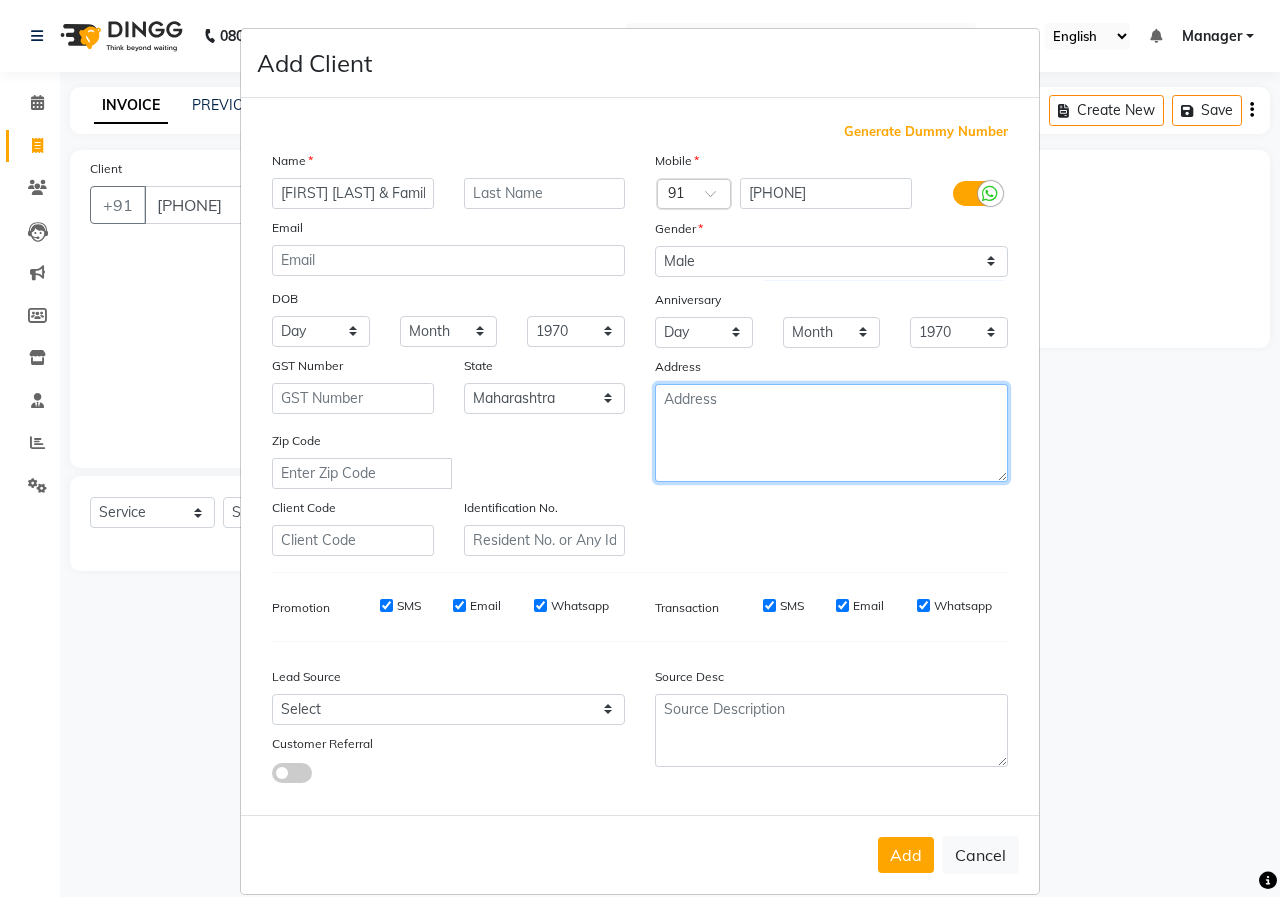 click at bounding box center (831, 433) 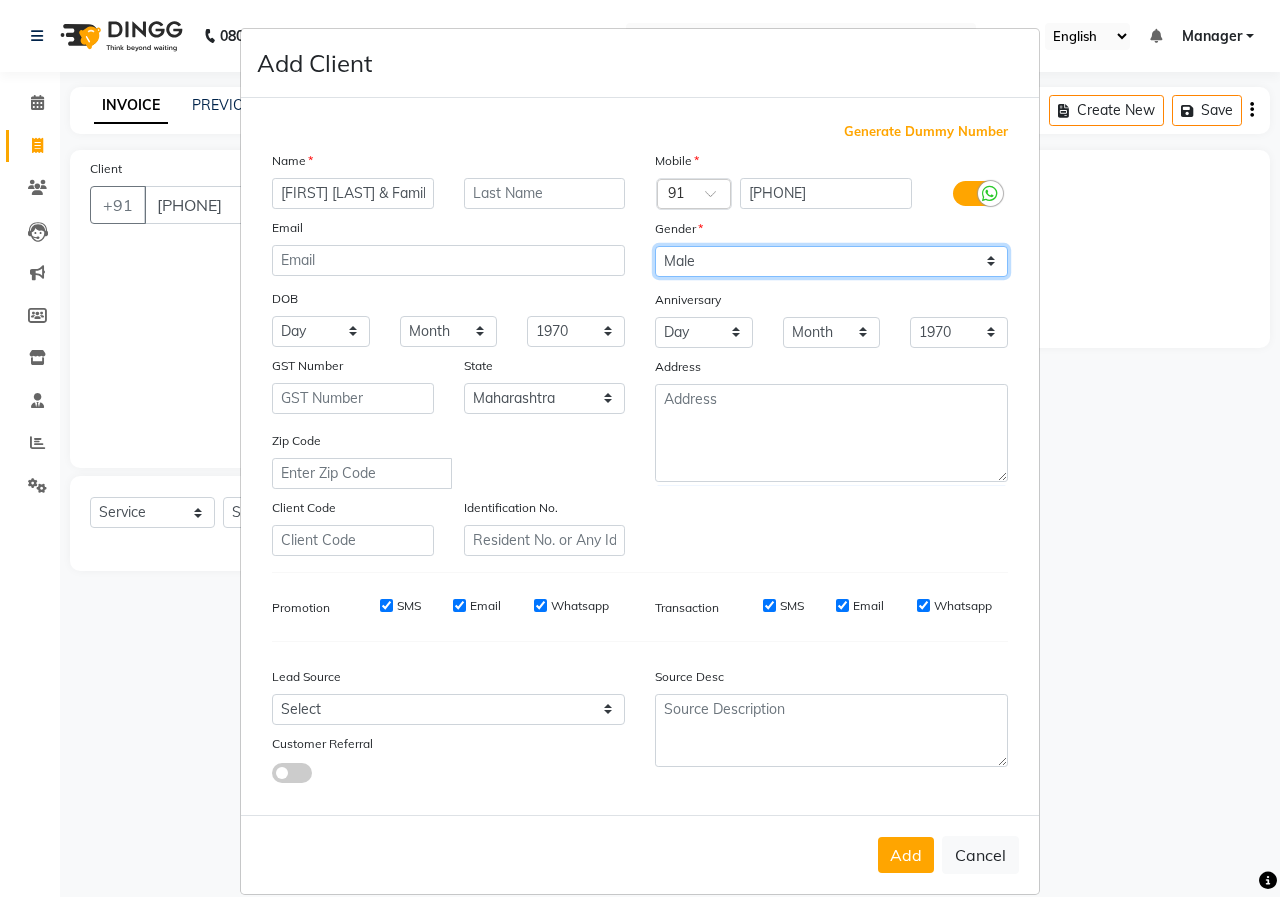 drag, startPoint x: 741, startPoint y: 265, endPoint x: 734, endPoint y: 275, distance: 12.206555 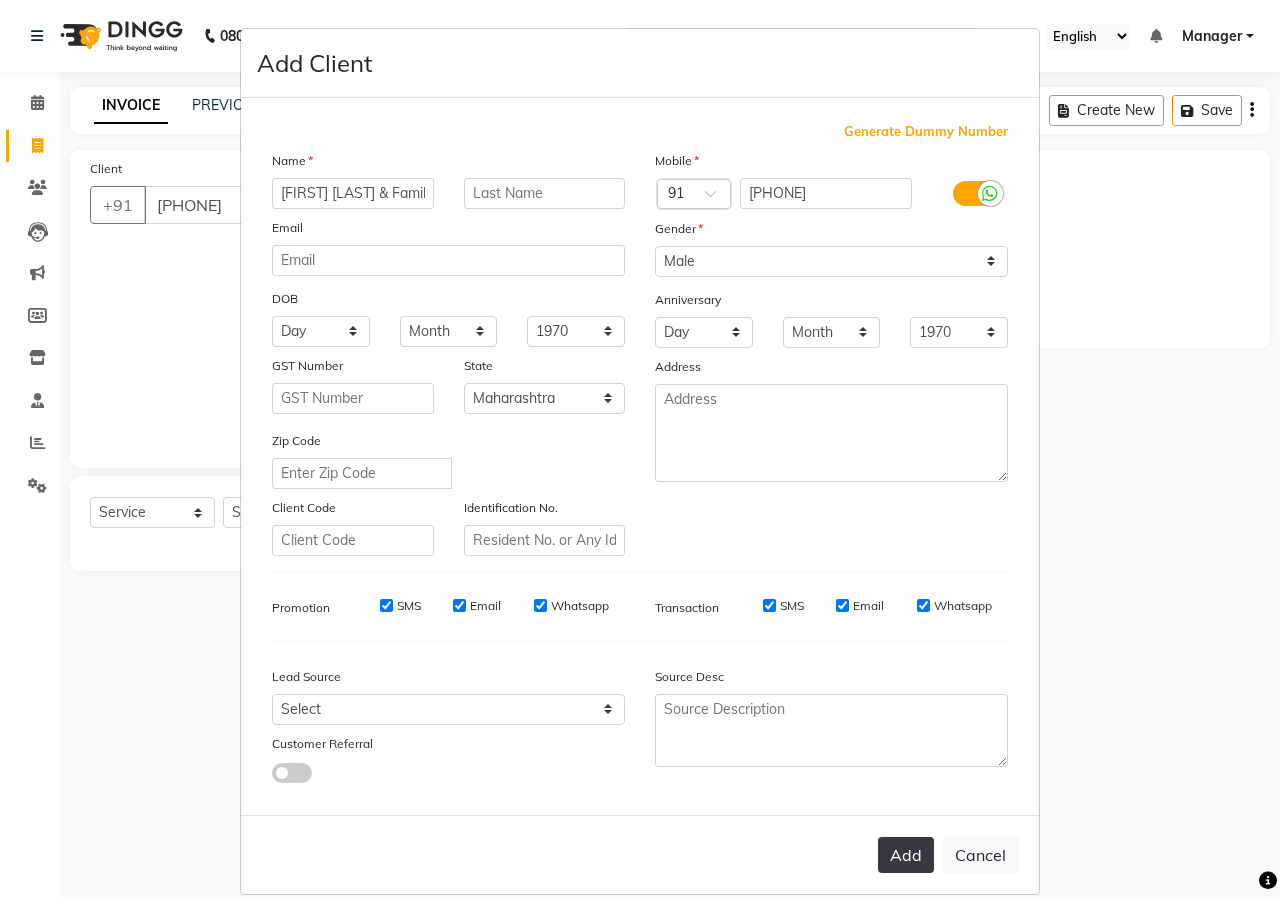 click on "Add" at bounding box center (906, 855) 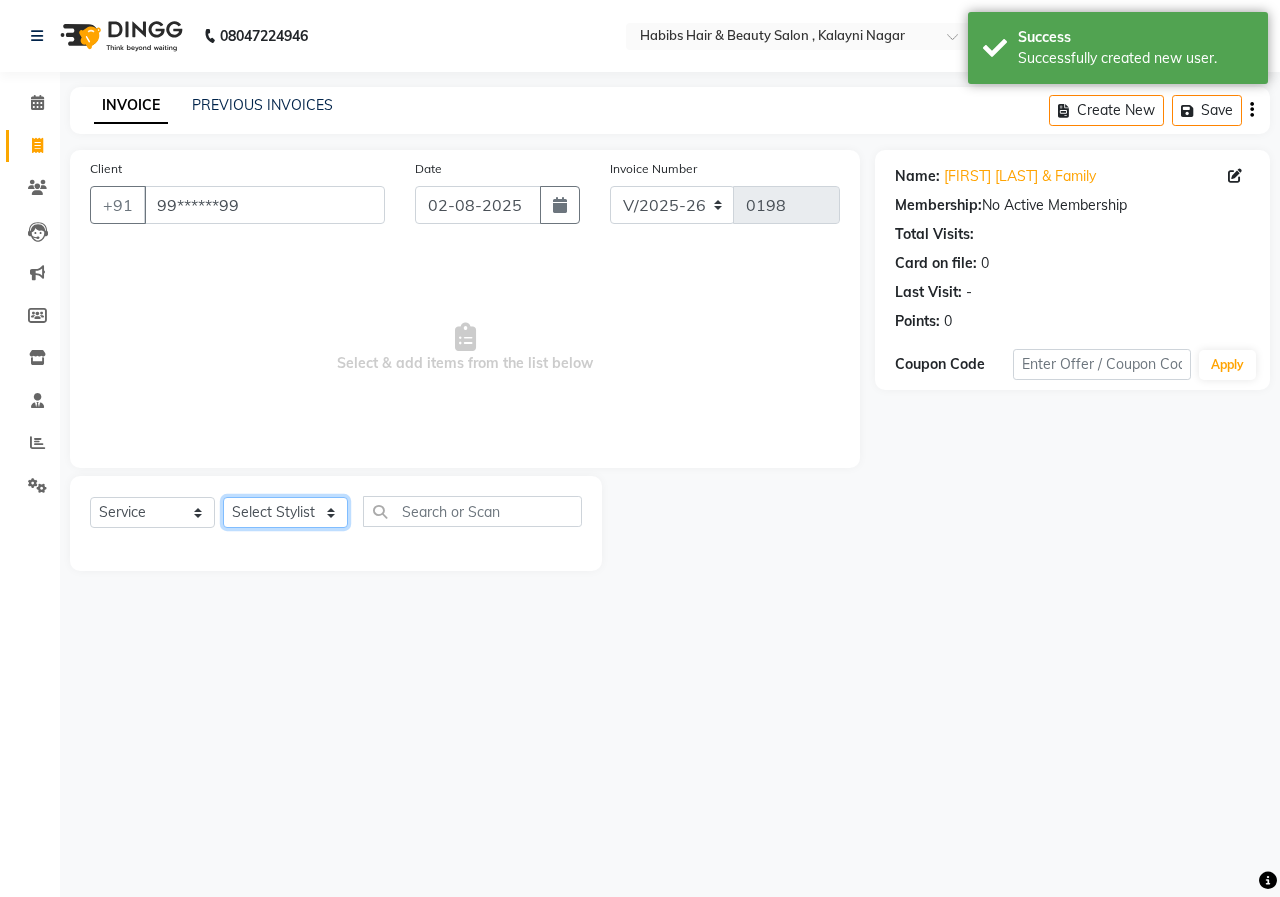 click on "Select Stylist Manager [FIRST] [LAST] [FIRST] [LAST] [FIRST] [LAST] [FIRST] [LAST]" 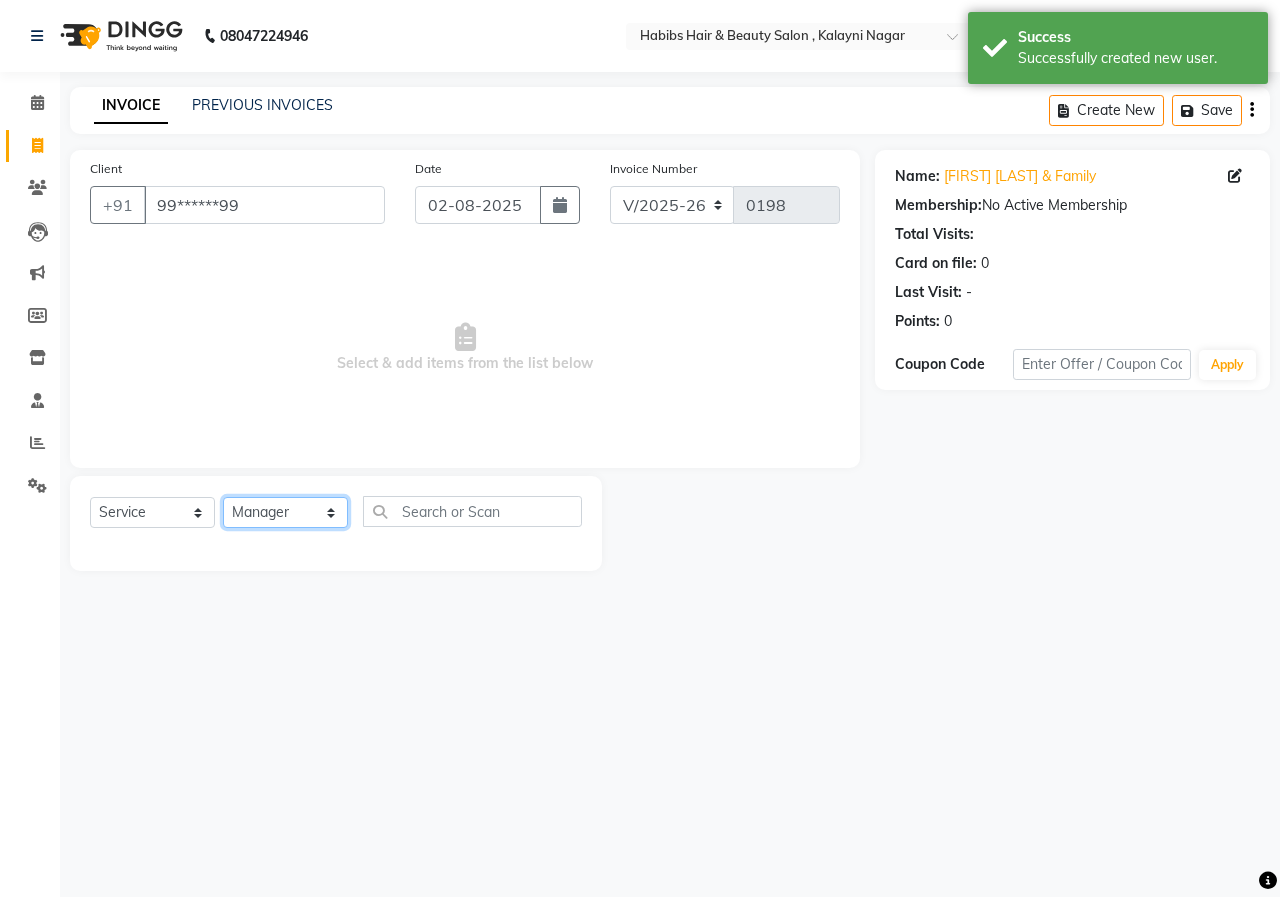 click on "Select Stylist Manager [FIRST] [LAST] [FIRST] [LAST] [FIRST] [LAST] [FIRST] [LAST]" 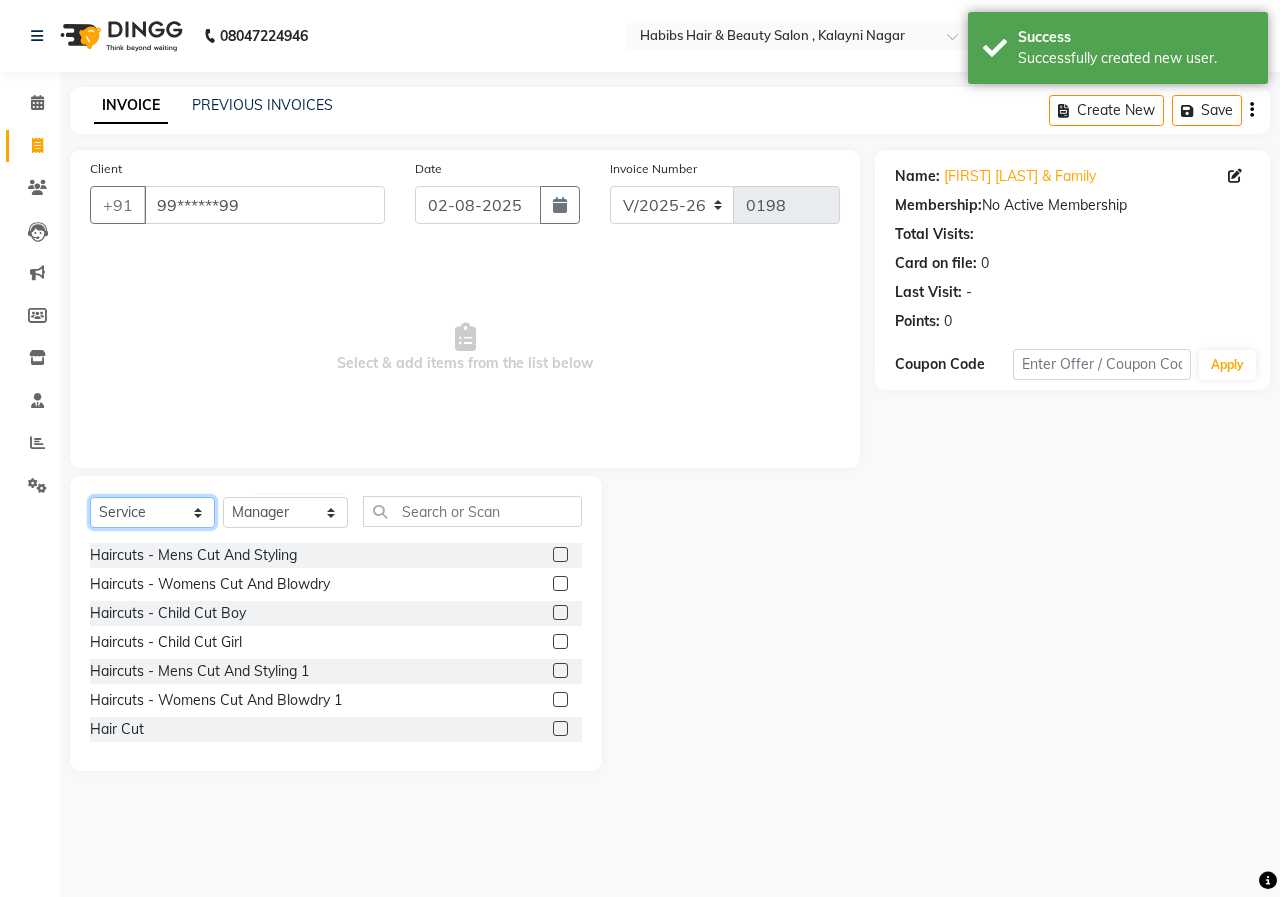 click on "Select  Service  Product  Membership  Package Voucher Prepaid Gift Card" 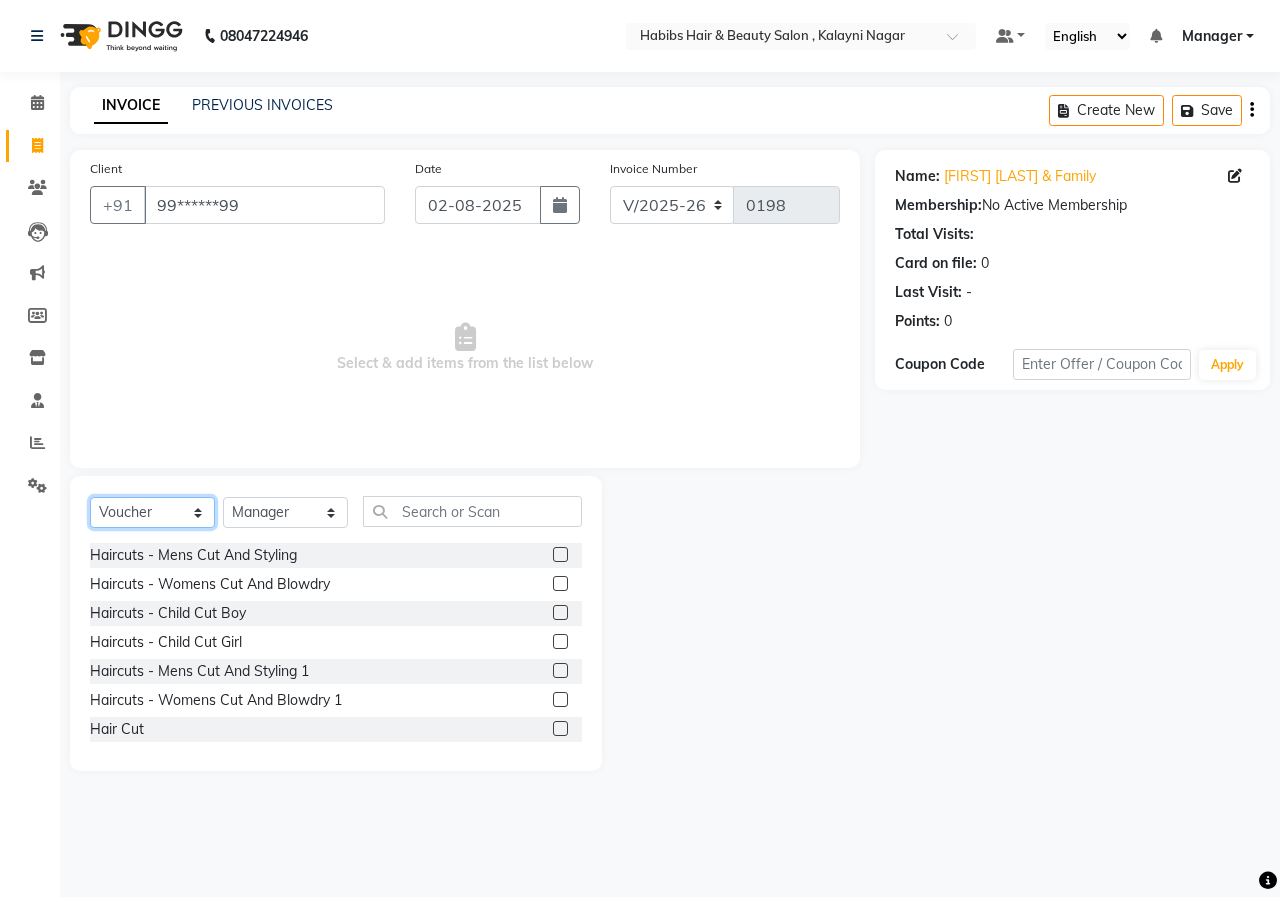 click on "Select  Service  Product  Membership  Package Voucher Prepaid Gift Card" 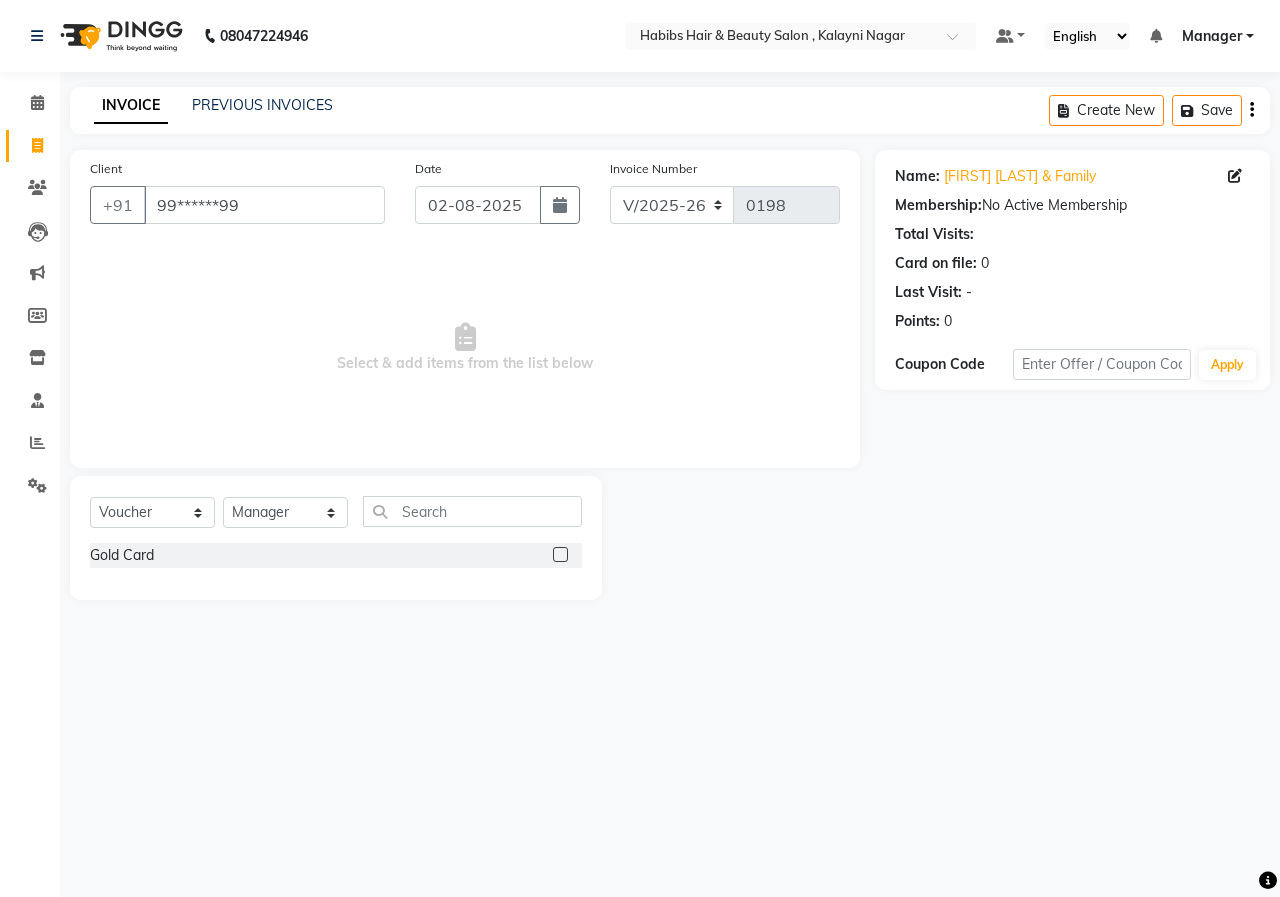 click 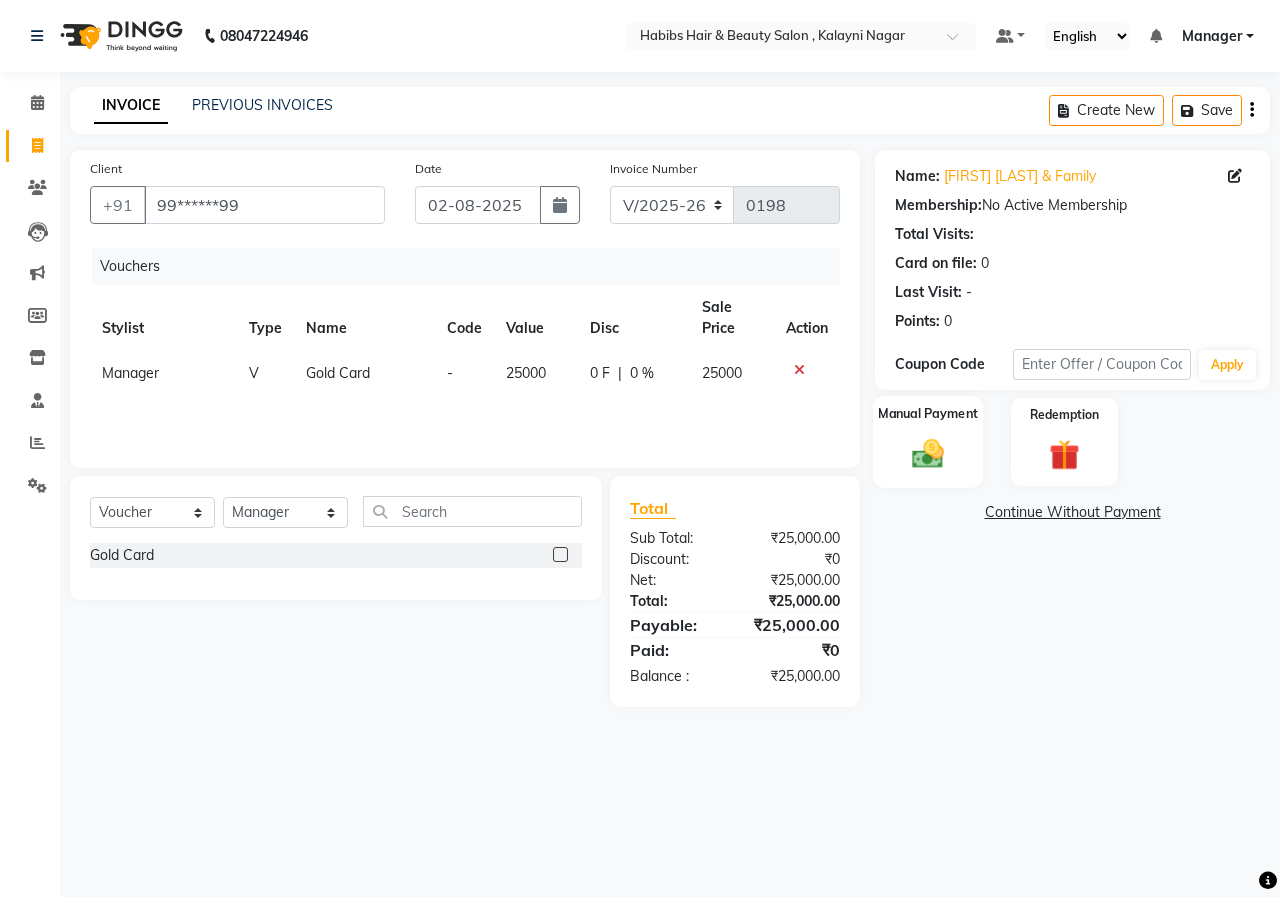 click on "Manual Payment" 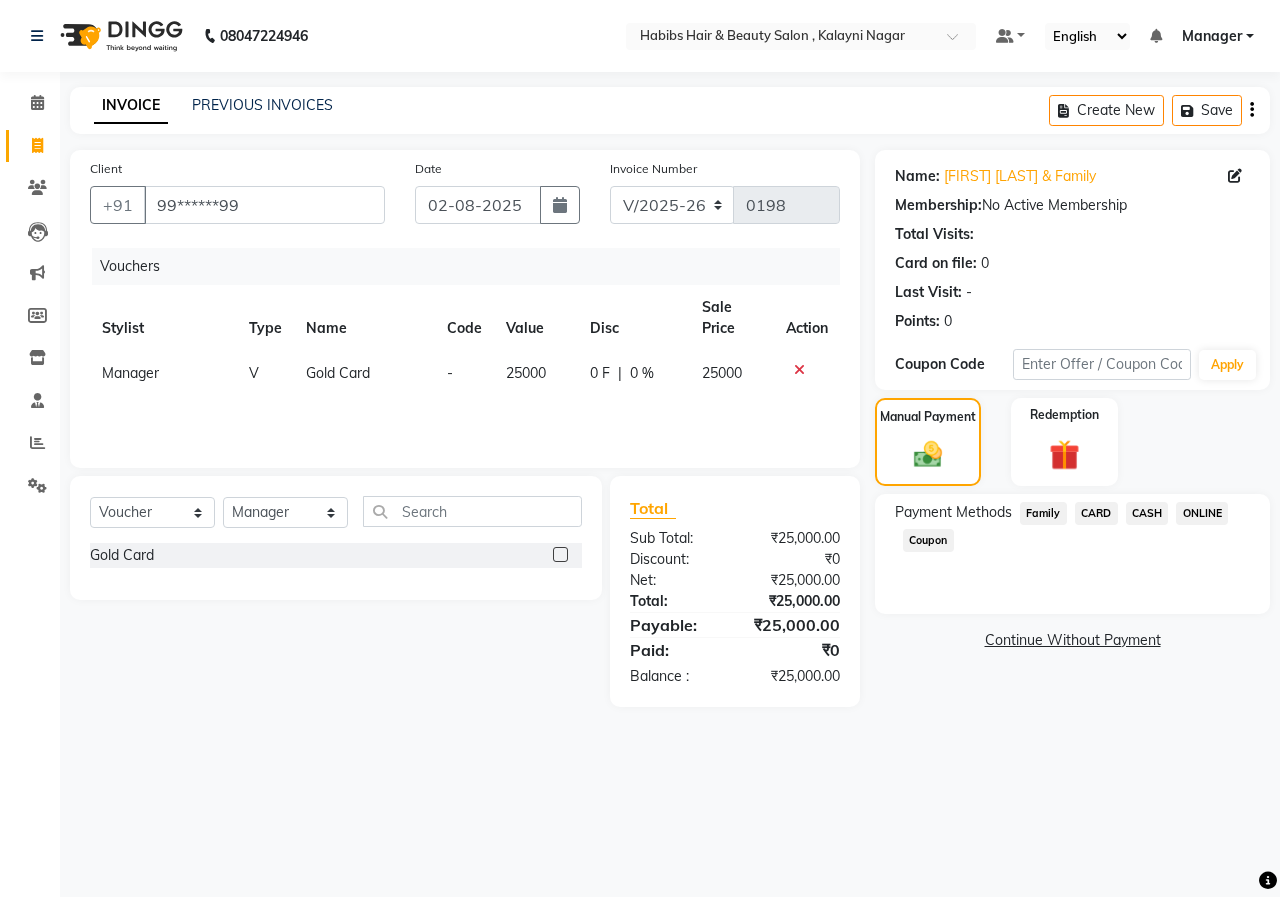 click on "ONLINE" 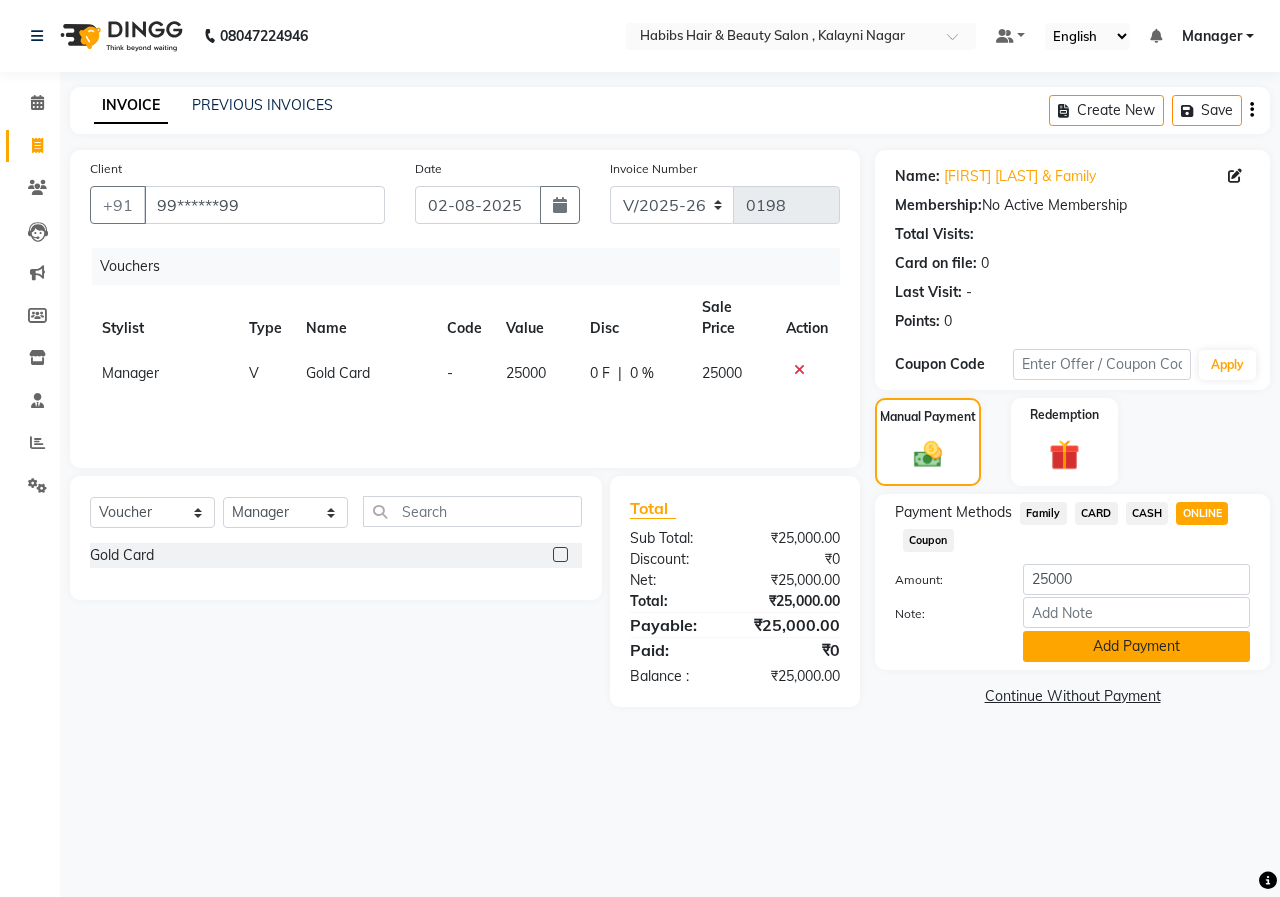 click on "Add Payment" 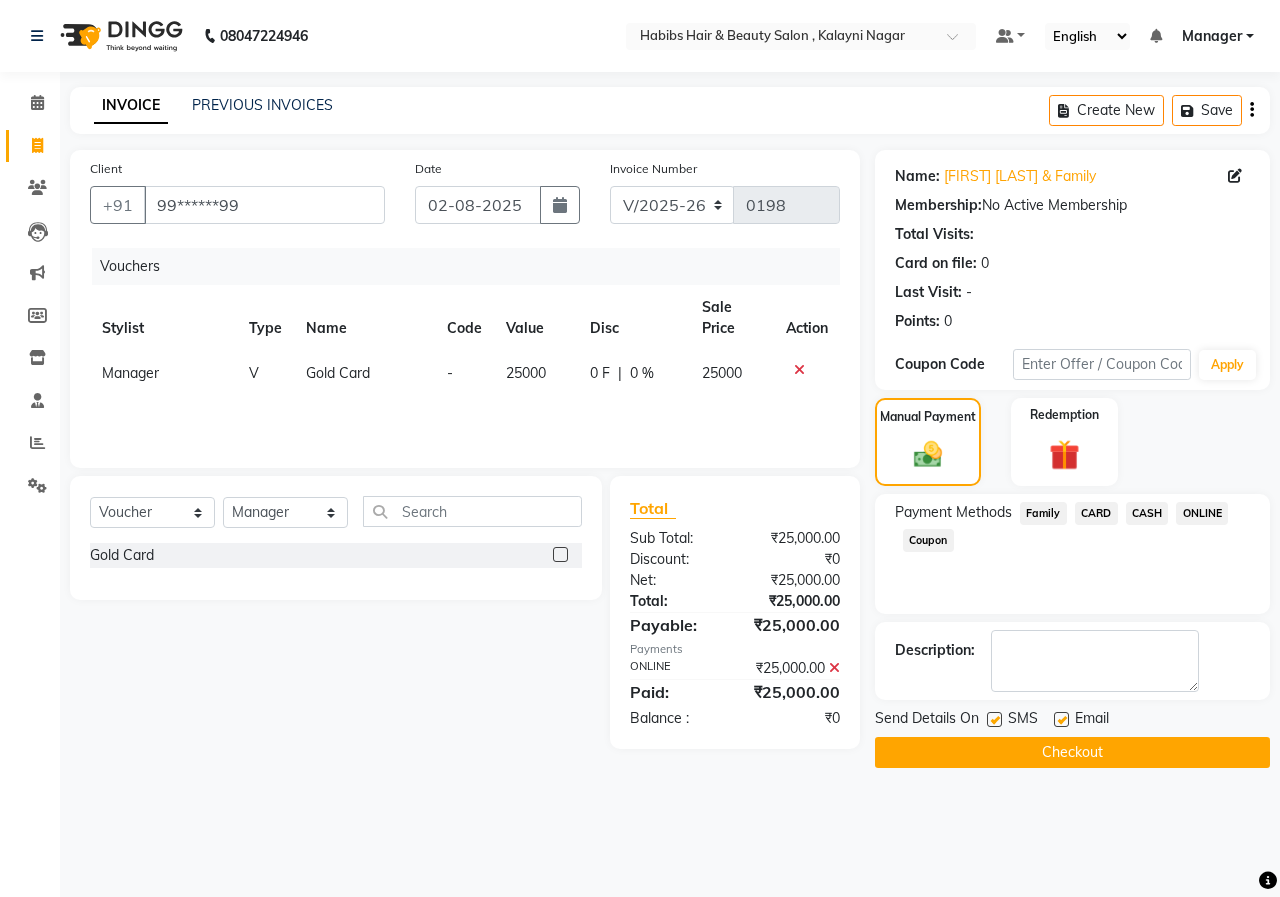 click on "Email" 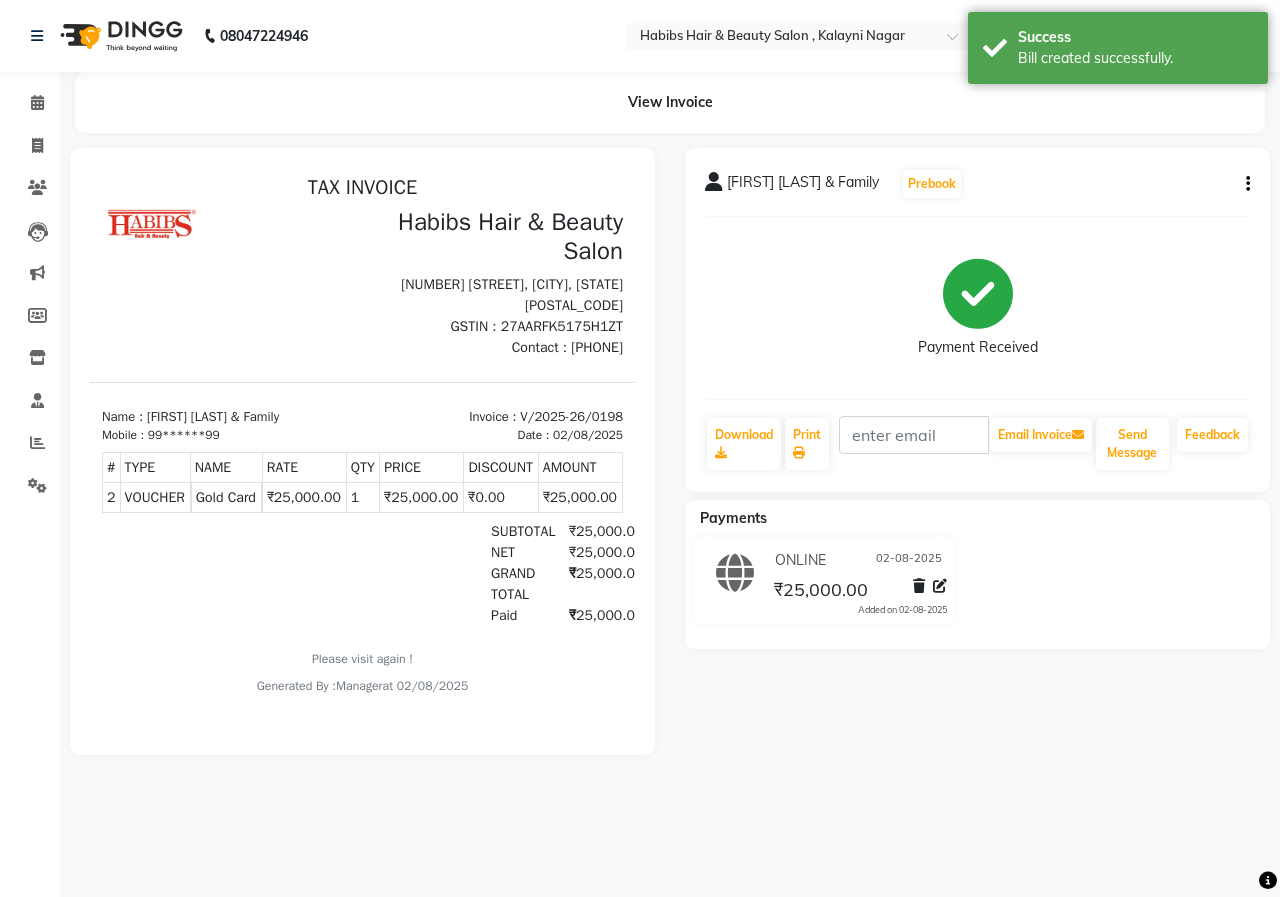scroll, scrollTop: 0, scrollLeft: 0, axis: both 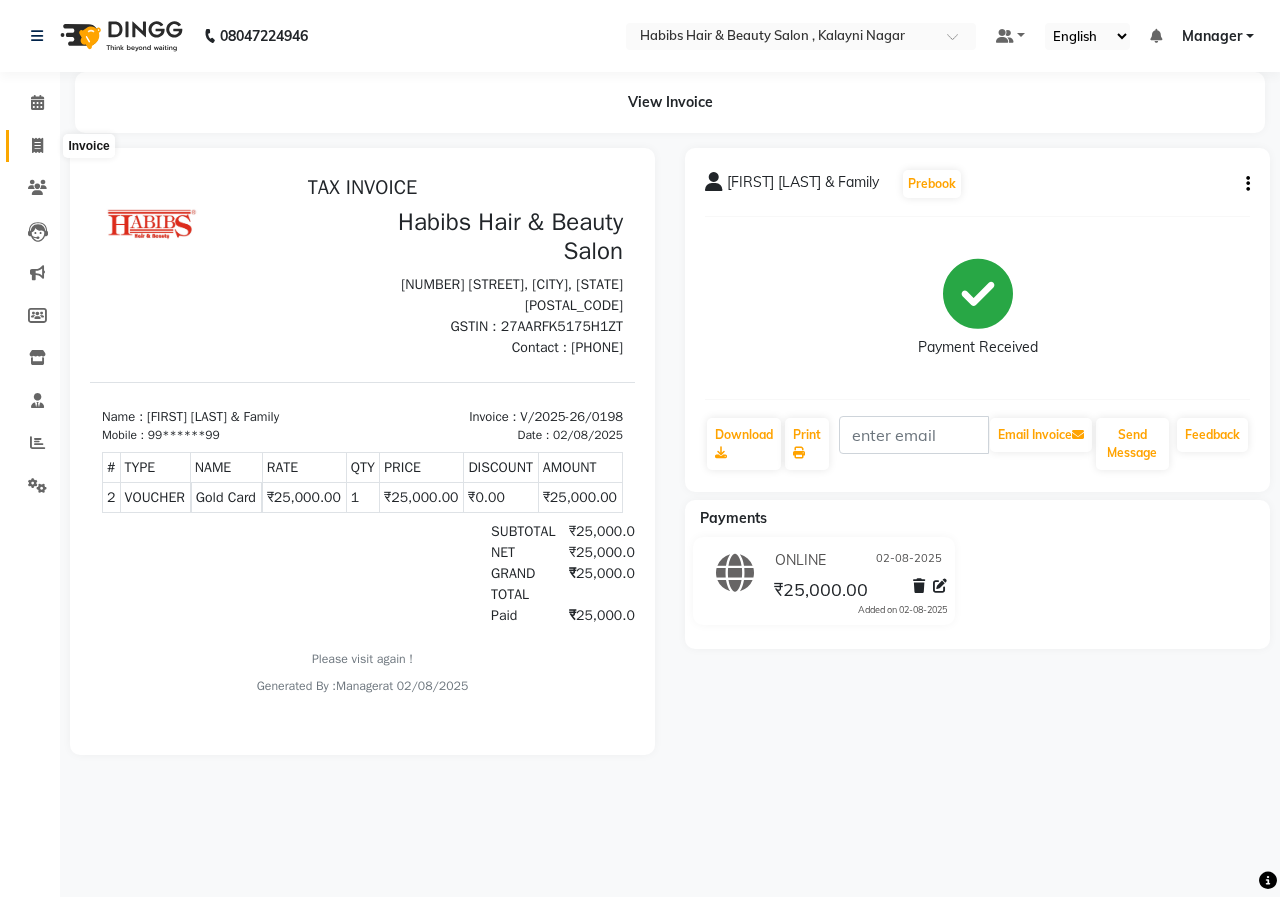 click 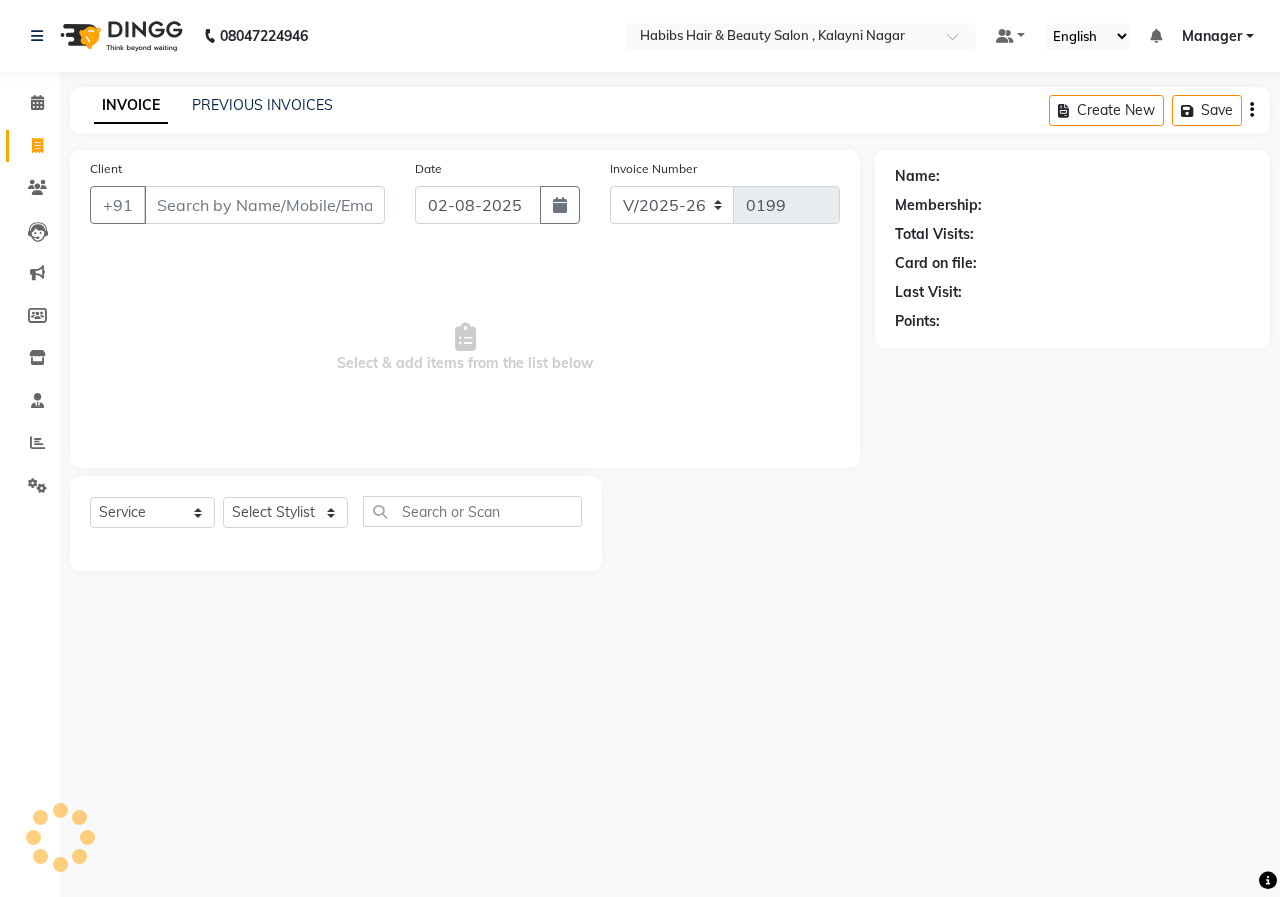 click on "Client" at bounding box center (264, 205) 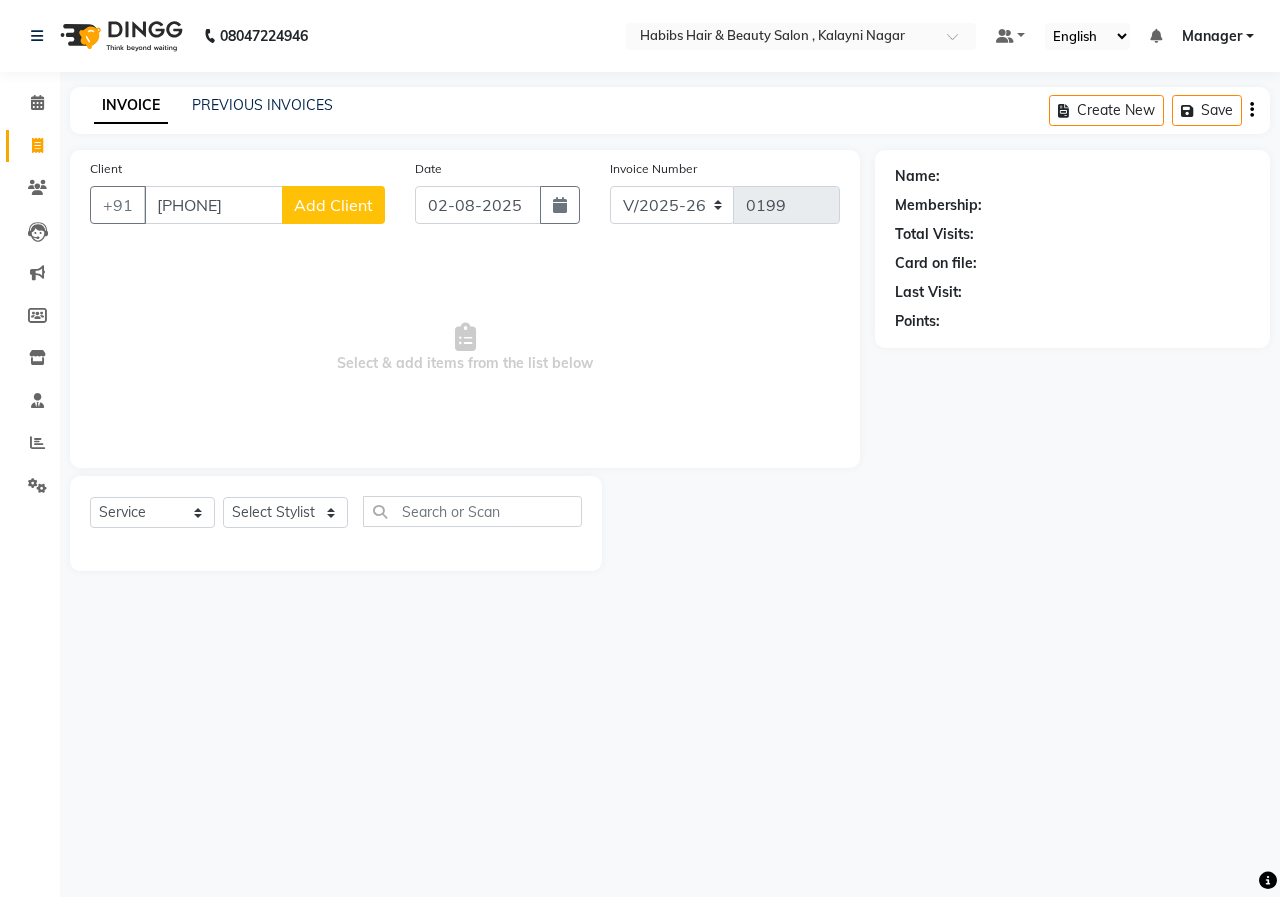 click on "Client [PHONE] Add Client" 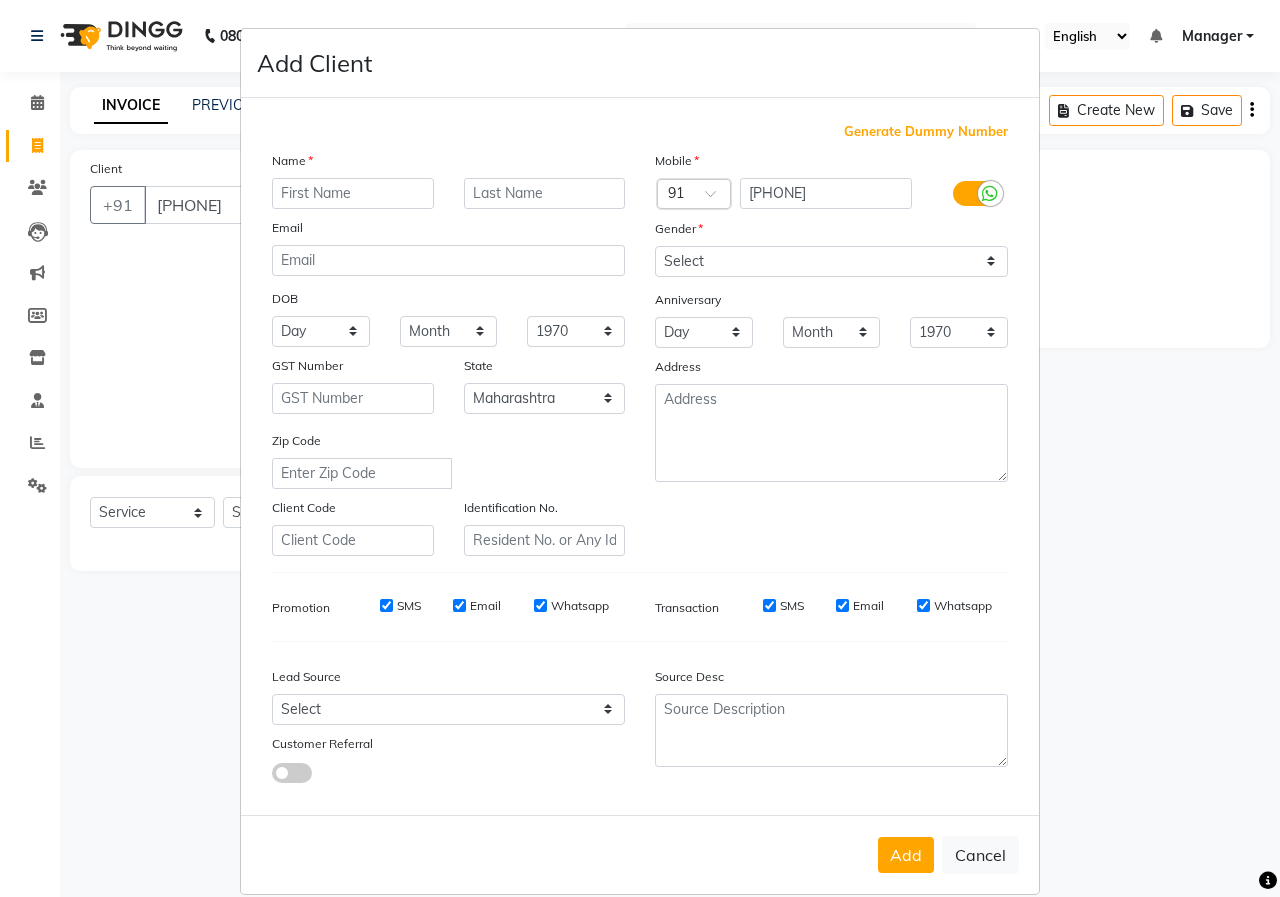 drag, startPoint x: 318, startPoint y: 197, endPoint x: 366, endPoint y: 166, distance: 57.14018 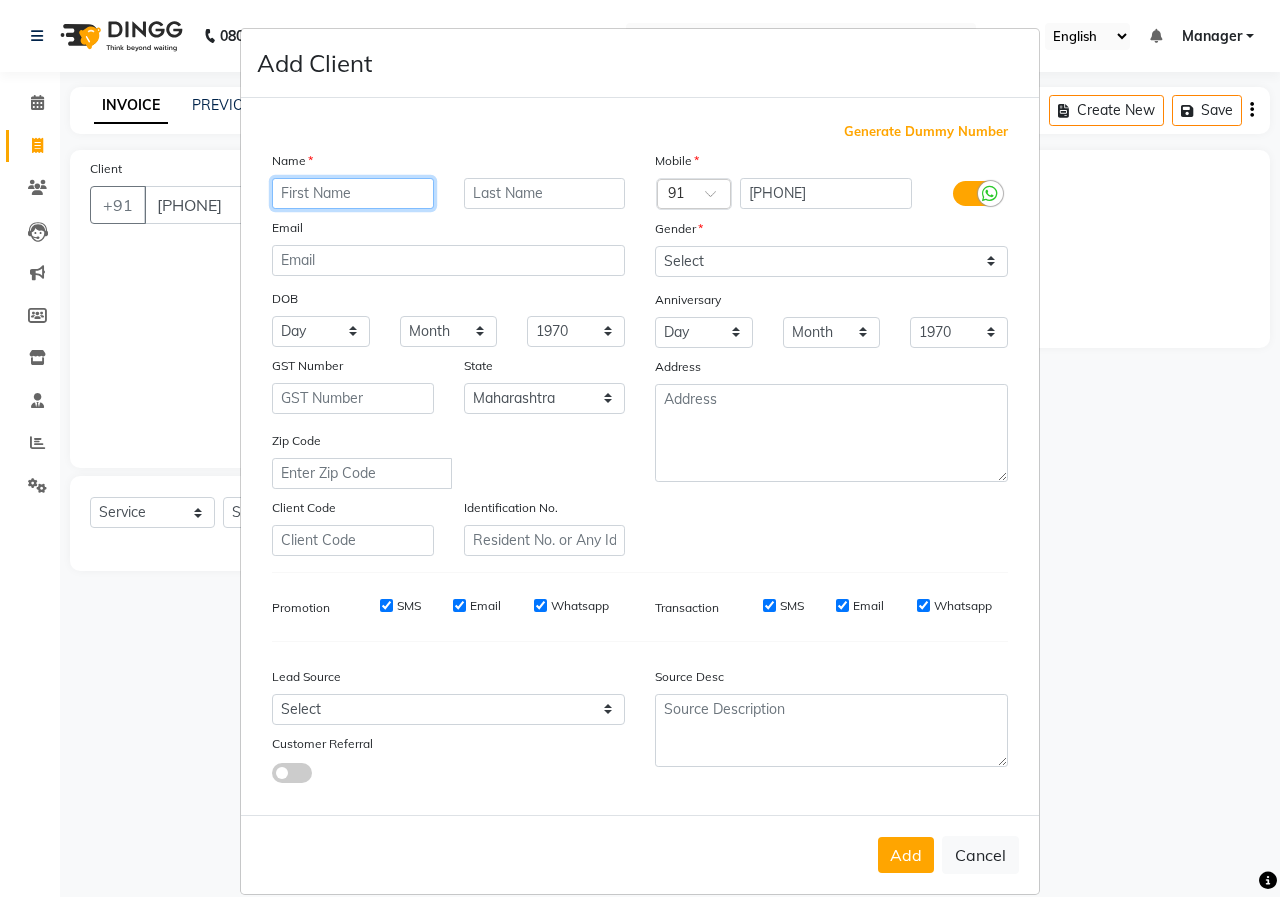 click at bounding box center (353, 193) 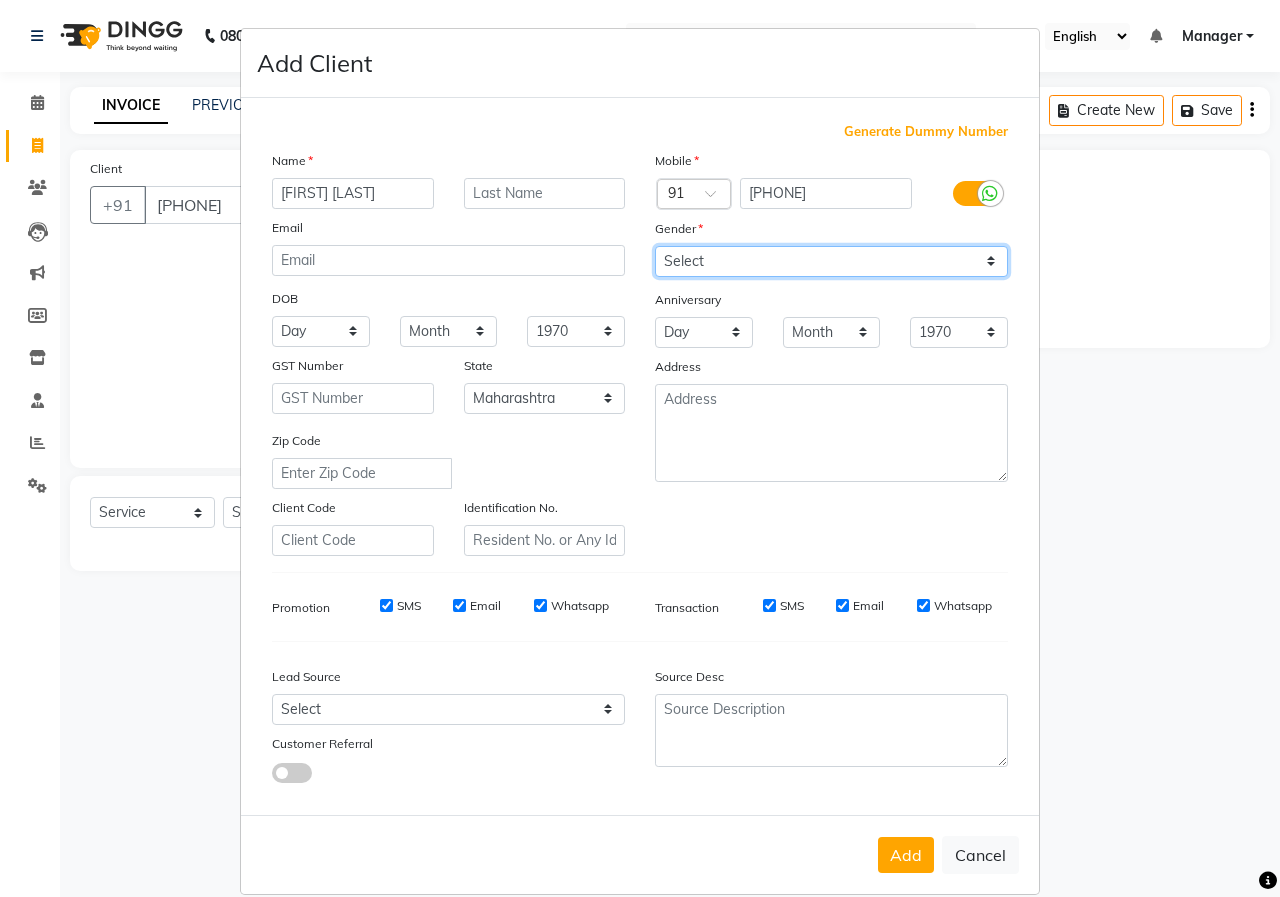 click on "Select Male Female Other Prefer Not To Say" at bounding box center (831, 261) 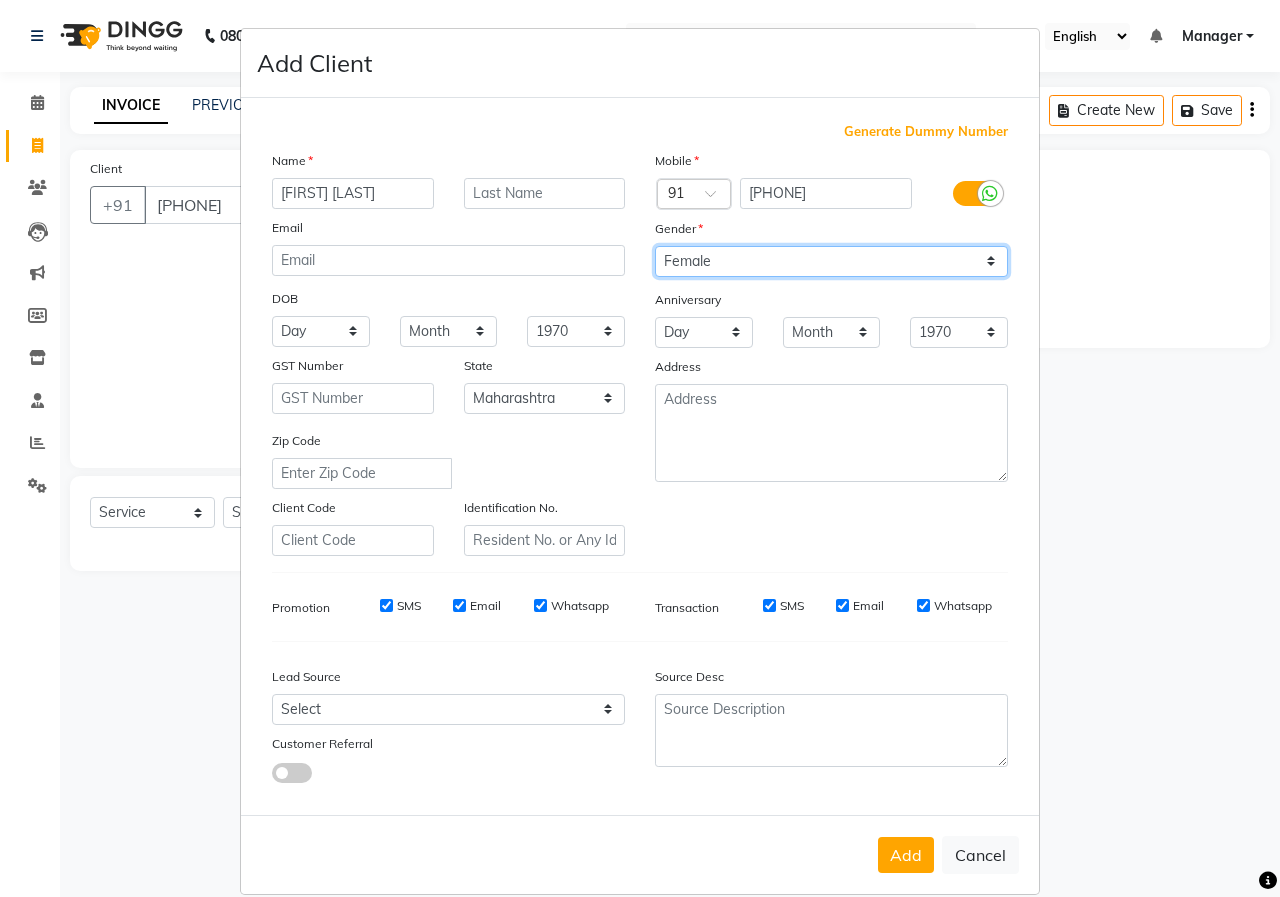 click on "Select Male Female Other Prefer Not To Say" at bounding box center [831, 261] 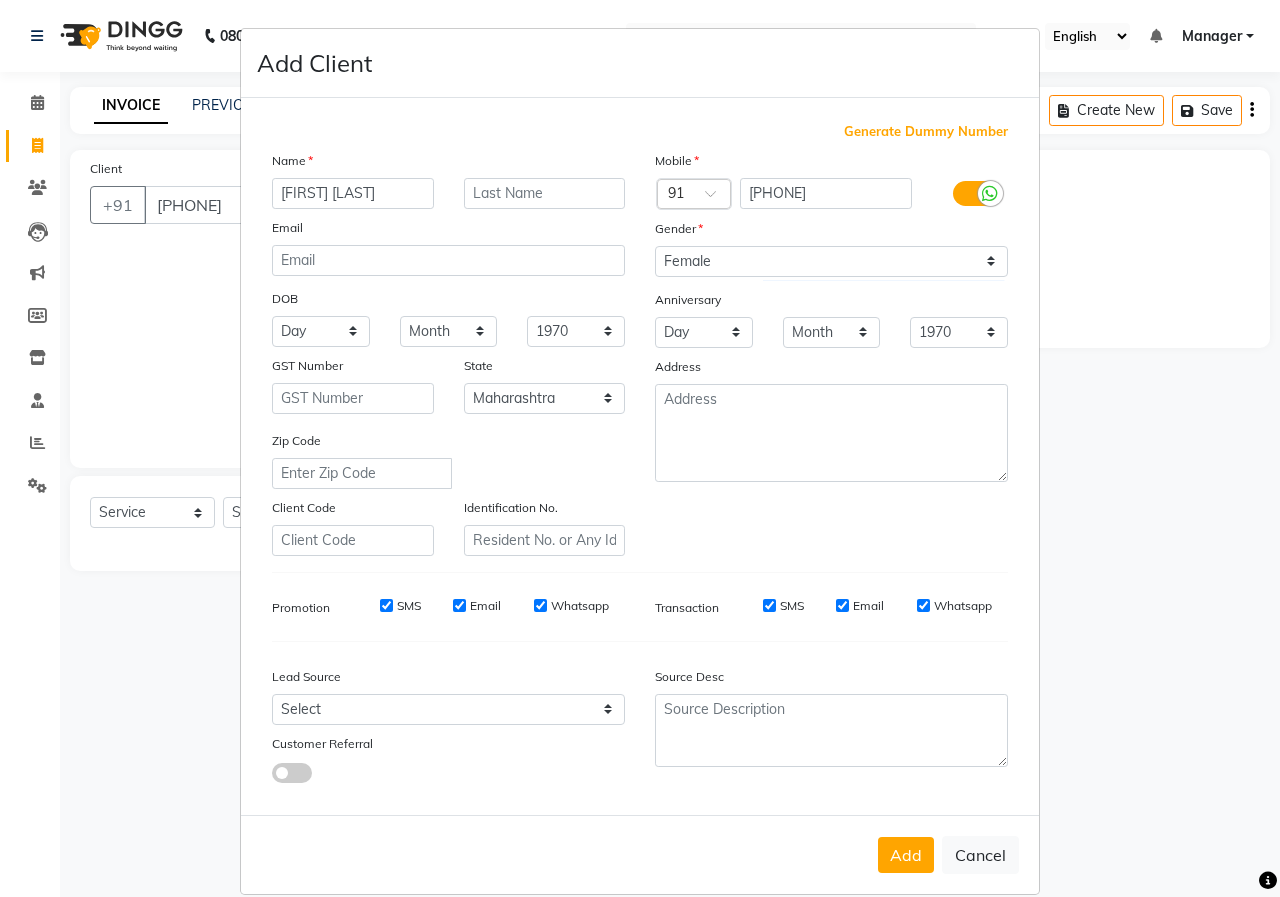click on "Add   Cancel" at bounding box center [640, 854] 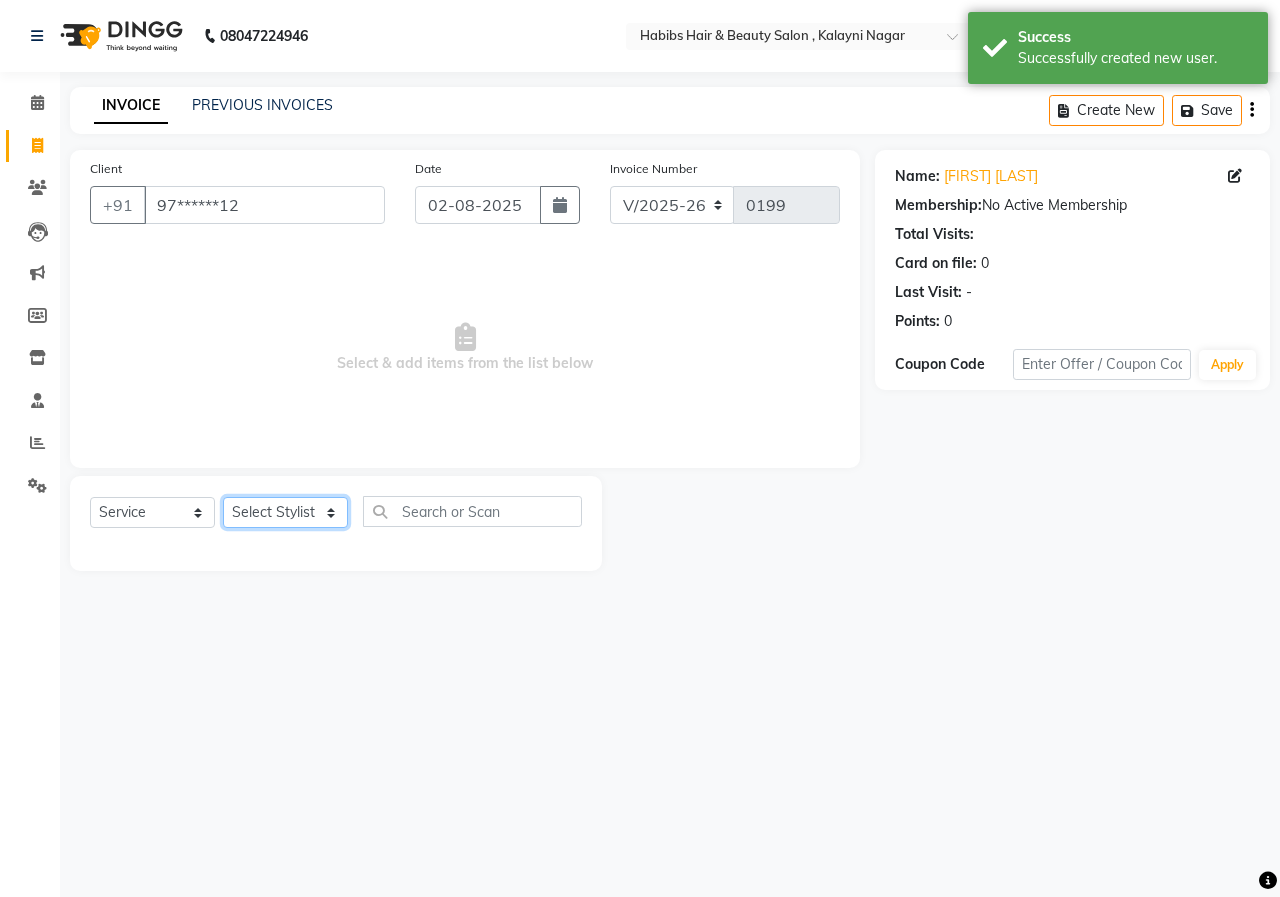 click on "Select Stylist Manager [FIRST] [LAST] [FIRST] [LAST] [FIRST] [LAST] [FIRST] [LAST]" 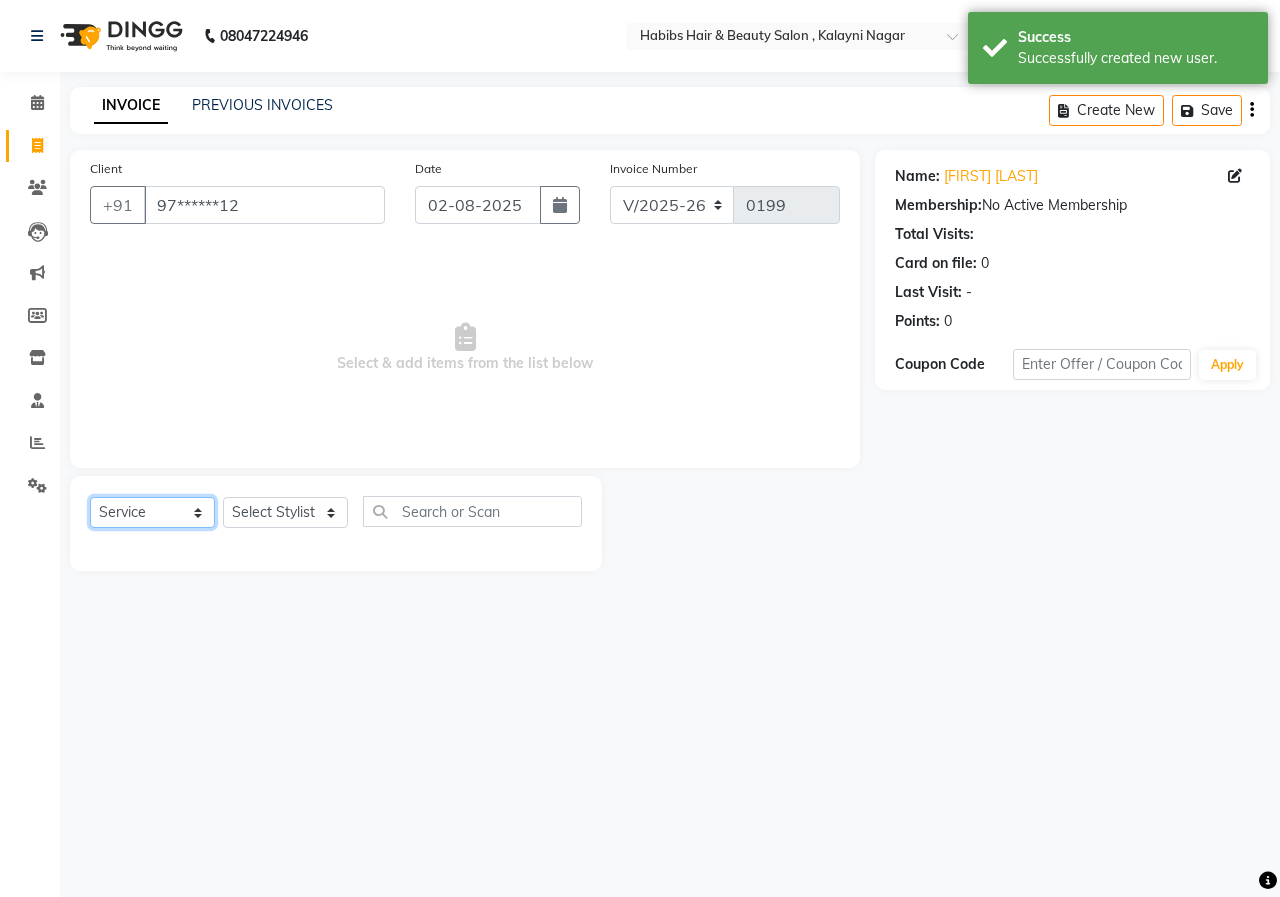 click on "Select  Service  Product  Membership  Package Voucher Prepaid Gift Card" 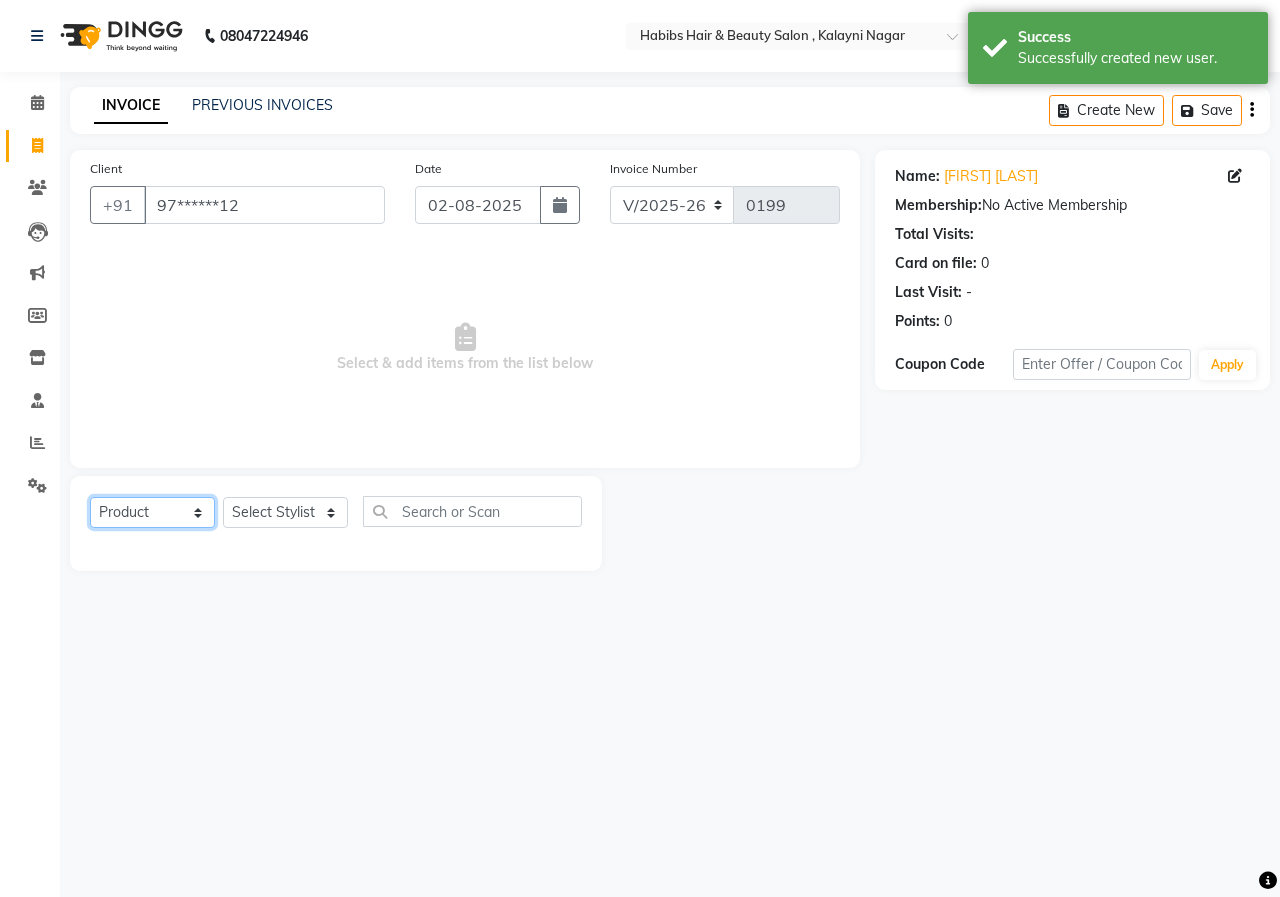click on "Select  Service  Product  Membership  Package Voucher Prepaid Gift Card" 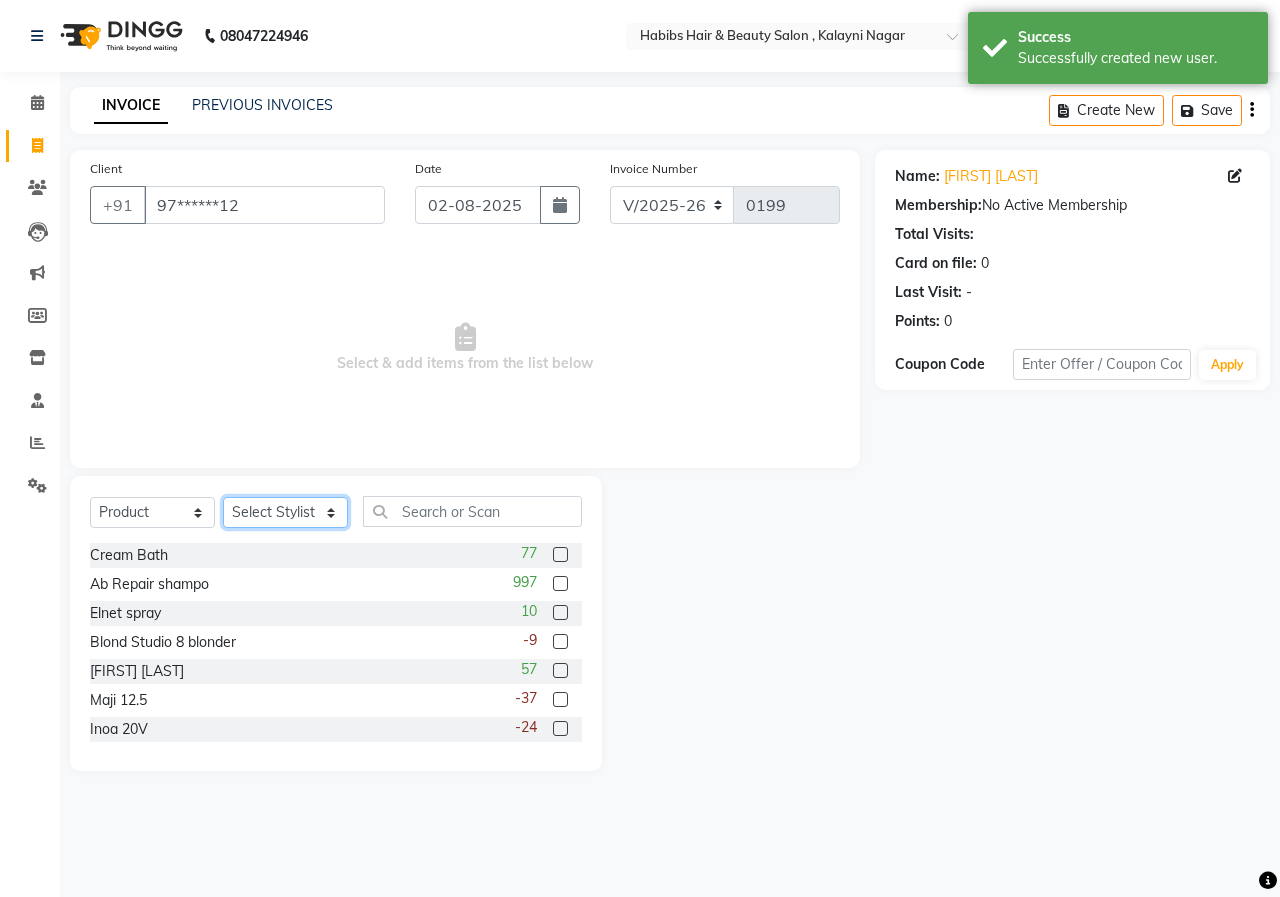 click on "Select Stylist Manager [FIRST] [LAST] [FIRST] [LAST] [FIRST] [LAST] [FIRST] [LAST]" 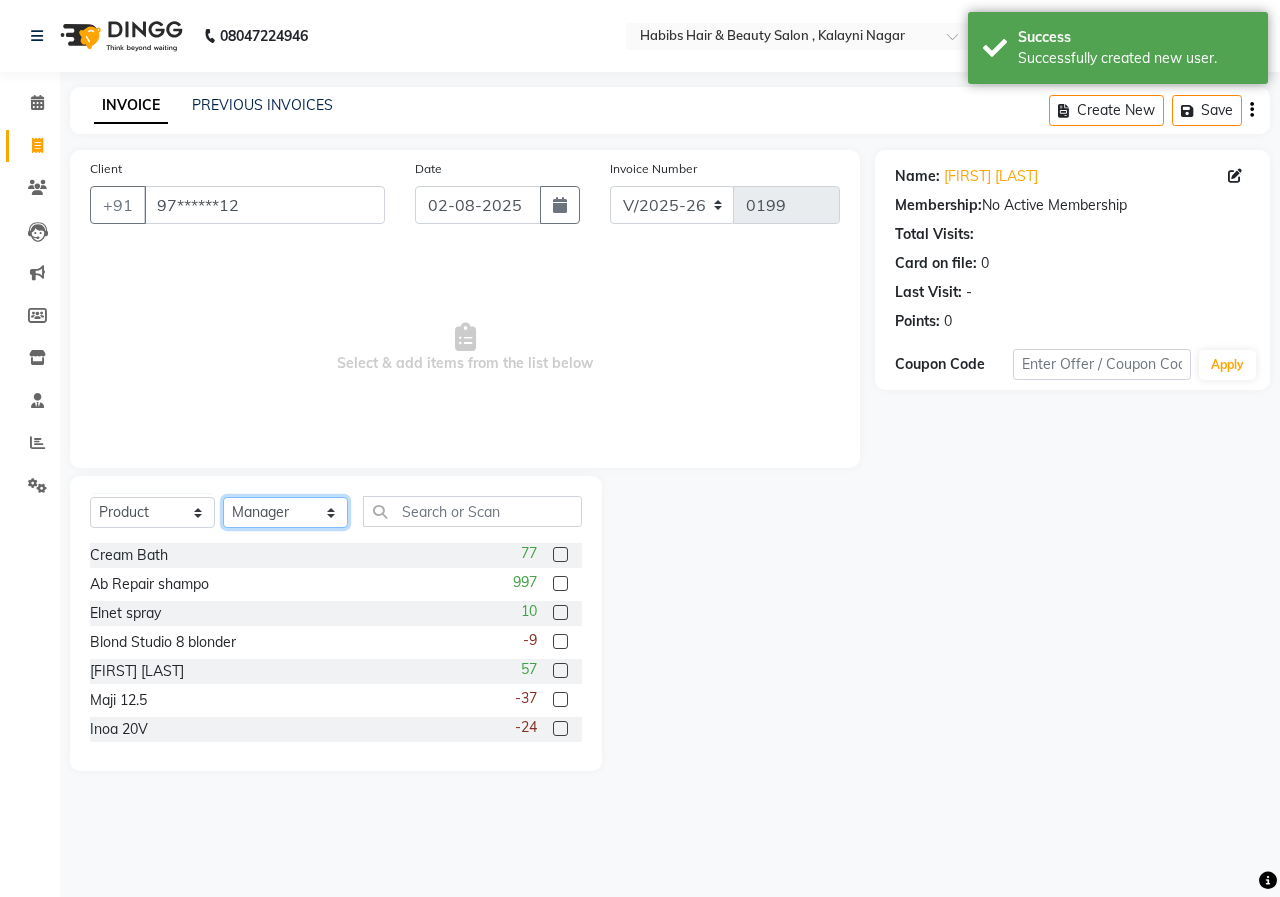 click on "Select Stylist Manager [FIRST] [LAST] [FIRST] [LAST] [FIRST] [LAST] [FIRST] [LAST]" 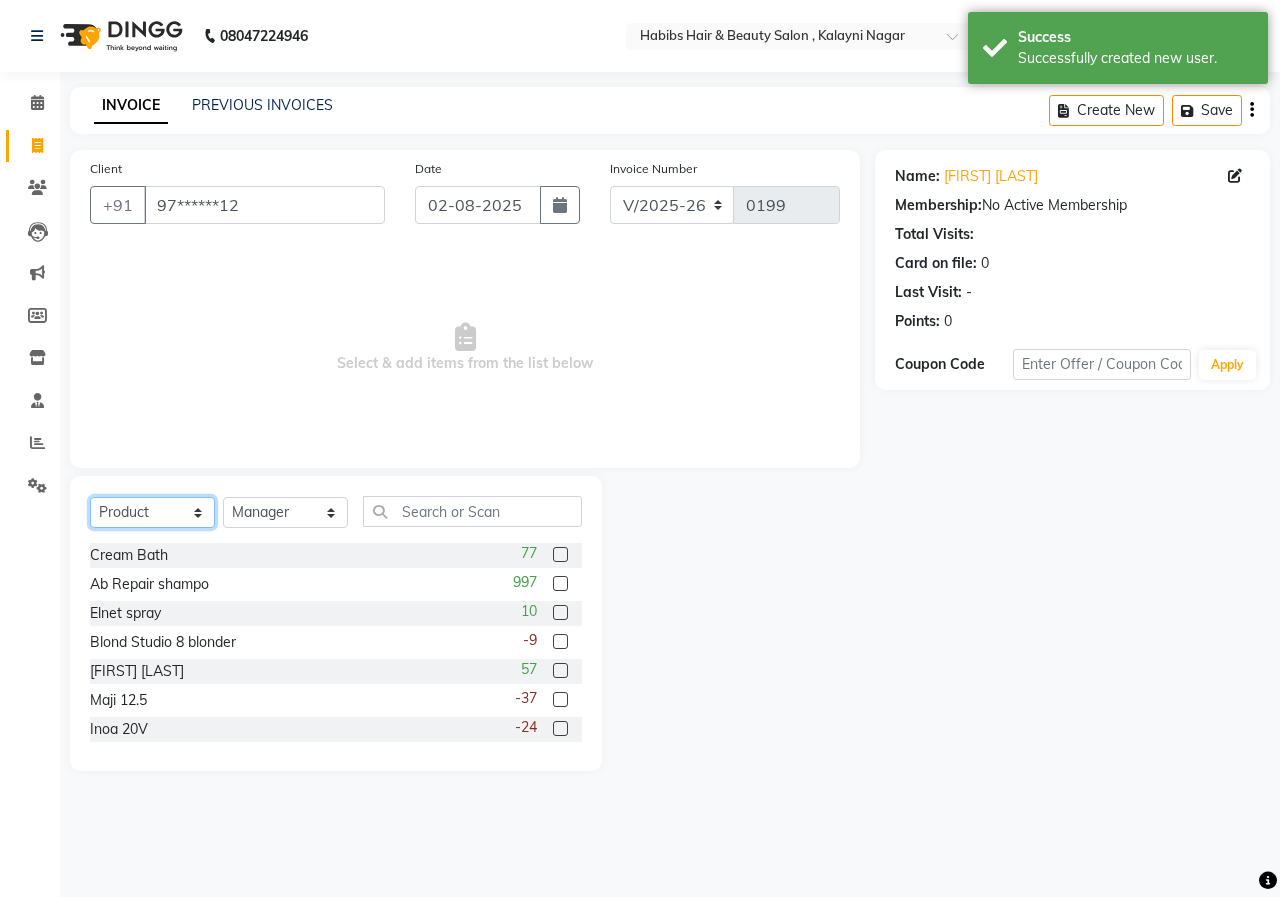 drag, startPoint x: 149, startPoint y: 505, endPoint x: 147, endPoint y: 523, distance: 18.110771 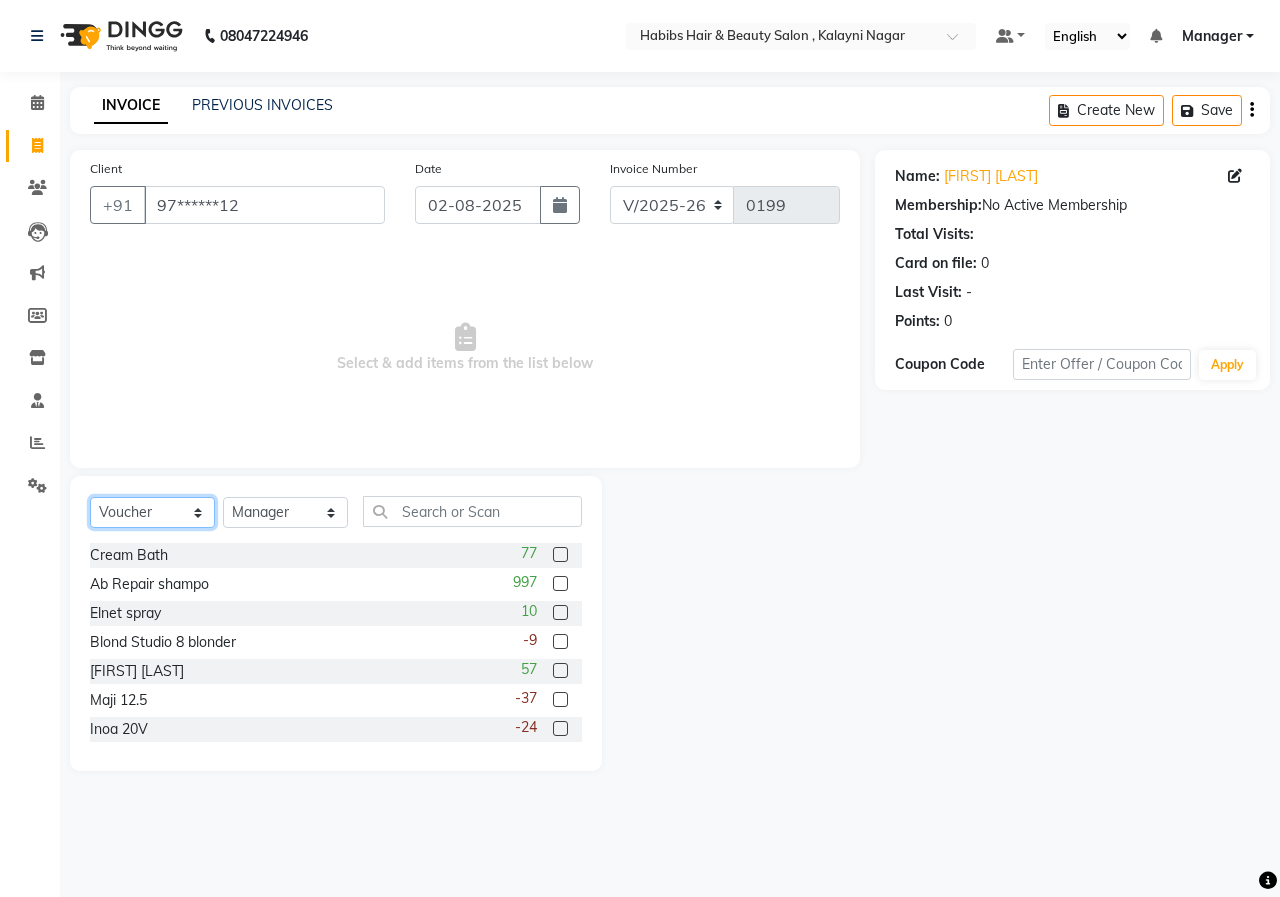 click on "Select  Service  Product  Membership  Package Voucher Prepaid Gift Card" 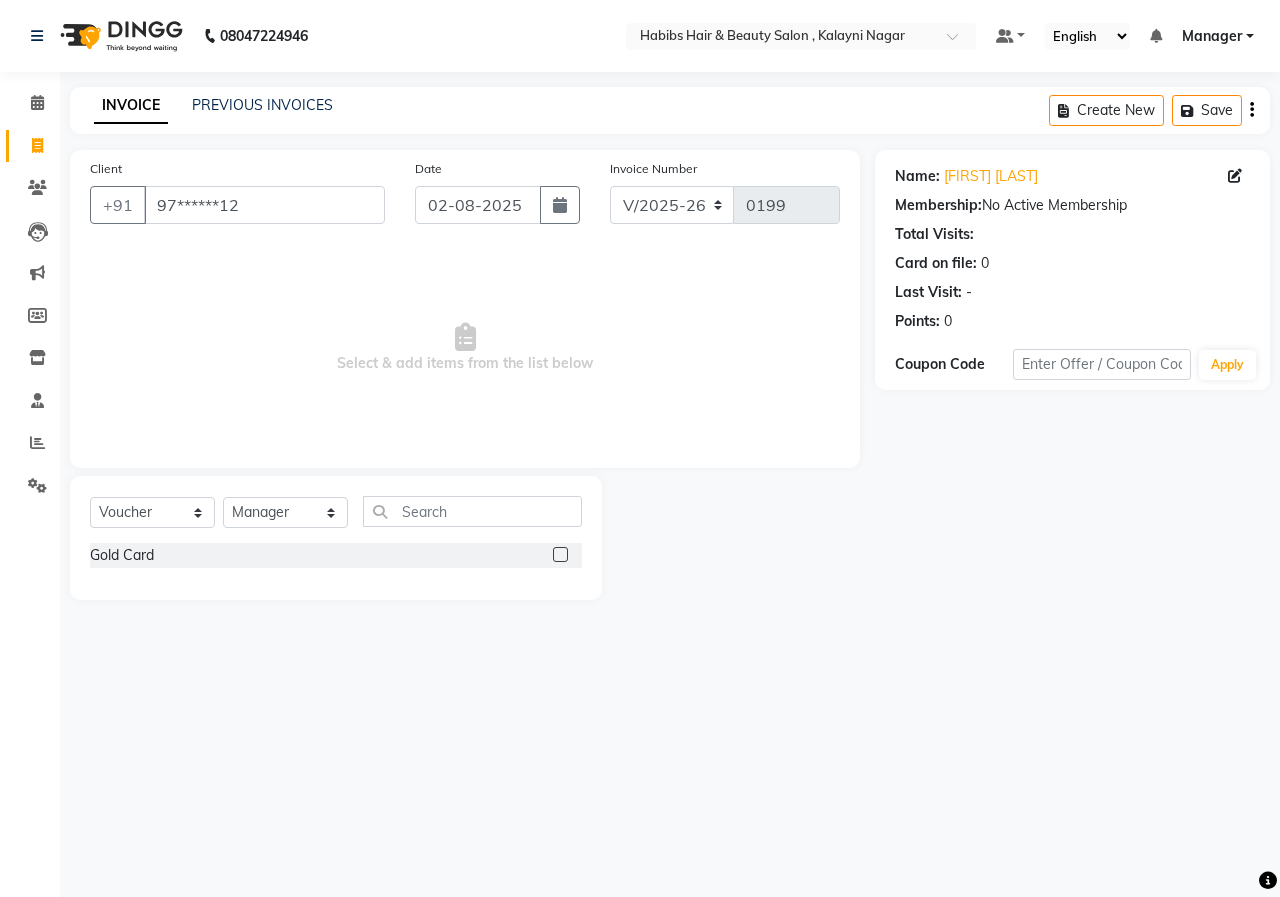 click 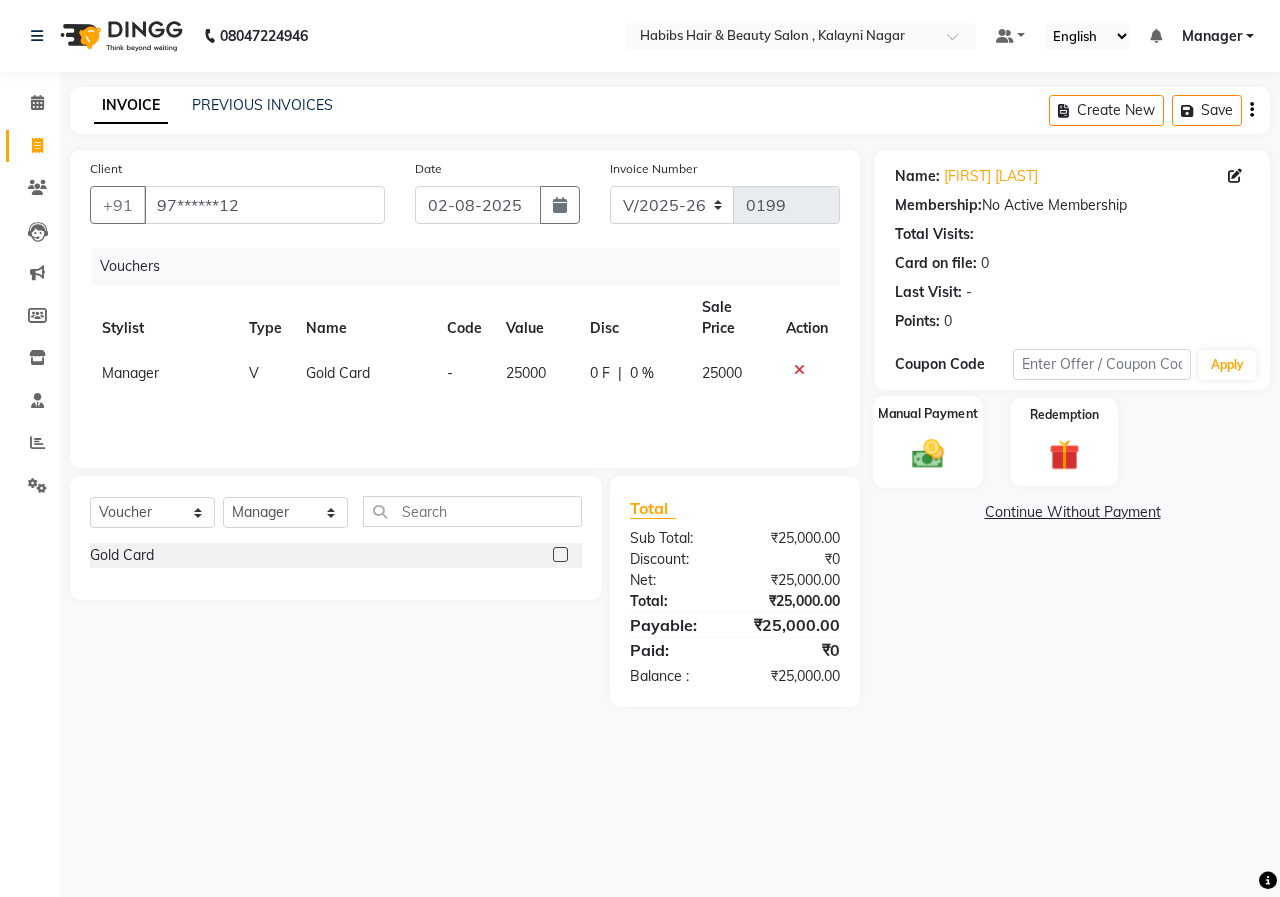 click on "Manual Payment" 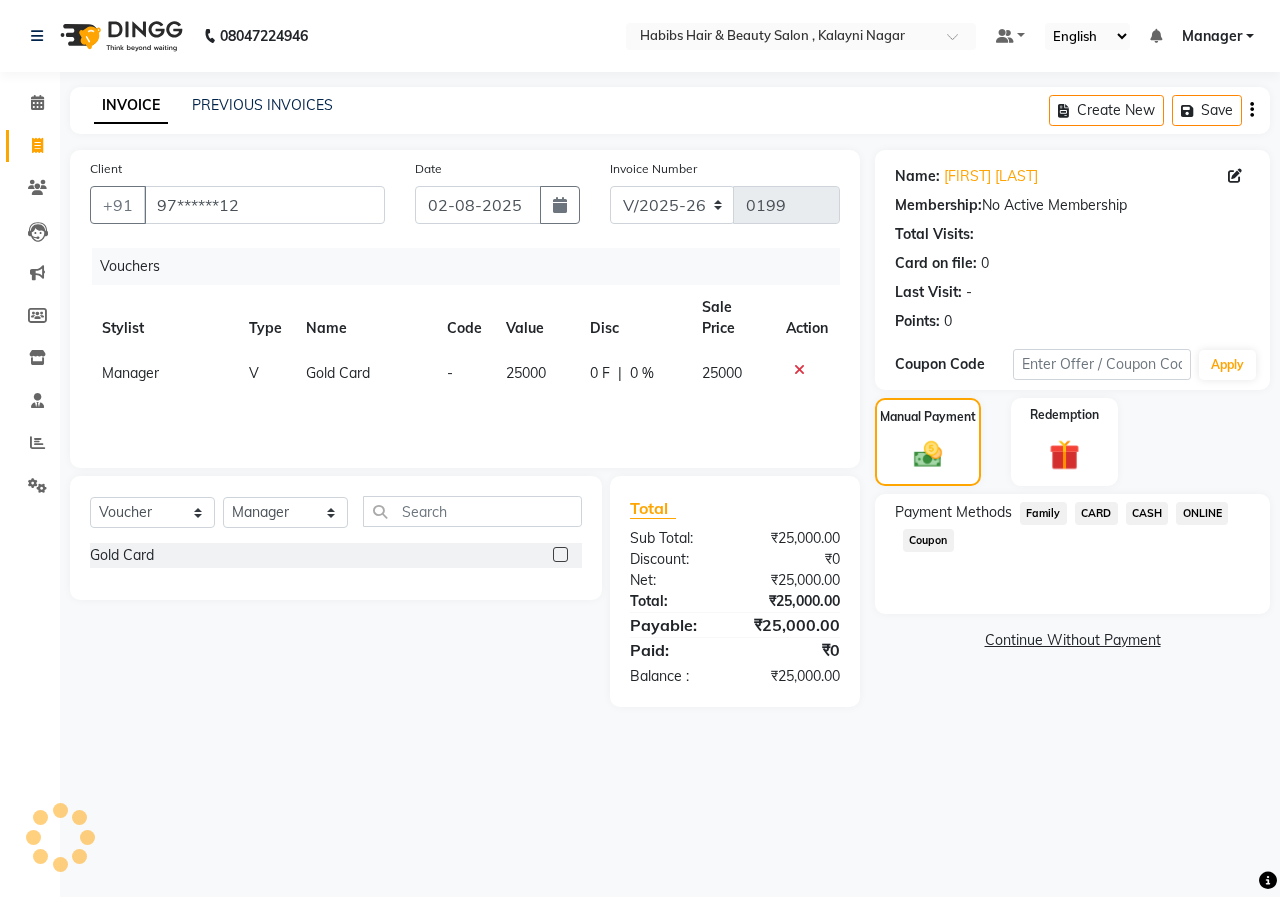 click on "ONLINE" 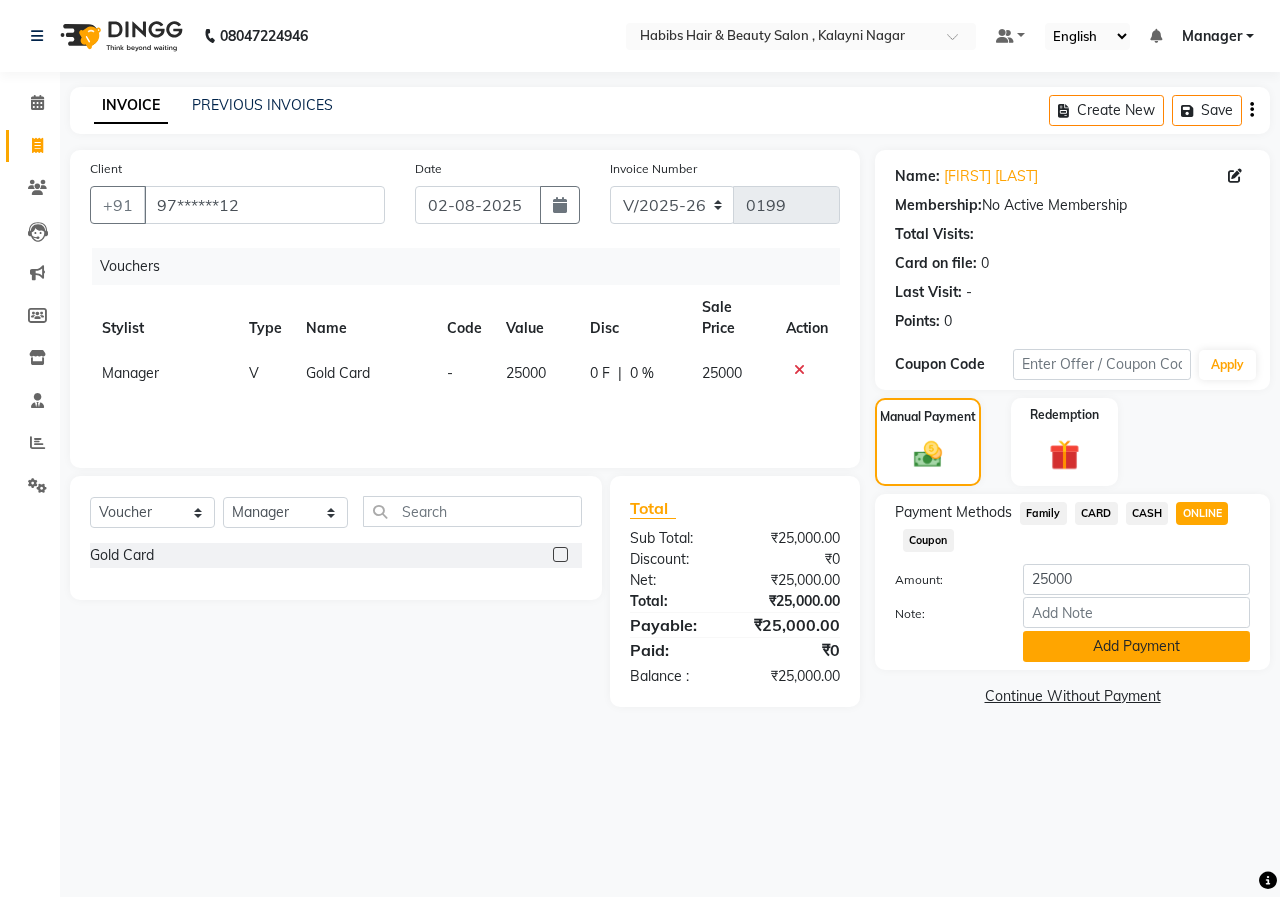 click on "Add Payment" 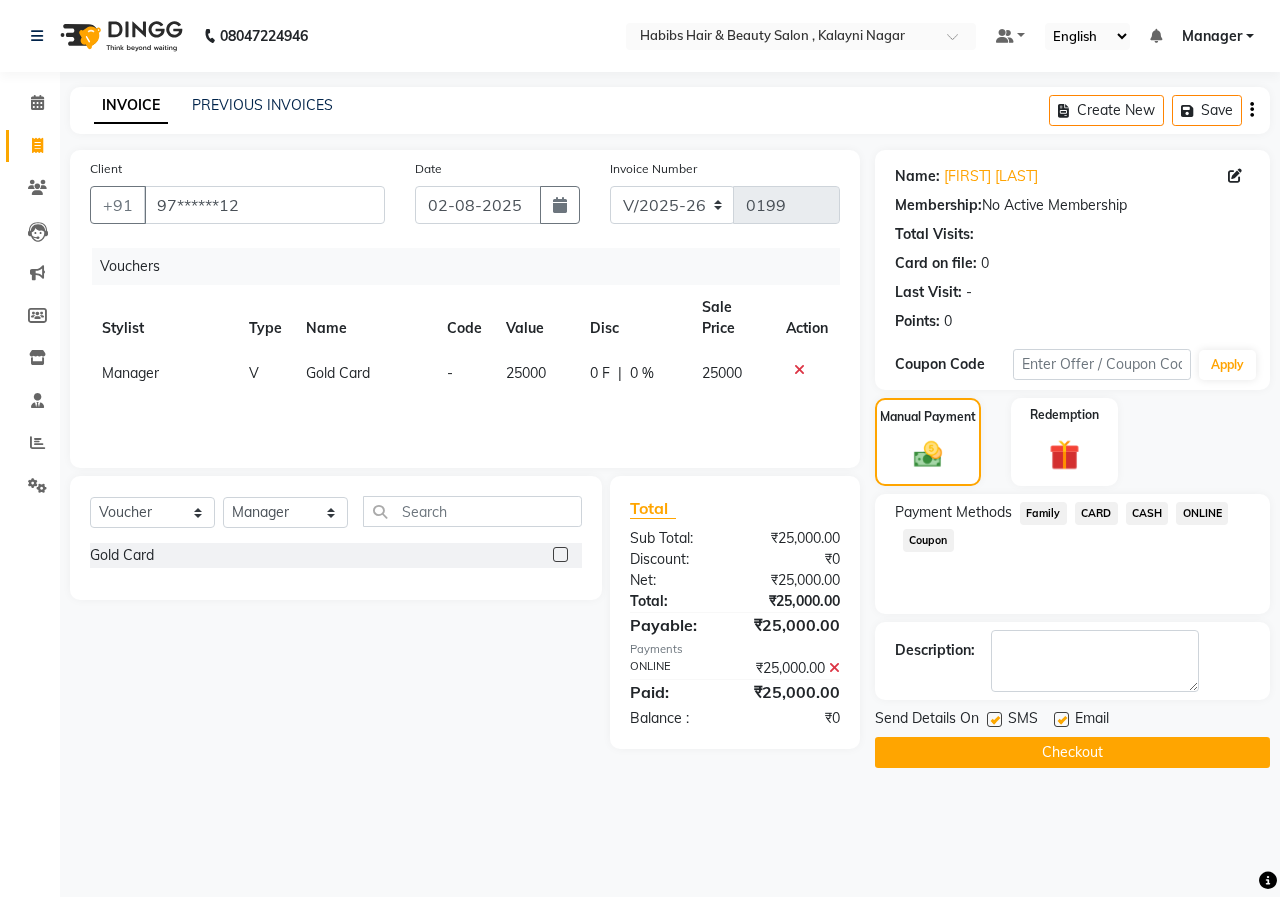 click on "Checkout" 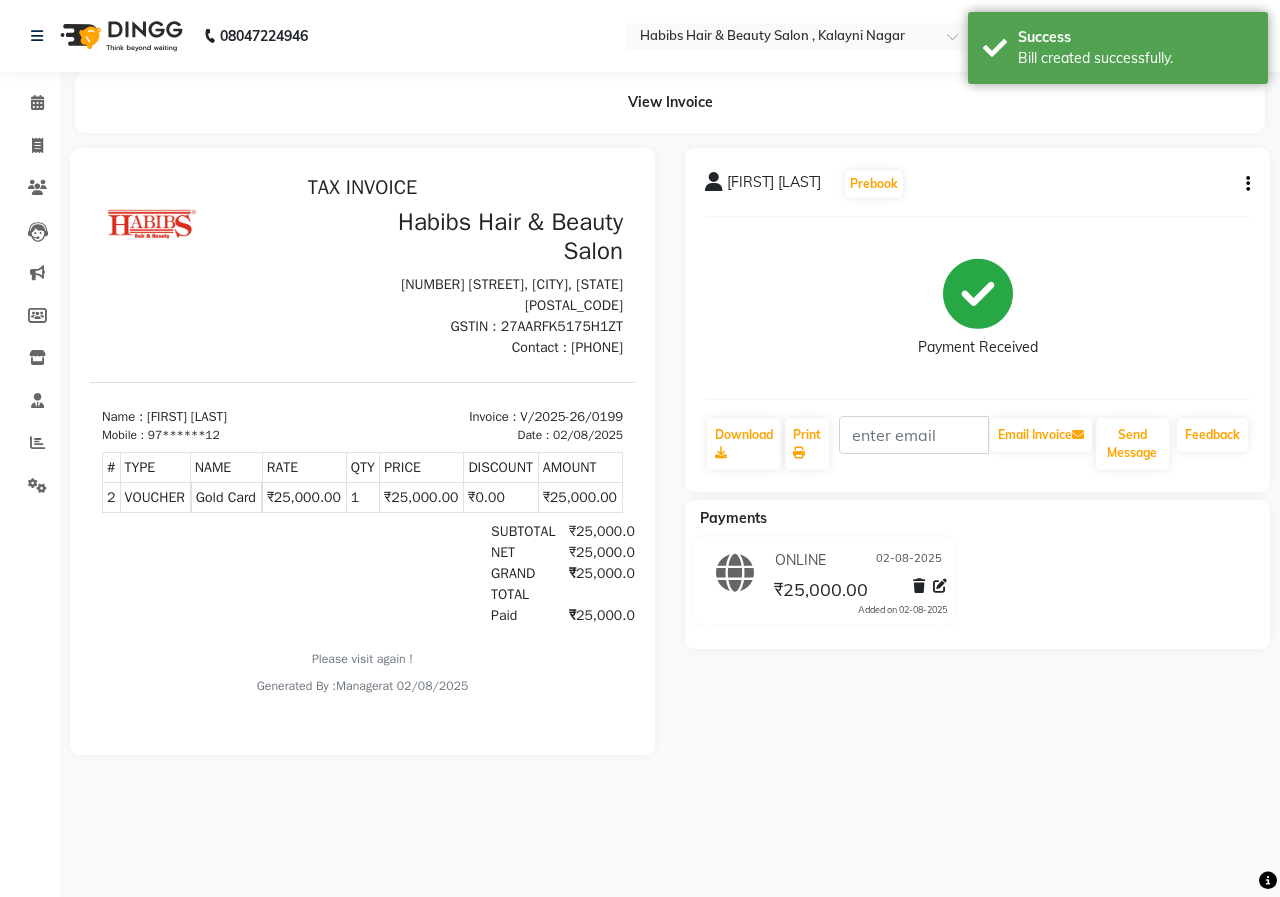 scroll, scrollTop: 0, scrollLeft: 0, axis: both 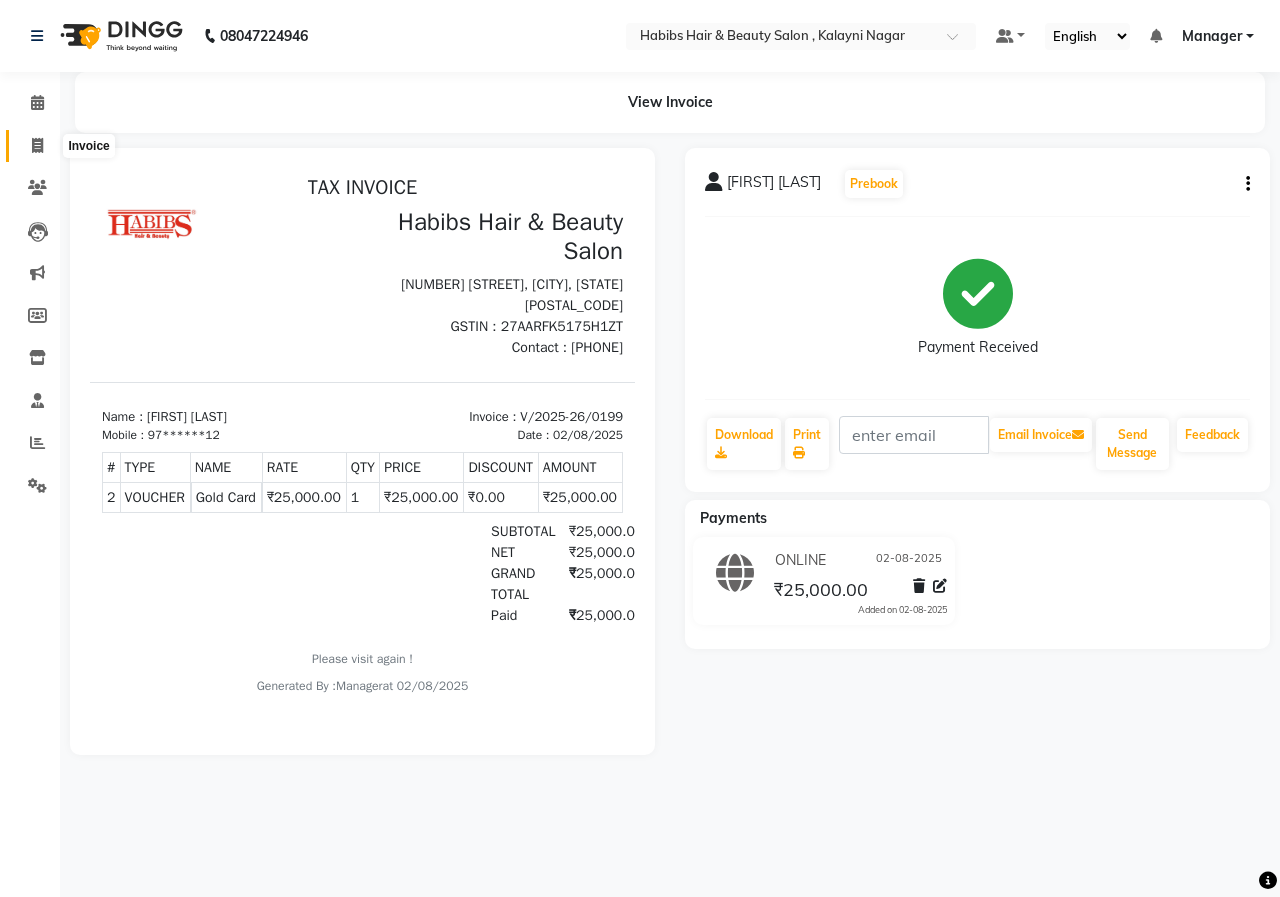 click 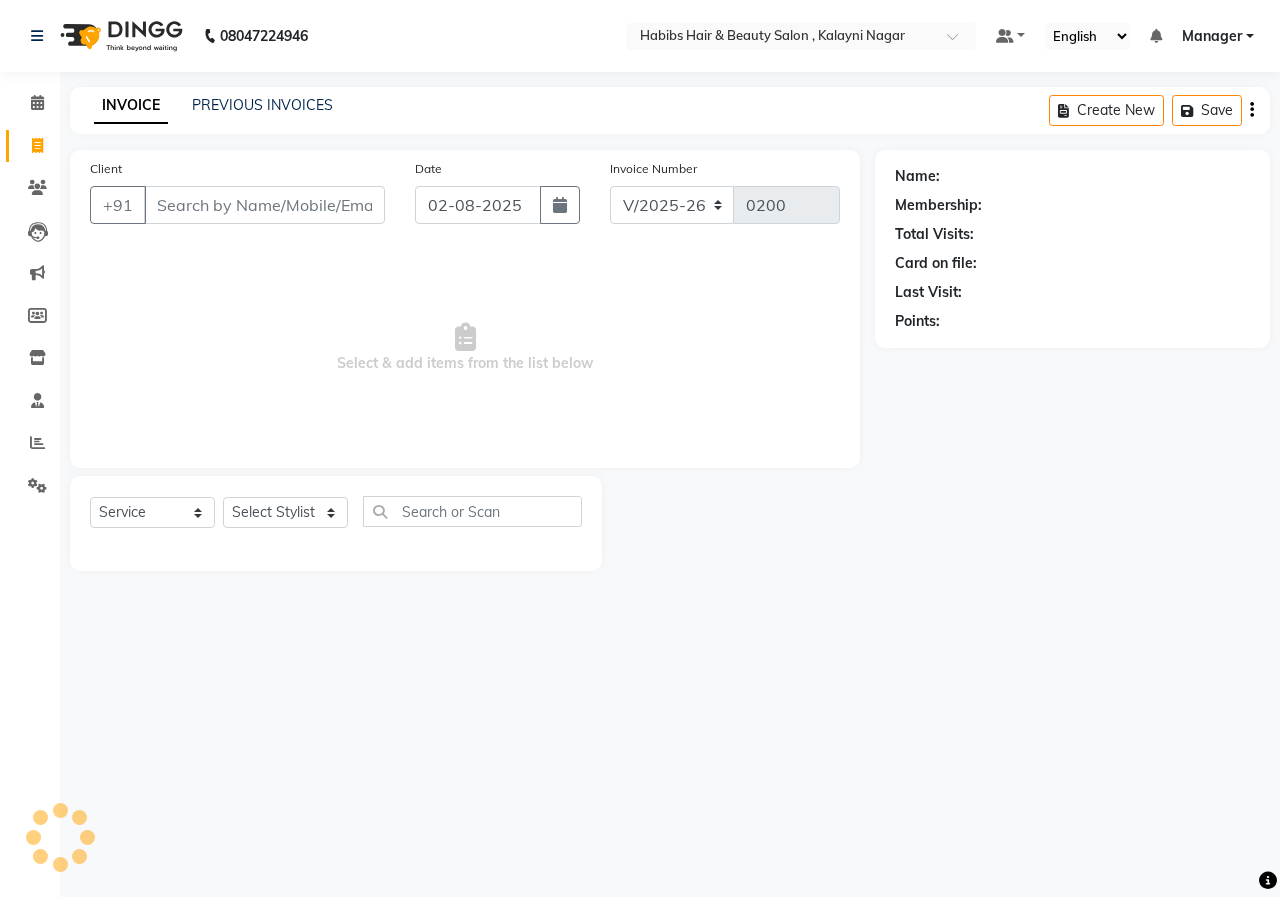 click on "Client" at bounding box center (264, 205) 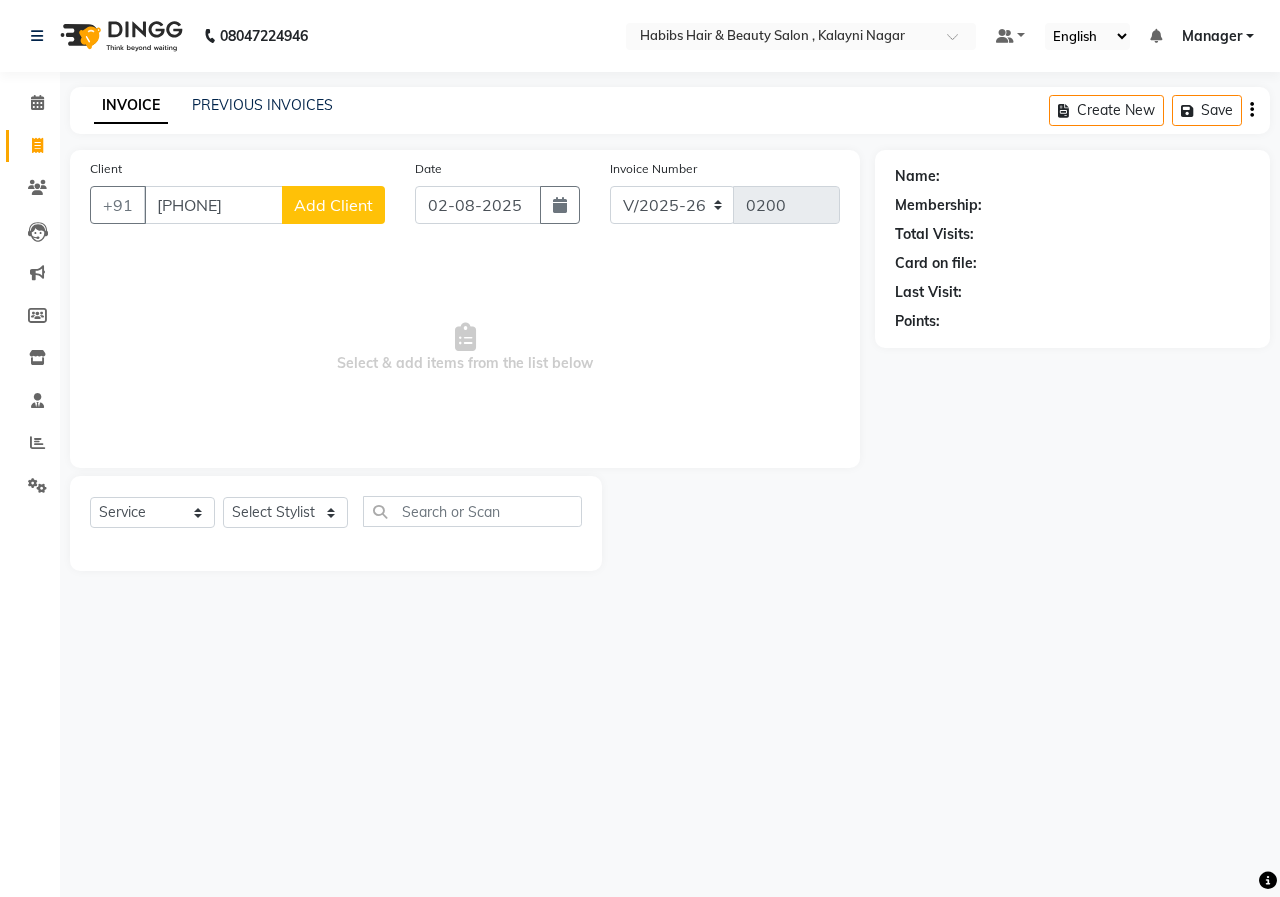 click on "Add Client" 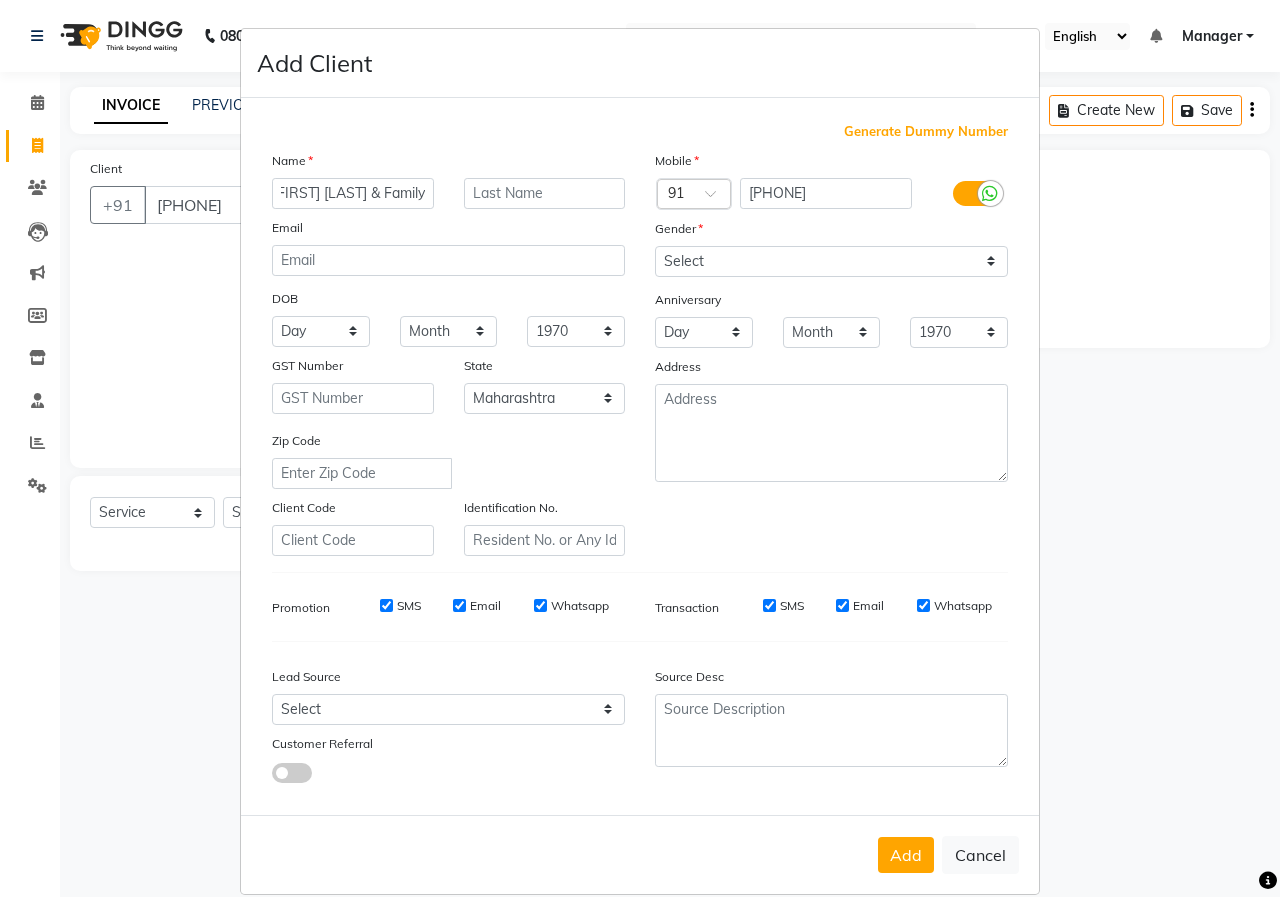 scroll, scrollTop: 0, scrollLeft: 1, axis: horizontal 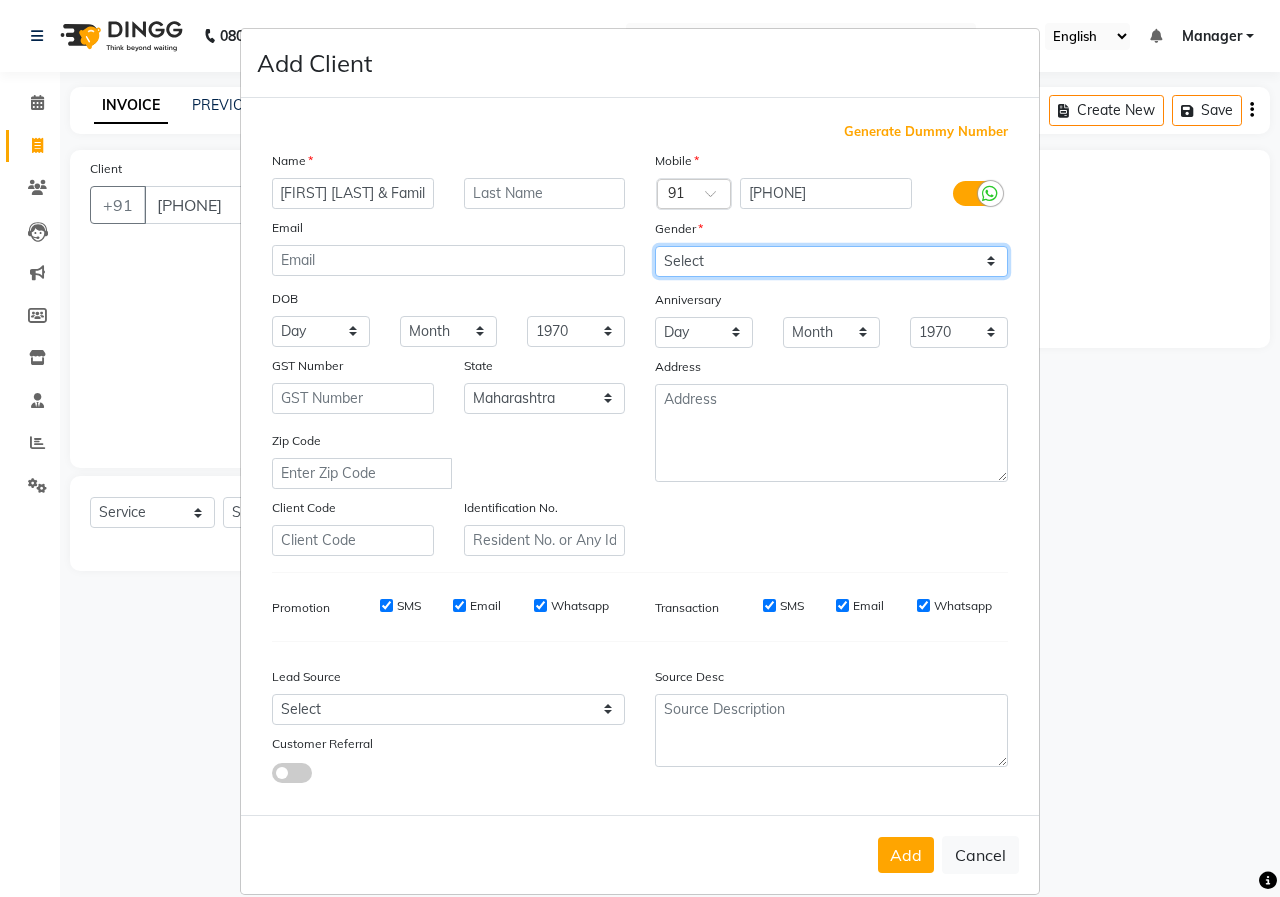 click on "Select Male Female Other Prefer Not To Say" at bounding box center [831, 261] 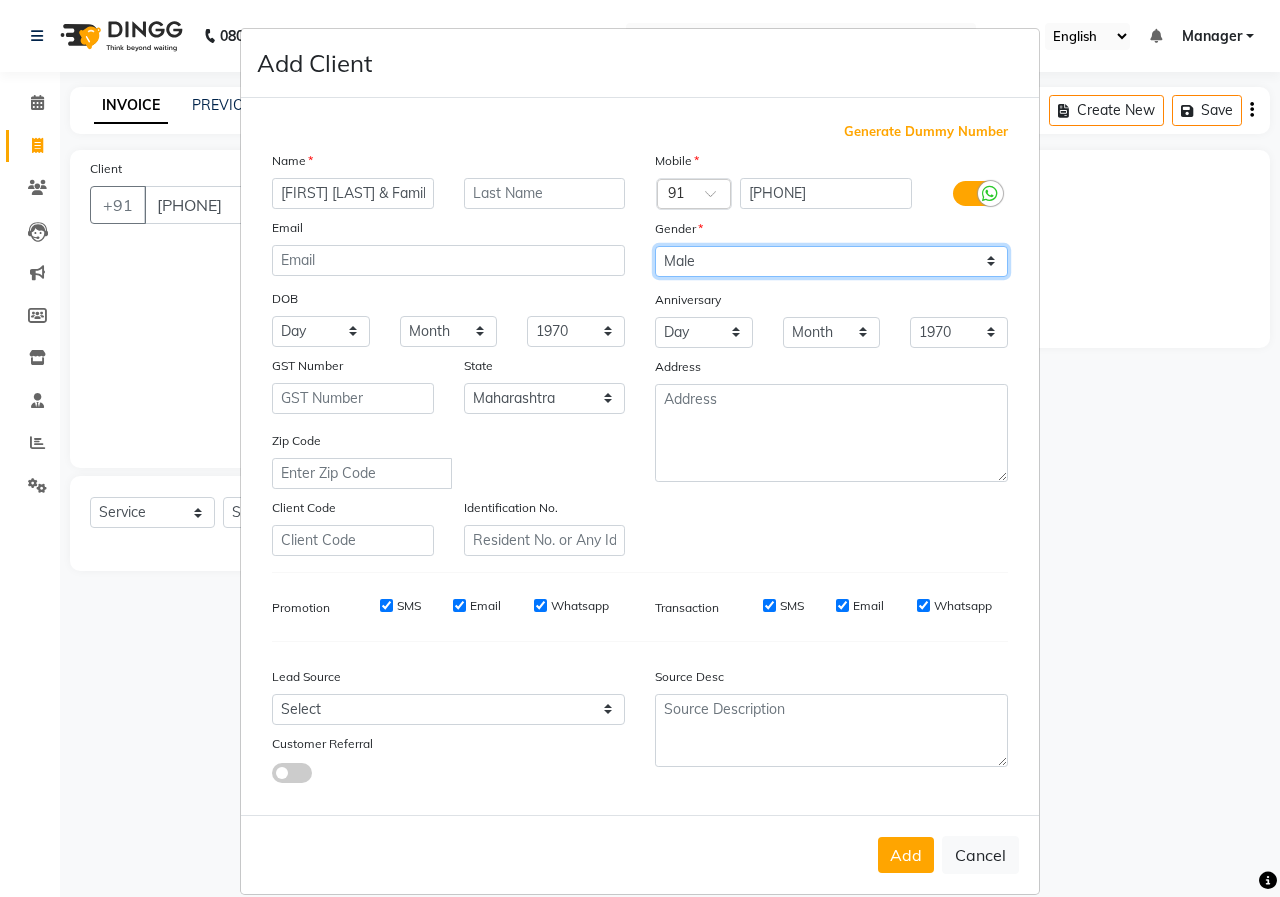 click on "Select Male Female Other Prefer Not To Say" at bounding box center [831, 261] 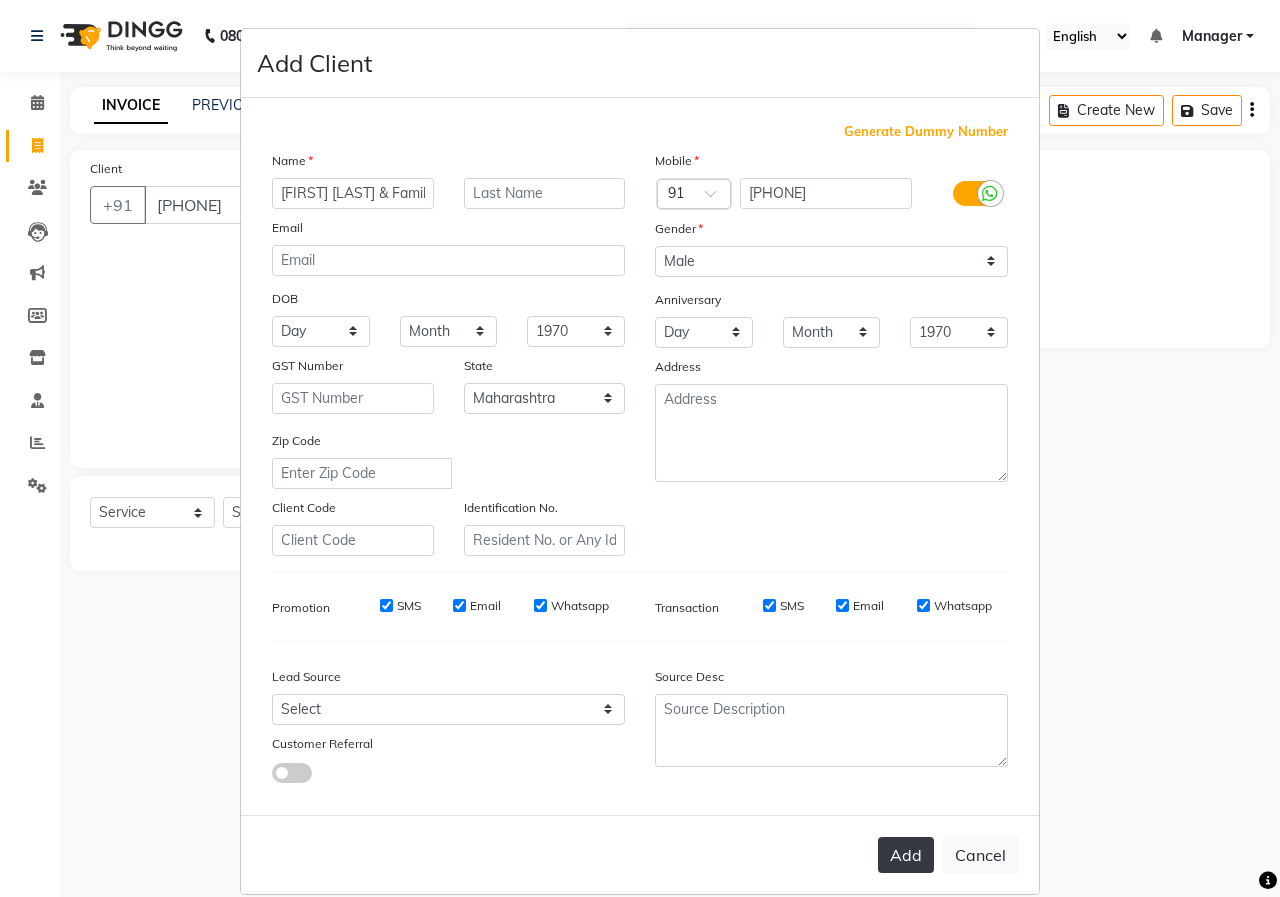 click on "Add" at bounding box center [906, 855] 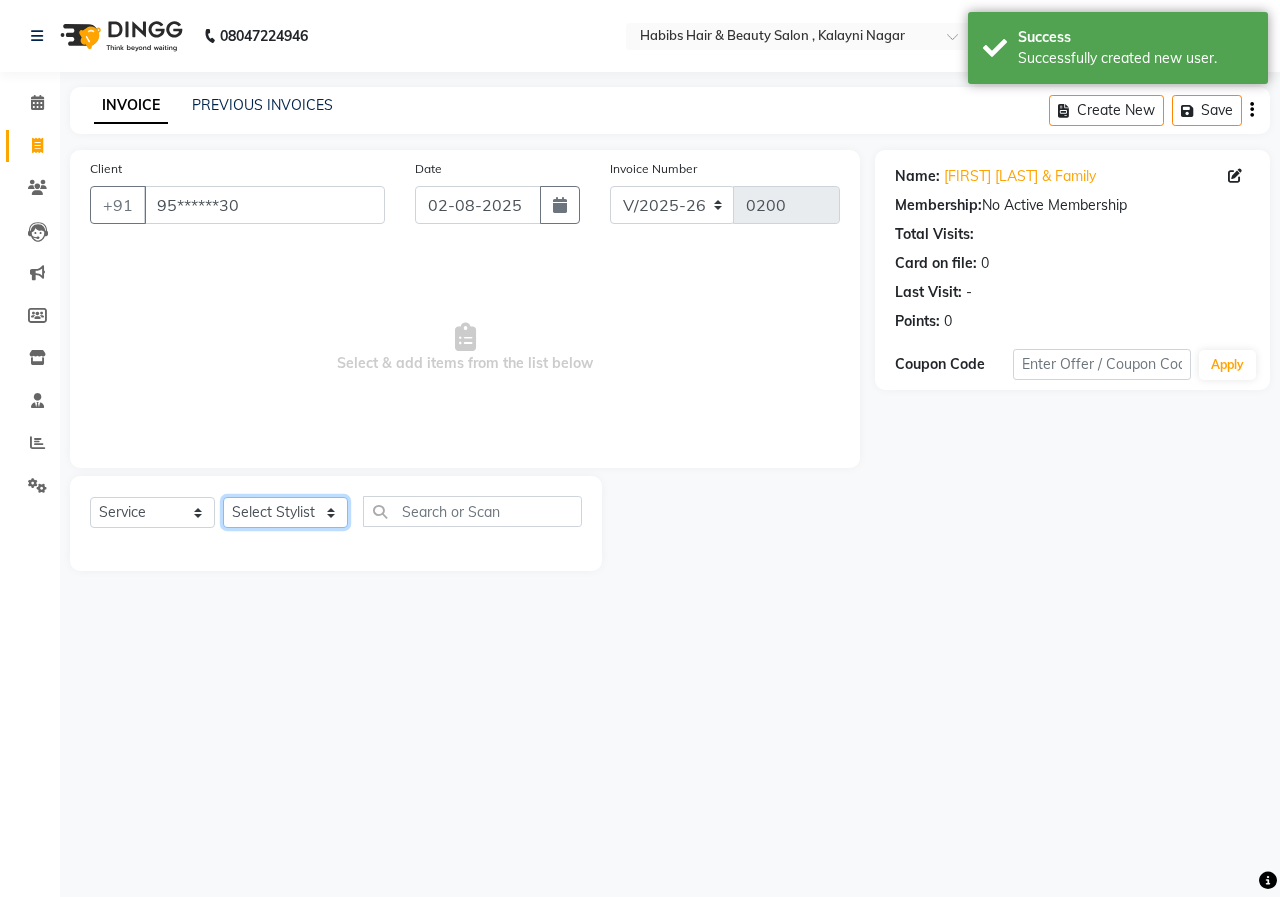 click on "Select Stylist Manager [FIRST] [LAST] [FIRST] [LAST] [FIRST] [LAST] [FIRST] [LAST]" 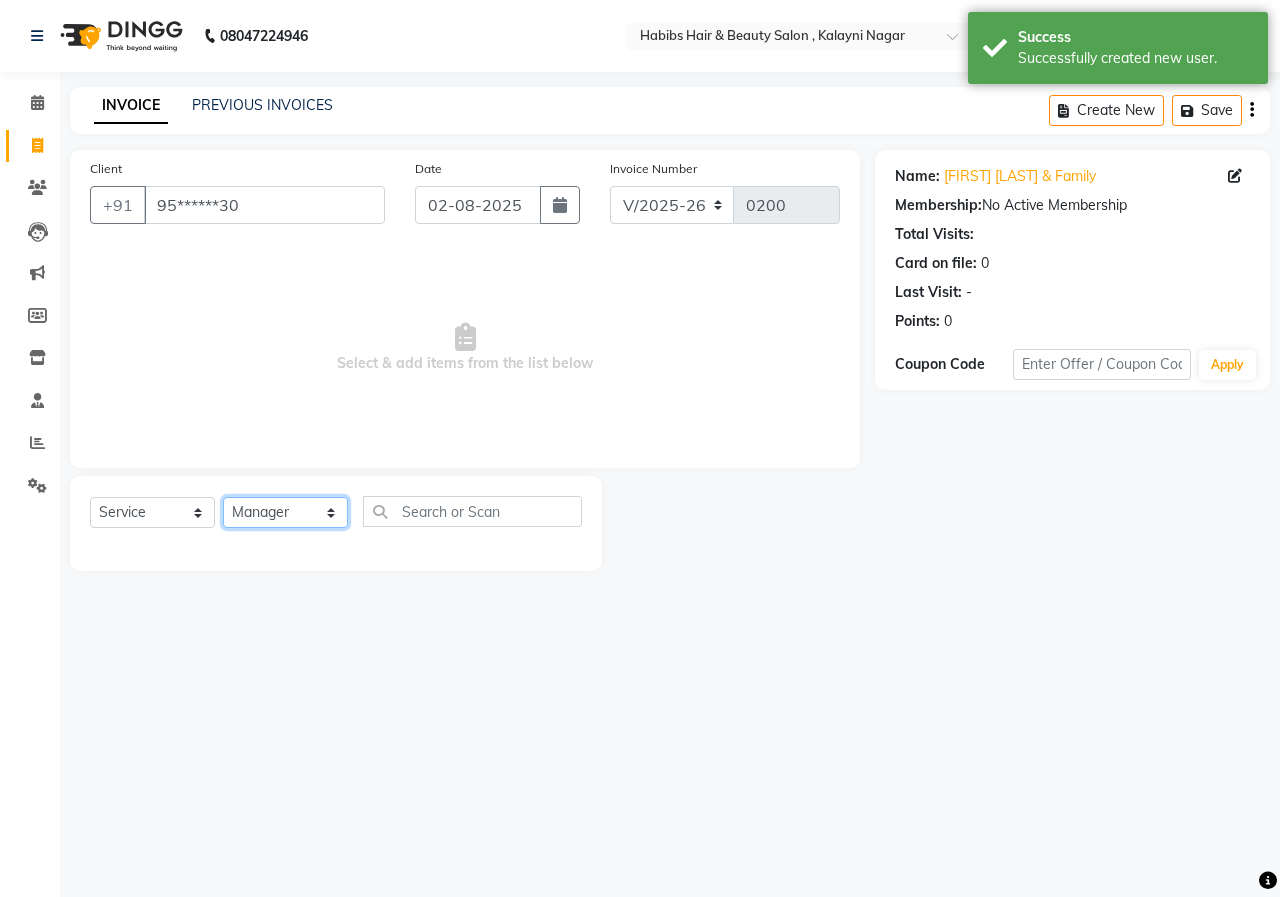 click on "Select Stylist Manager [FIRST] [LAST] [FIRST] [LAST] [FIRST] [LAST] [FIRST] [LAST]" 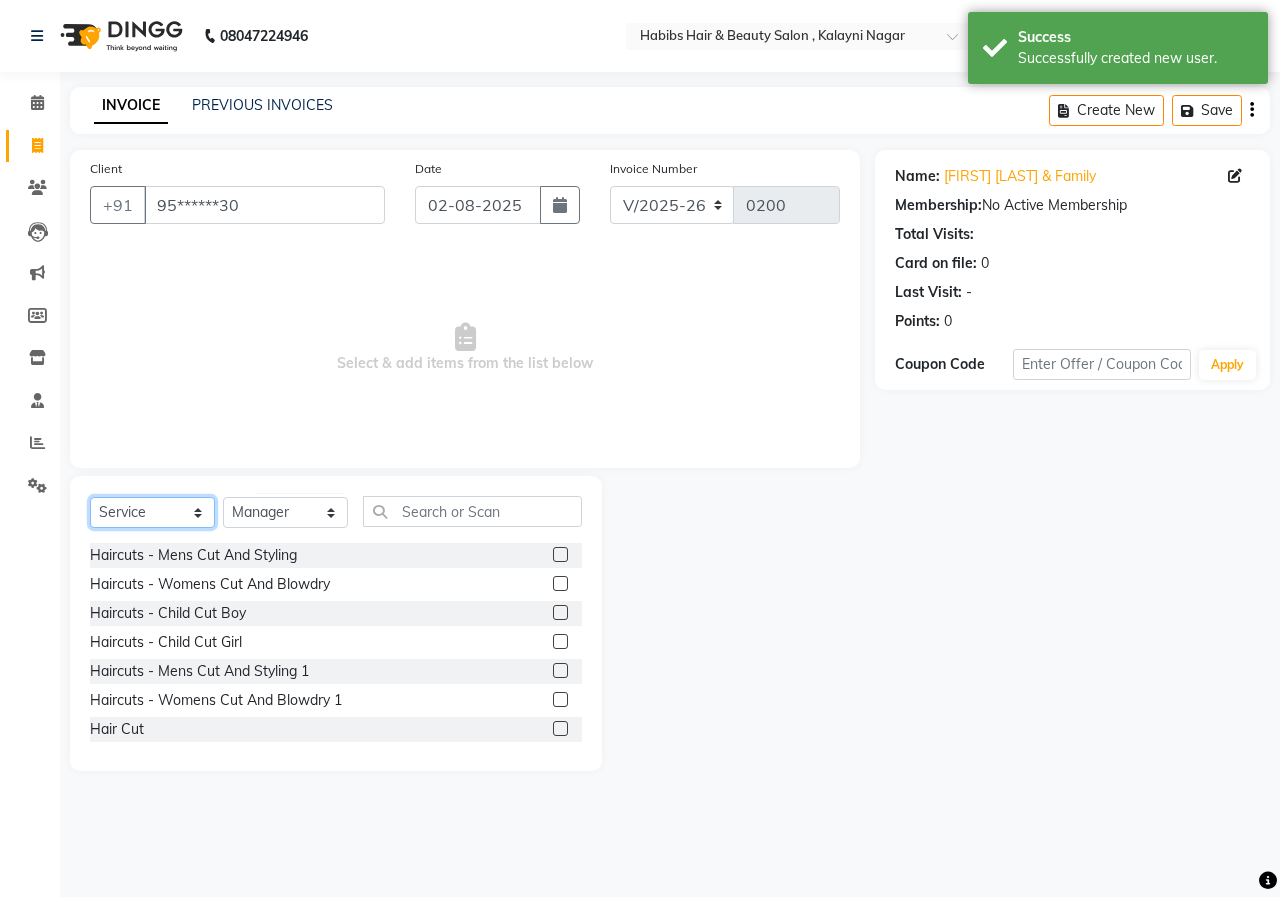 click on "Select  Service  Product  Membership  Package Voucher Prepaid Gift Card" 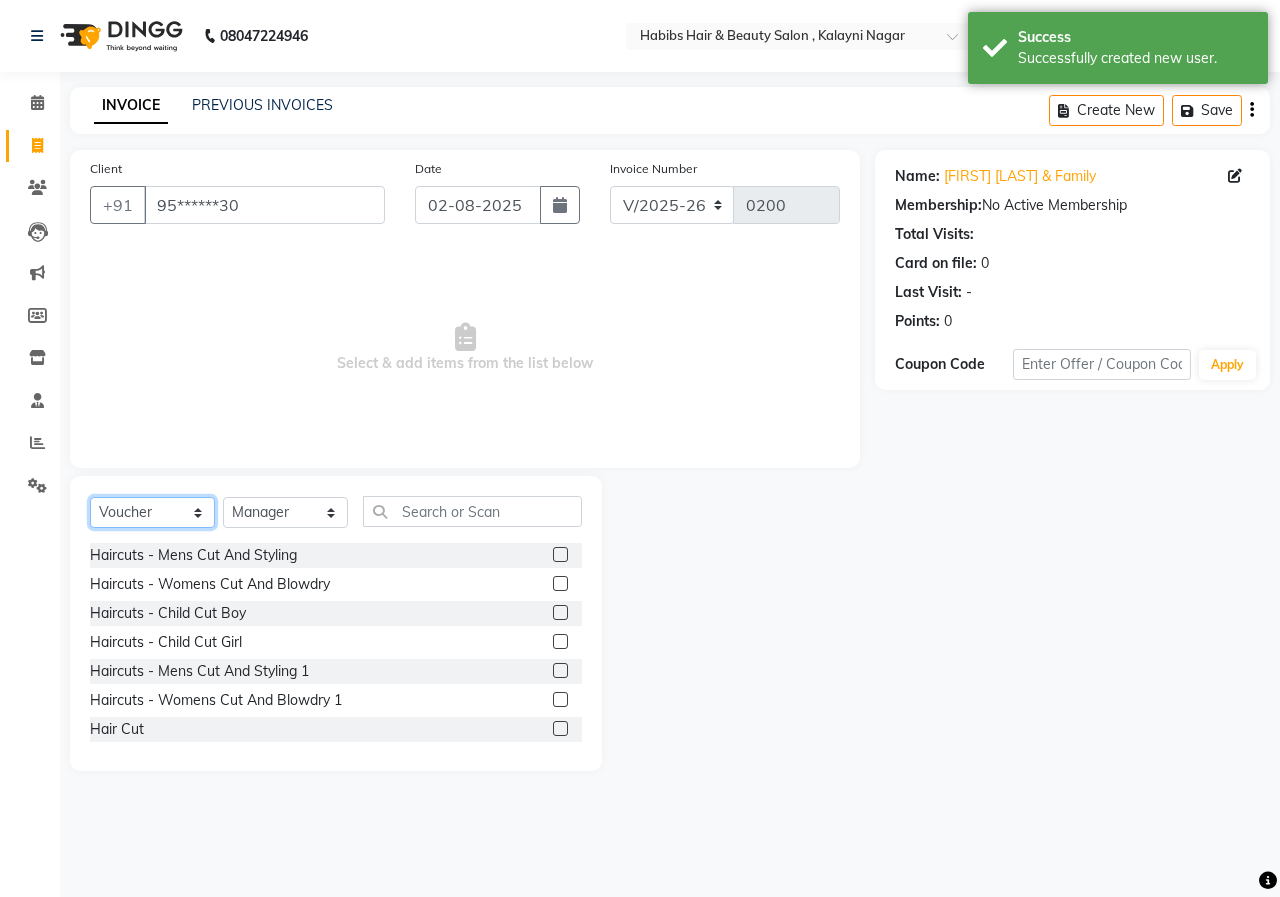click on "Select  Service  Product  Membership  Package Voucher Prepaid Gift Card" 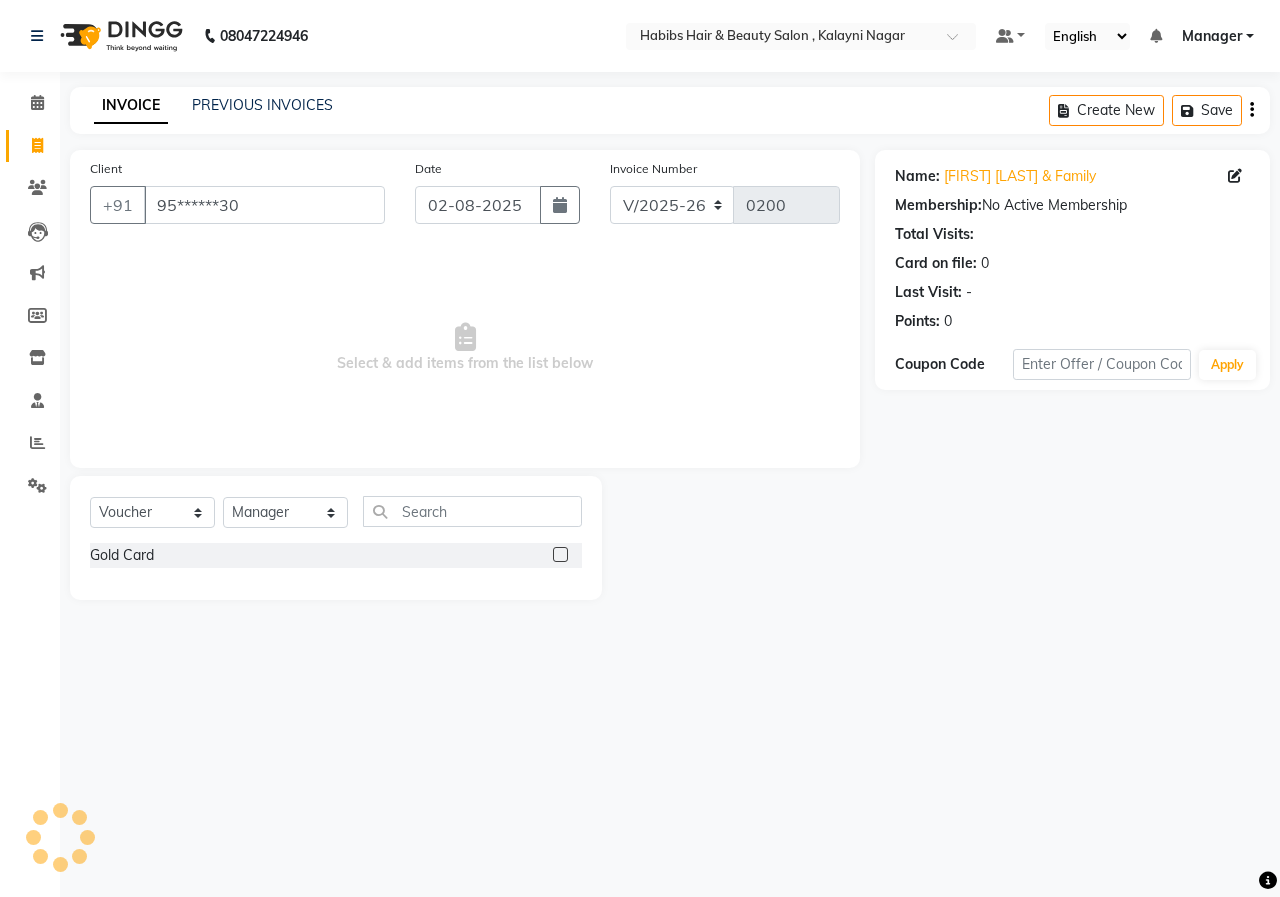 click 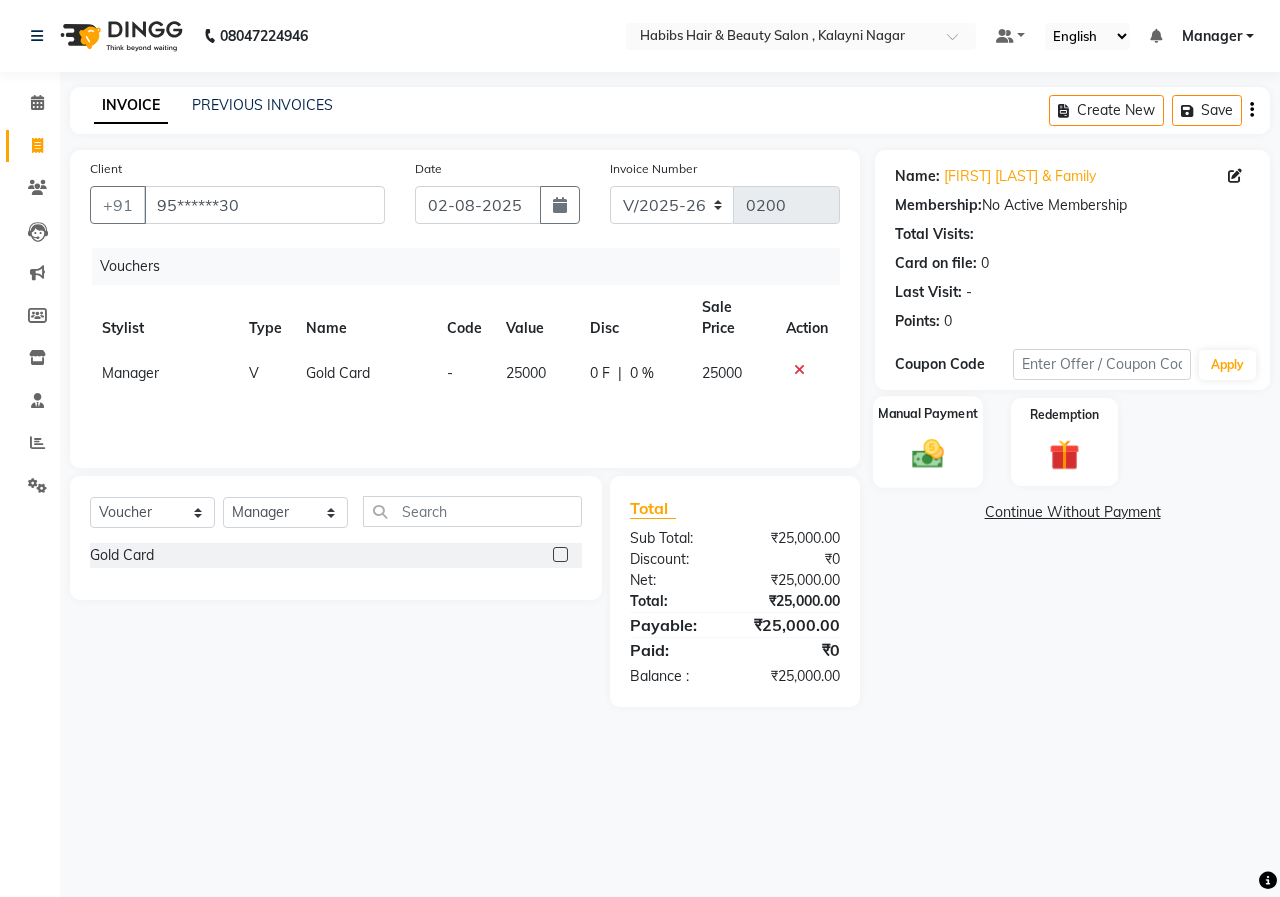 click 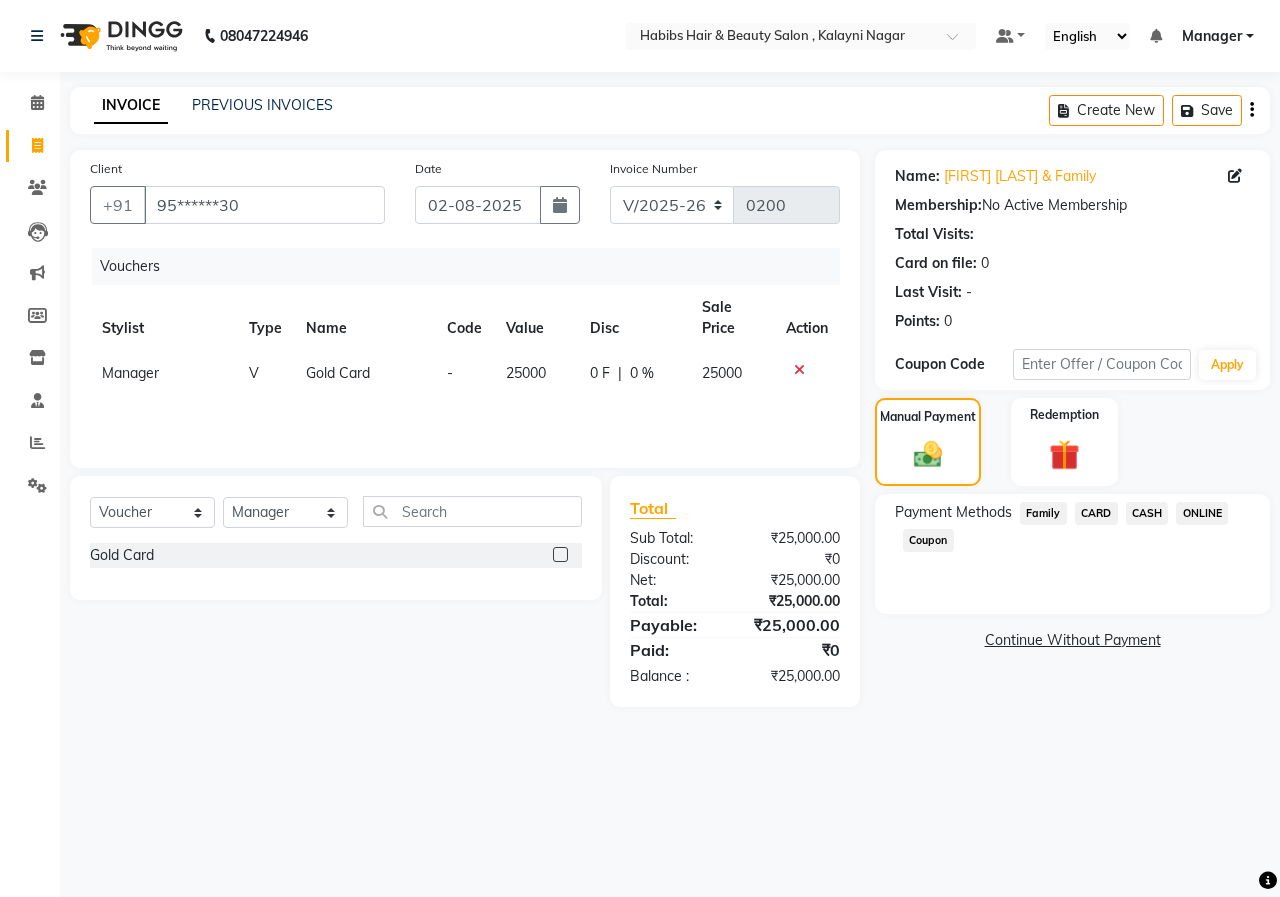click on "ONLINE" 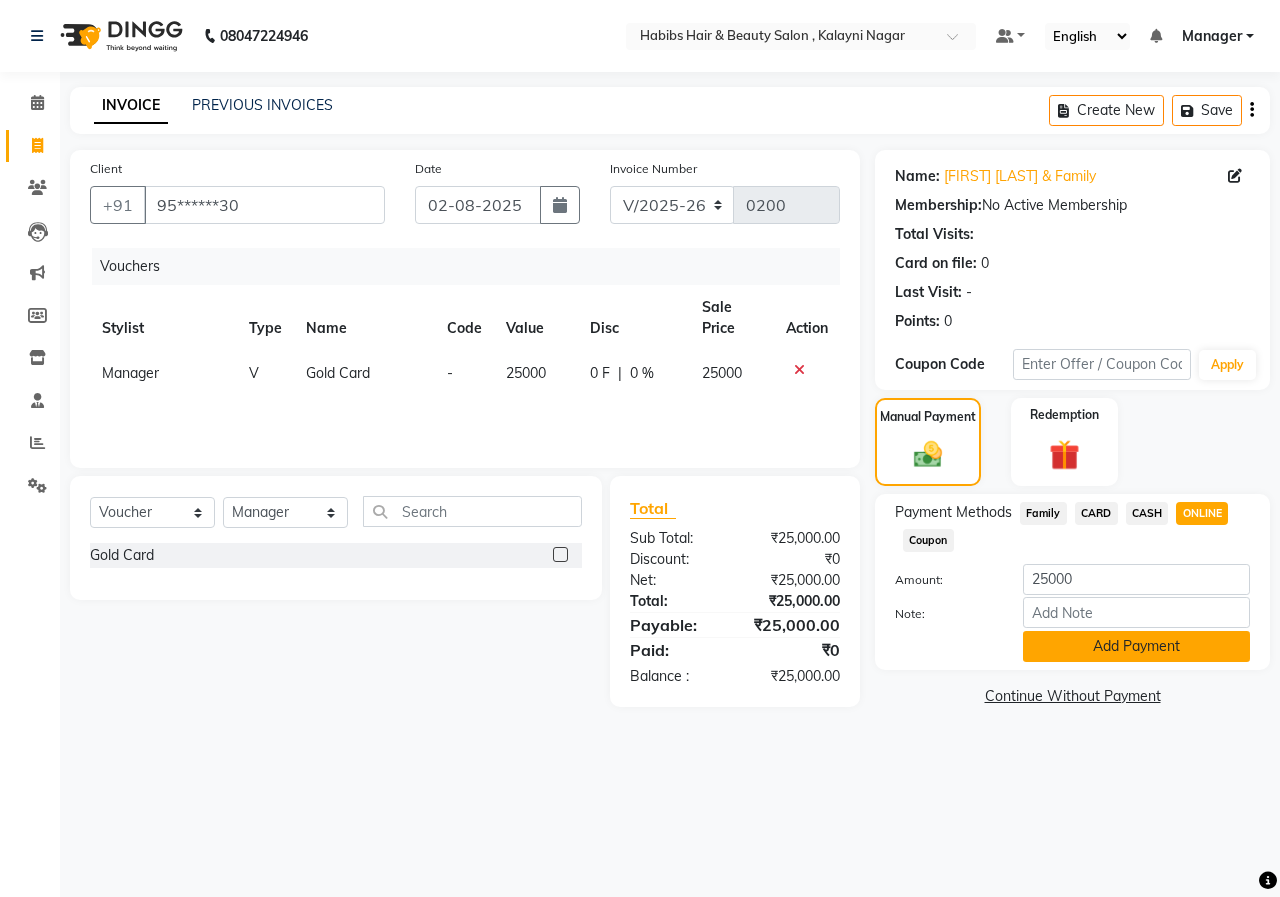 click on "Add Payment" 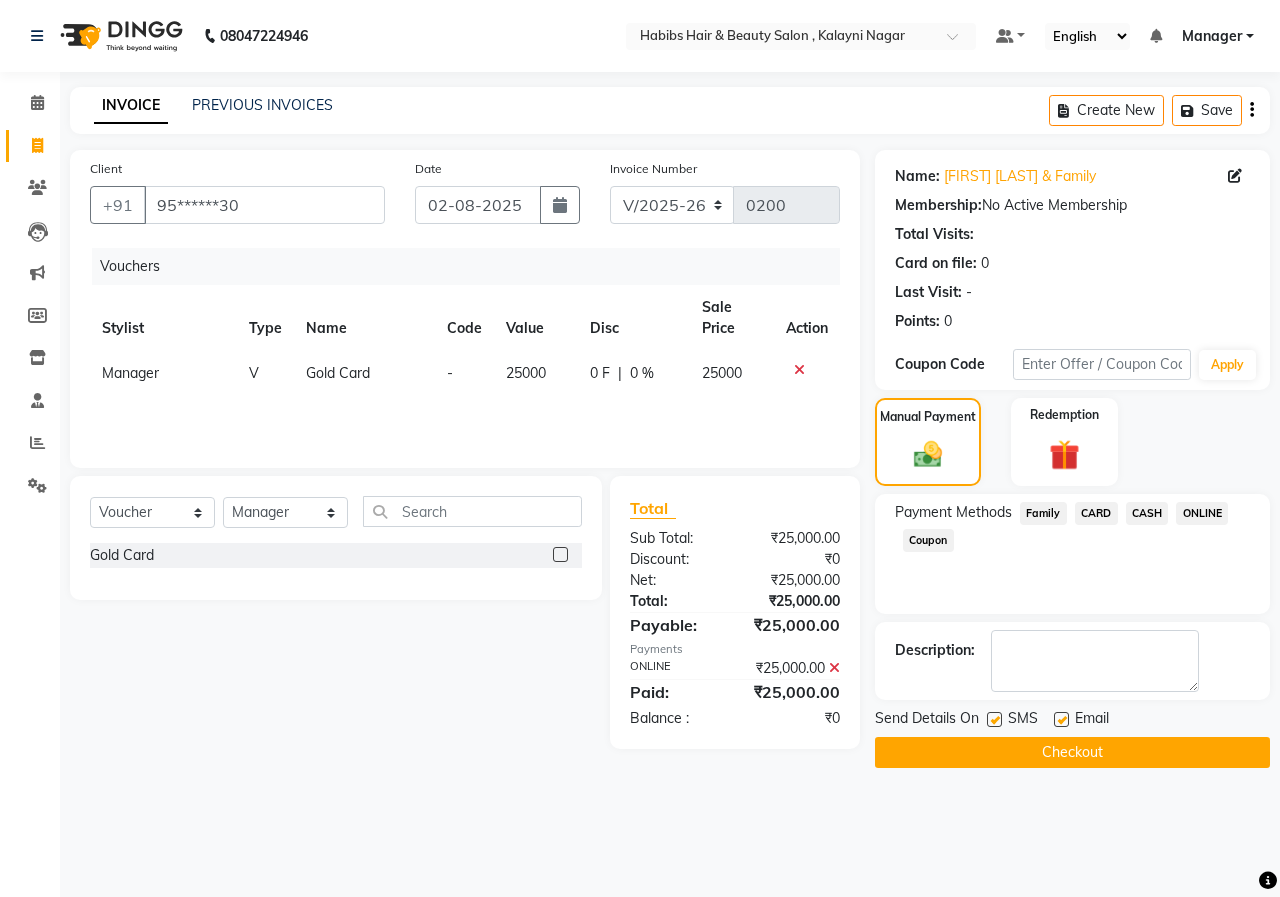click on "Checkout" 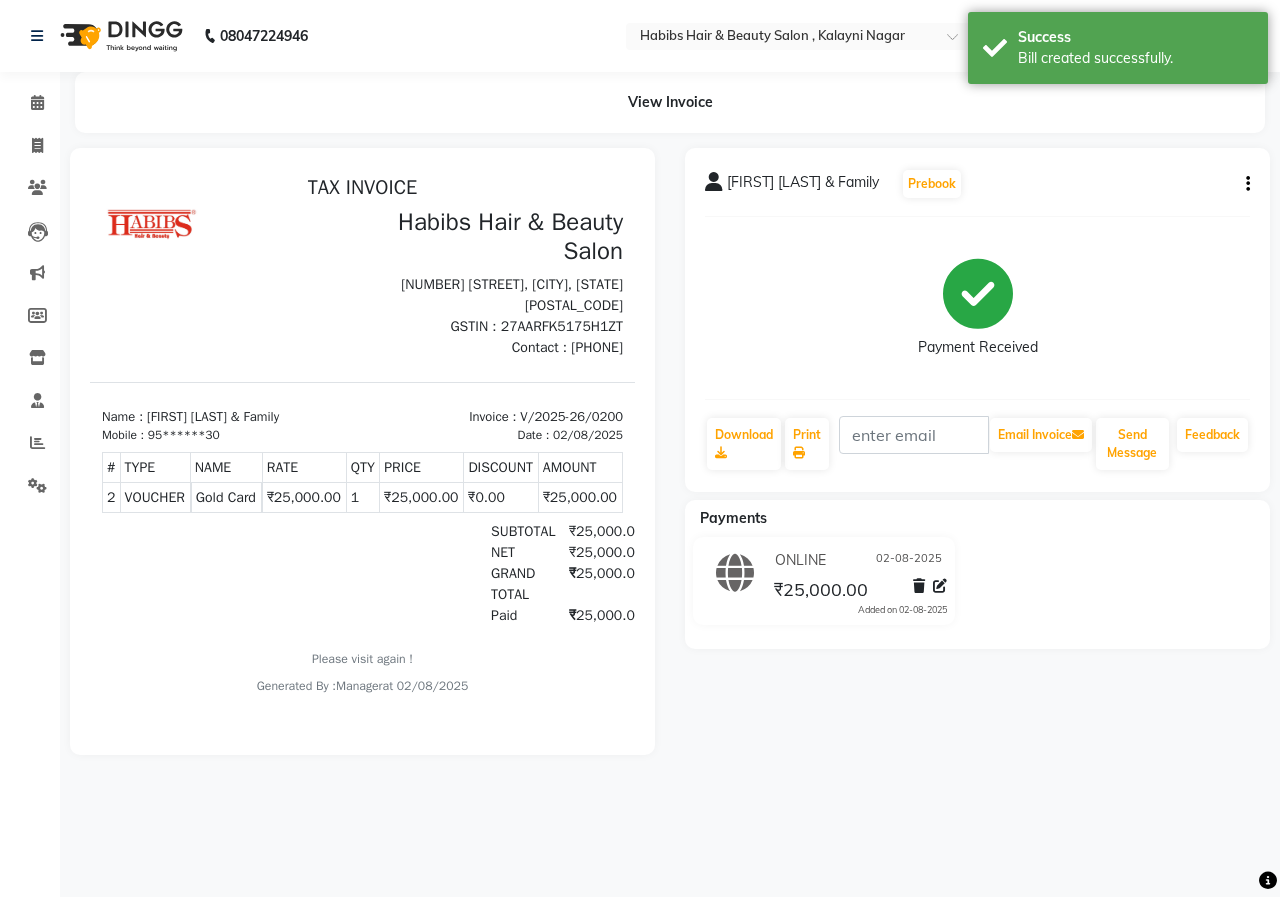scroll, scrollTop: 0, scrollLeft: 0, axis: both 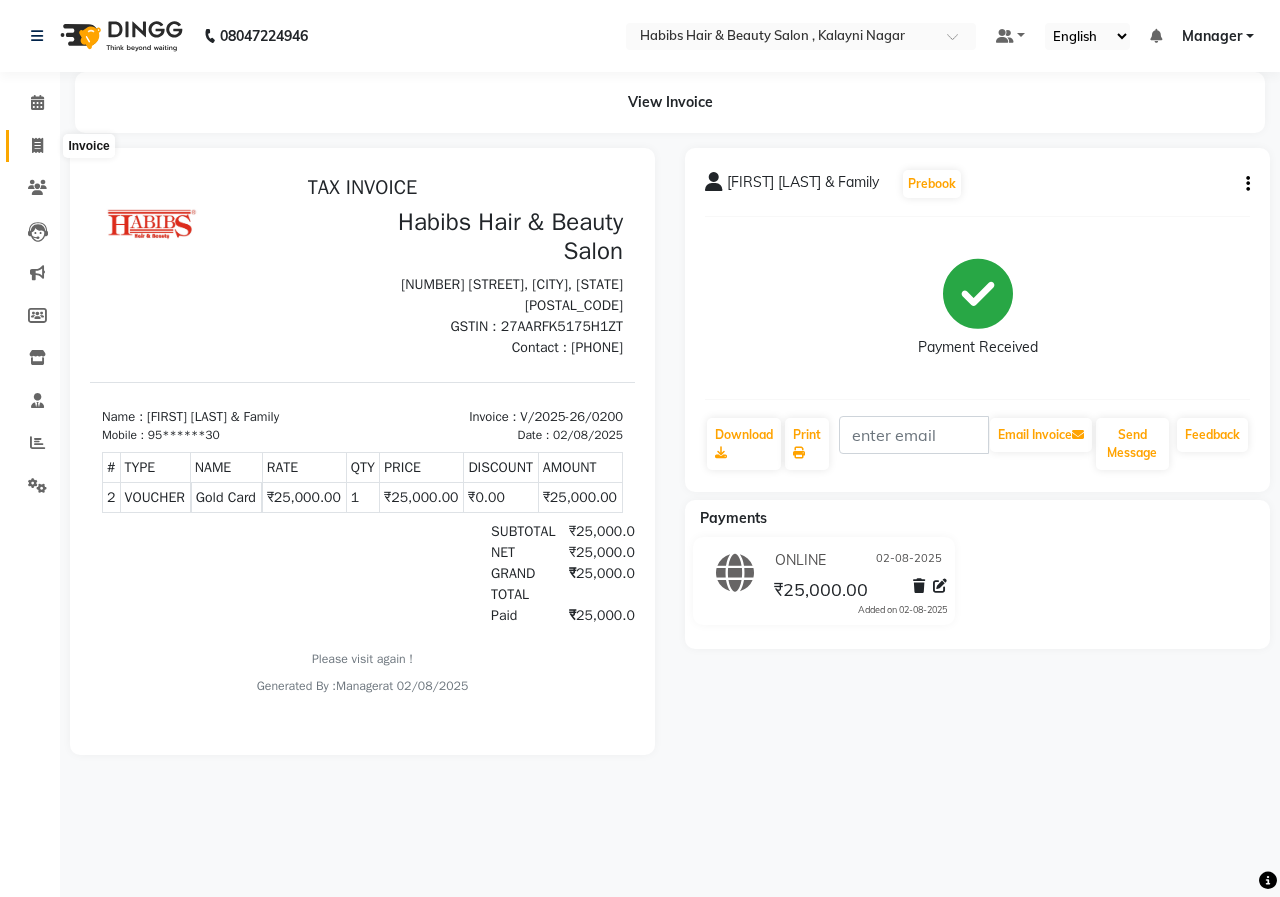click 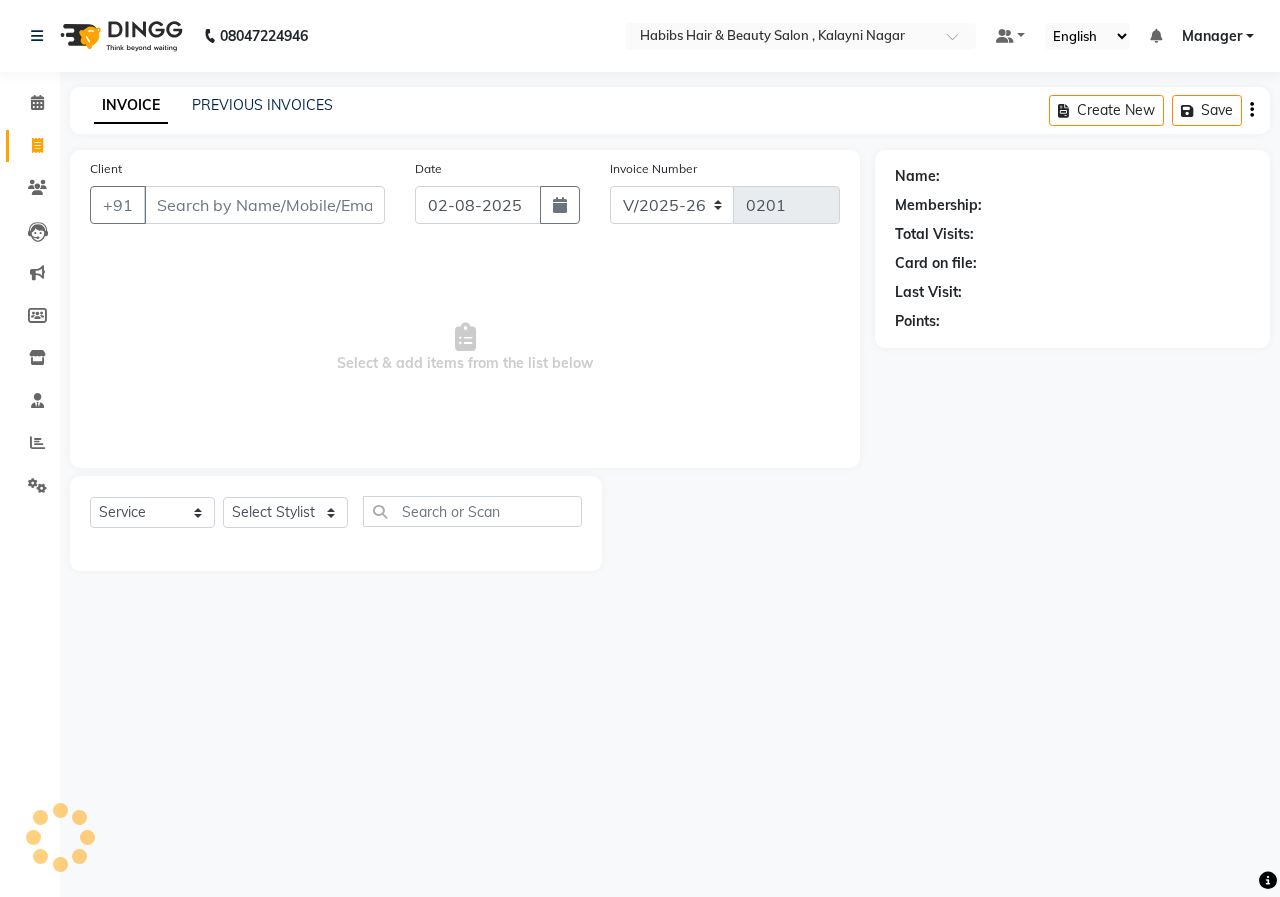 click on "Client" at bounding box center (264, 205) 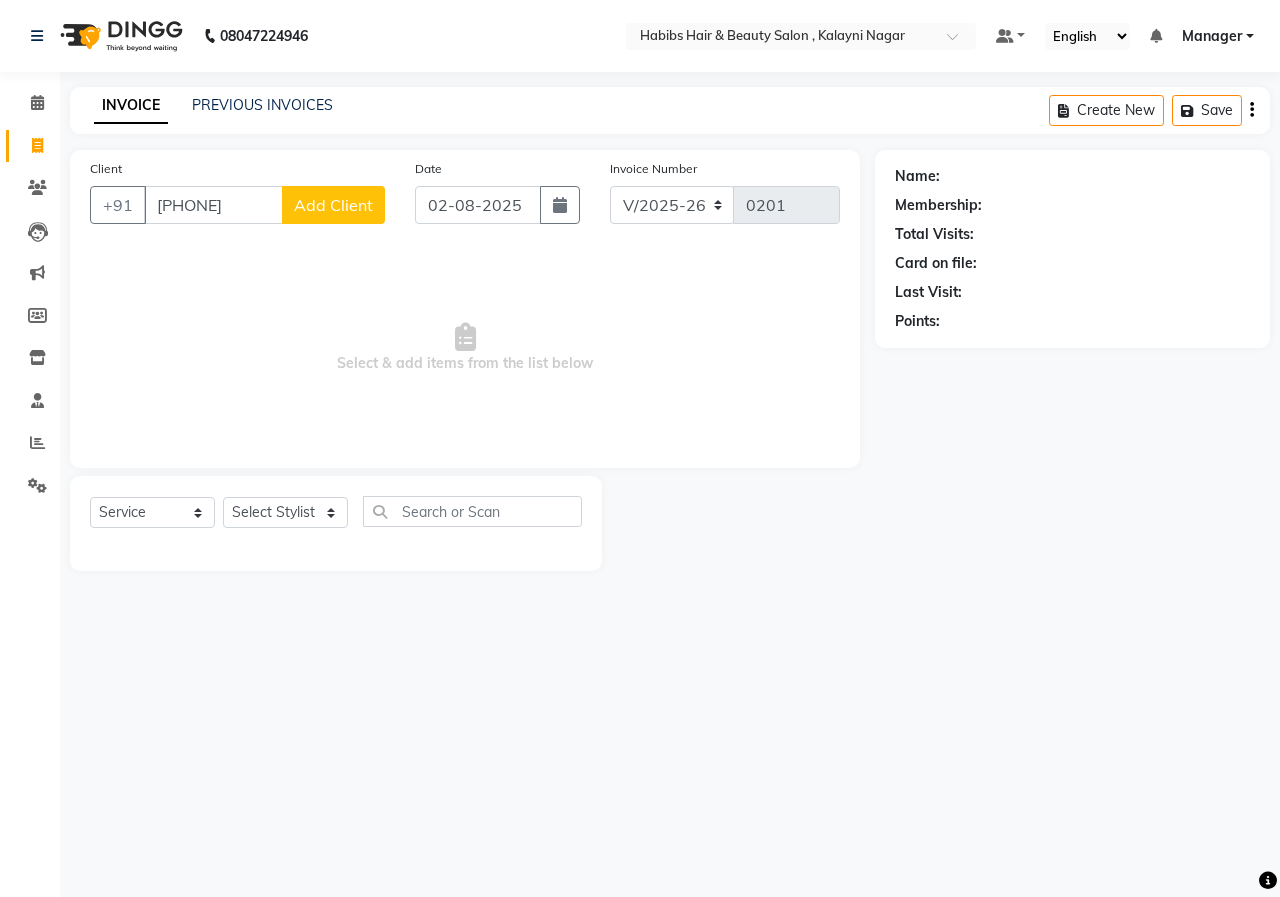 click on "Add Client" 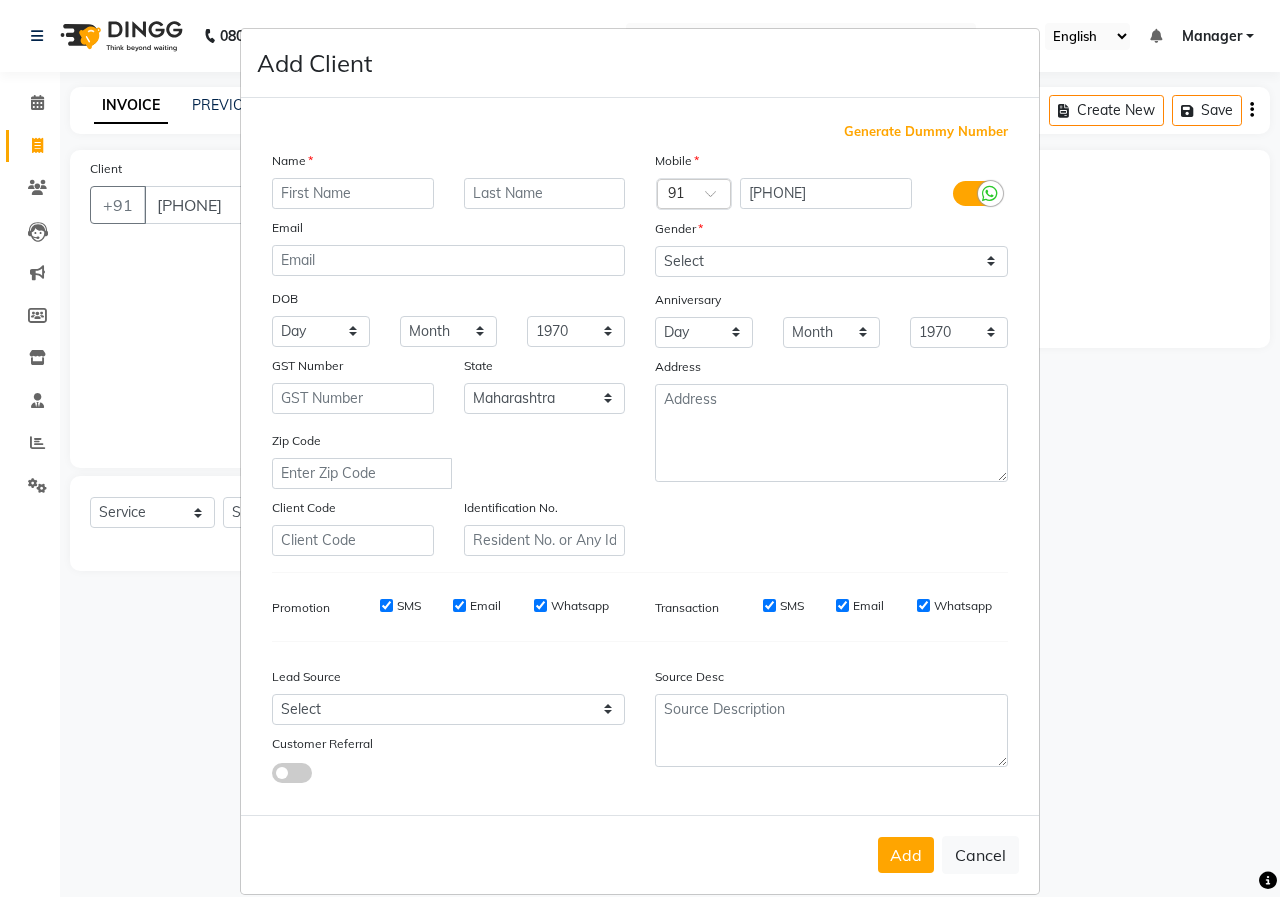 click at bounding box center [353, 193] 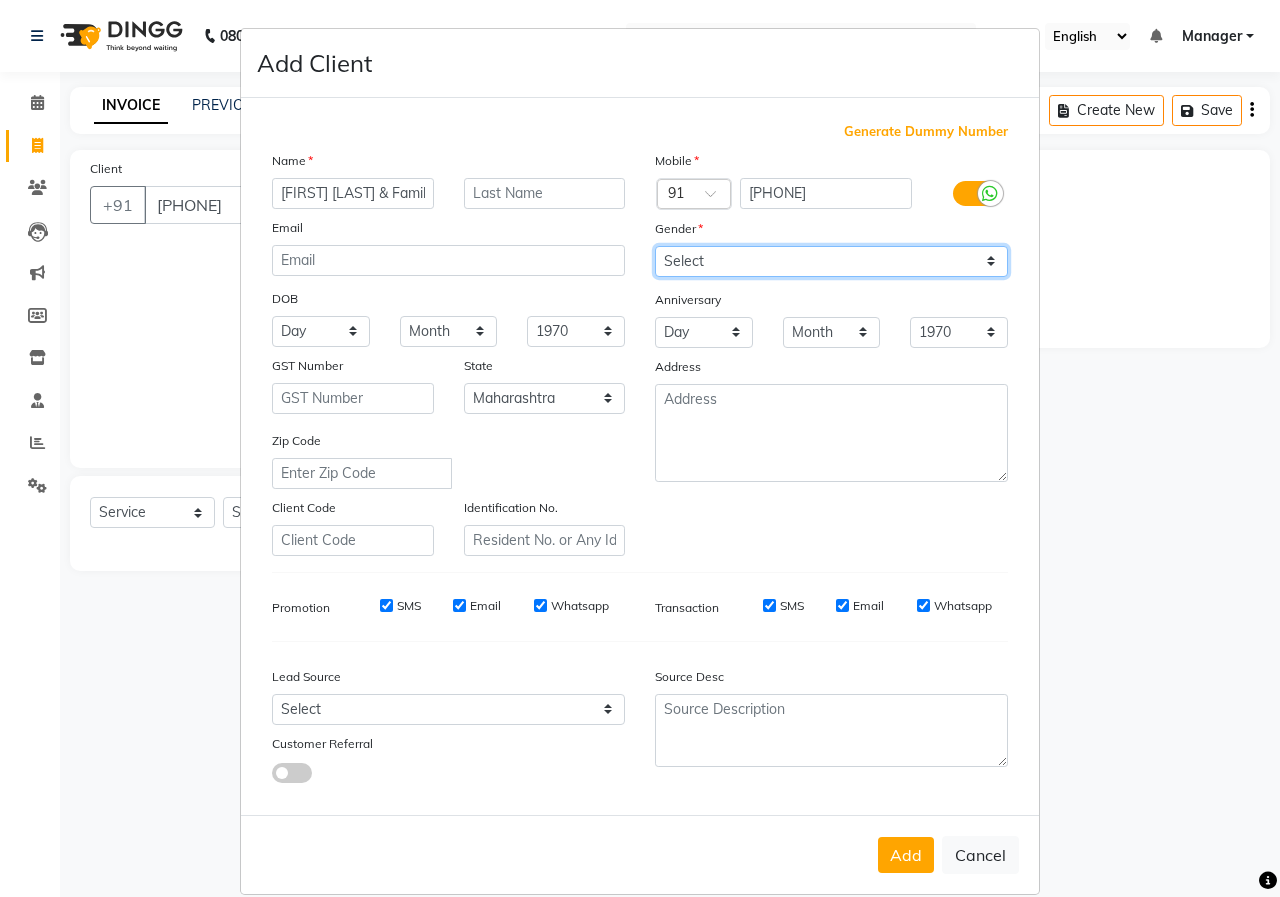 click on "Select Male Female Other Prefer Not To Say" at bounding box center [831, 261] 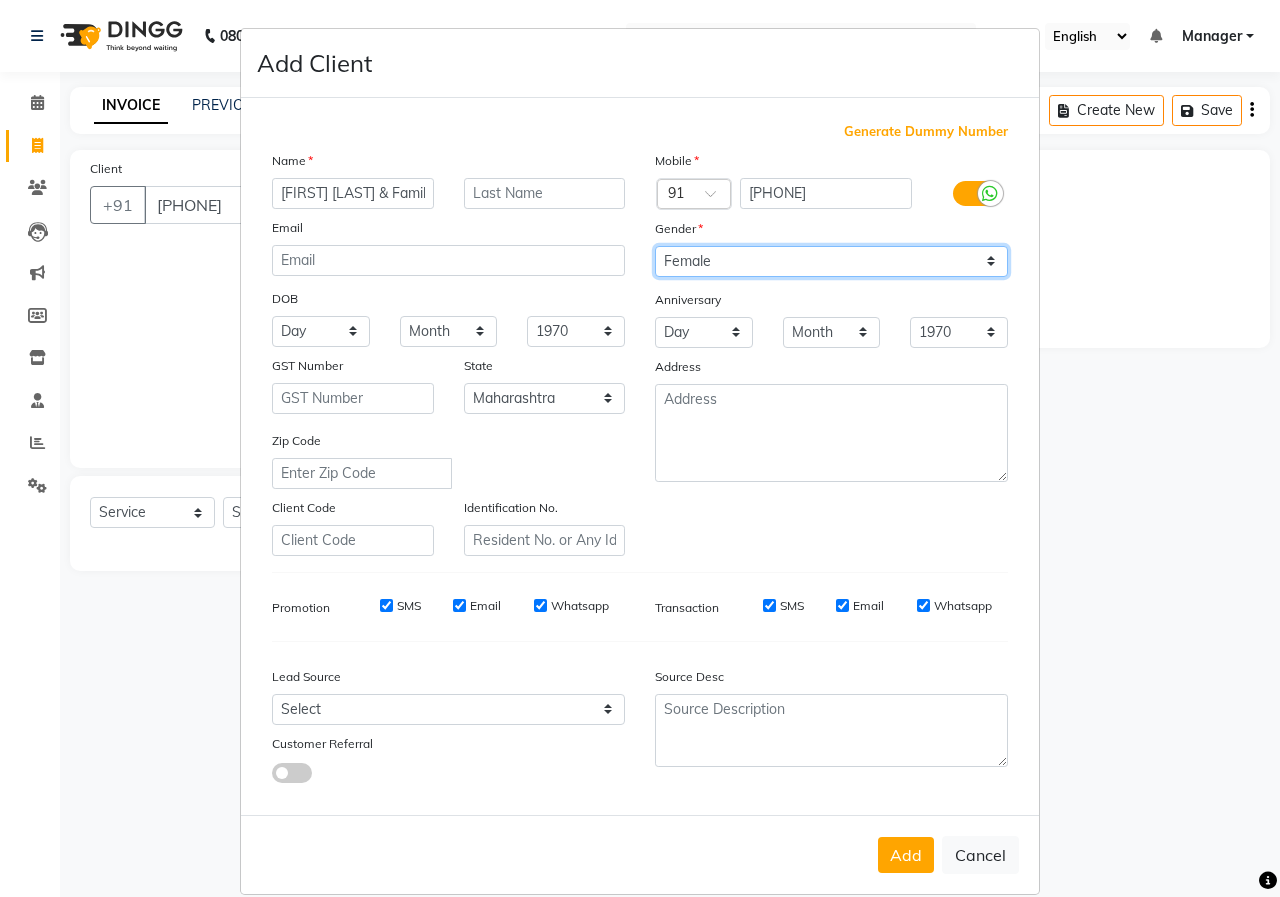 click on "Select Male Female Other Prefer Not To Say" at bounding box center [831, 261] 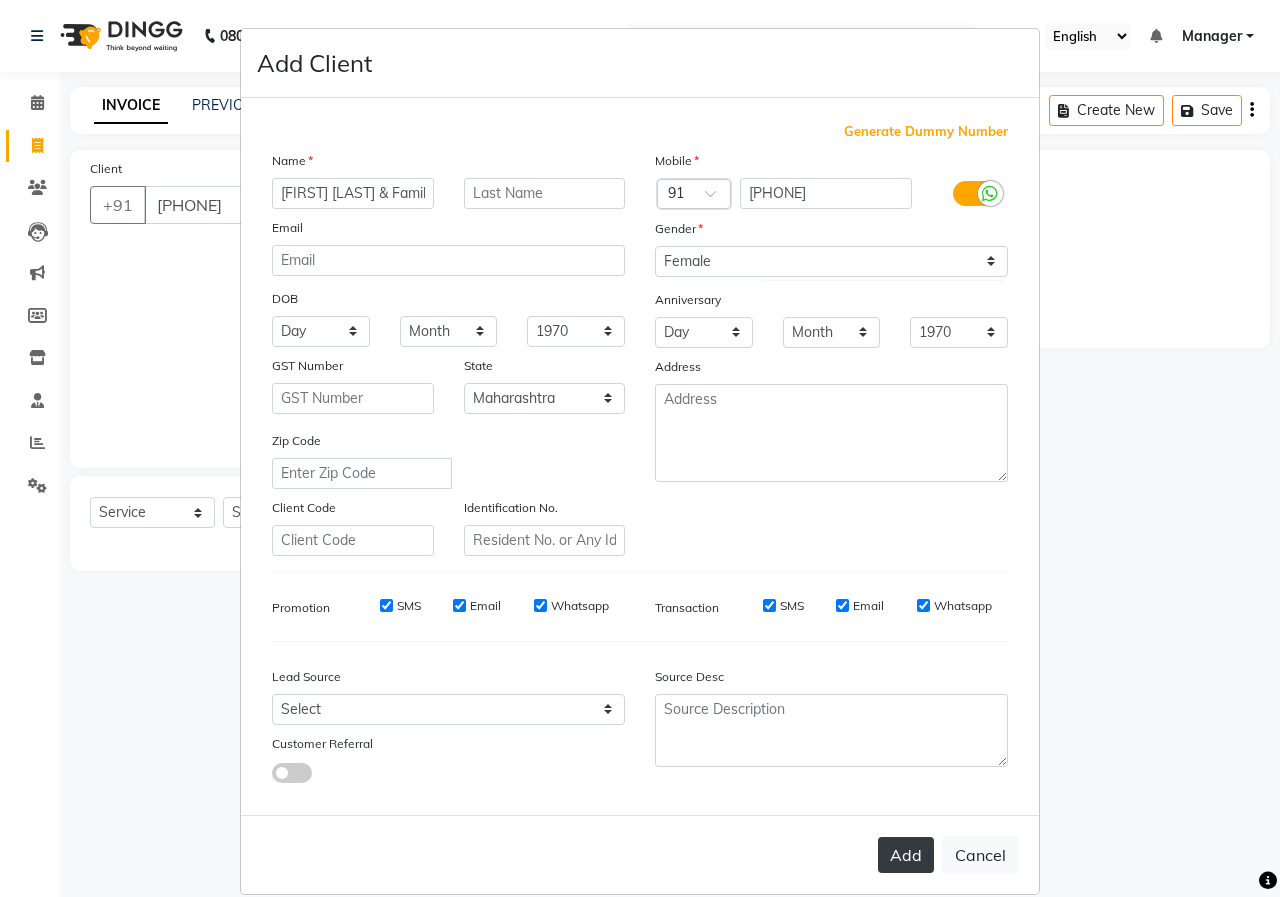 click on "Add" at bounding box center [906, 855] 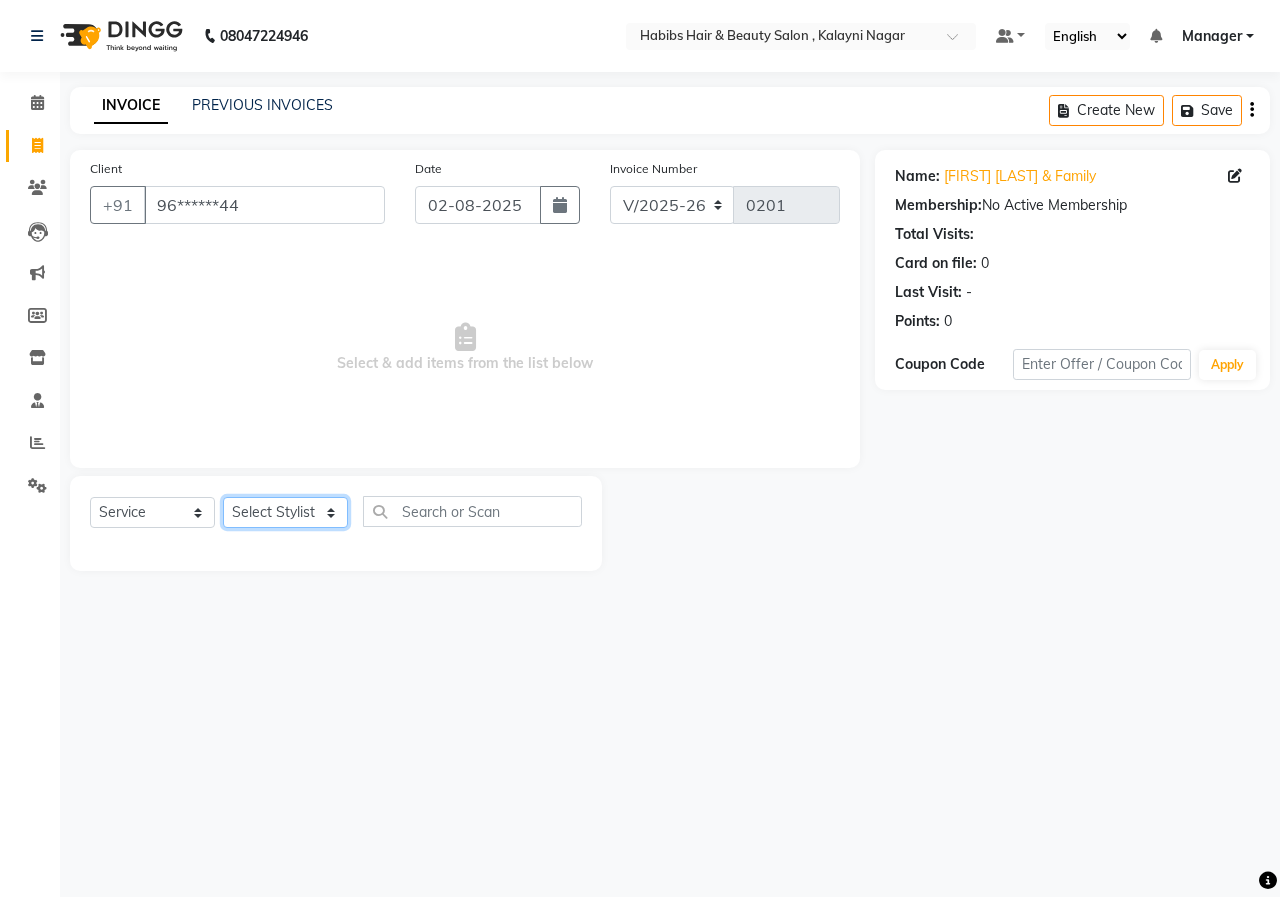 click on "Select Stylist Manager [FIRST] [LAST] [FIRST] [LAST] [FIRST] [LAST] [FIRST] [LAST]" 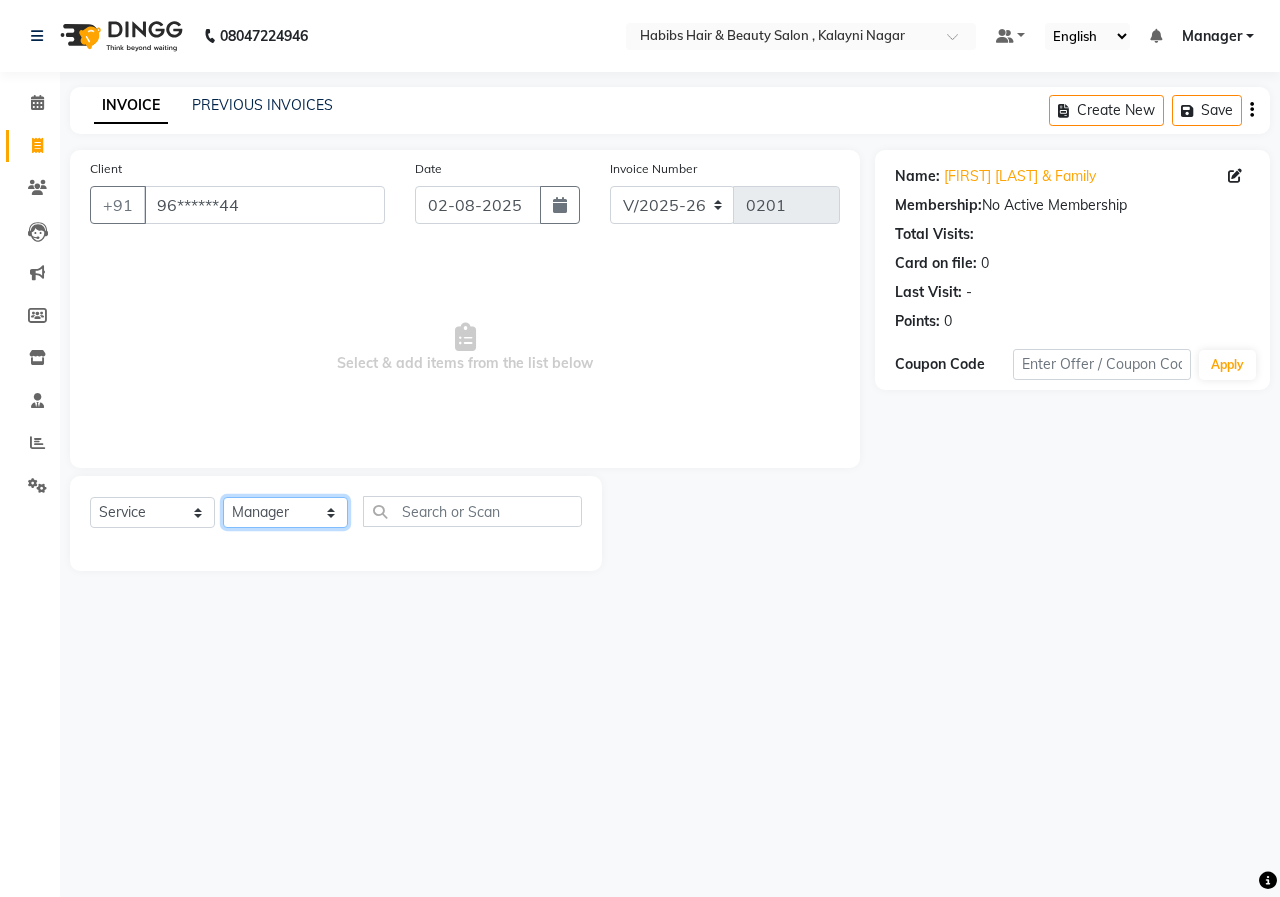 click on "Select Stylist Manager [FIRST] [LAST] [FIRST] [LAST] [FIRST] [LAST] [FIRST] [LAST]" 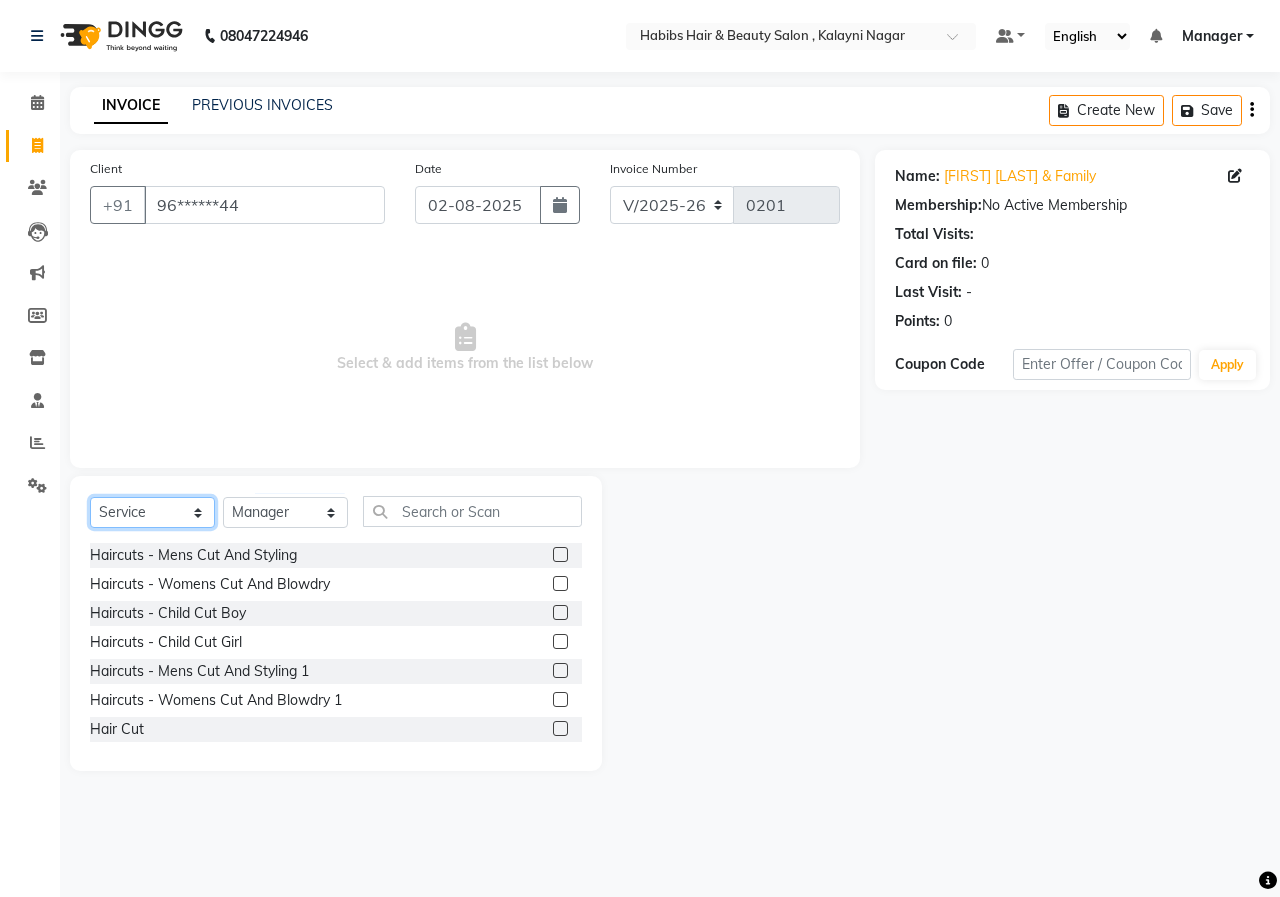 drag, startPoint x: 147, startPoint y: 516, endPoint x: 152, endPoint y: 527, distance: 12.083046 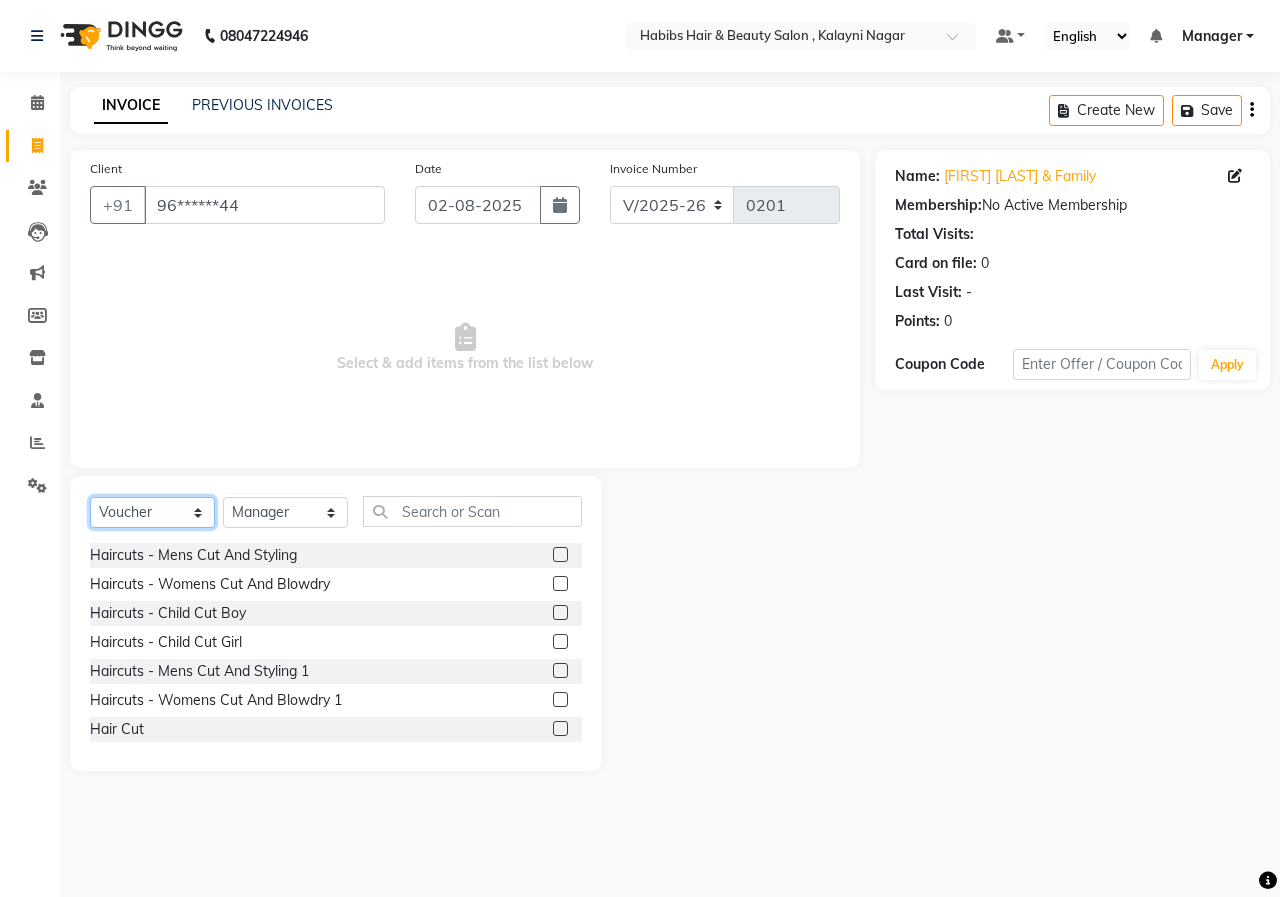 click on "Select  Service  Product  Membership  Package Voucher Prepaid Gift Card" 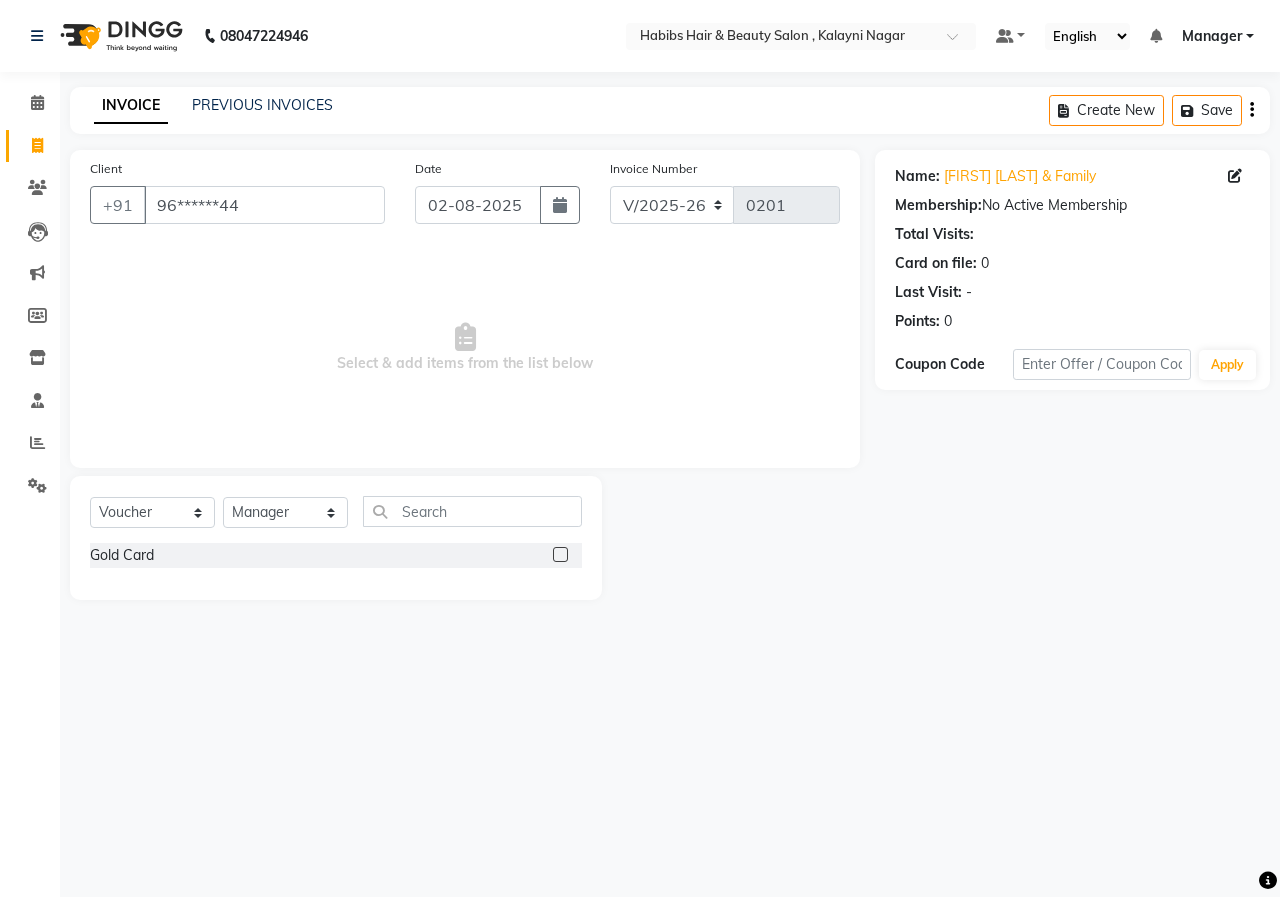 click 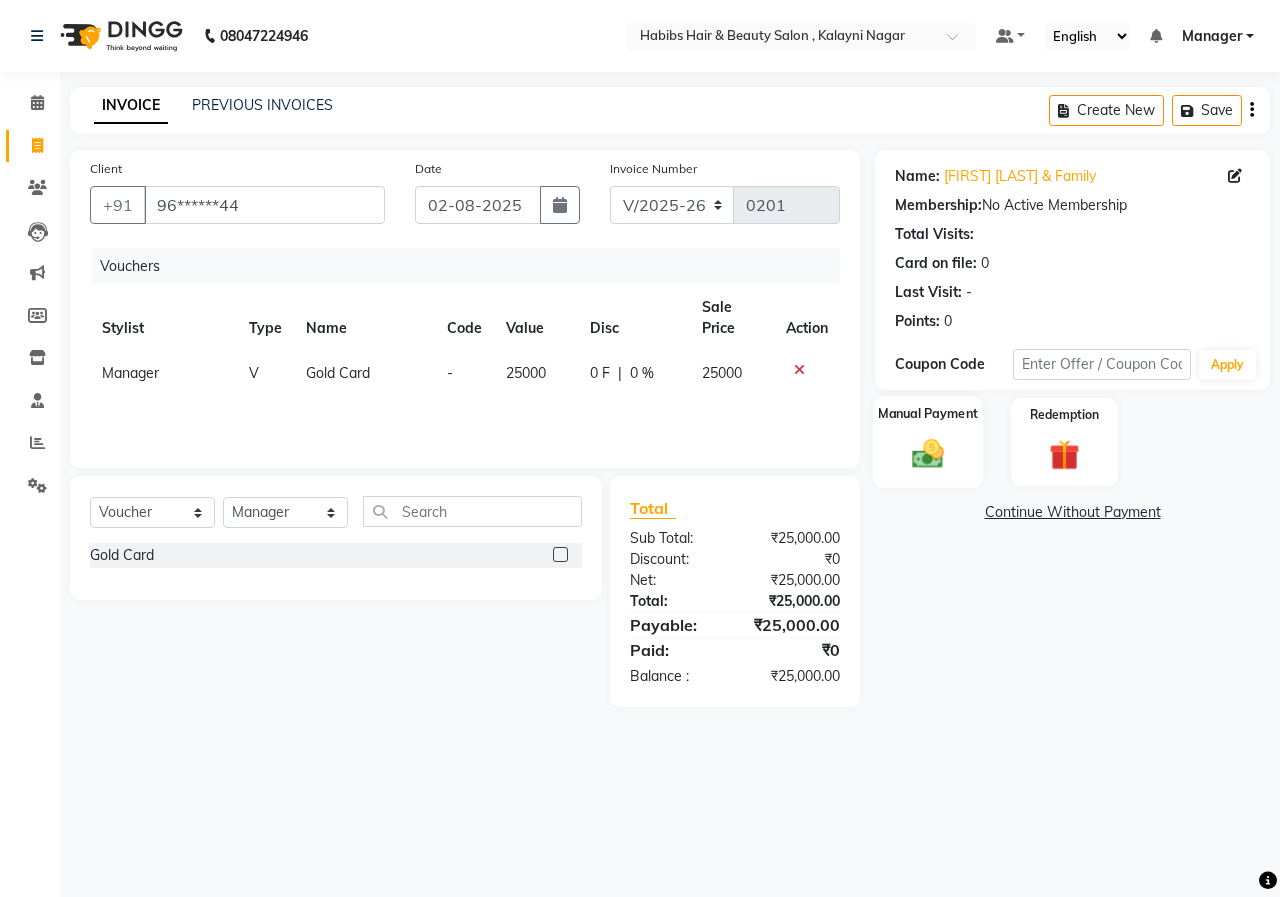 click on "Manual Payment" 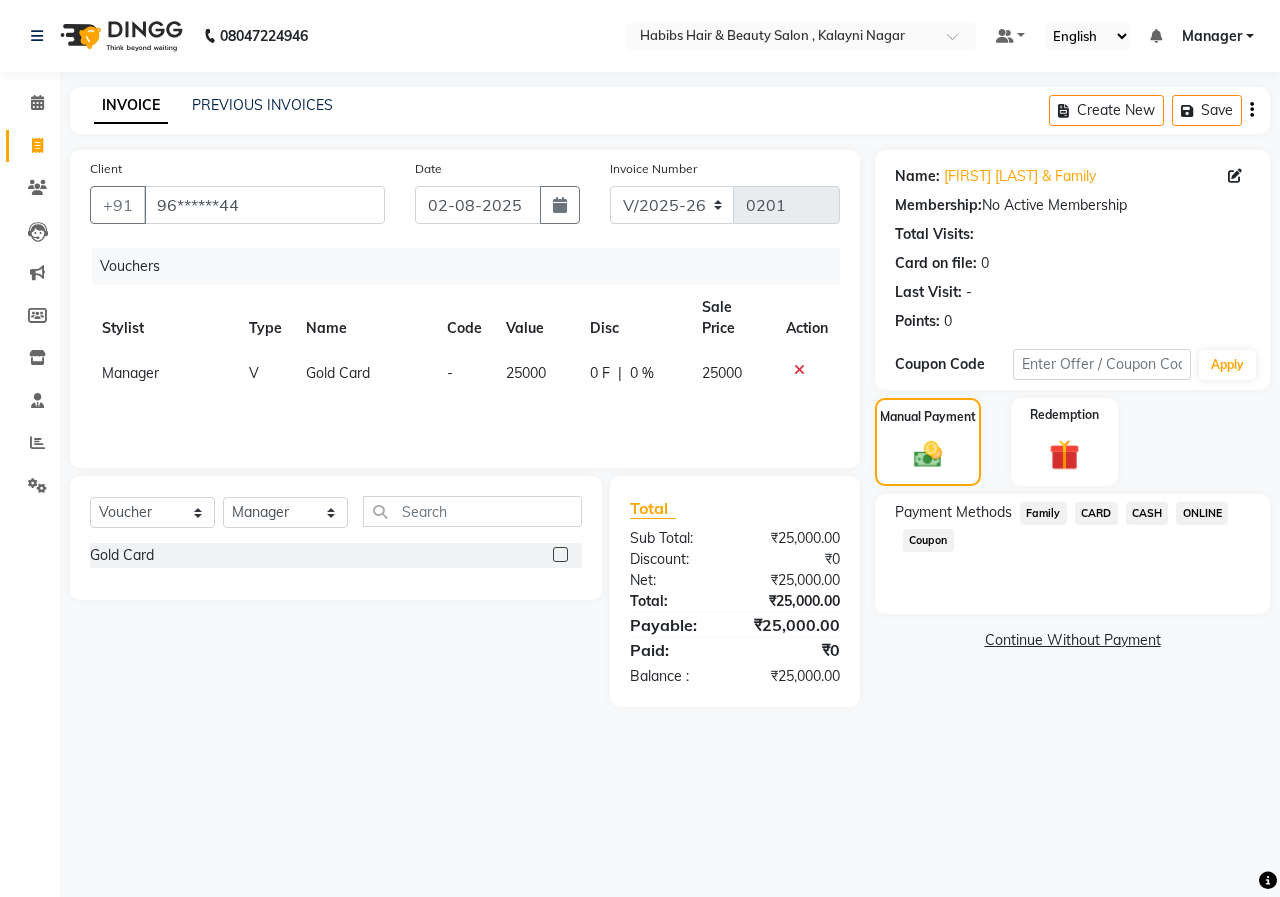 click on "ONLINE" 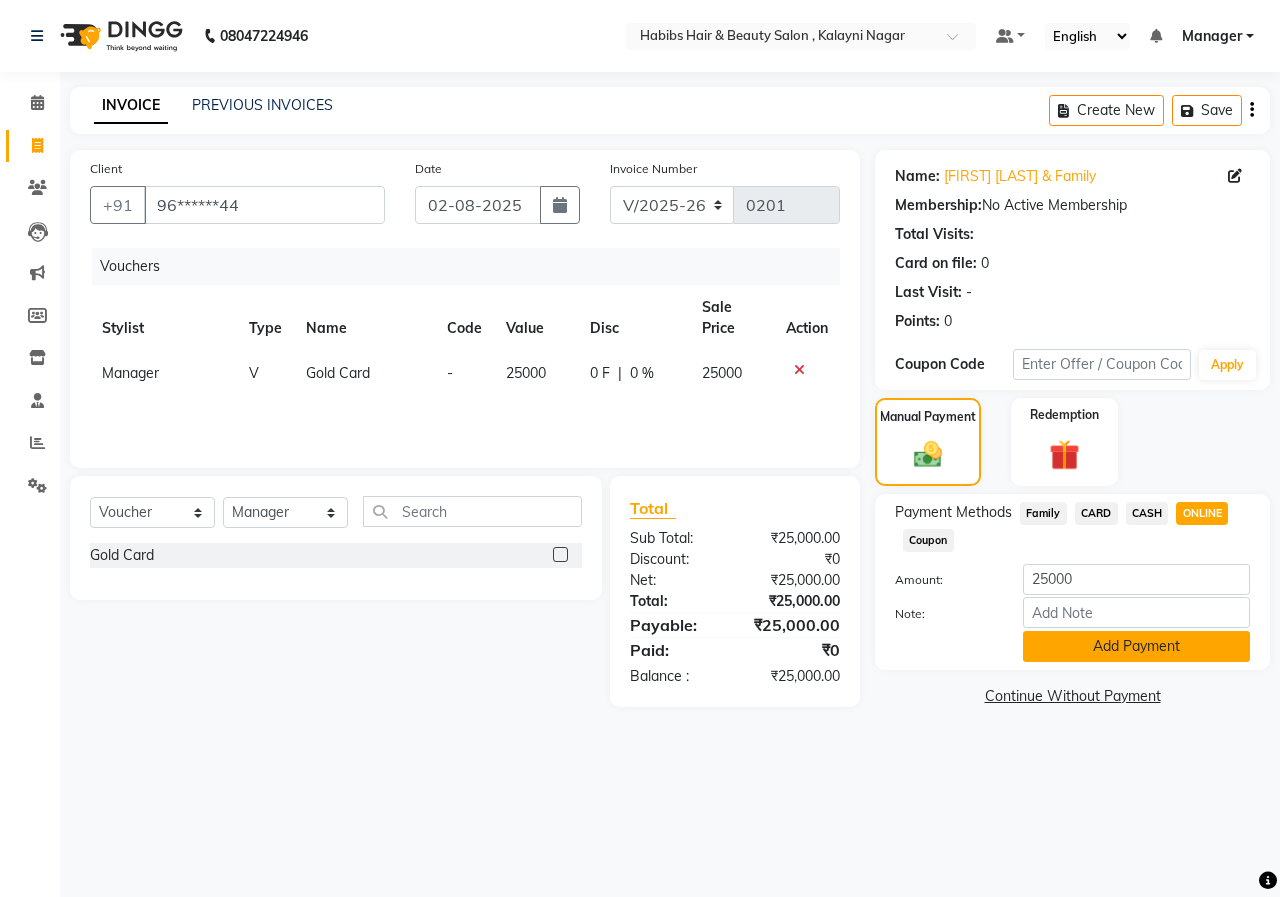click on "Add Payment" 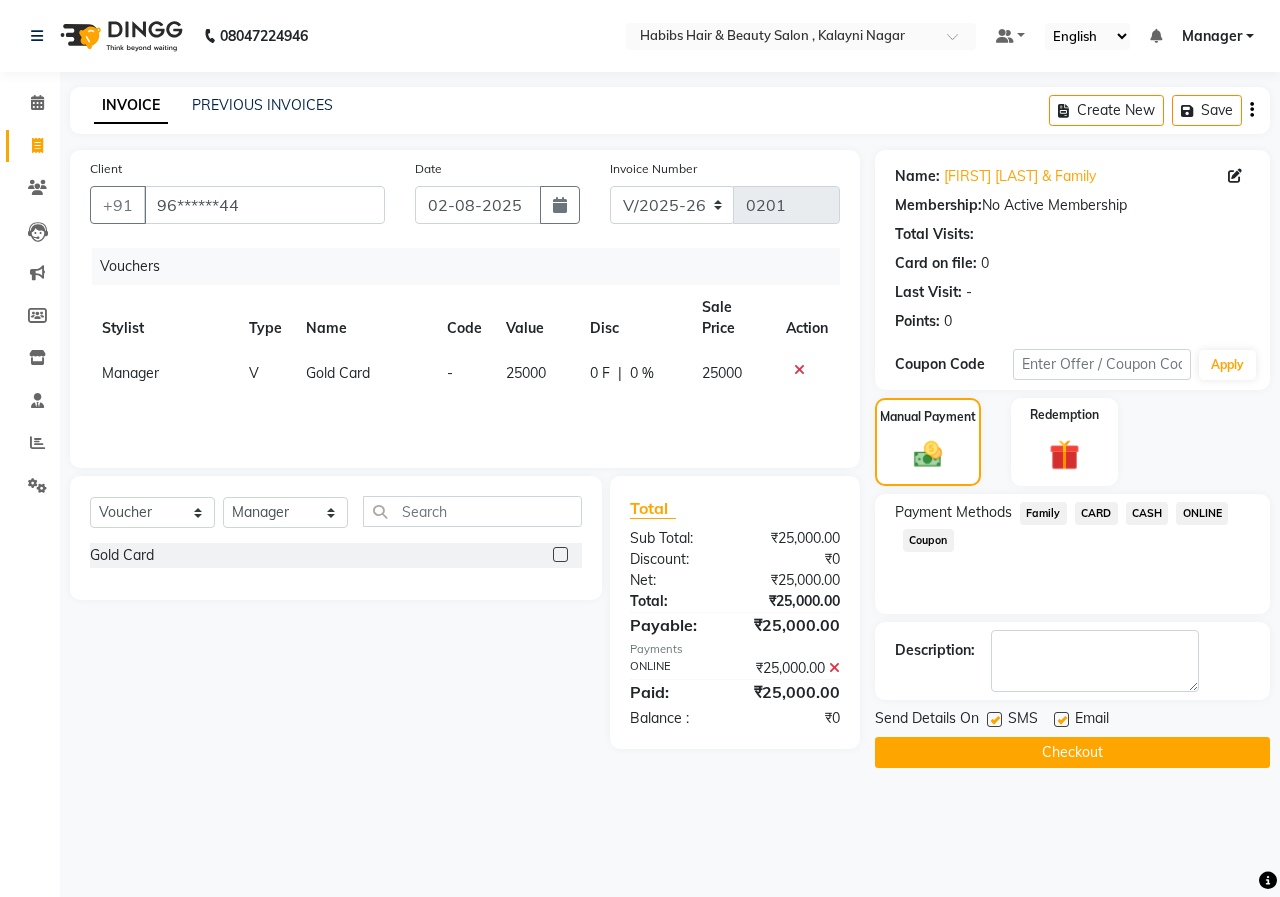 click on "Checkout" 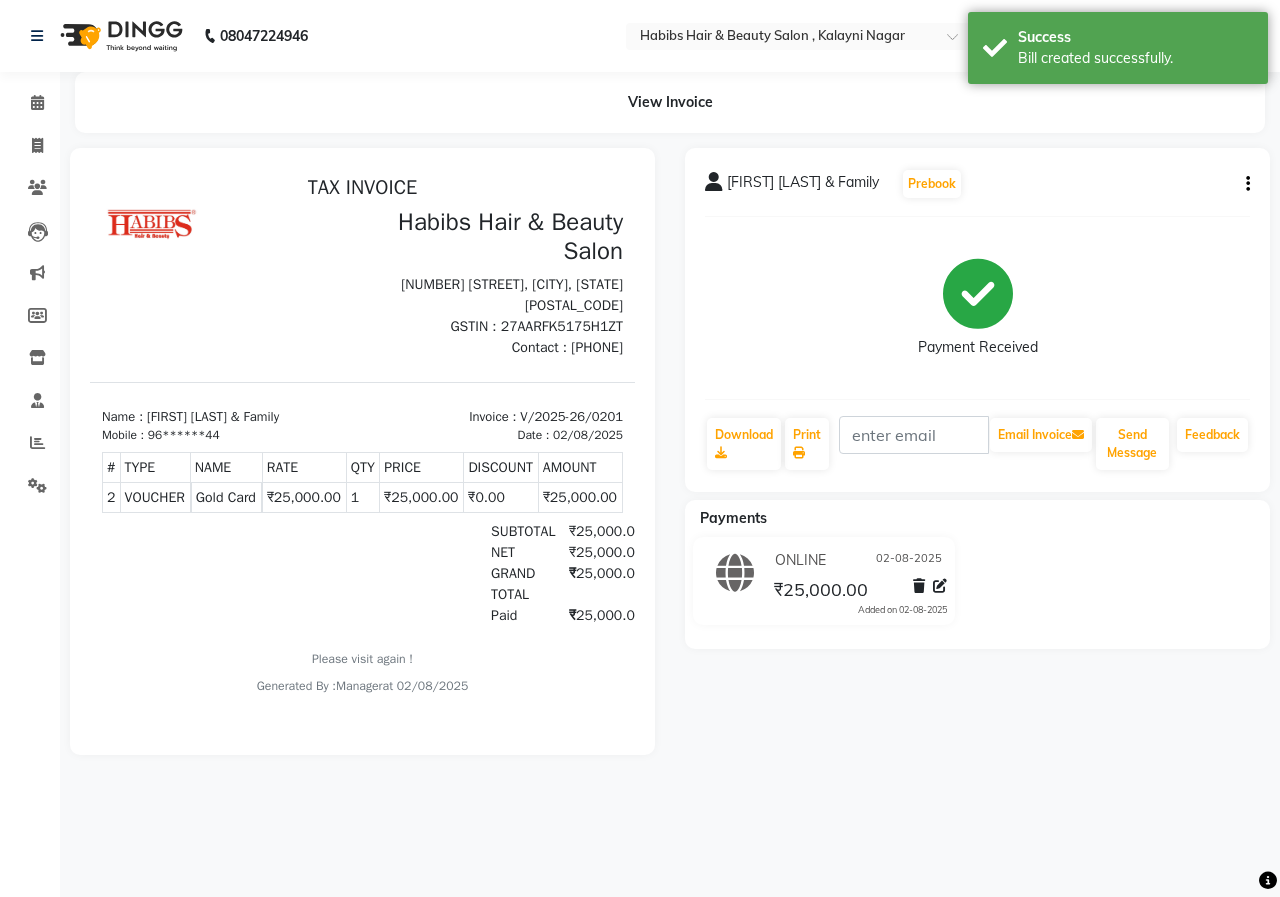 scroll, scrollTop: 0, scrollLeft: 0, axis: both 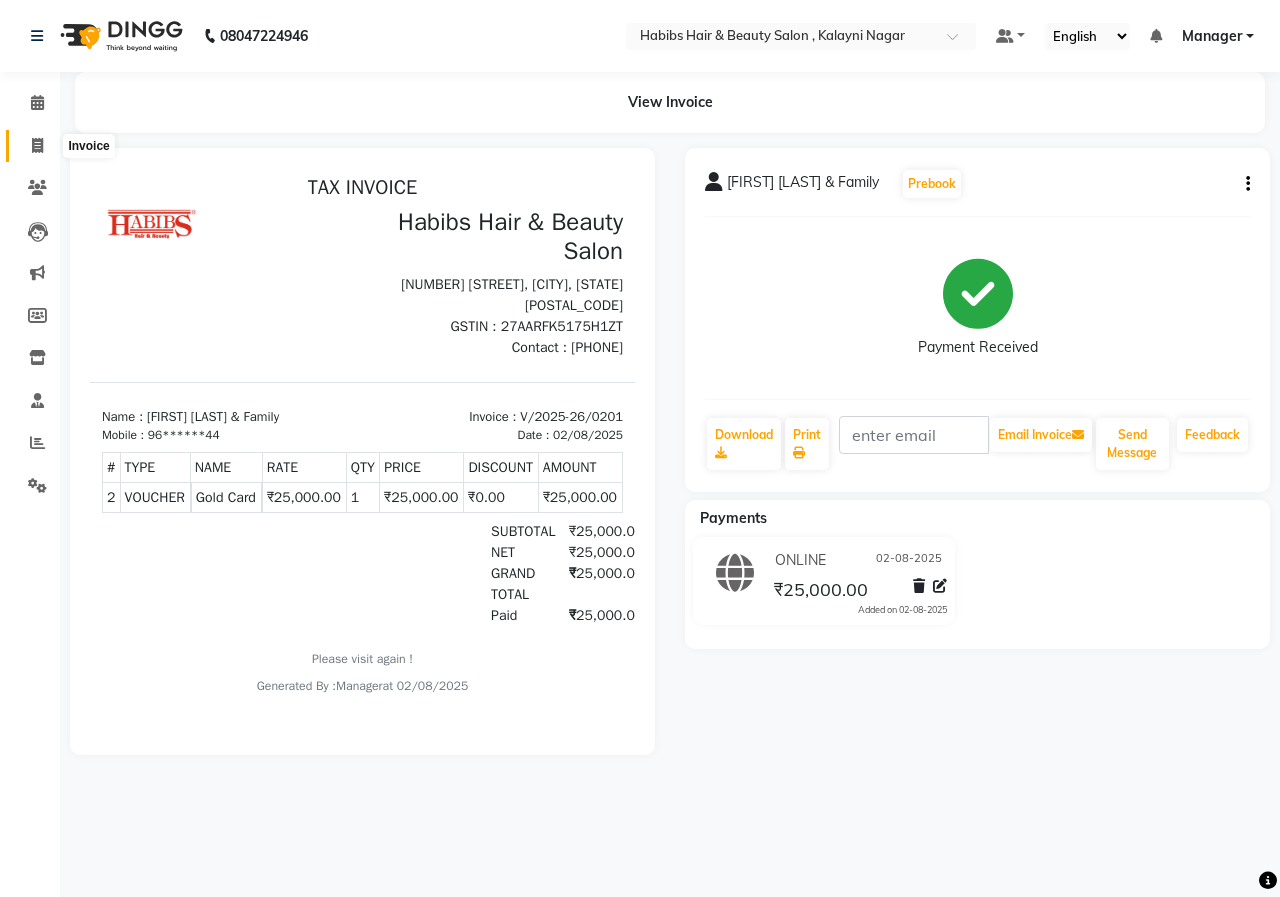 click 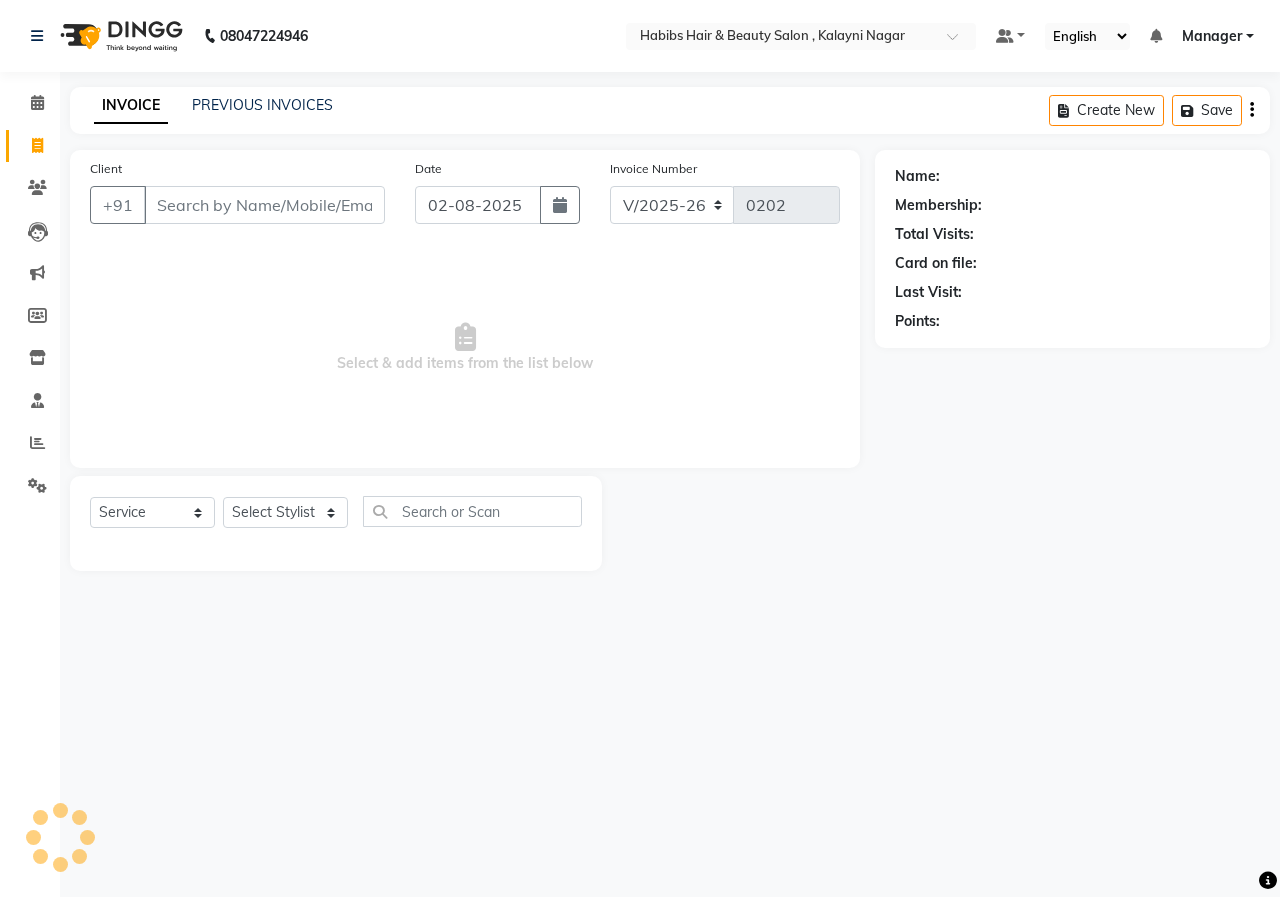 click on "Client" at bounding box center [264, 205] 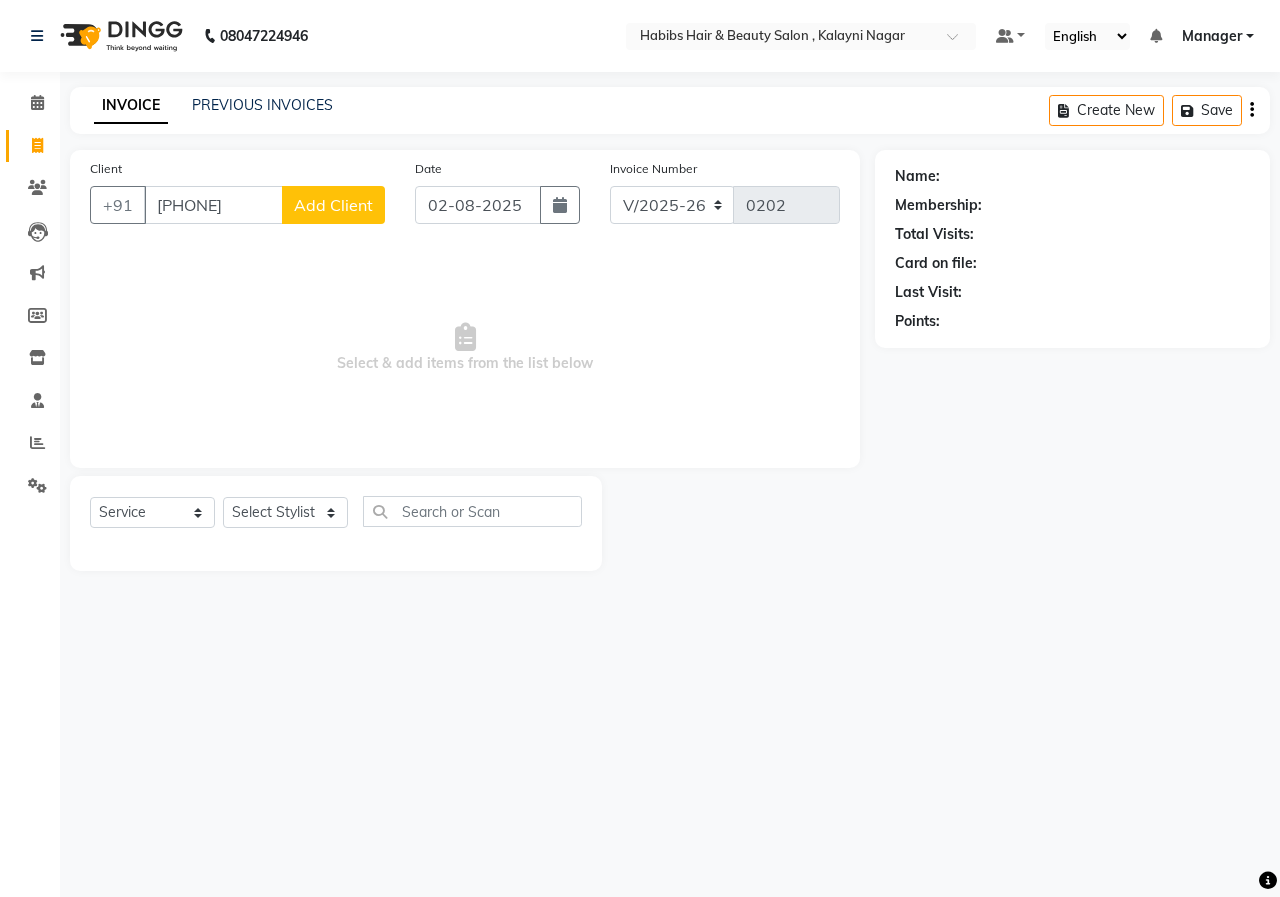 click on "Add Client" 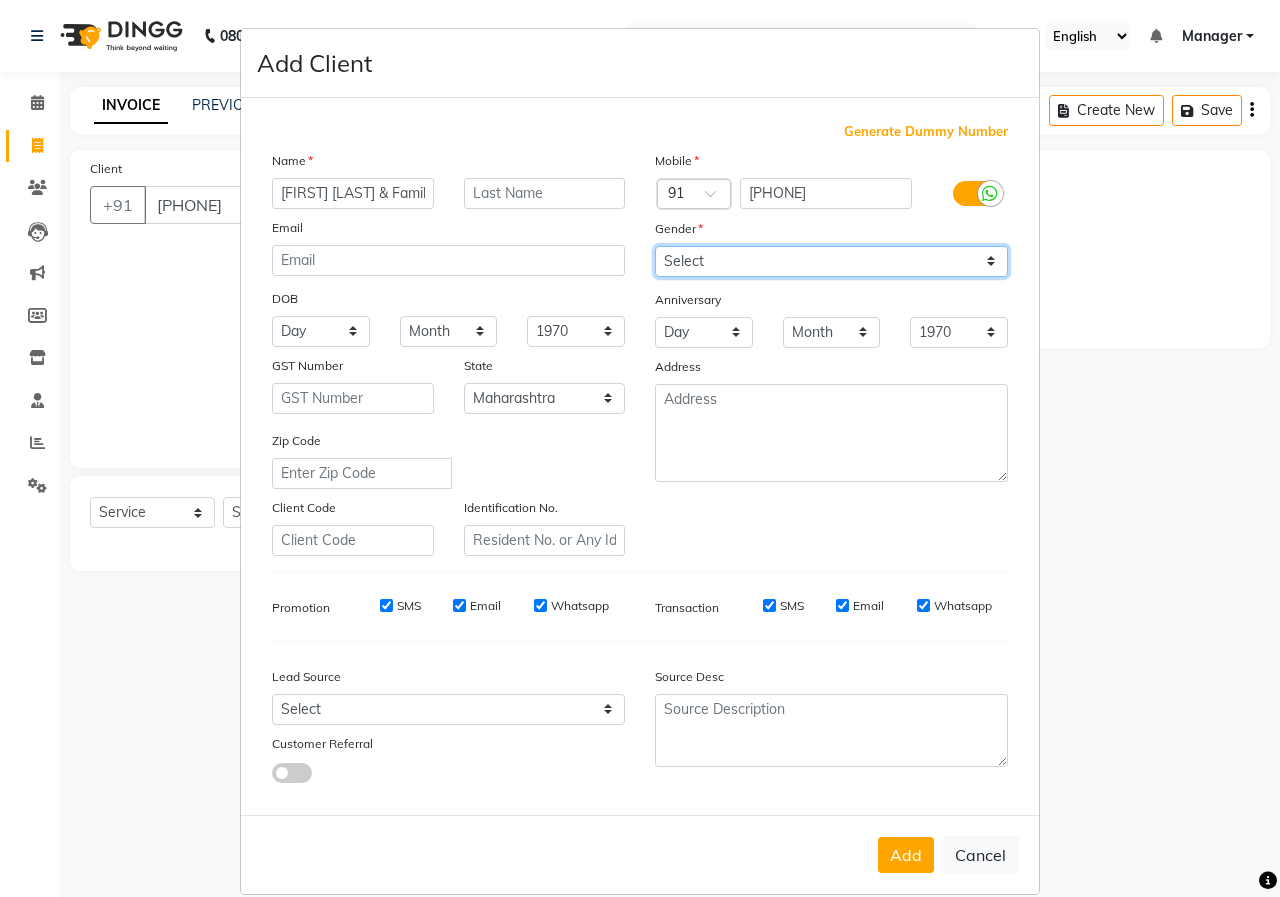 click on "Select Male Female Other Prefer Not To Say" at bounding box center (831, 261) 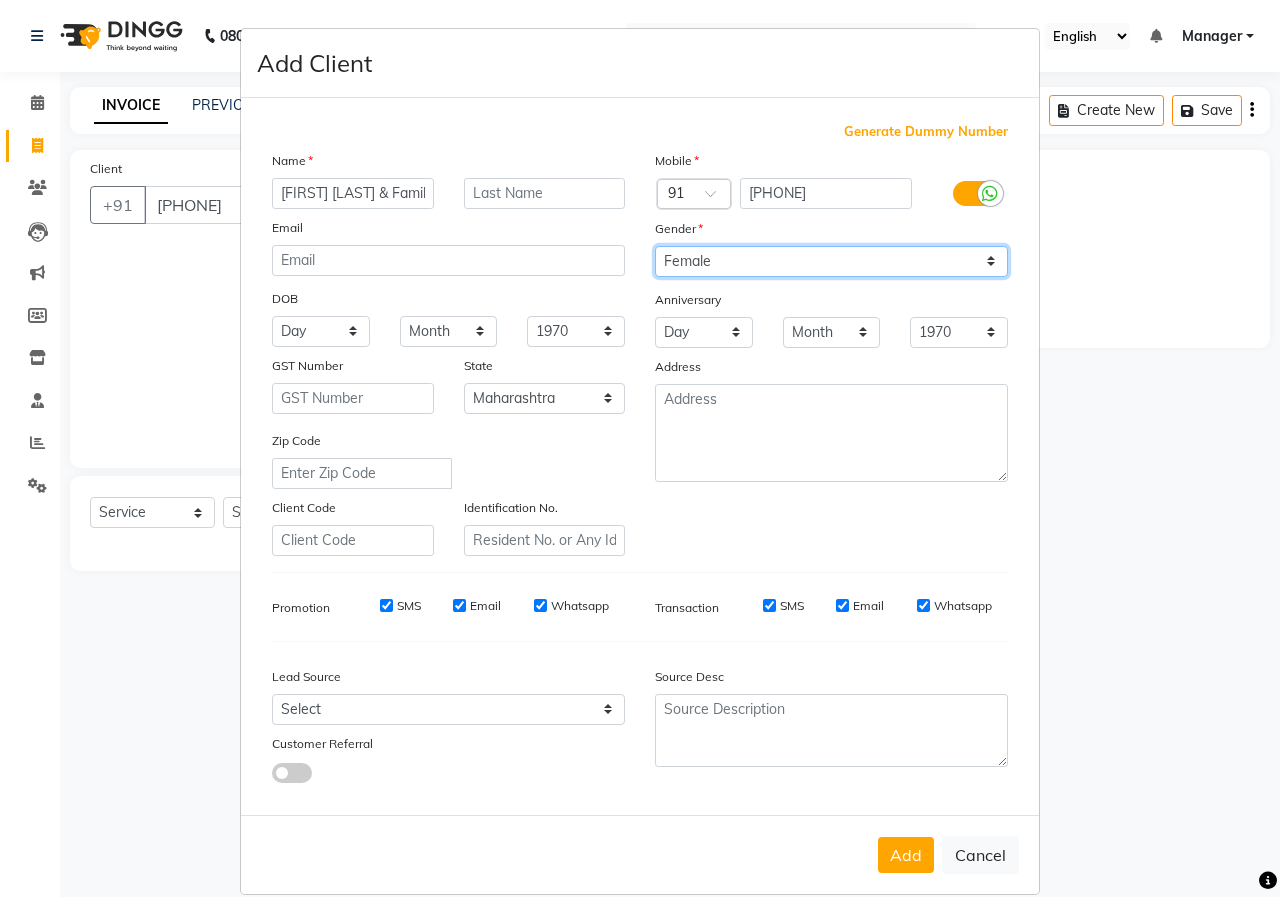 click on "Select Male Female Other Prefer Not To Say" at bounding box center (831, 261) 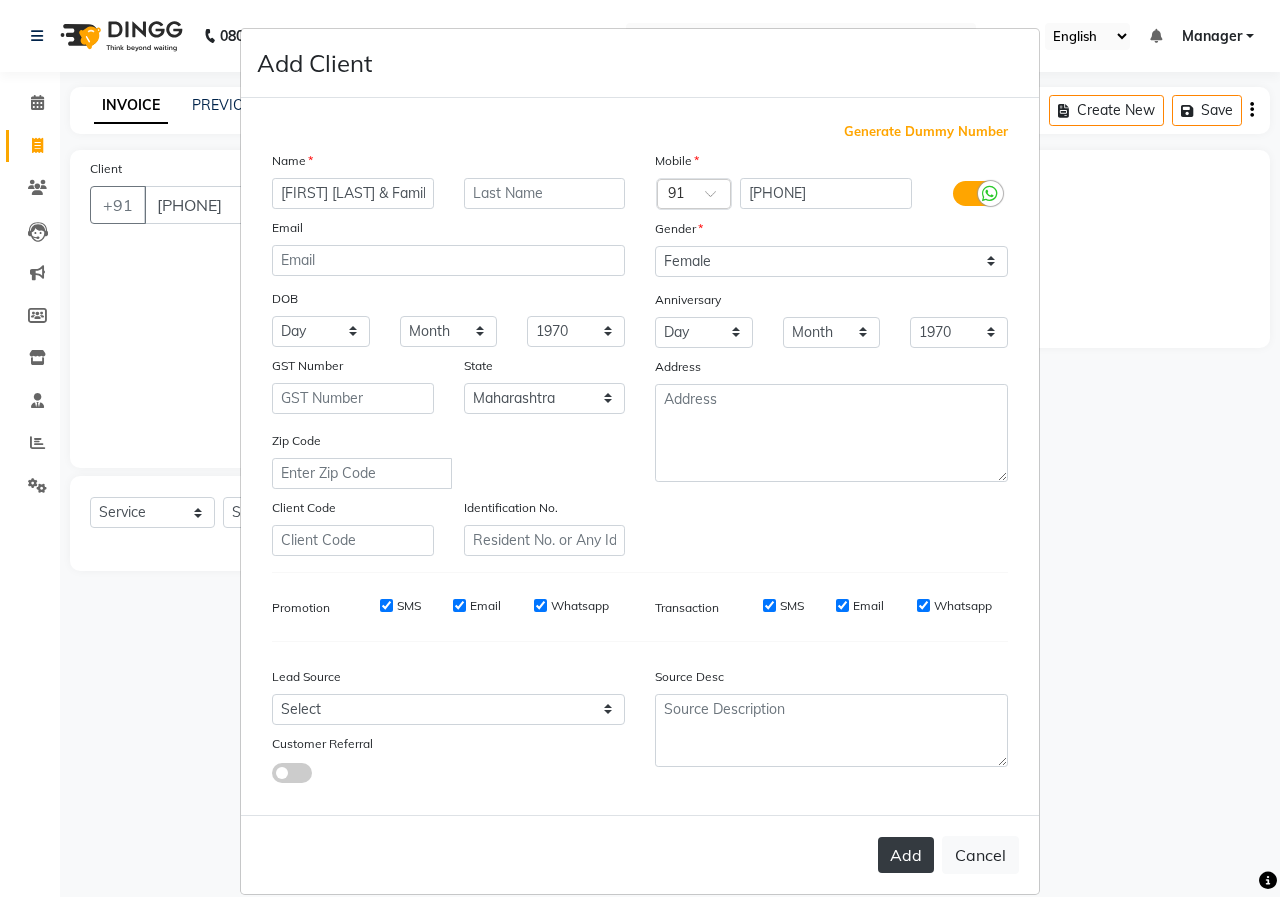 click on "Add" at bounding box center [906, 855] 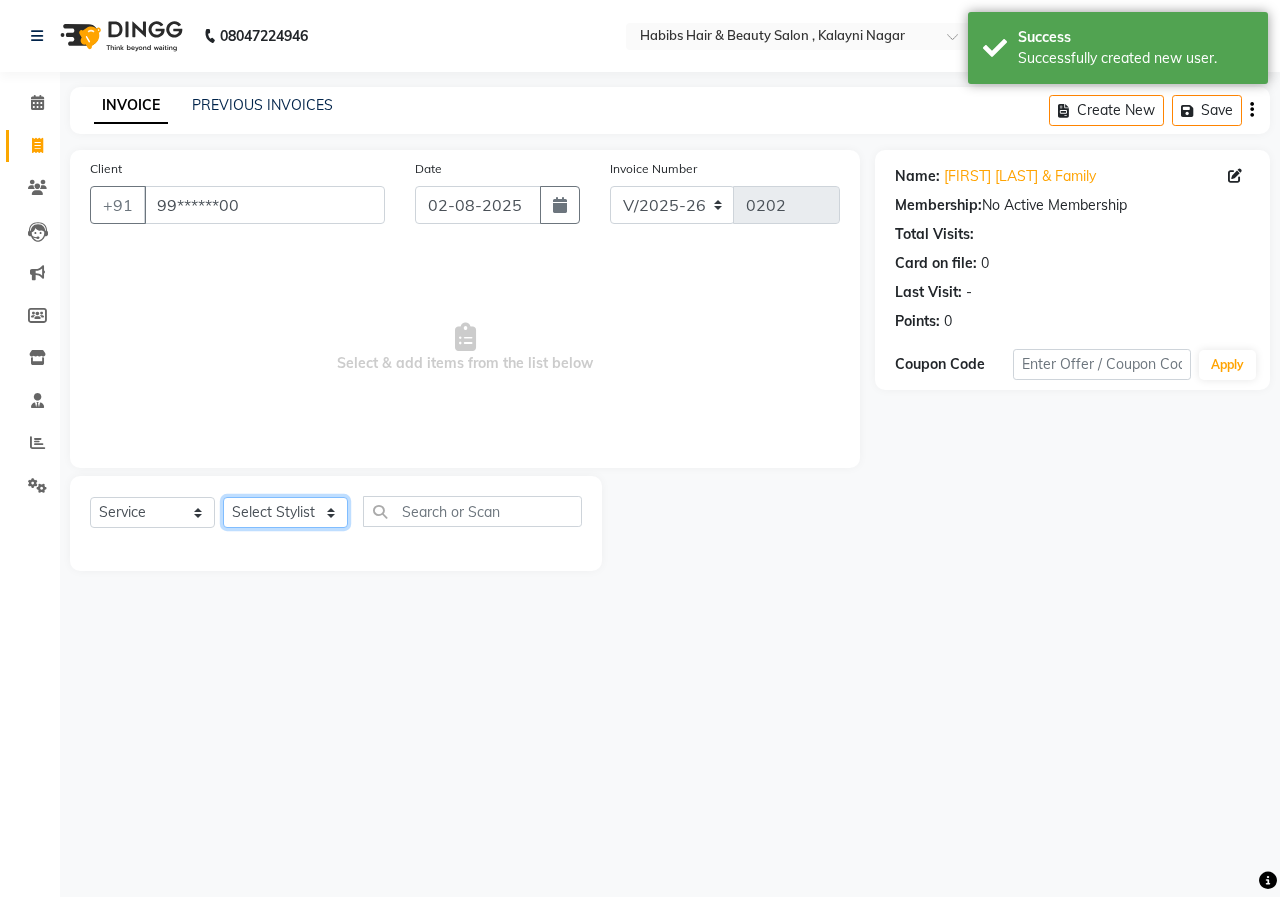 click on "Select Stylist Manager [FIRST] [LAST] [FIRST] [LAST] [FIRST] [LAST] [FIRST] [LAST]" 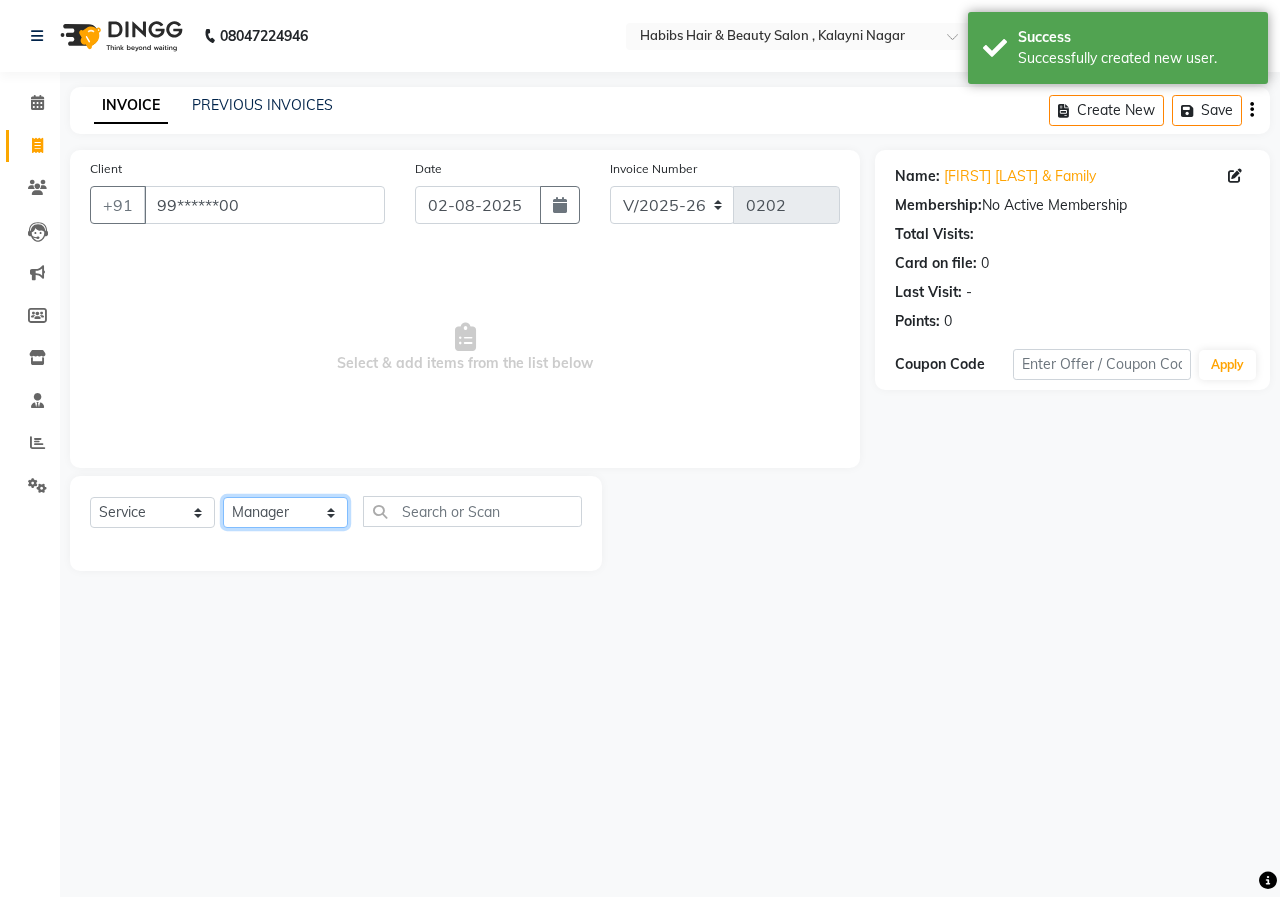 click on "Select Stylist Manager [FIRST] [LAST] [FIRST] [LAST] [FIRST] [LAST] [FIRST] [LAST]" 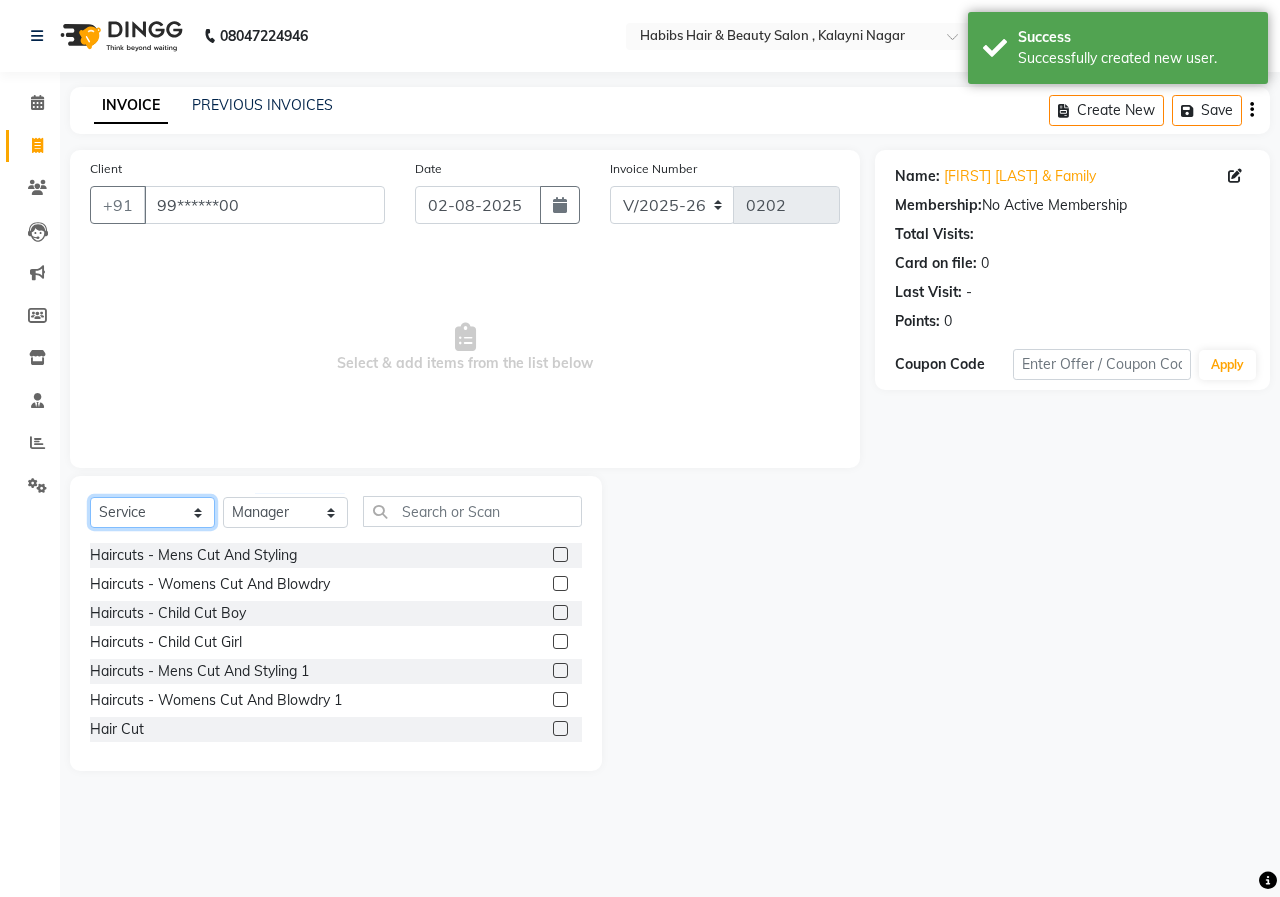 click on "Select  Service  Product  Membership  Package Voucher Prepaid Gift Card" 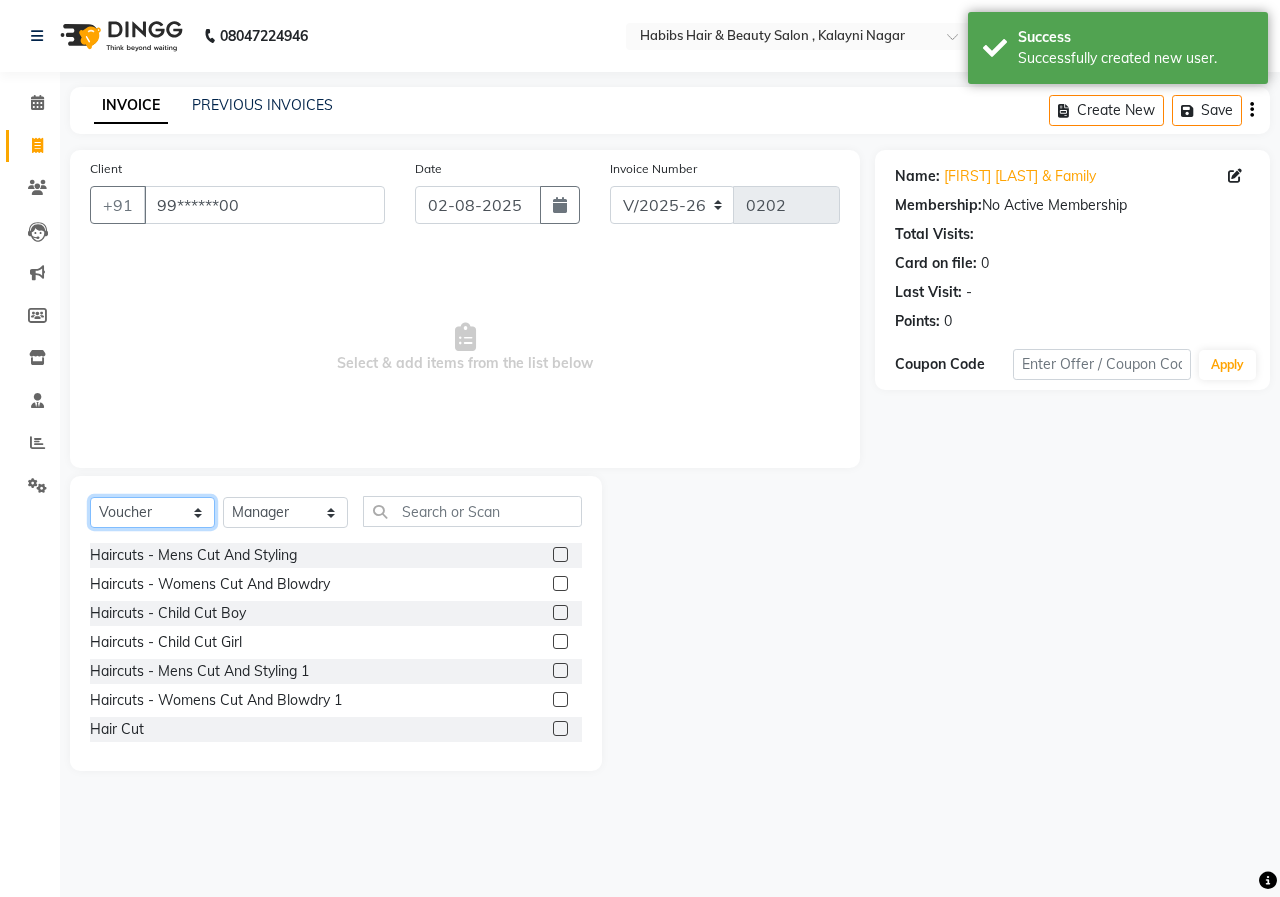 click on "Select  Service  Product  Membership  Package Voucher Prepaid Gift Card" 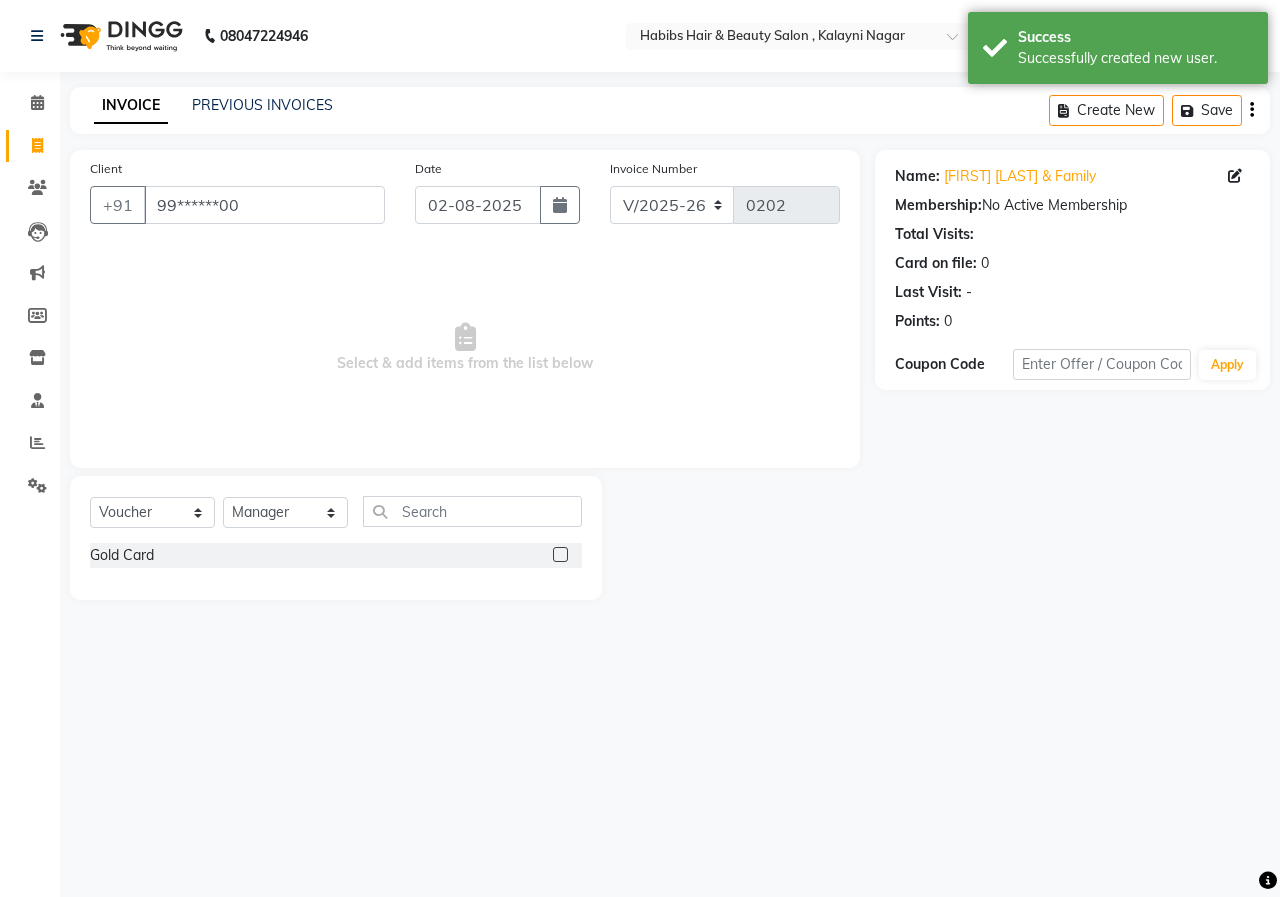 click 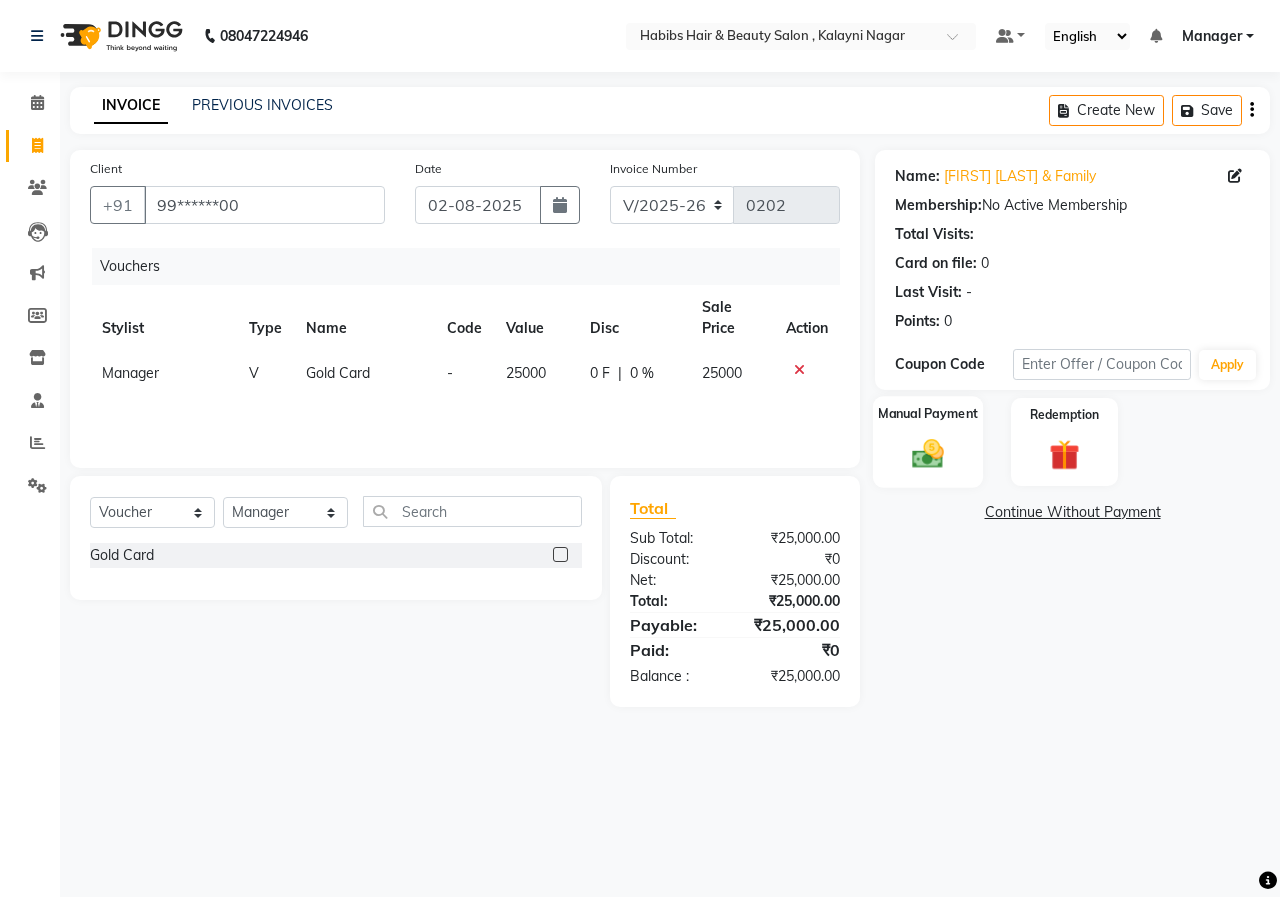 click on "Manual Payment" 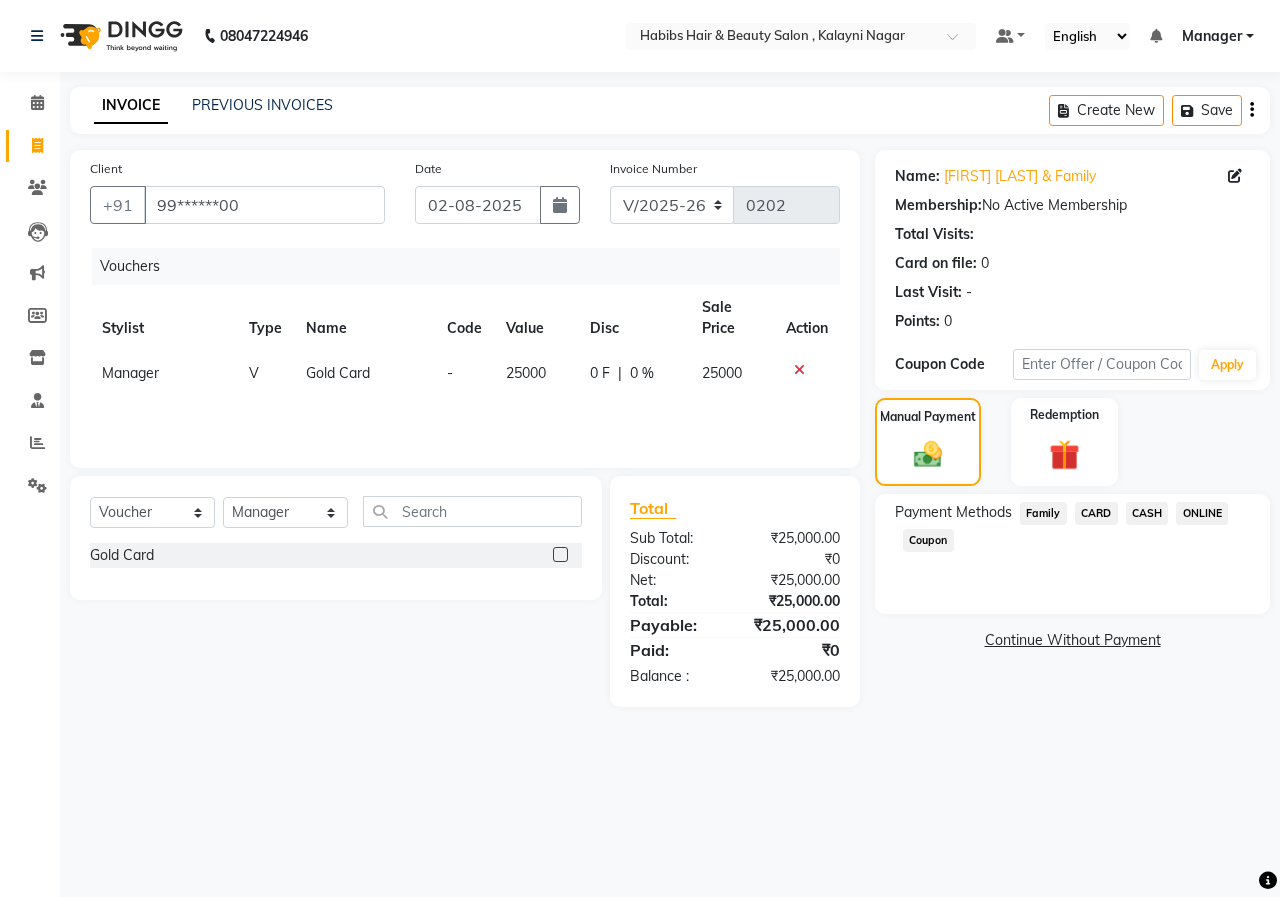 click on "ONLINE" 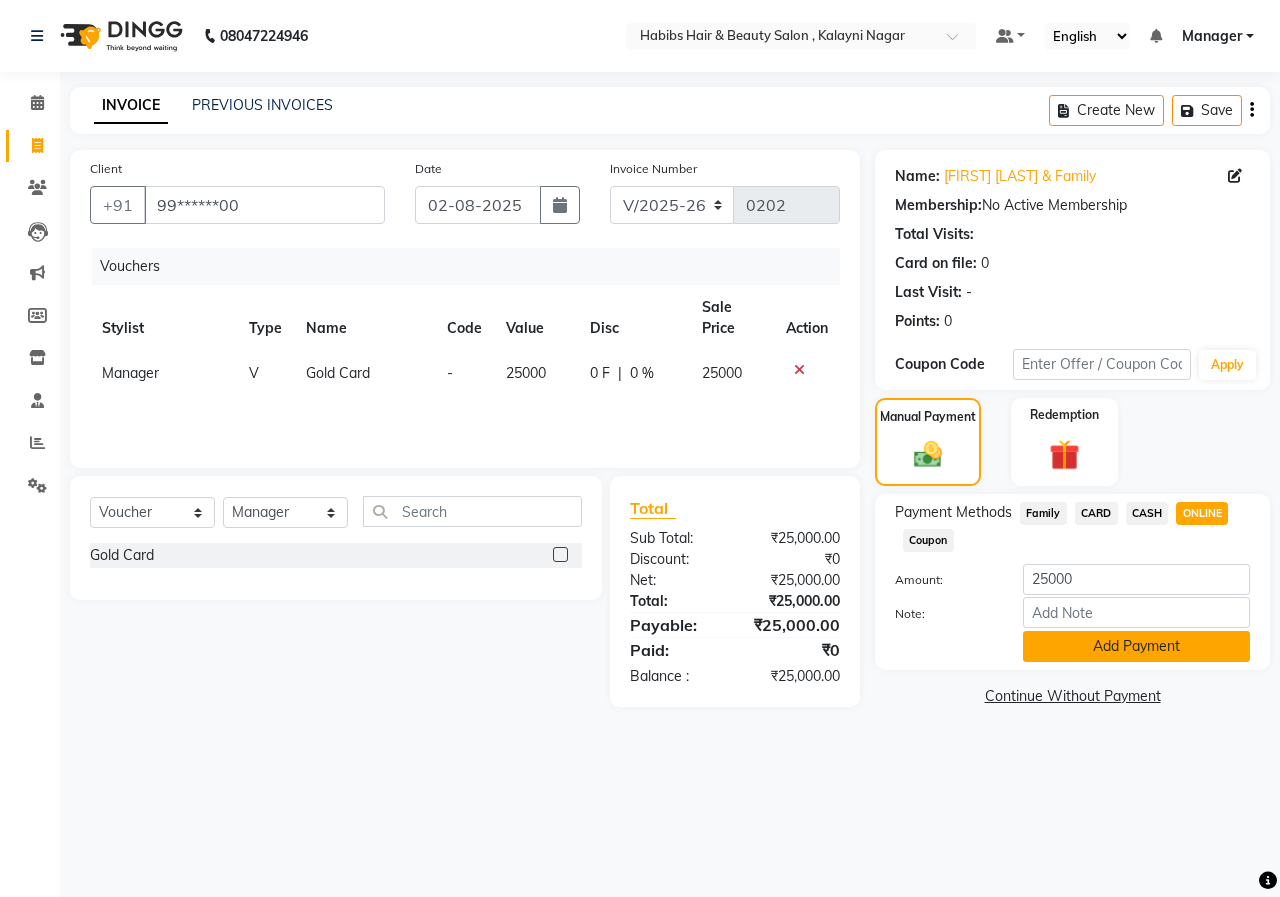 click on "Add Payment" 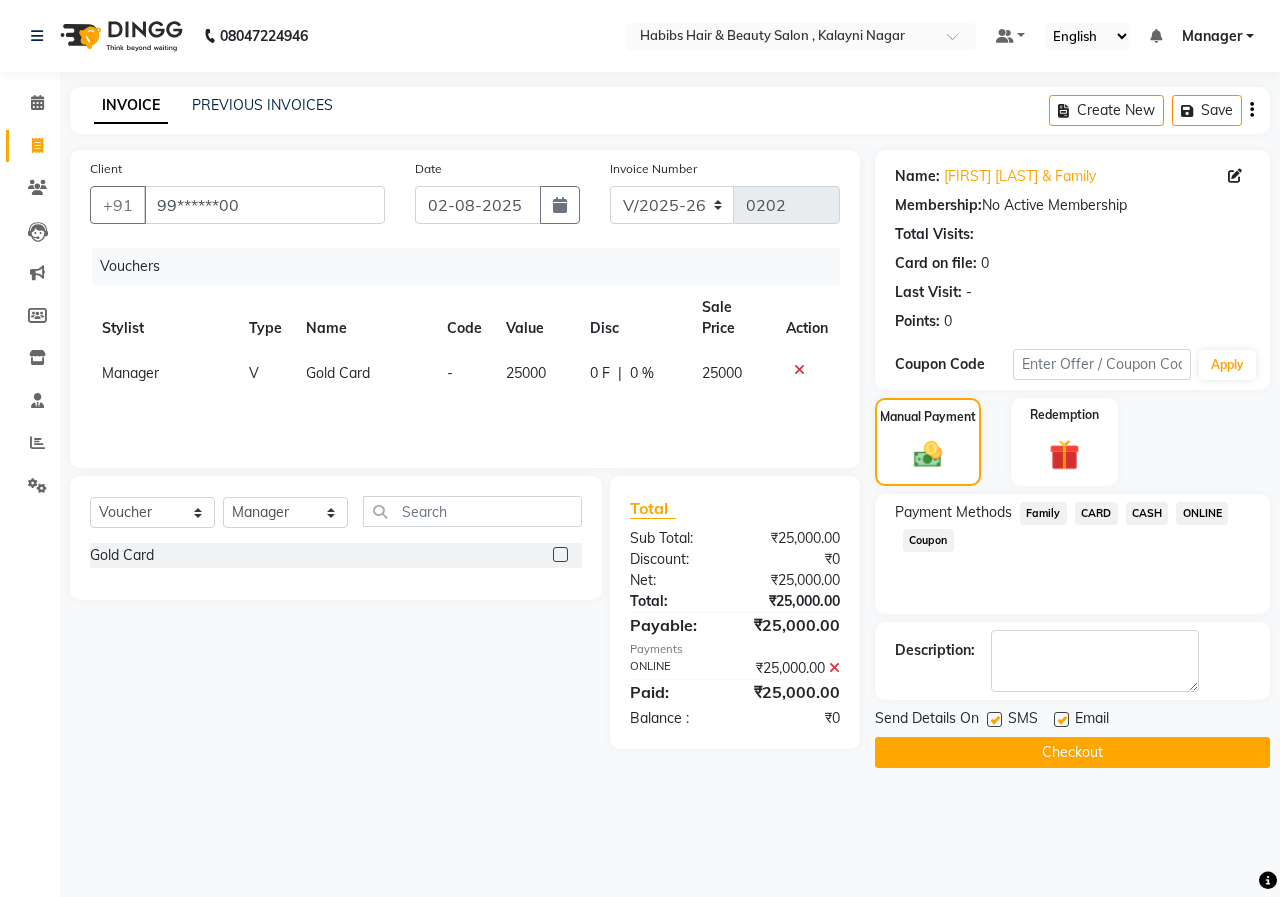 click on "Checkout" 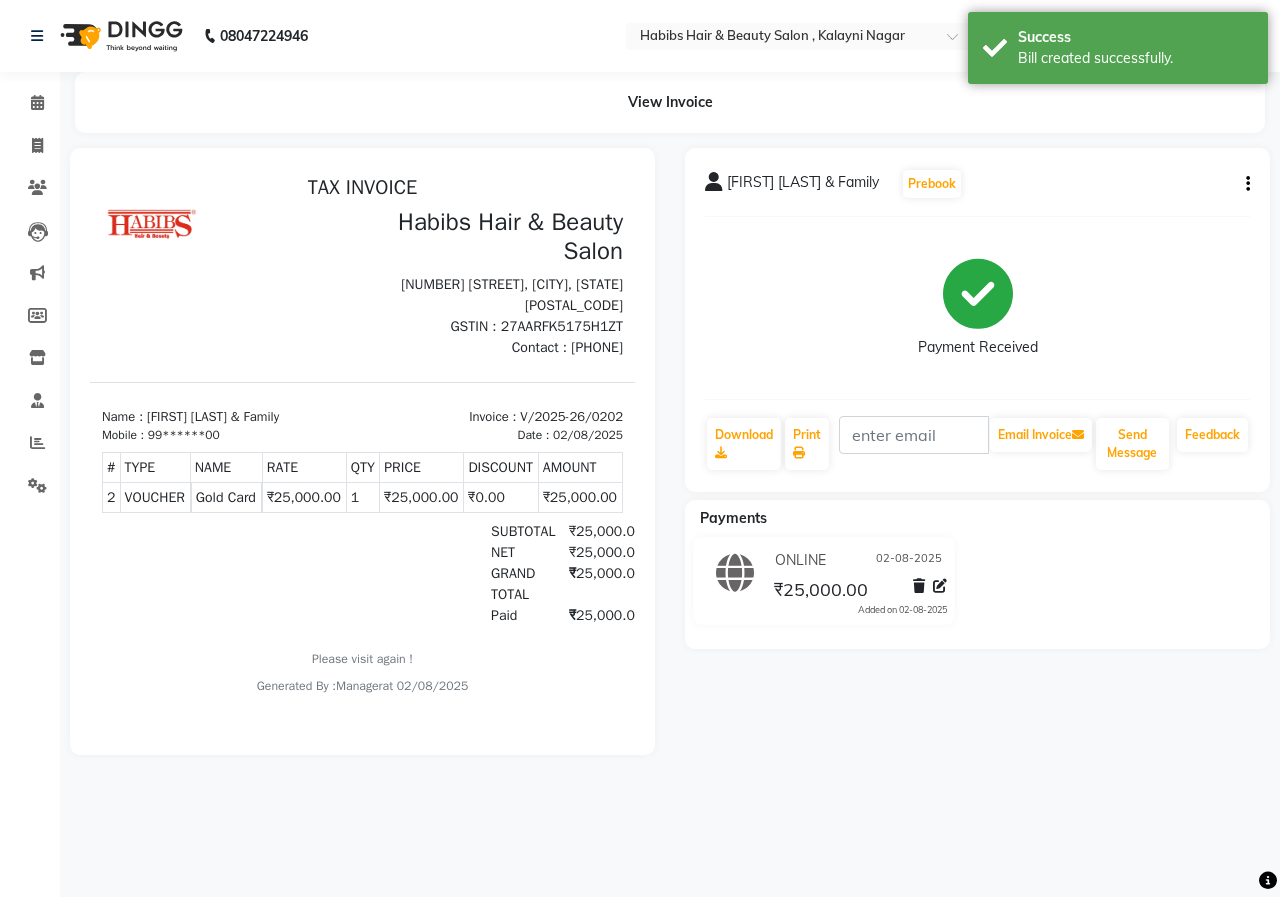 scroll, scrollTop: 0, scrollLeft: 0, axis: both 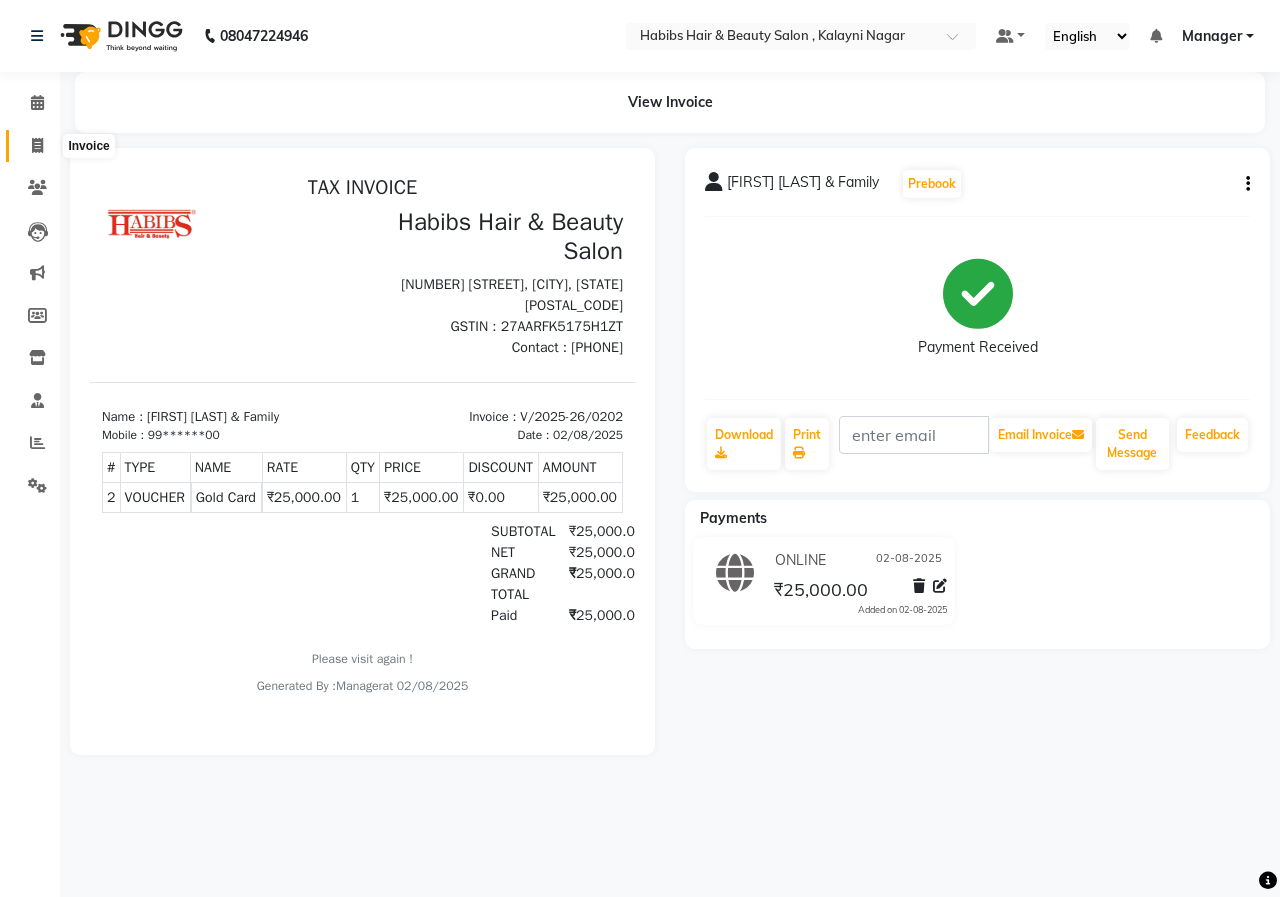 click 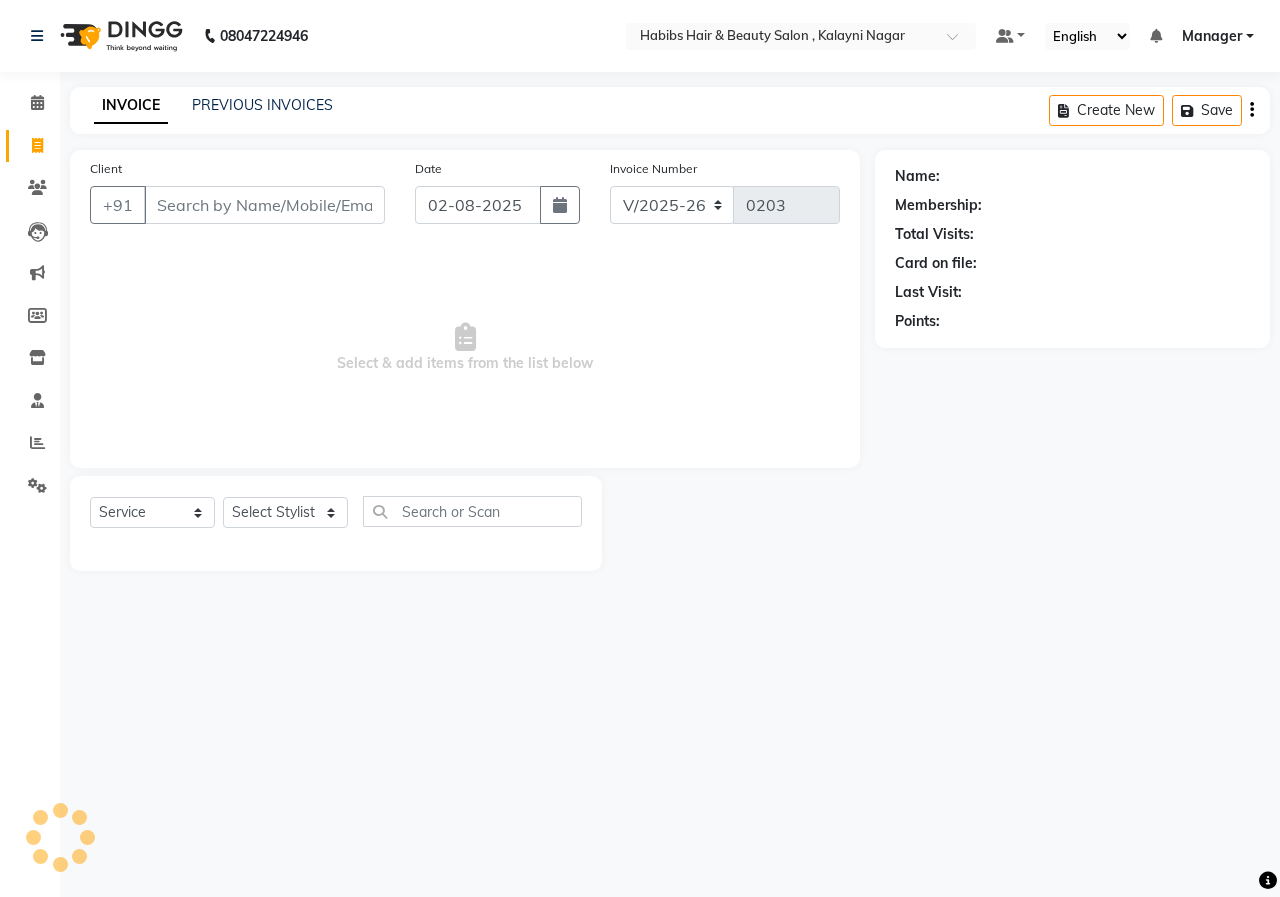click on "Client" at bounding box center (264, 205) 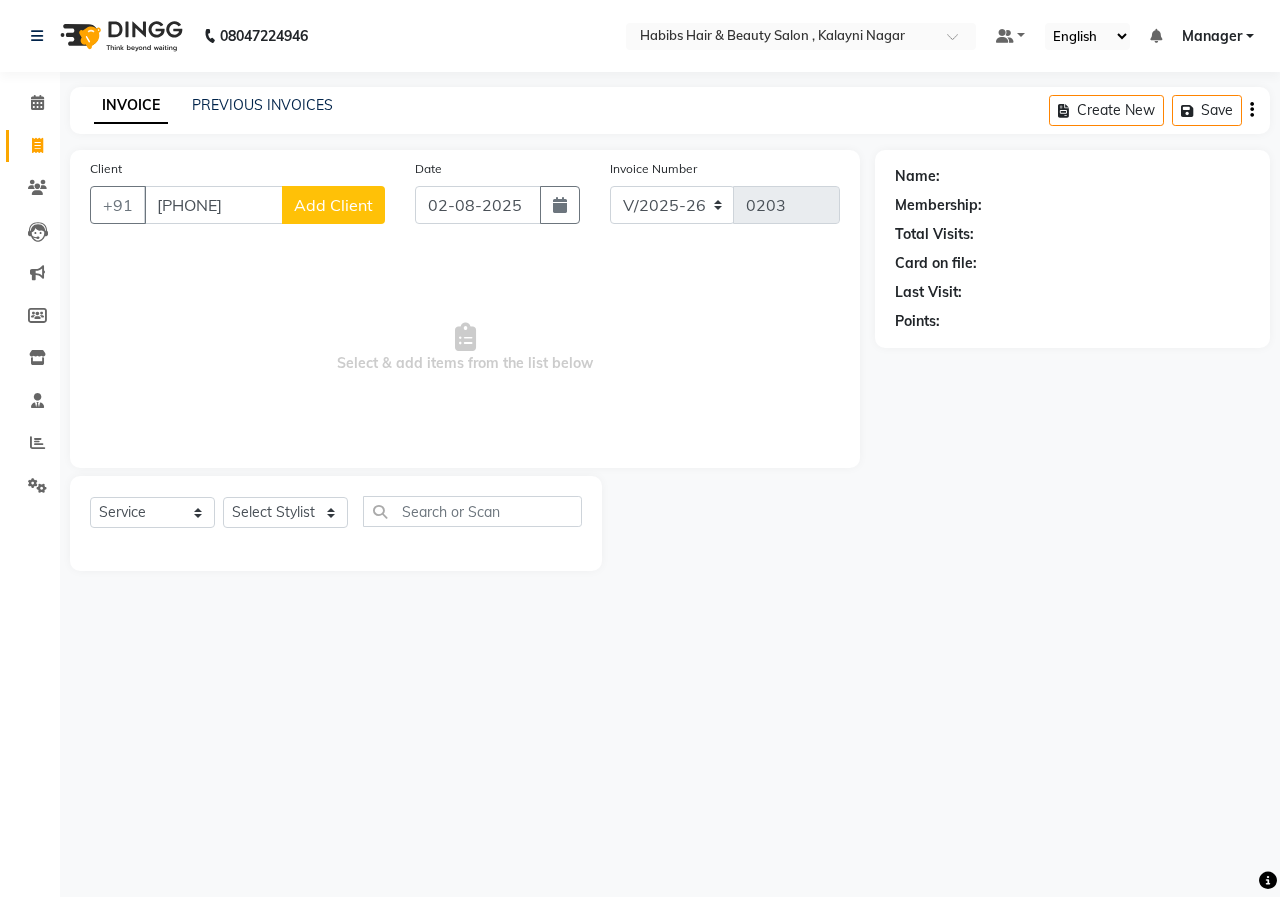 click on "Add Client" 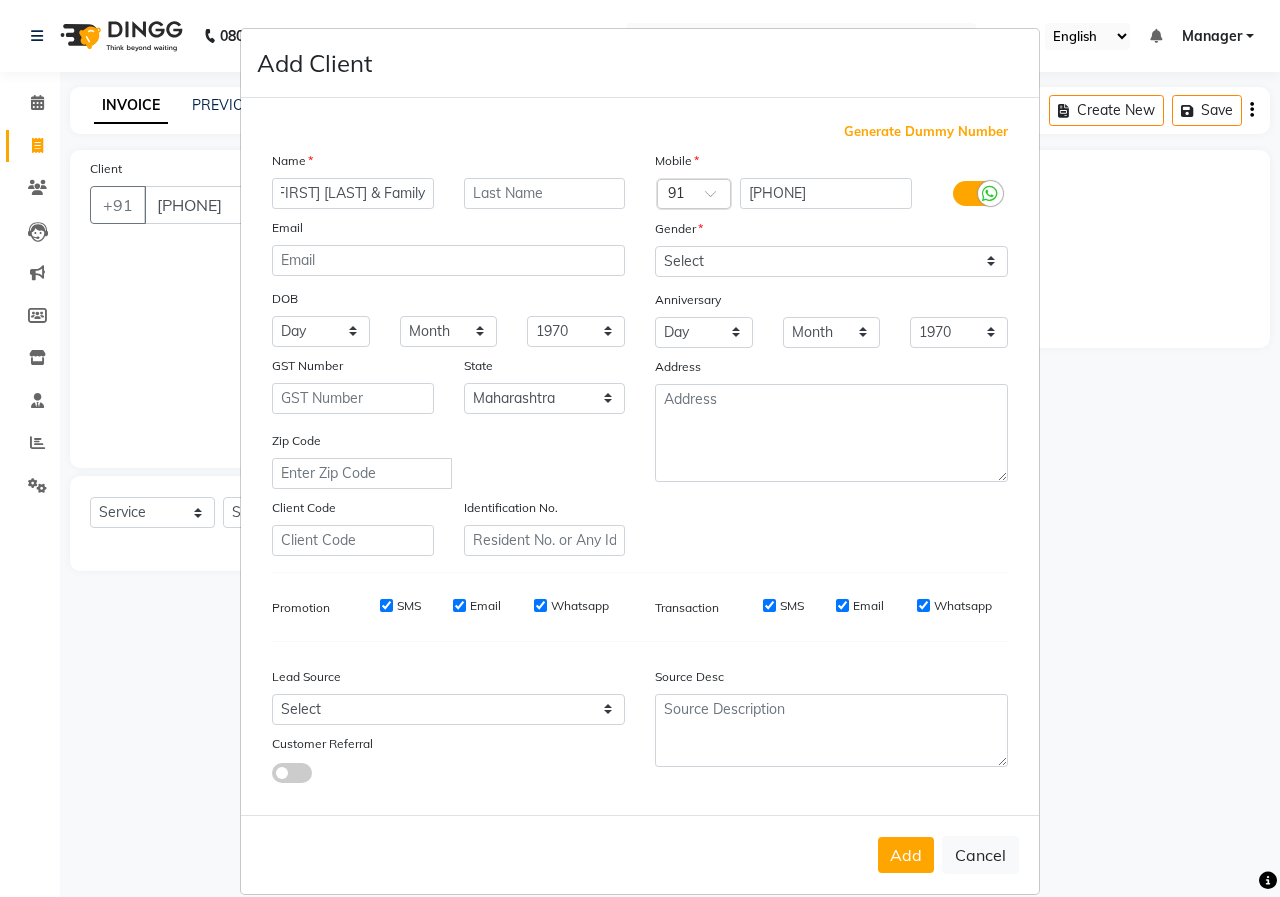 scroll, scrollTop: 0, scrollLeft: 26, axis: horizontal 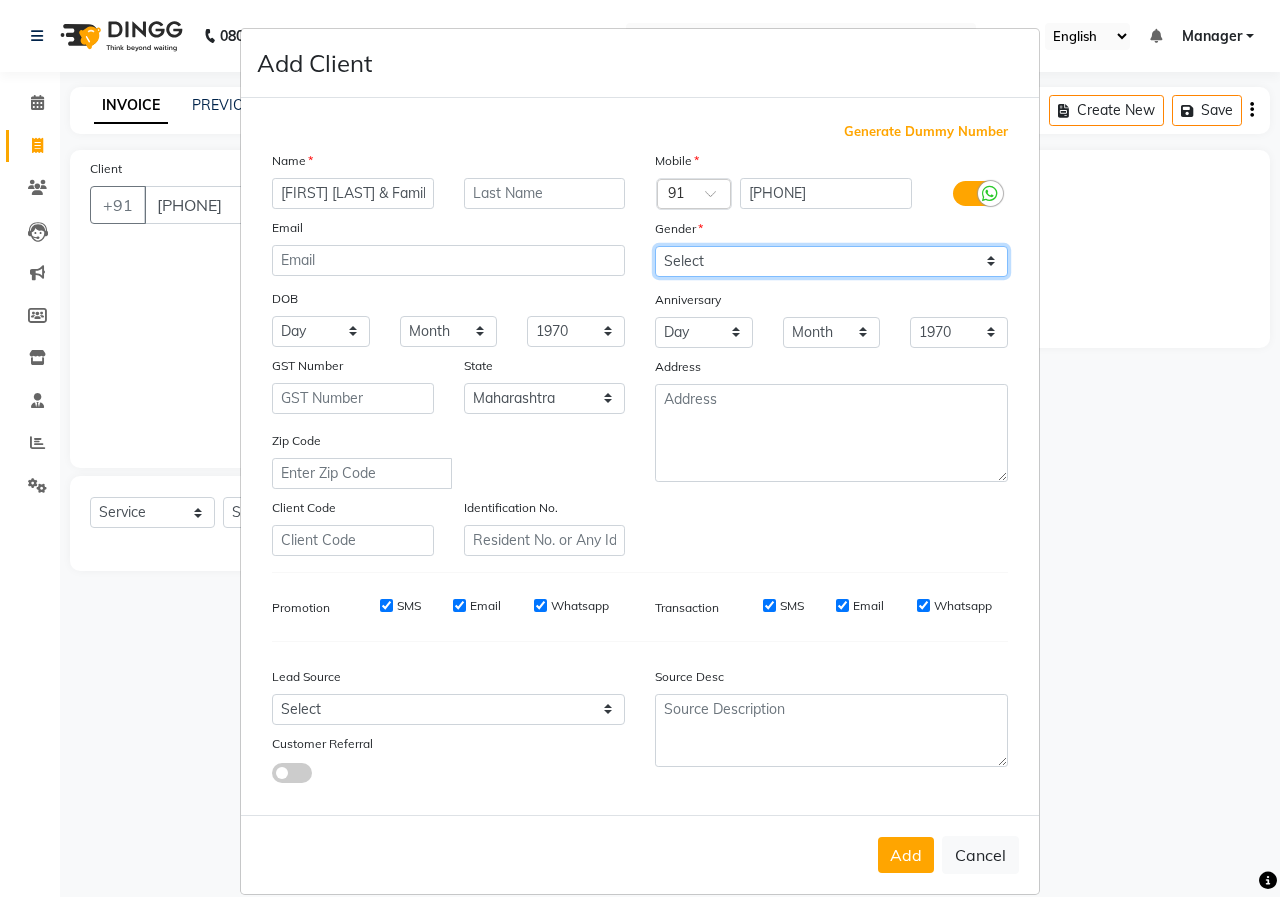 click on "Select Male Female Other Prefer Not To Say" at bounding box center [831, 261] 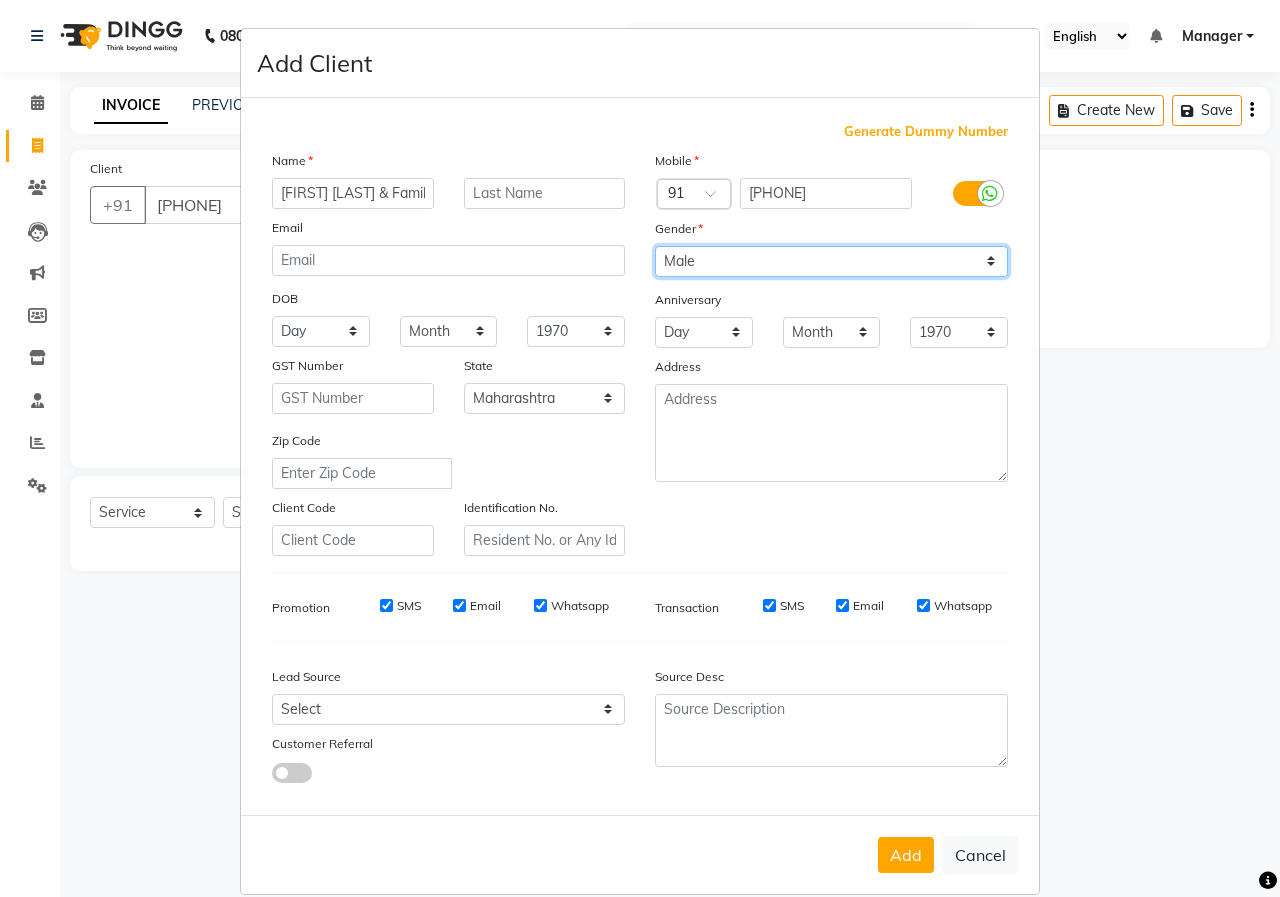 click on "Select Male Female Other Prefer Not To Say" at bounding box center [831, 261] 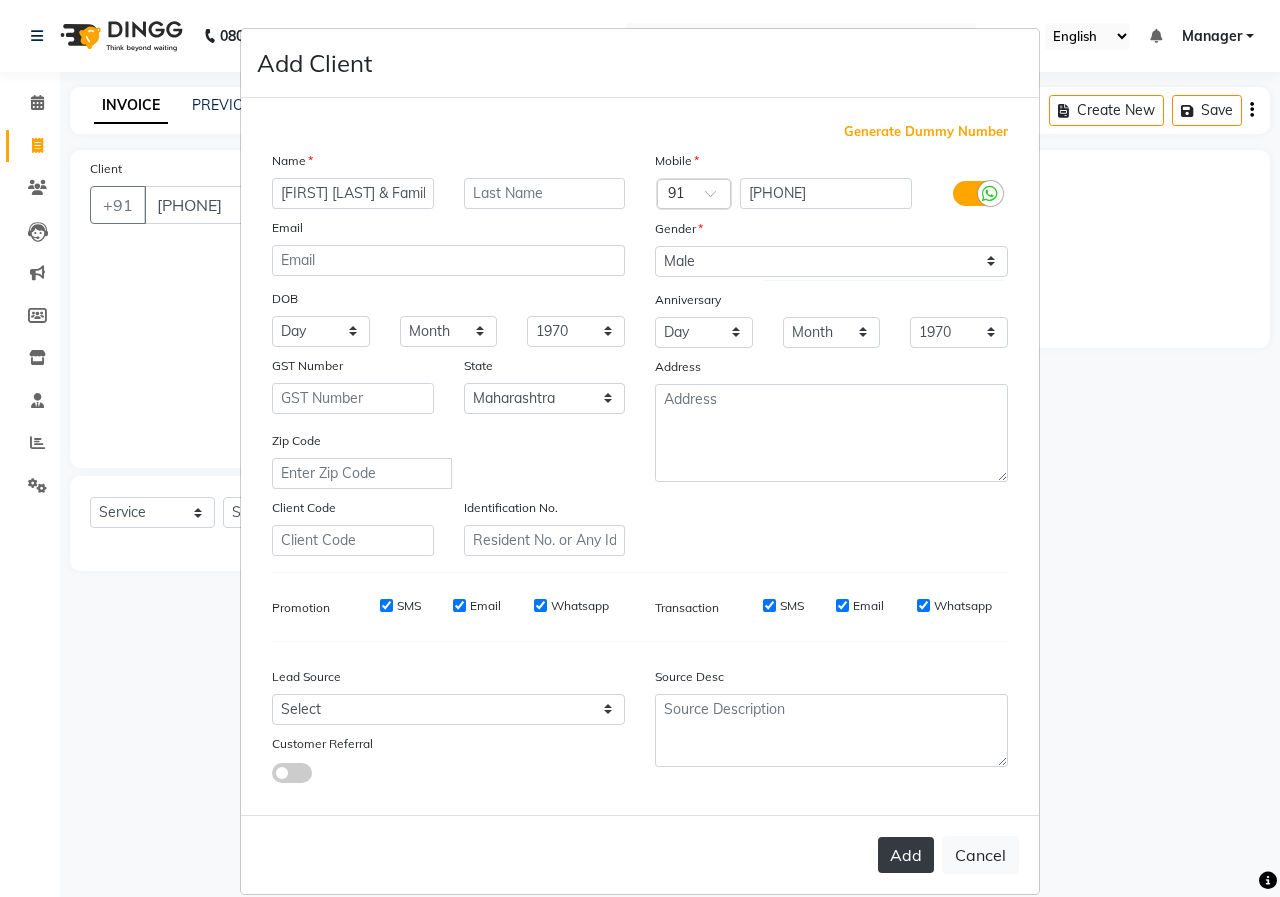 click on "Add" at bounding box center (906, 855) 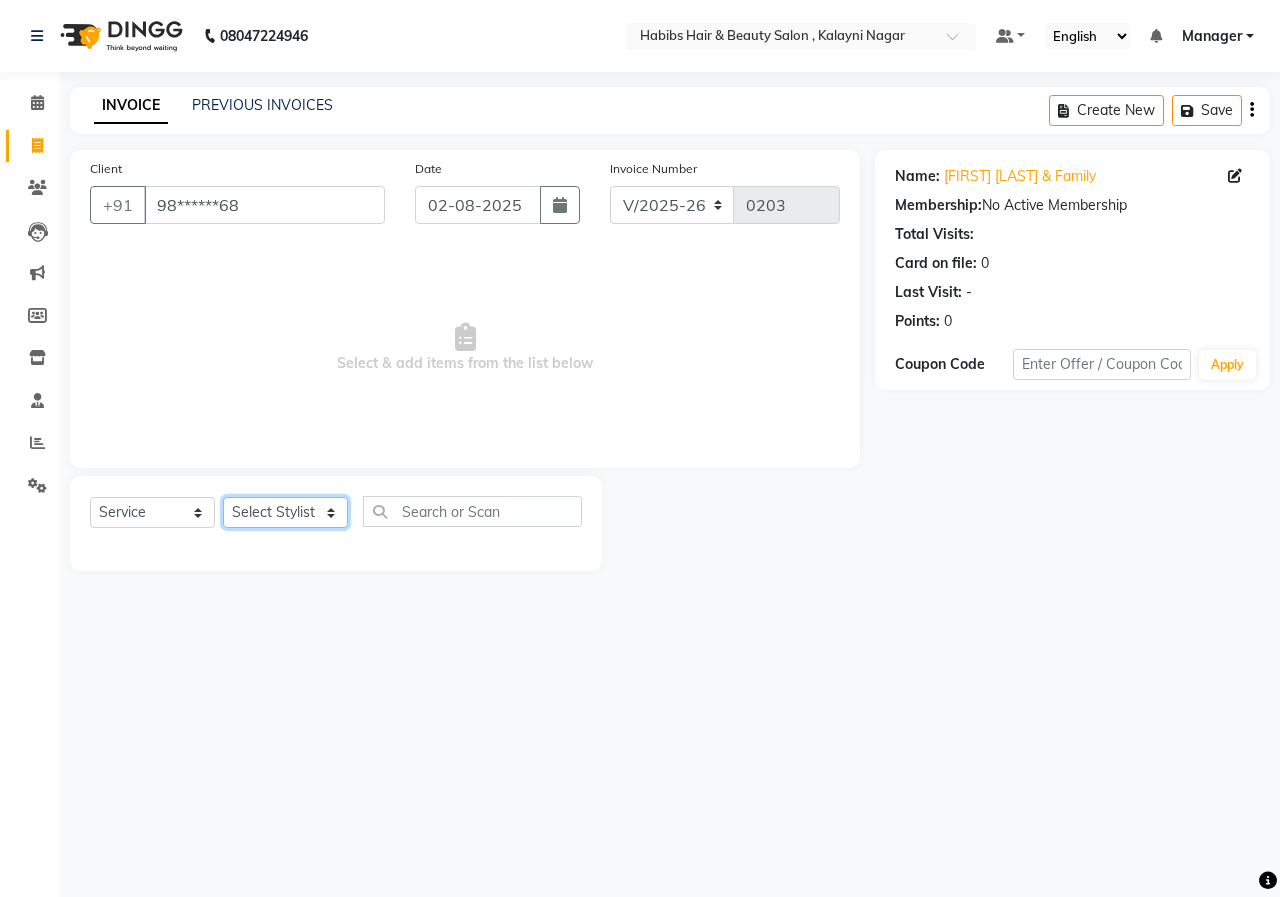 click on "Select Stylist Manager [FIRST] [LAST] [FIRST] [LAST] [FIRST] [LAST] [FIRST] [LAST]" 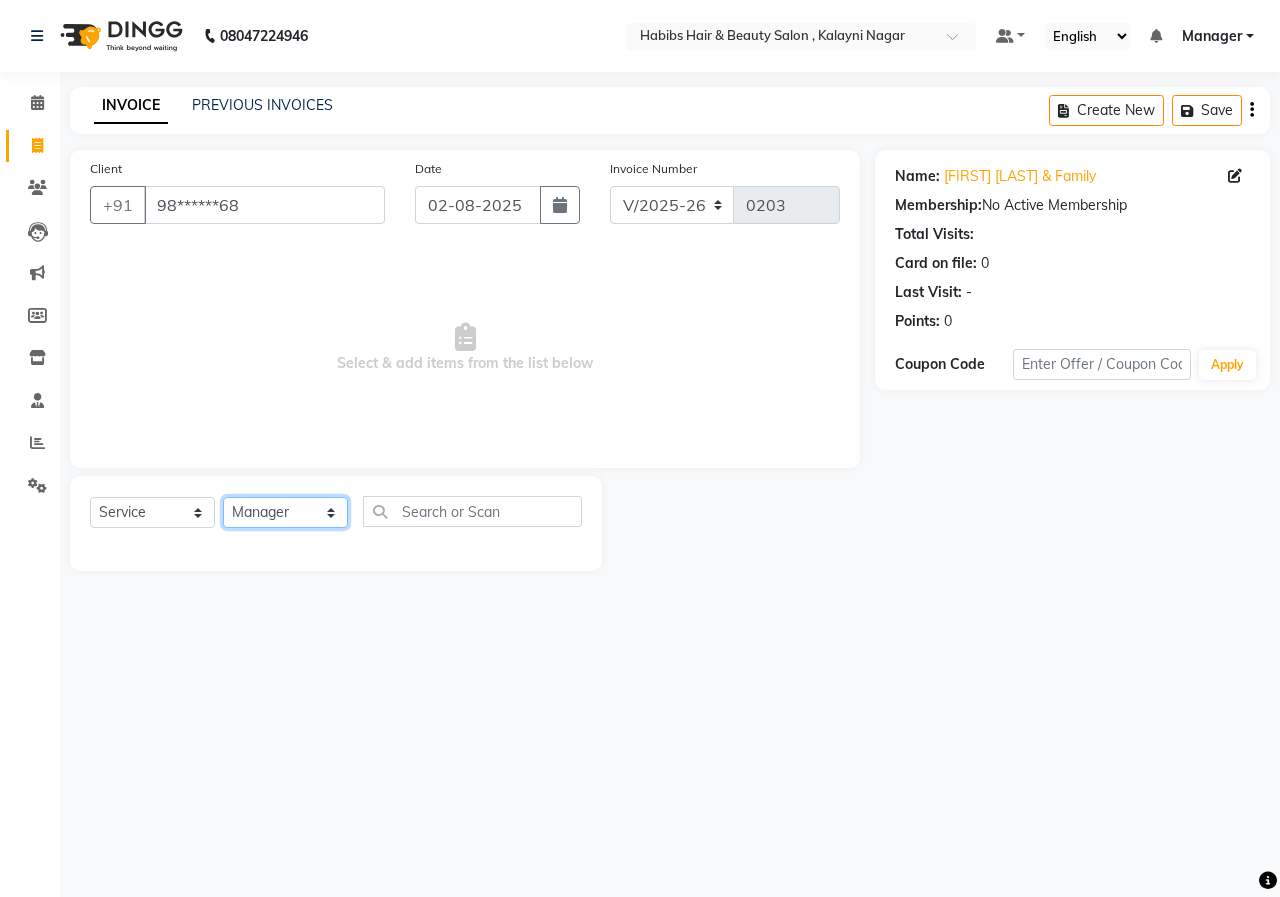 click on "Select Stylist Manager [FIRST] [LAST] [FIRST] [LAST] [FIRST] [LAST] [FIRST] [LAST]" 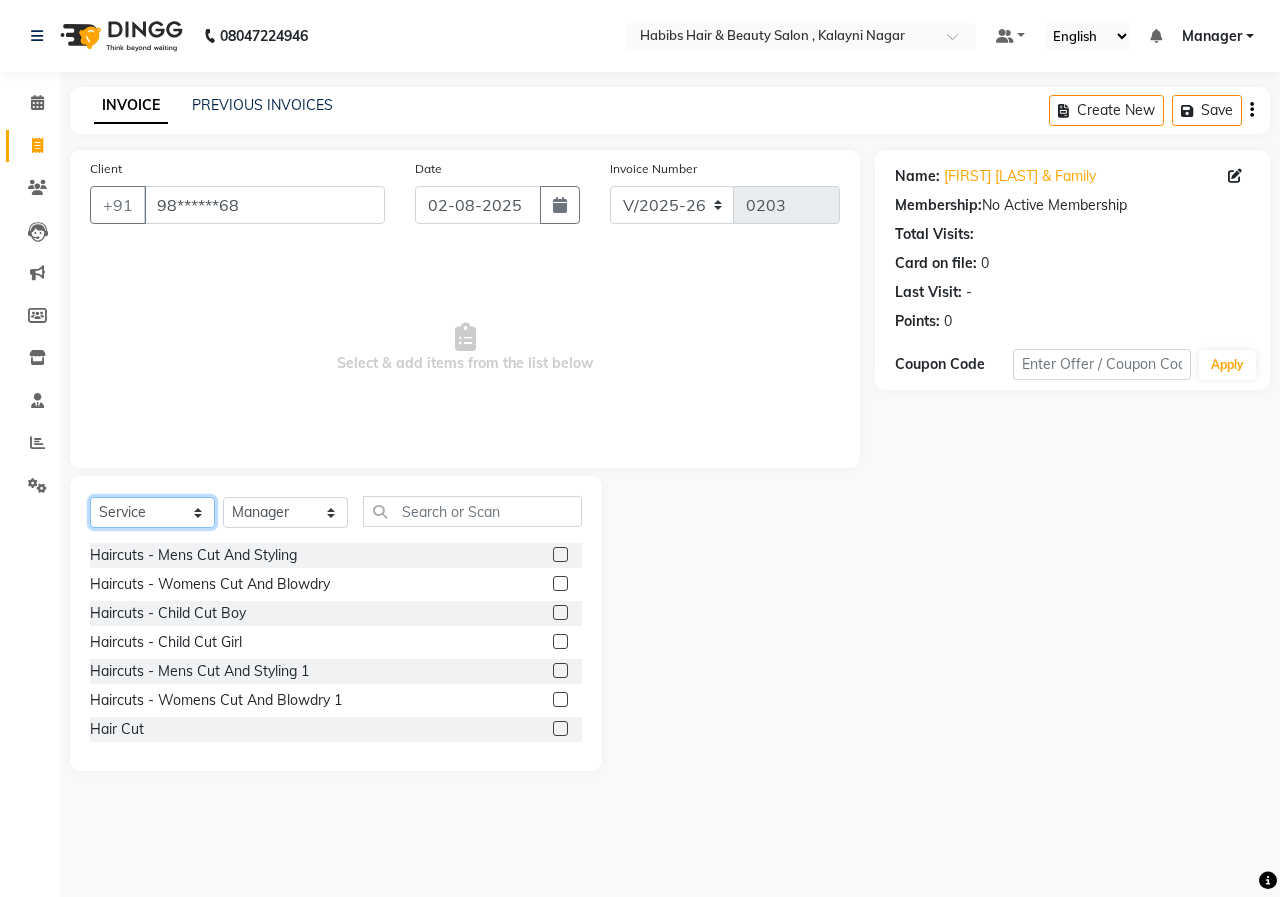 click on "Select  Service  Product  Membership  Package Voucher Prepaid Gift Card" 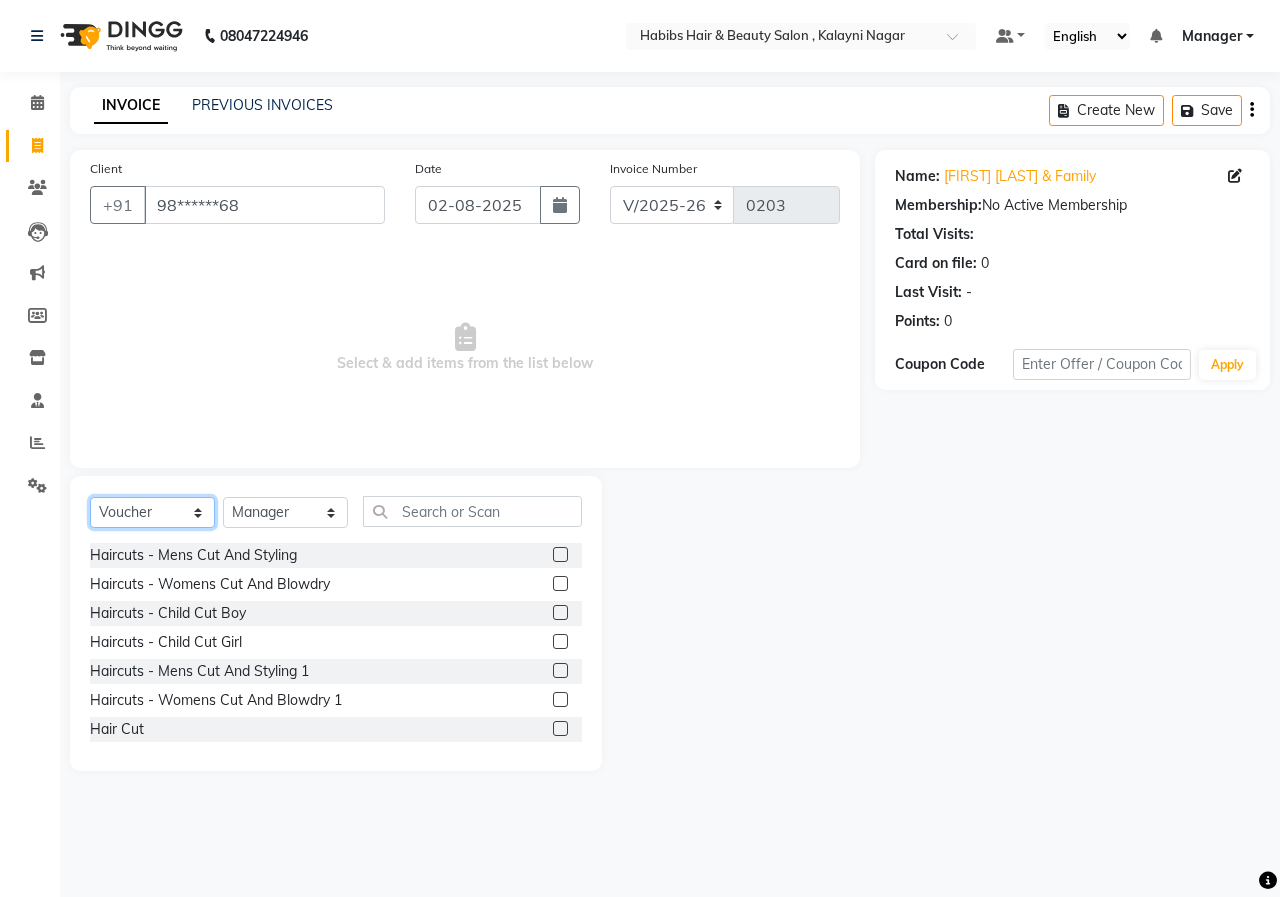 click on "Select  Service  Product  Membership  Package Voucher Prepaid Gift Card" 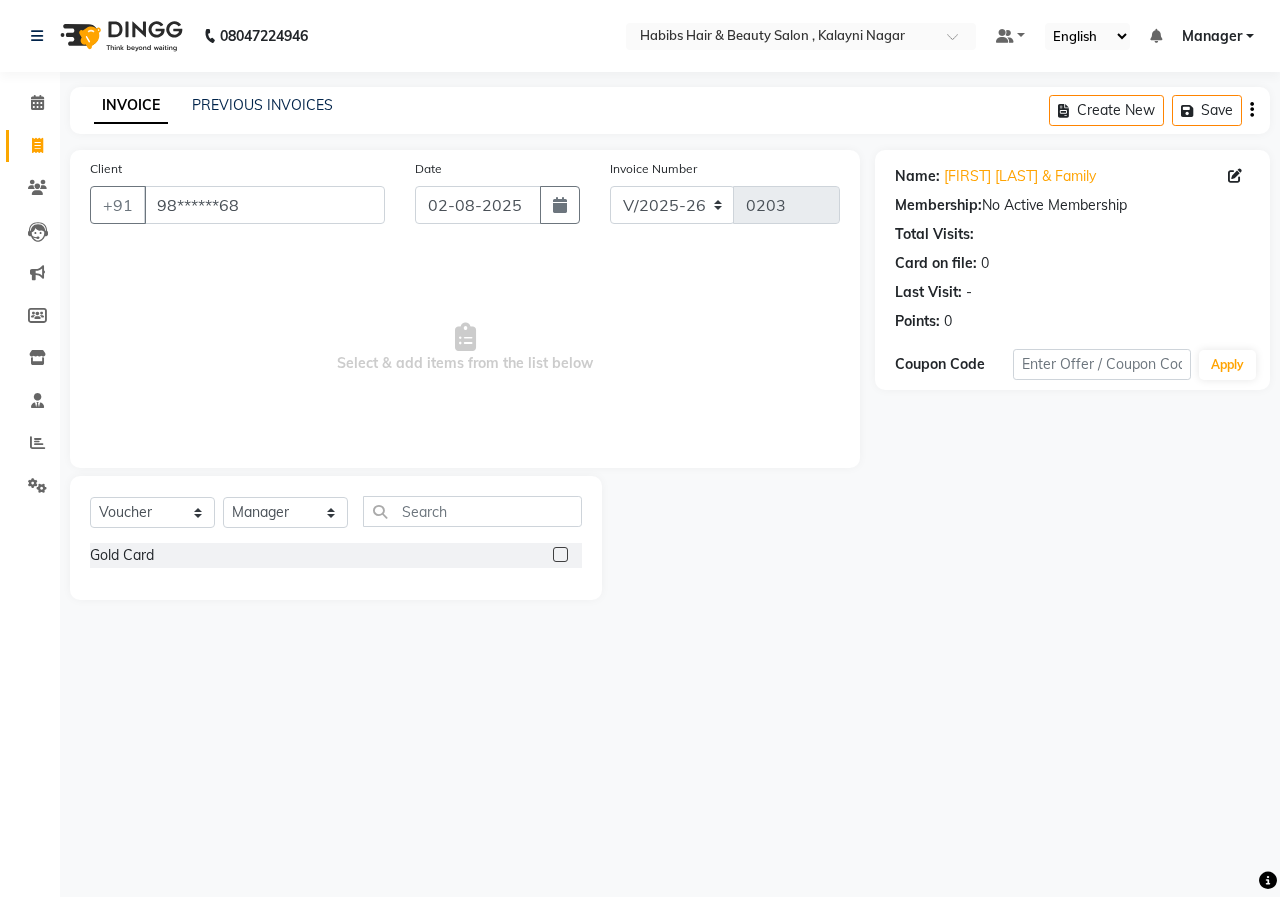click 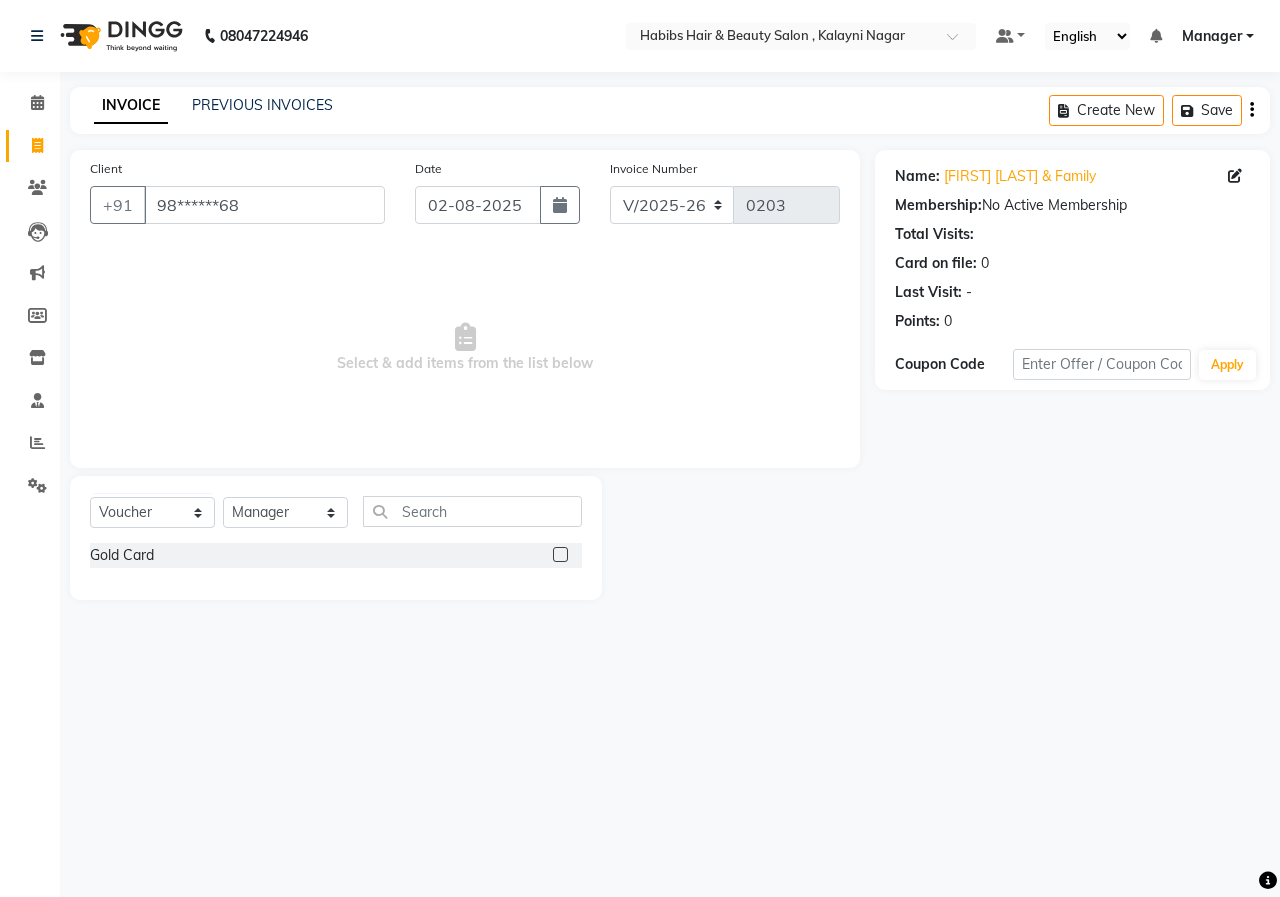 click 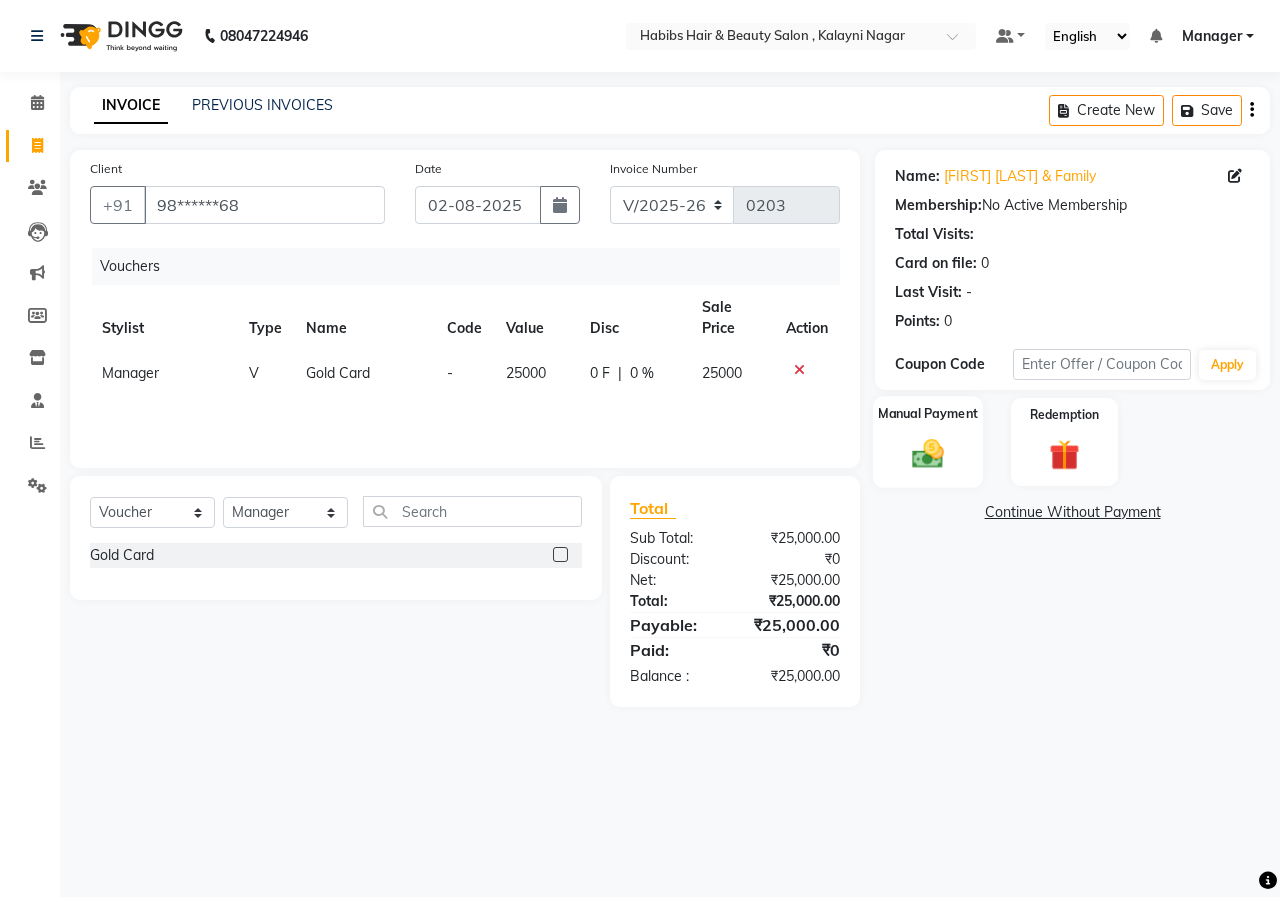 click 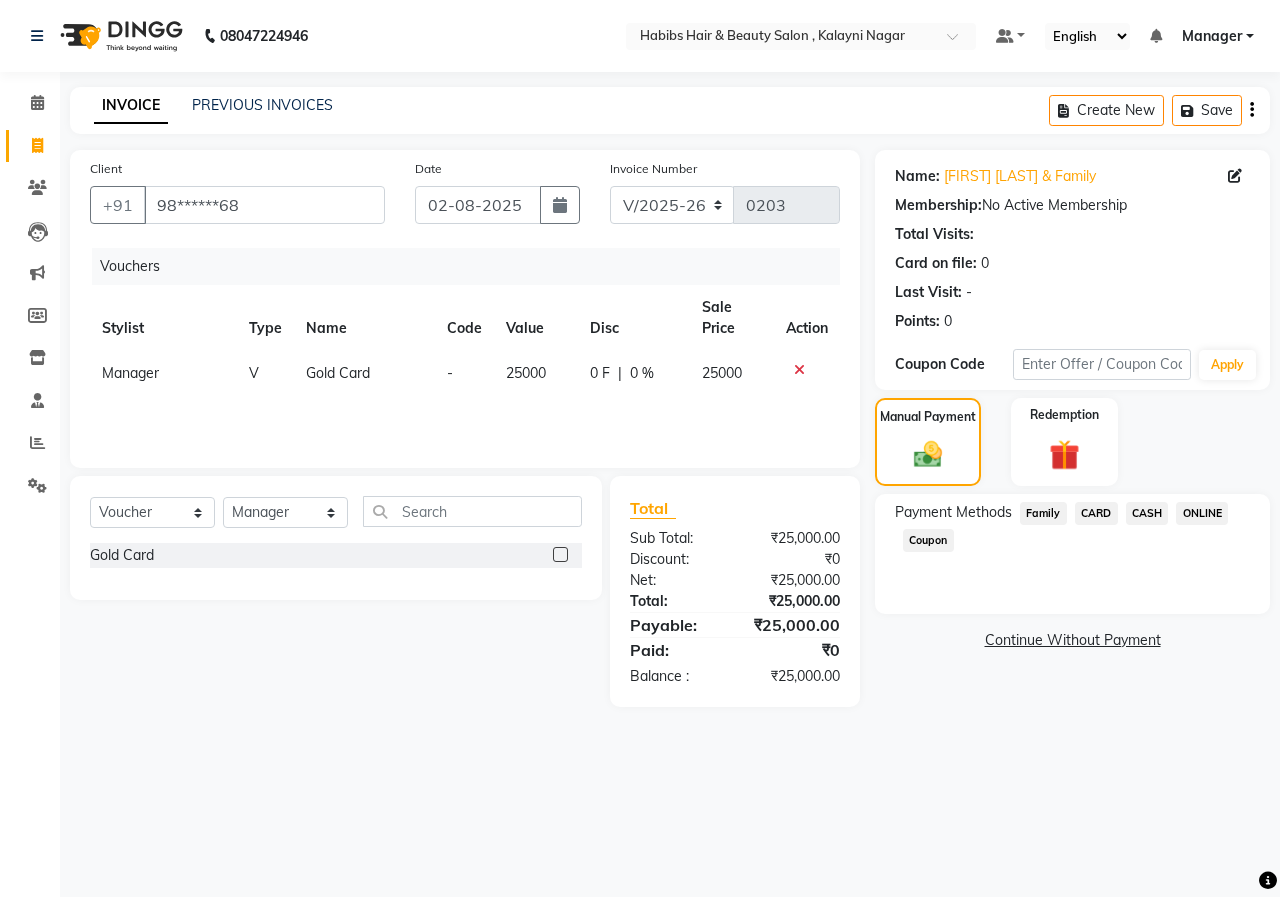 click on "ONLINE" 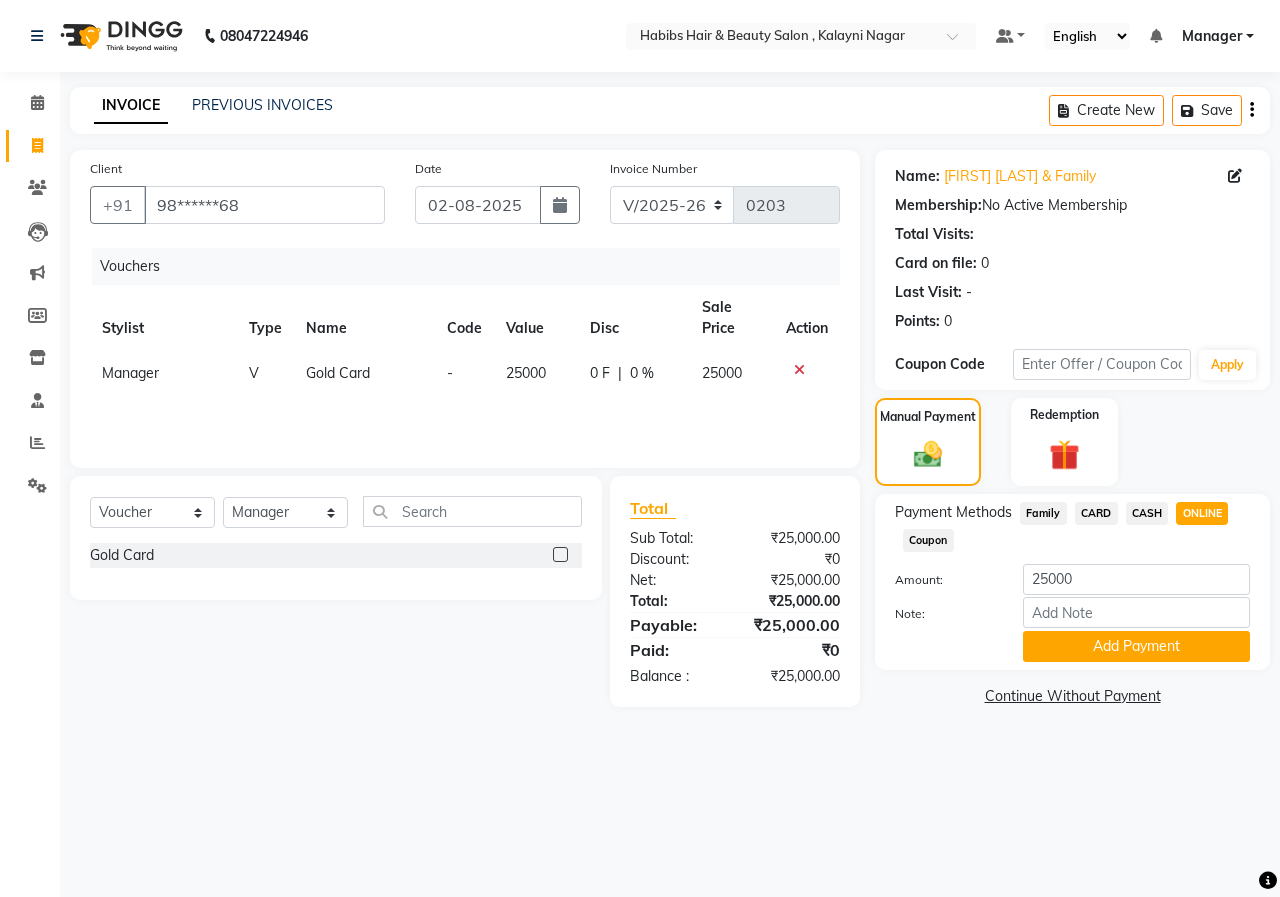 click on "Payment Methods Family CARD CASH ONLINE Coupon Amount: [PRICE] Note: Add Payment" 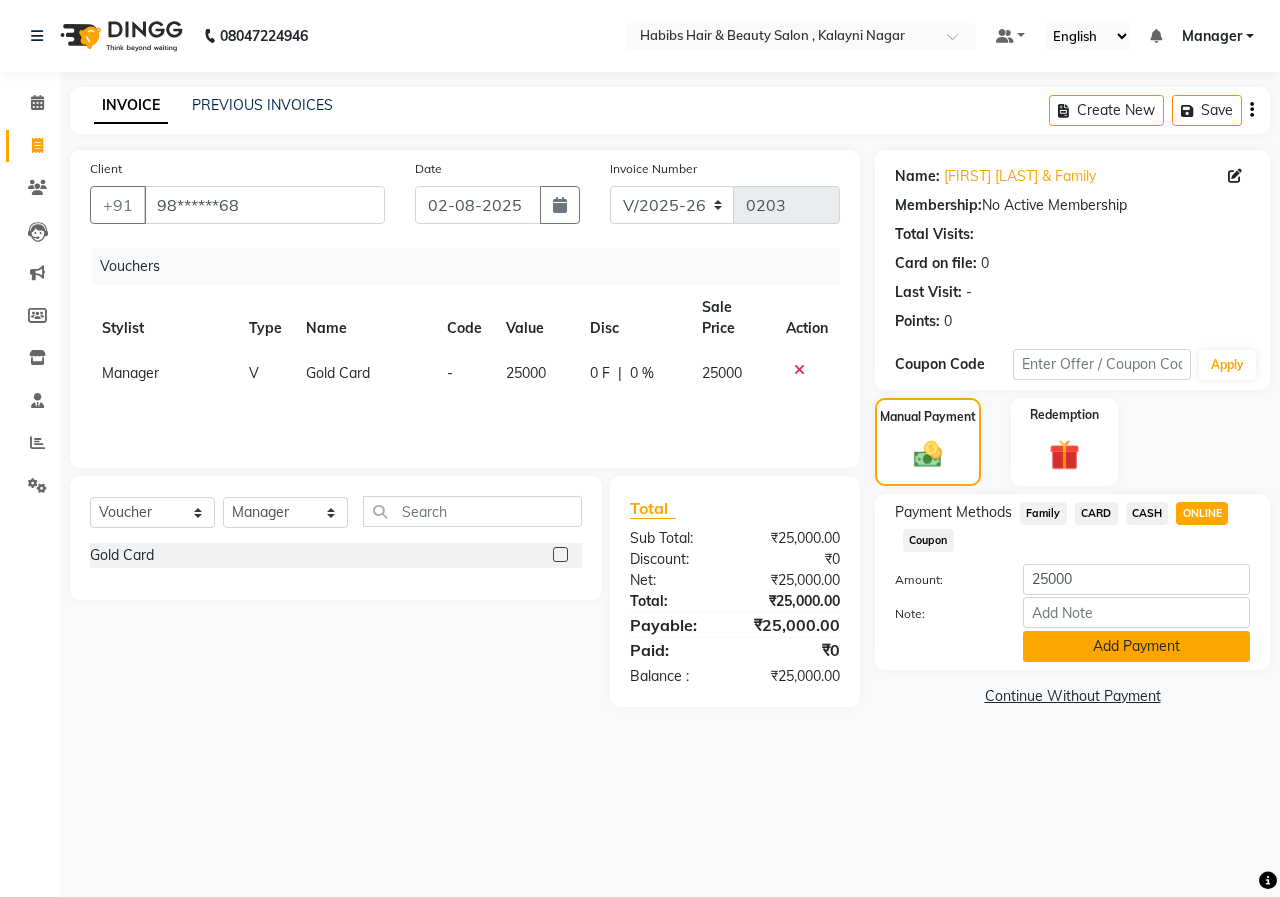 click on "Add Payment" 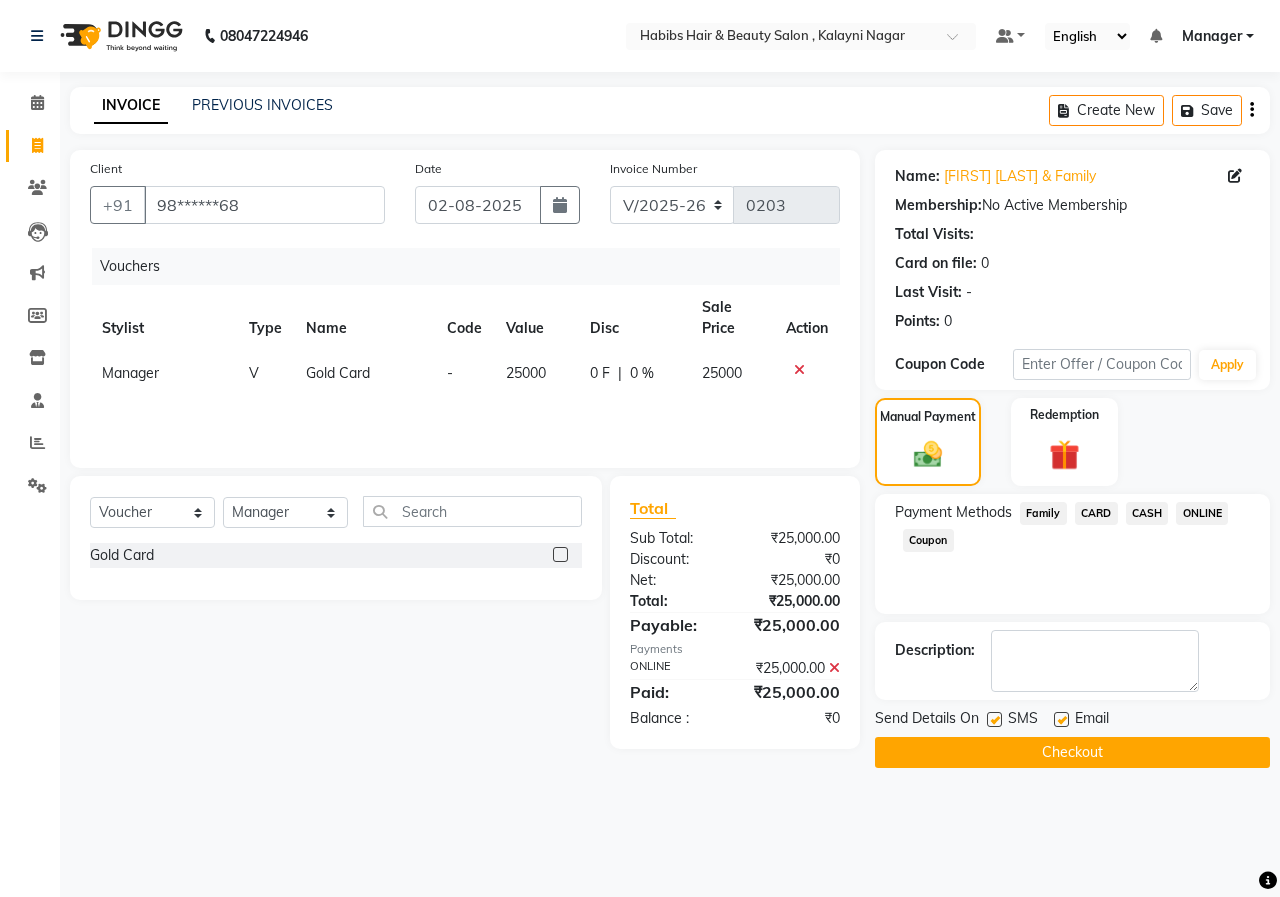 click on "Checkout" 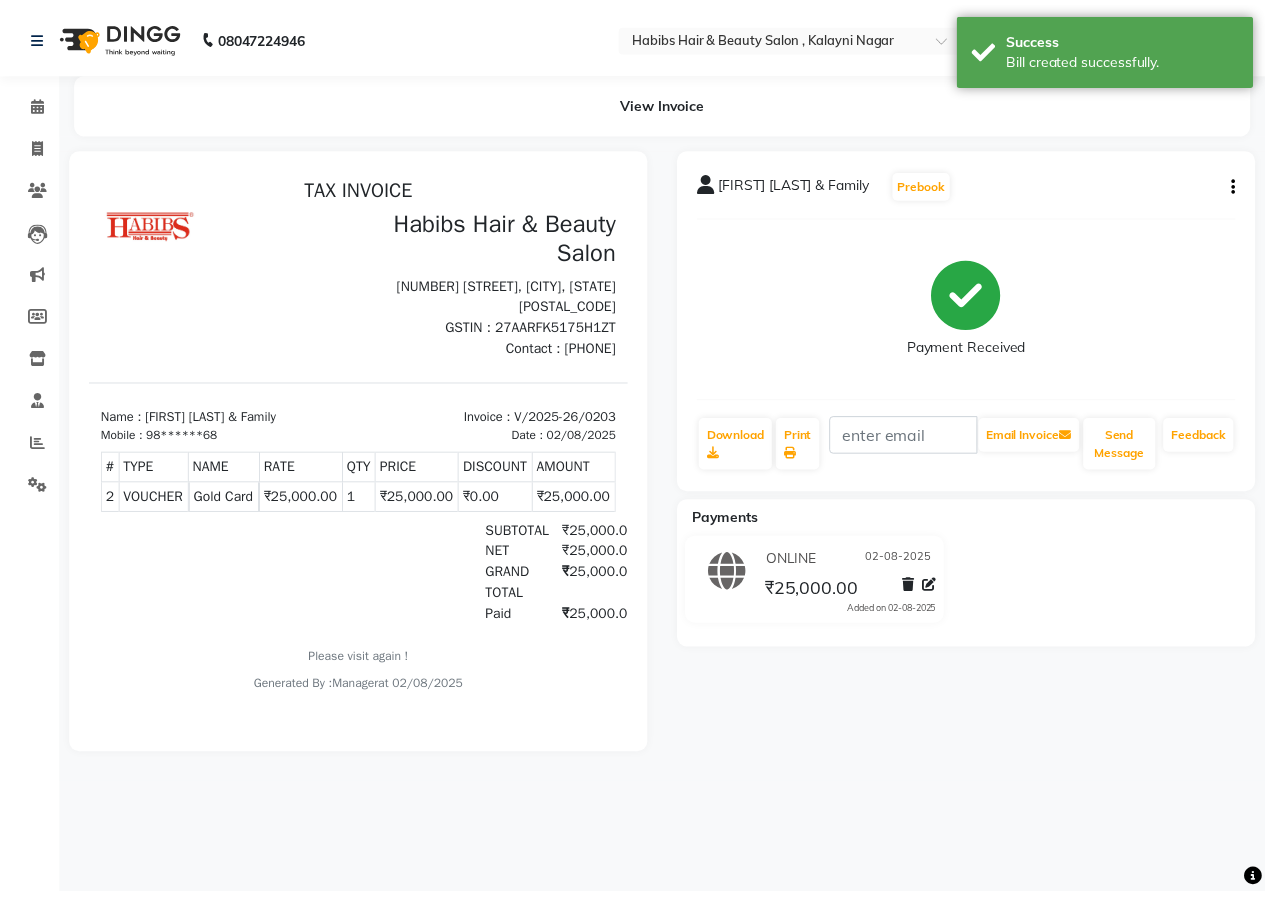 scroll, scrollTop: 0, scrollLeft: 0, axis: both 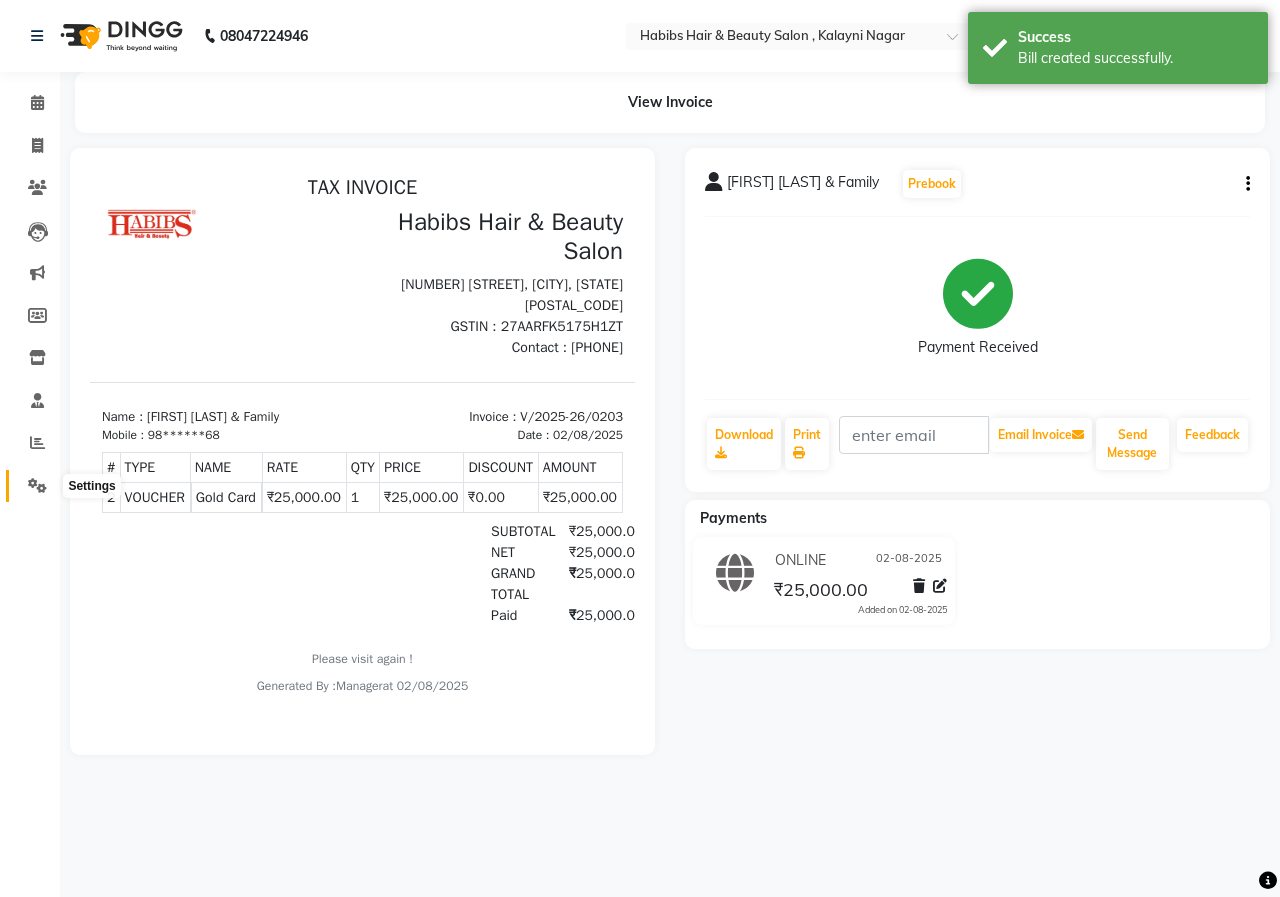 click 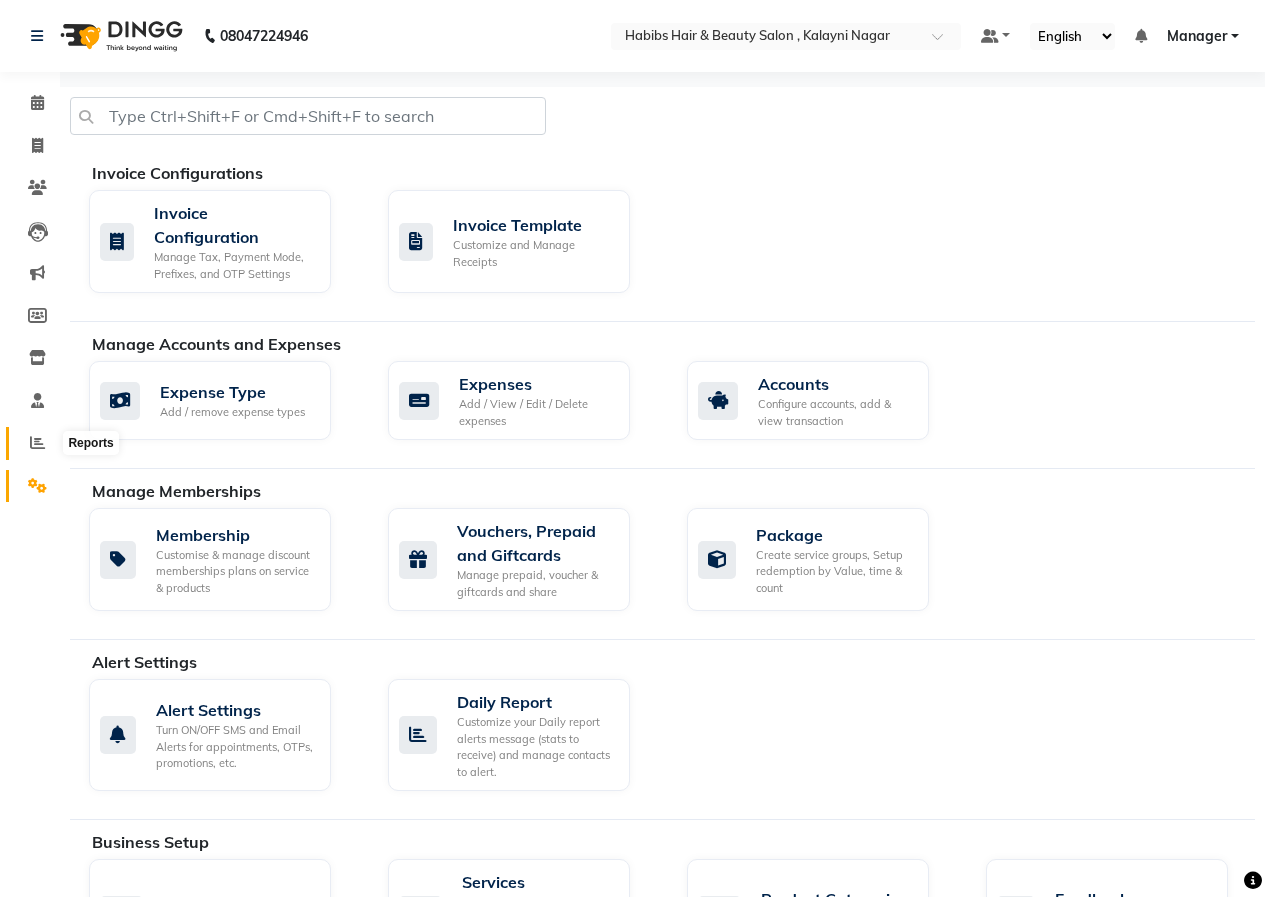 click 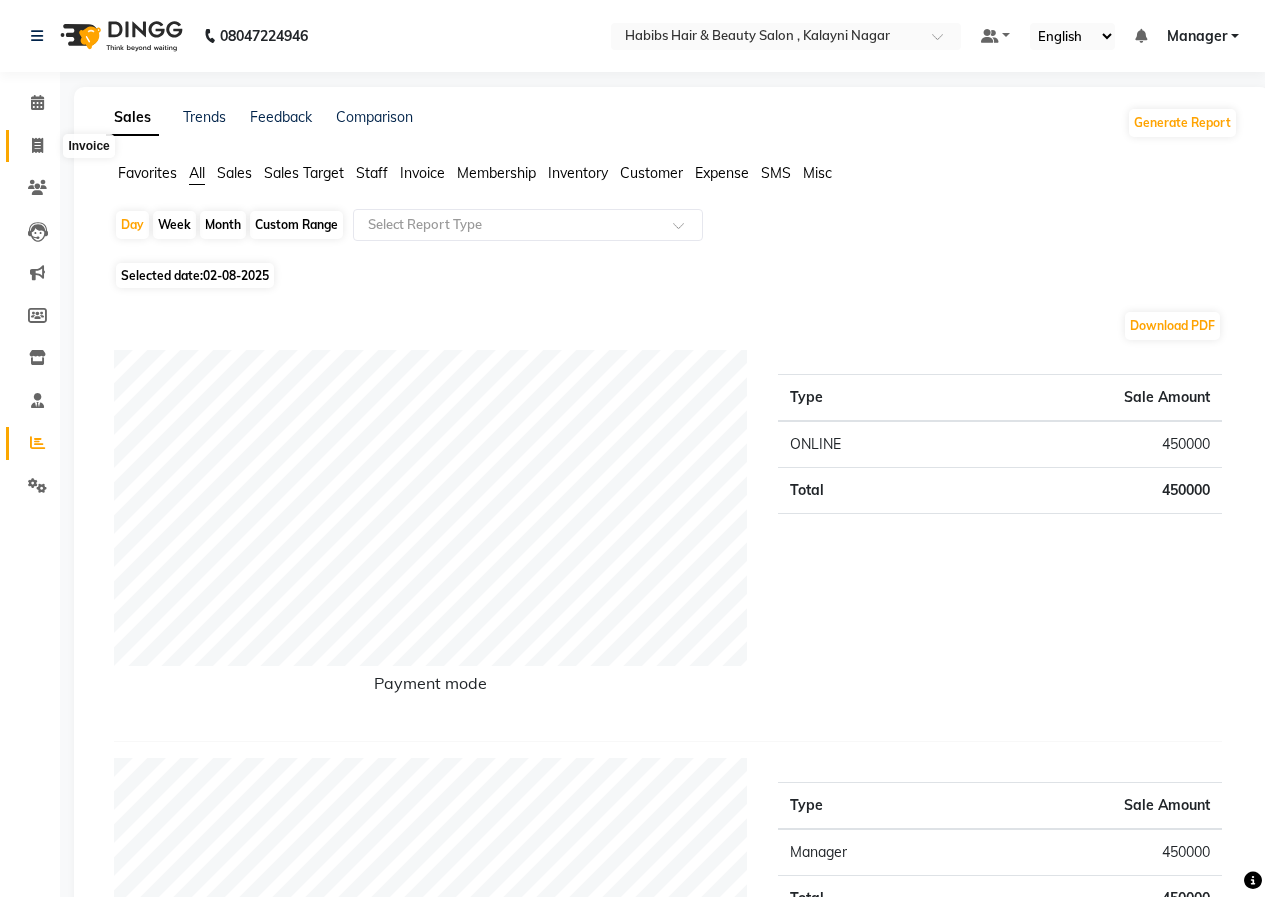 click 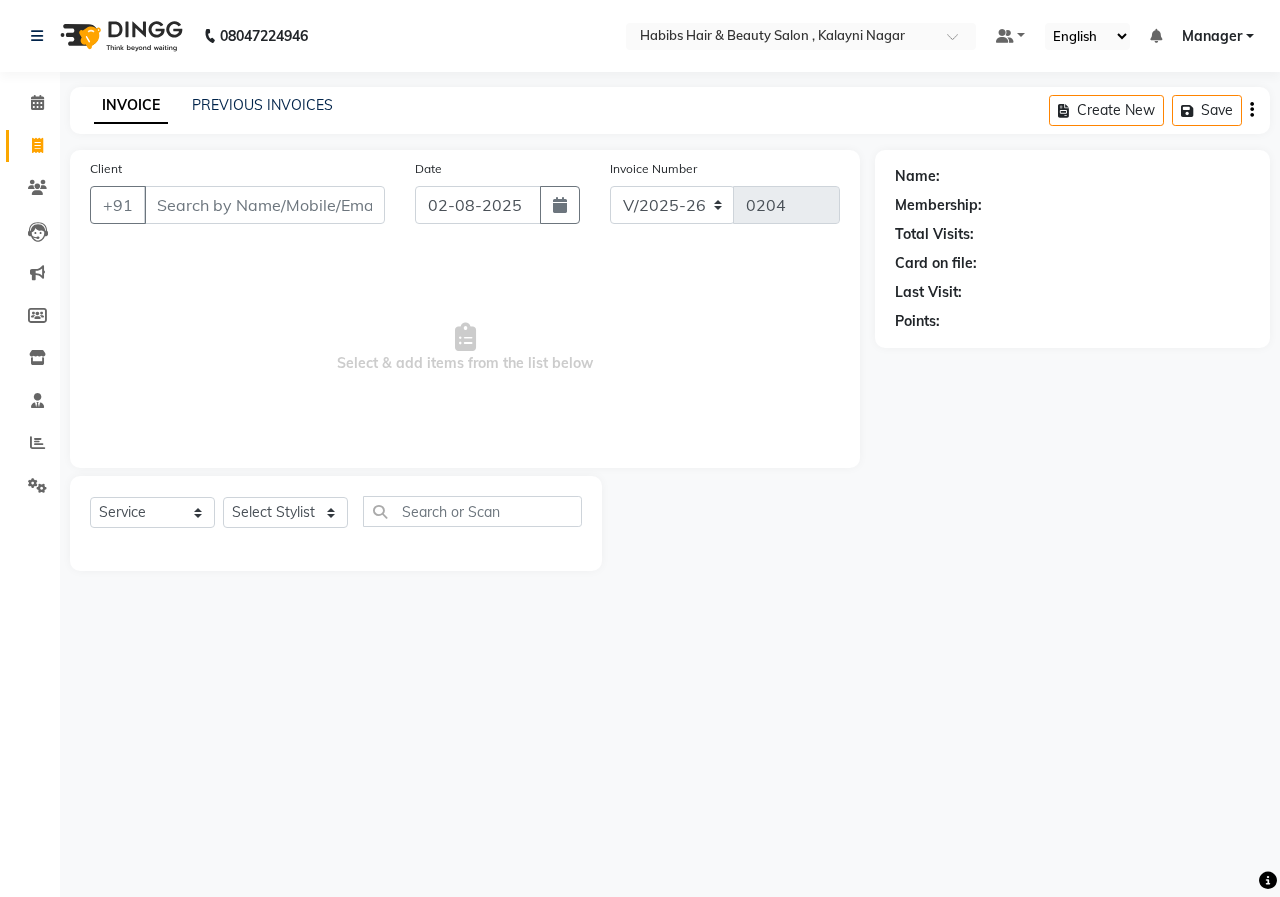 click on "INVOICE PREVIOUS INVOICES" 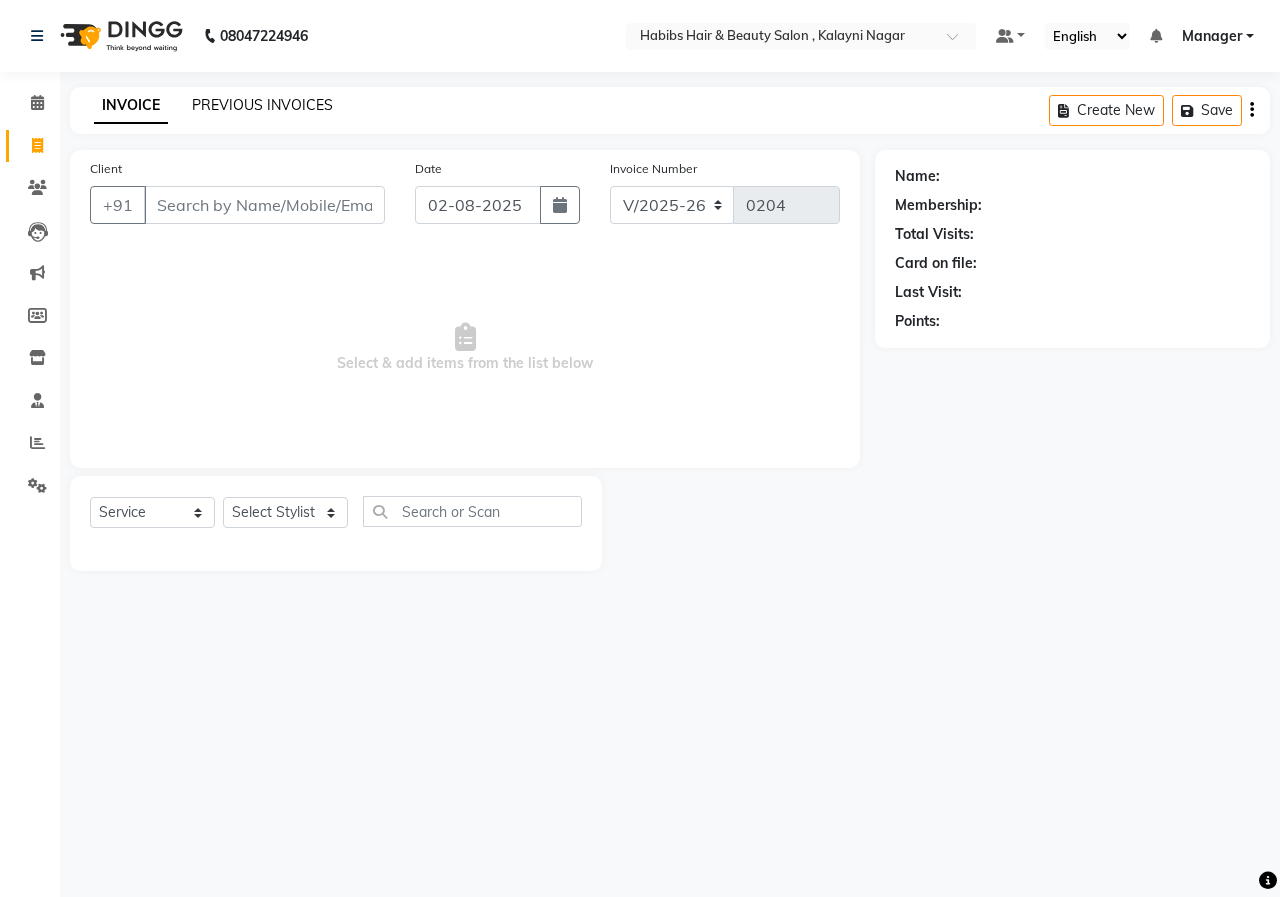 click on "PREVIOUS INVOICES" 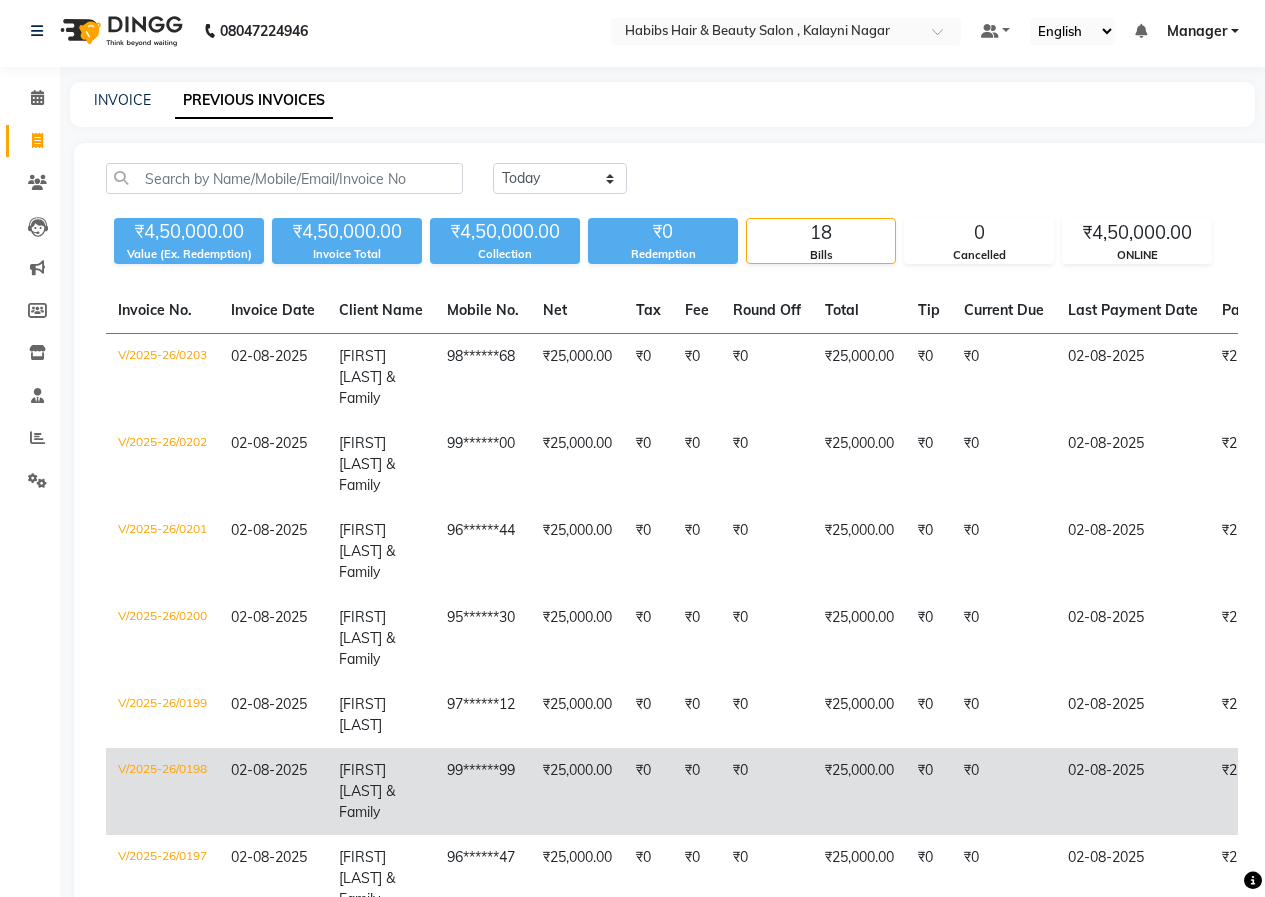 scroll, scrollTop: 0, scrollLeft: 0, axis: both 